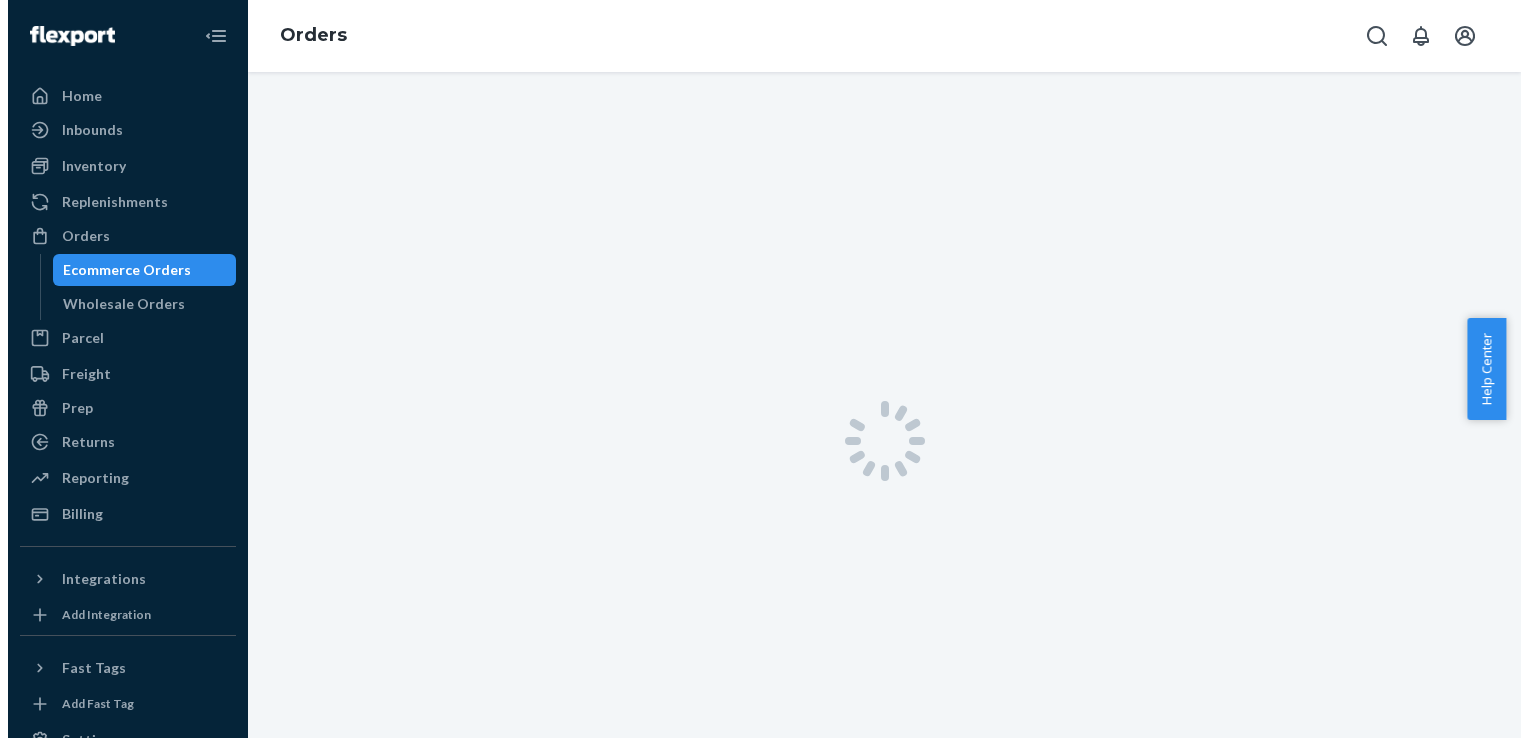 scroll, scrollTop: 0, scrollLeft: 0, axis: both 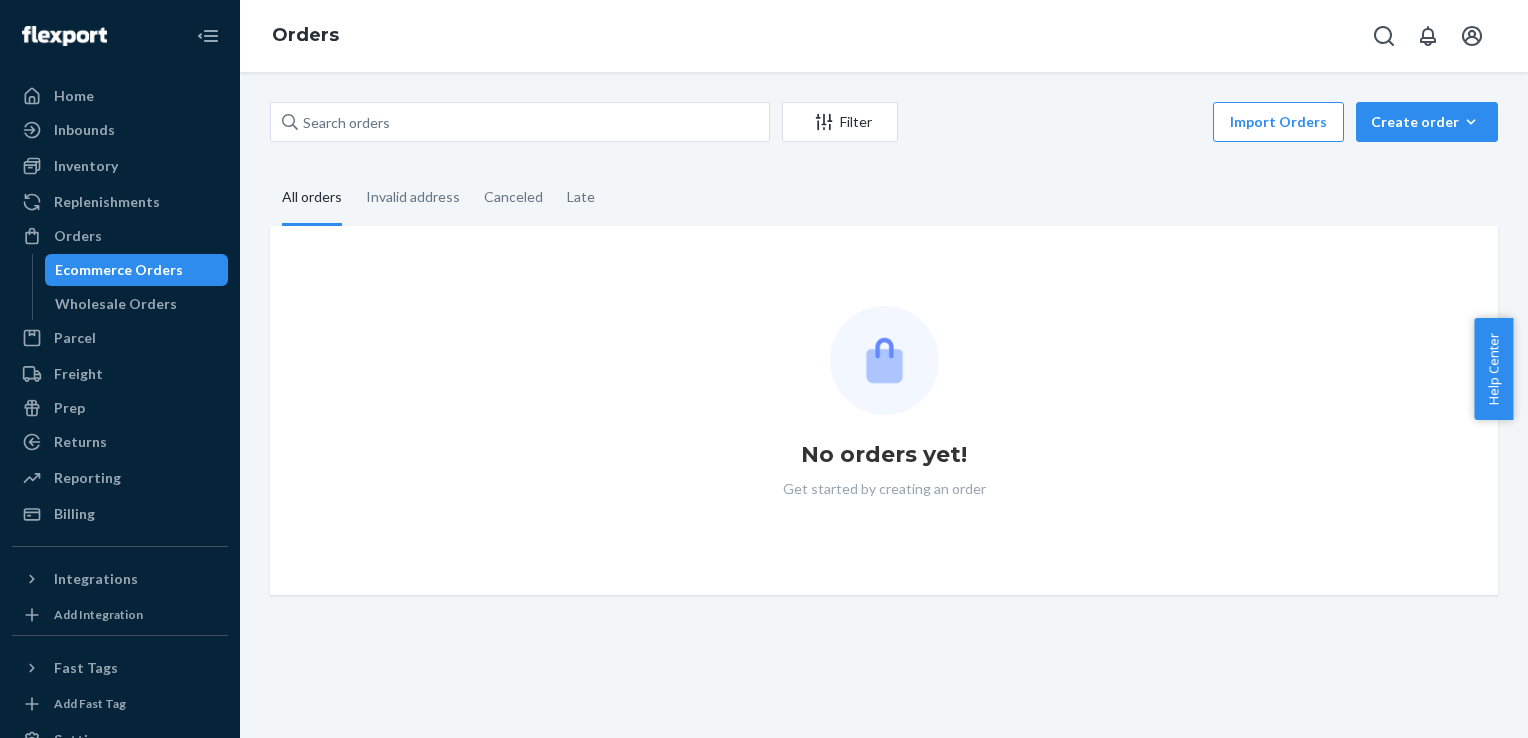 drag, startPoint x: 713, startPoint y: 498, endPoint x: 689, endPoint y: 491, distance: 25 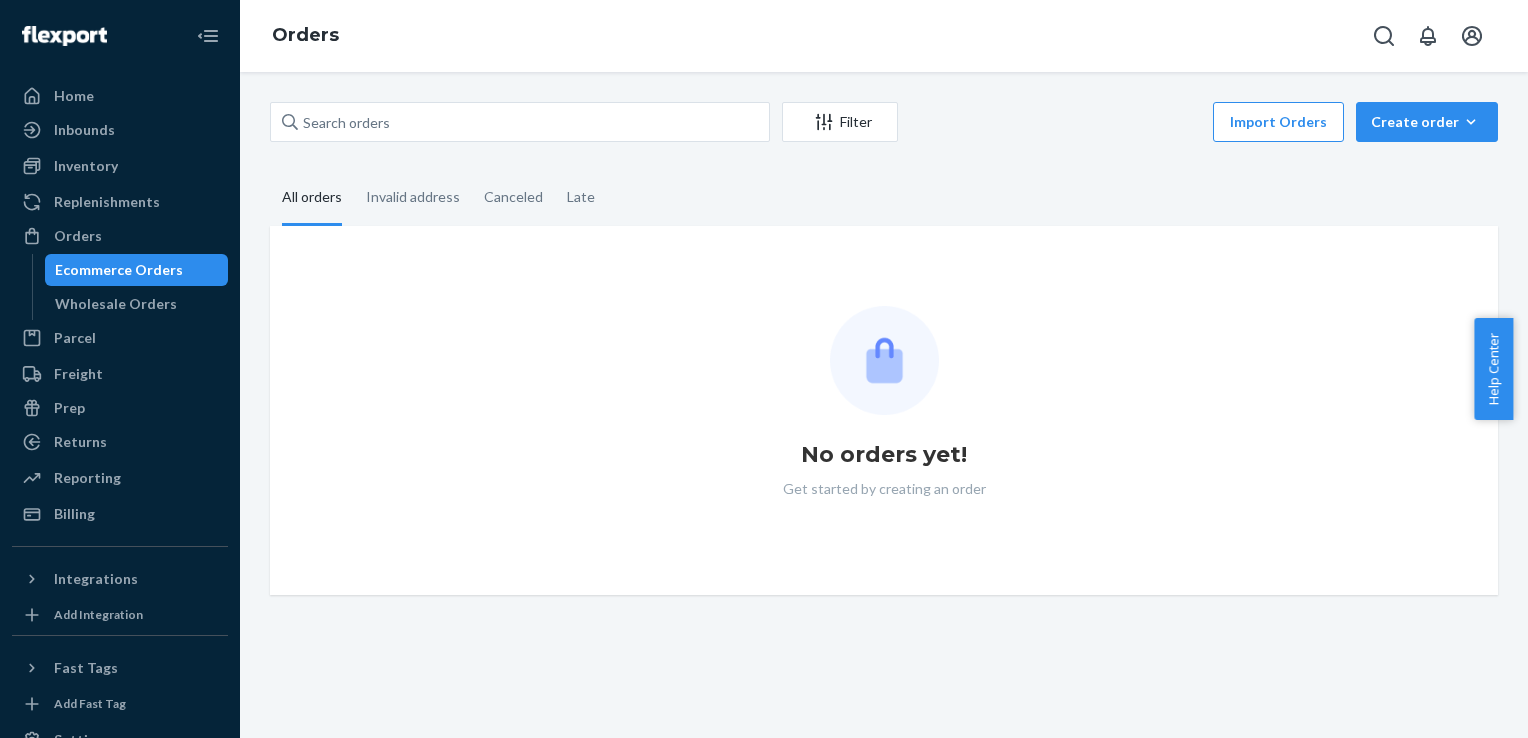 click on "No orders yet! Get started by creating an order" at bounding box center [884, 410] 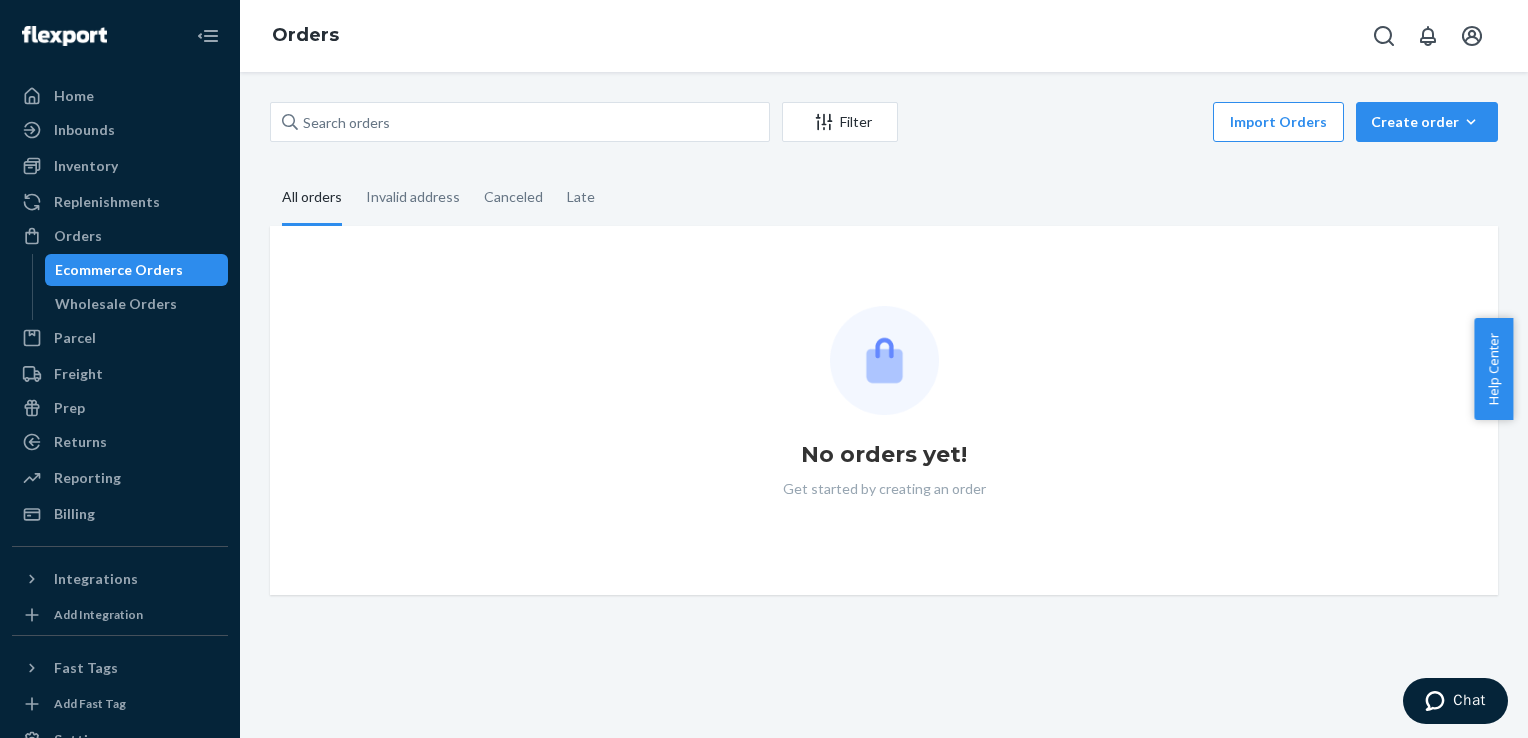 drag, startPoint x: 610, startPoint y: 472, endPoint x: 311, endPoint y: 525, distance: 303.66098 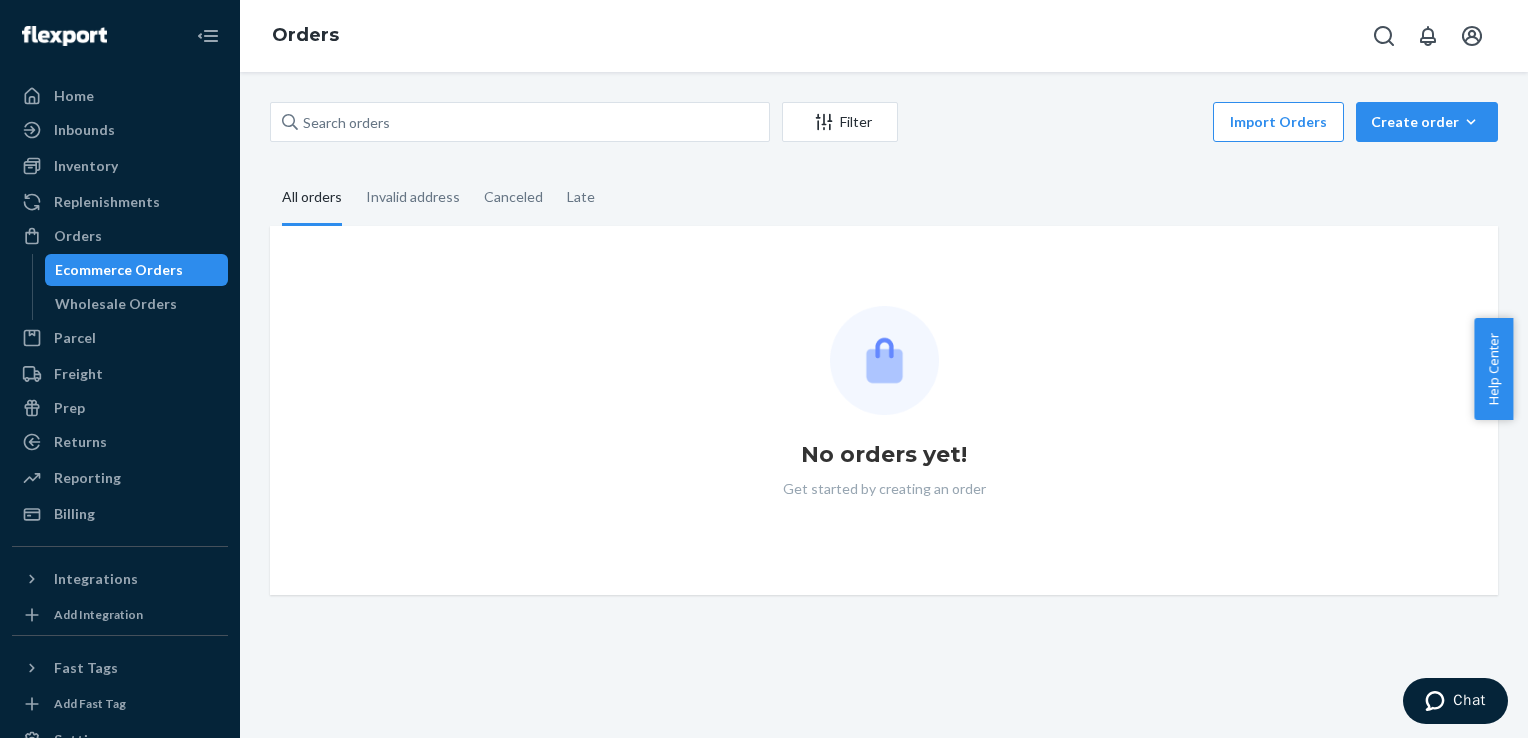 click on "No orders yet! Get started by creating an order" at bounding box center [884, 410] 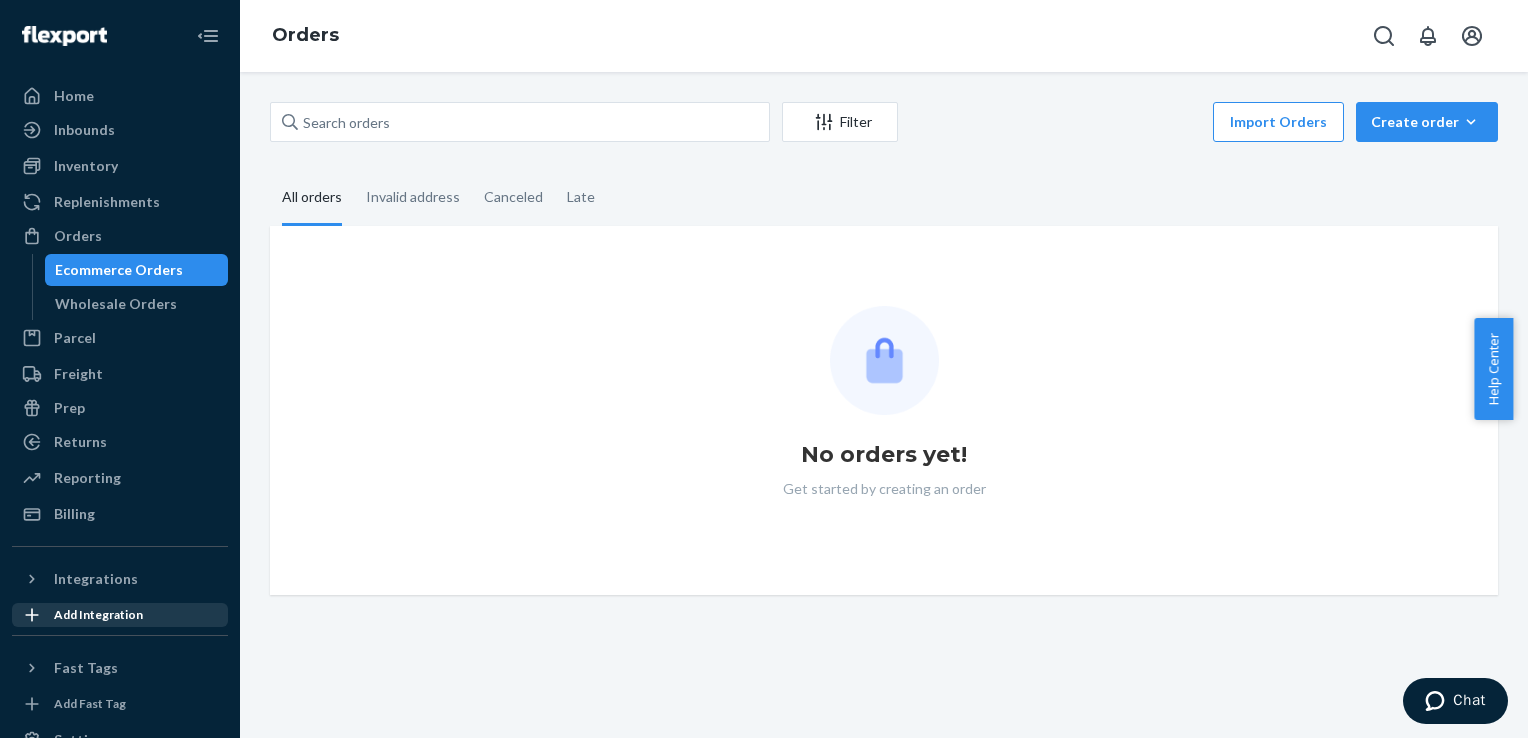 click on "Add Integration" at bounding box center [98, 614] 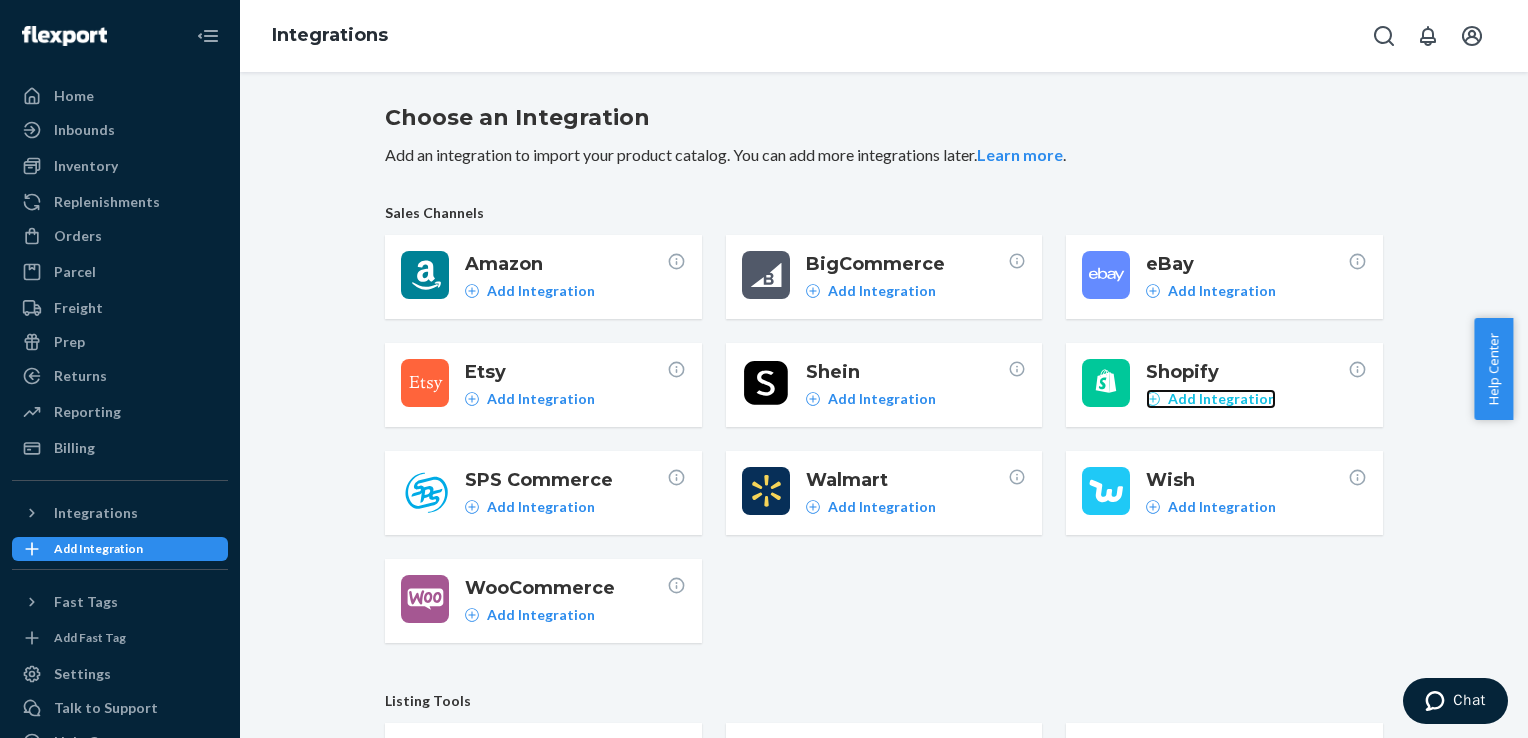 click on "Add Integration" at bounding box center [1222, 399] 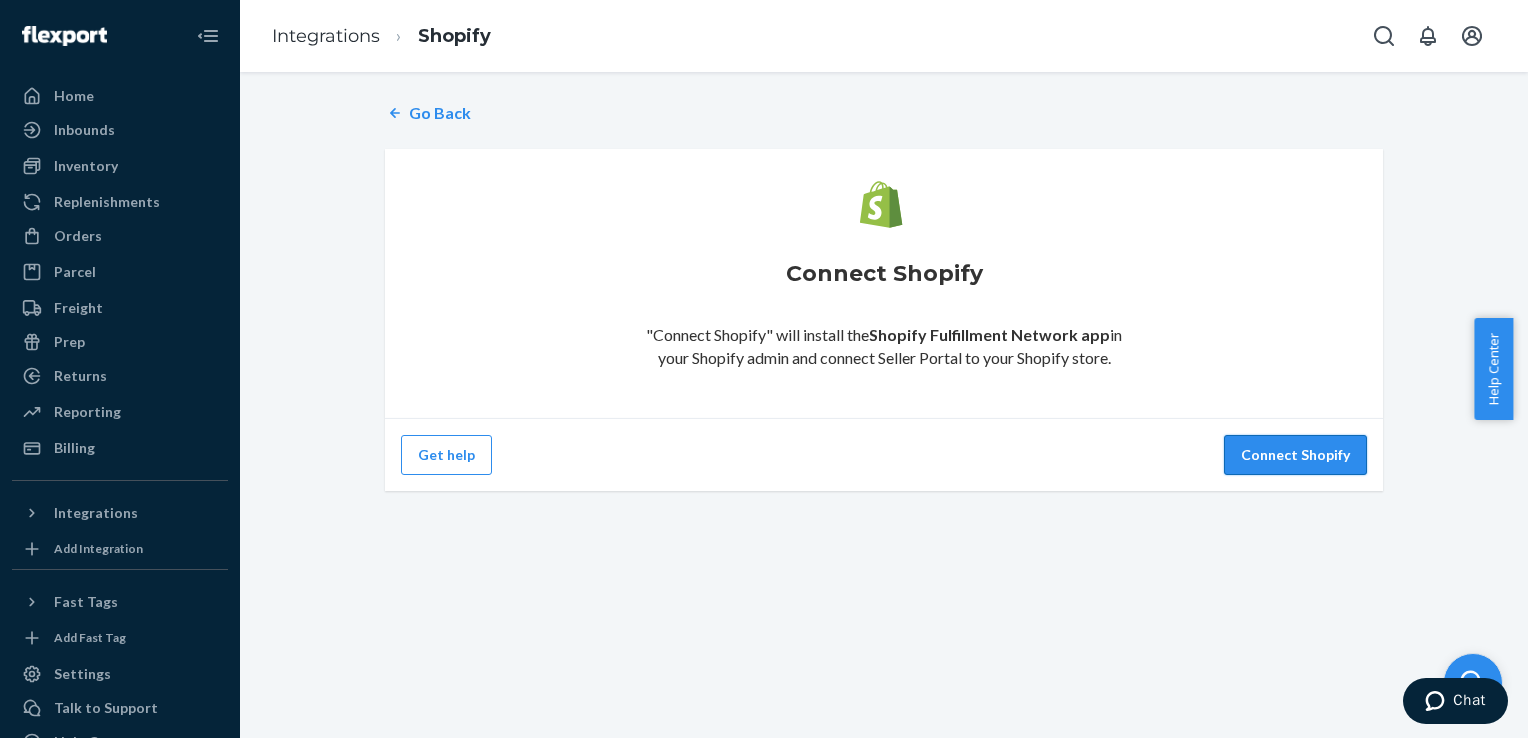 click on "Connect Shopify" at bounding box center (1295, 455) 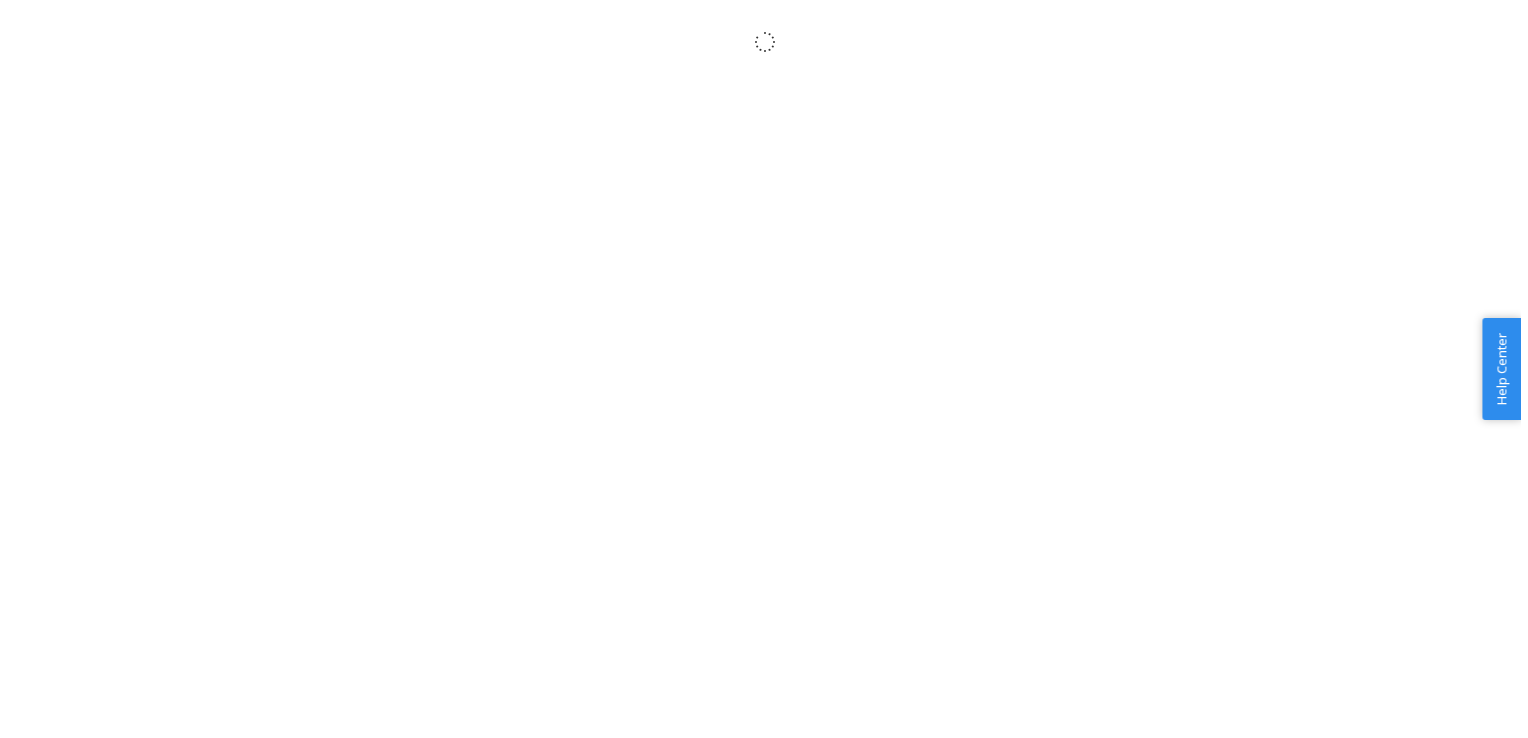 scroll, scrollTop: 0, scrollLeft: 0, axis: both 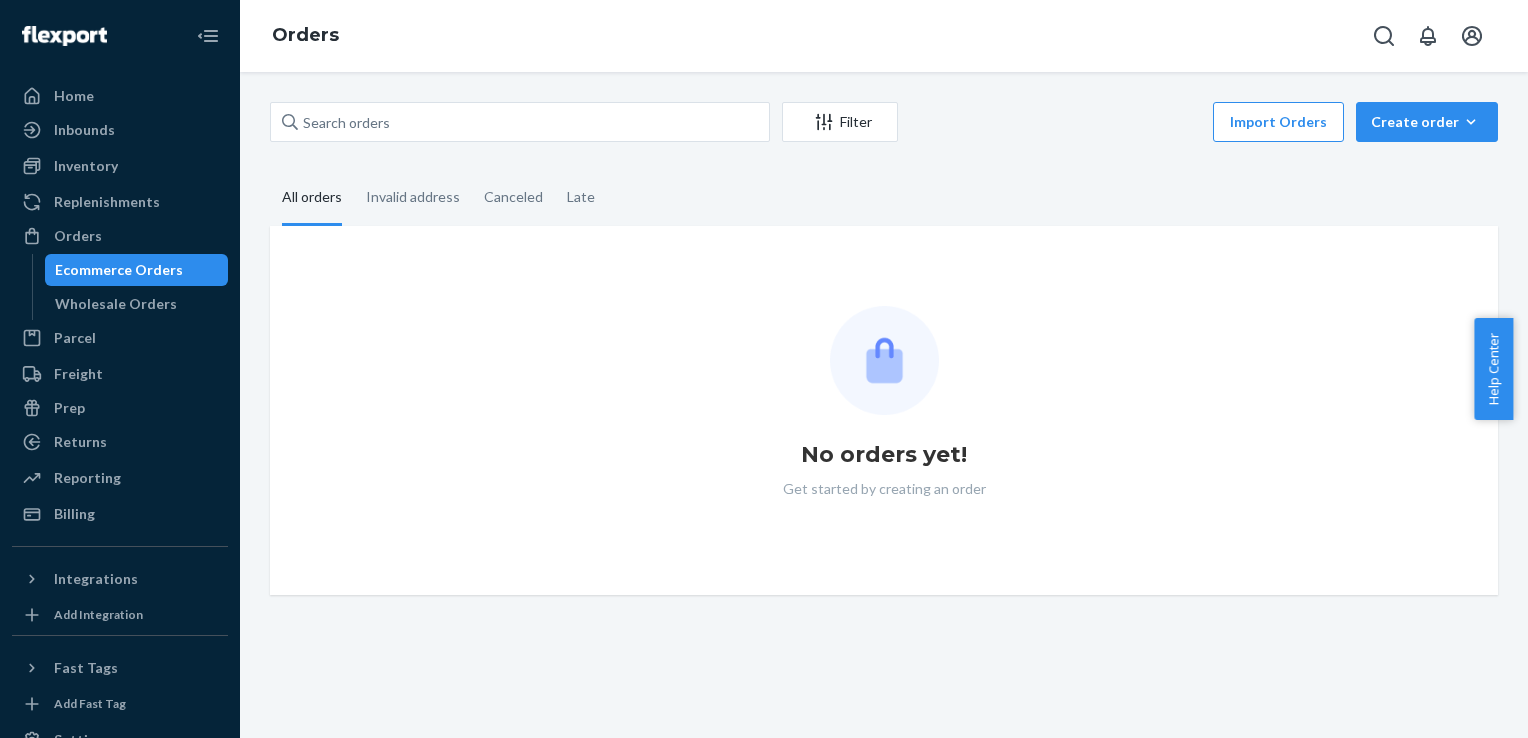click on "No orders yet! Get started by creating an order" at bounding box center (884, 410) 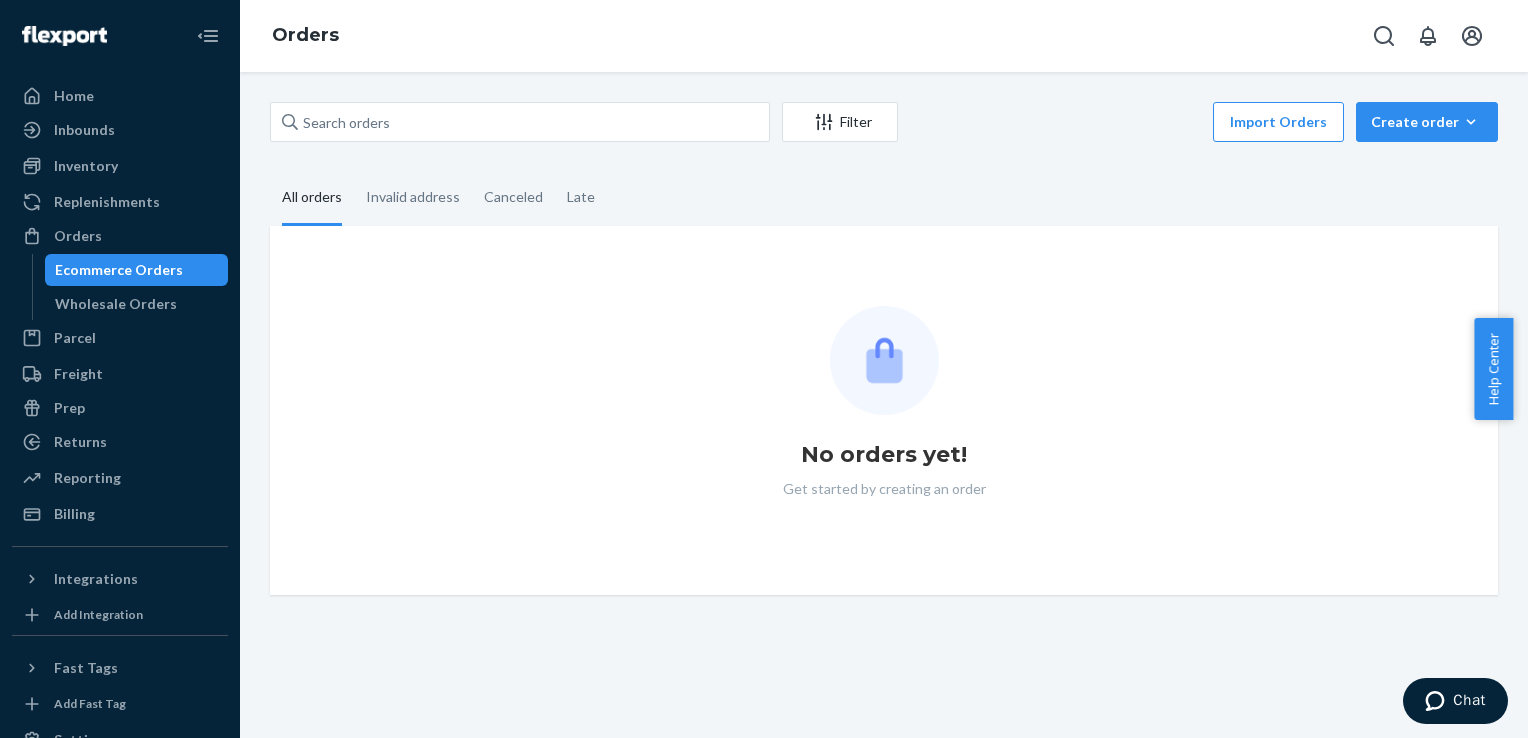 click on "No orders yet! Get started by creating an order" at bounding box center [884, 410] 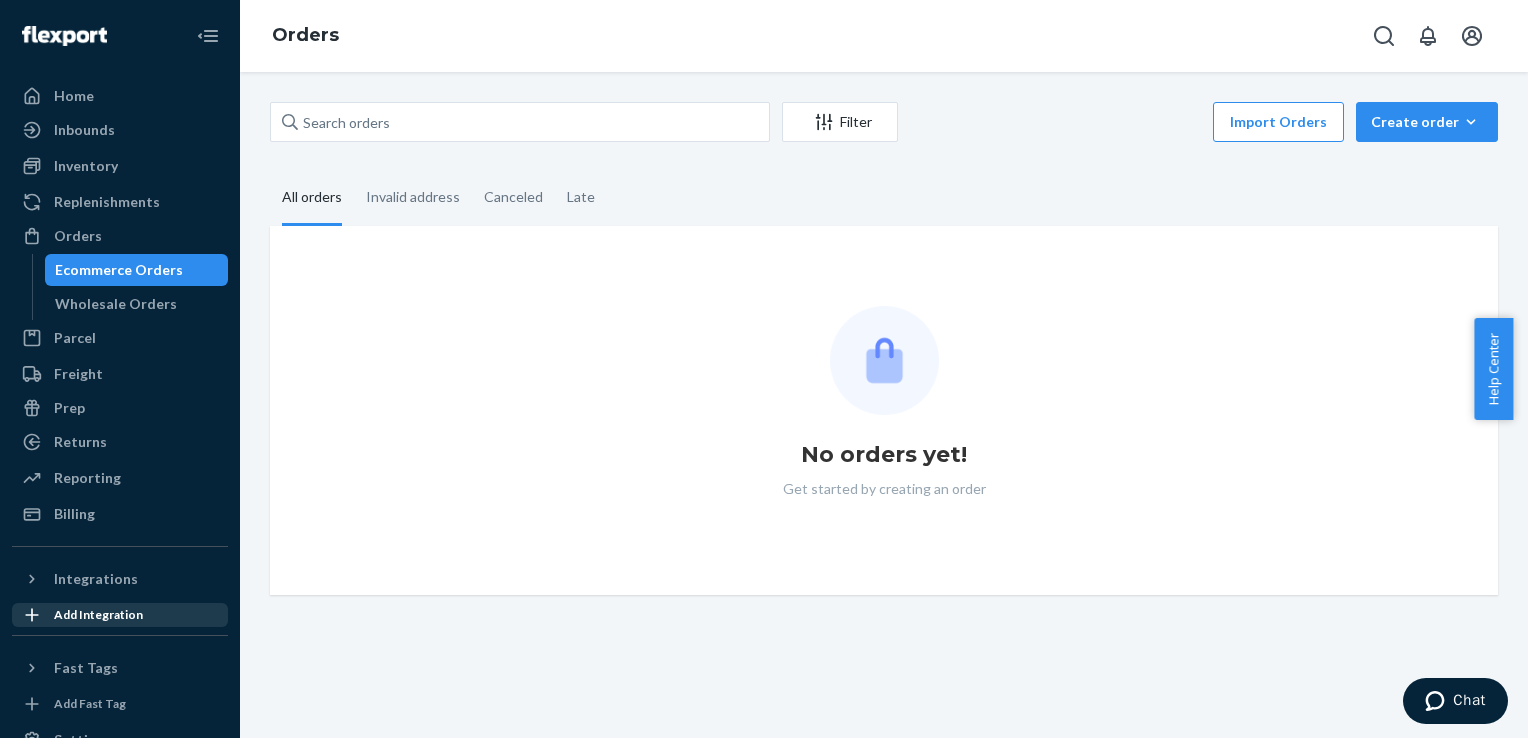 click on "Add Integration" at bounding box center (98, 614) 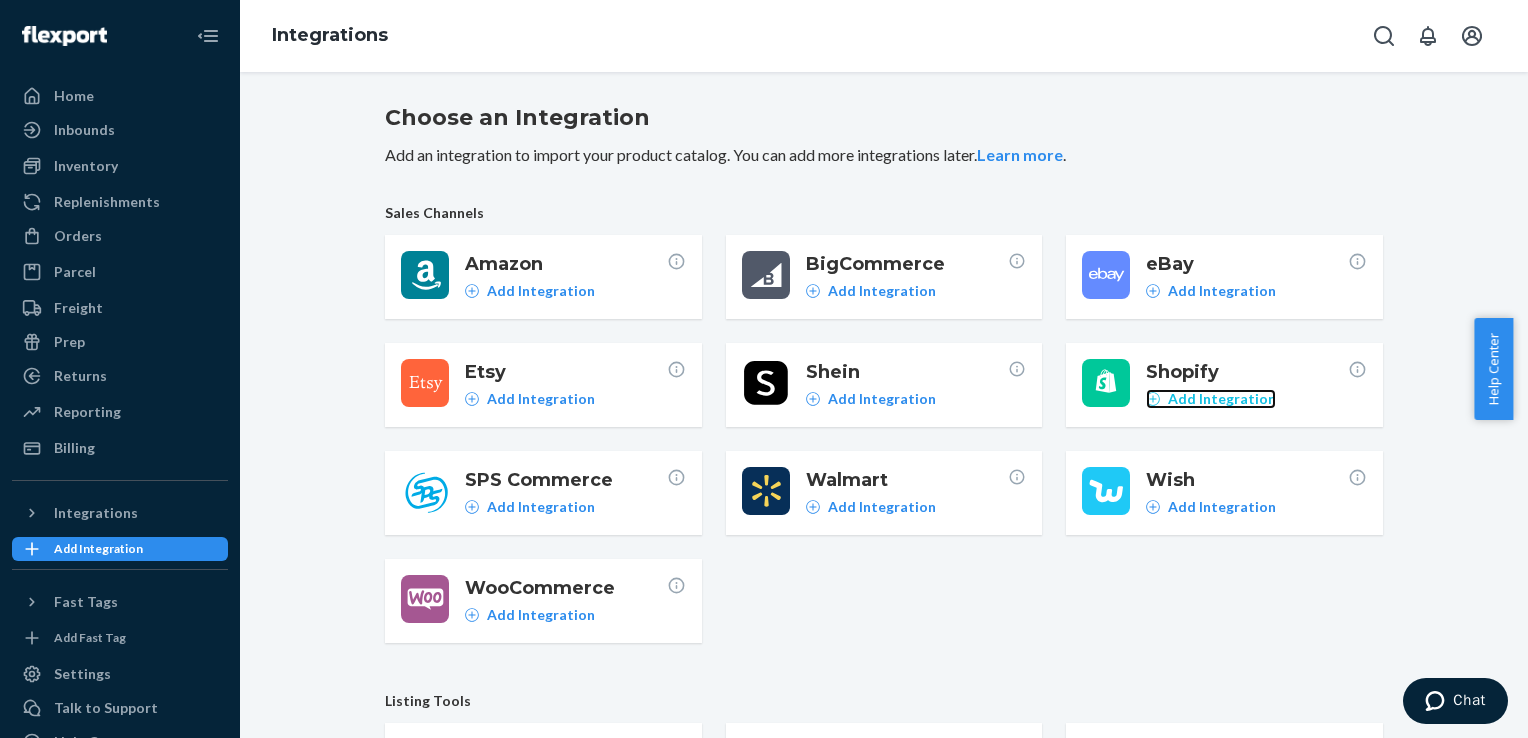 click on "Add Integration" at bounding box center (1222, 399) 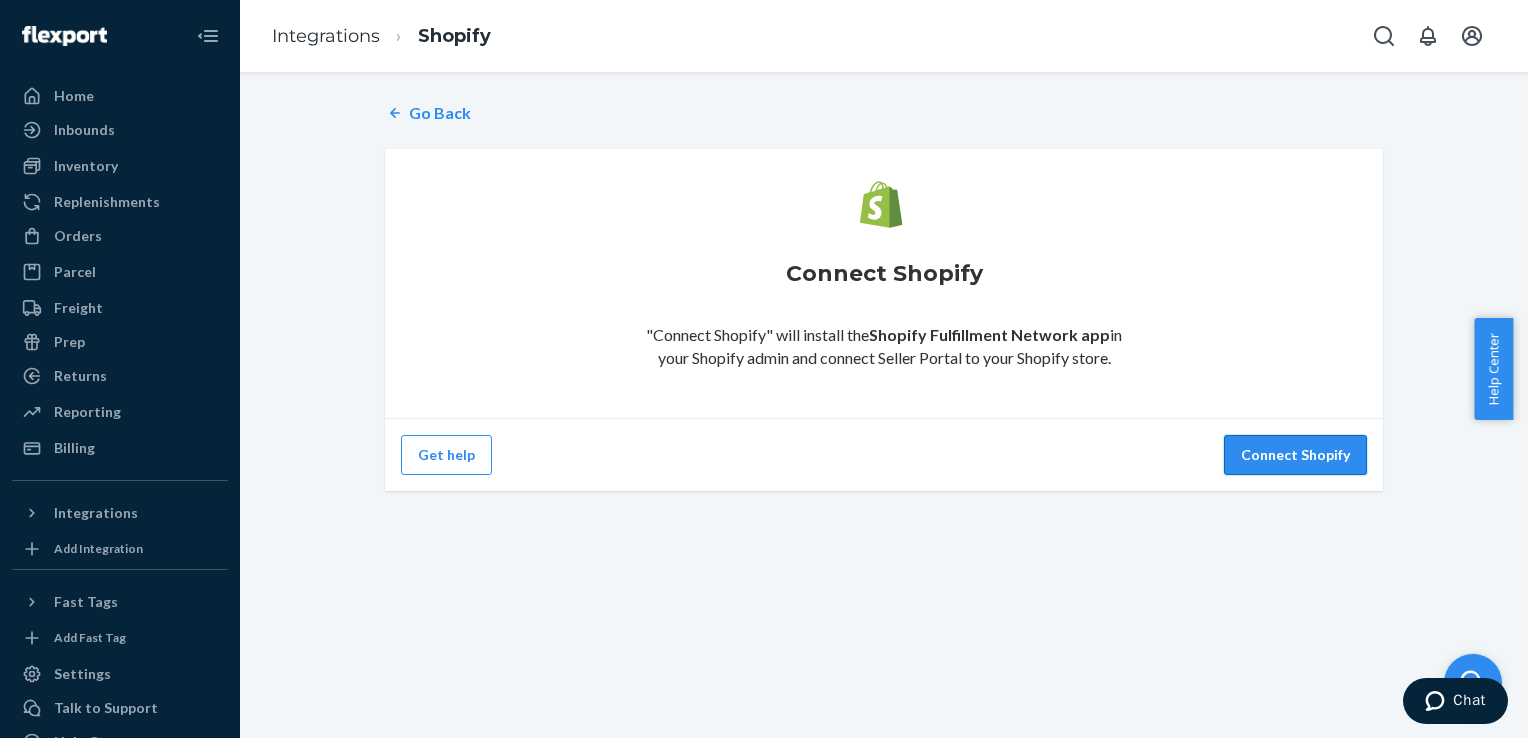 click on "Connect Shopify" at bounding box center [1295, 455] 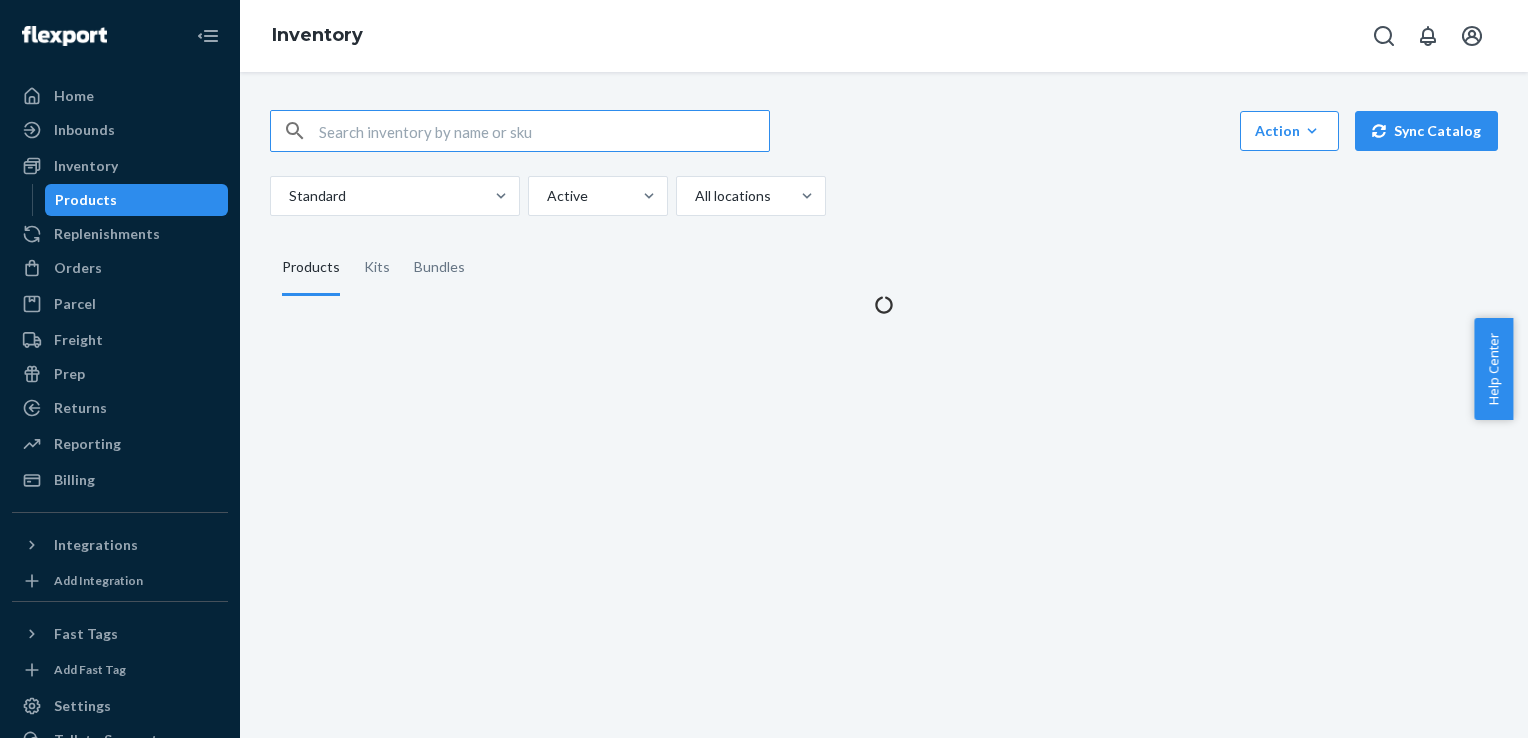 scroll, scrollTop: 0, scrollLeft: 0, axis: both 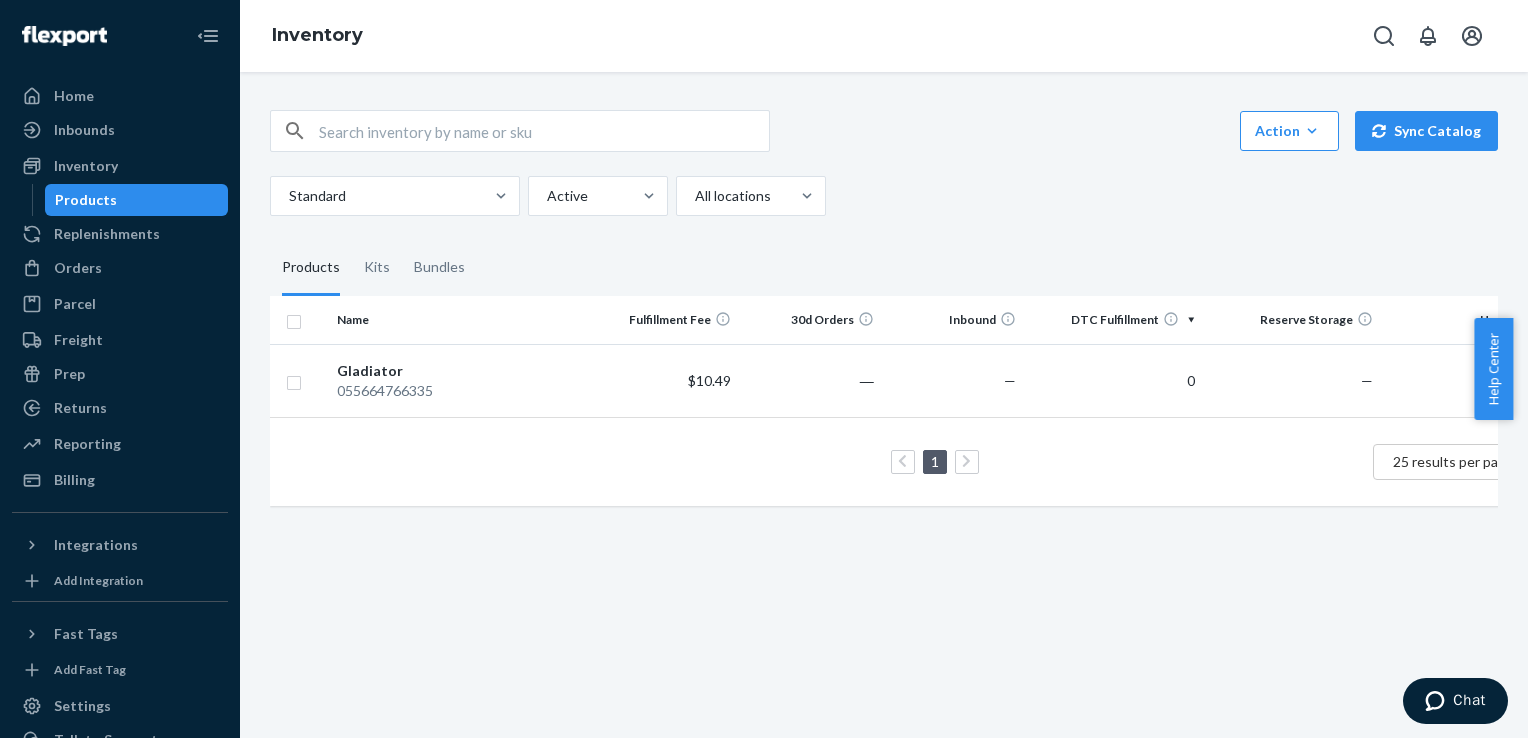 drag, startPoint x: 682, startPoint y: 635, endPoint x: 650, endPoint y: 642, distance: 32.75668 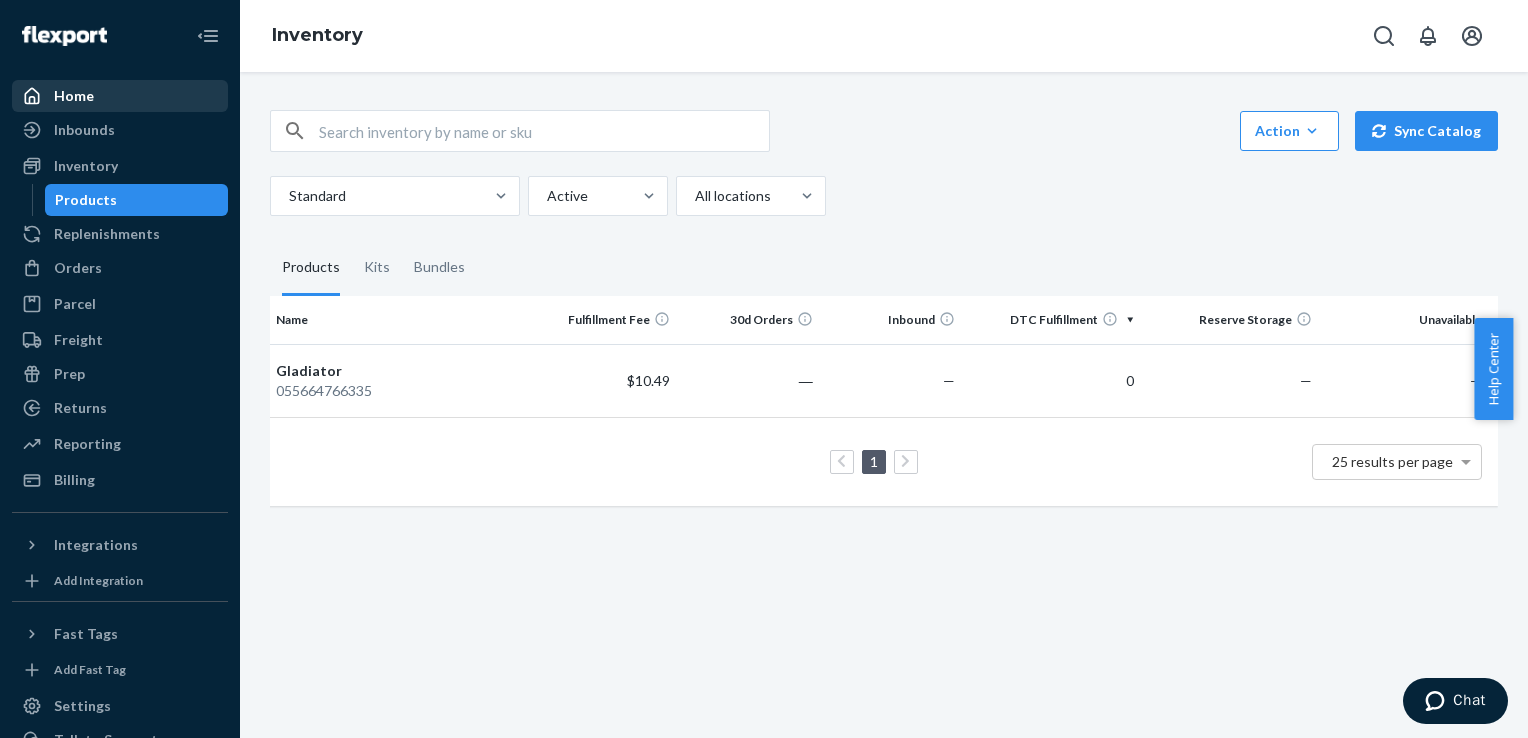 click on "Home" at bounding box center [120, 96] 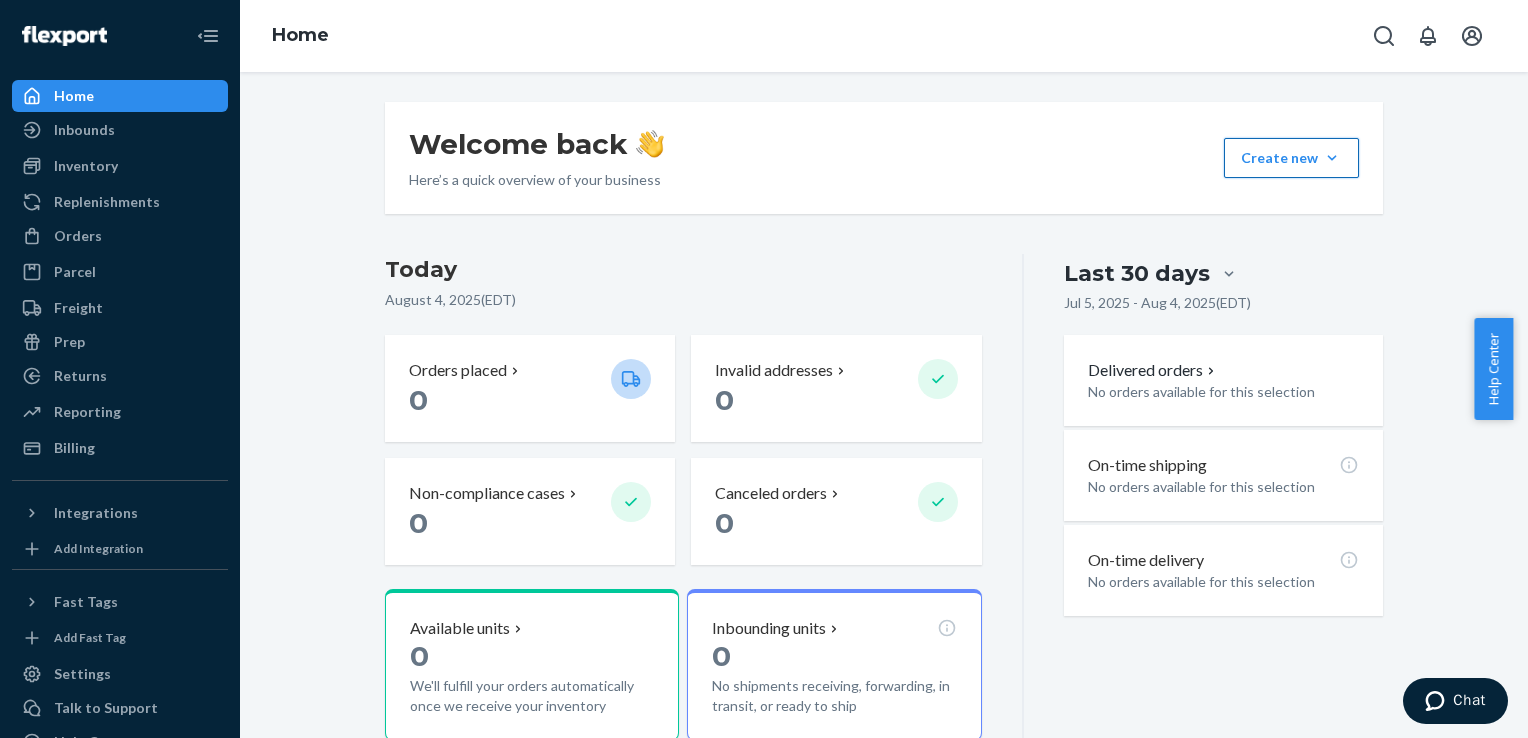 click on "Create new Create new inbound Create new order Create new product" at bounding box center (1291, 158) 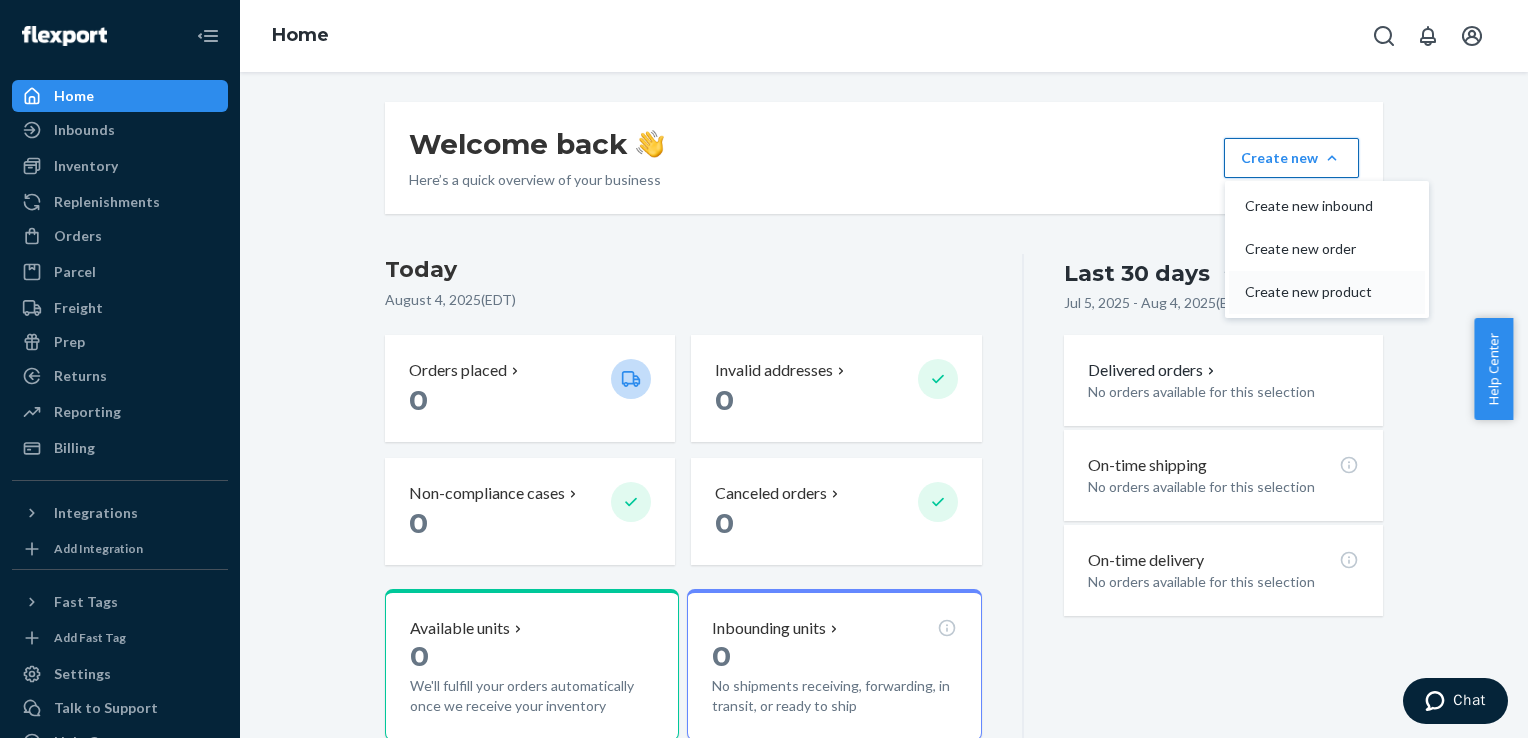 click on "Create new product" at bounding box center (1309, 292) 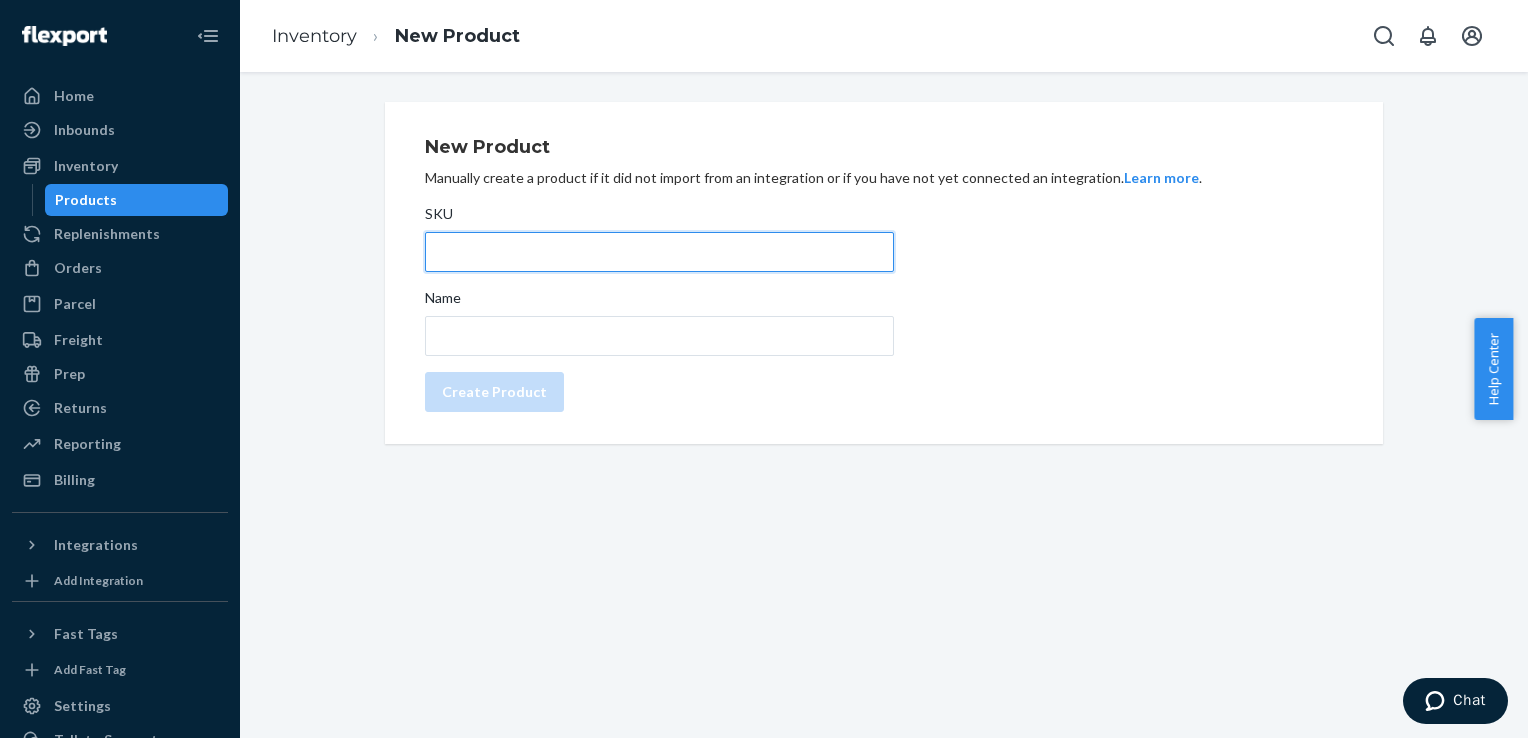 click on "SKU" at bounding box center [659, 252] 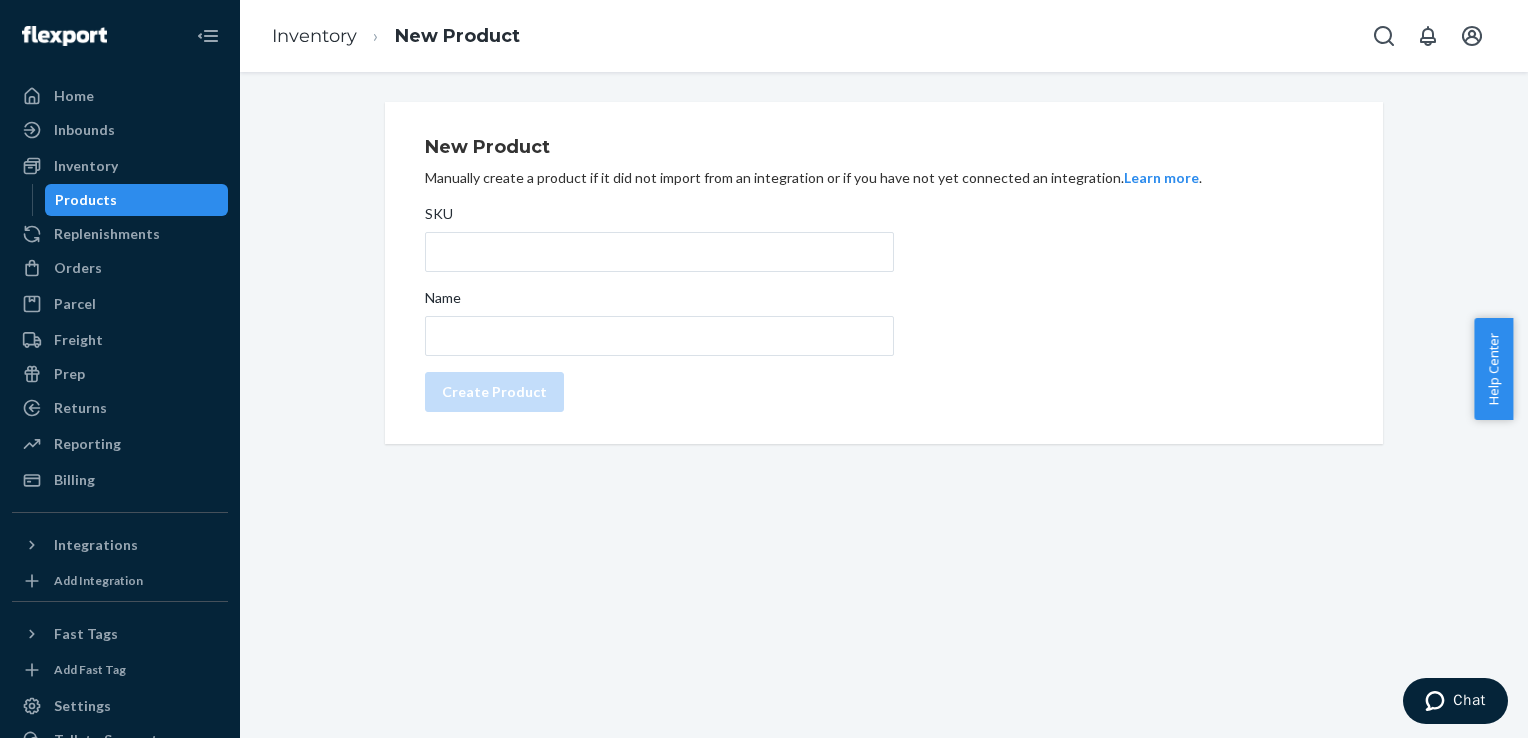 drag, startPoint x: 1048, startPoint y: 176, endPoint x: 1094, endPoint y: 174, distance: 46.043457 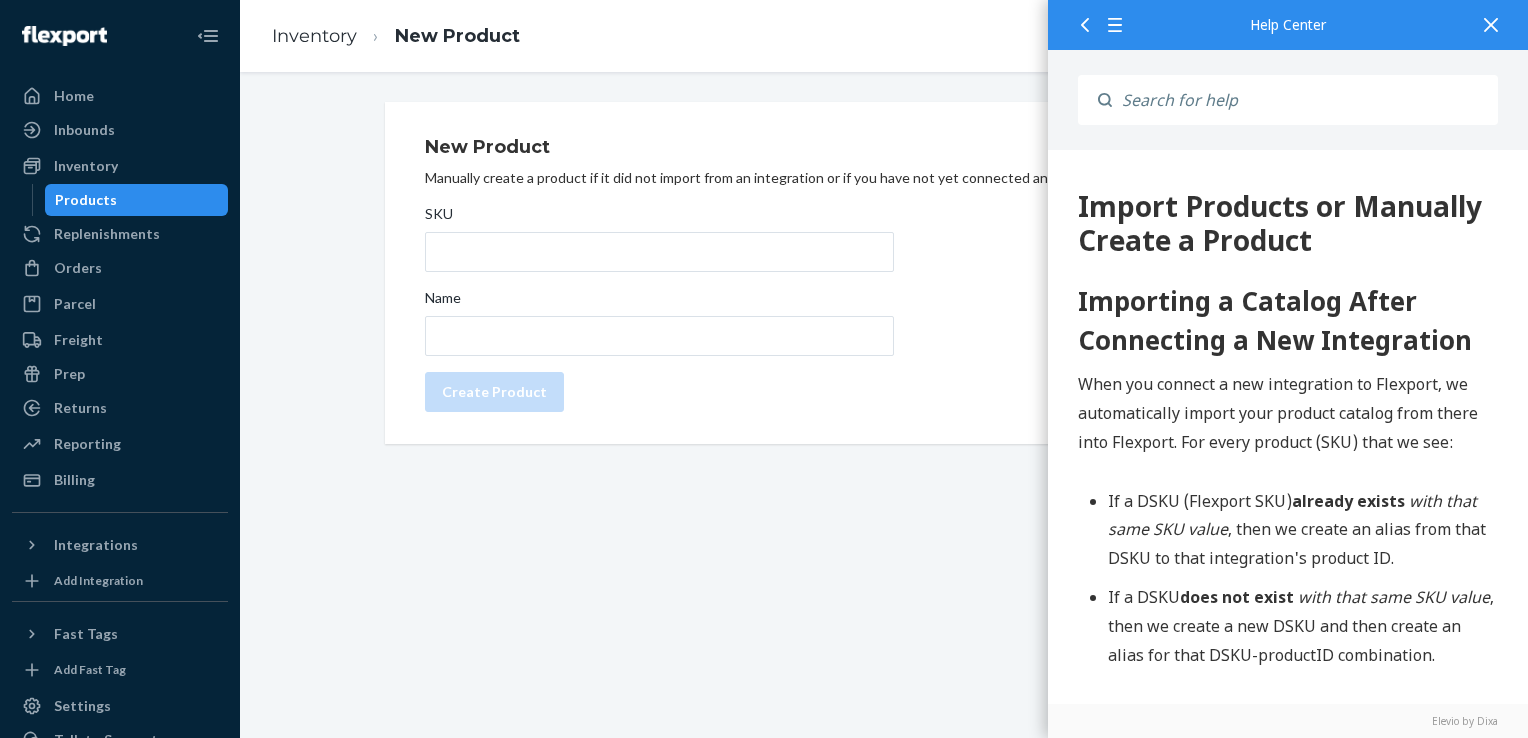 scroll, scrollTop: 0, scrollLeft: 0, axis: both 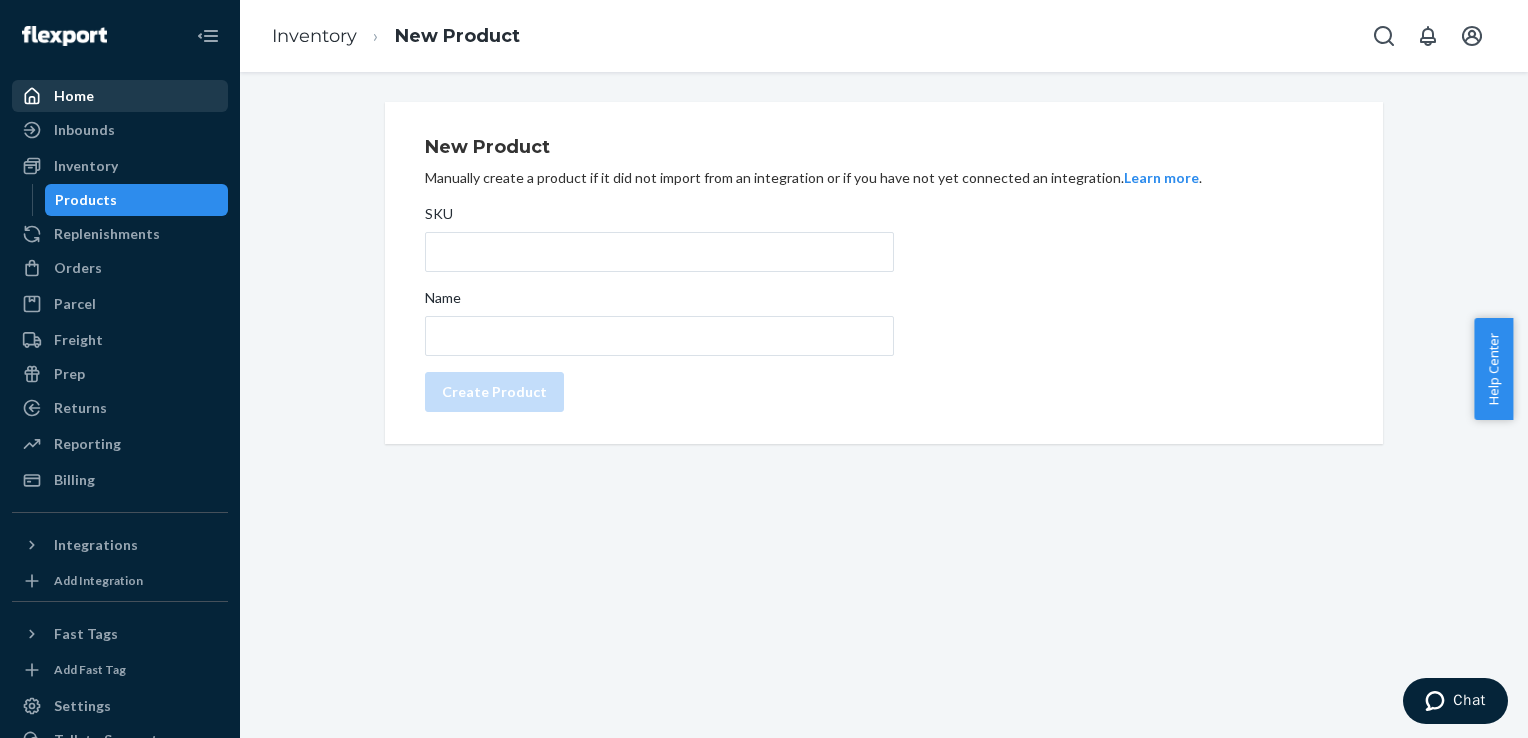click on "Home" at bounding box center [120, 96] 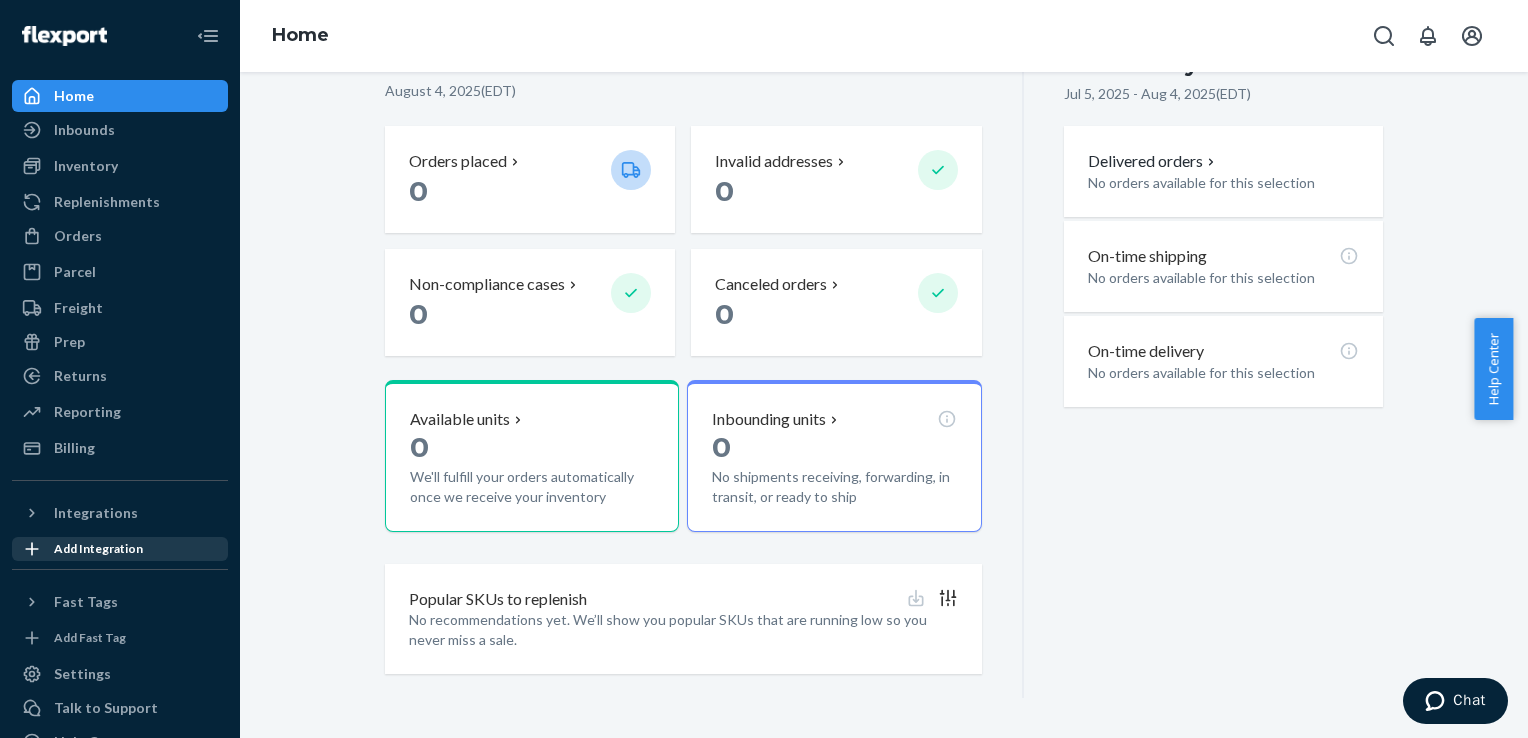 scroll, scrollTop: 208, scrollLeft: 0, axis: vertical 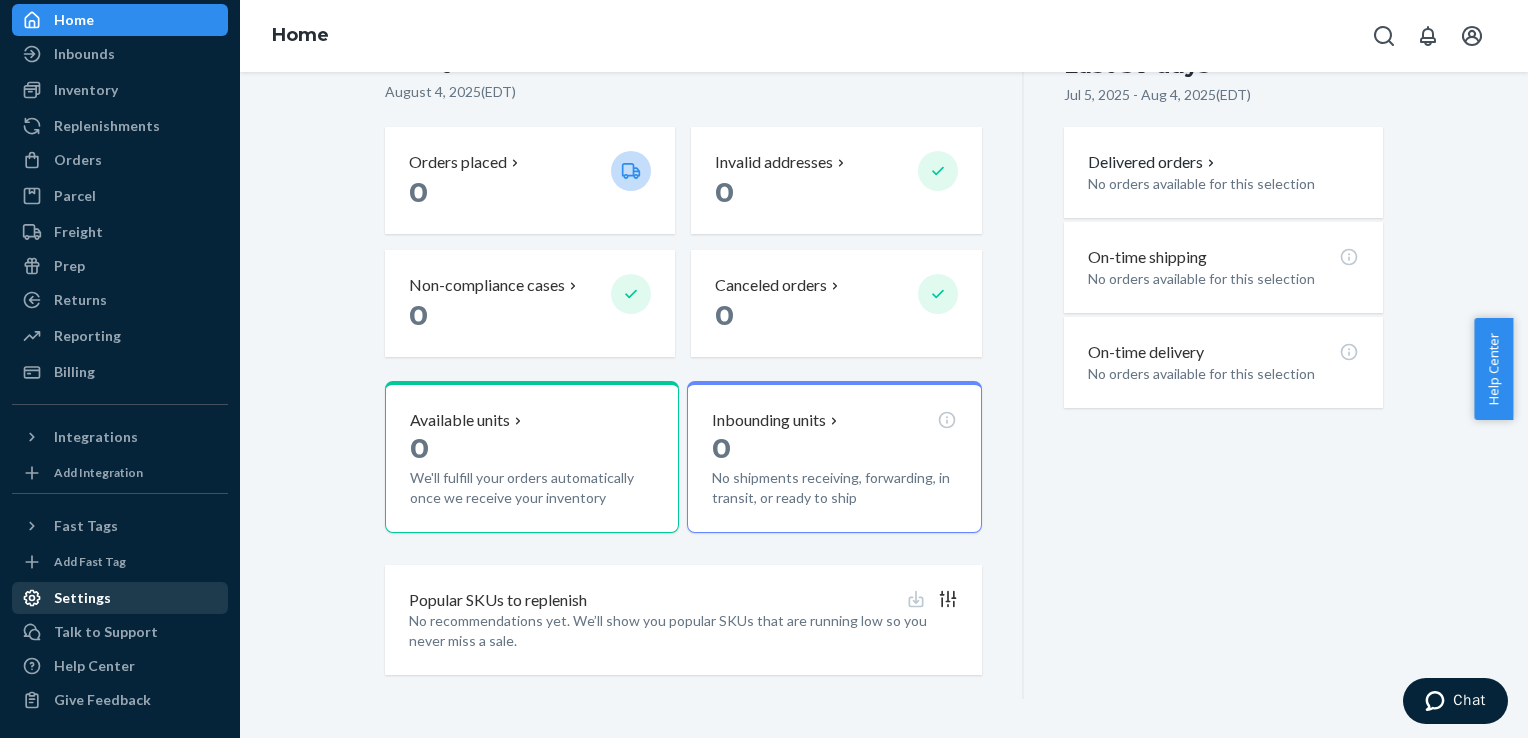 click on "Settings" at bounding box center [120, 598] 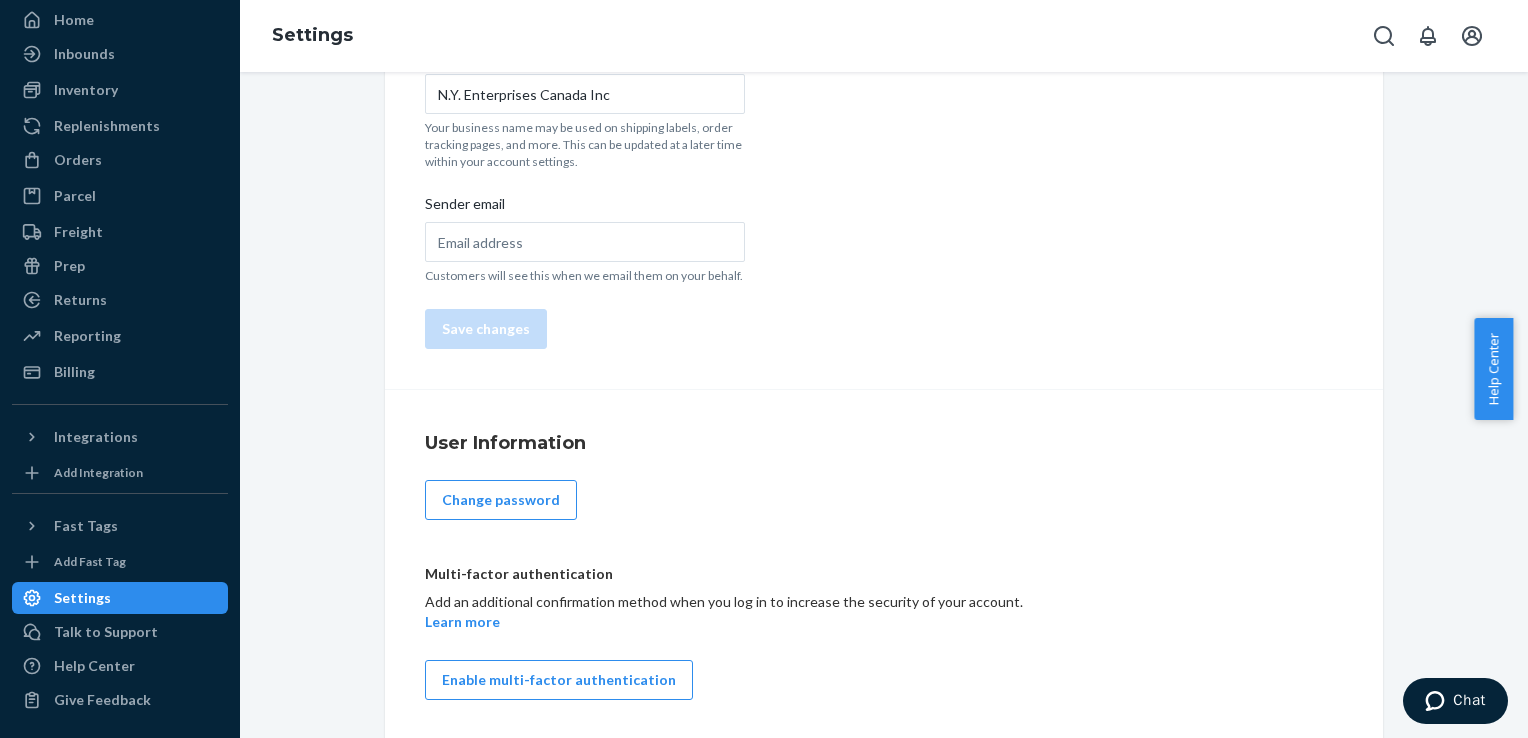 scroll, scrollTop: 0, scrollLeft: 0, axis: both 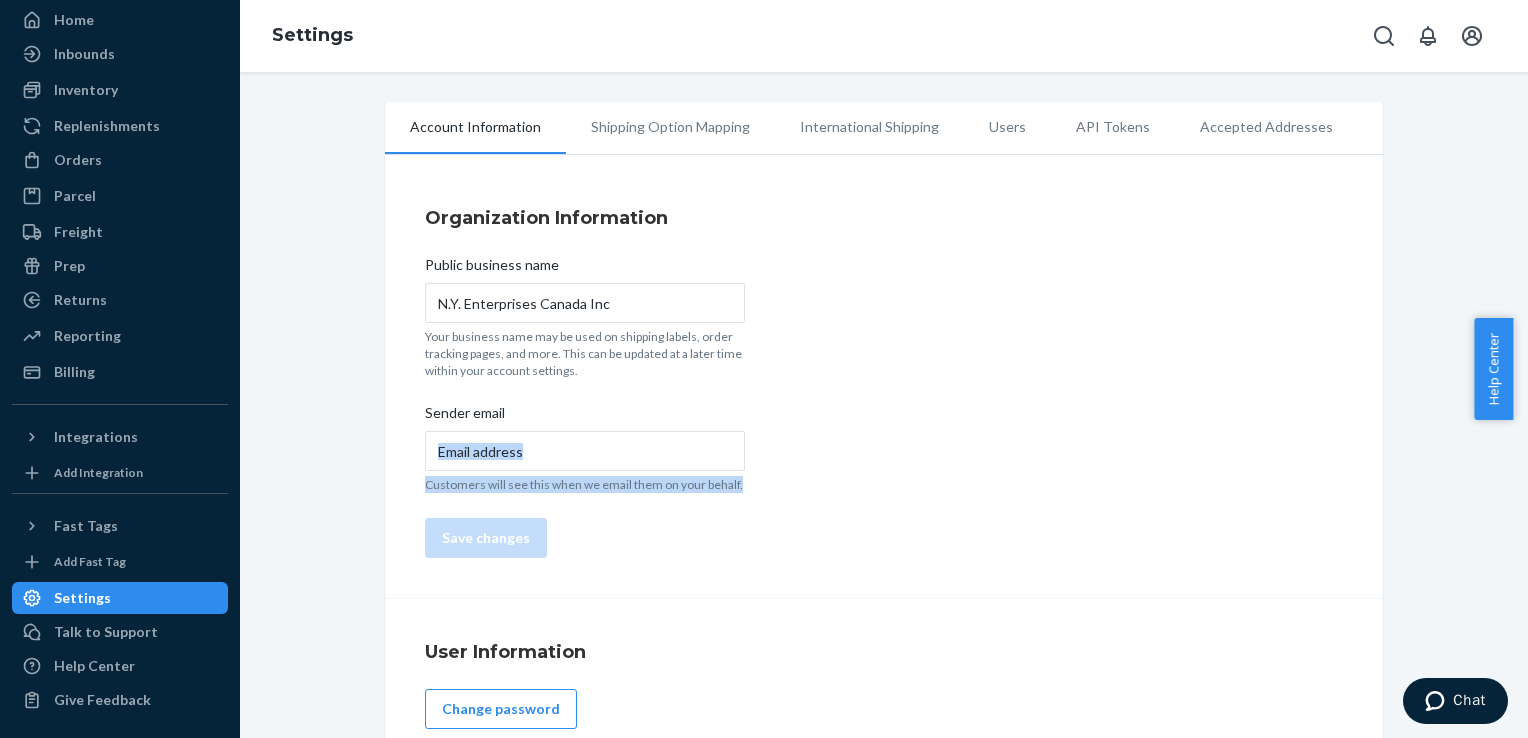 click on "Organization Information Public business name N.Y. Enterprises Canada Inc Your business name may be used on shipping labels, order tracking pages, and more. This can be updated at a later time within your account settings. Sender email Customers will see this when we email them on your behalf. Save changes" at bounding box center (884, 382) 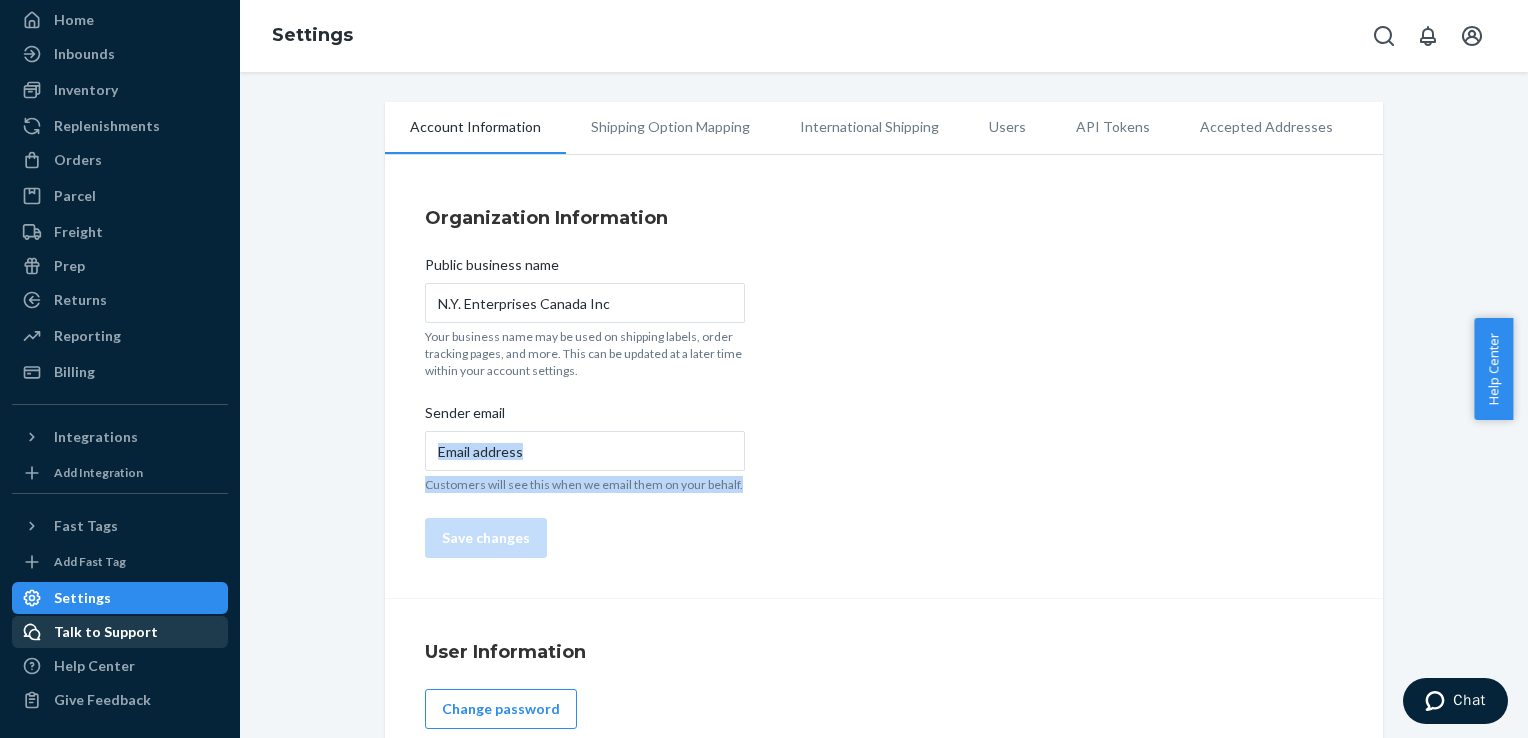 click on "Talk to Support" at bounding box center (106, 632) 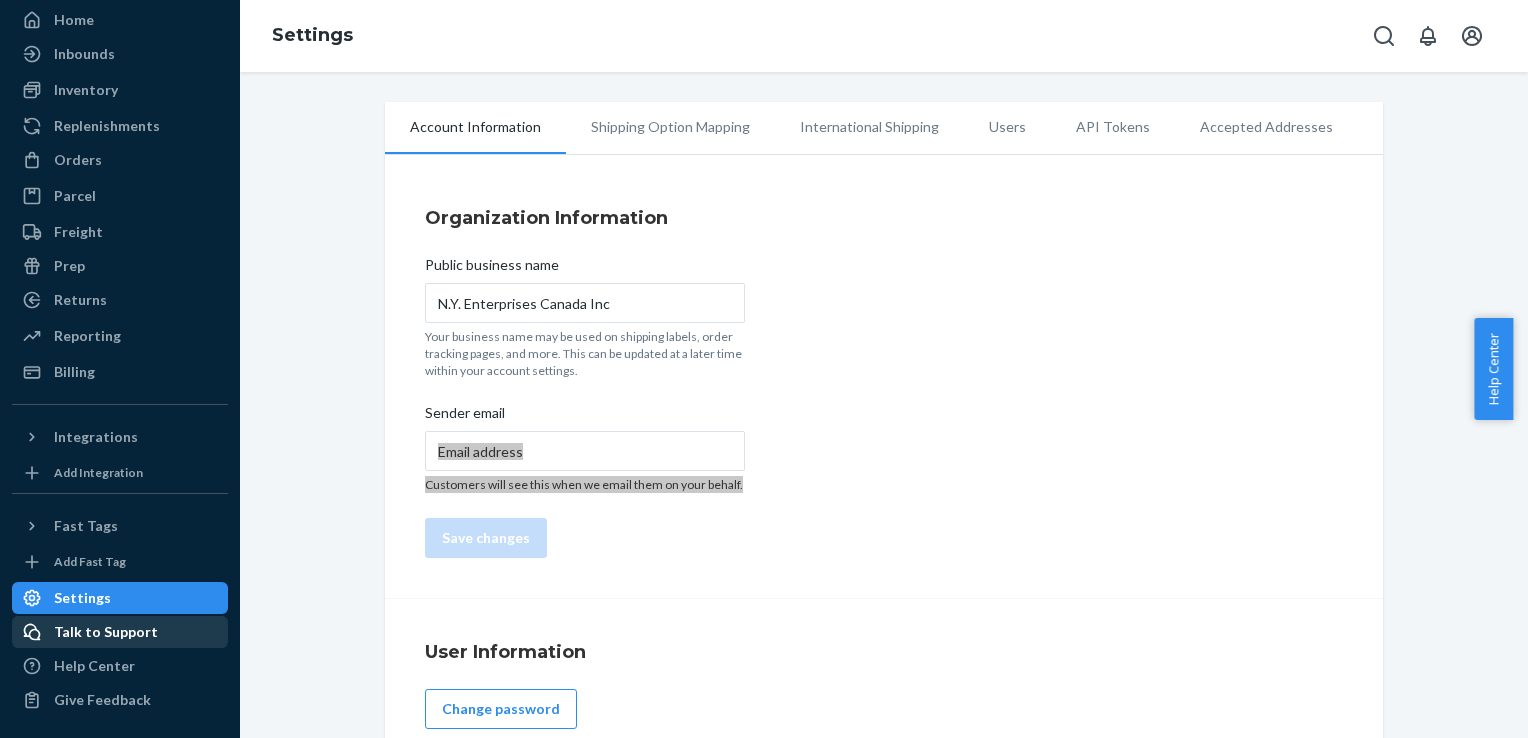 scroll, scrollTop: 0, scrollLeft: 0, axis: both 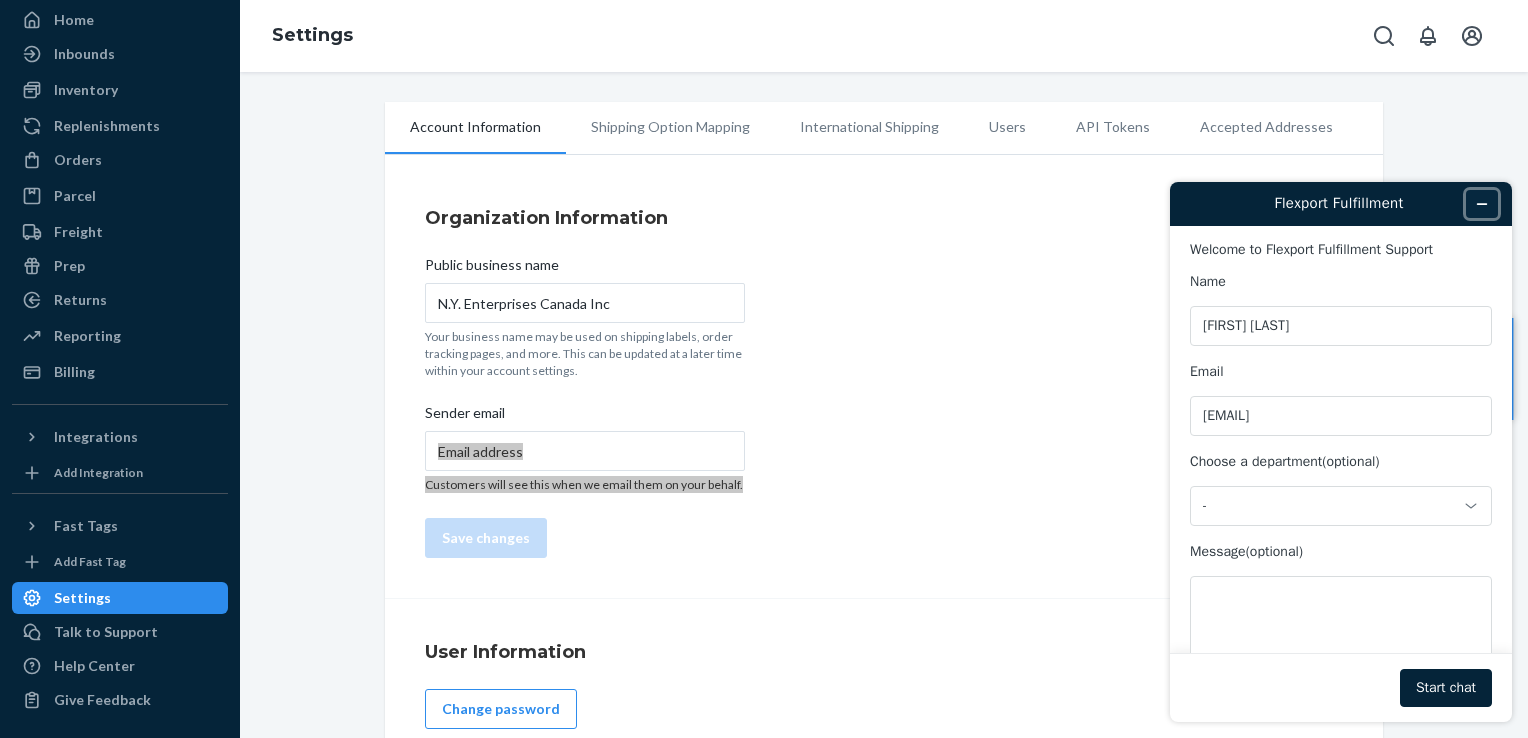 click 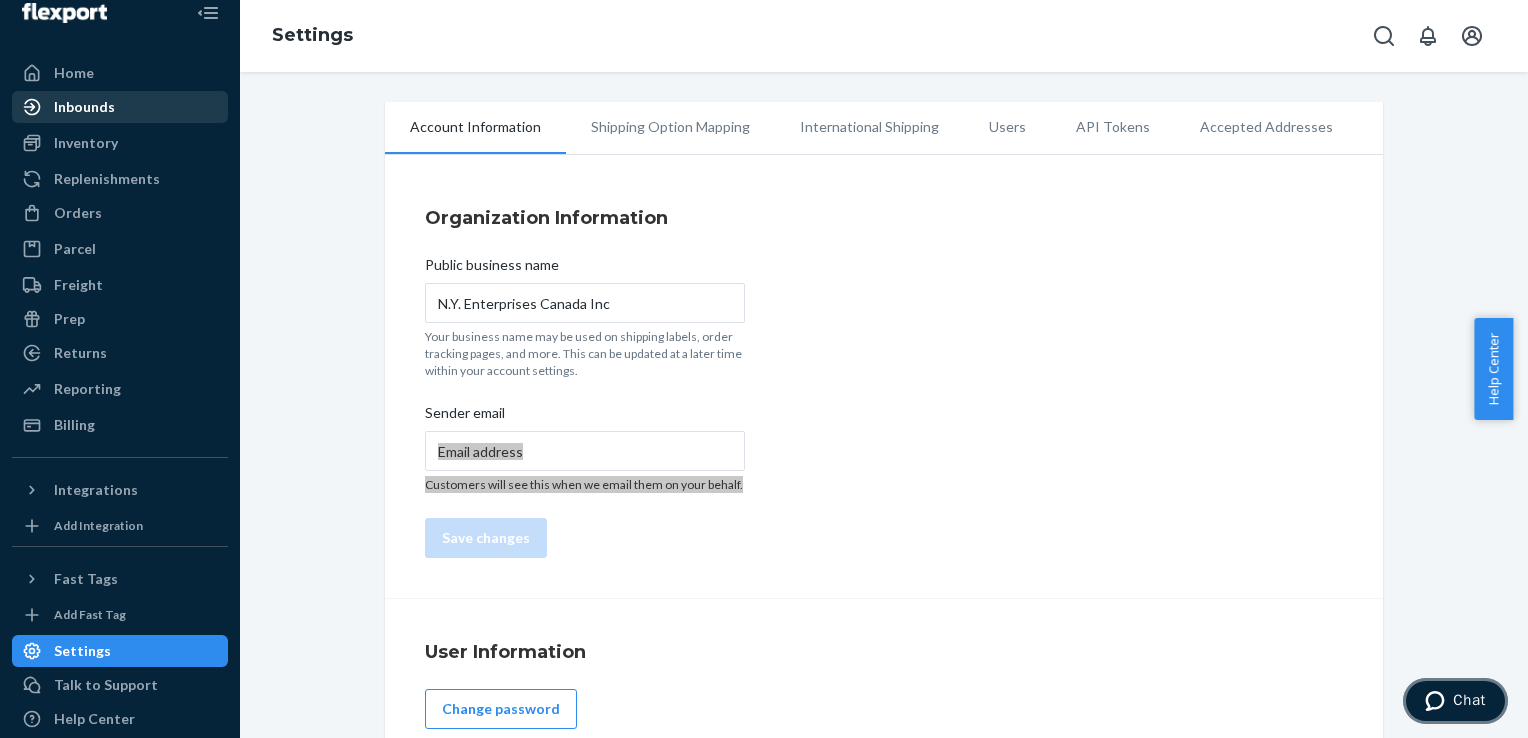 scroll, scrollTop: 0, scrollLeft: 0, axis: both 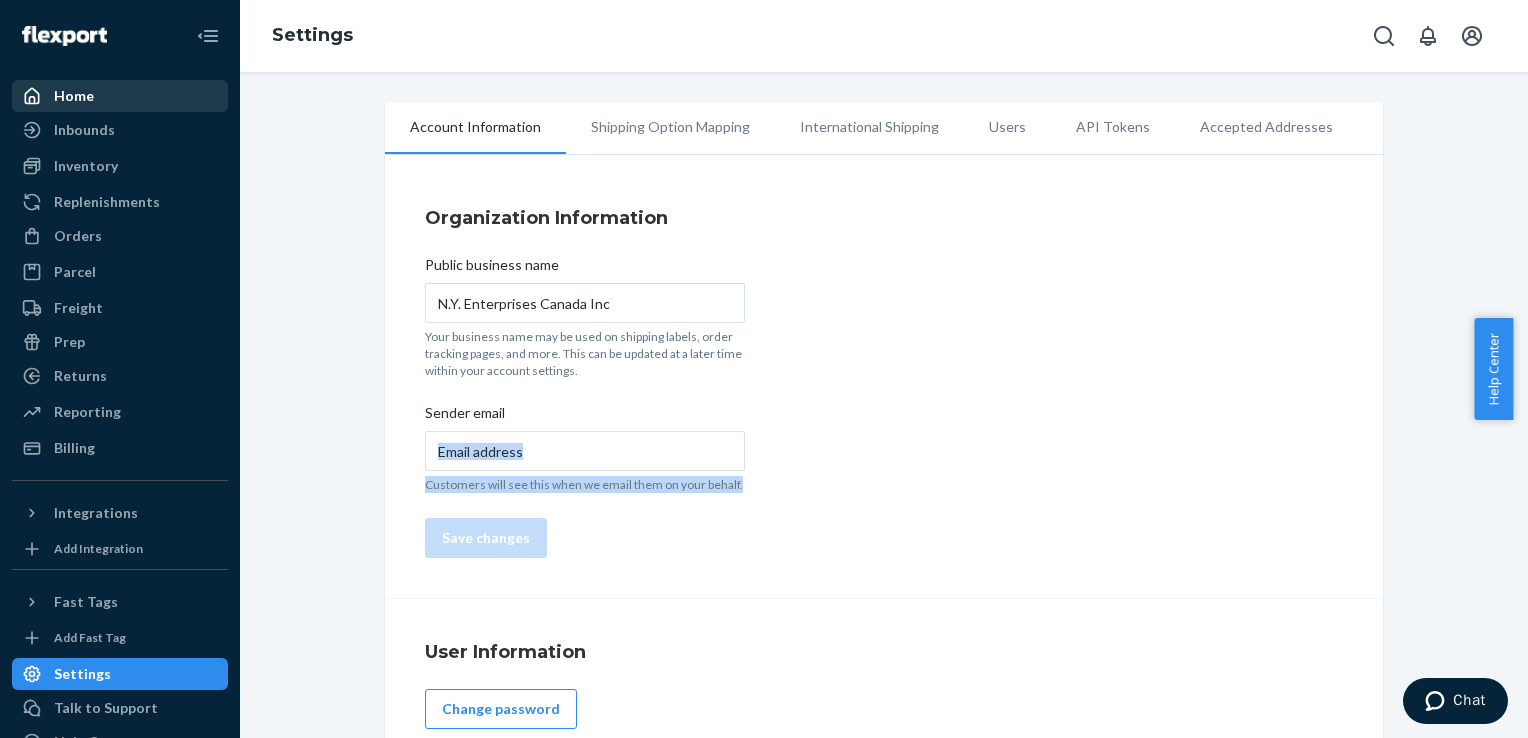click on "Home" at bounding box center [120, 96] 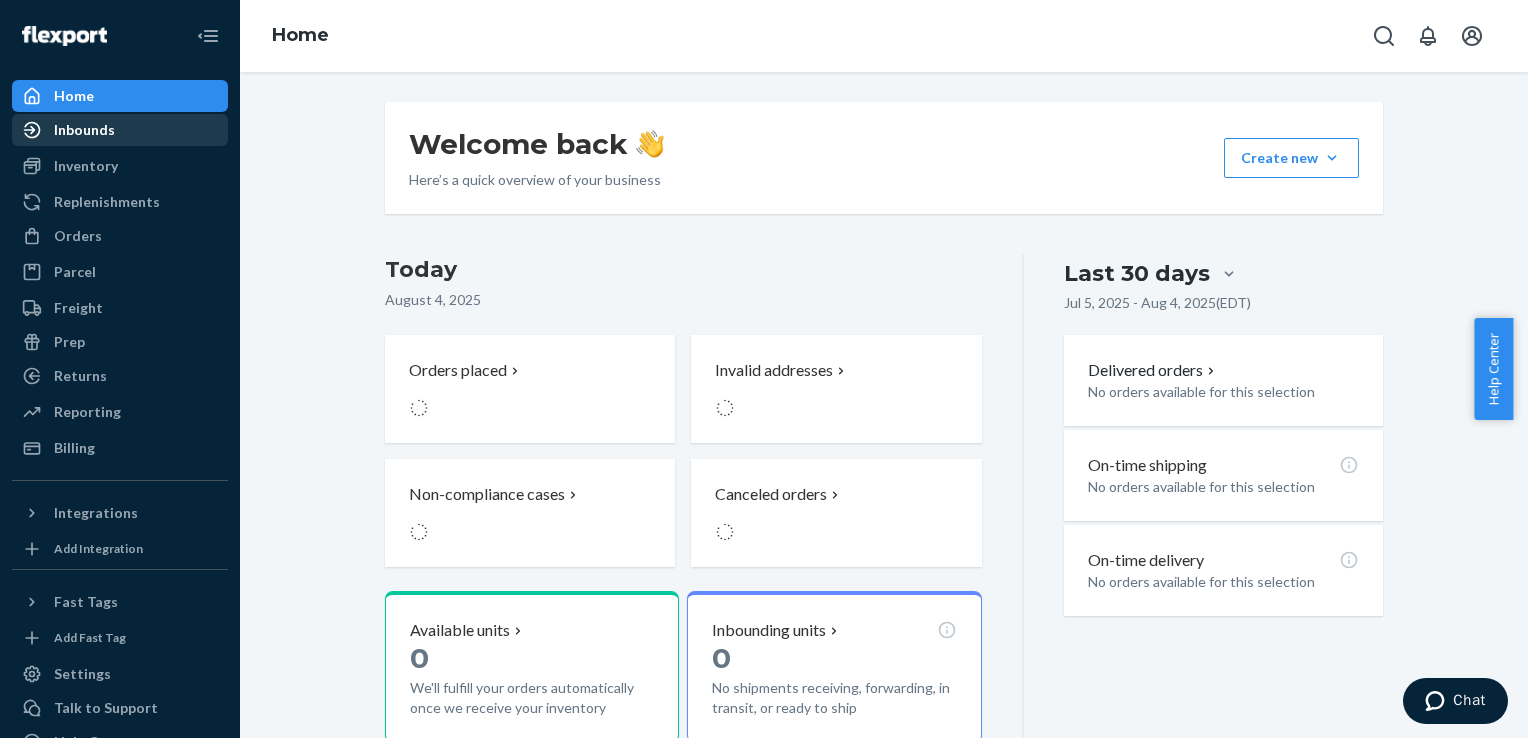 click on "Inbounds" at bounding box center [120, 130] 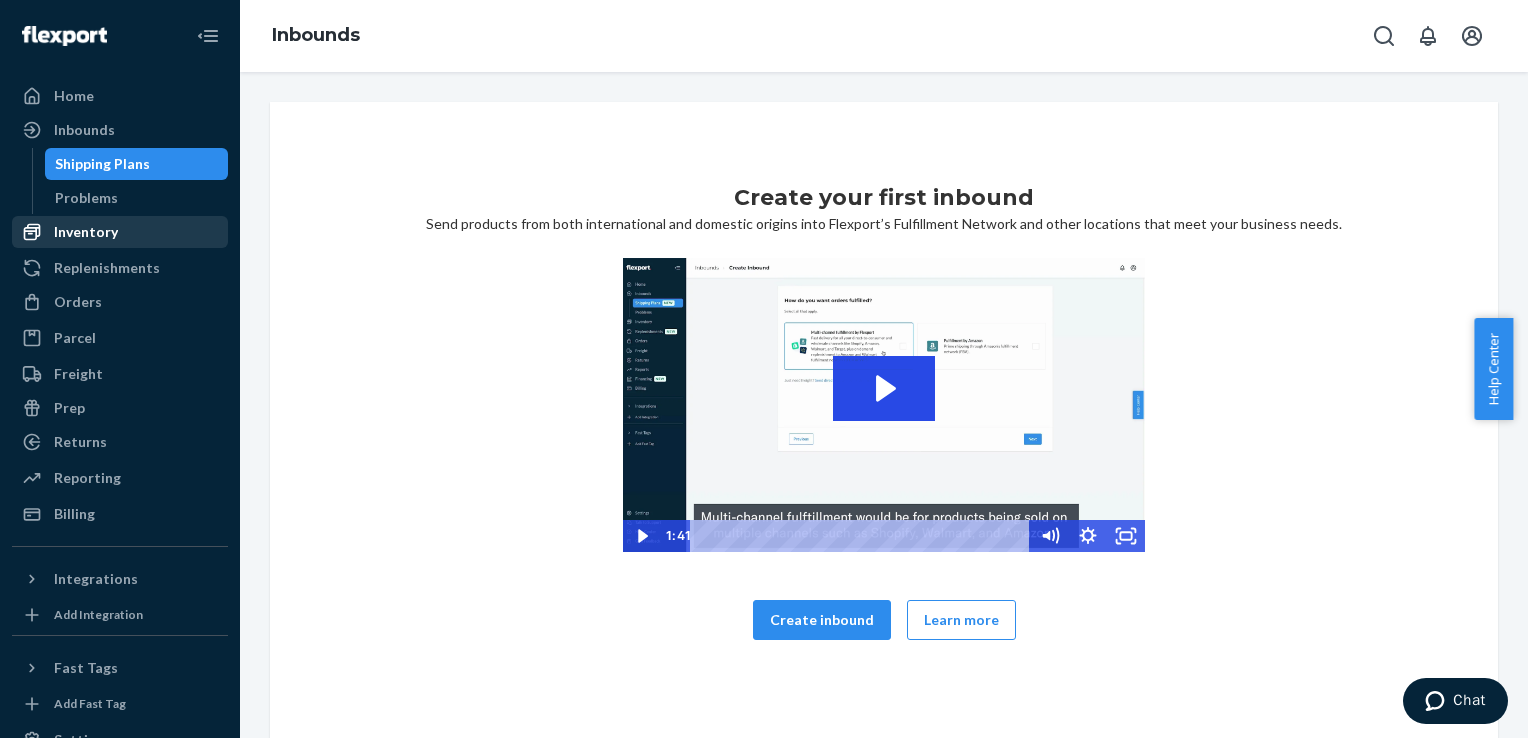 click on "Inventory" at bounding box center [120, 232] 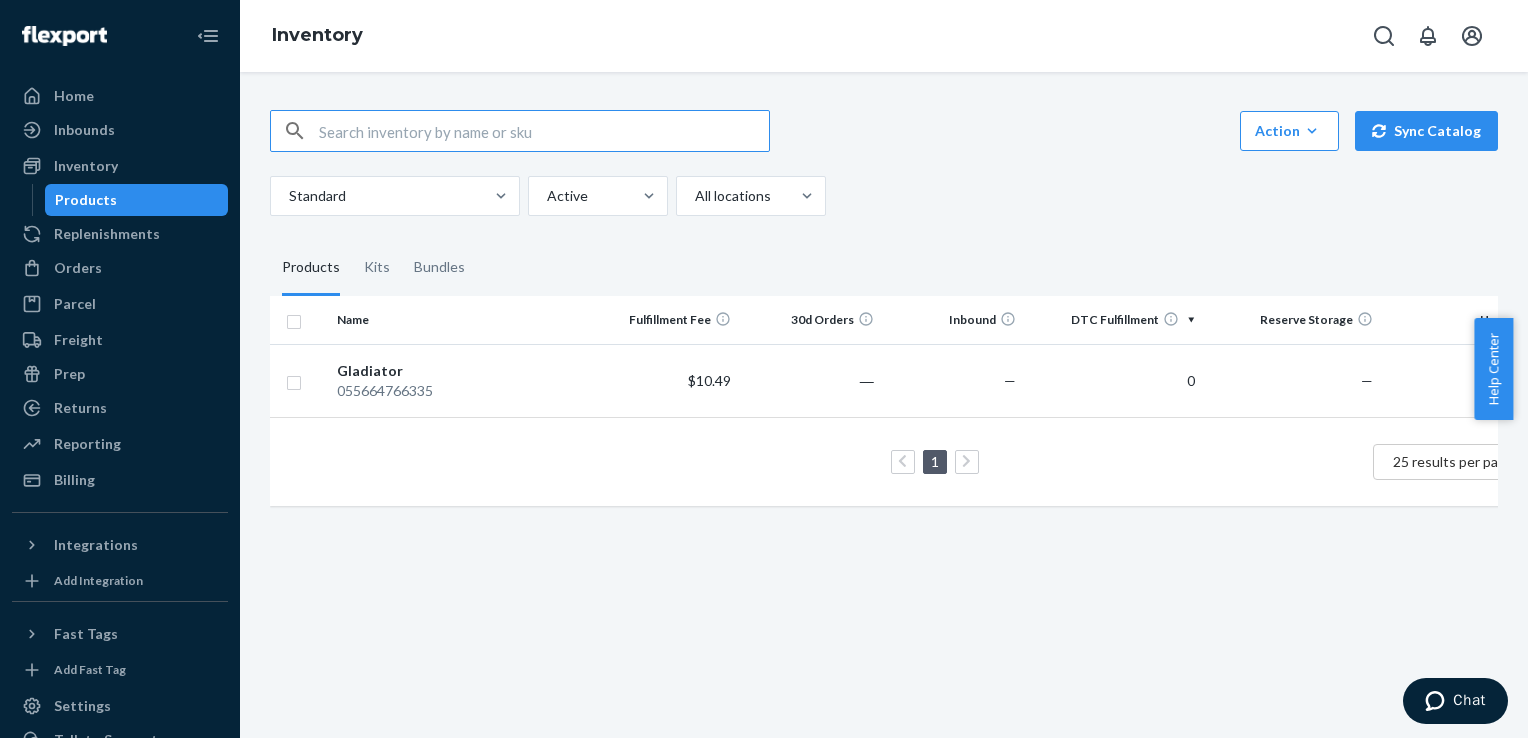 click on "1 25 results per page" at bounding box center [914, 462] 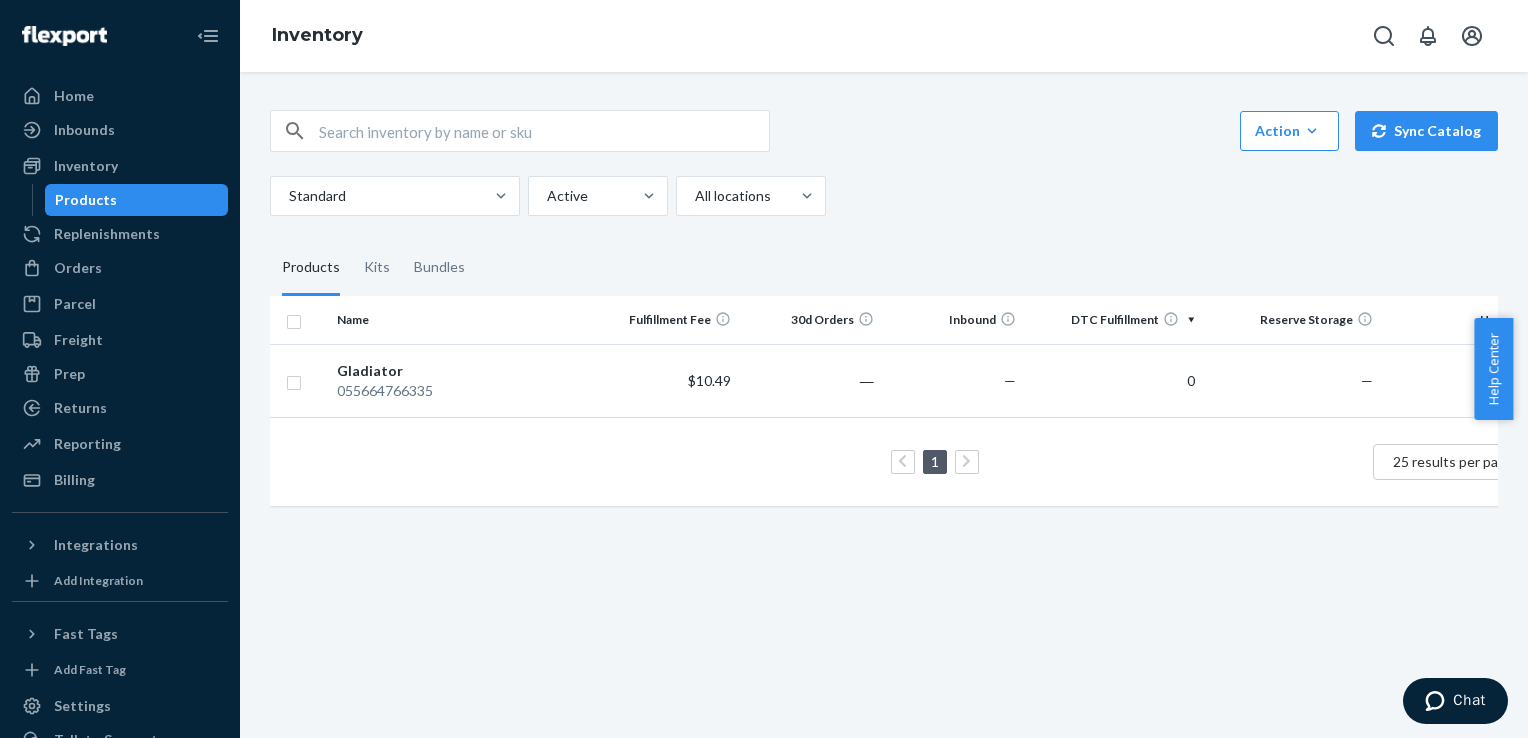 drag, startPoint x: 584, startPoint y: 467, endPoint x: 545, endPoint y: 482, distance: 41.785164 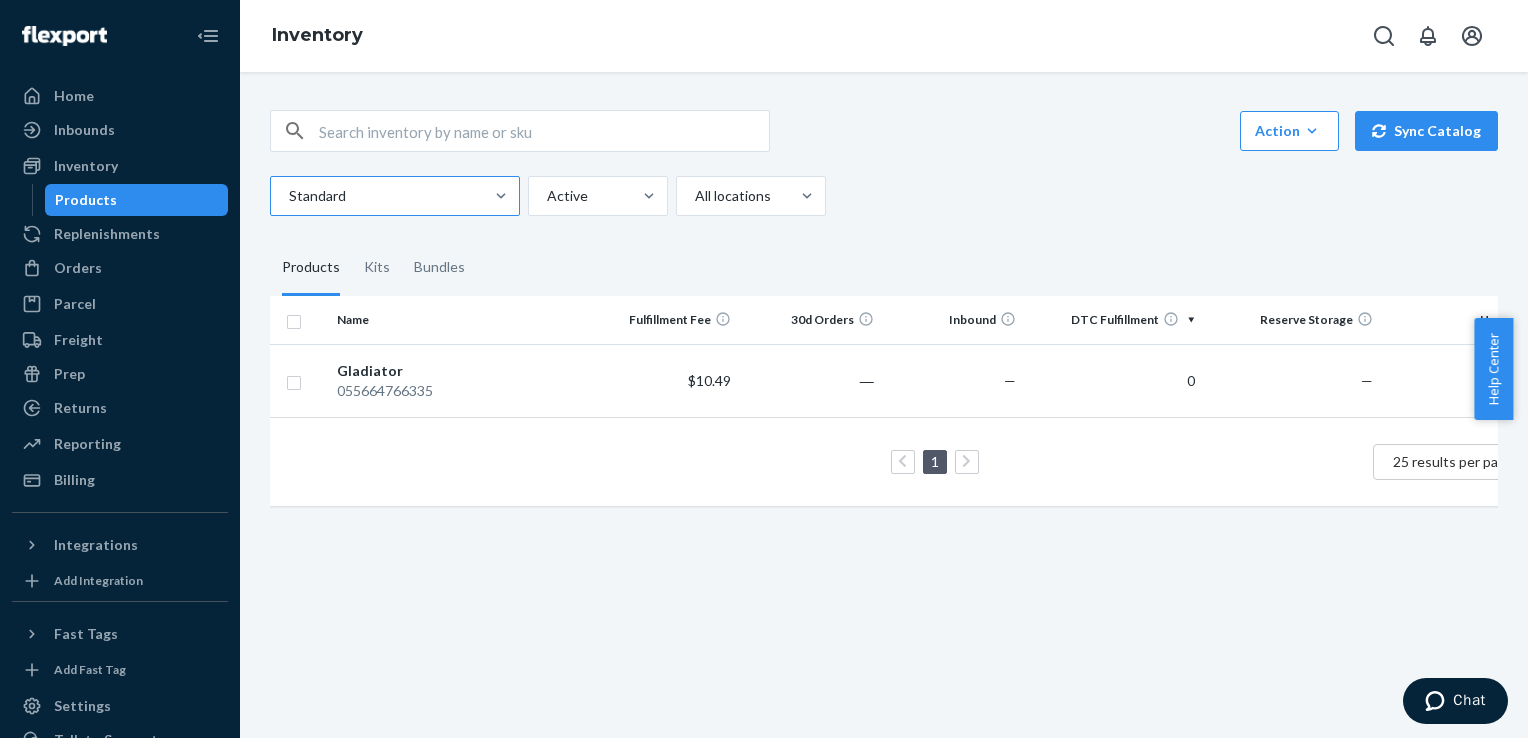 click on "Standard" at bounding box center [377, 196] 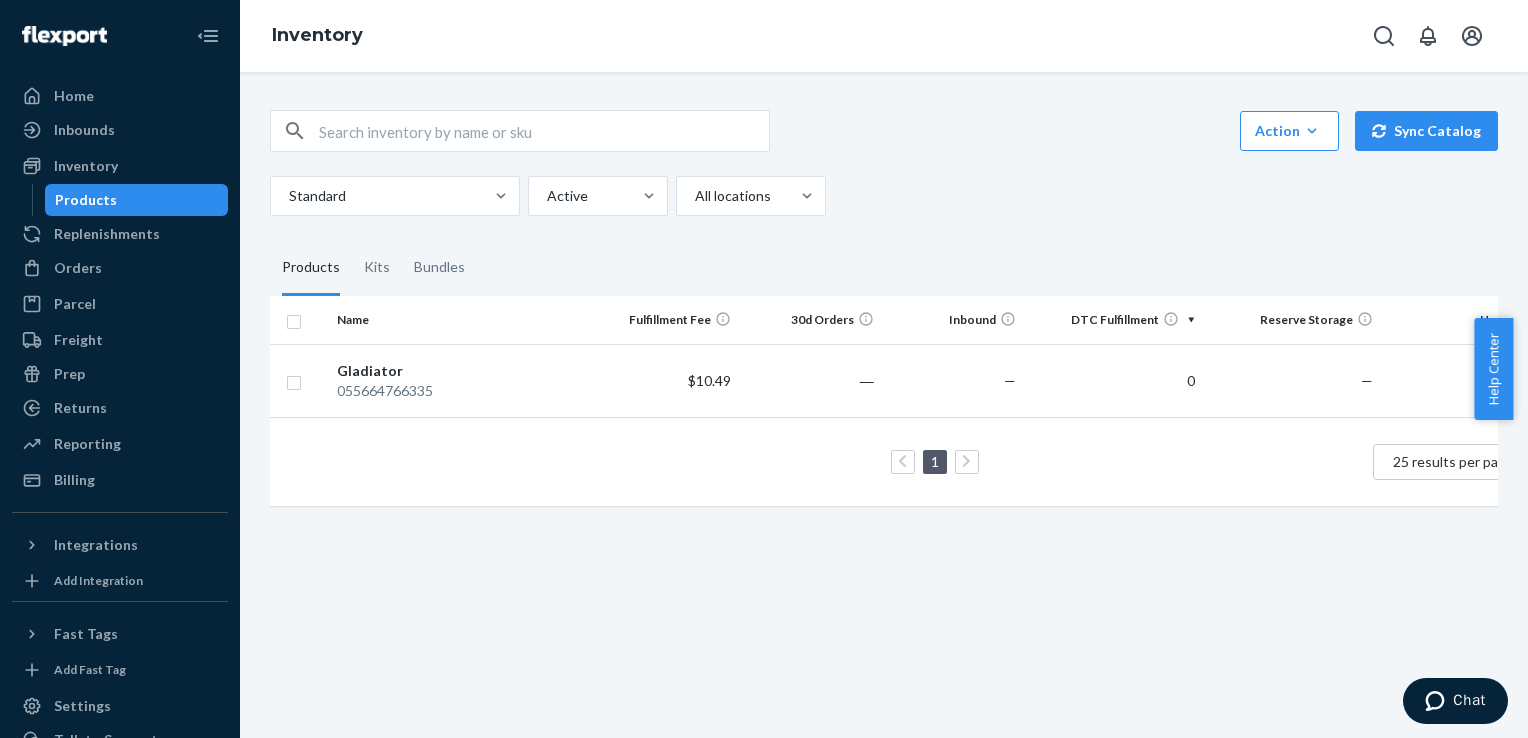 click on "1 25 results per page" at bounding box center [914, 462] 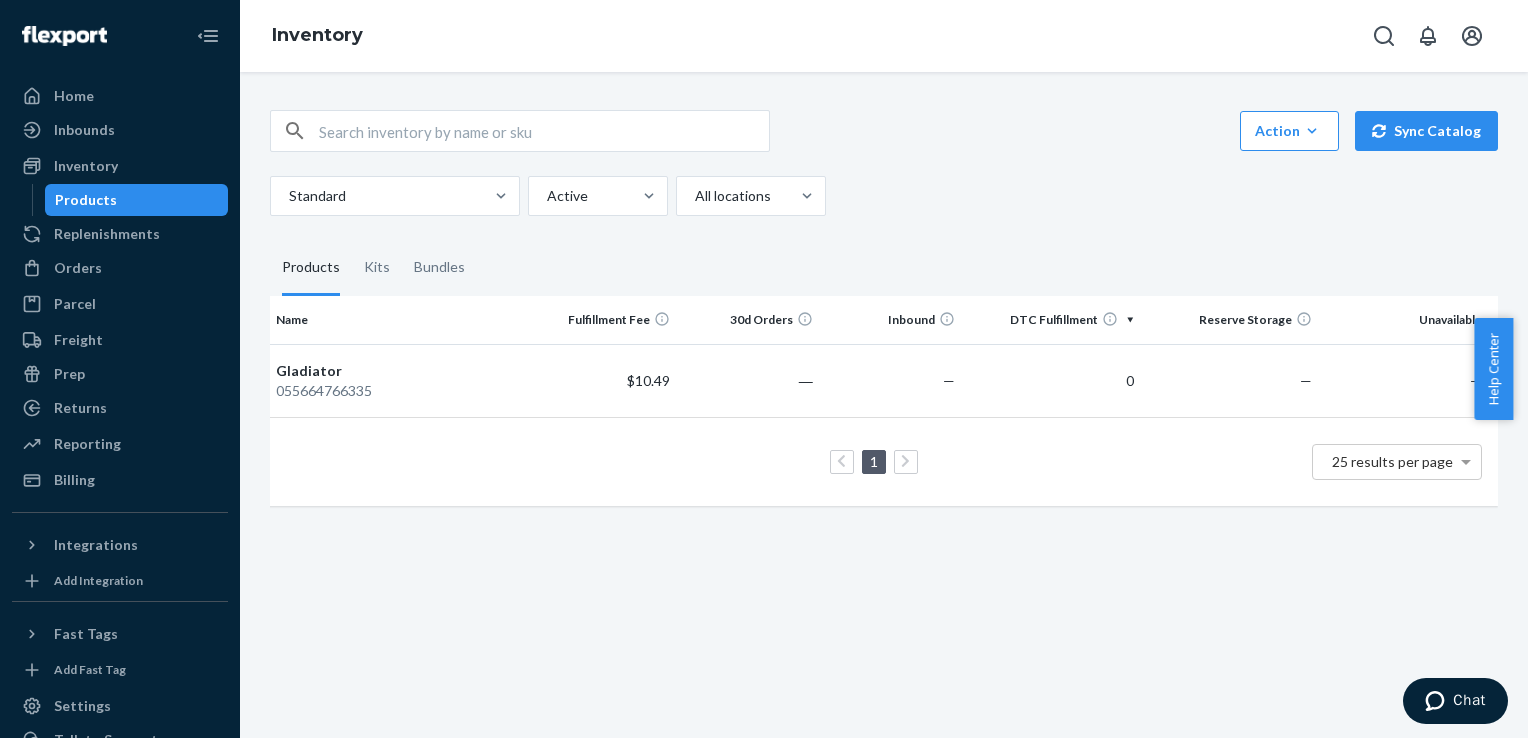 scroll, scrollTop: 0, scrollLeft: 0, axis: both 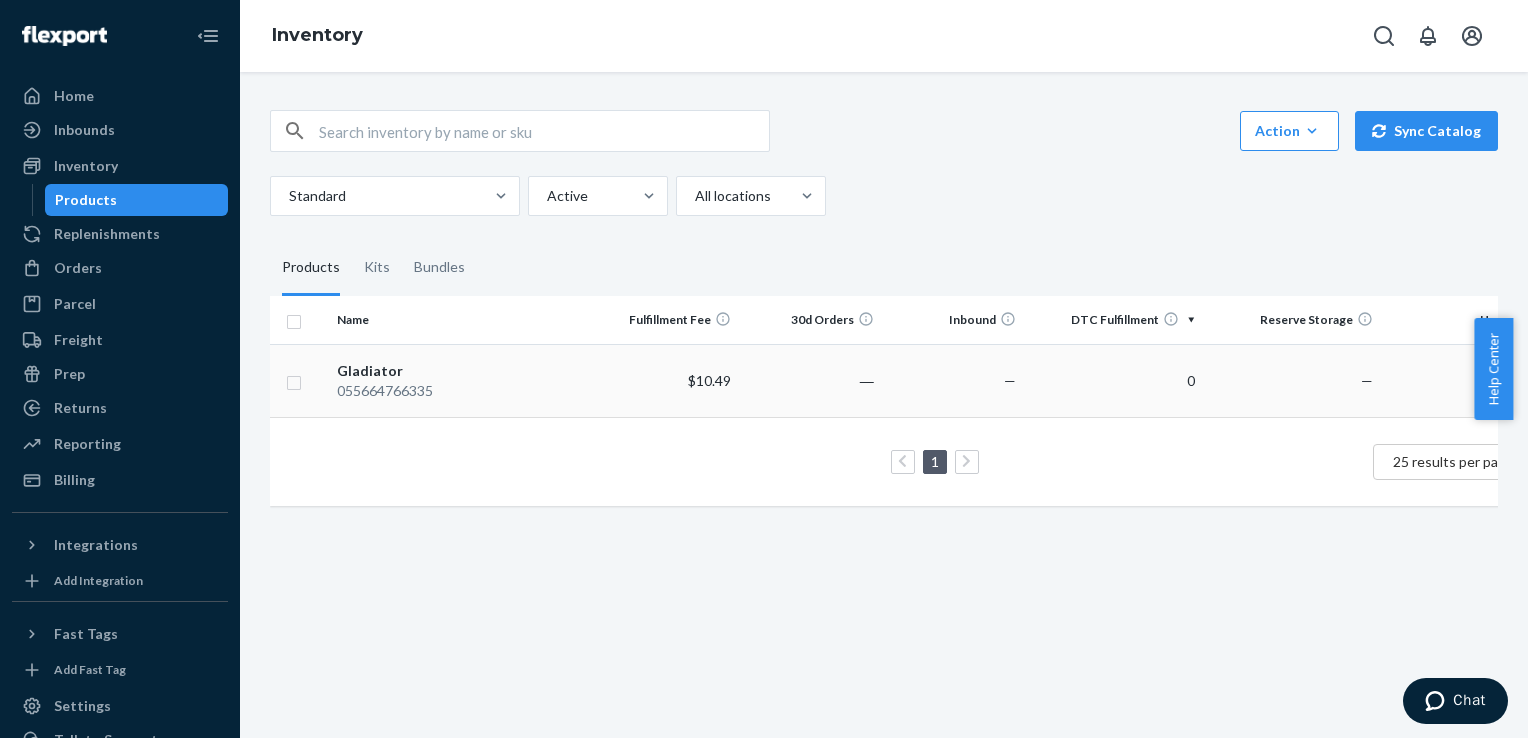 click on "055664766335" at bounding box center [462, 391] 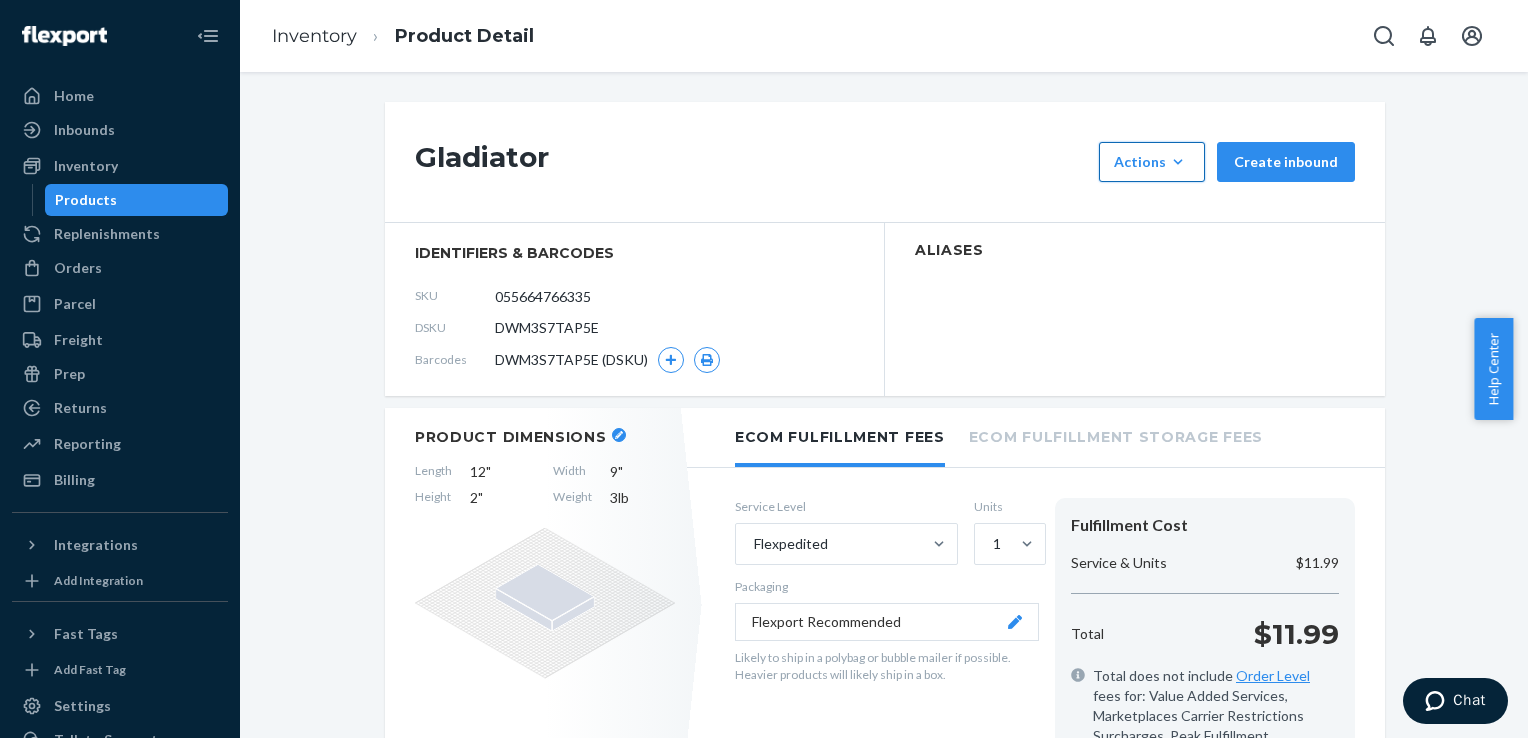 click on "Actions" at bounding box center (1152, 162) 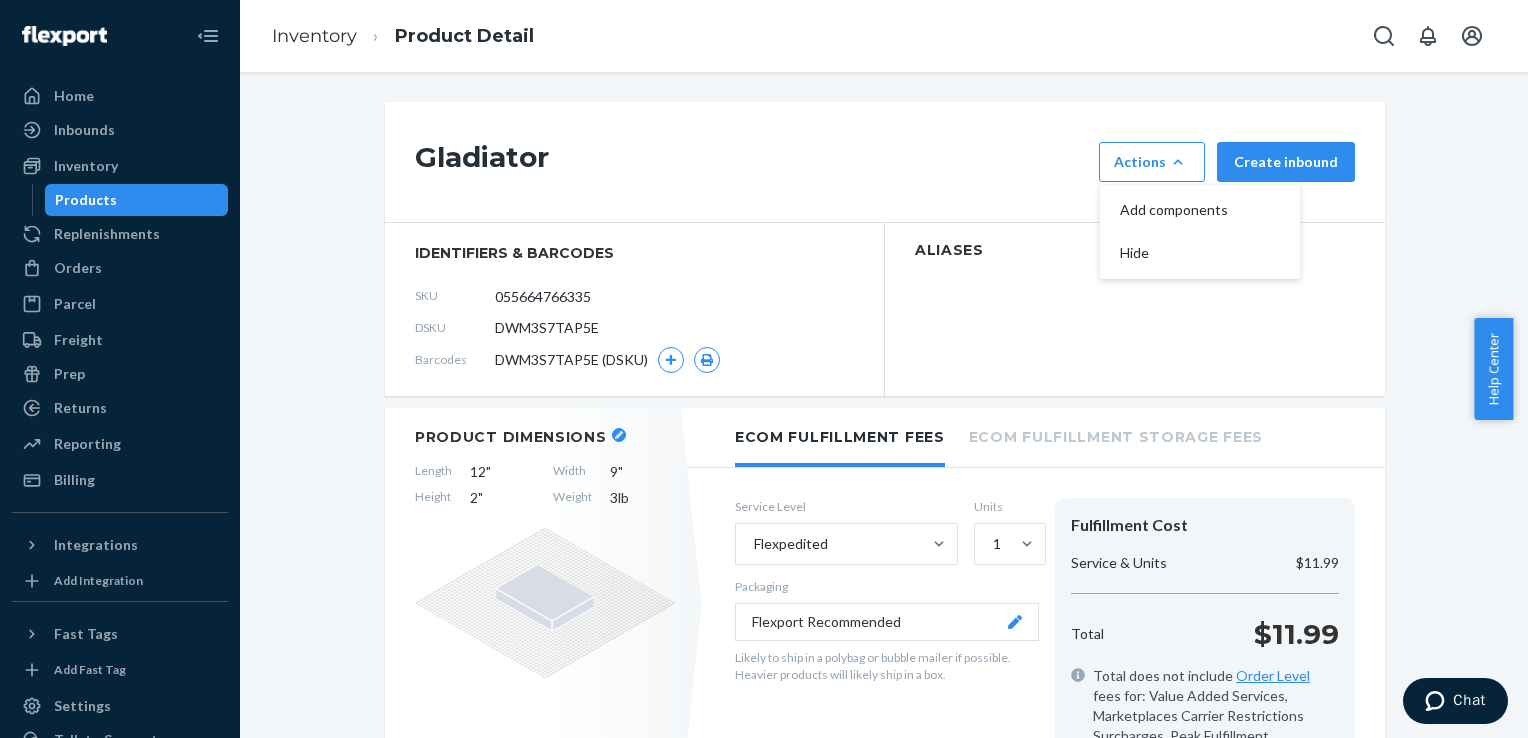 click on "Aliases" at bounding box center [1135, 309] 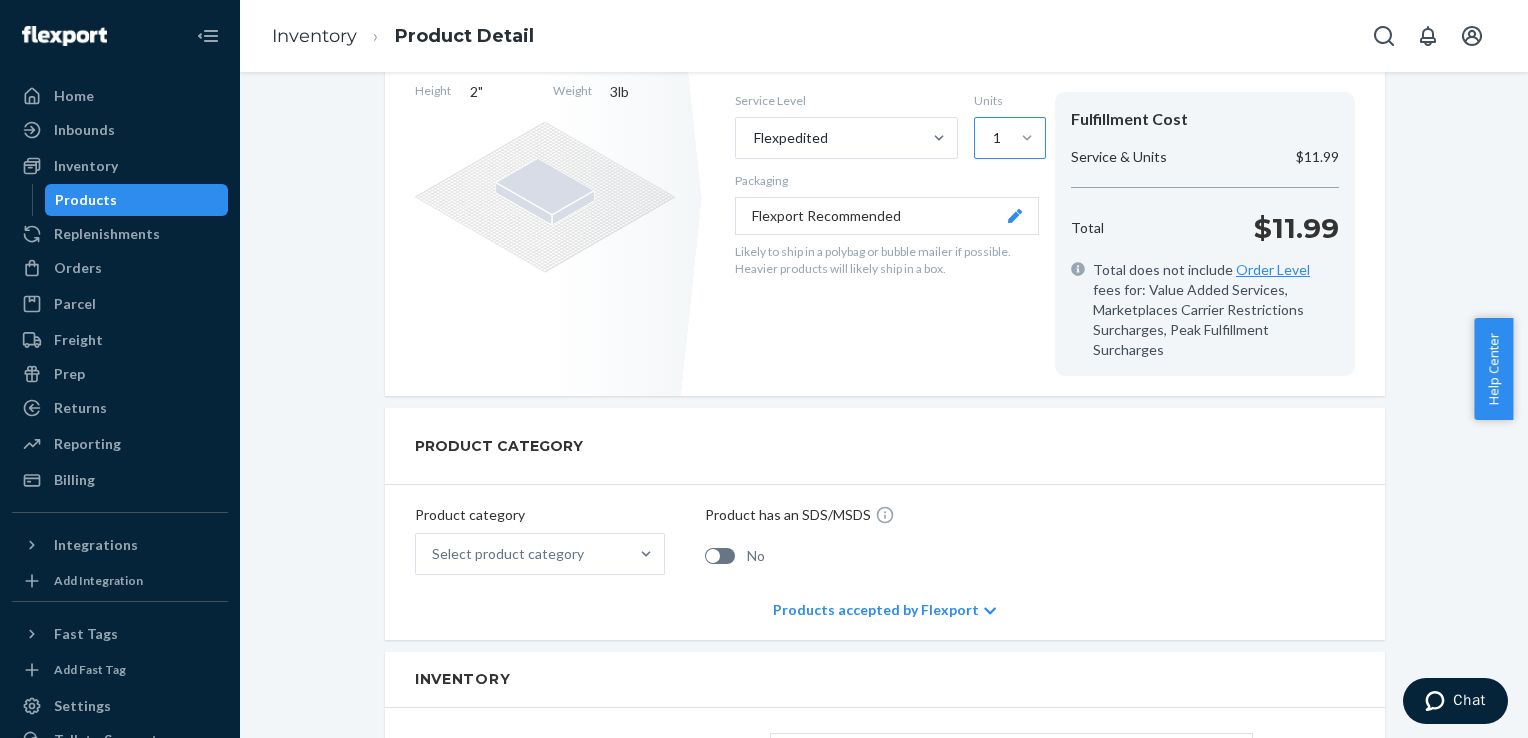 scroll, scrollTop: 700, scrollLeft: 0, axis: vertical 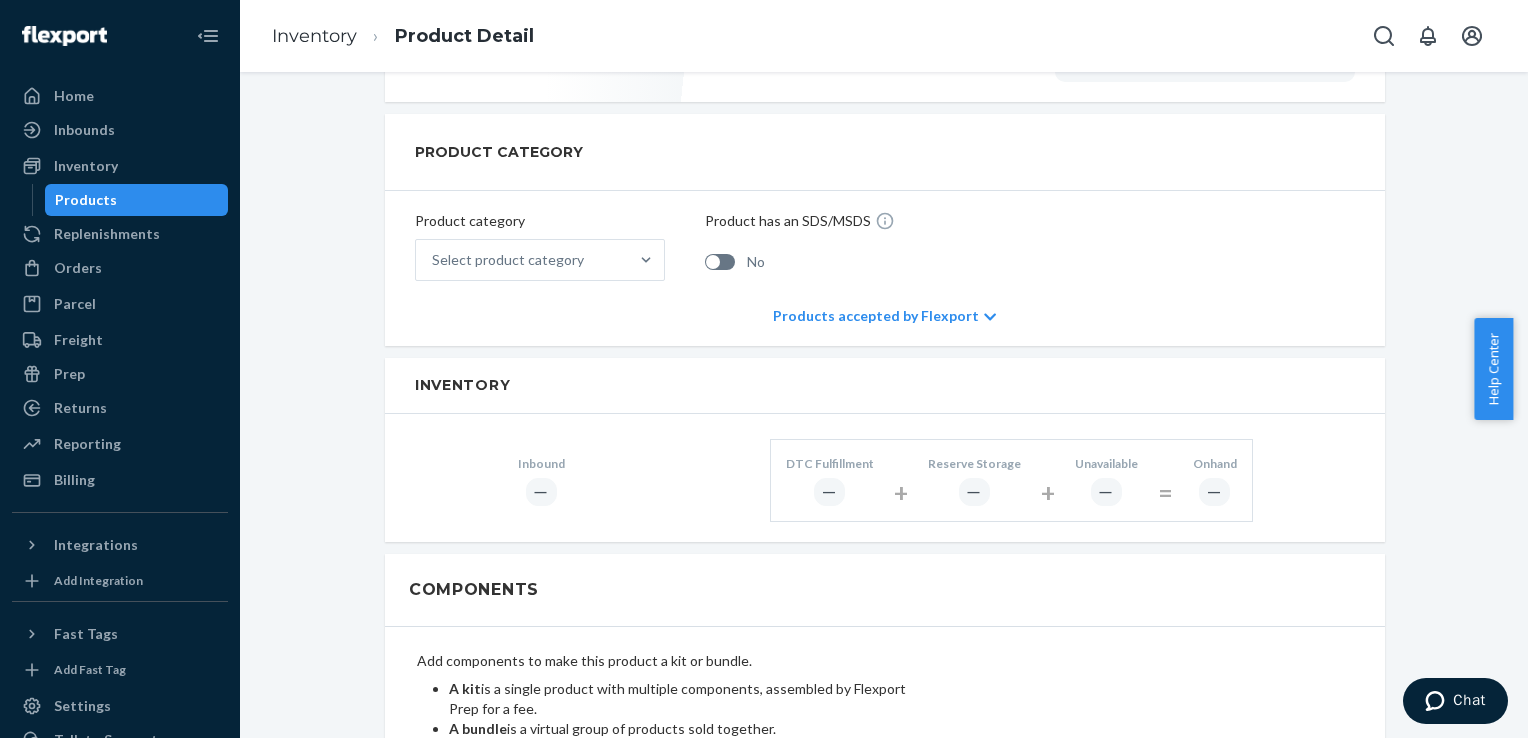 click on "Products accepted by Flexport" at bounding box center (884, 316) 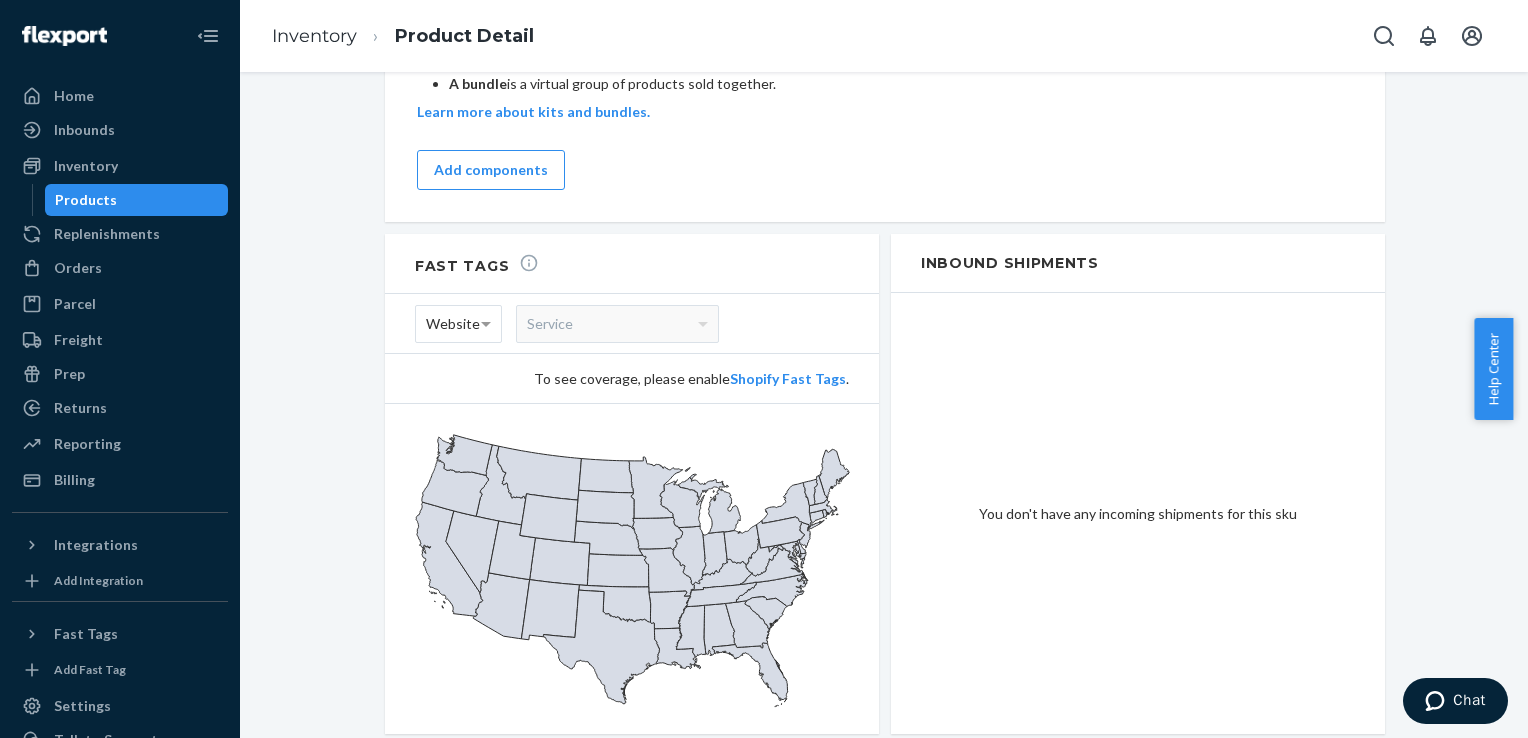 scroll, scrollTop: 1692, scrollLeft: 0, axis: vertical 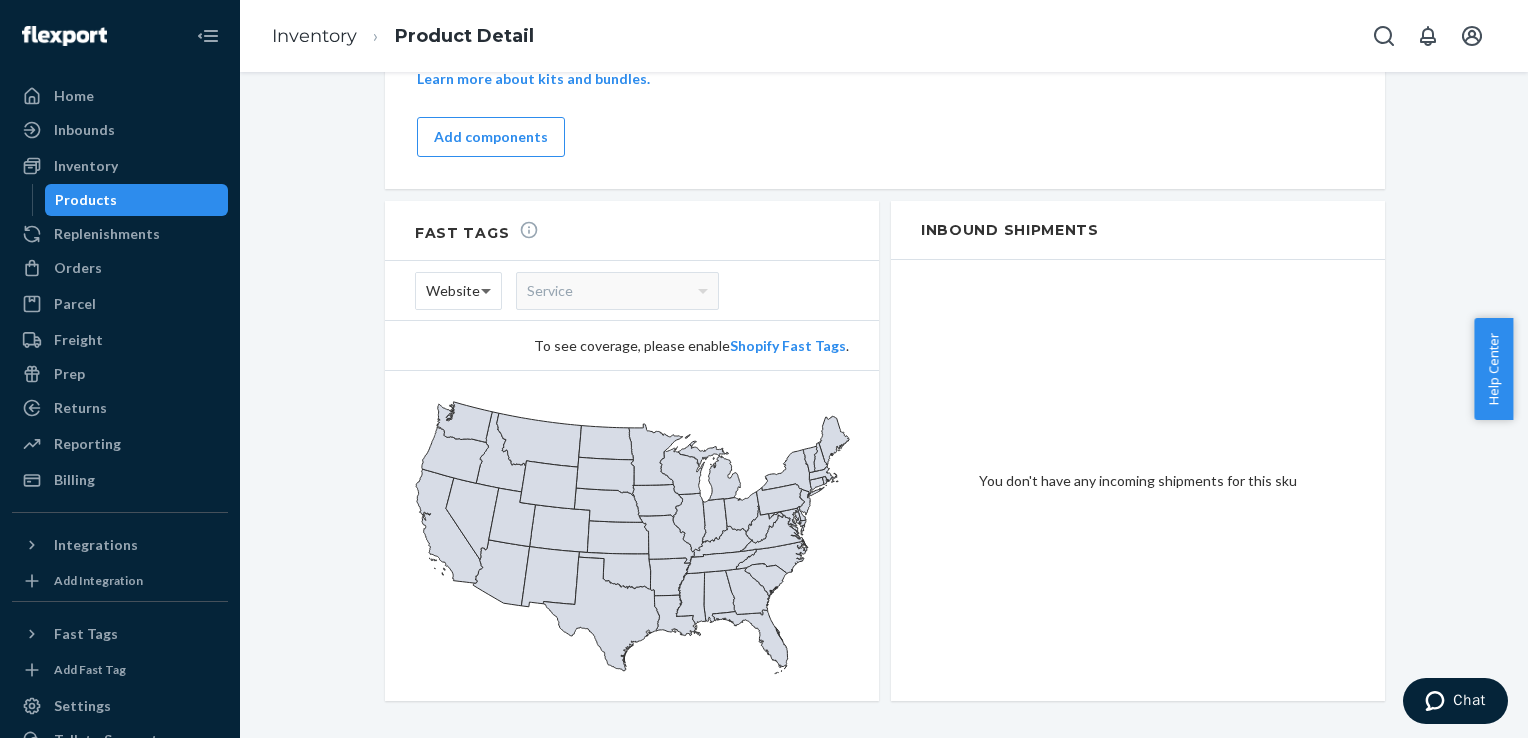 click at bounding box center [488, 291] 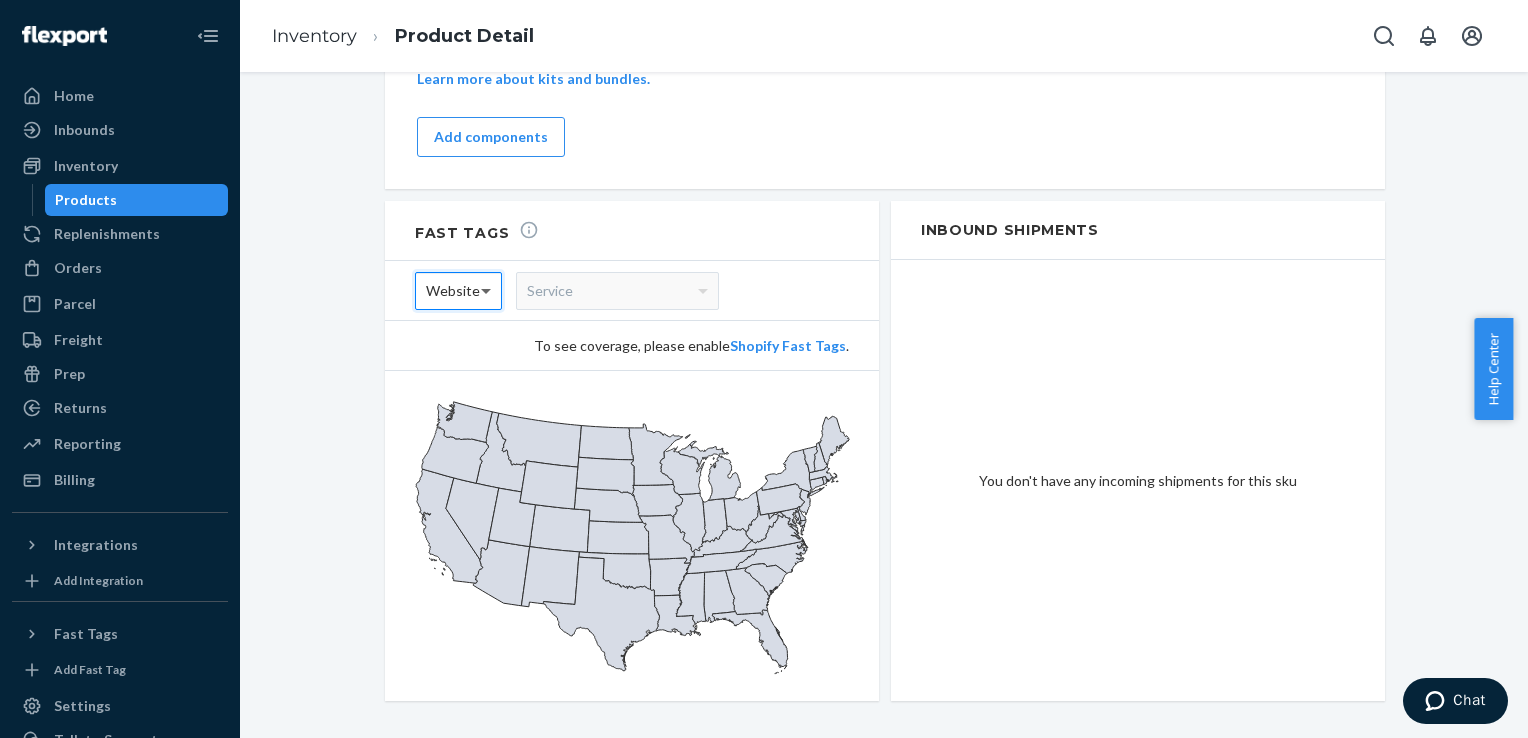 click at bounding box center [488, 291] 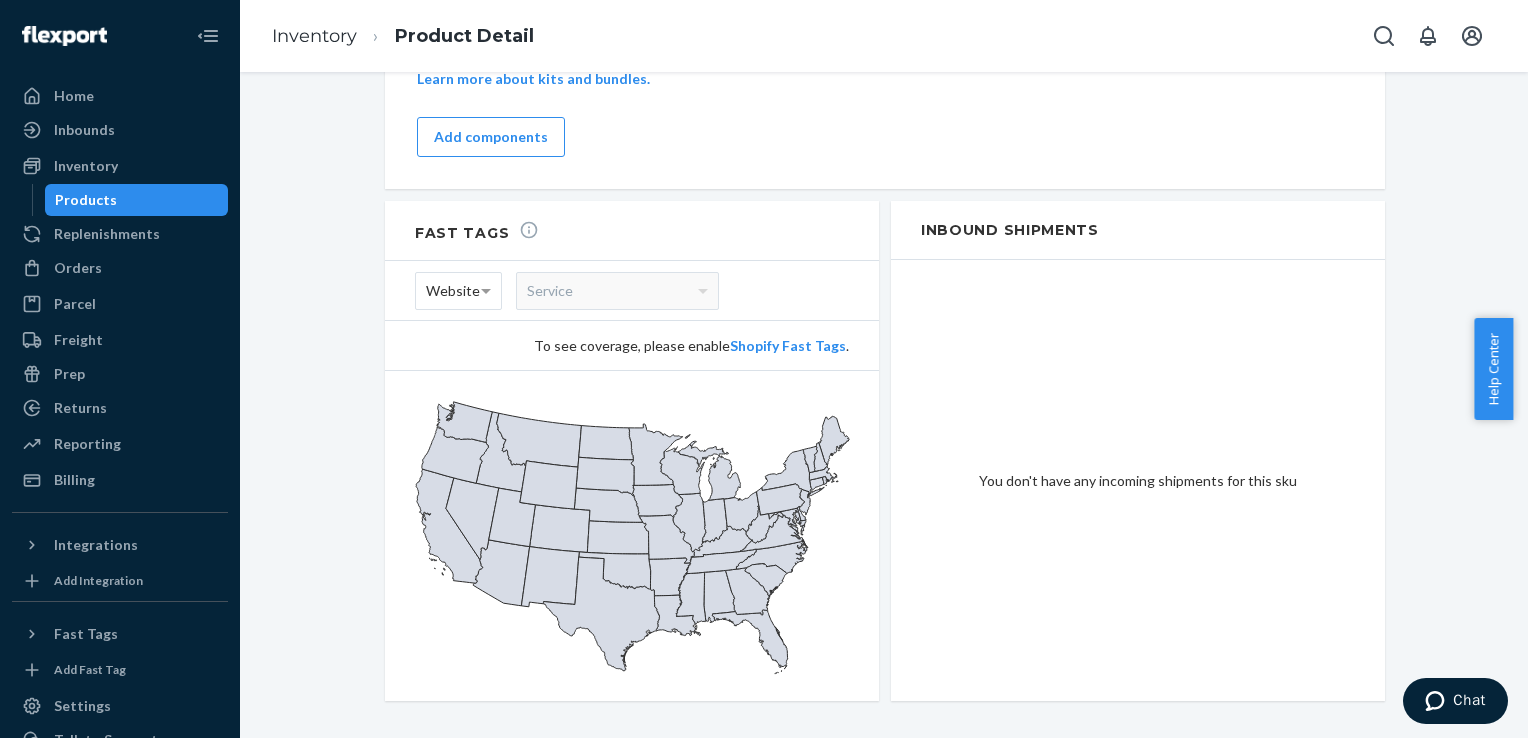 click on "Service" at bounding box center [617, 291] 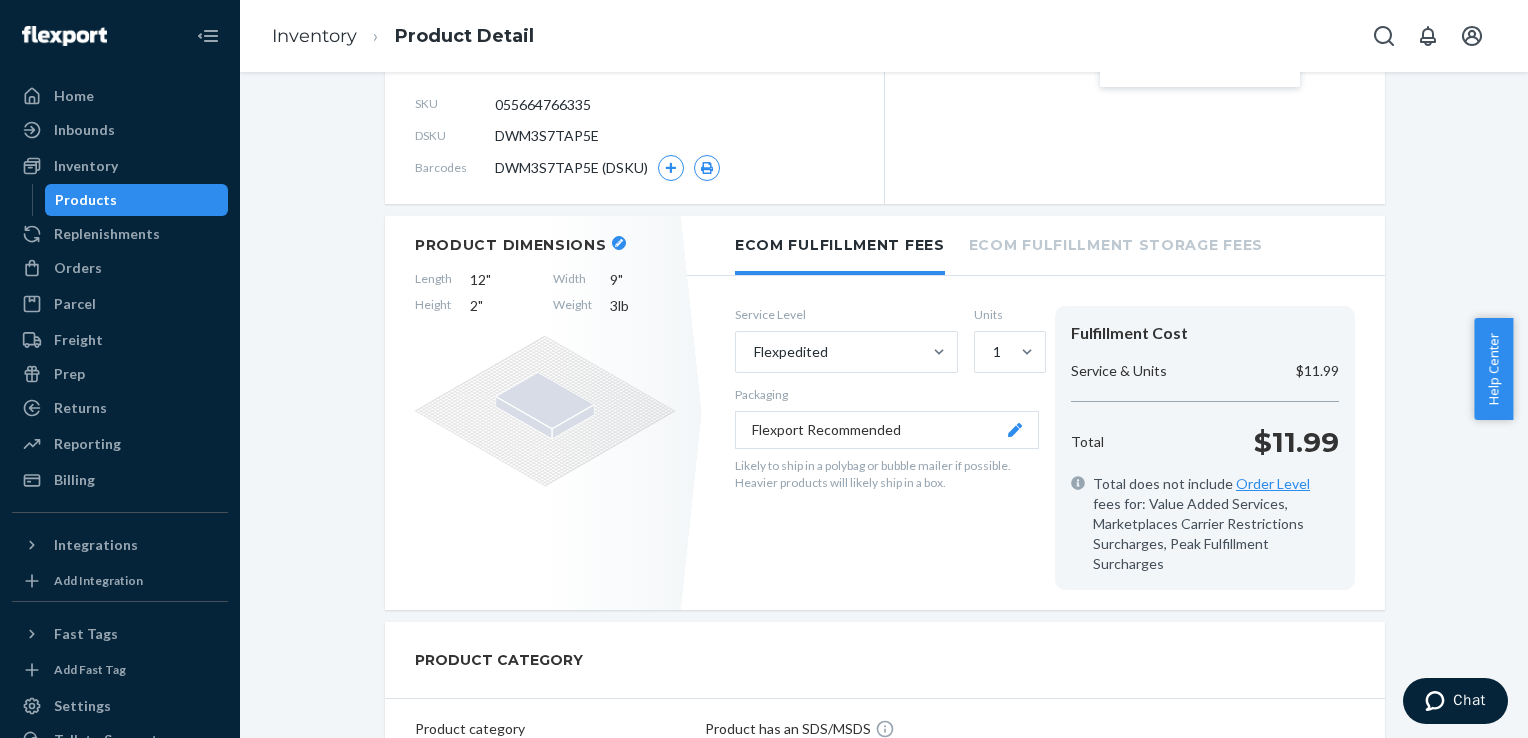 scroll, scrollTop: 592, scrollLeft: 0, axis: vertical 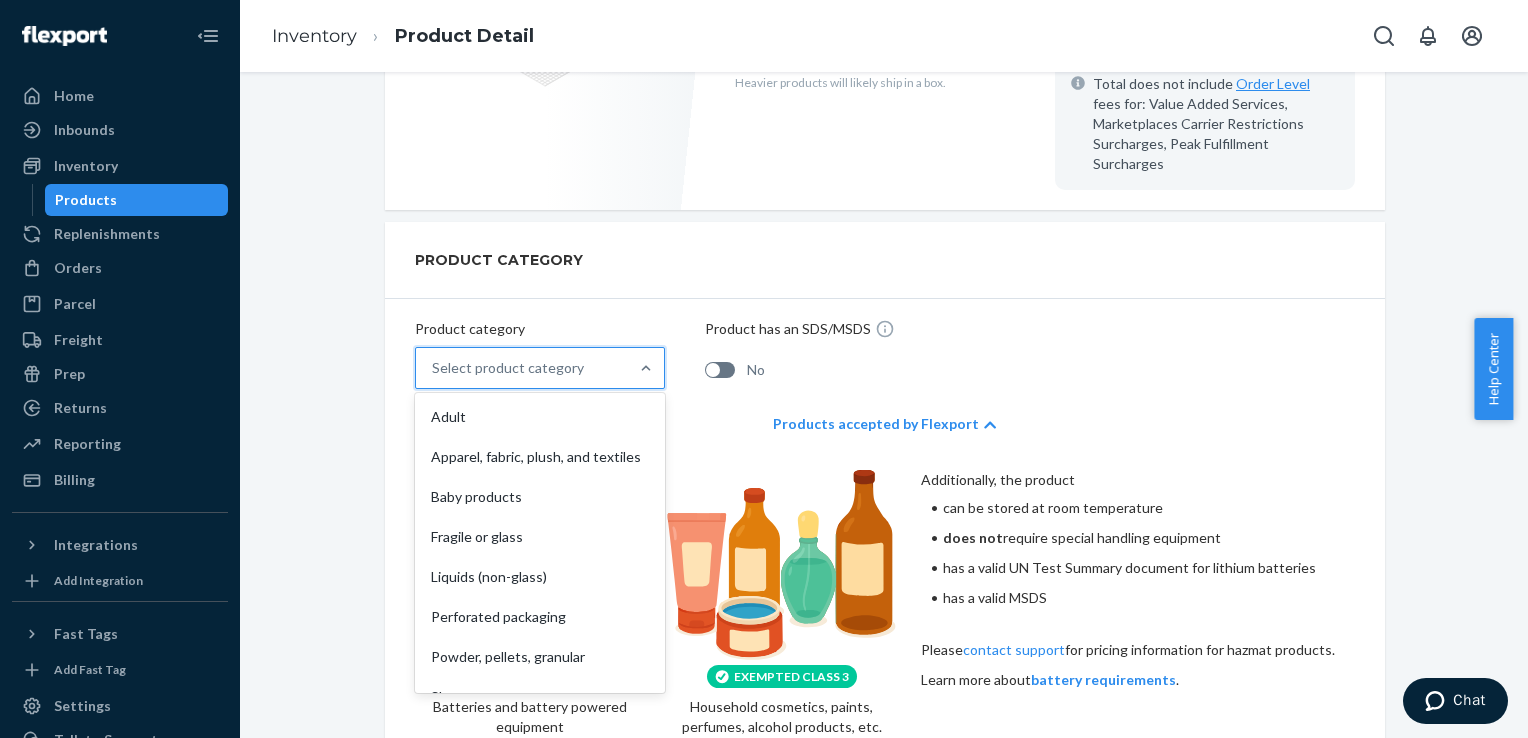 click on "Select product category" at bounding box center (522, 368) 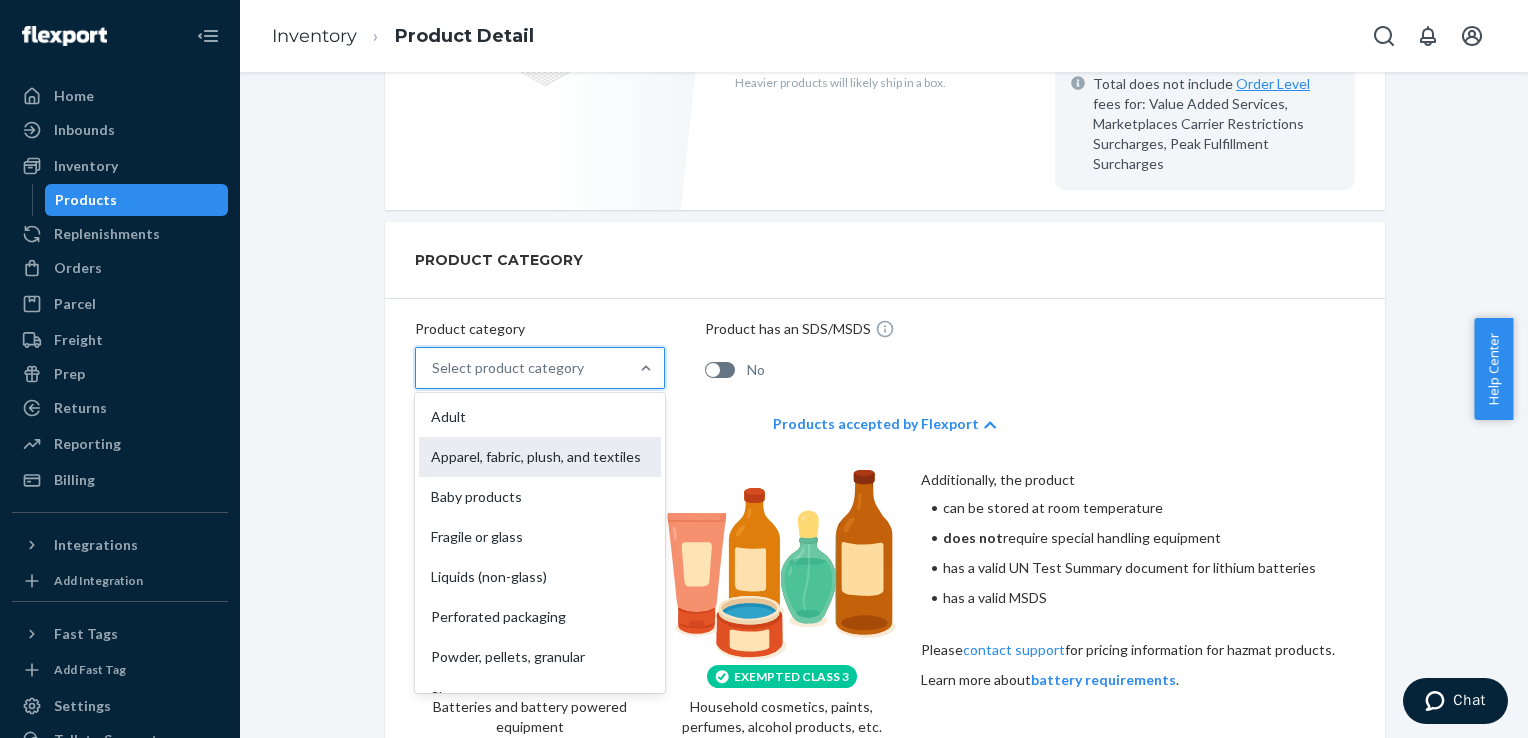 click on "Apparel, fabric, plush, and textiles" at bounding box center [540, 457] 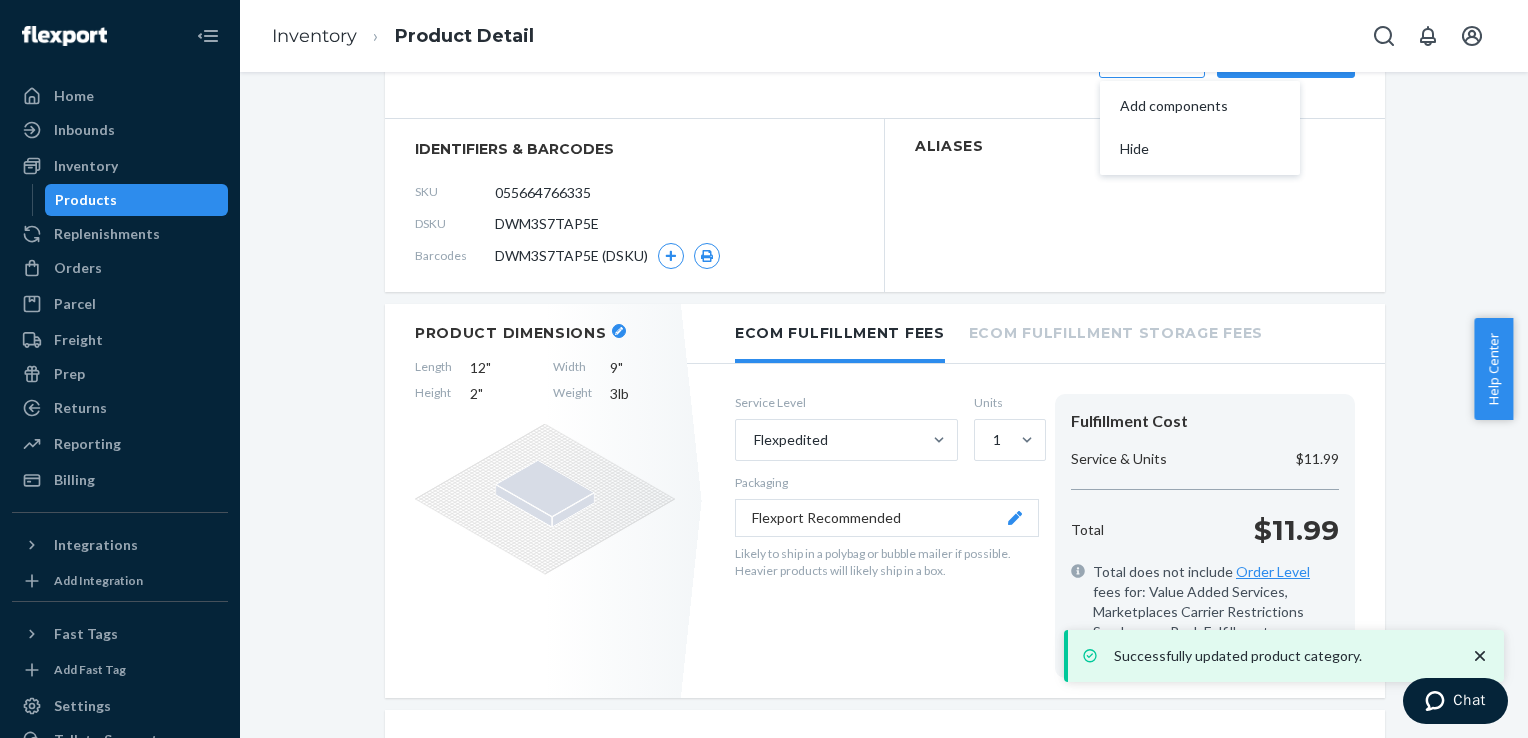 scroll, scrollTop: 0, scrollLeft: 0, axis: both 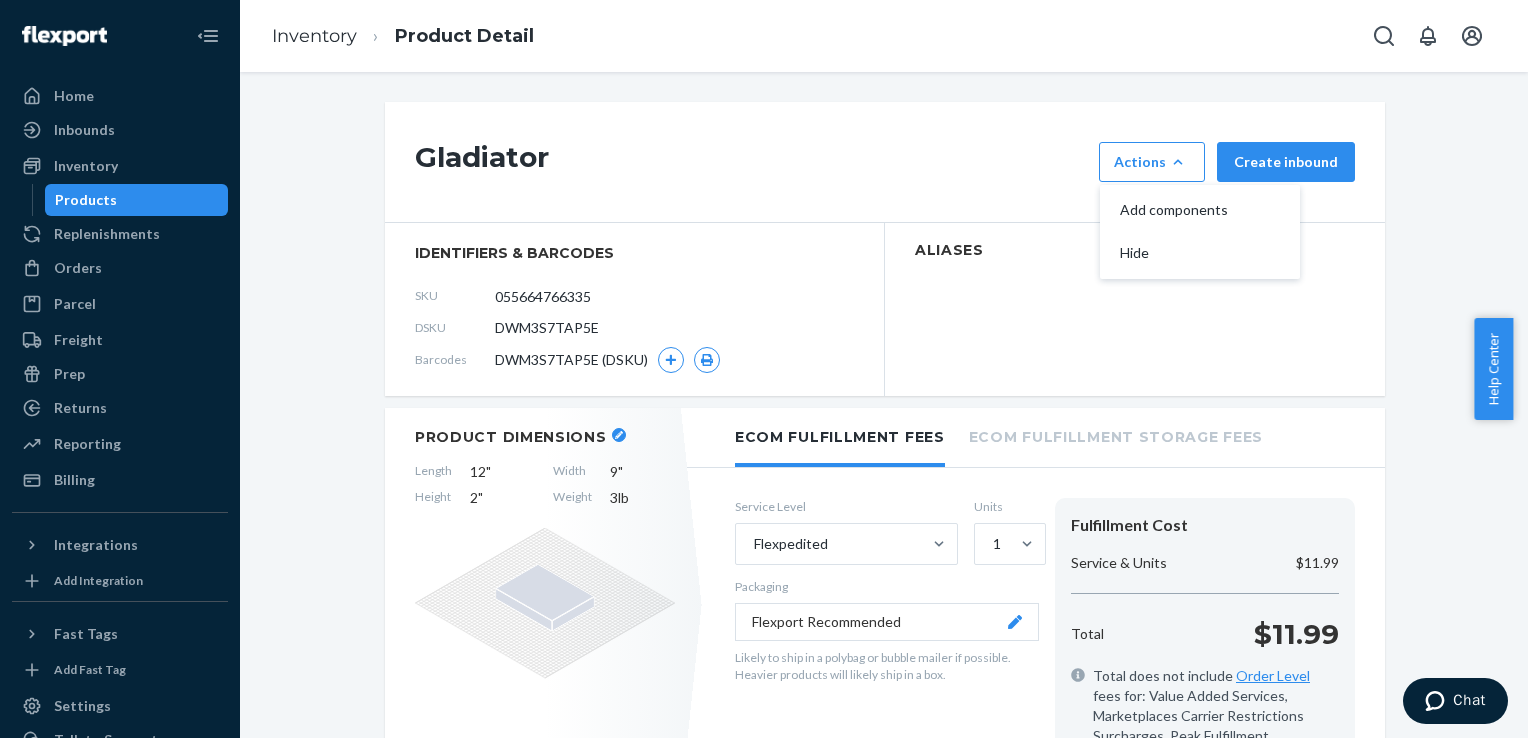 click on "DWM3S7TAP5E (DSKU)" at bounding box center [571, 360] 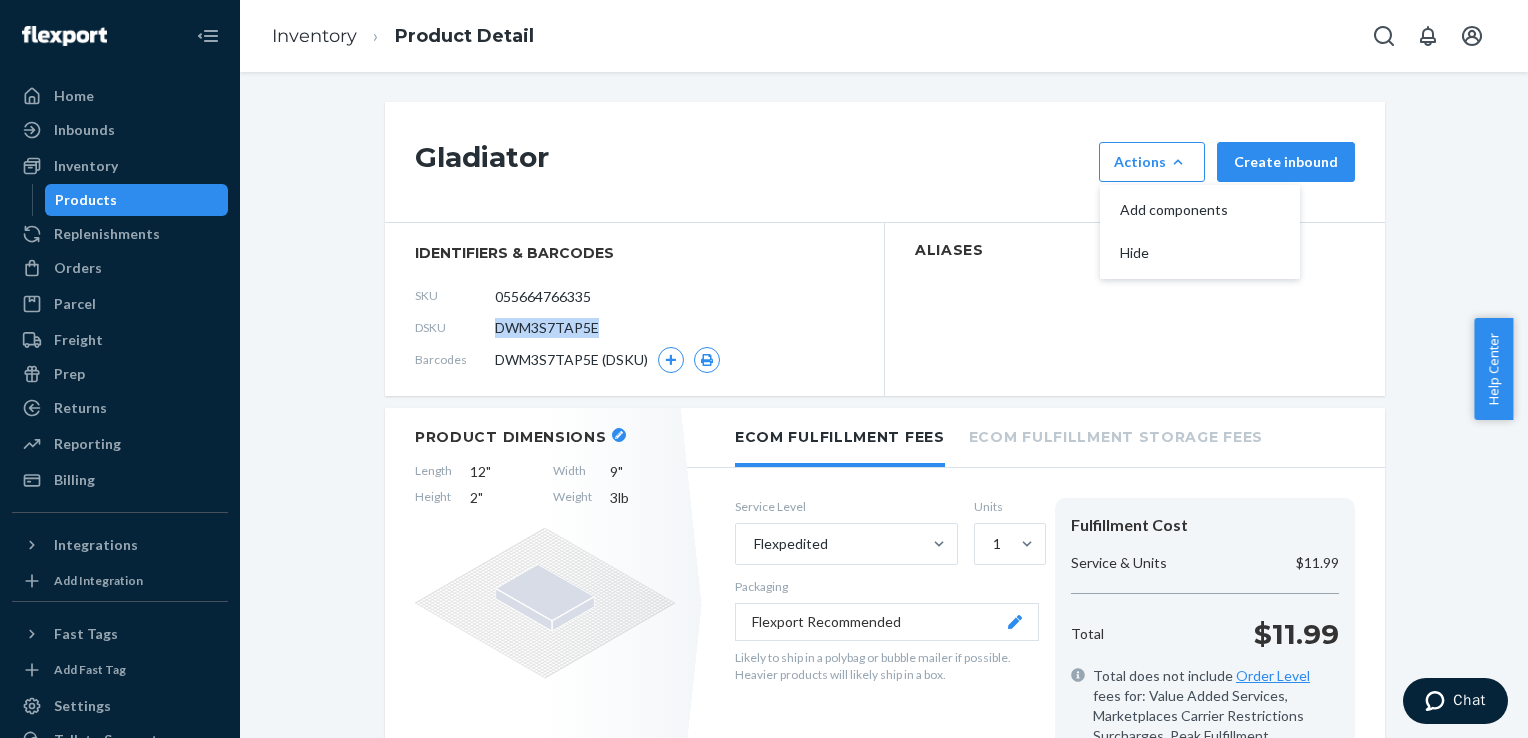 click on "DWM3S7TAP5E" at bounding box center (547, 328) 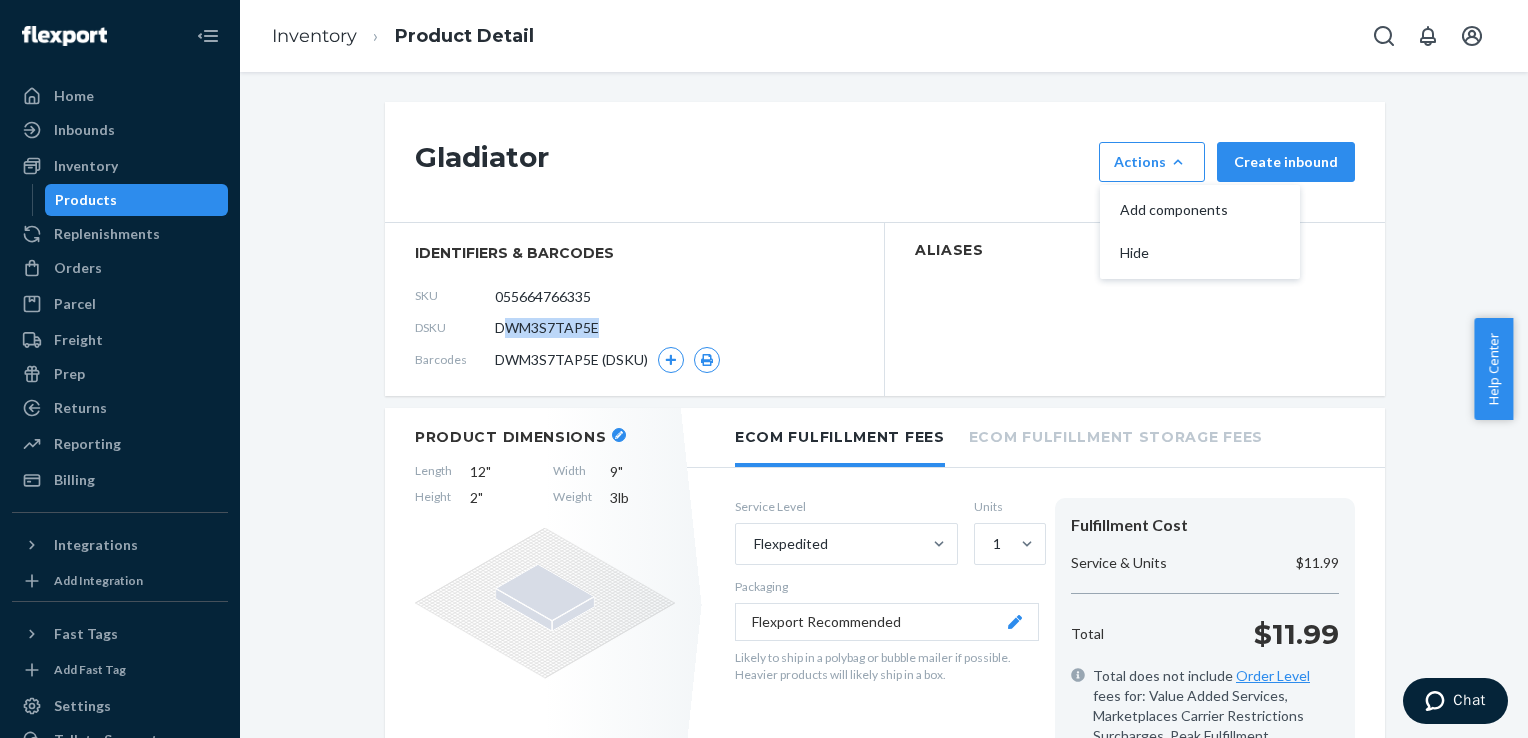 drag, startPoint x: 501, startPoint y: 330, endPoint x: 592, endPoint y: 330, distance: 91 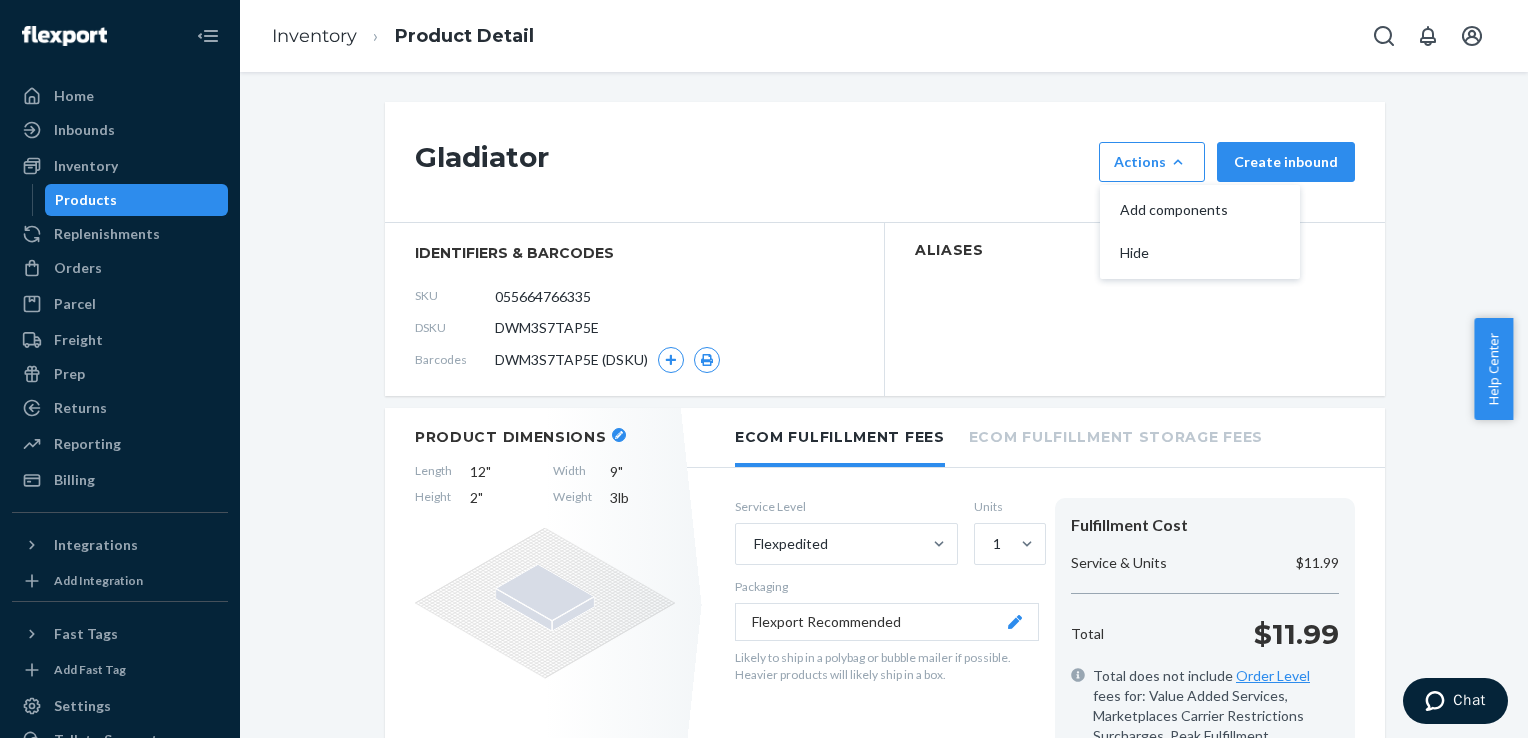 click on "identifiers & barcodes SKU 055664766335 DSKU DWM3S7TAP5E Barcodes DWM3S7TAP5E (DSKU)" at bounding box center [635, 309] 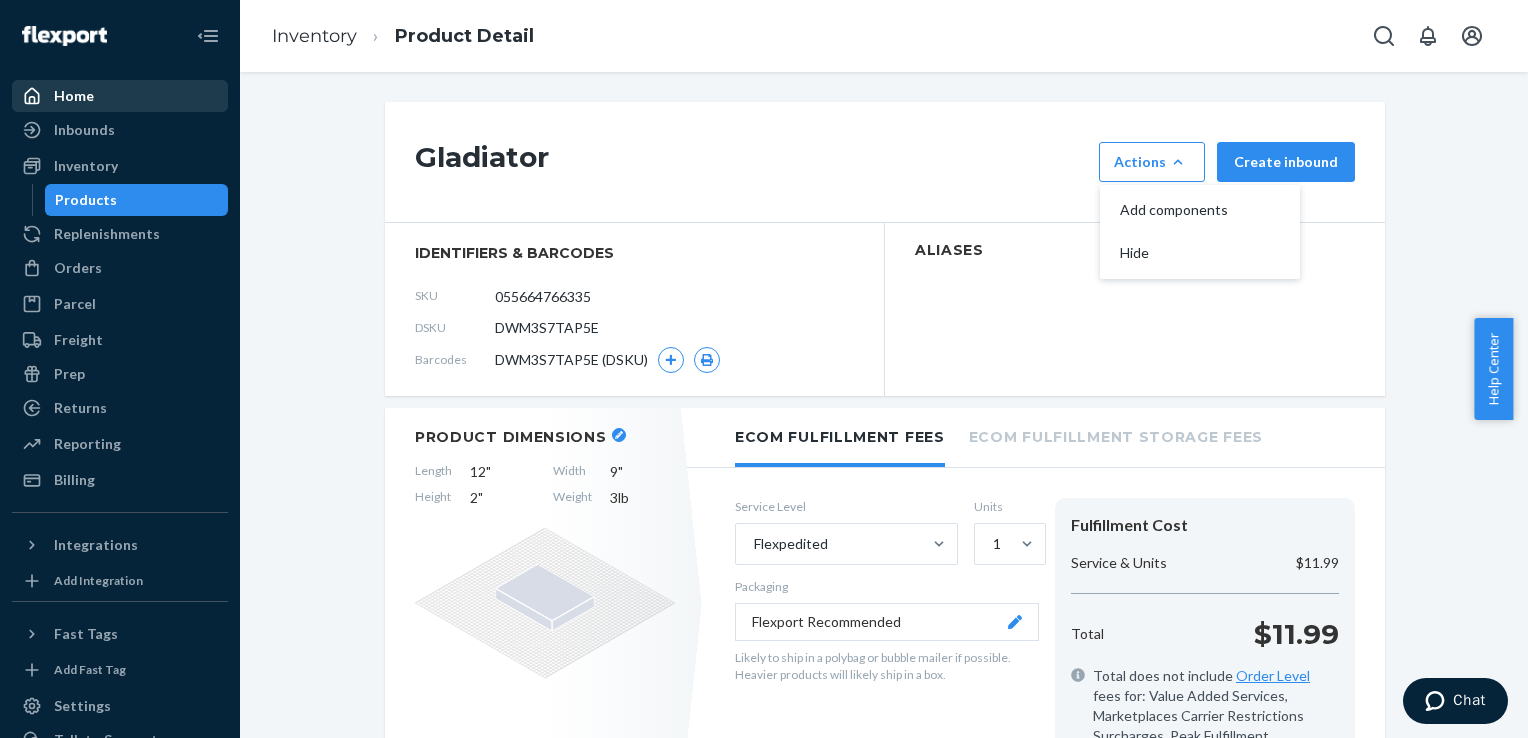 click on "Home" at bounding box center (120, 96) 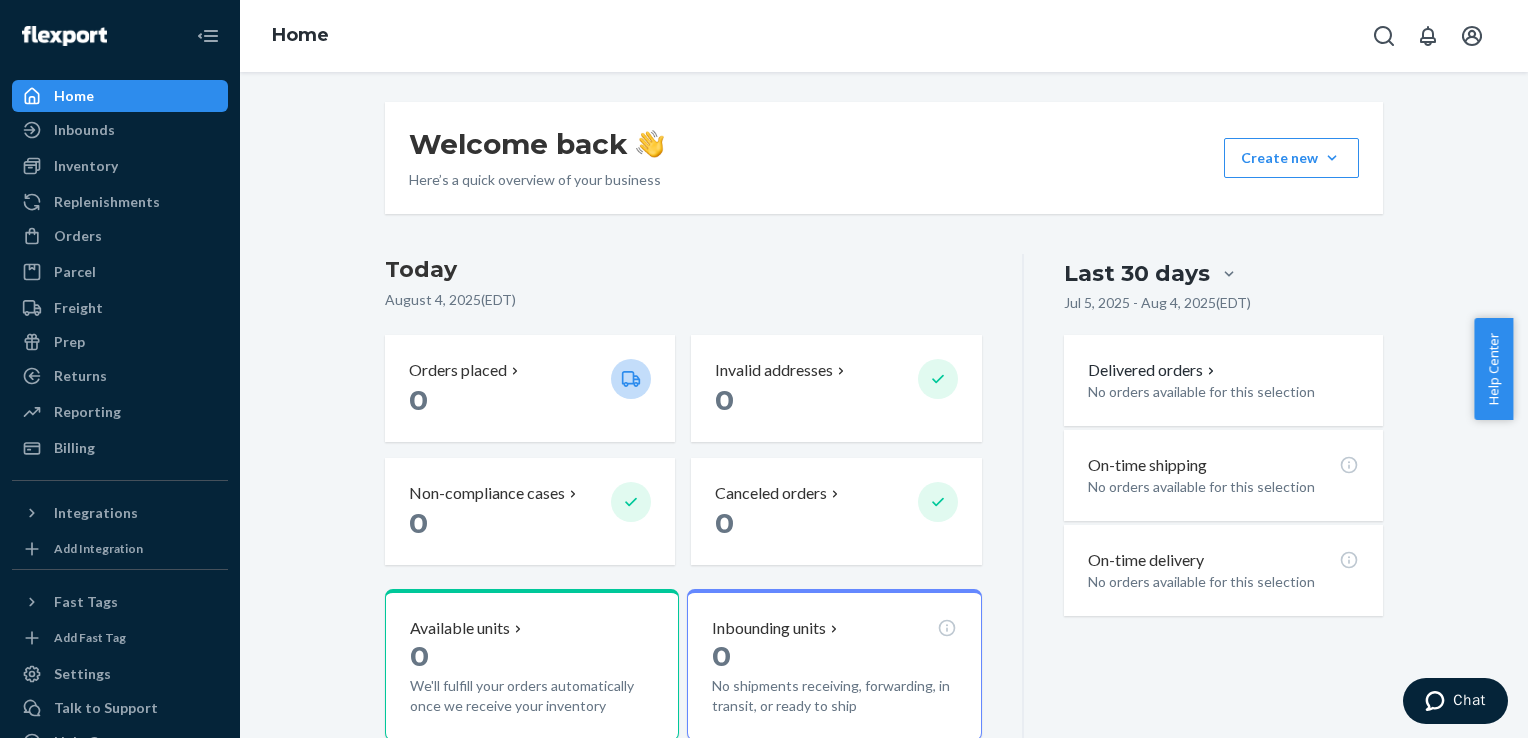 drag, startPoint x: 680, startPoint y: 245, endPoint x: 644, endPoint y: 246, distance: 36.013885 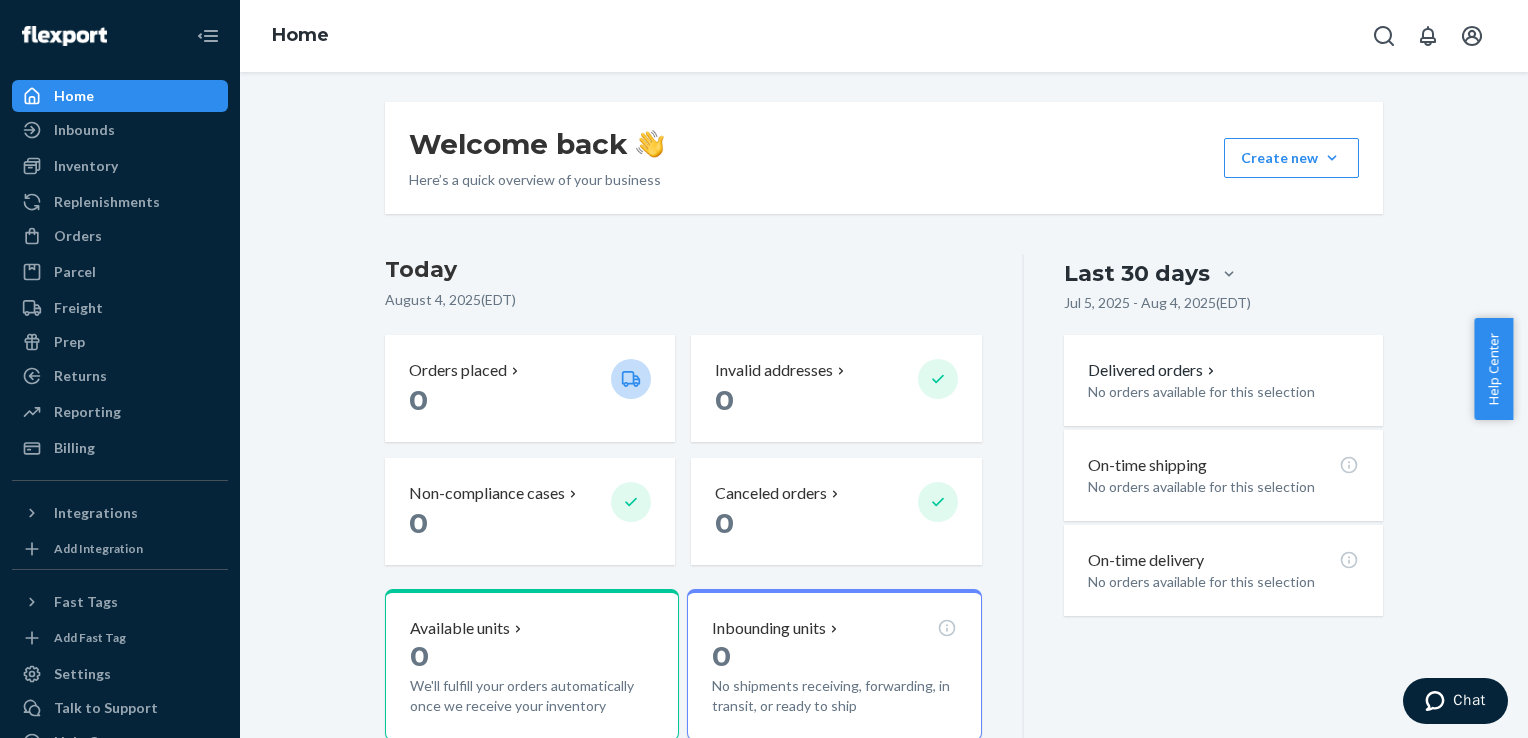click on "Welcome back  Here’s a quick overview of your business Create new Create new inbound Create new order Create new product Today [DATE]  ( EDT ) Orders placed   0   Invalid addresses   0   Non-compliance cases   0   Canceled orders   0   Available units 0 We'll fulfill your orders automatically once we receive your inventory Inbounding units 0 No shipments receiving, forwarding, in transit, or ready to ship Popular SKUs to replenish No recommendations yet. We’ll show you popular SKUs that are running low so you never miss a sale. Last 30 days Jul 5, [DATE] - Aug 4, [DATE]  ( EDT ) Delivered orders No orders available for this selection On-time shipping No orders available for this selection On-time delivery No orders available for this selection" at bounding box center (884, 504) 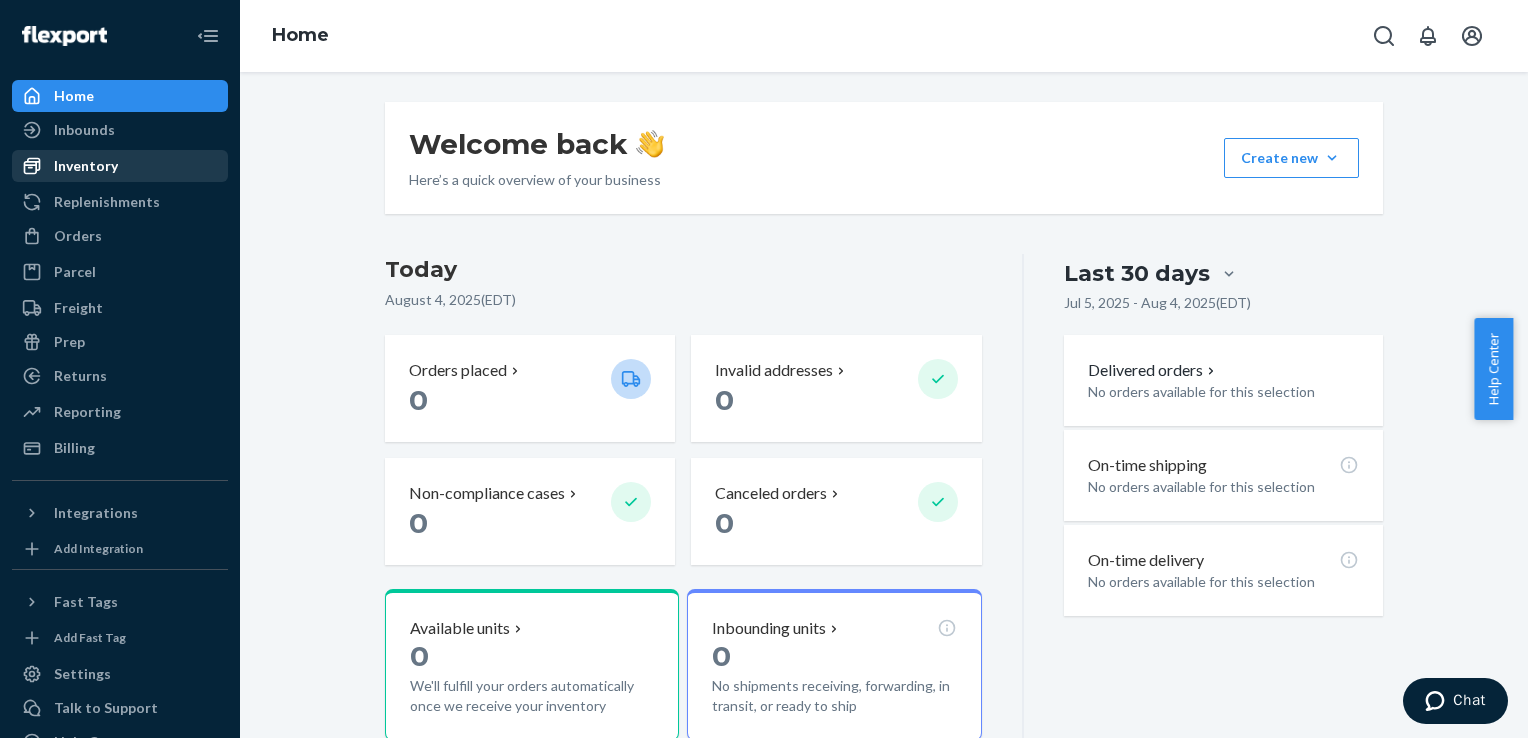 click on "Inventory" at bounding box center [120, 166] 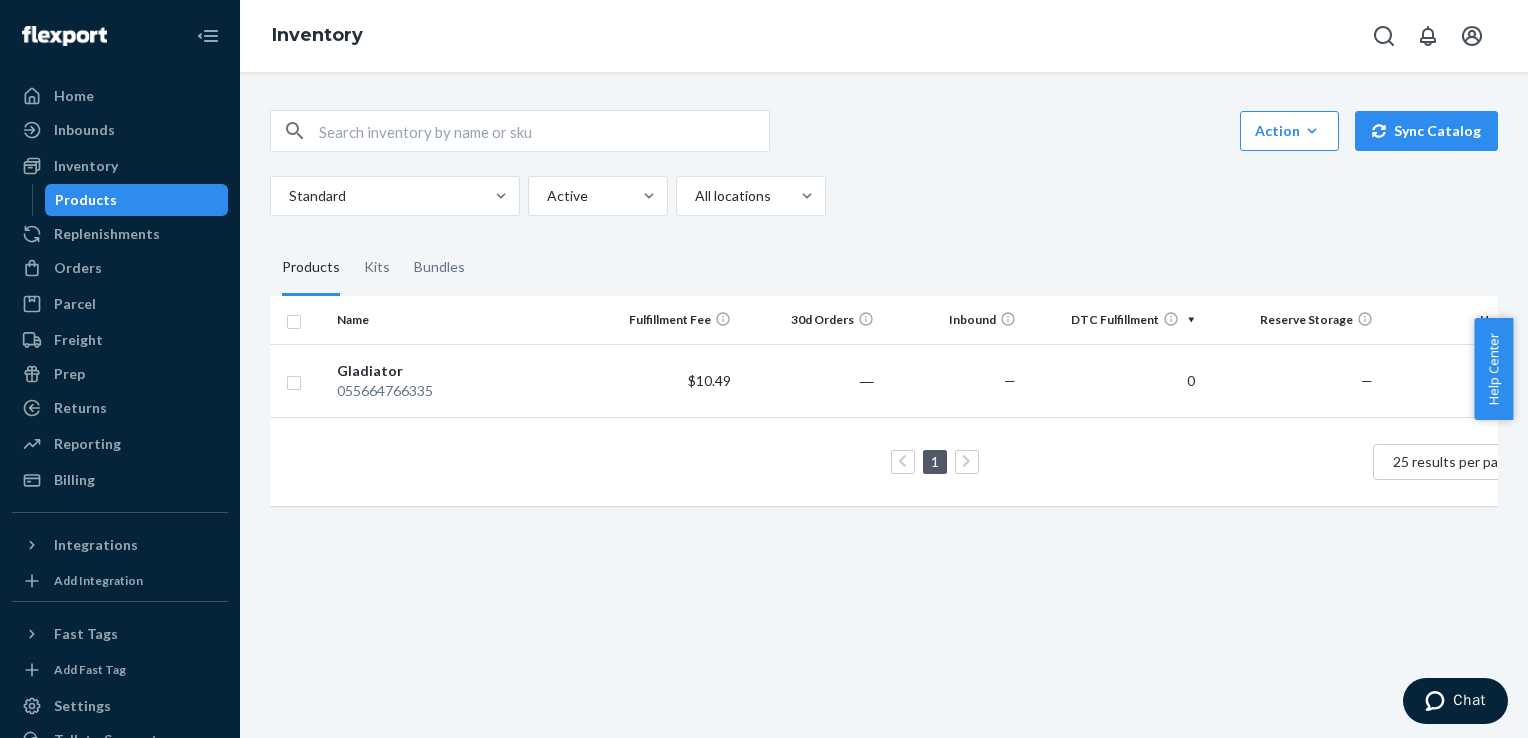 click on "1 25 results per page" at bounding box center (914, 462) 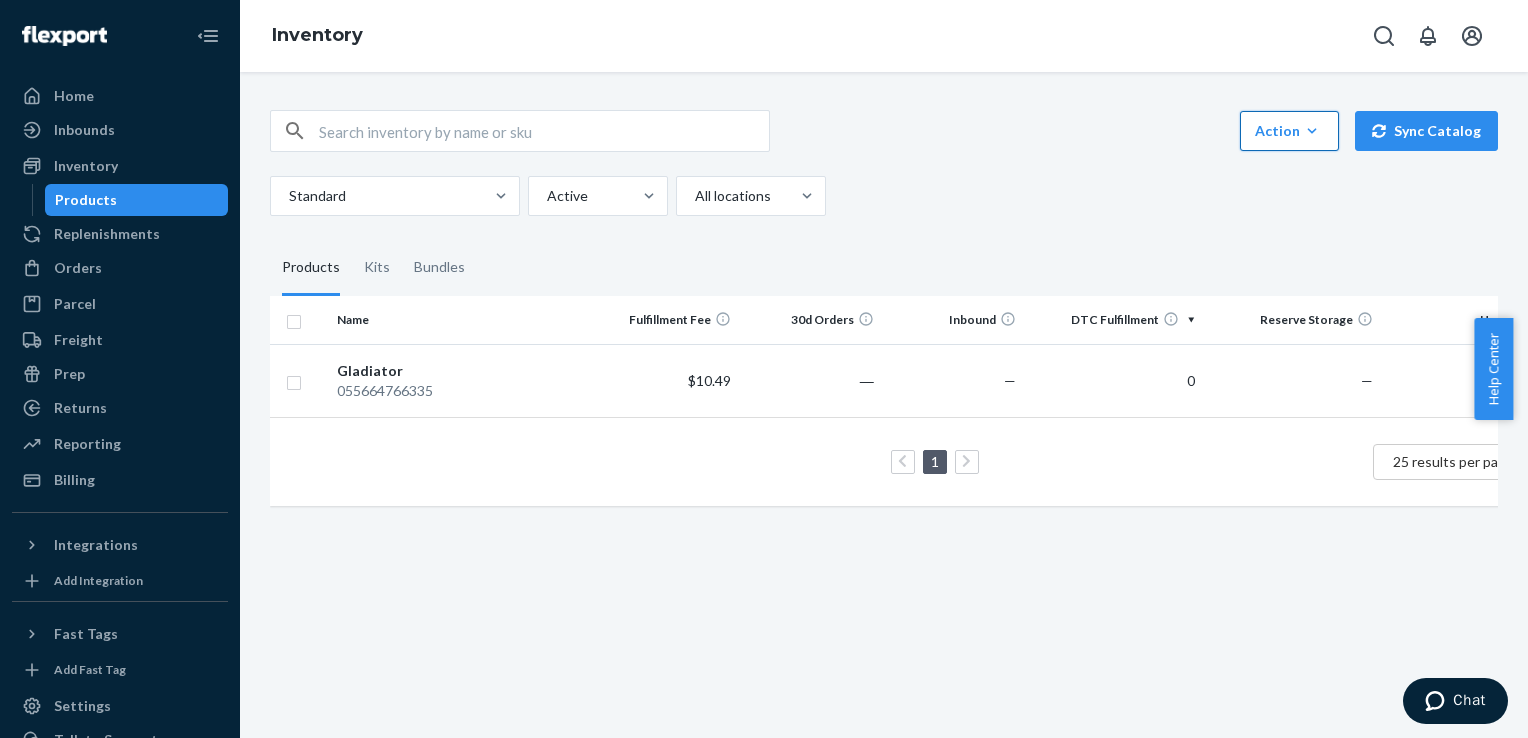 click on "Action" at bounding box center [1289, 131] 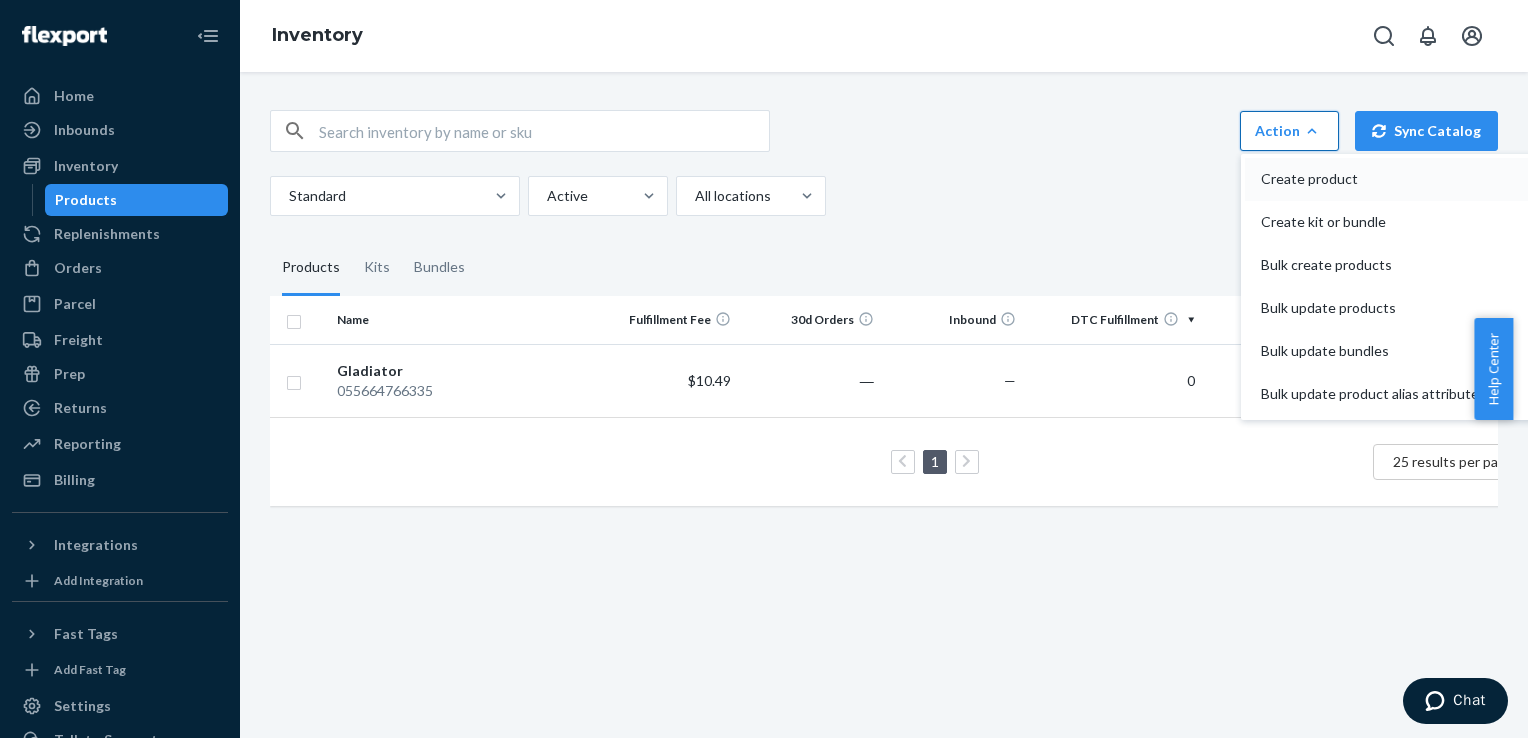 click on "Create product" at bounding box center [1370, 179] 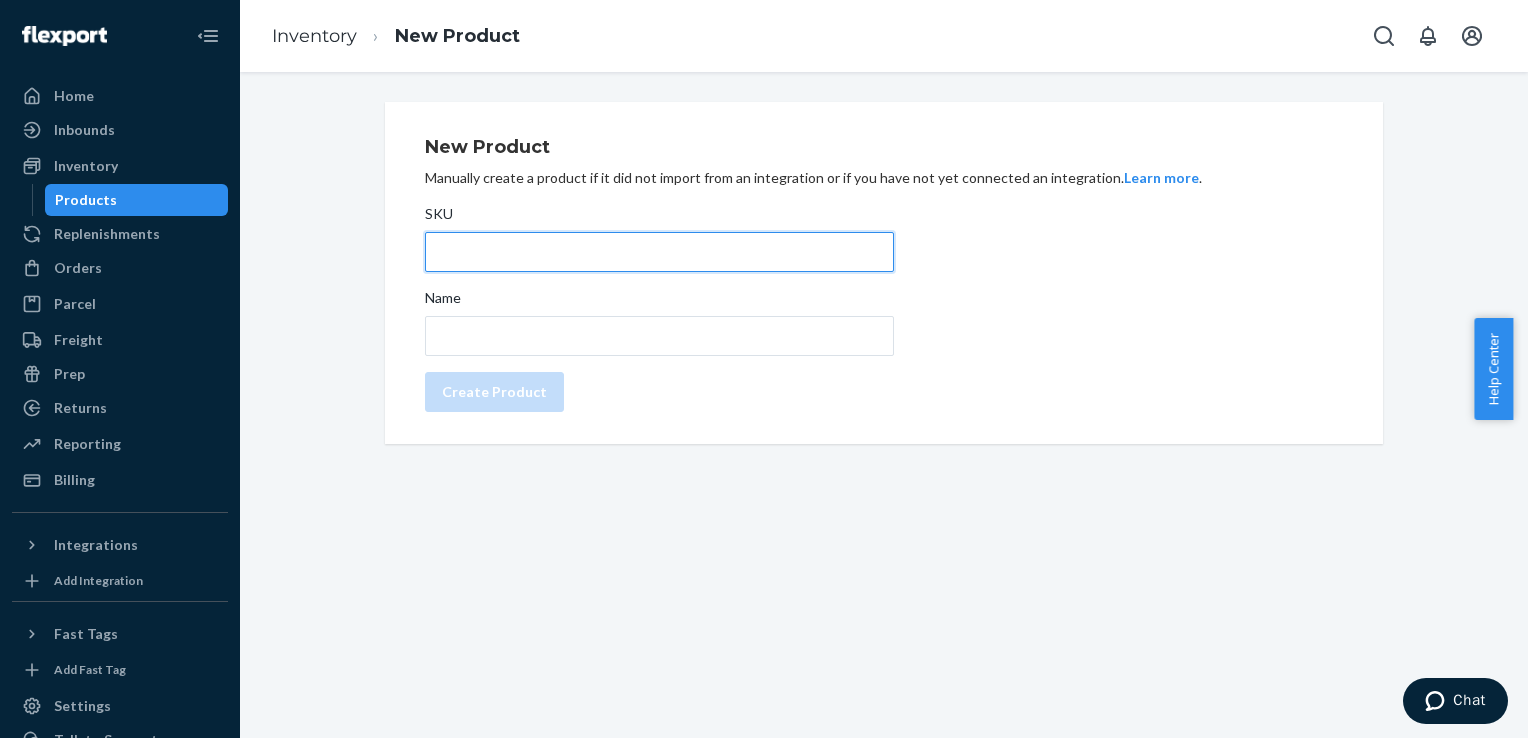 click on "SKU" at bounding box center [659, 252] 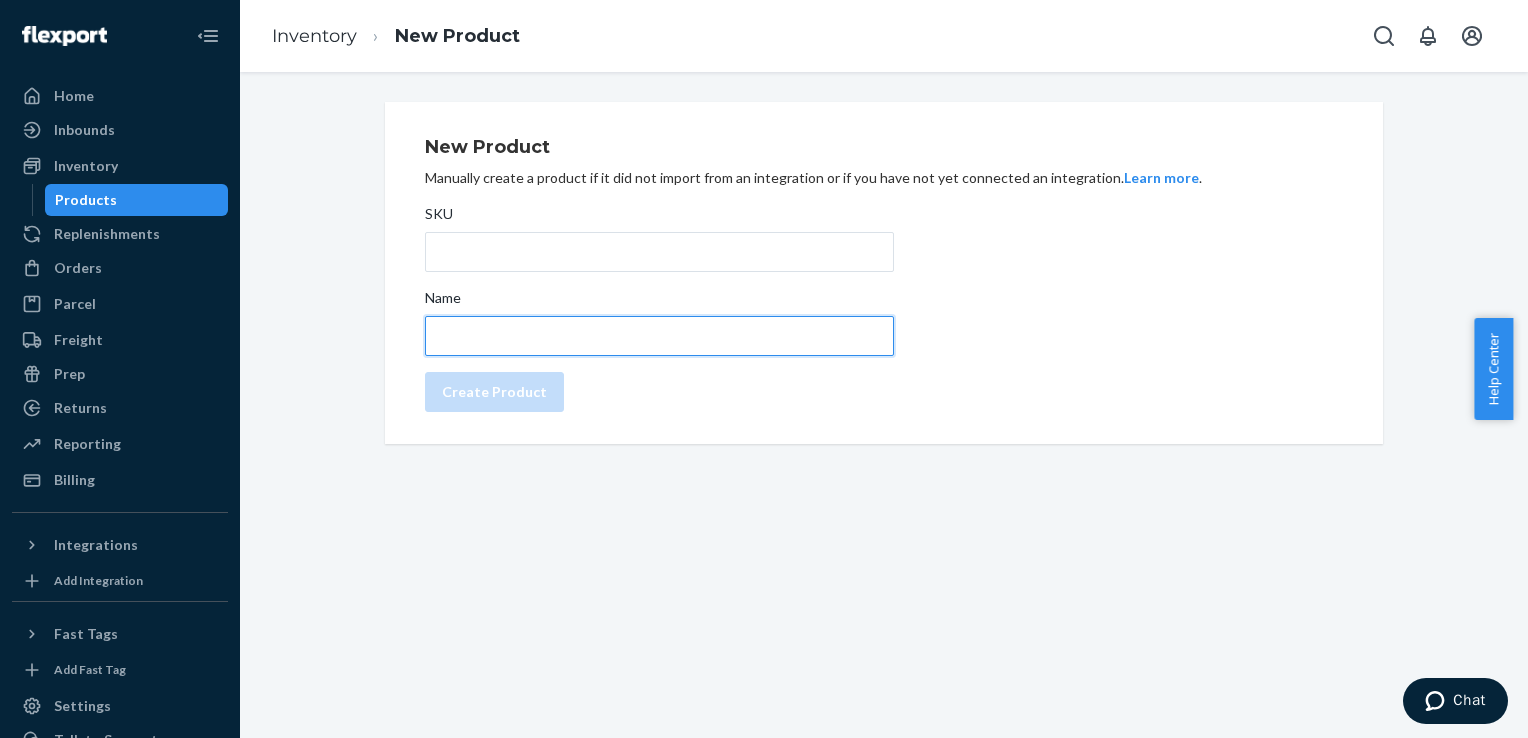 click on "Name" at bounding box center (659, 336) 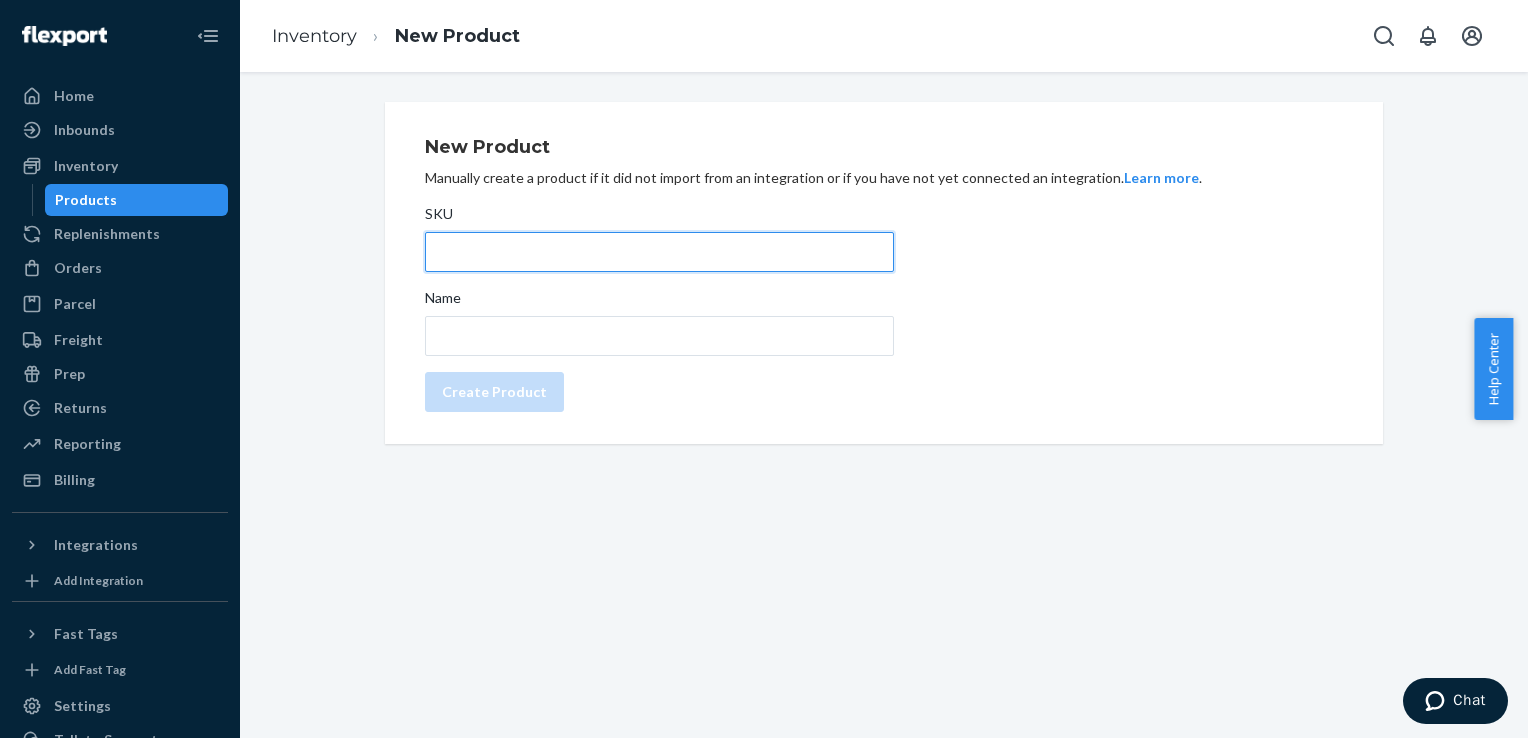 click on "SKU" at bounding box center [659, 252] 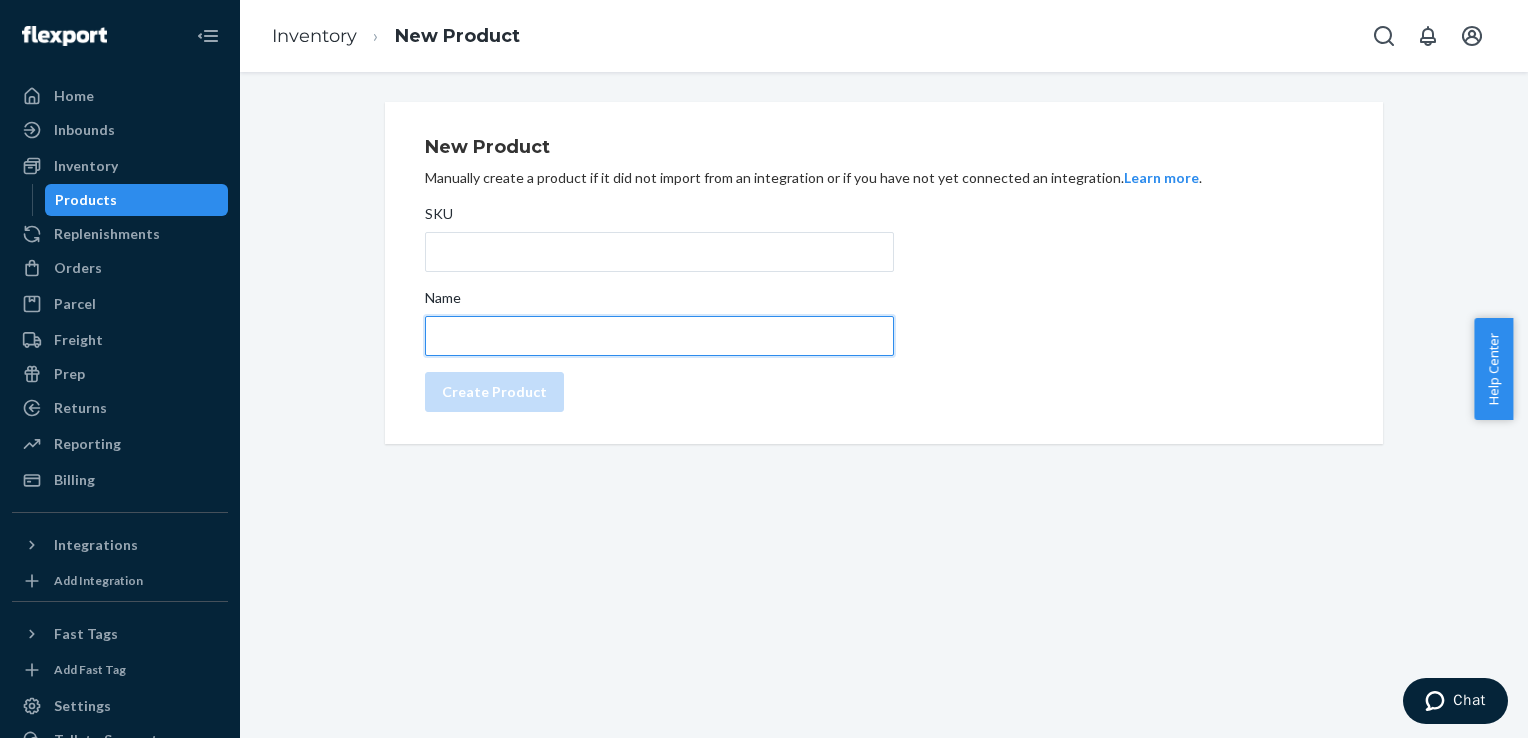 click on "Name" at bounding box center [659, 336] 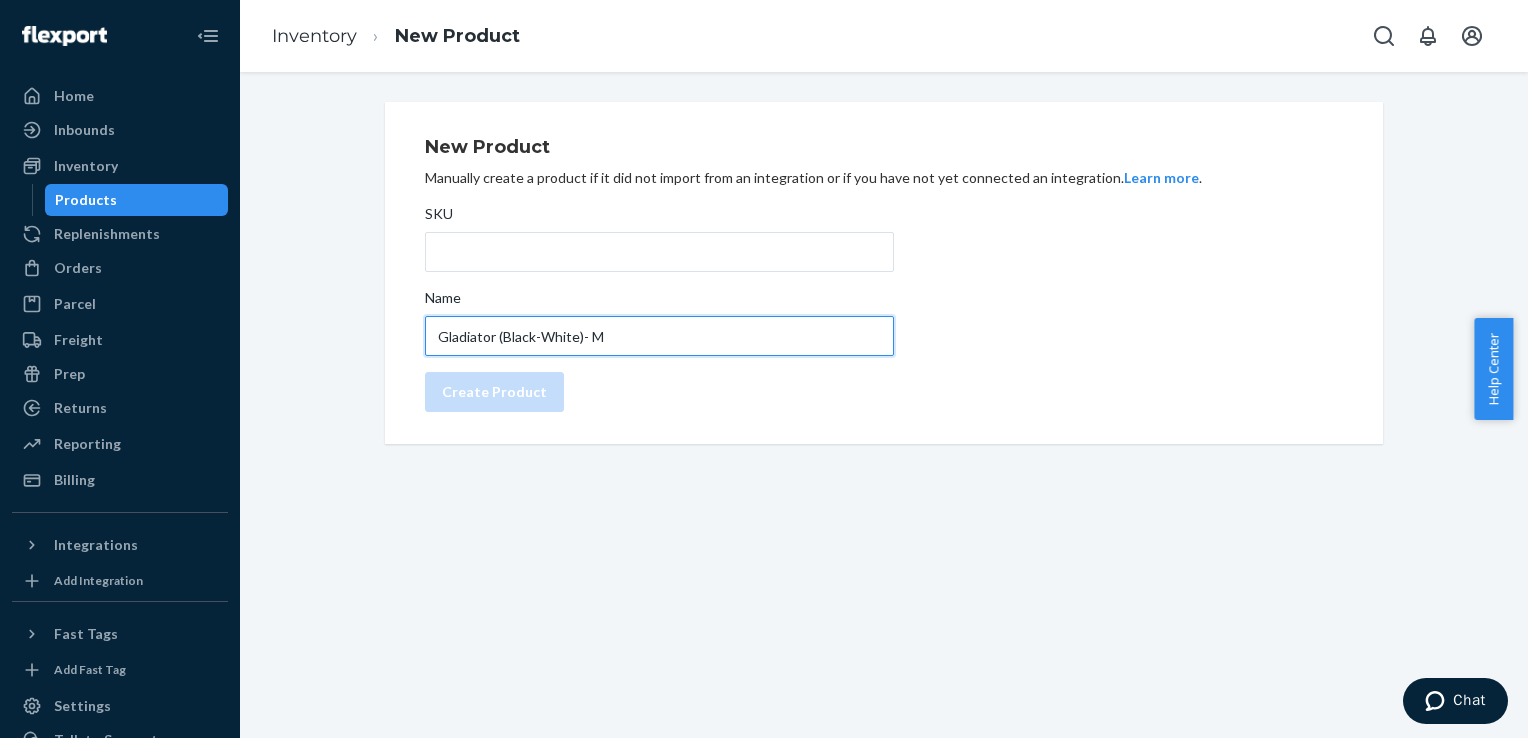 type on "Gladiator (Black-White)- M" 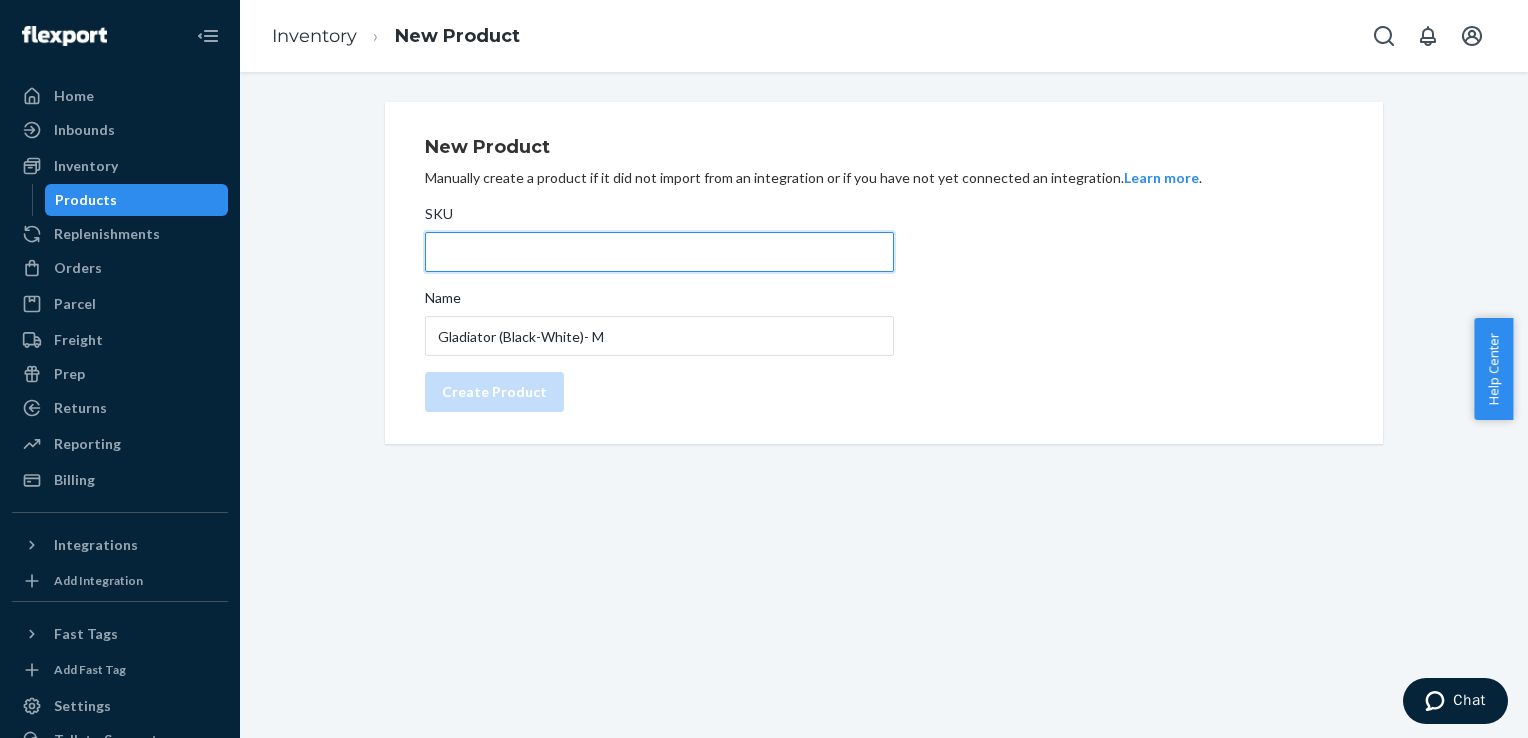 click on "SKU" at bounding box center (659, 252) 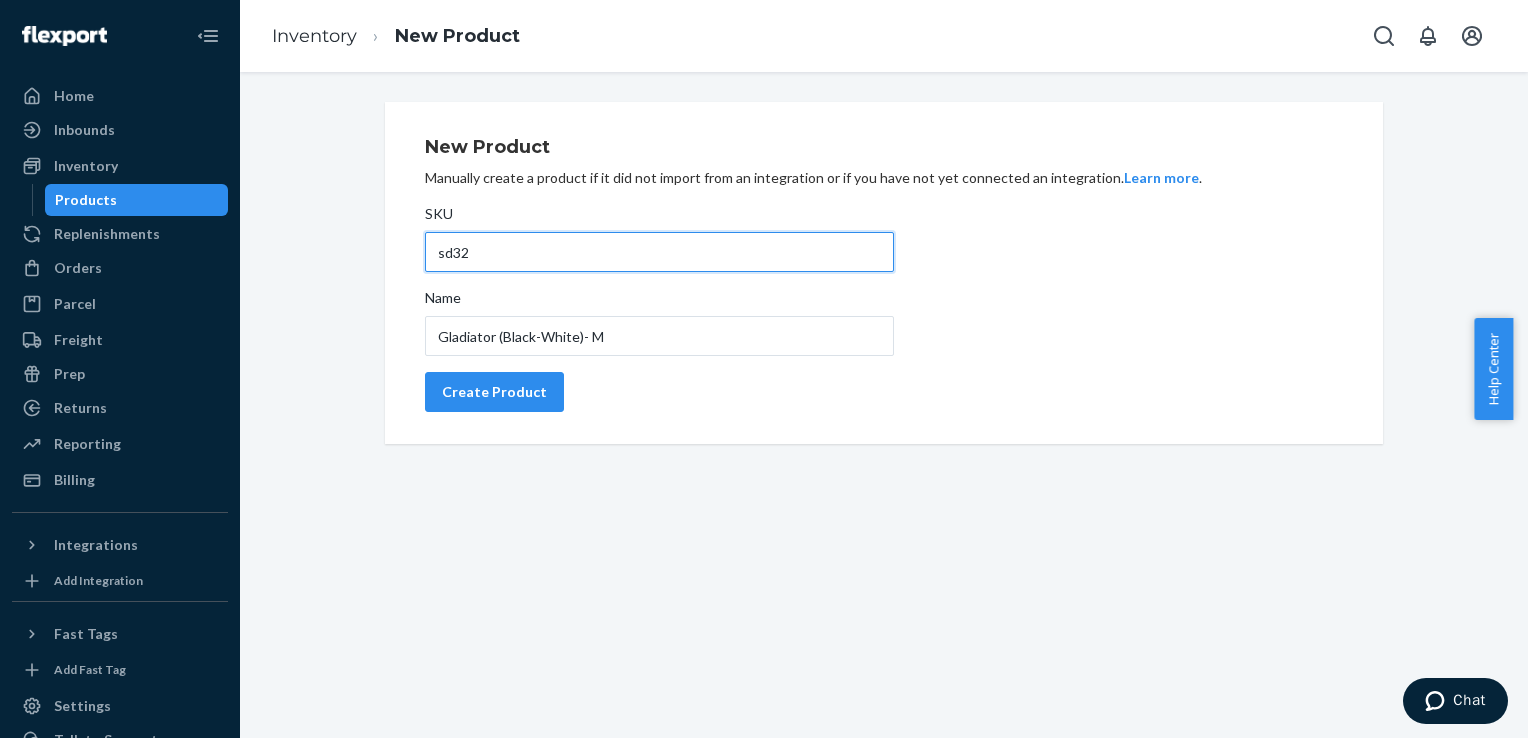 drag, startPoint x: 510, startPoint y: 241, endPoint x: 421, endPoint y: 270, distance: 93.60555 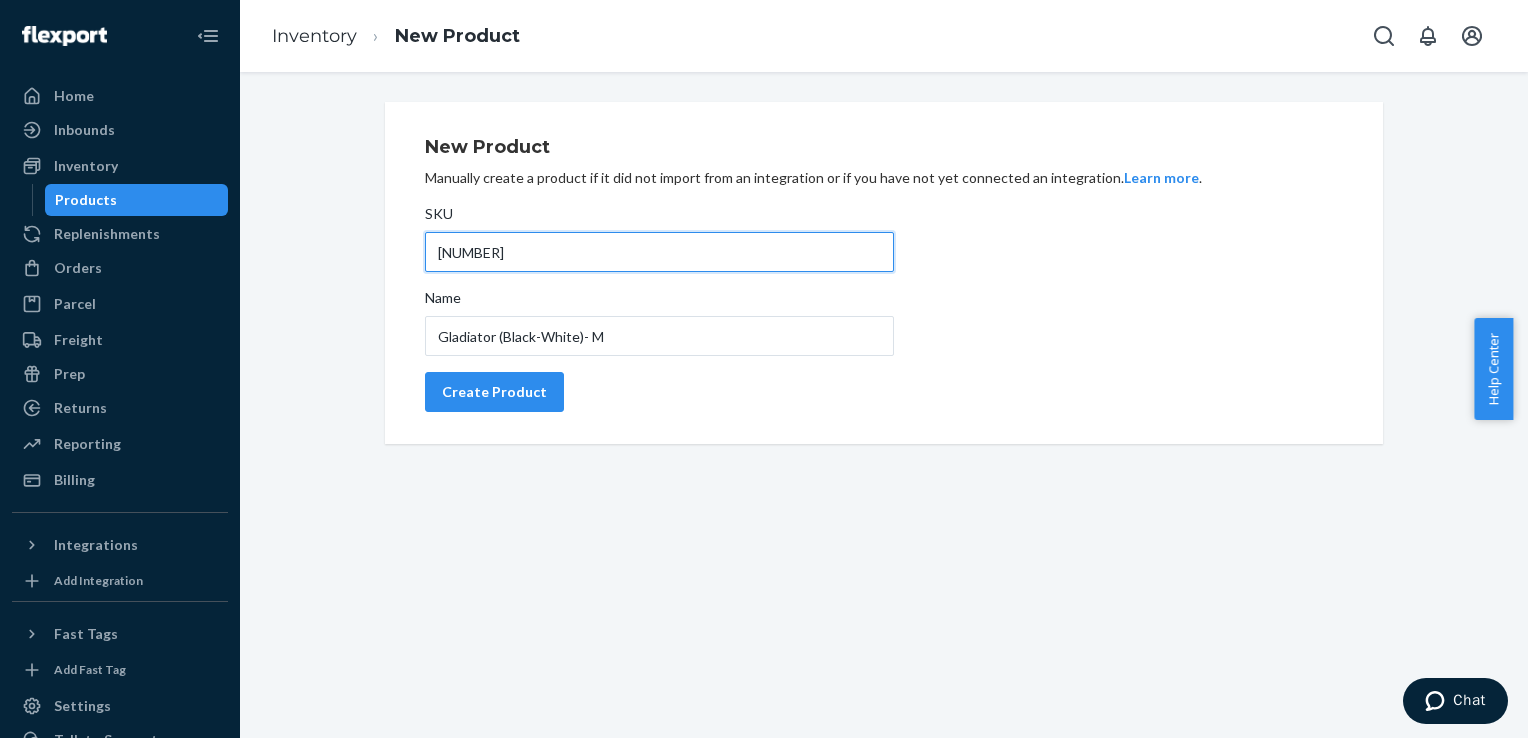 type on "234234234324234" 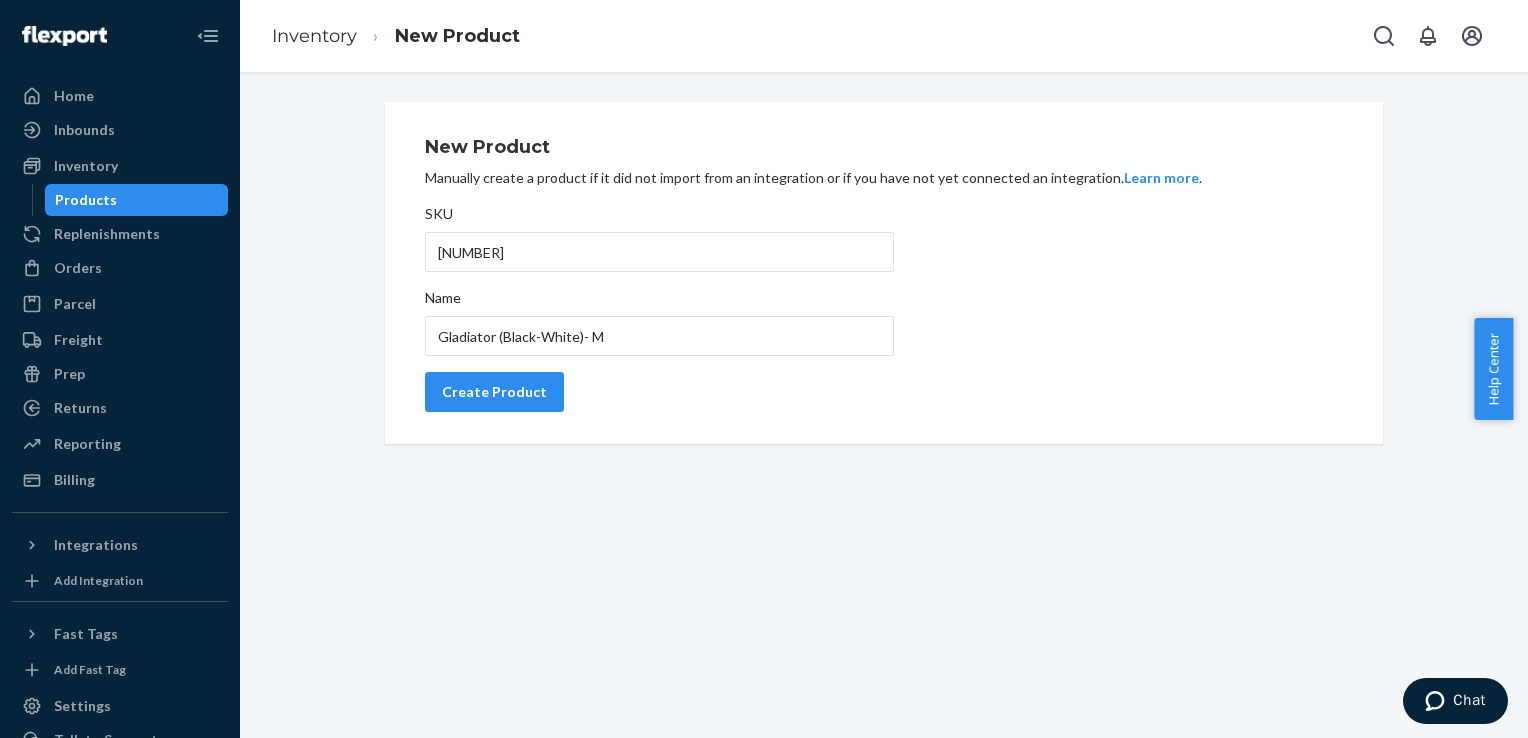 click on "New Product Manually create a product if it did not import from an integration or if you have not yet connected an integration.  Learn more . SKU 234234234324234 Name Gladiator (Black-White)- M Create Product" at bounding box center (884, 405) 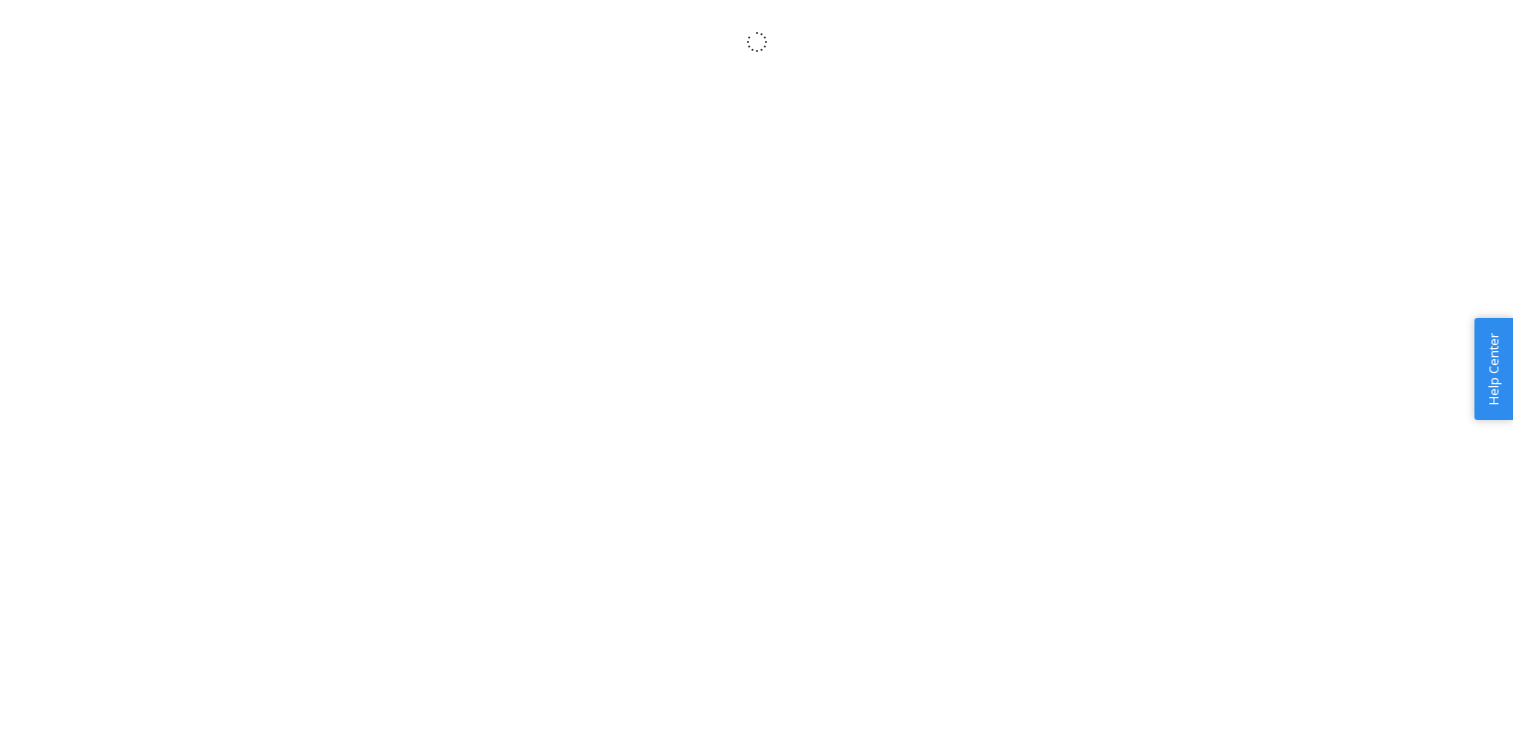 scroll, scrollTop: 0, scrollLeft: 0, axis: both 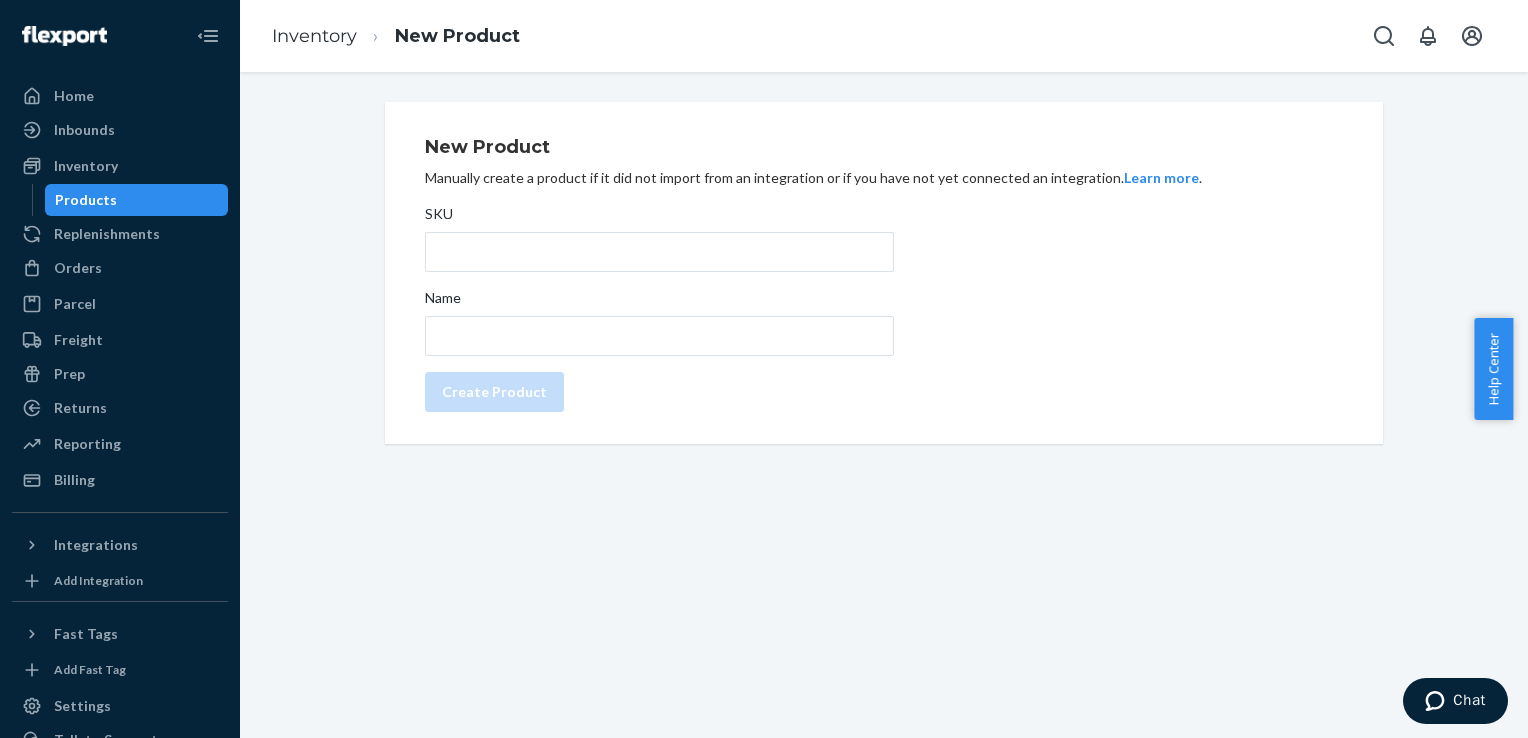 click on "Products" at bounding box center [86, 200] 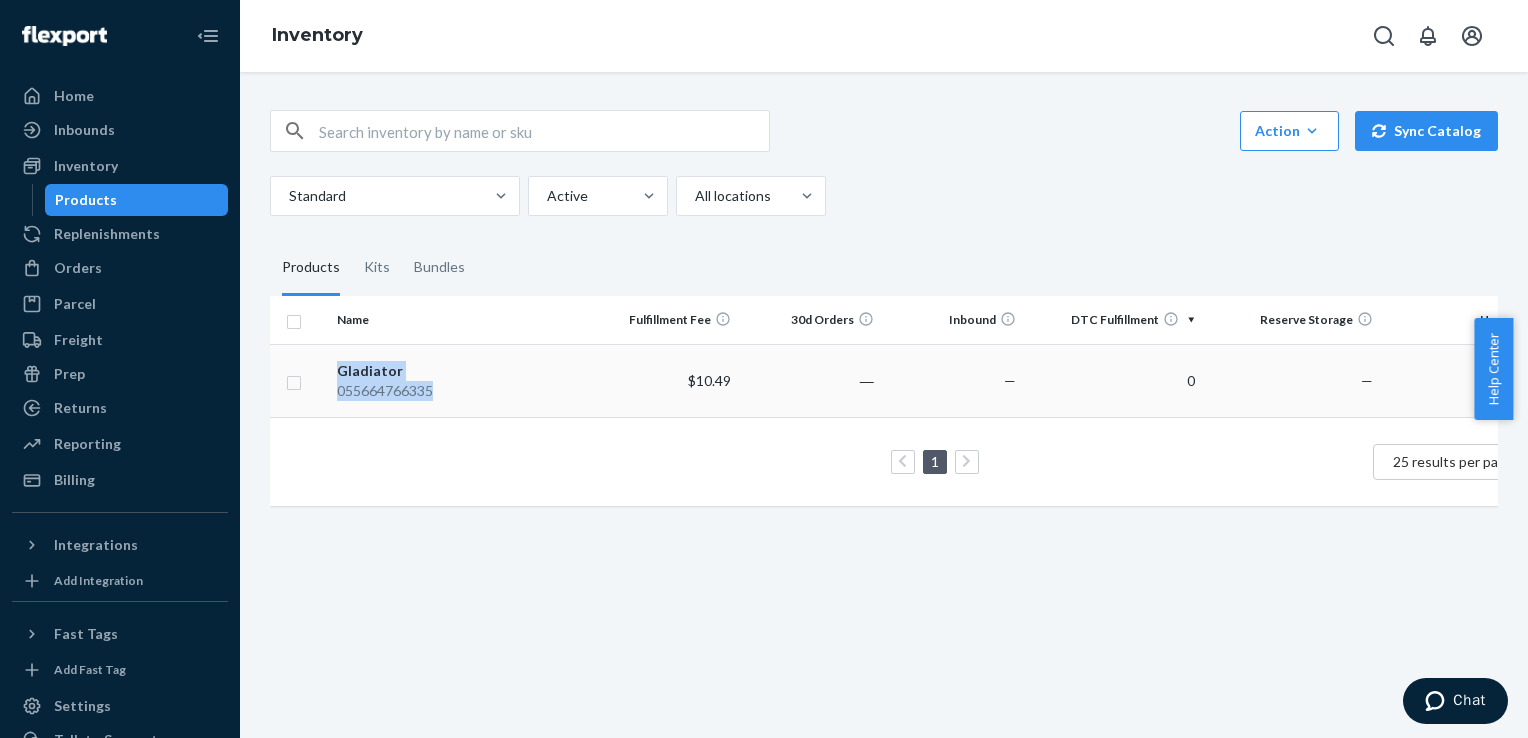 drag, startPoint x: 335, startPoint y: 367, endPoint x: 452, endPoint y: 396, distance: 120.54045 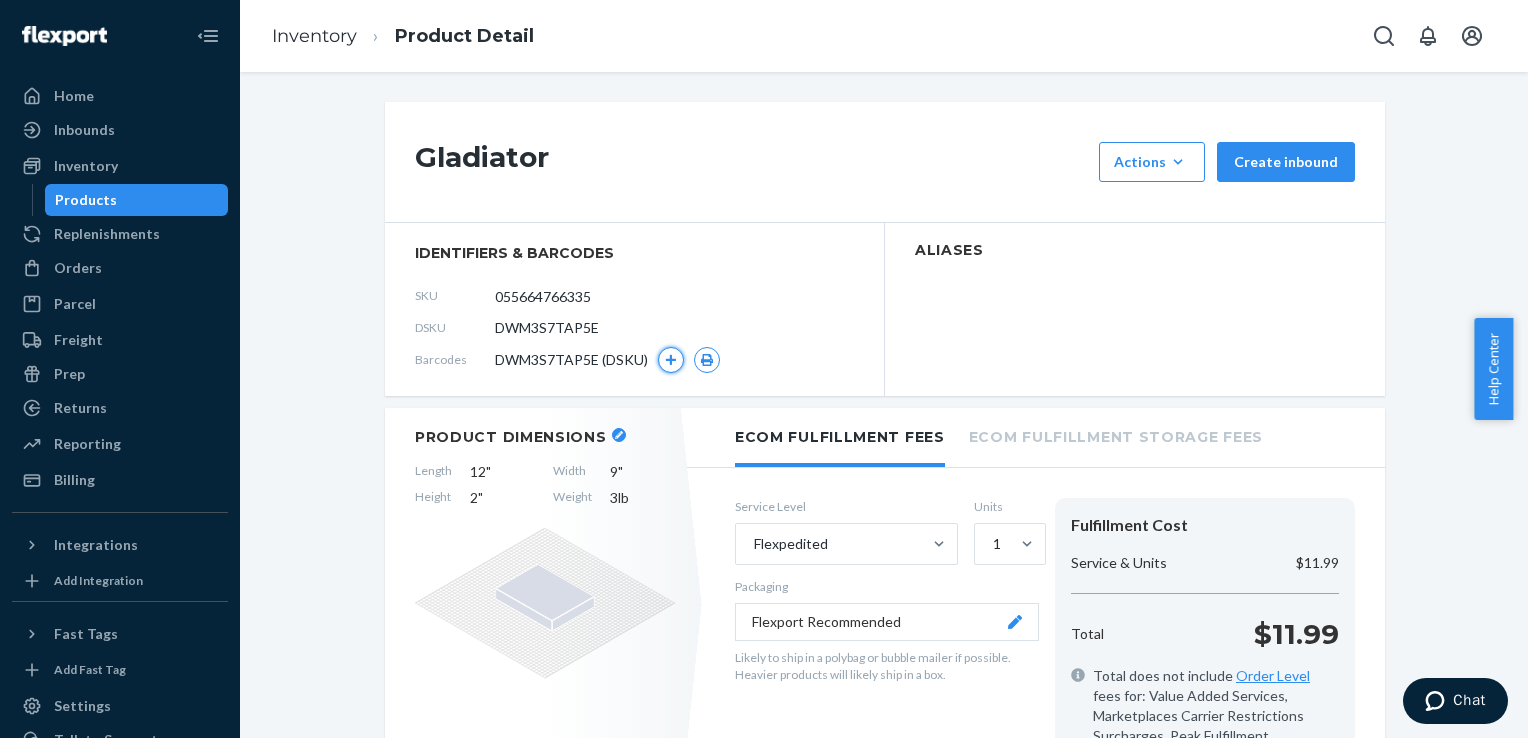 click at bounding box center (671, 360) 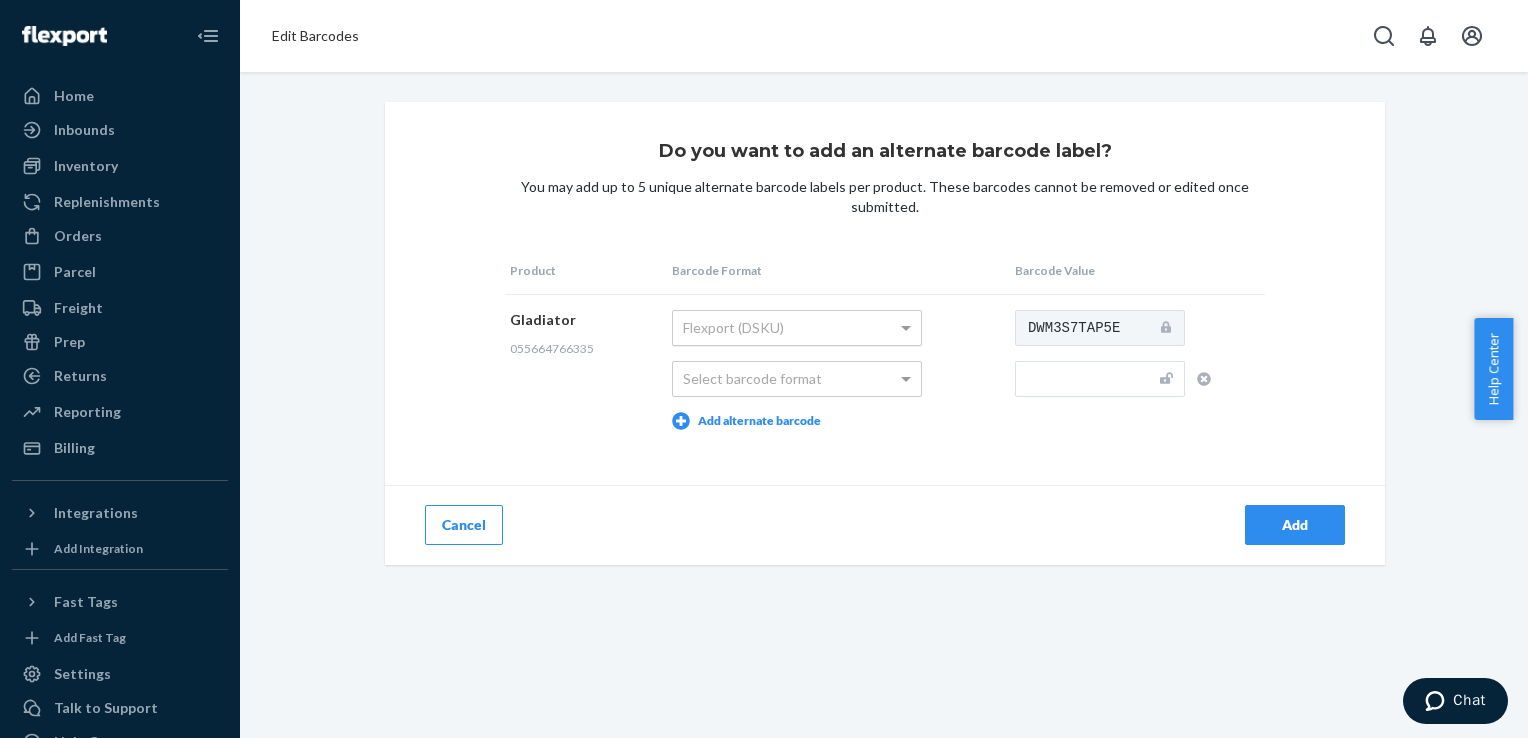 click on "Flexport (DSKU)" at bounding box center (797, 328) 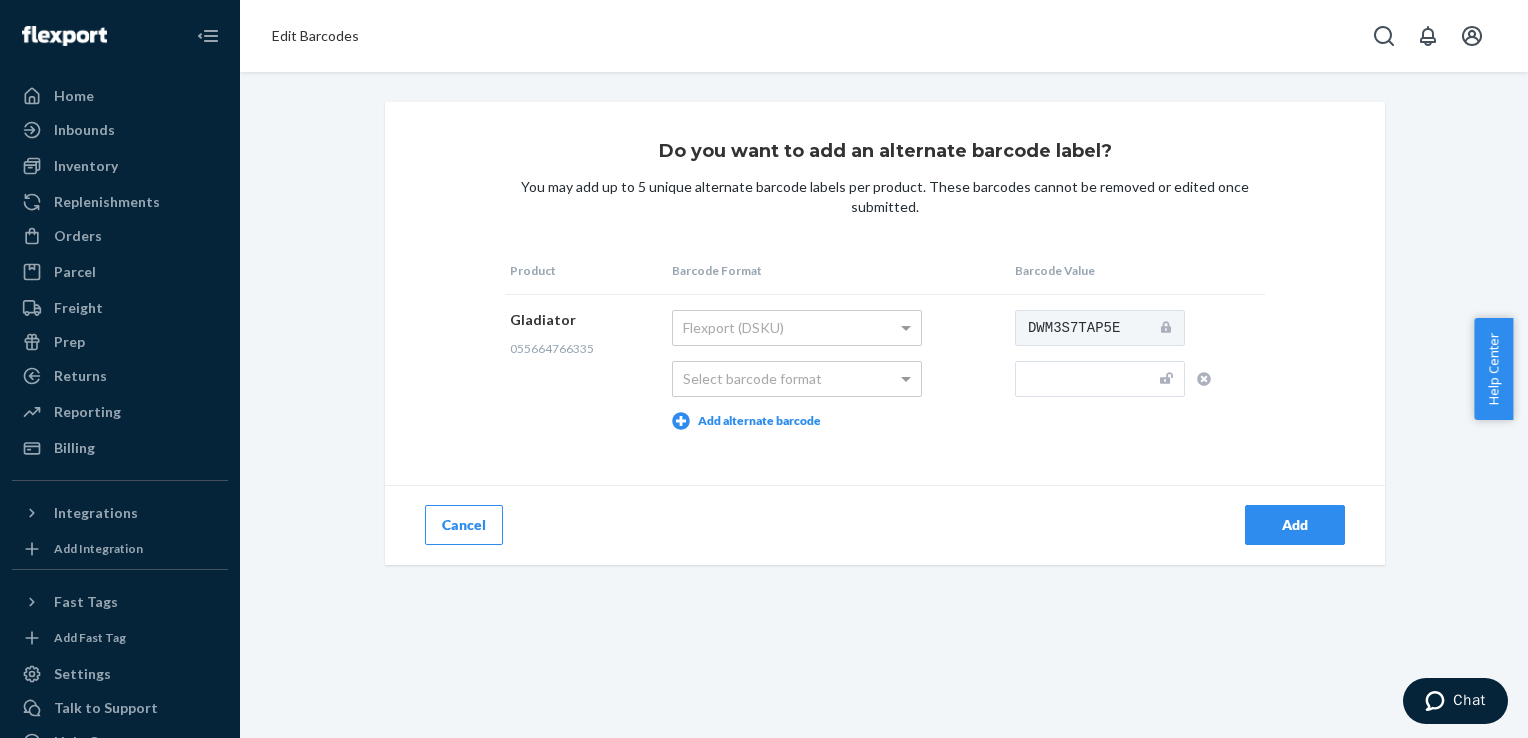 click on "Home Inbounds Shipping Plans Problems Inventory Products Replenishments Orders Ecommerce Orders Wholesale Orders Parcel Parcel orders Integrations Freight Prep Returns All Returns Get Onboarded Reporting Reports Analytics Billing Integrations Add Integration Fast Tags Add Fast Tag Settings Talk to Support Help Center Give Feedback Edit Barcodes Do you want to add an alternate barcode label? You may add up to 5 unique alternate barcode labels per product. These barcodes cannot be removed or edited once submitted. Product Barcode Format Barcode Value Gladiator 055664766335 Flexport (DSKU) Select barcode format Add alternate barcode DWM3S7TAP5E Cancel Add ×
Help Center" at bounding box center [764, 369] 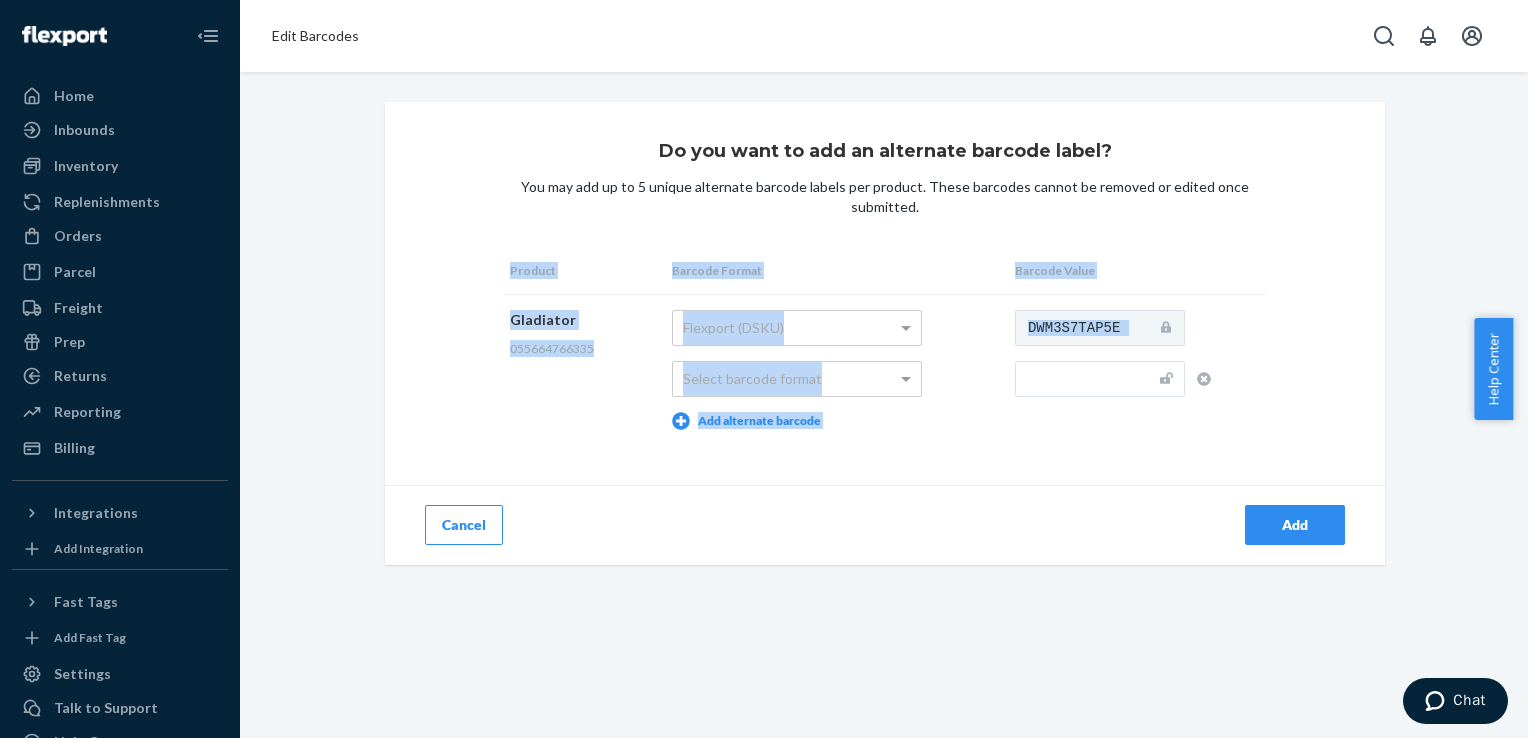 click on "Do you want to add an alternate barcode label? You may add up to 5 unique alternate barcode labels per product. These barcodes cannot be removed or edited once submitted. Product Barcode Format Barcode Value Gladiator 055664766335 Flexport (DSKU) Select barcode format Add alternate barcode DWM3S7TAP5E Cancel Add" at bounding box center [885, 333] 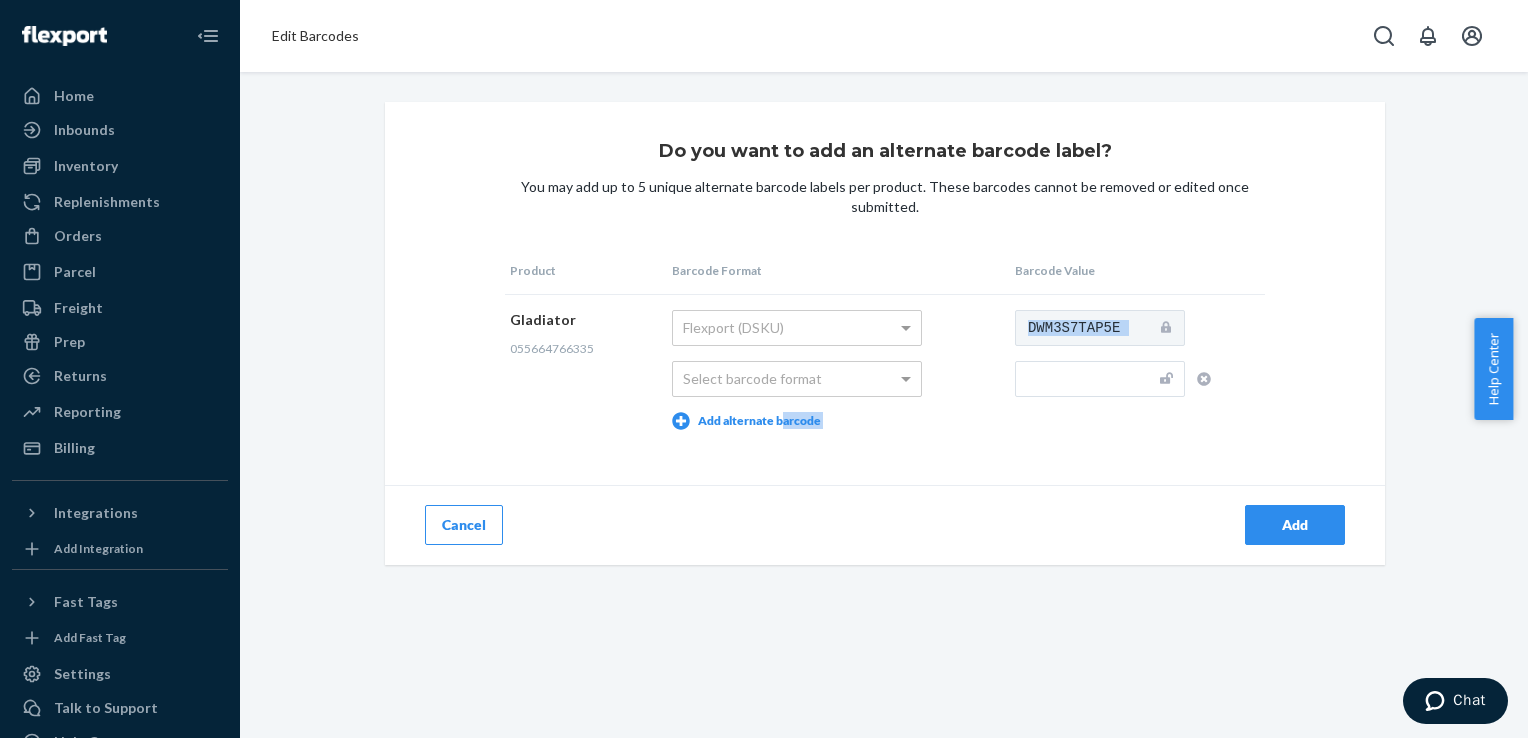 drag, startPoint x: 776, startPoint y: 478, endPoint x: 824, endPoint y: 511, distance: 58.249462 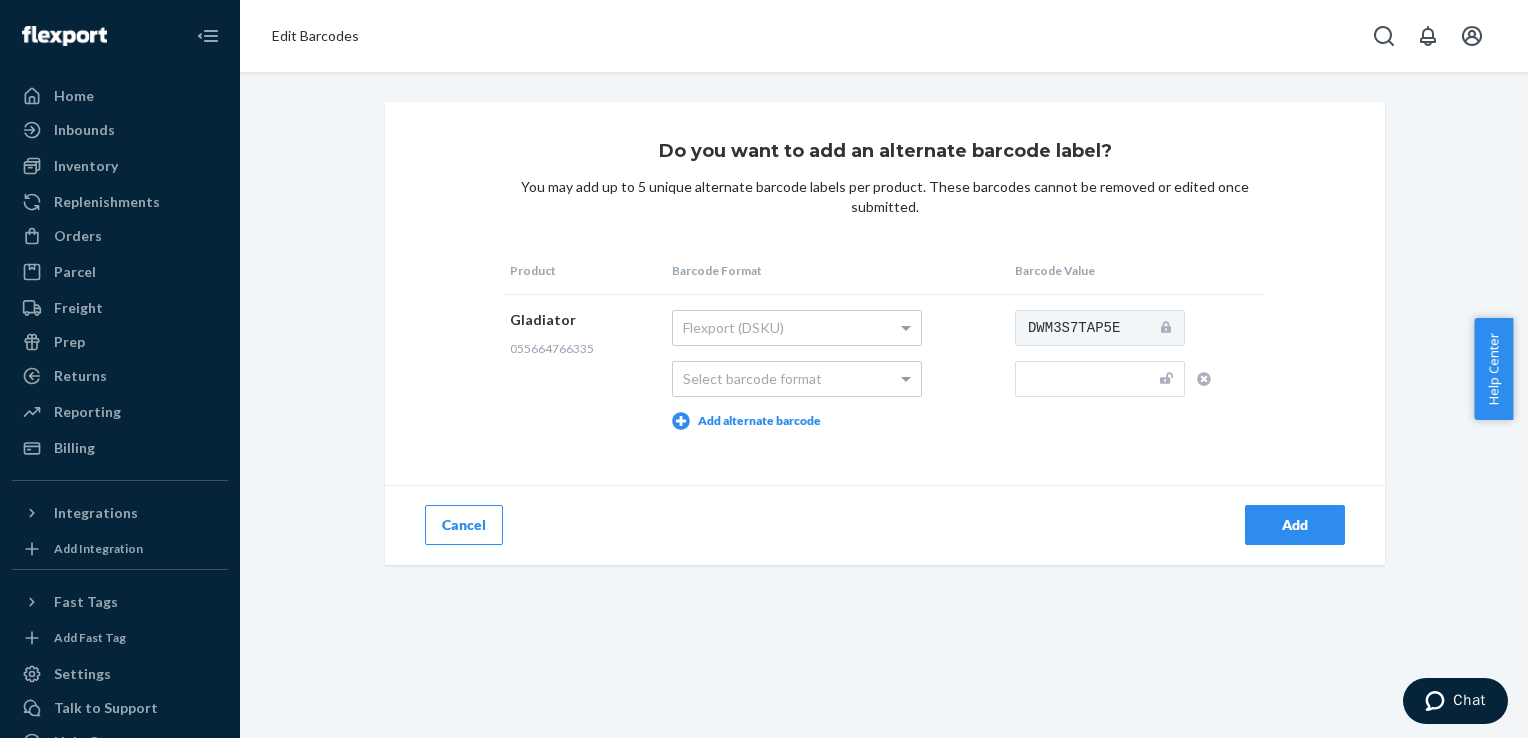 click on "Cancel" at bounding box center [635, 525] 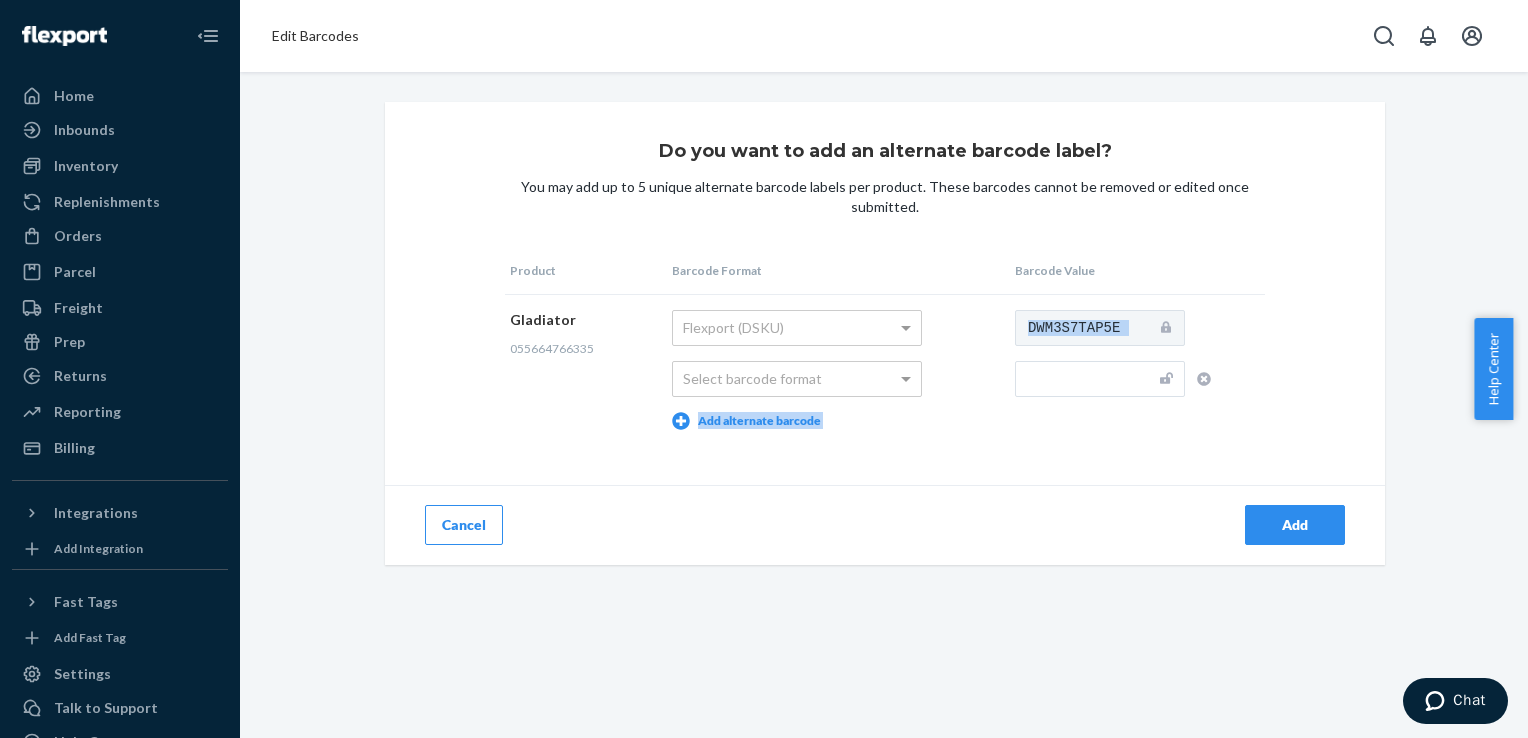 drag, startPoint x: 759, startPoint y: 515, endPoint x: 989, endPoint y: 398, distance: 258.04843 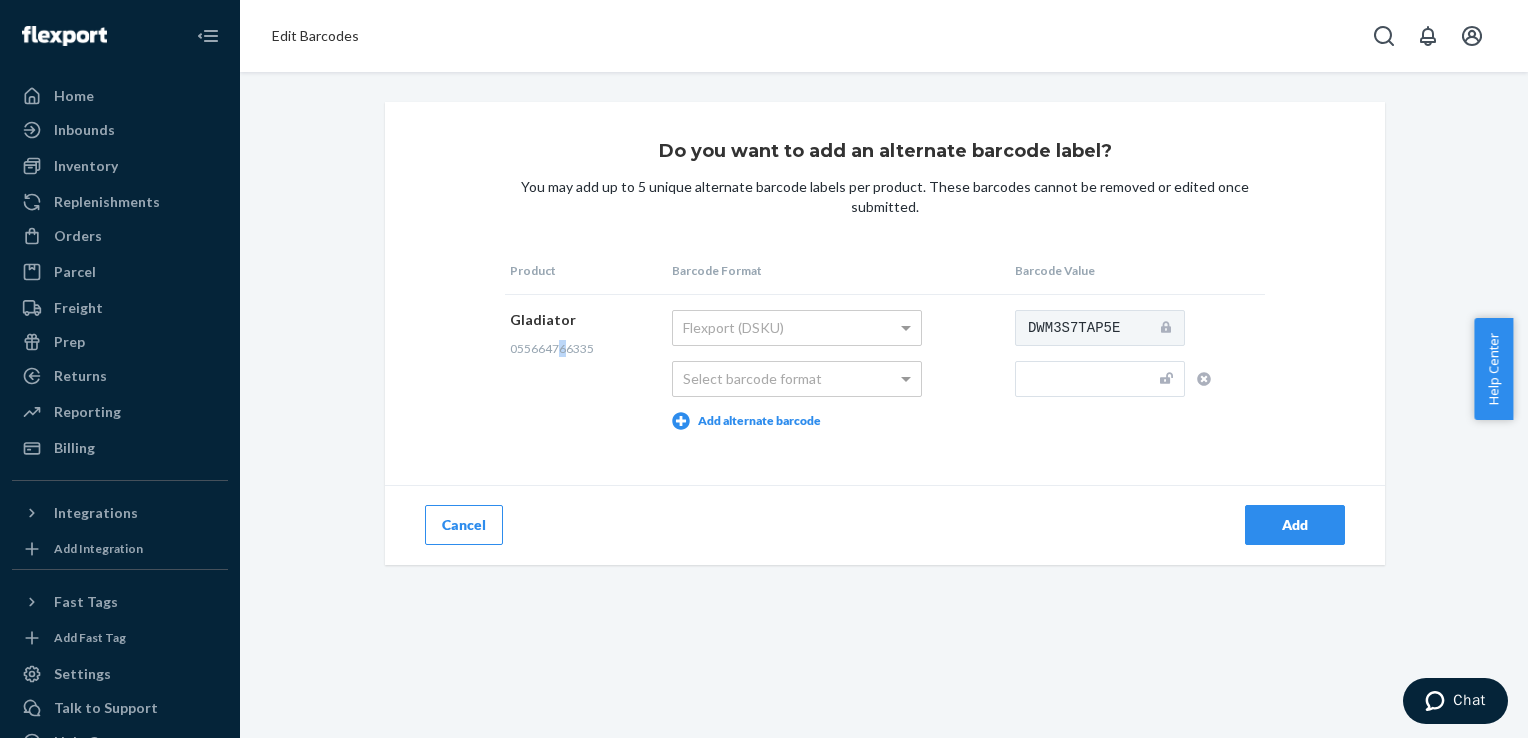drag, startPoint x: 536, startPoint y: 326, endPoint x: 518, endPoint y: 320, distance: 18.973665 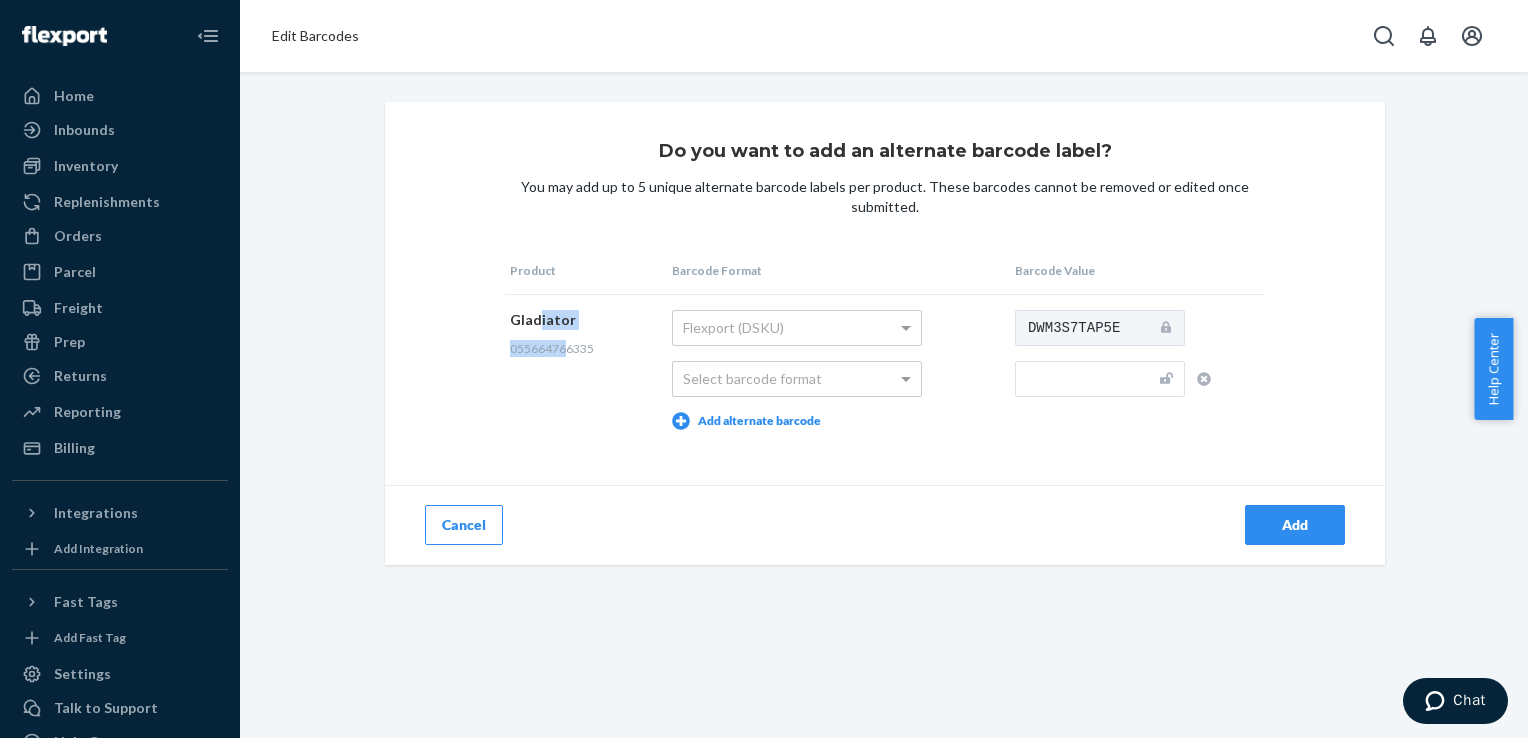click on "055664766335" at bounding box center (552, 348) 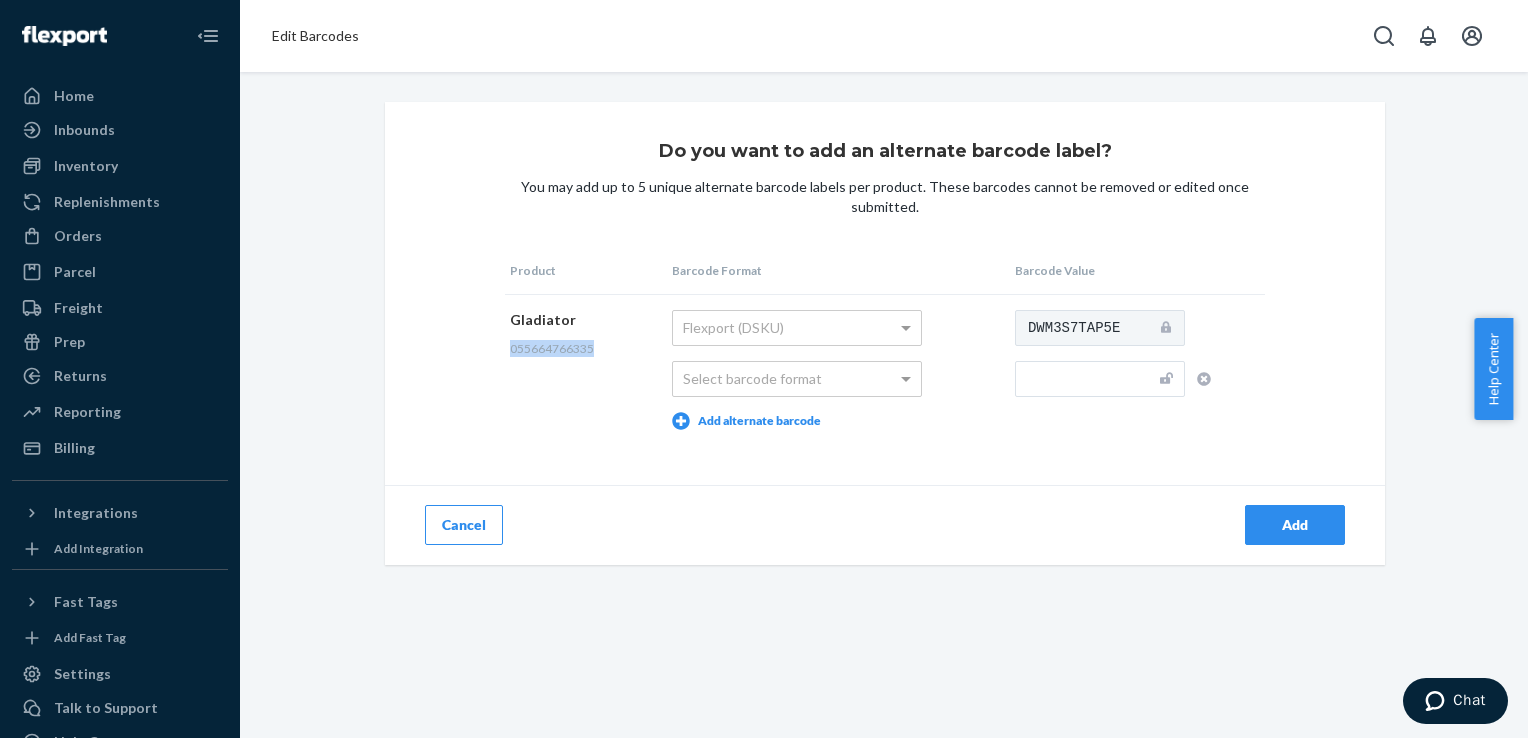 click on "055664766335" at bounding box center (552, 348) 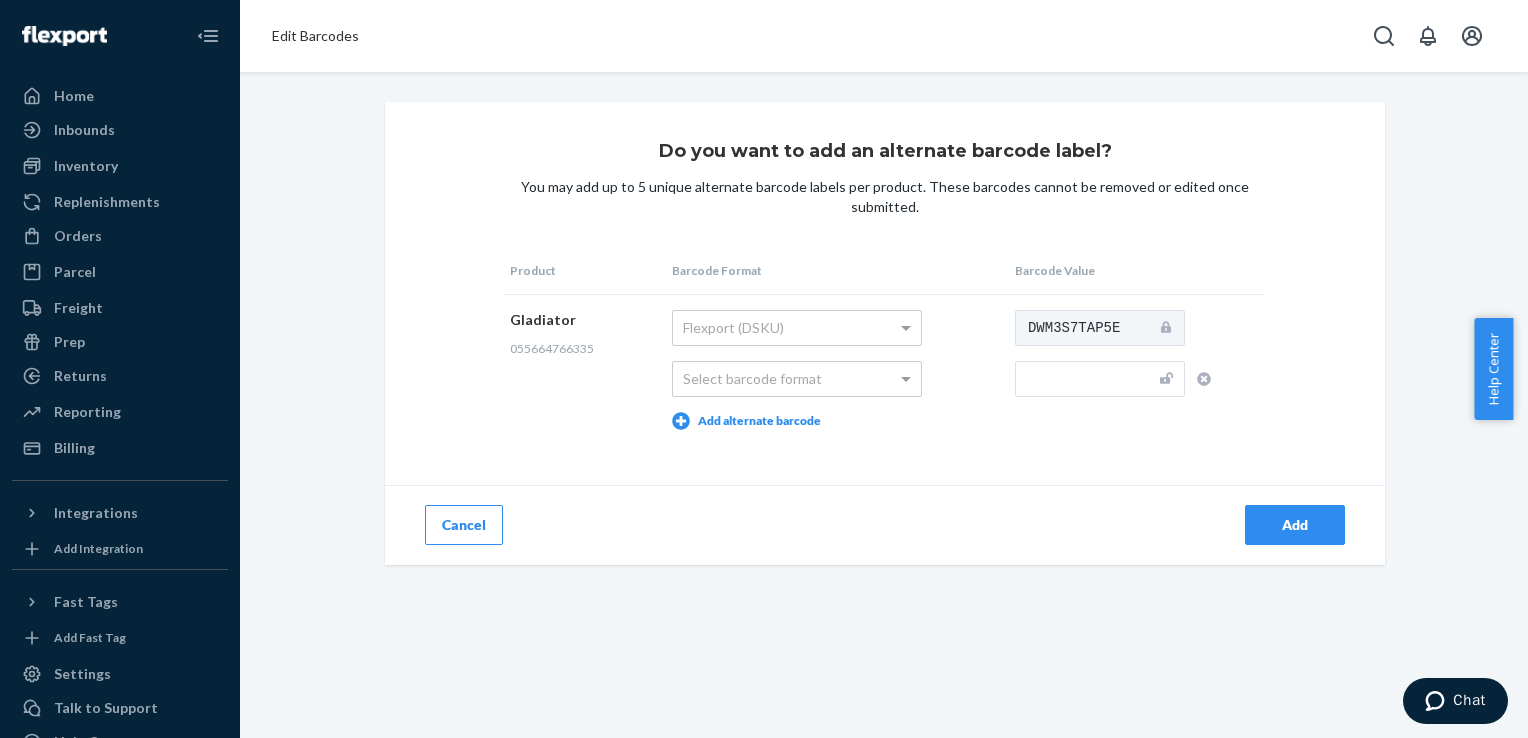 click at bounding box center [1100, 379] 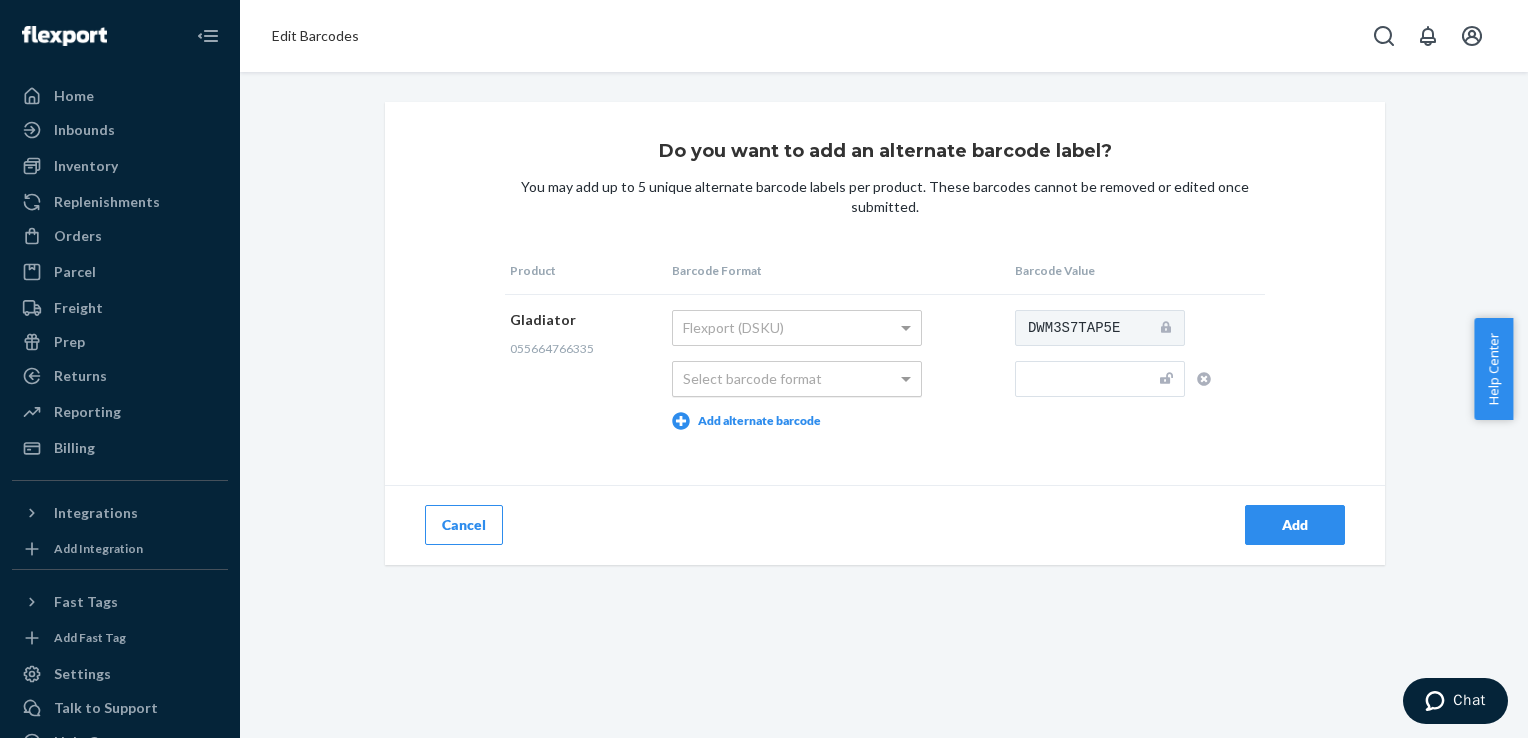 click on "Select barcode format" at bounding box center (797, 379) 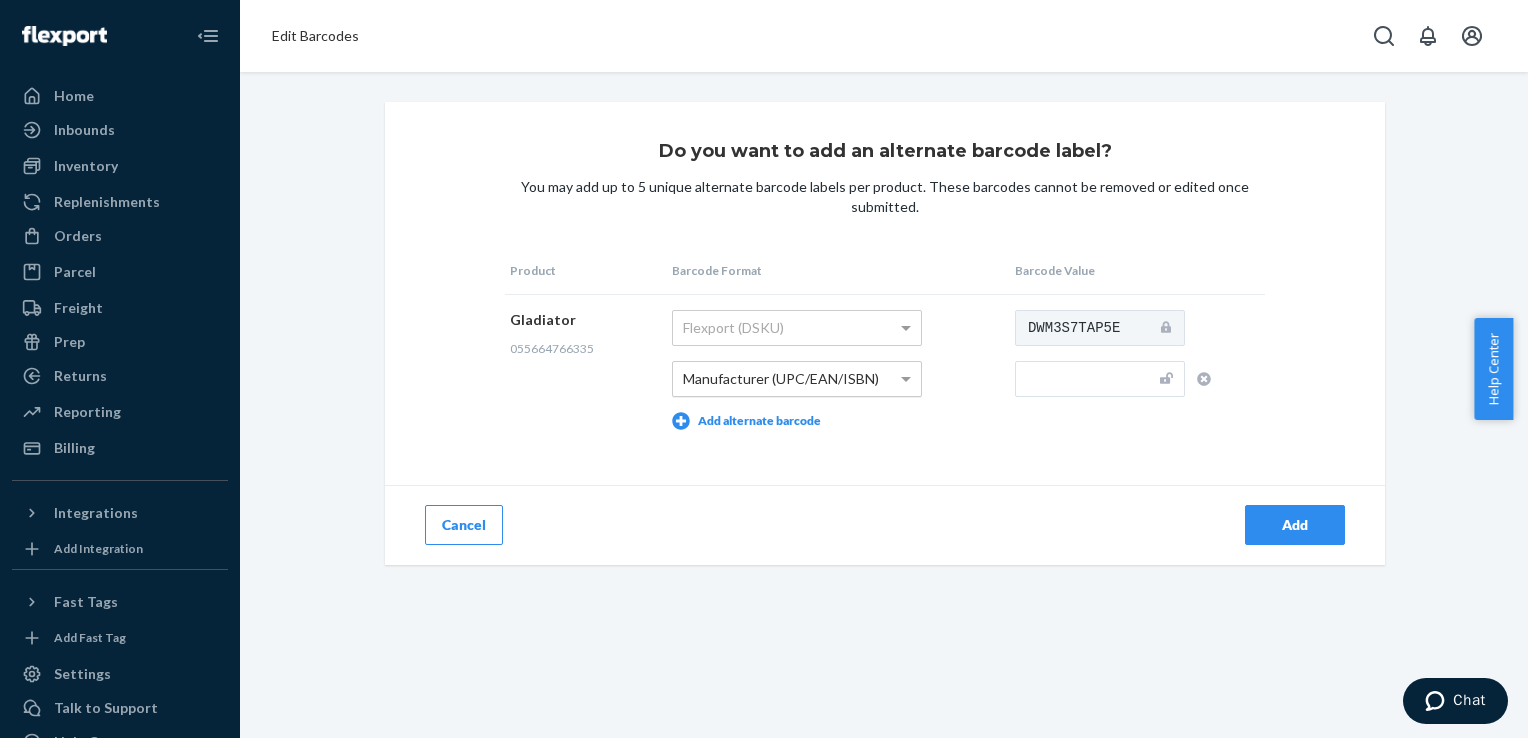 click at bounding box center [1100, 379] 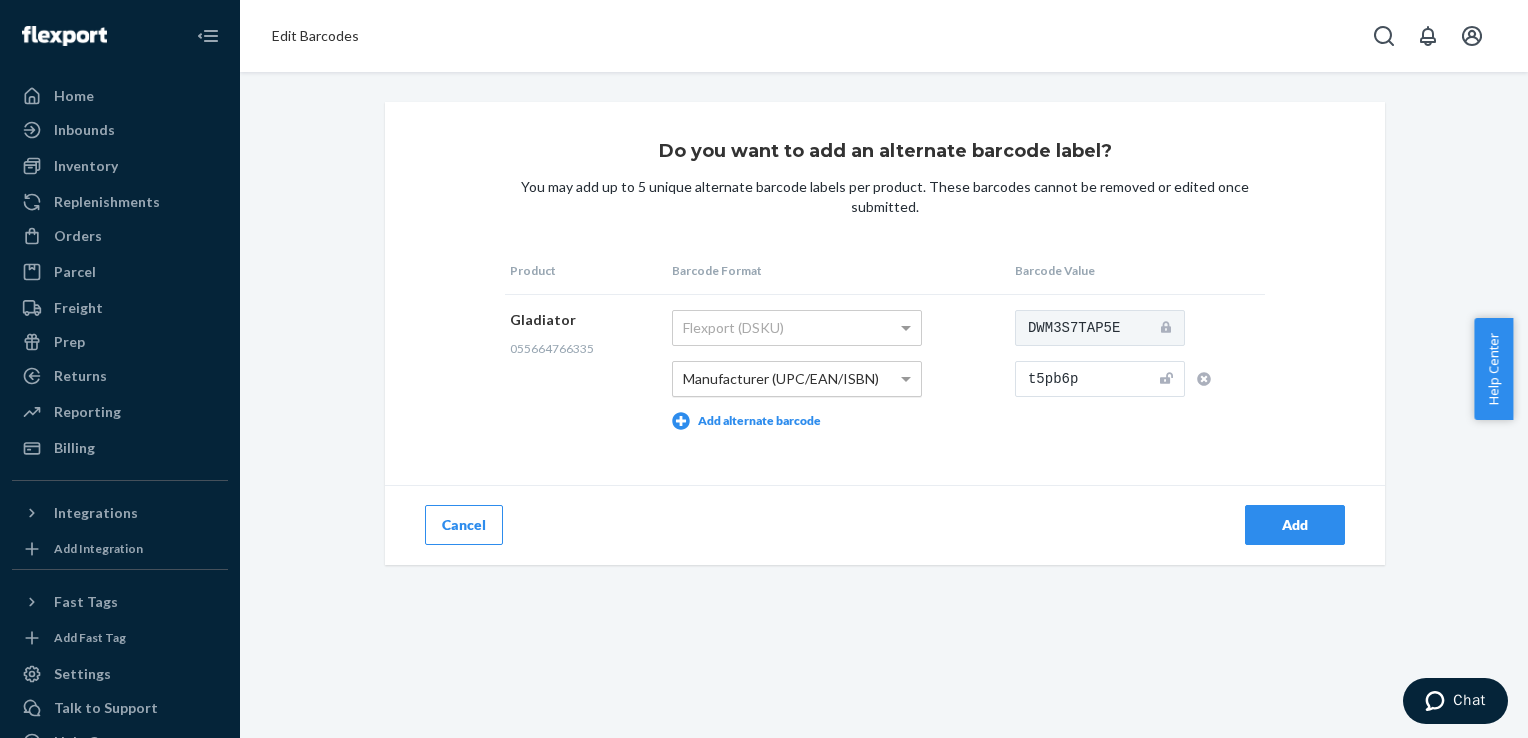 drag, startPoint x: 1072, startPoint y: 382, endPoint x: 962, endPoint y: 374, distance: 110.29053 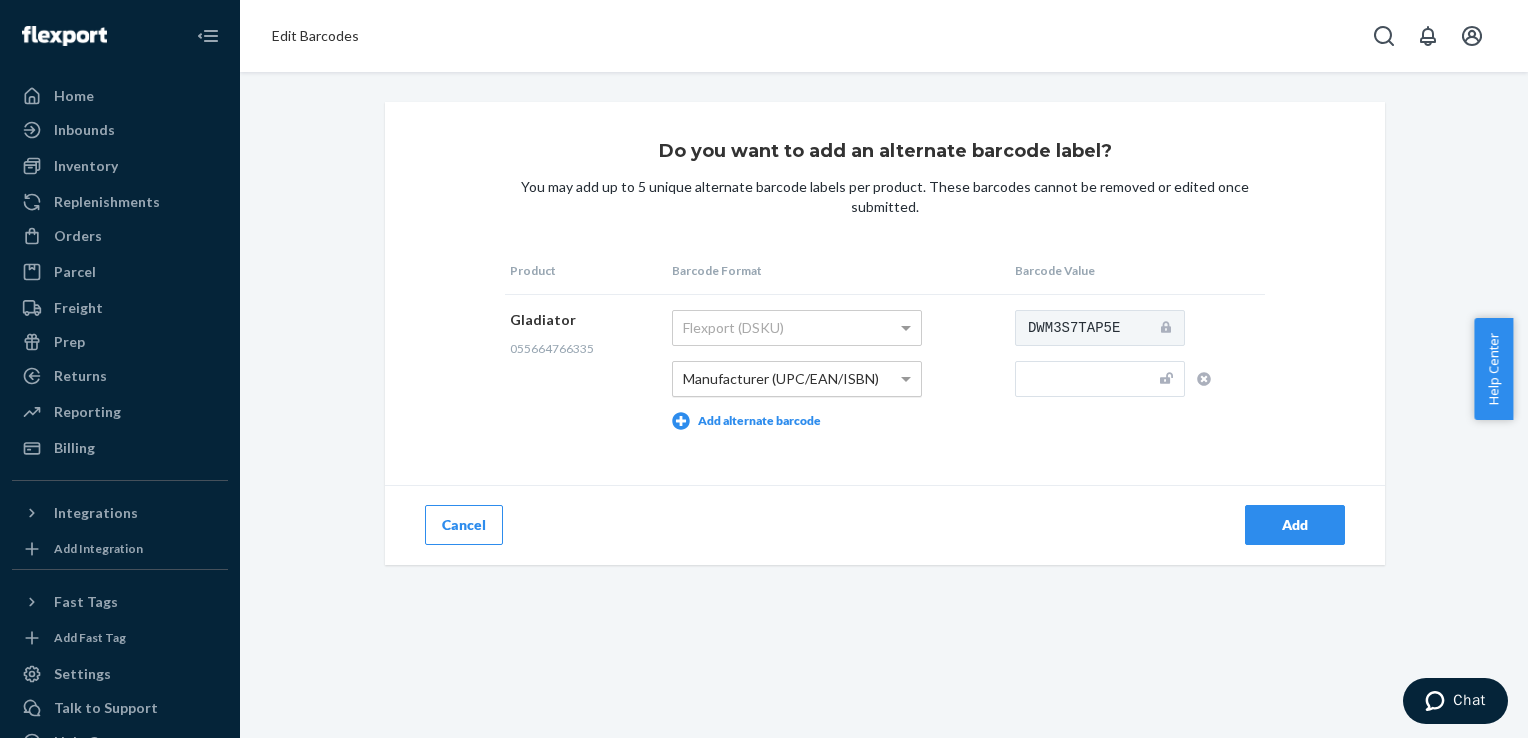 click on "Cancel" at bounding box center [464, 525] 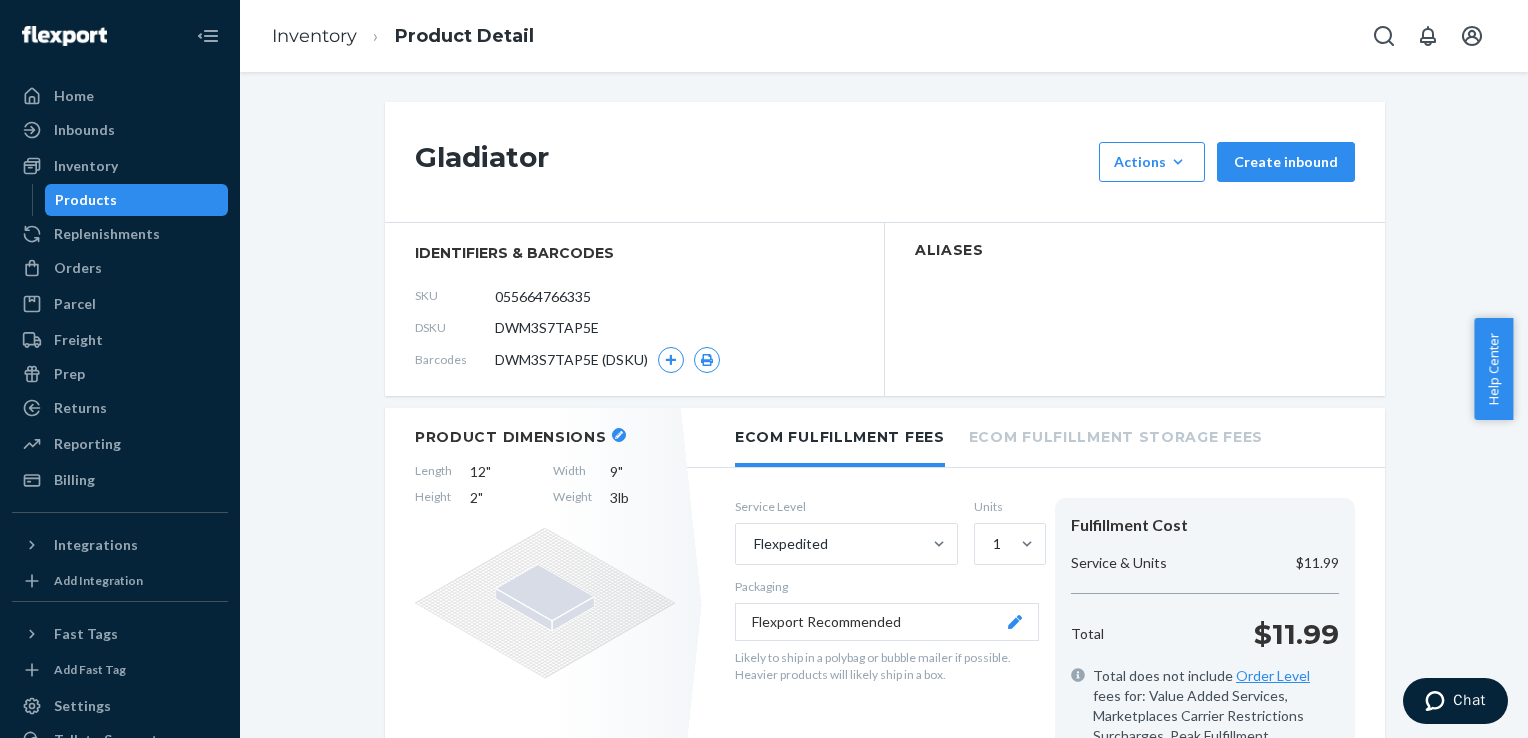 click on "identifiers & barcodes SKU 055664766335 DSKU DWM3S7TAP5E Barcodes DWM3S7TAP5E (DSKU)" at bounding box center [635, 309] 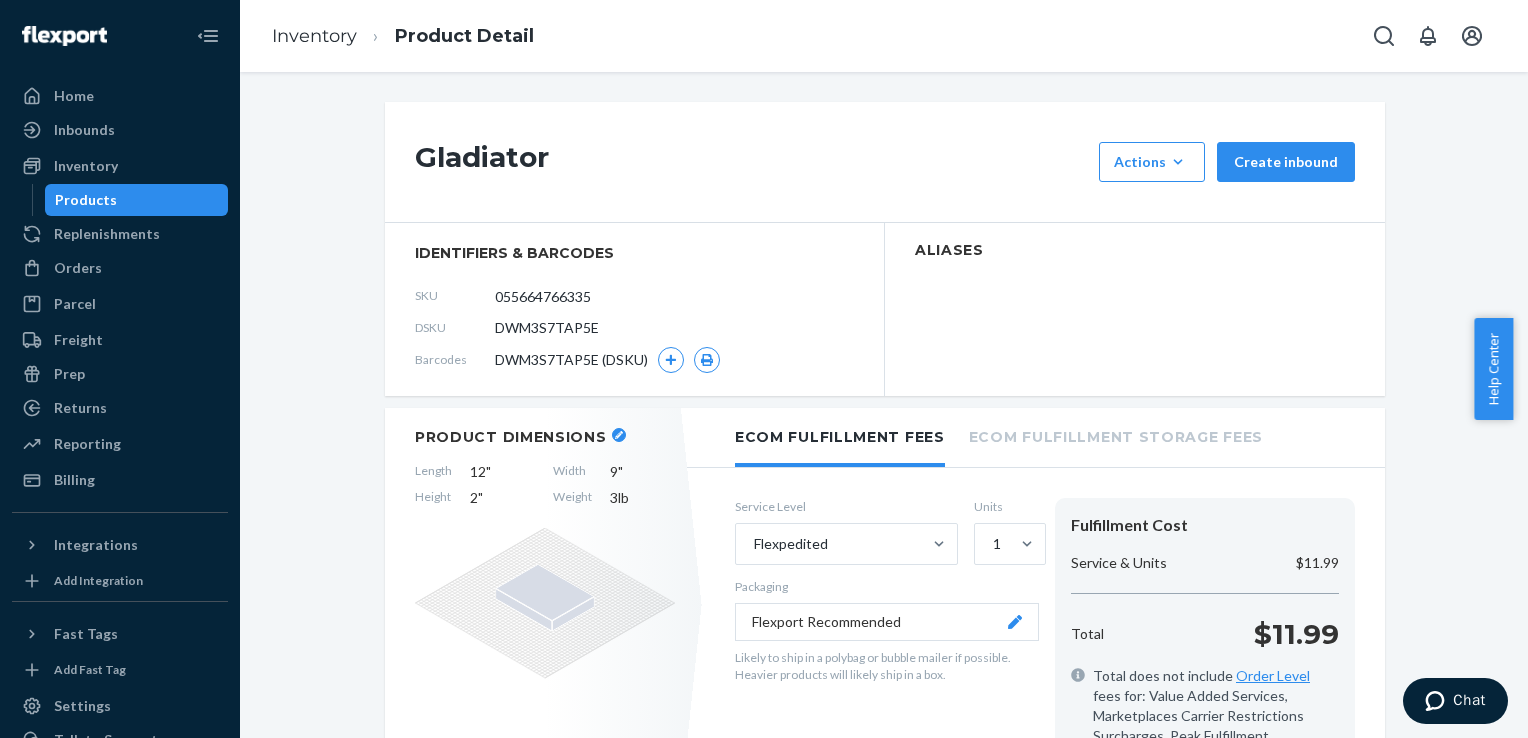 click on "Gladiator Actions Add components Hide Create inbound" at bounding box center [885, 162] 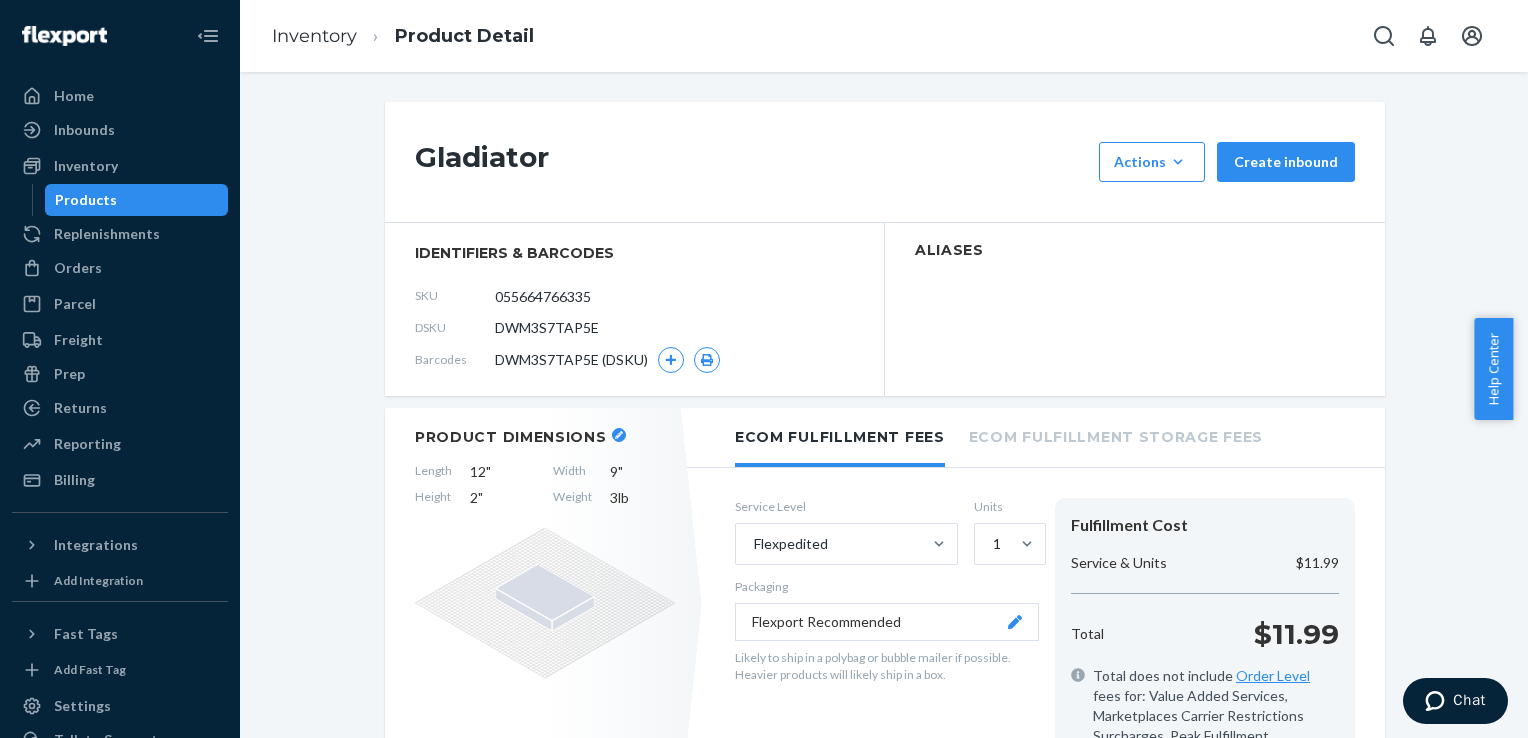 drag, startPoint x: 621, startPoint y: 214, endPoint x: 591, endPoint y: 206, distance: 31.04835 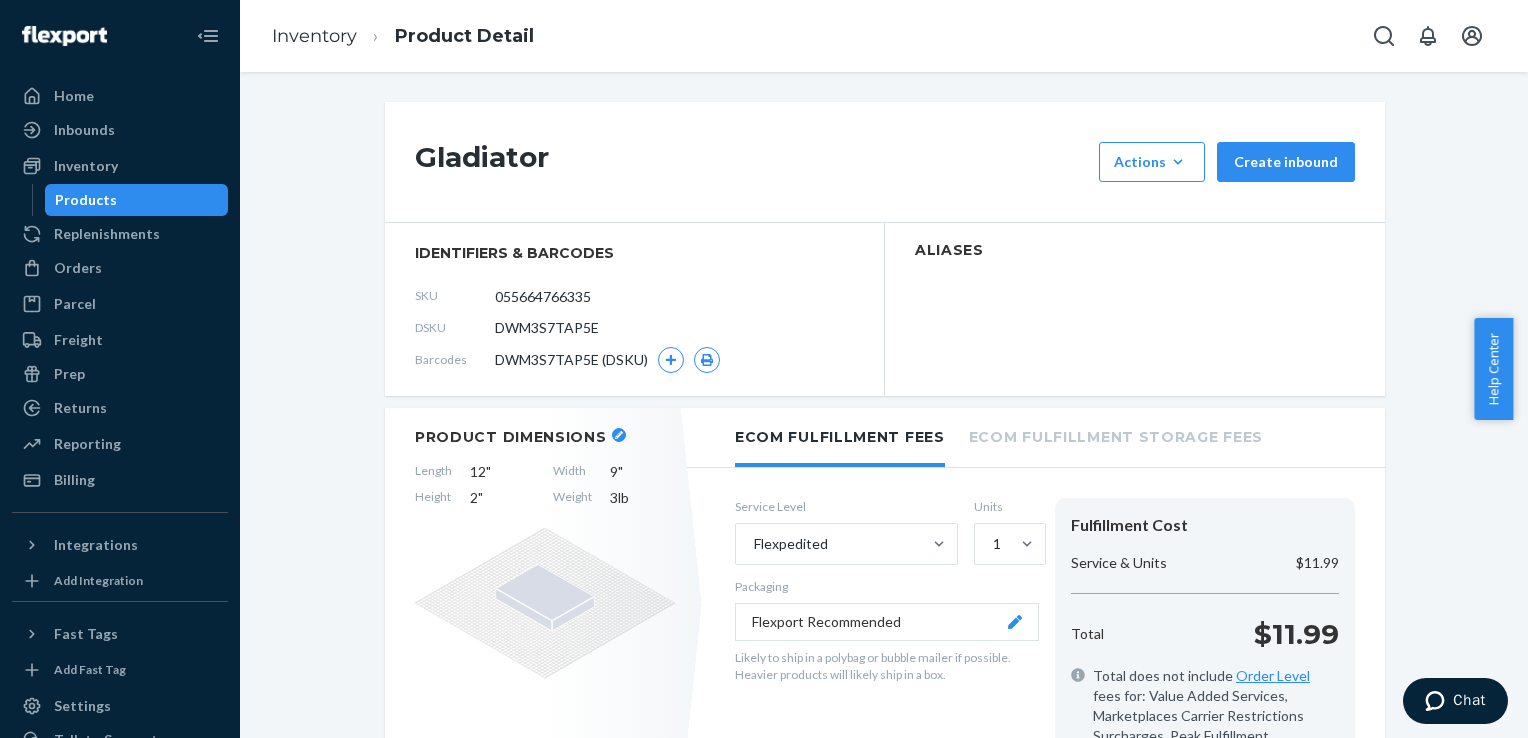 click on "Gladiator Actions Add components Hide Create inbound" at bounding box center [885, 162] 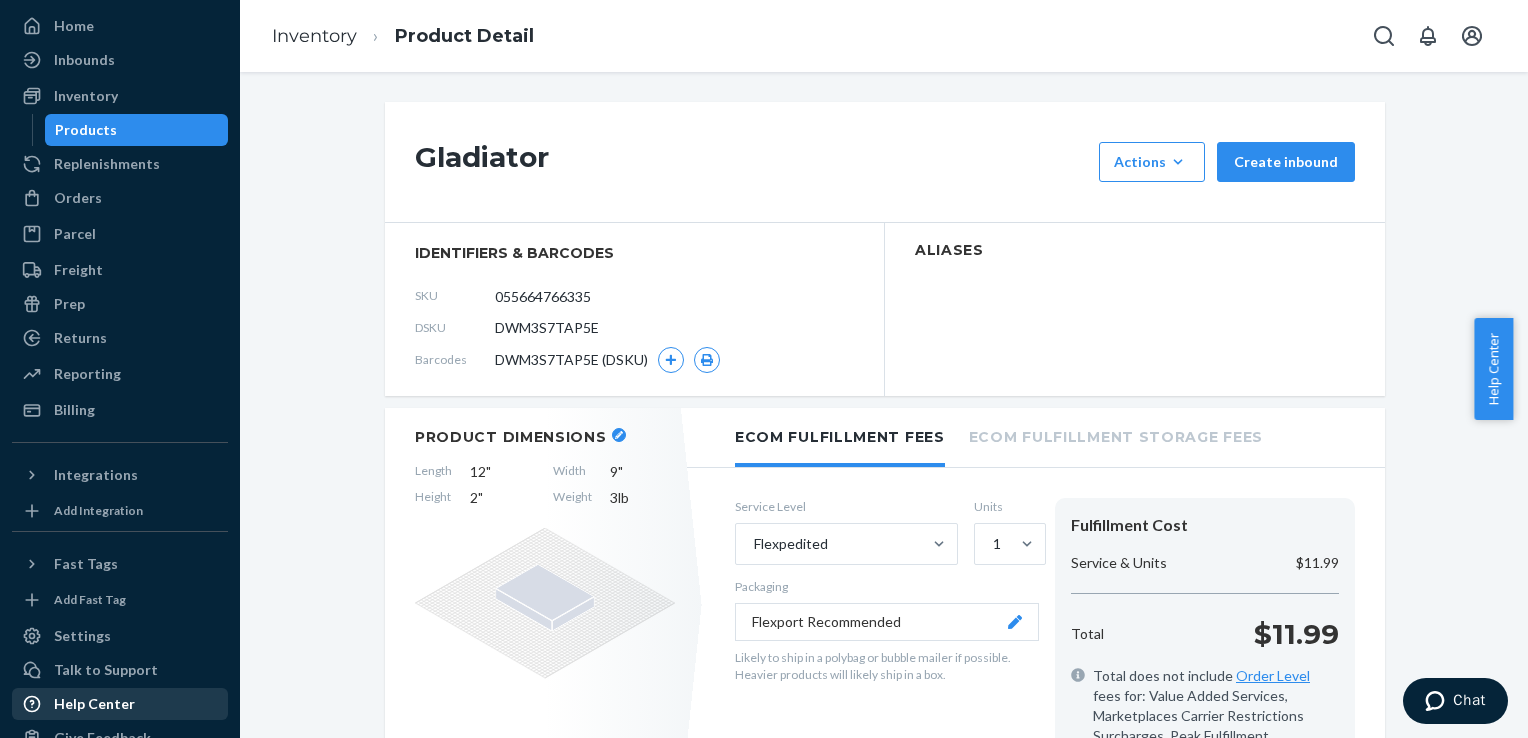scroll, scrollTop: 108, scrollLeft: 0, axis: vertical 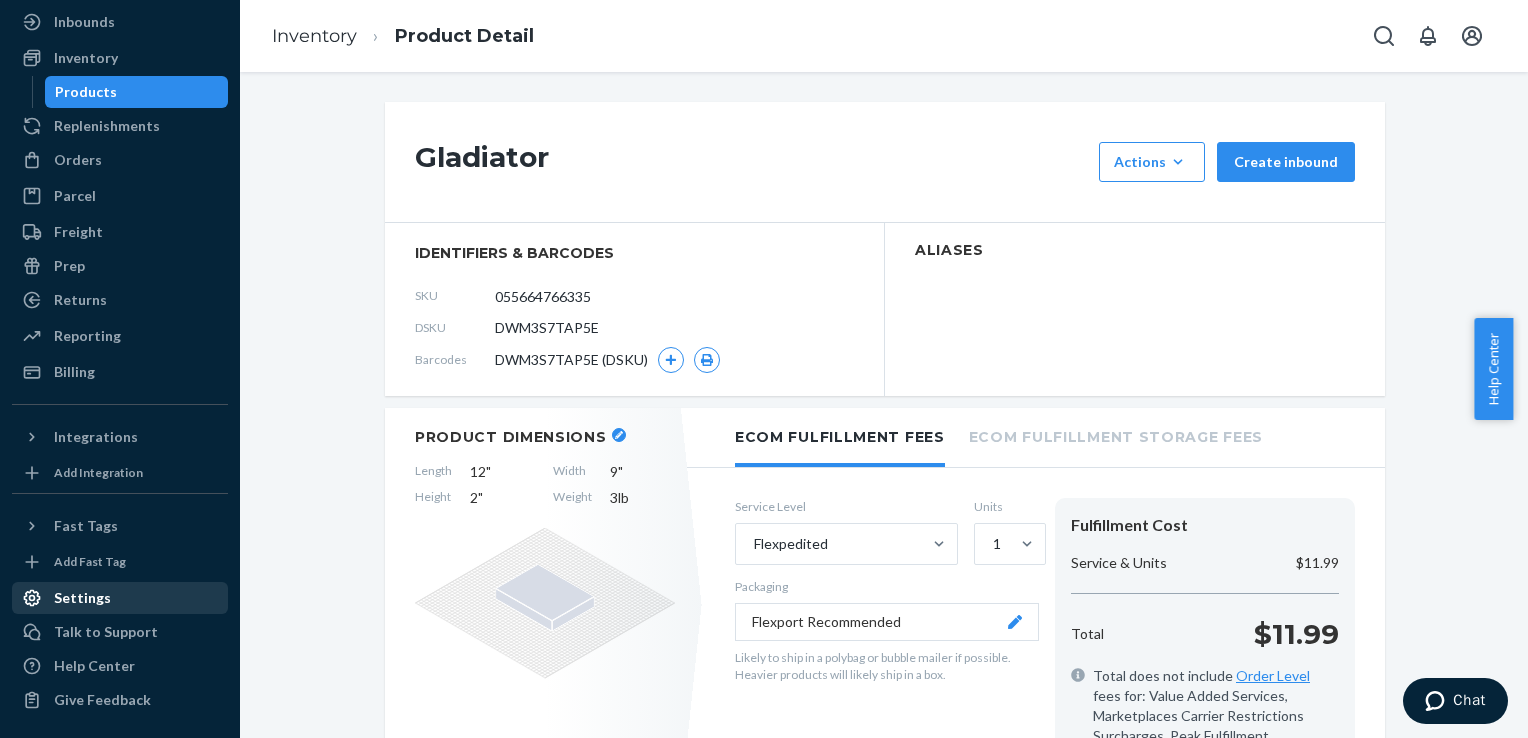 click on "Settings" at bounding box center (120, 598) 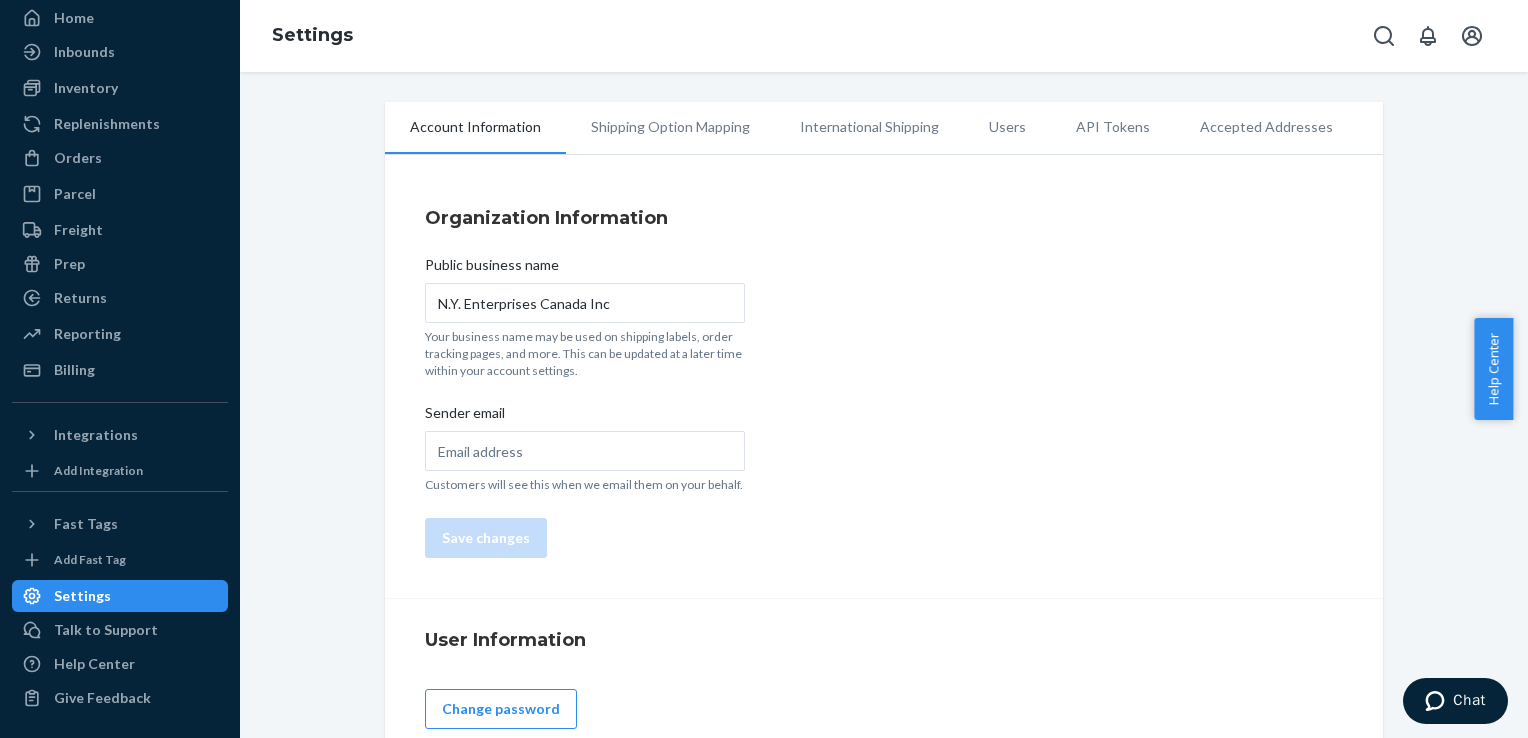 scroll, scrollTop: 76, scrollLeft: 0, axis: vertical 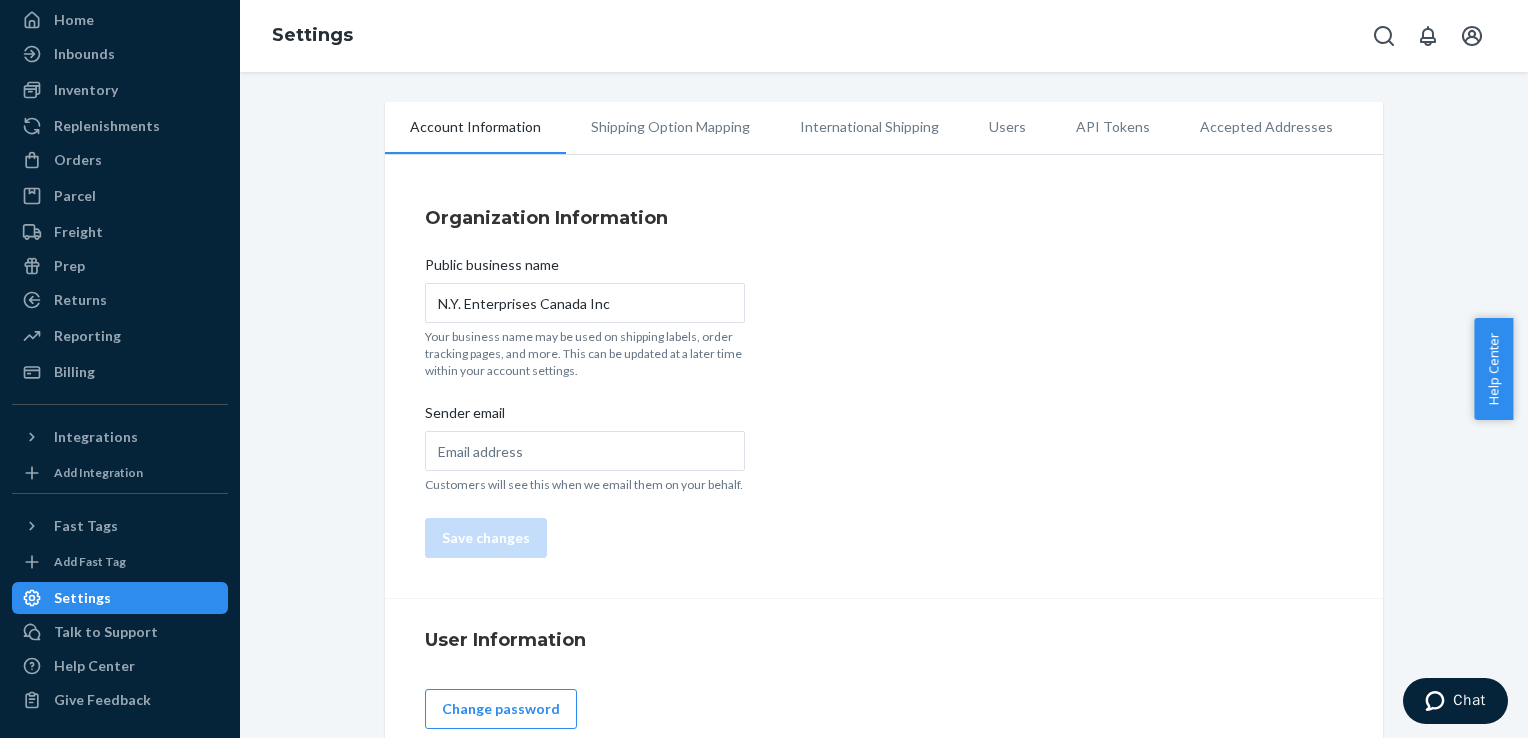 click on "Users" at bounding box center [1007, 127] 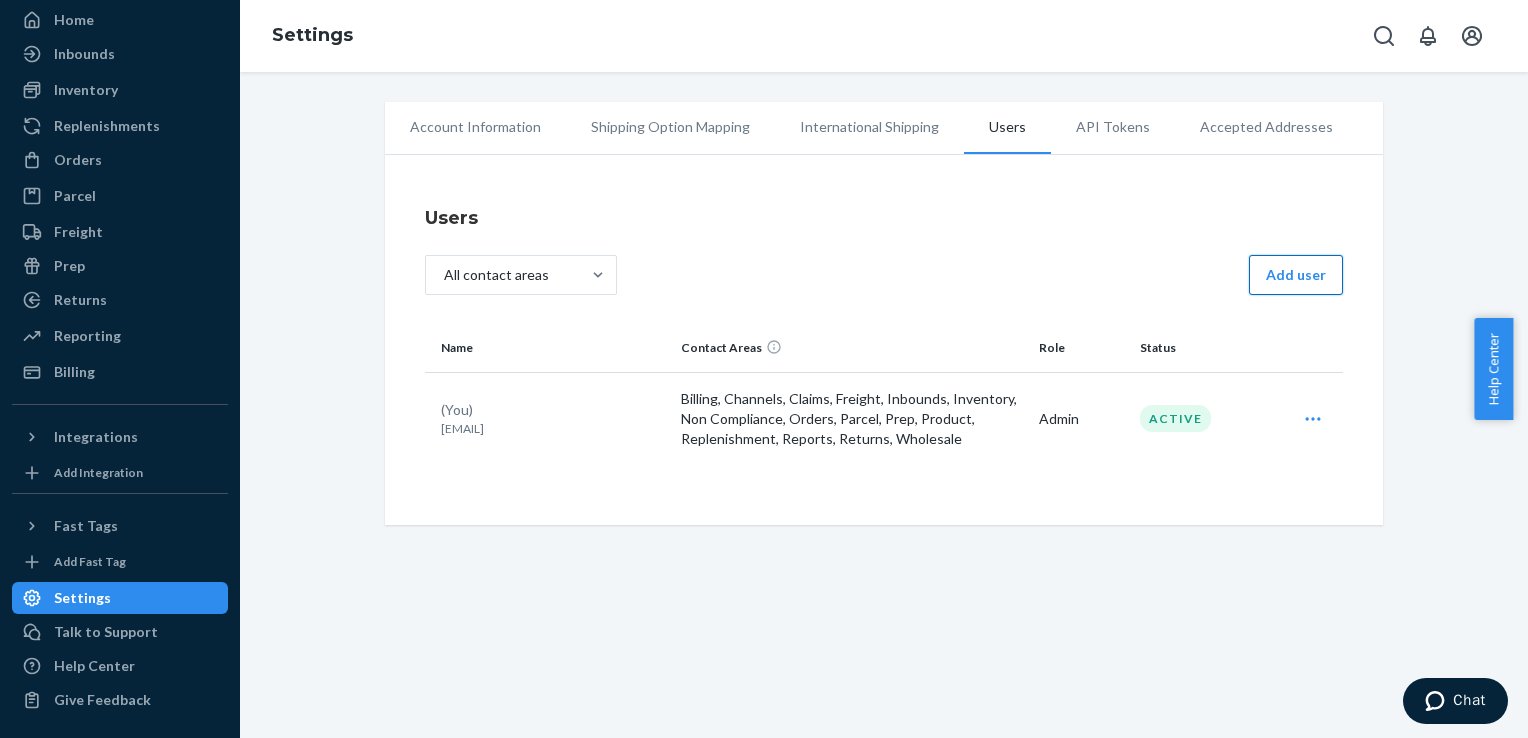 click on "Add user" at bounding box center [1296, 275] 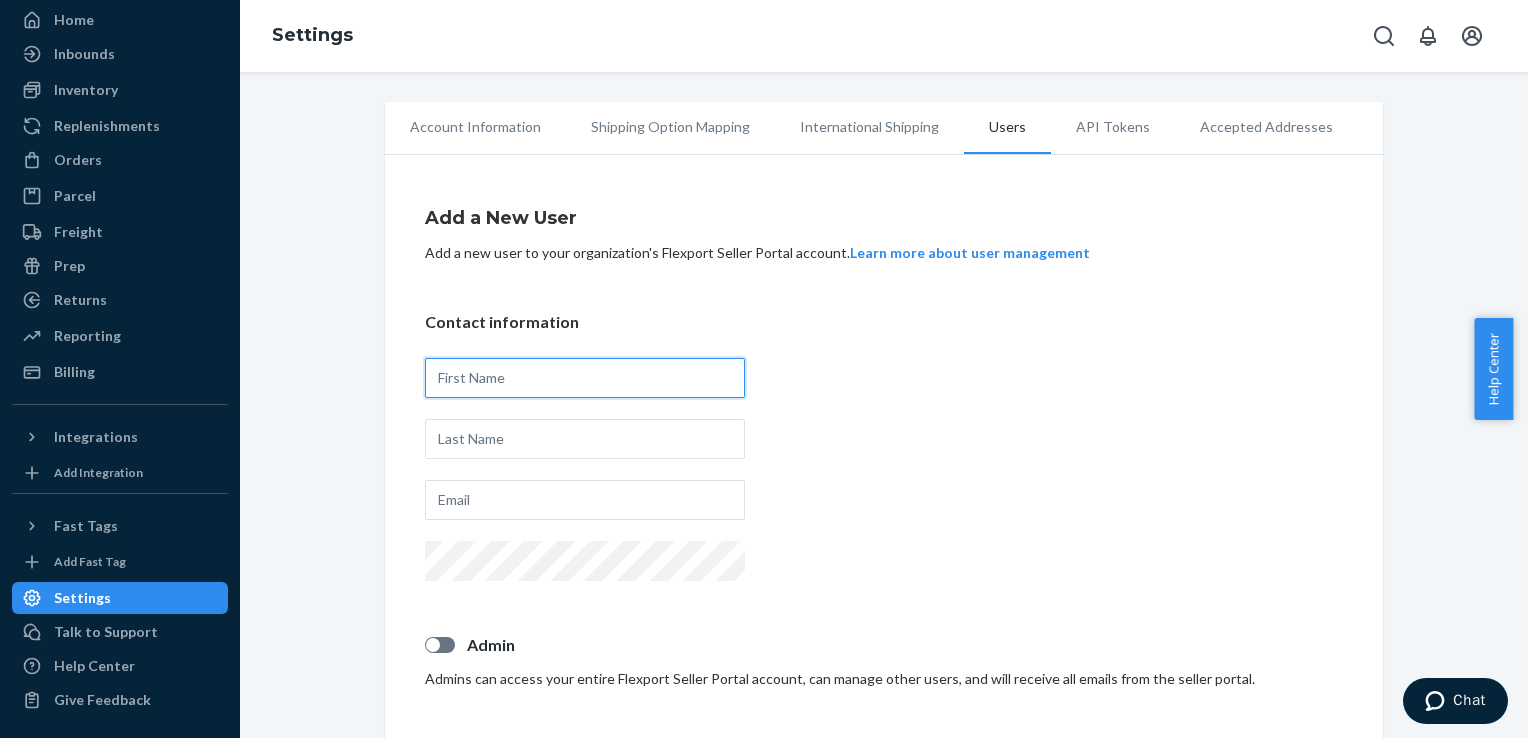 click at bounding box center [585, 378] 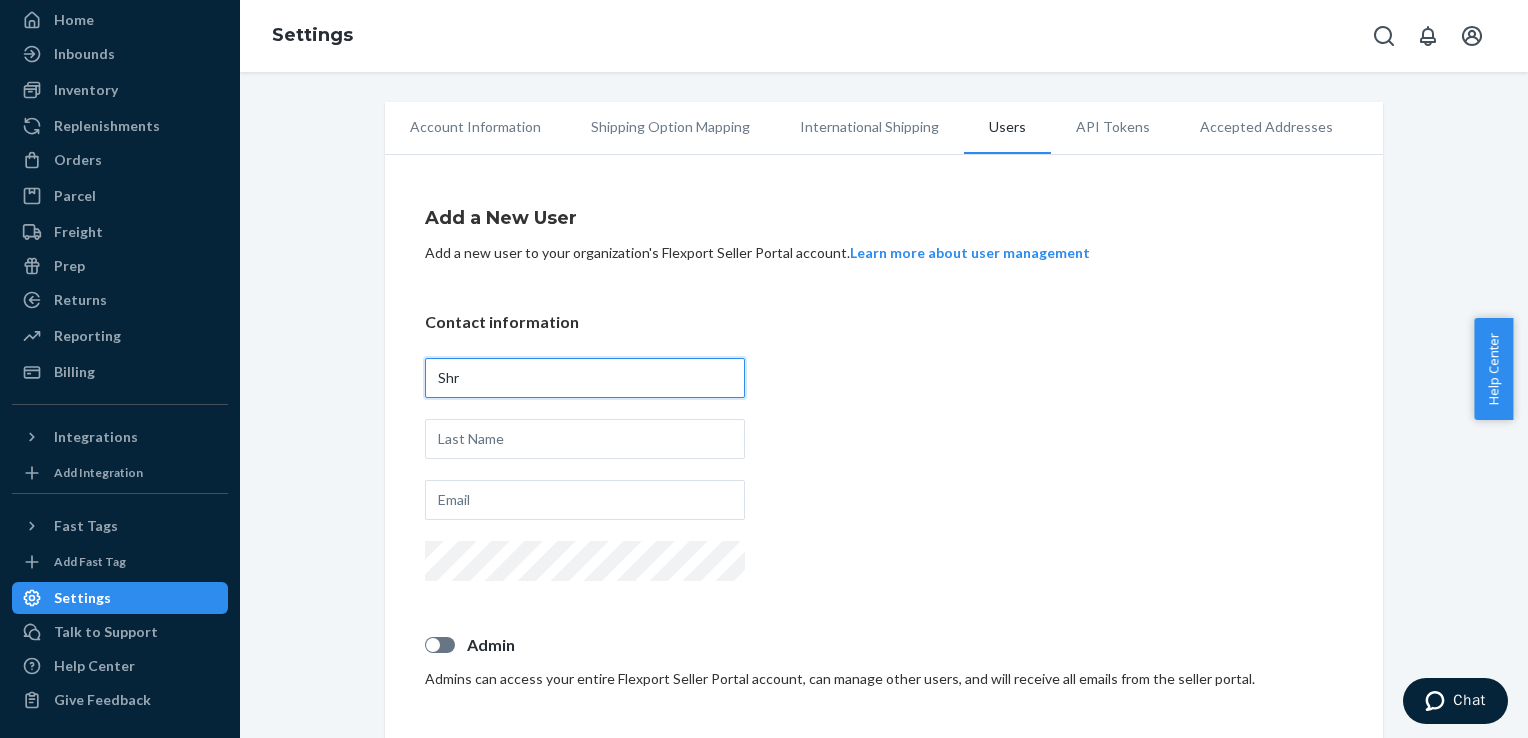 drag, startPoint x: 602, startPoint y: 371, endPoint x: 577, endPoint y: 383, distance: 27.730848 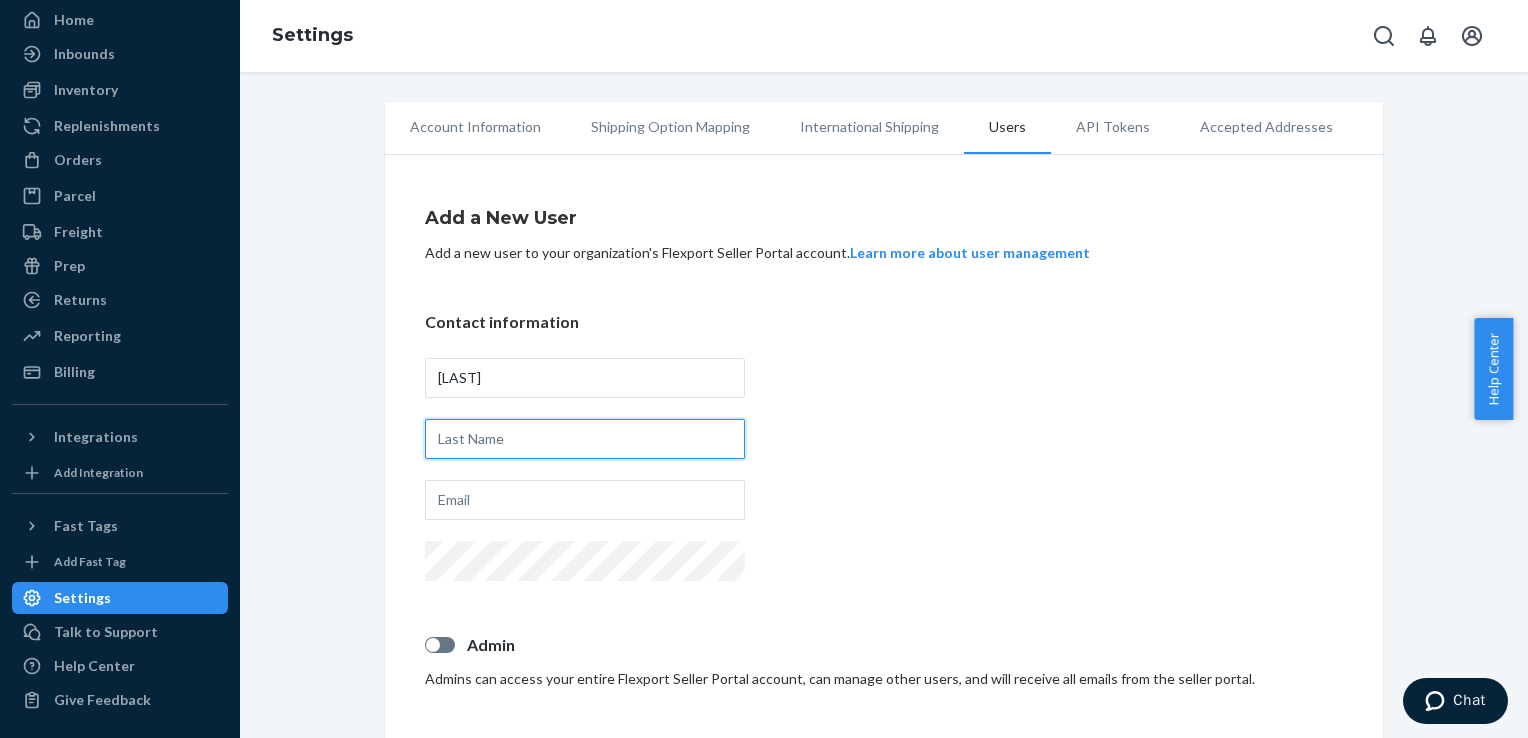 type on "Chowdhury" 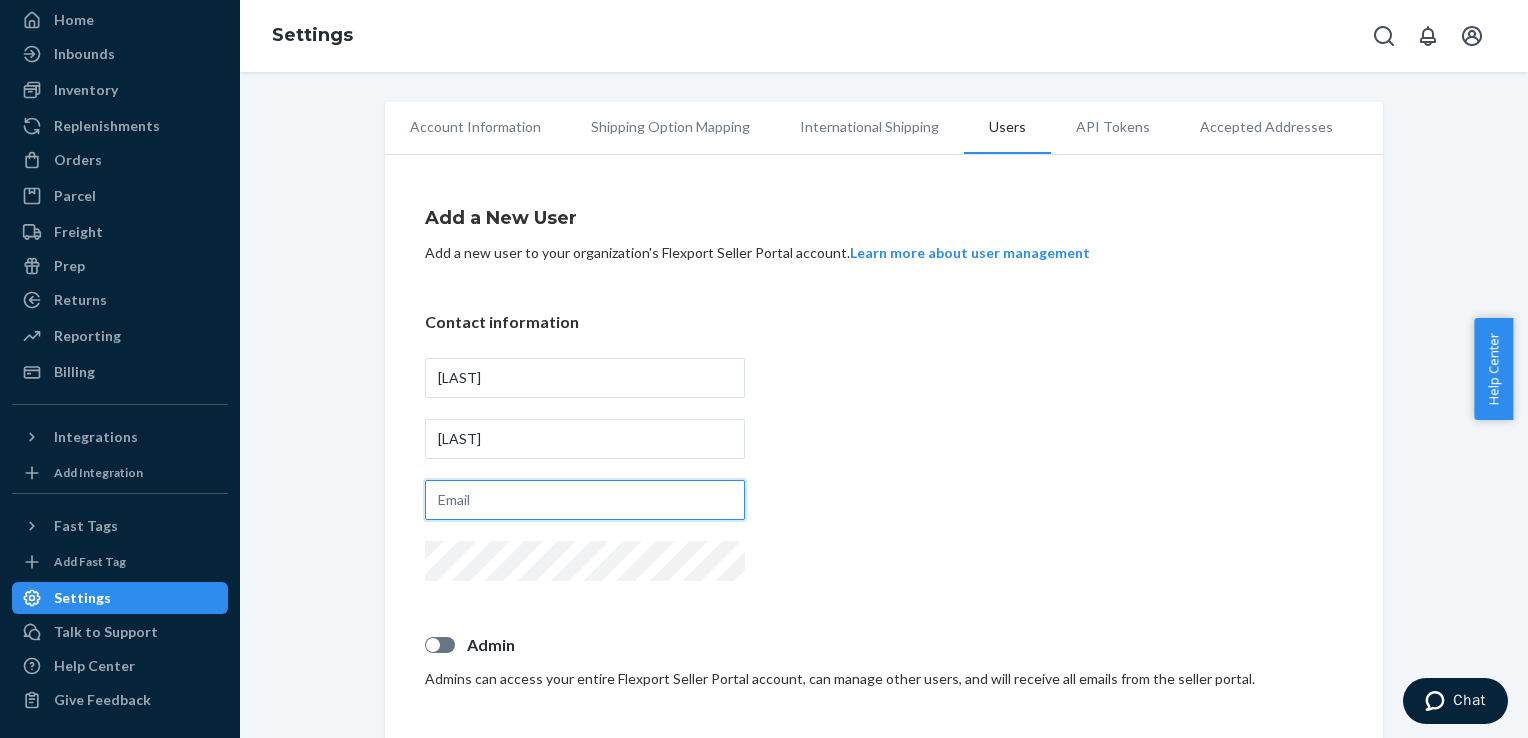 type on "shresthachowdhury2012@gmail.com" 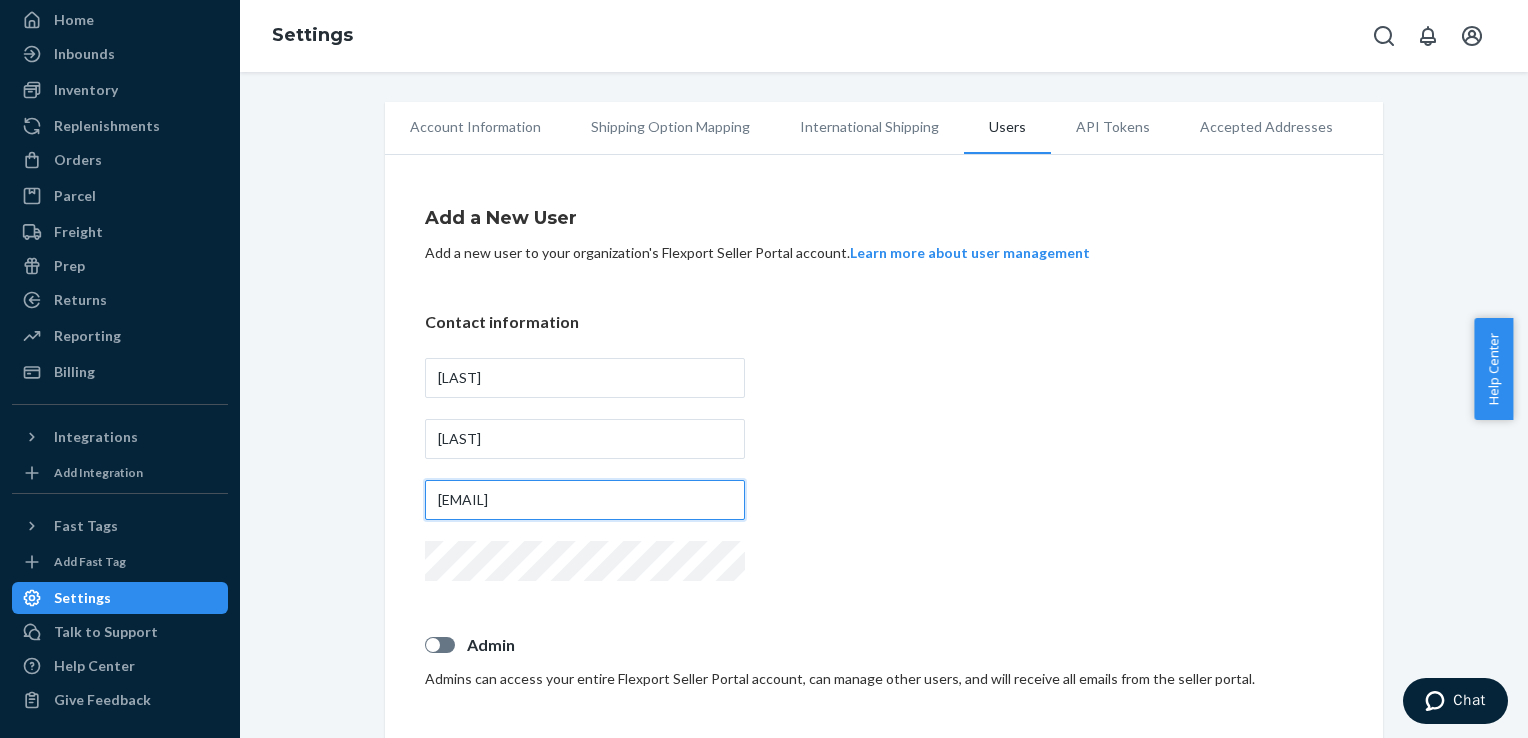 drag, startPoint x: 516, startPoint y: 506, endPoint x: 653, endPoint y: 502, distance: 137.05838 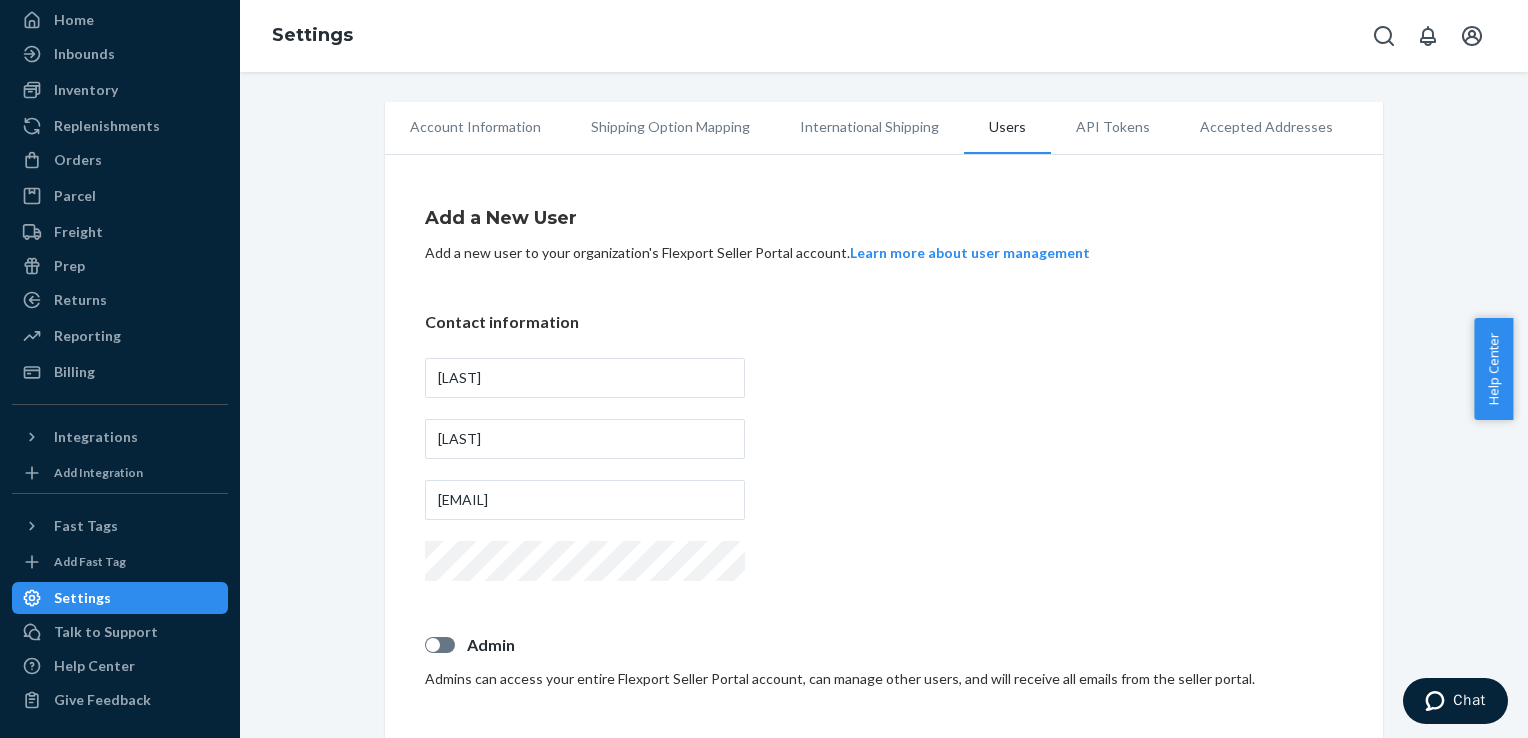 click on "Contact information Shrestha Chowdhury shresthachowdhury2012@gmail.com" at bounding box center (884, 448) 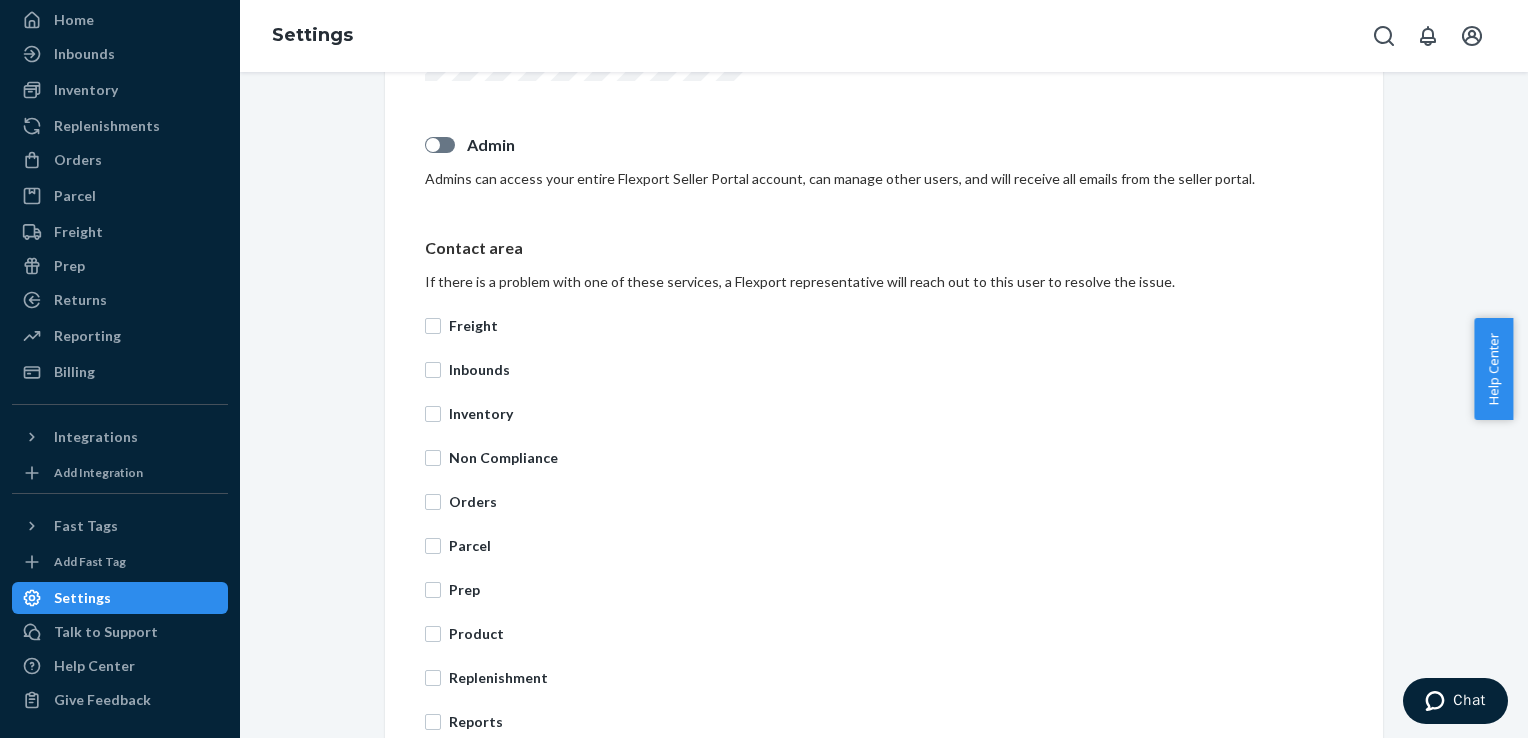 scroll, scrollTop: 300, scrollLeft: 0, axis: vertical 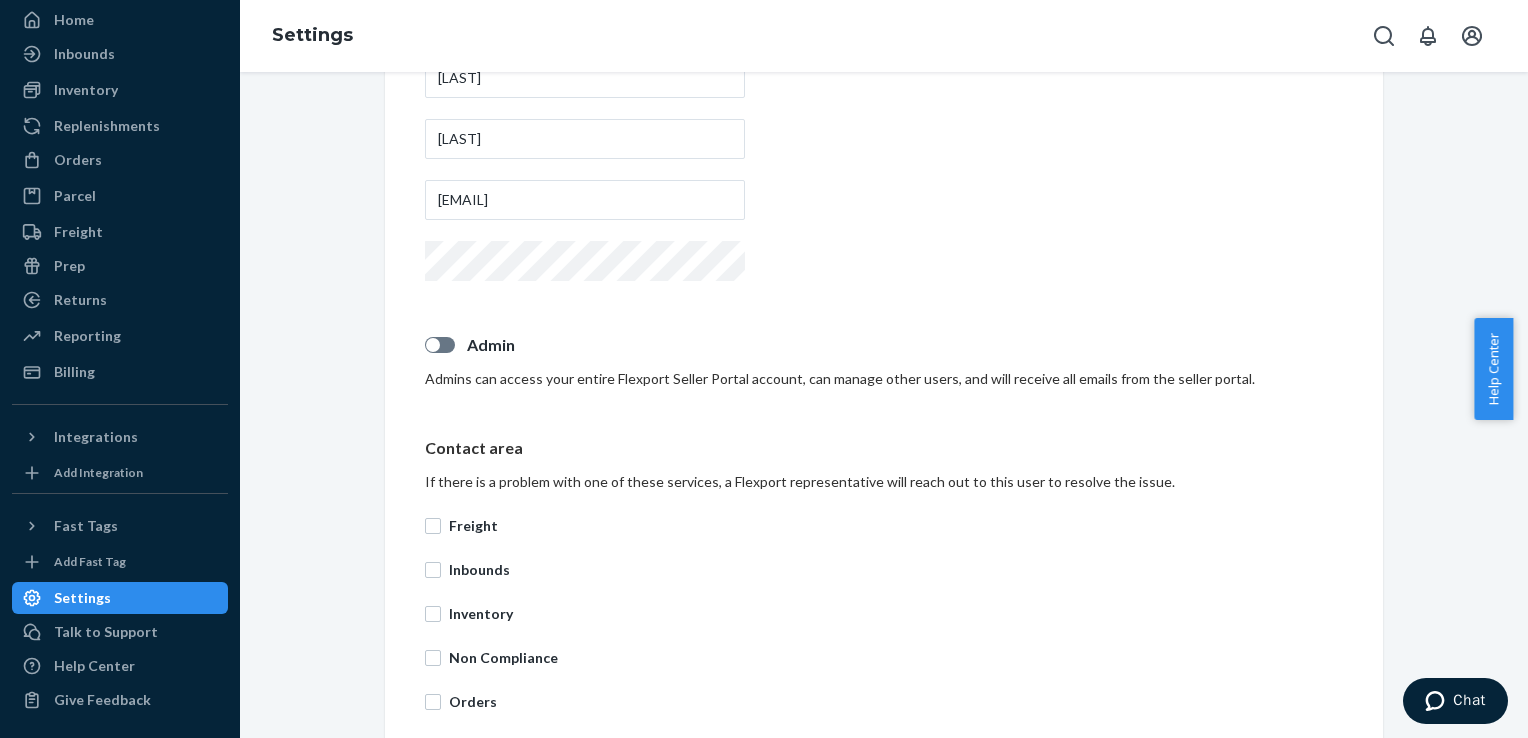 click at bounding box center [440, 345] 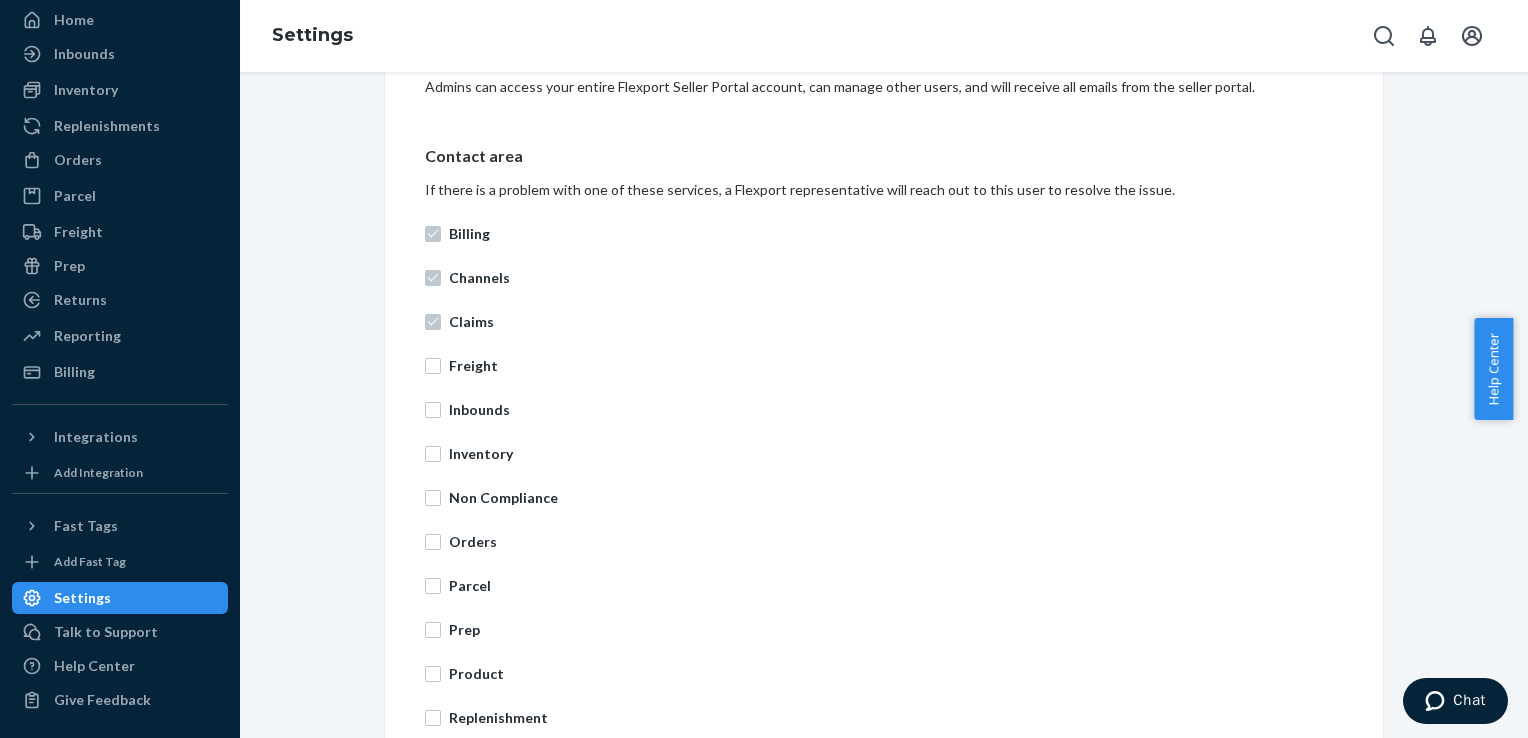 scroll, scrollTop: 600, scrollLeft: 0, axis: vertical 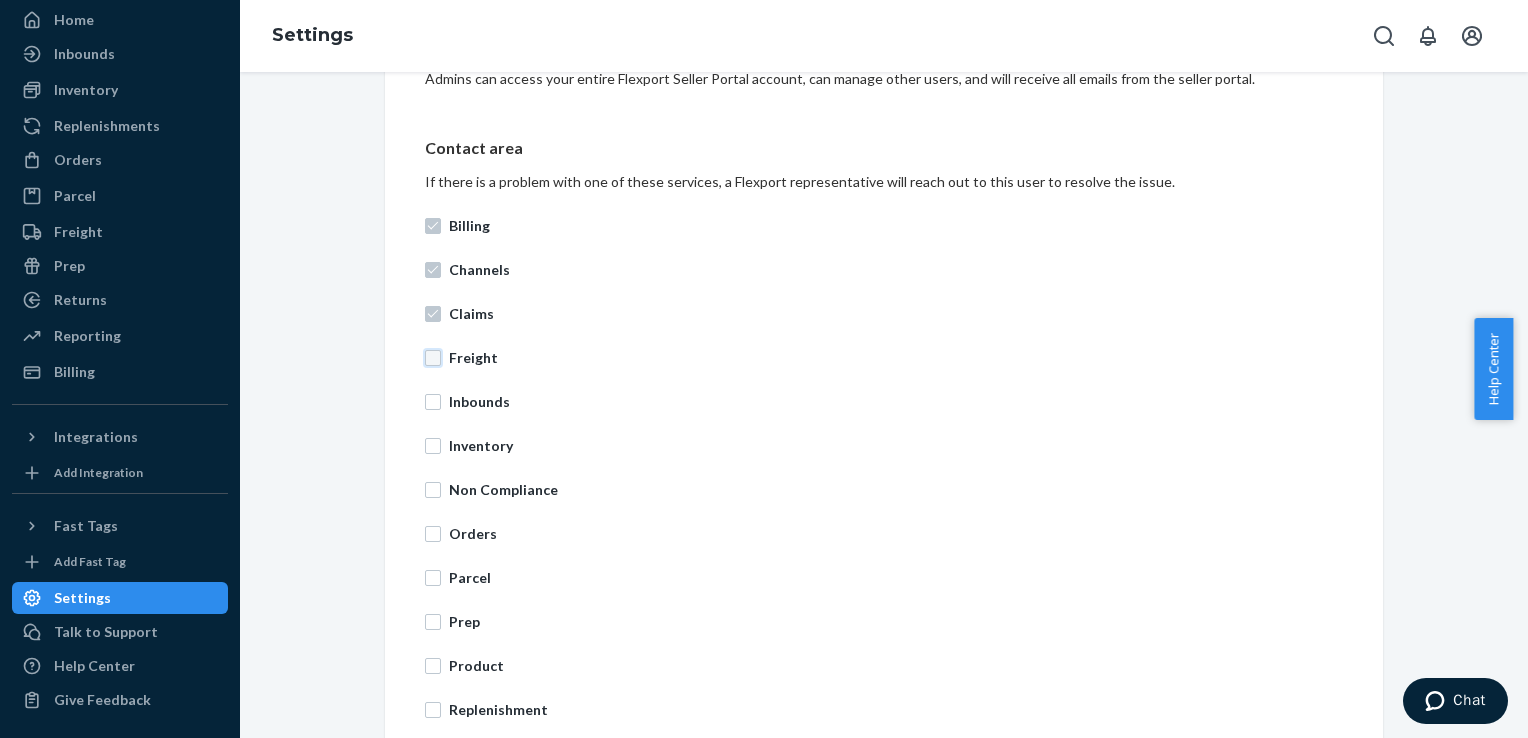 click on "Freight" at bounding box center [433, 358] 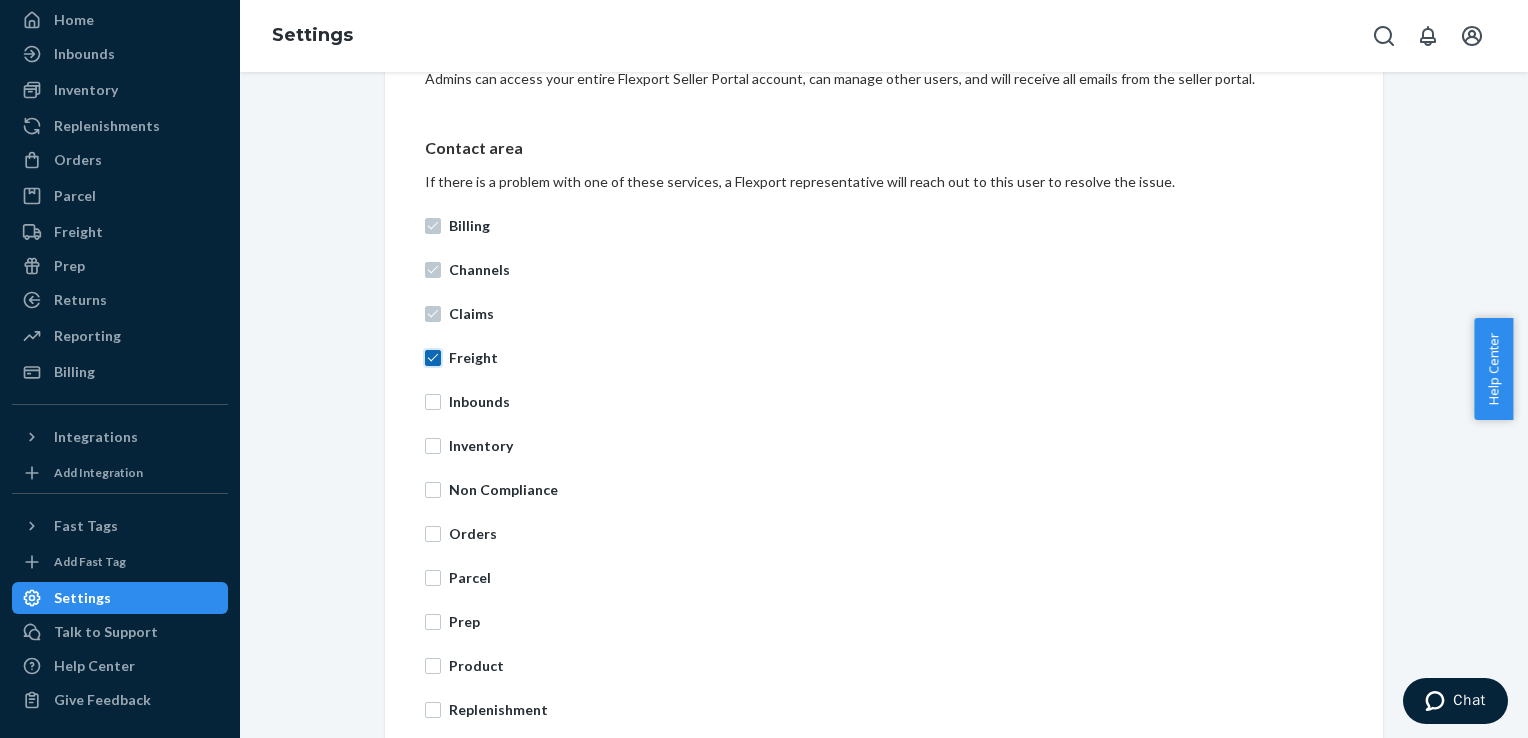 checkbox on "true" 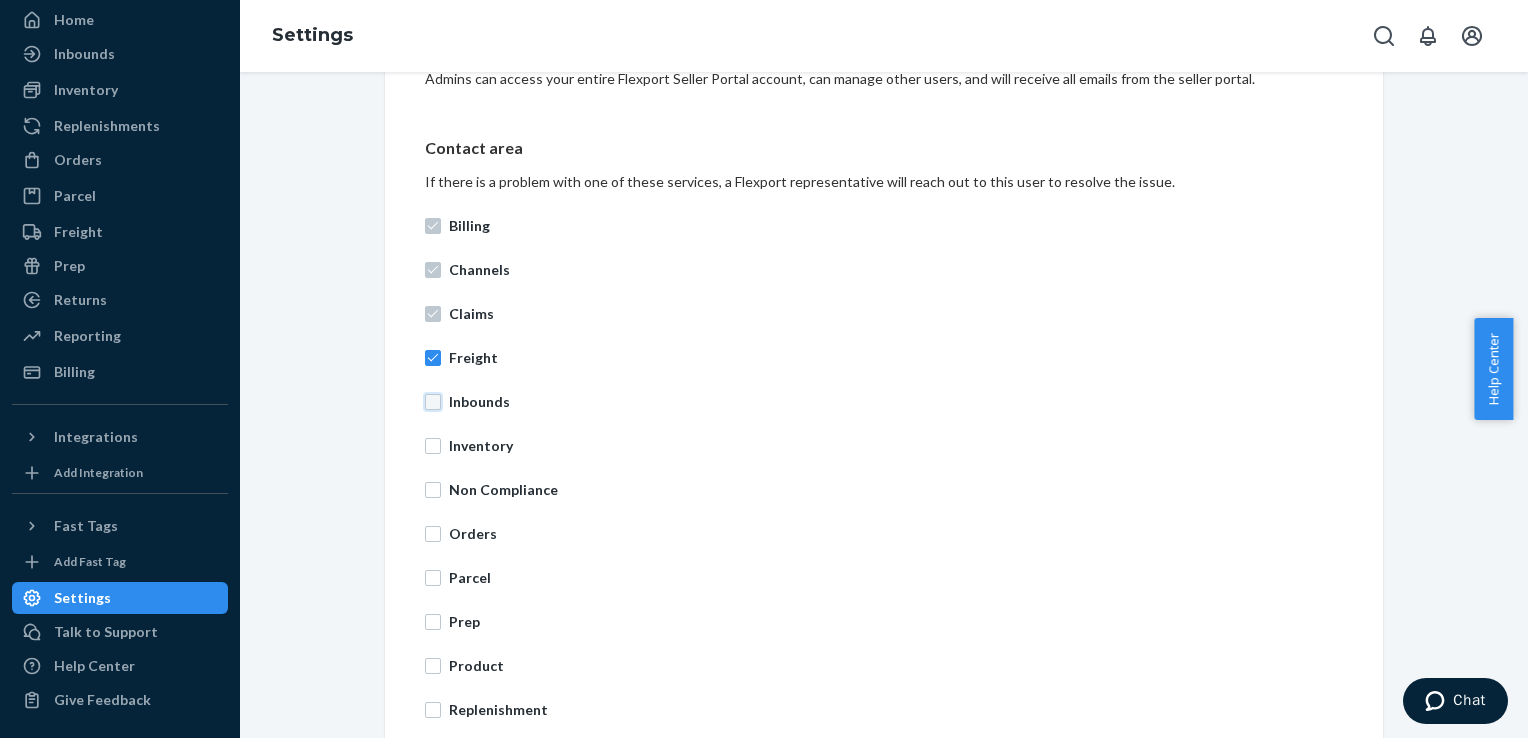 click on "Inbounds" at bounding box center (433, 402) 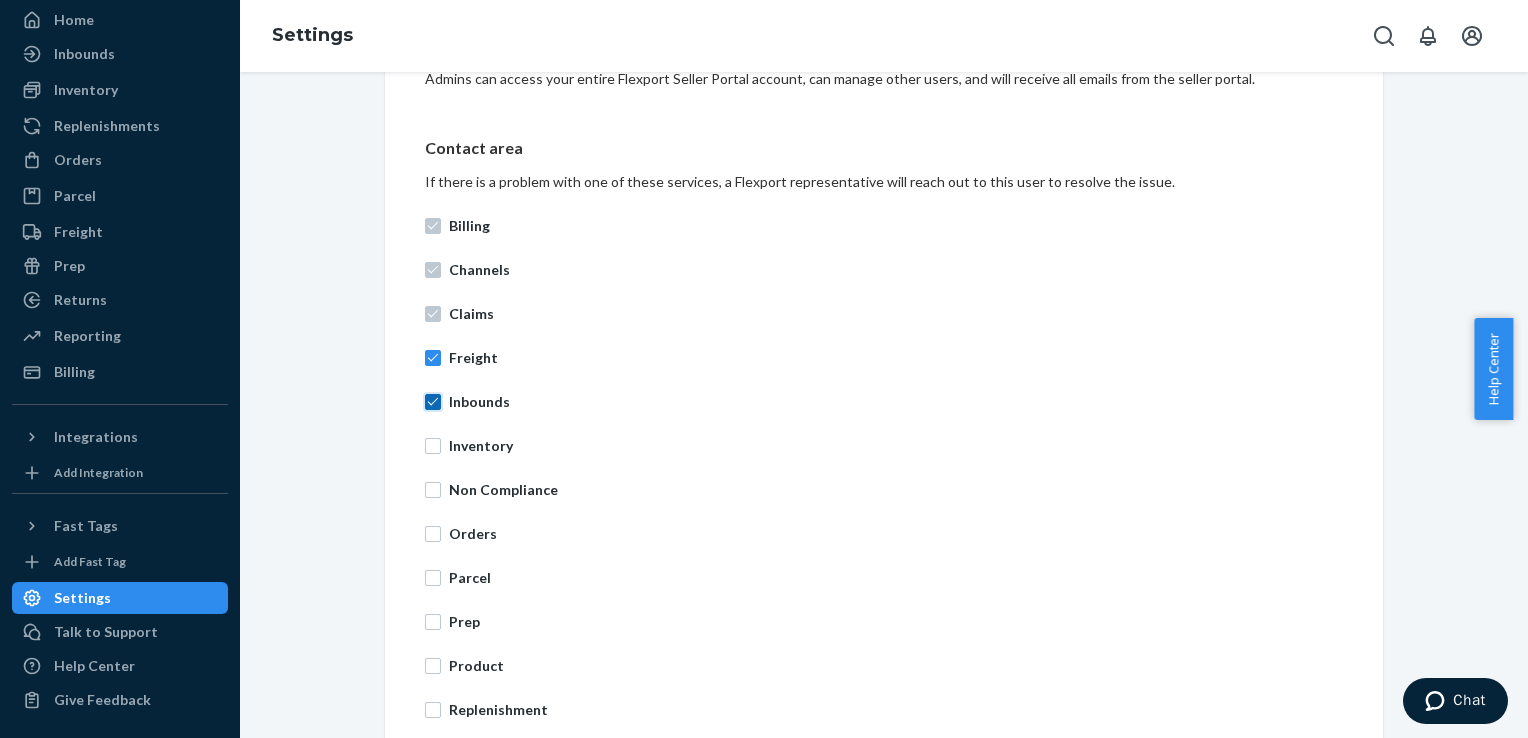 checkbox on "true" 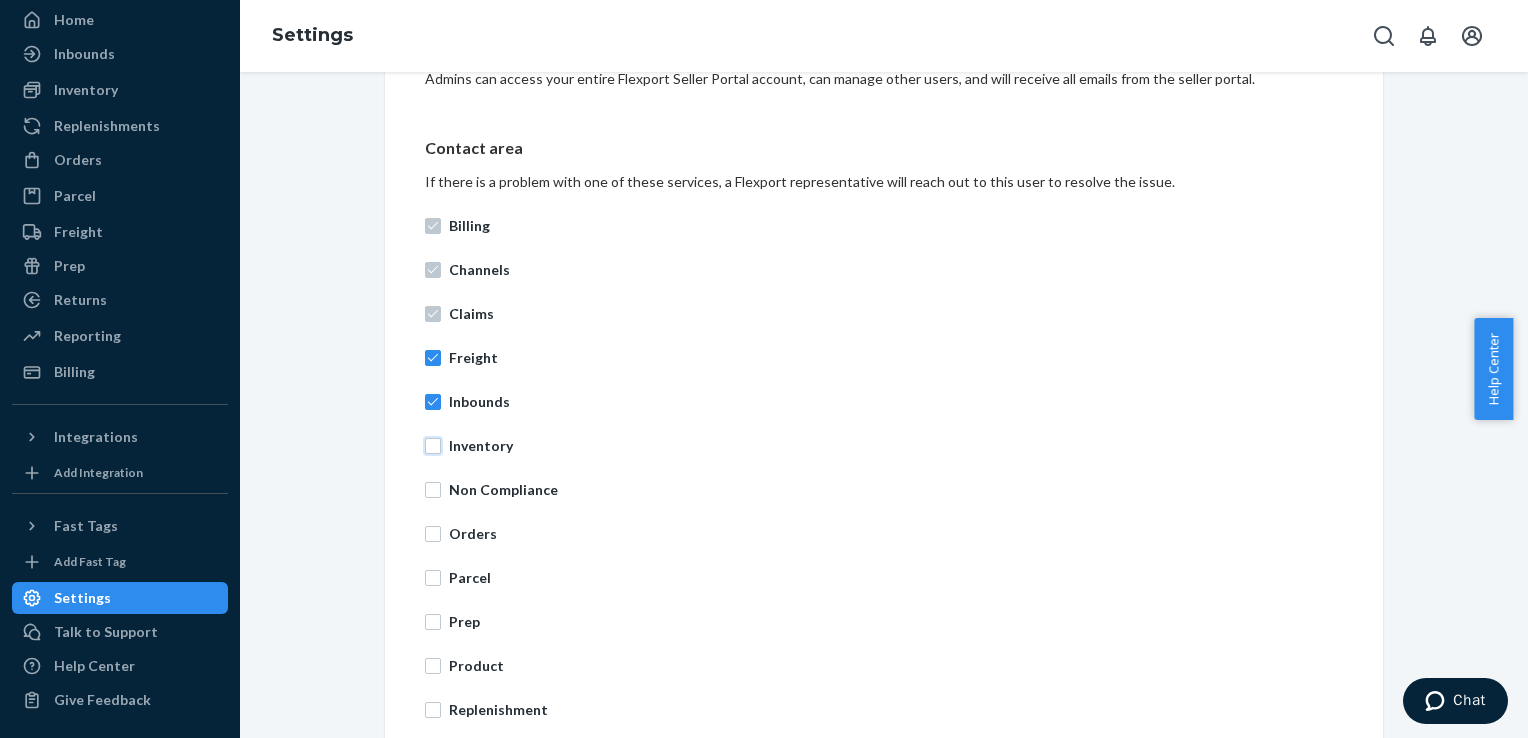 click on "Inventory" at bounding box center [433, 446] 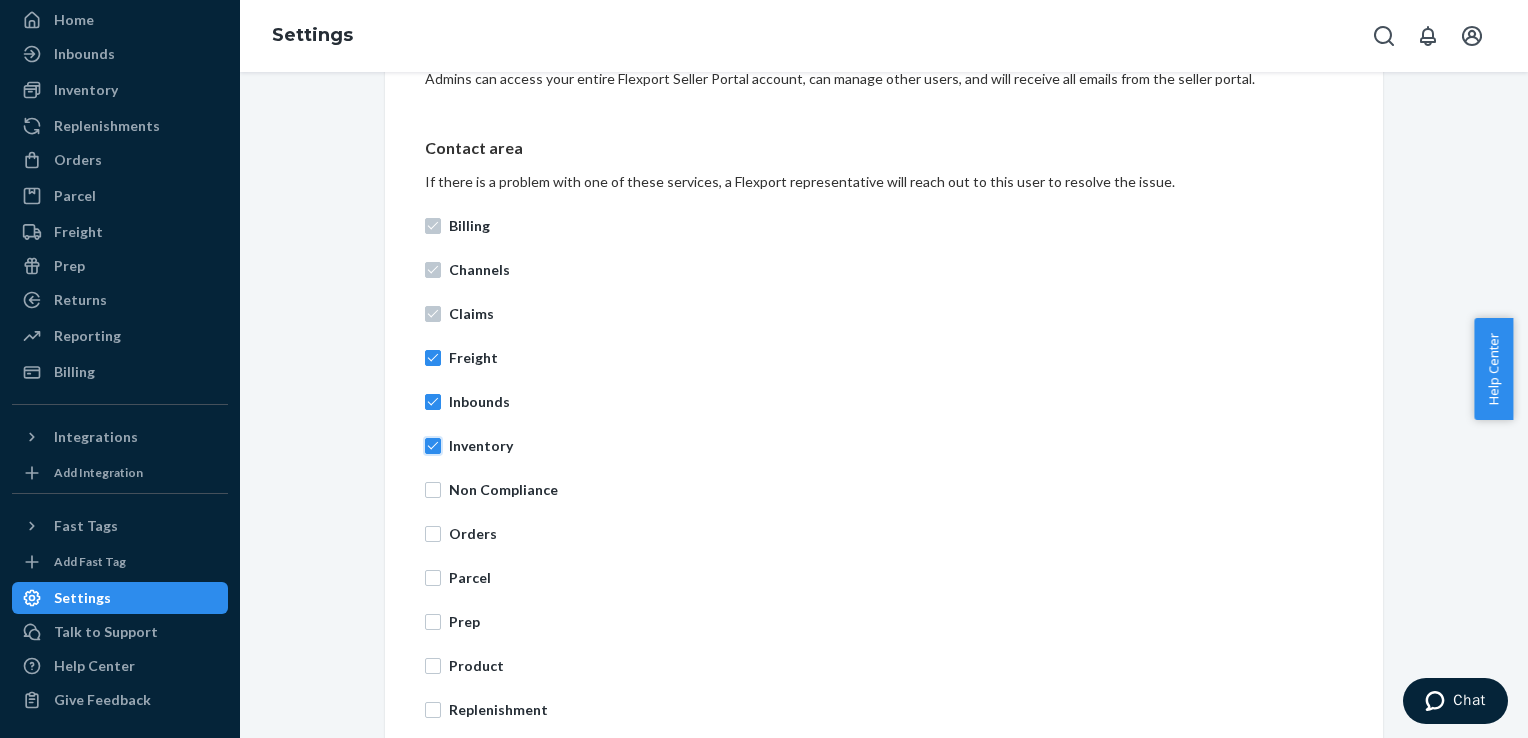 checkbox on "true" 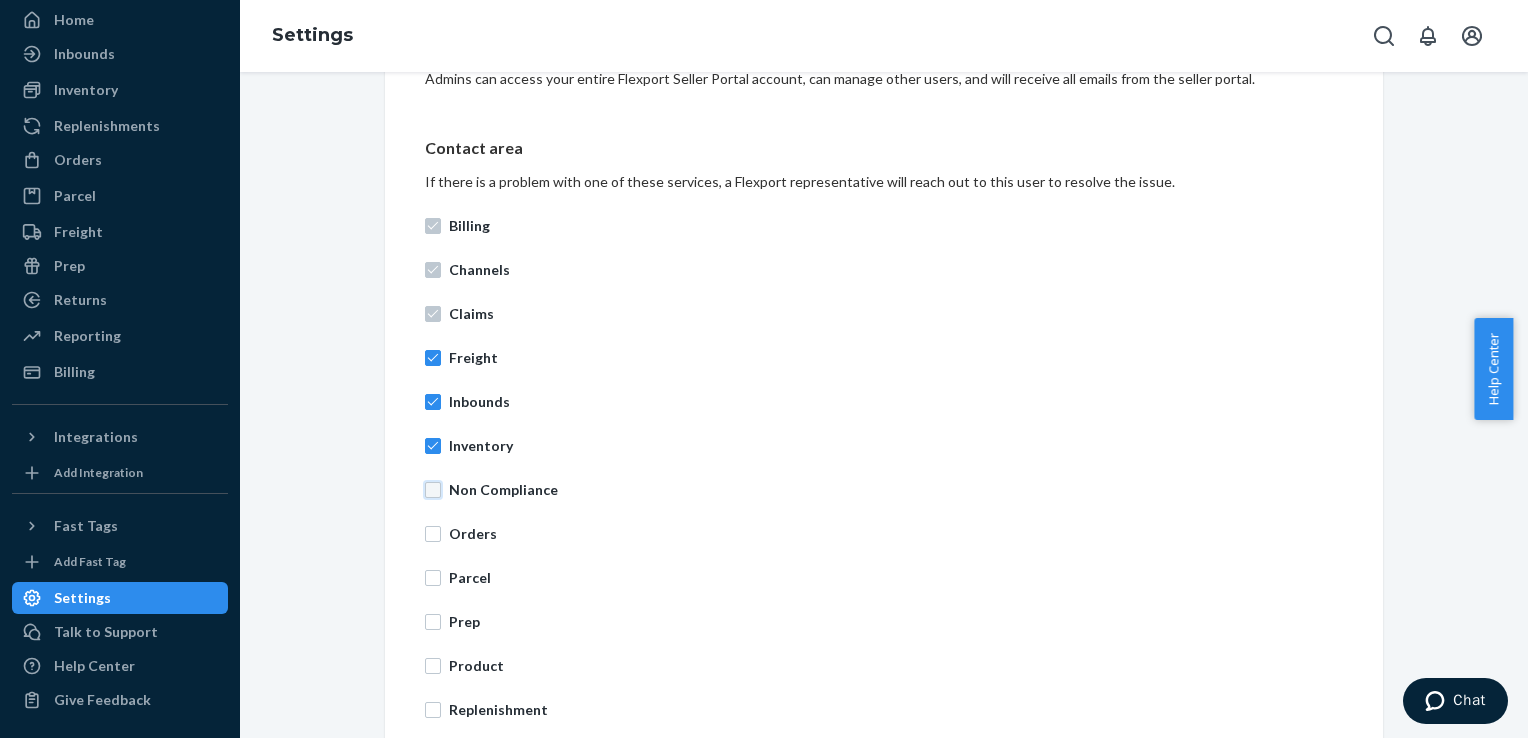 click on "Non Compliance" at bounding box center [433, 490] 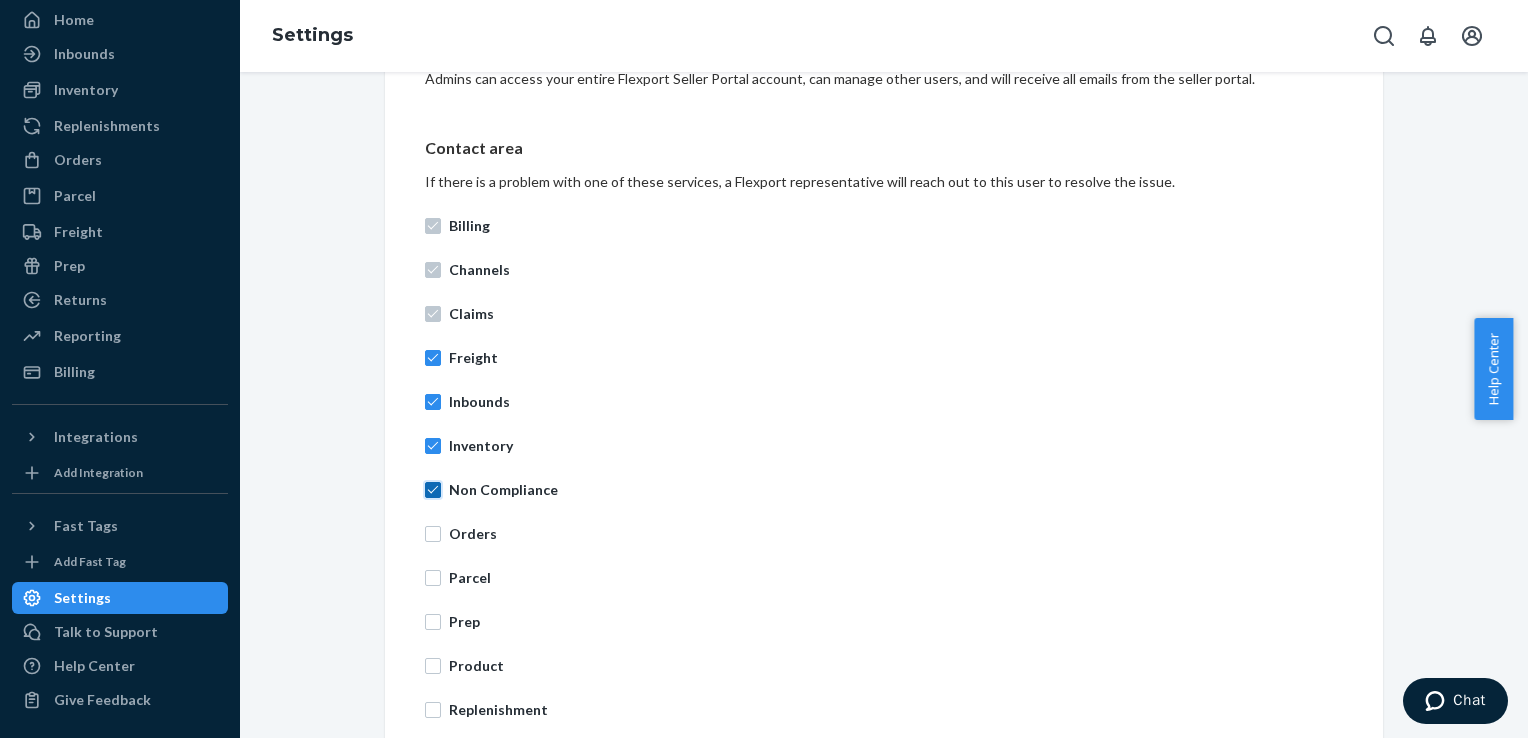 checkbox on "true" 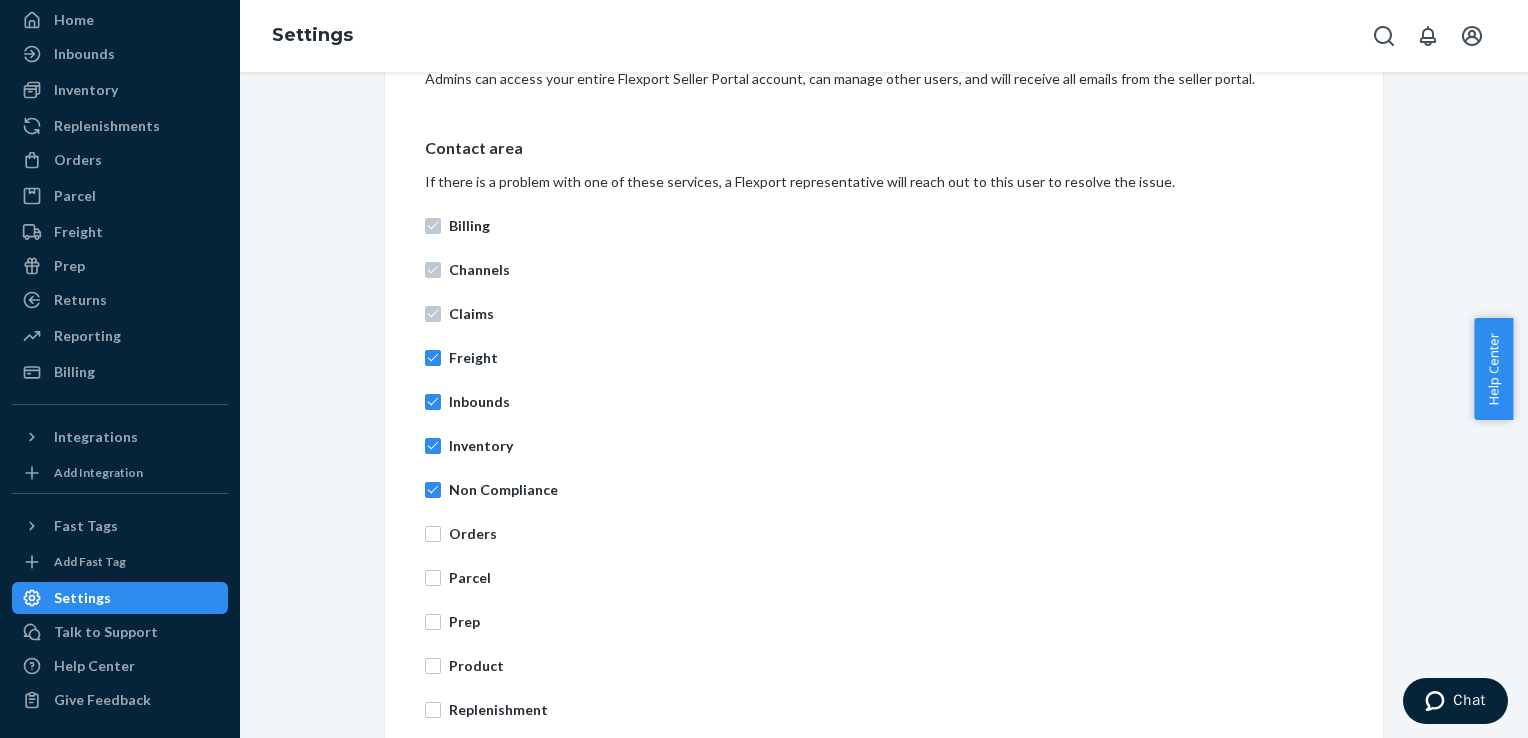 click on "Billing Channels Claims Freight Inbounds Inventory Non Compliance Orders Parcel Prep Product Replenishment Reports Returns Wholesale" at bounding box center [884, 534] 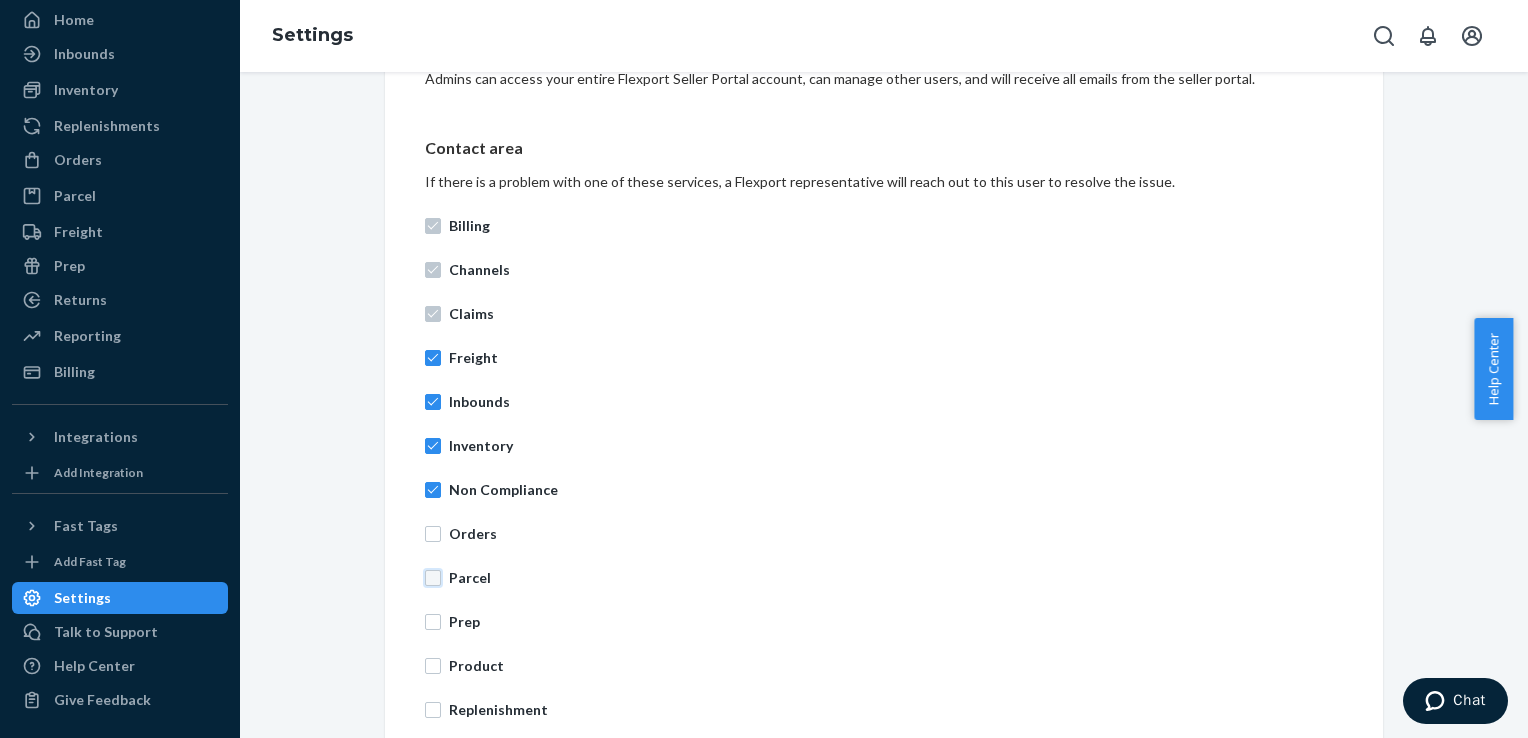 click on "Parcel" at bounding box center (433, 578) 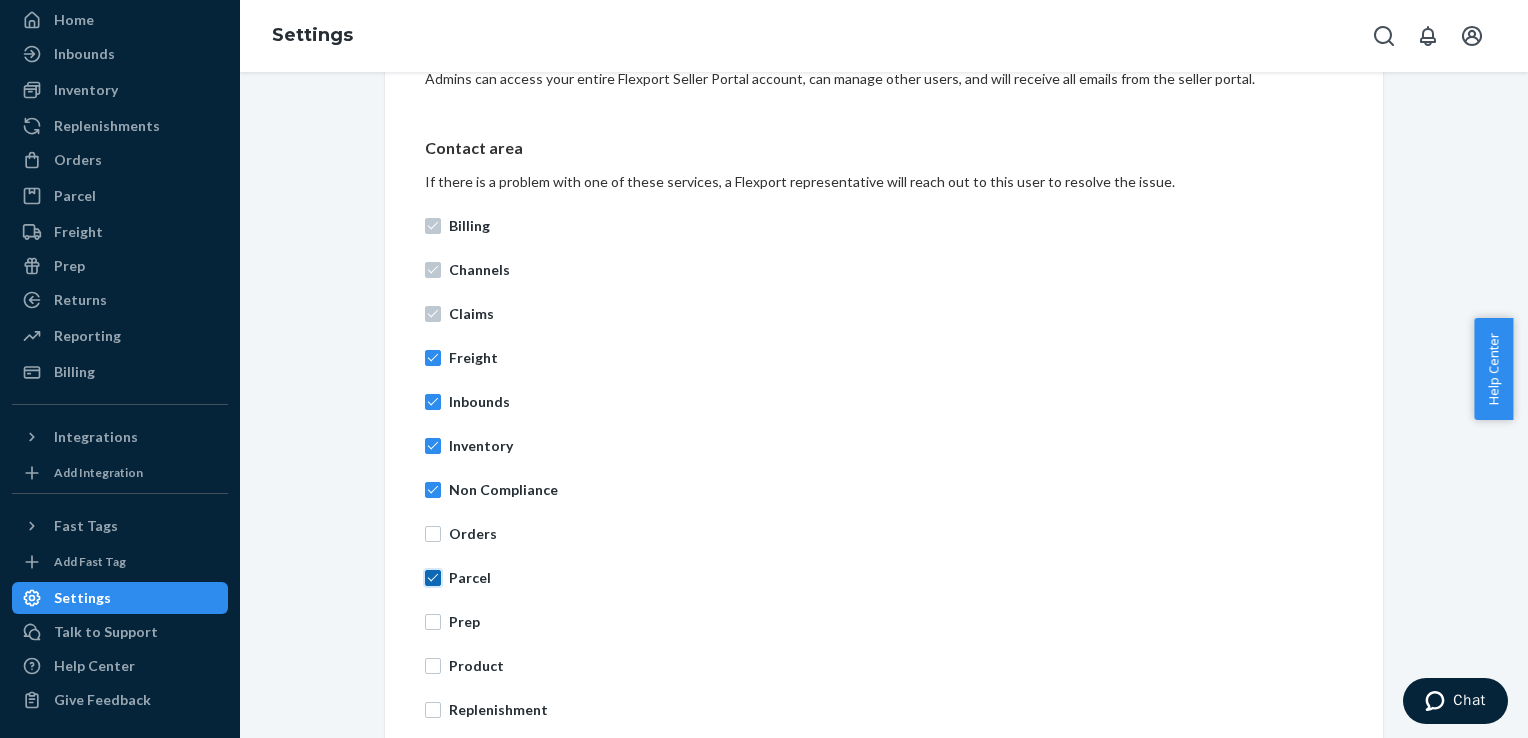checkbox on "true" 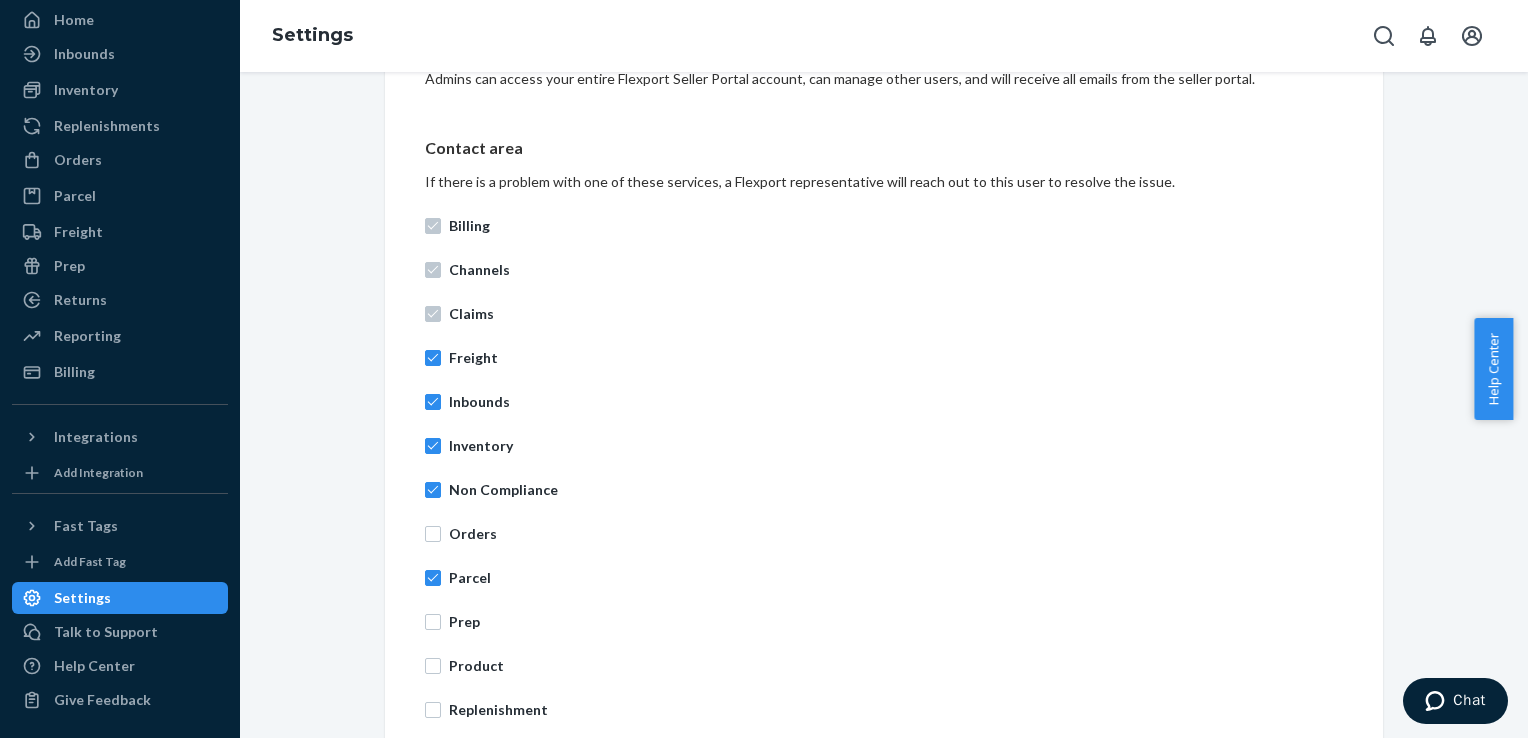 click on "Orders" at bounding box center (884, 534) 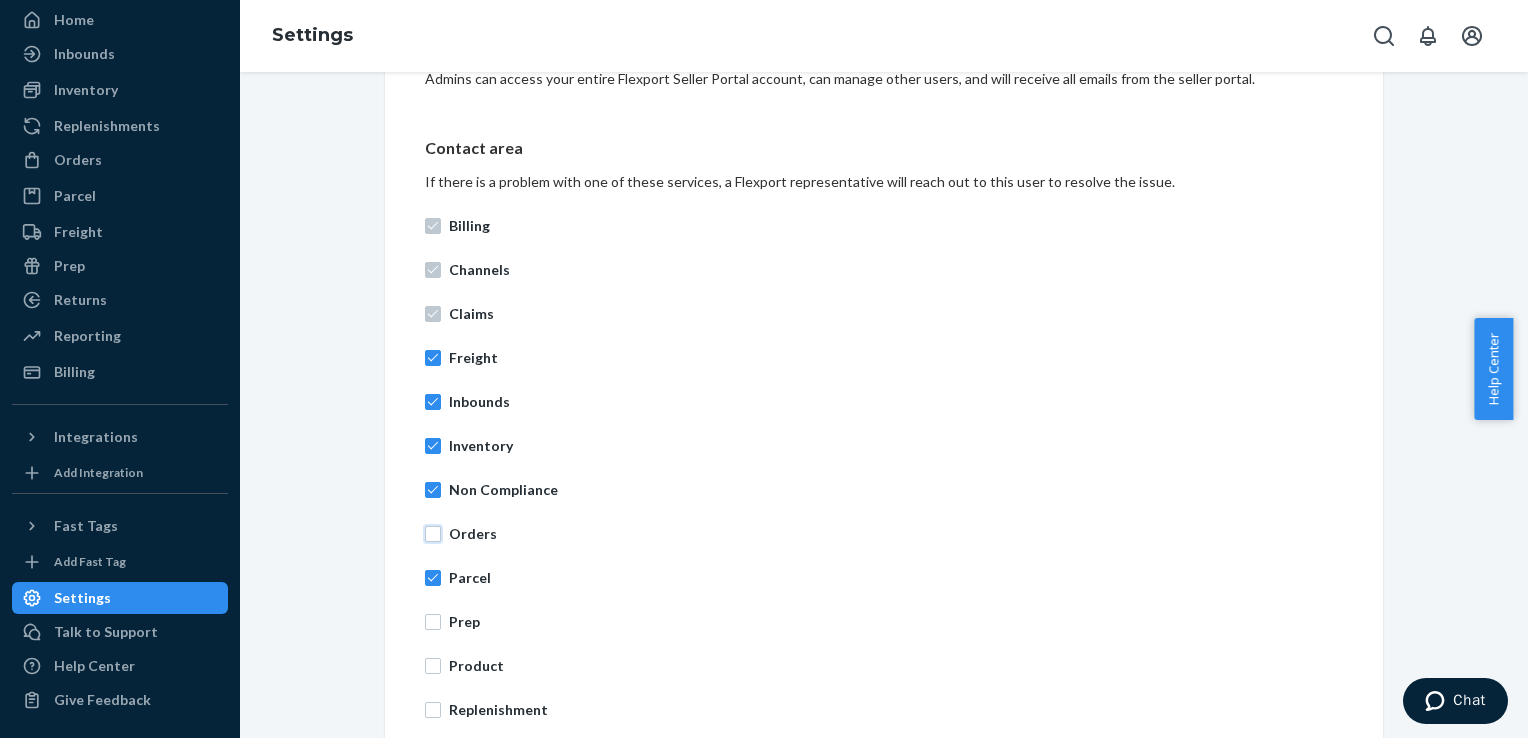 click on "Orders" at bounding box center [433, 534] 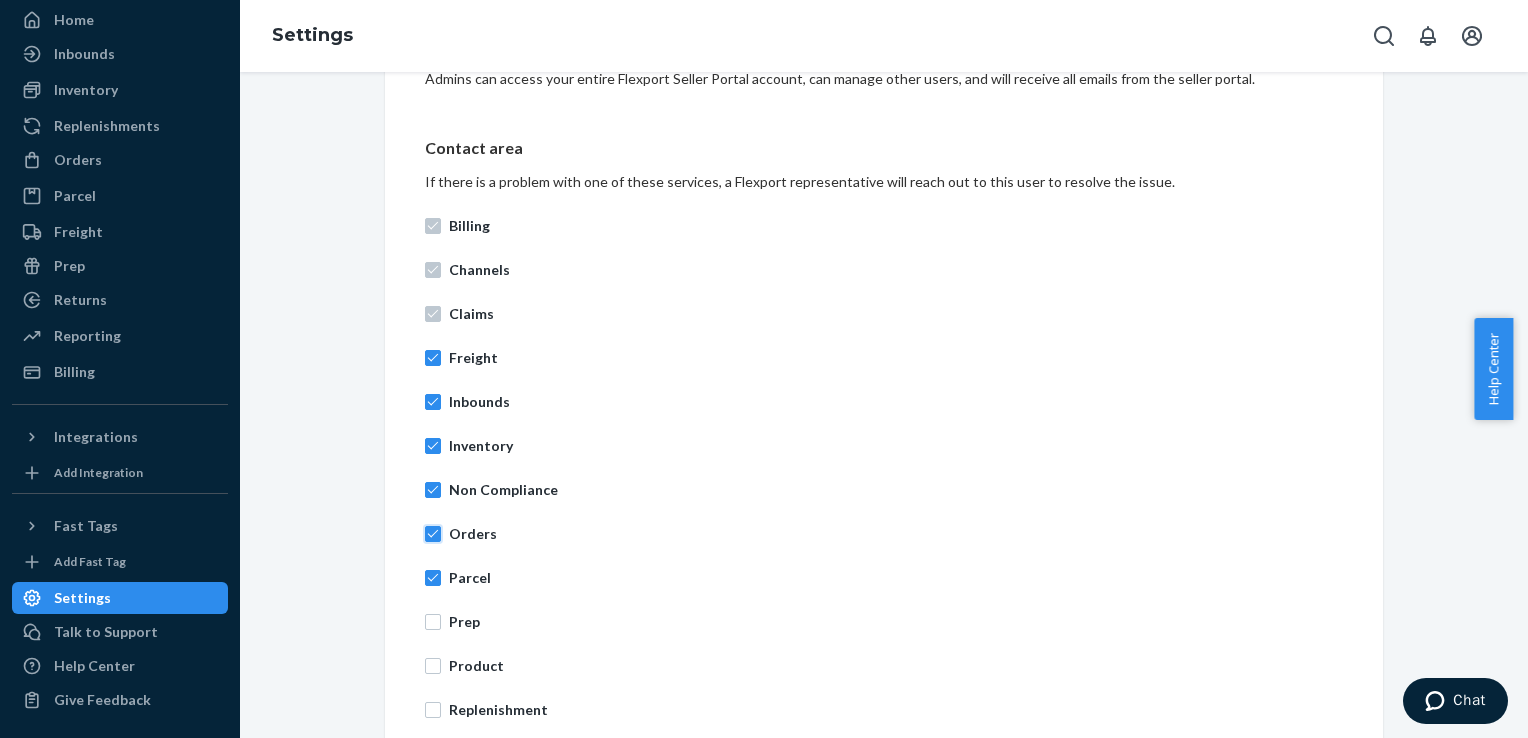 checkbox on "true" 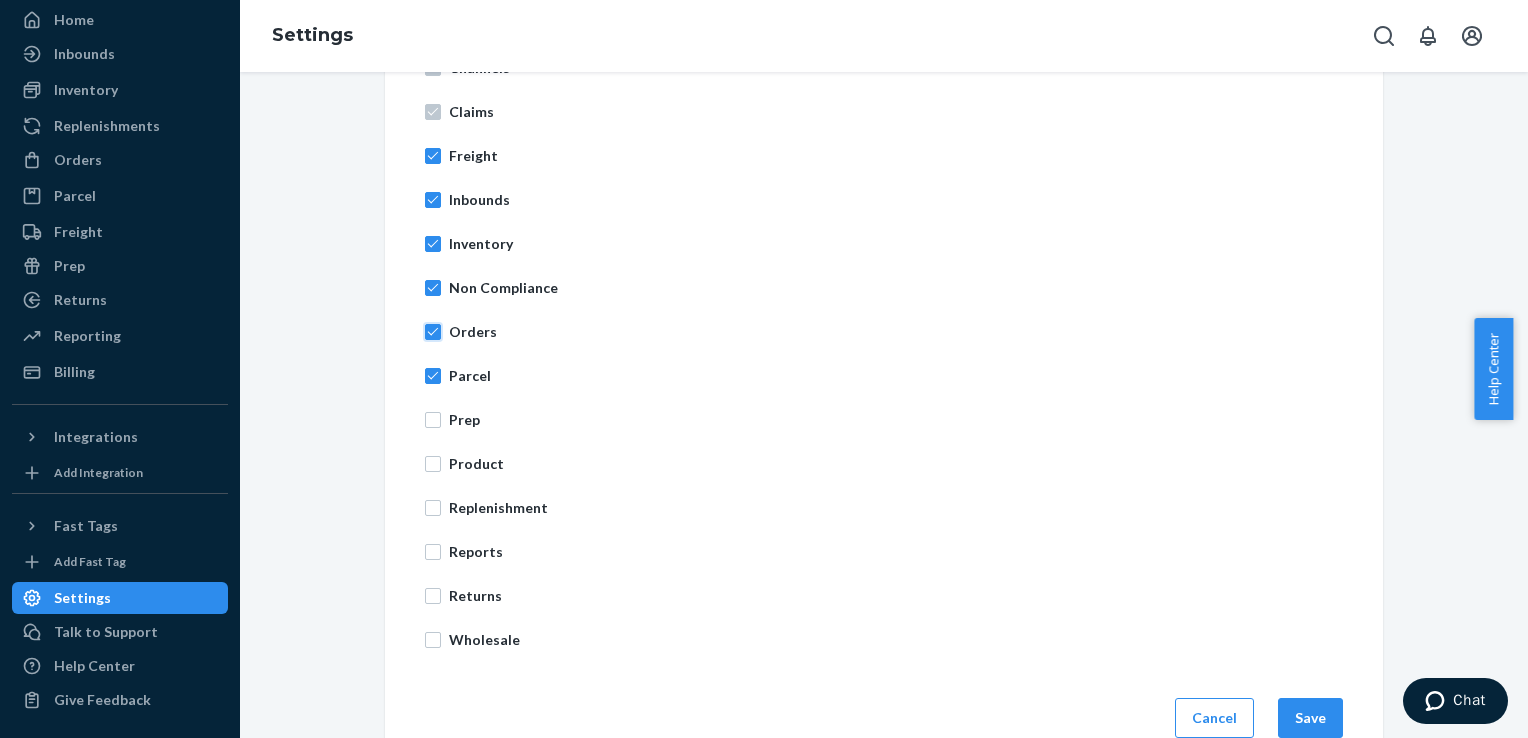 scroll, scrollTop: 840, scrollLeft: 0, axis: vertical 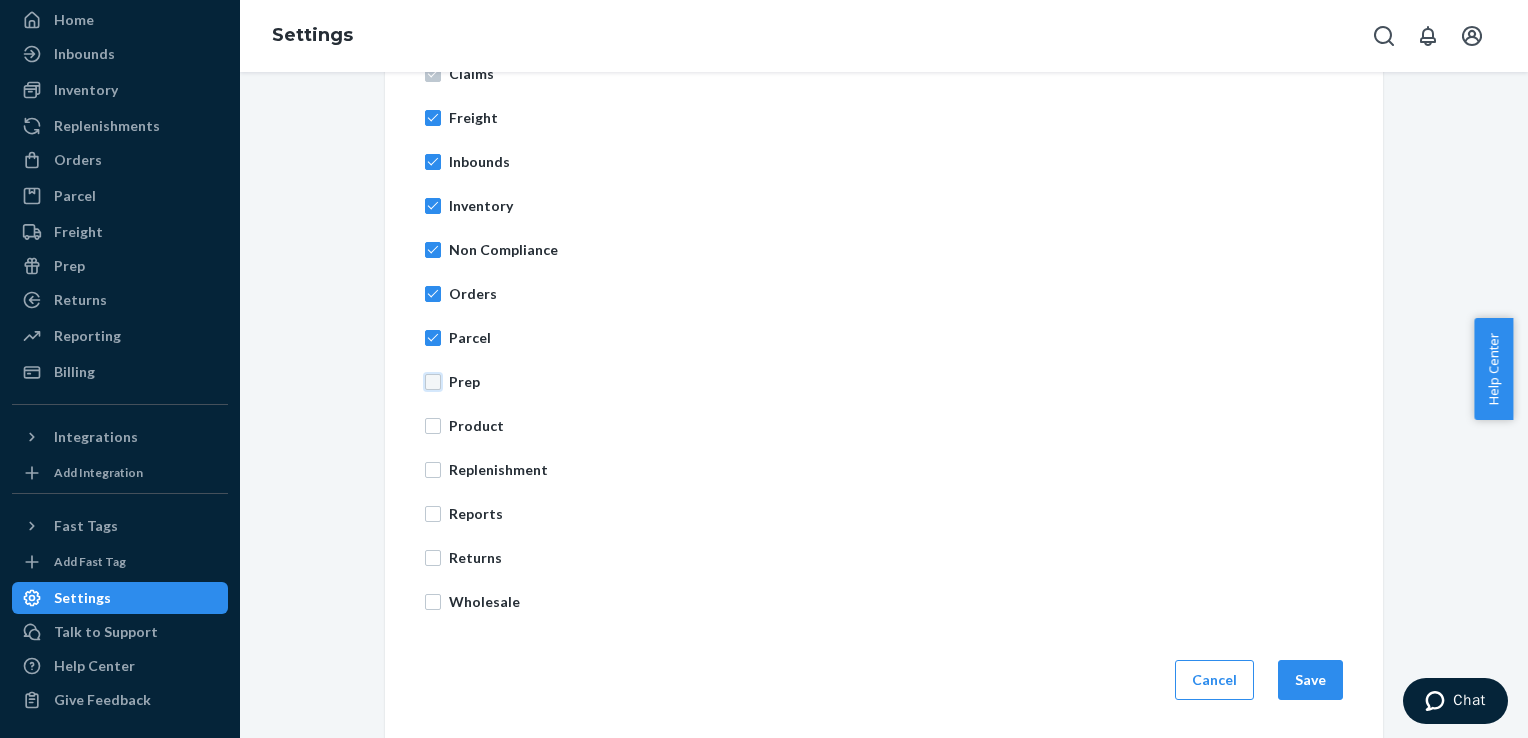 click on "Prep" at bounding box center [433, 382] 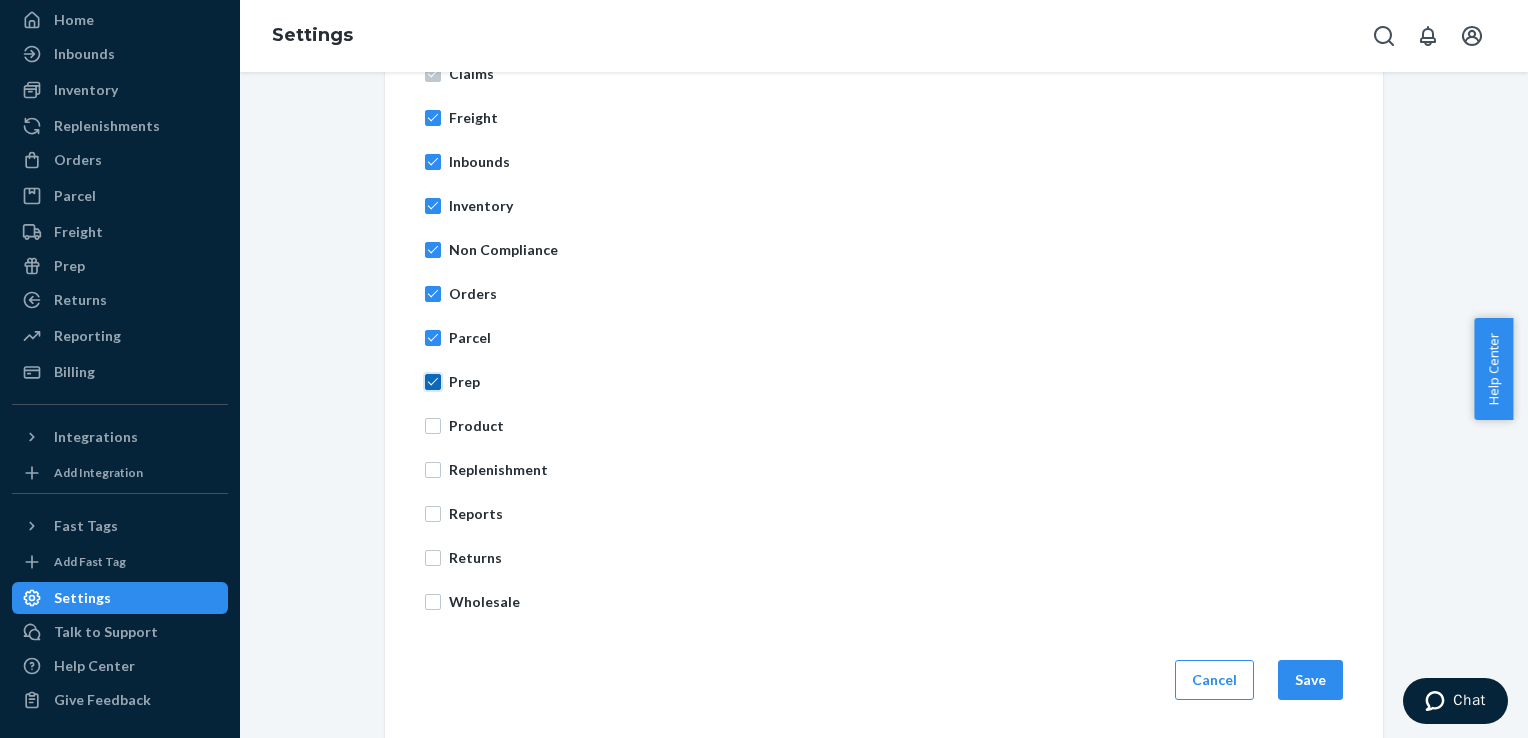 checkbox on "true" 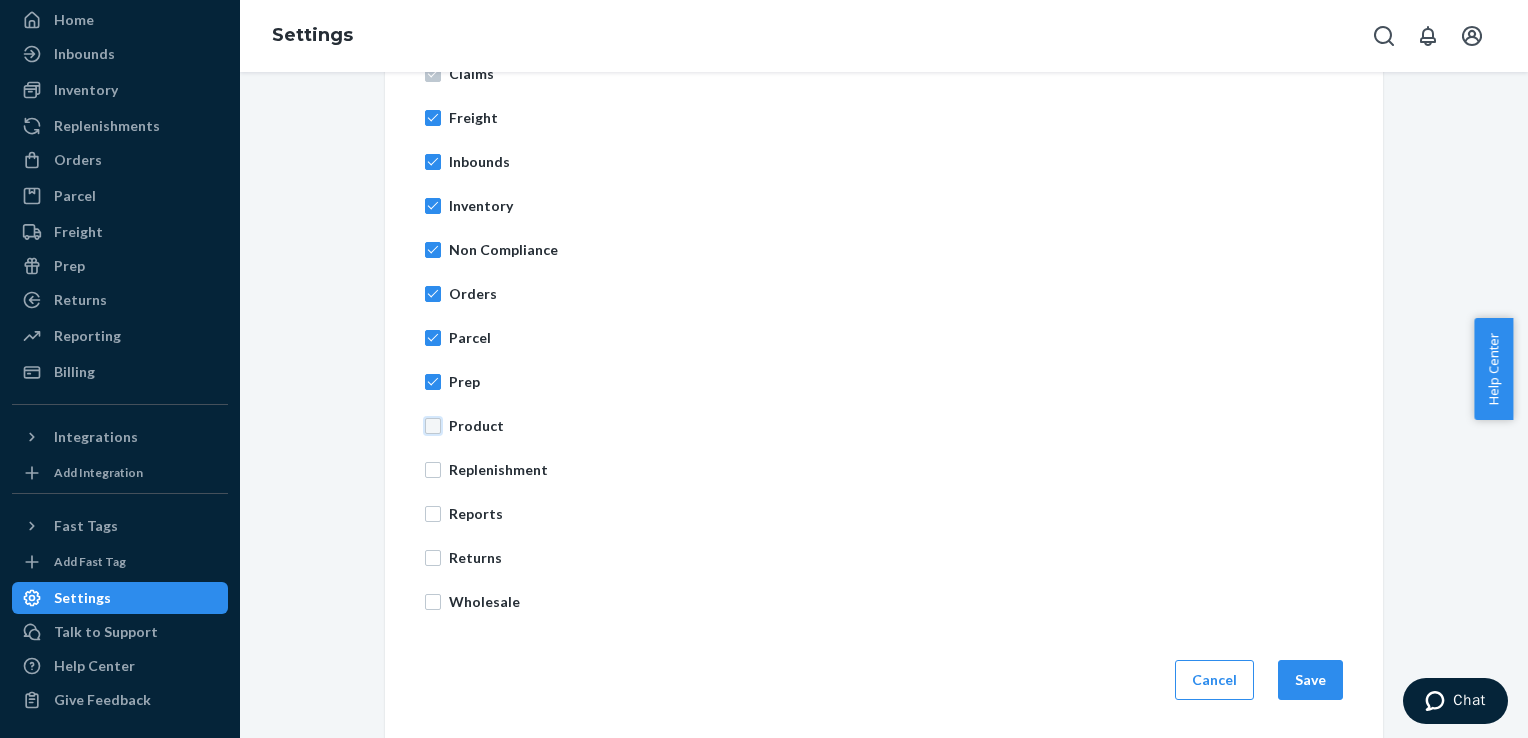 click on "Product" at bounding box center [433, 426] 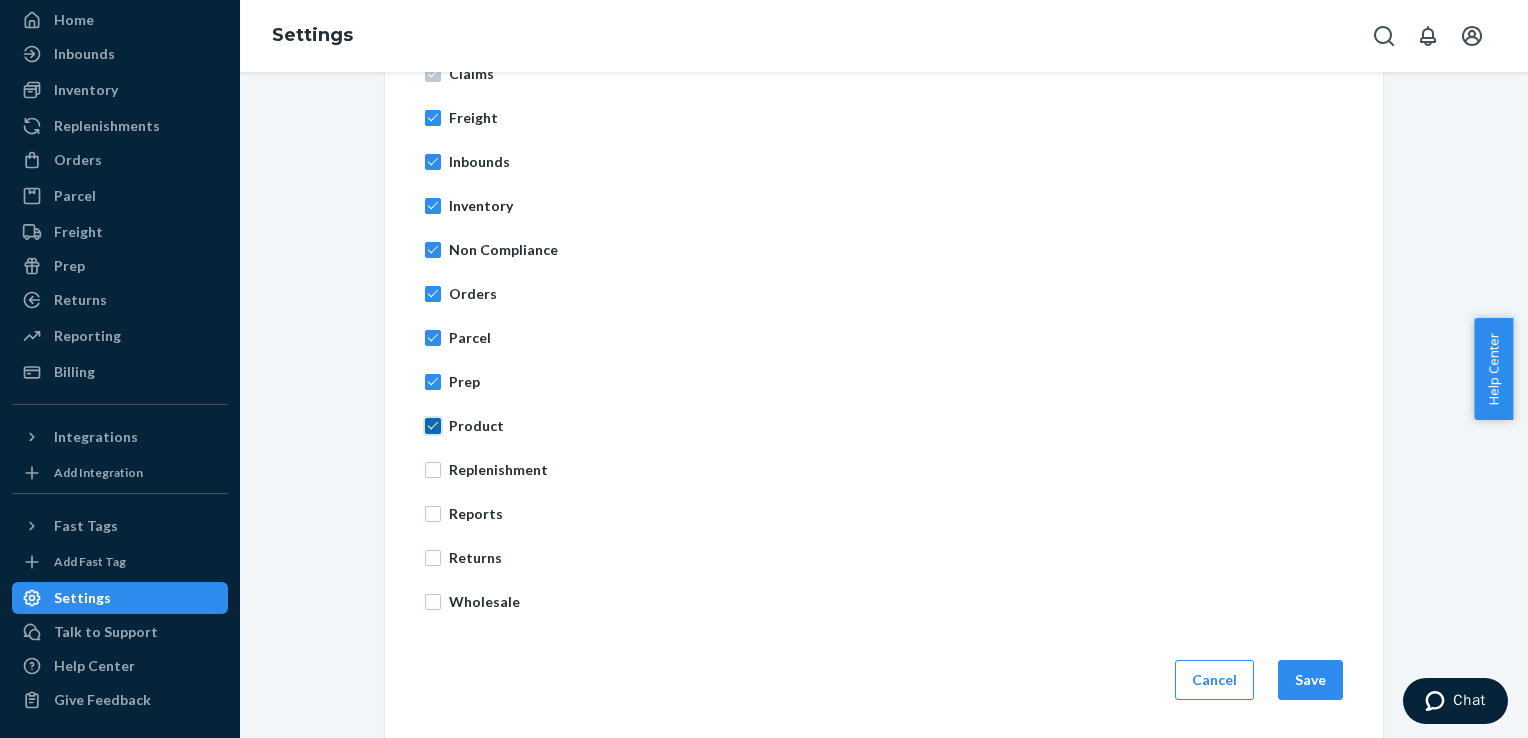 checkbox on "true" 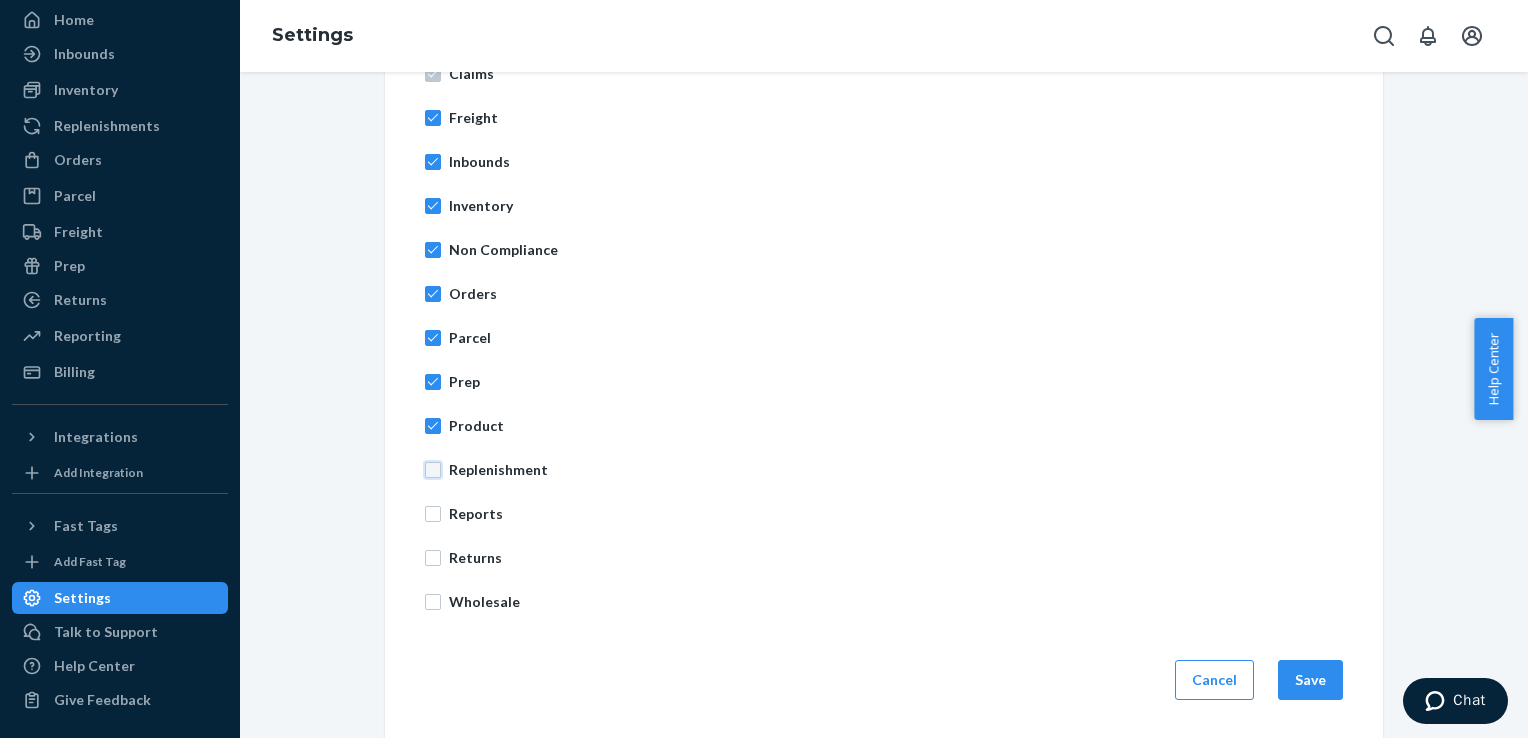 click on "Replenishment" at bounding box center (433, 470) 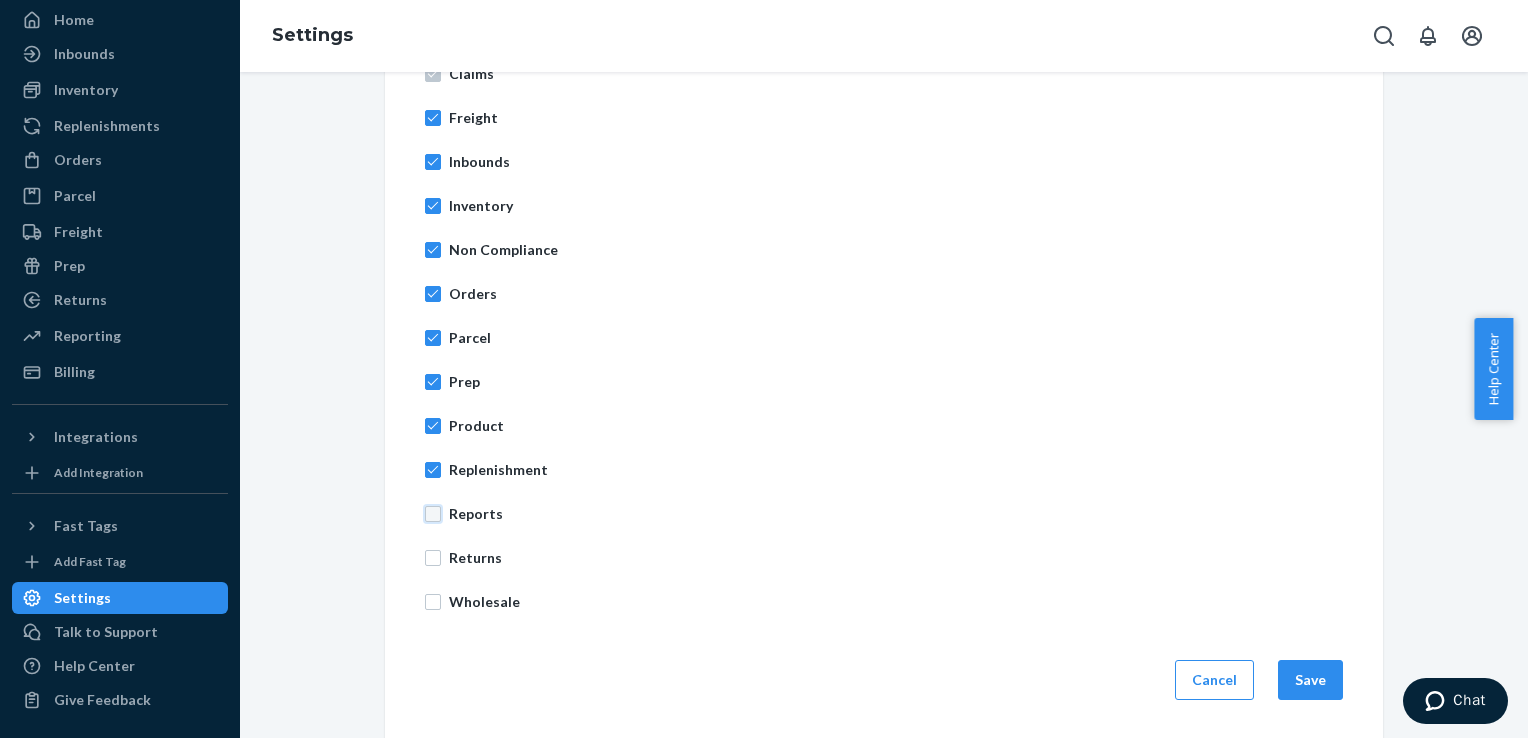 click on "Reports" at bounding box center [433, 514] 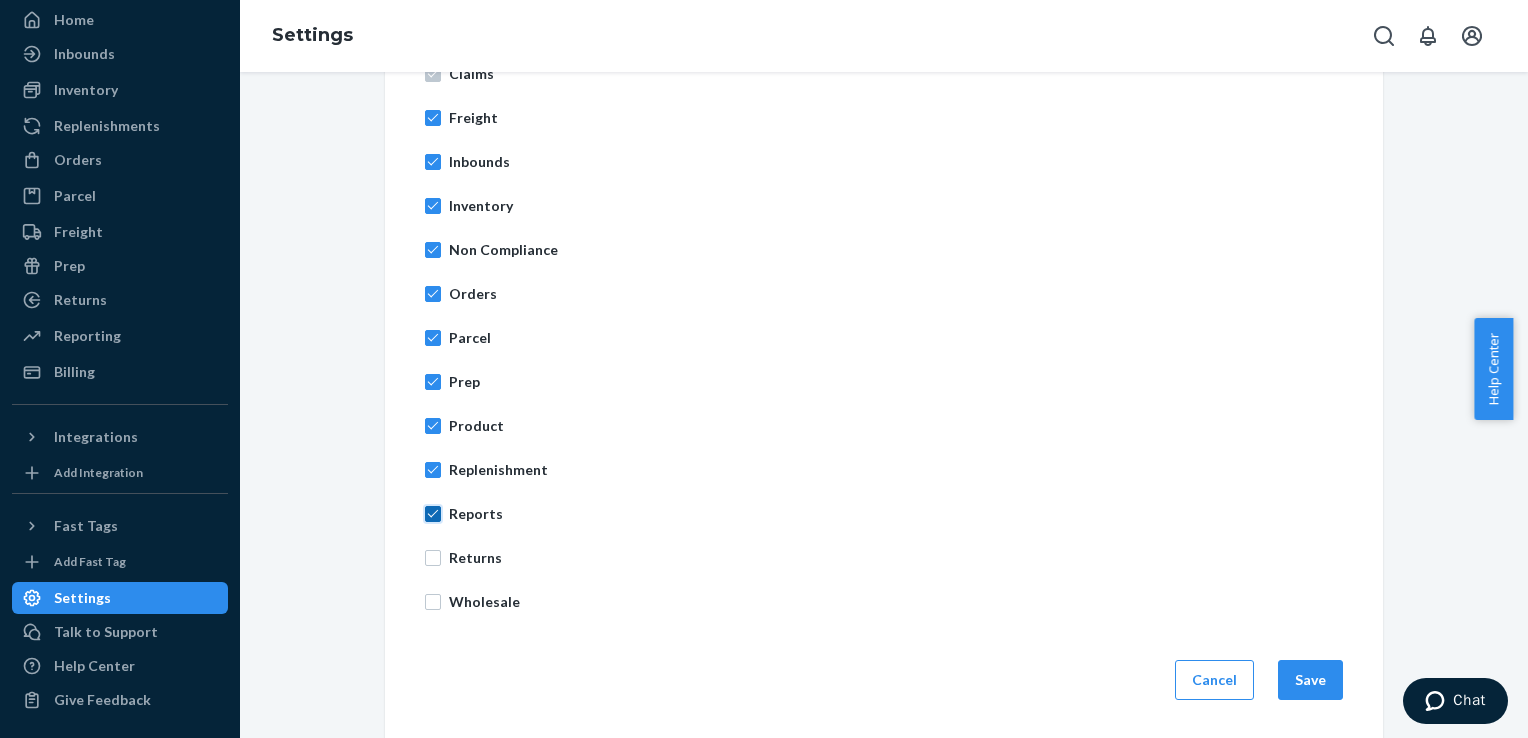 checkbox on "true" 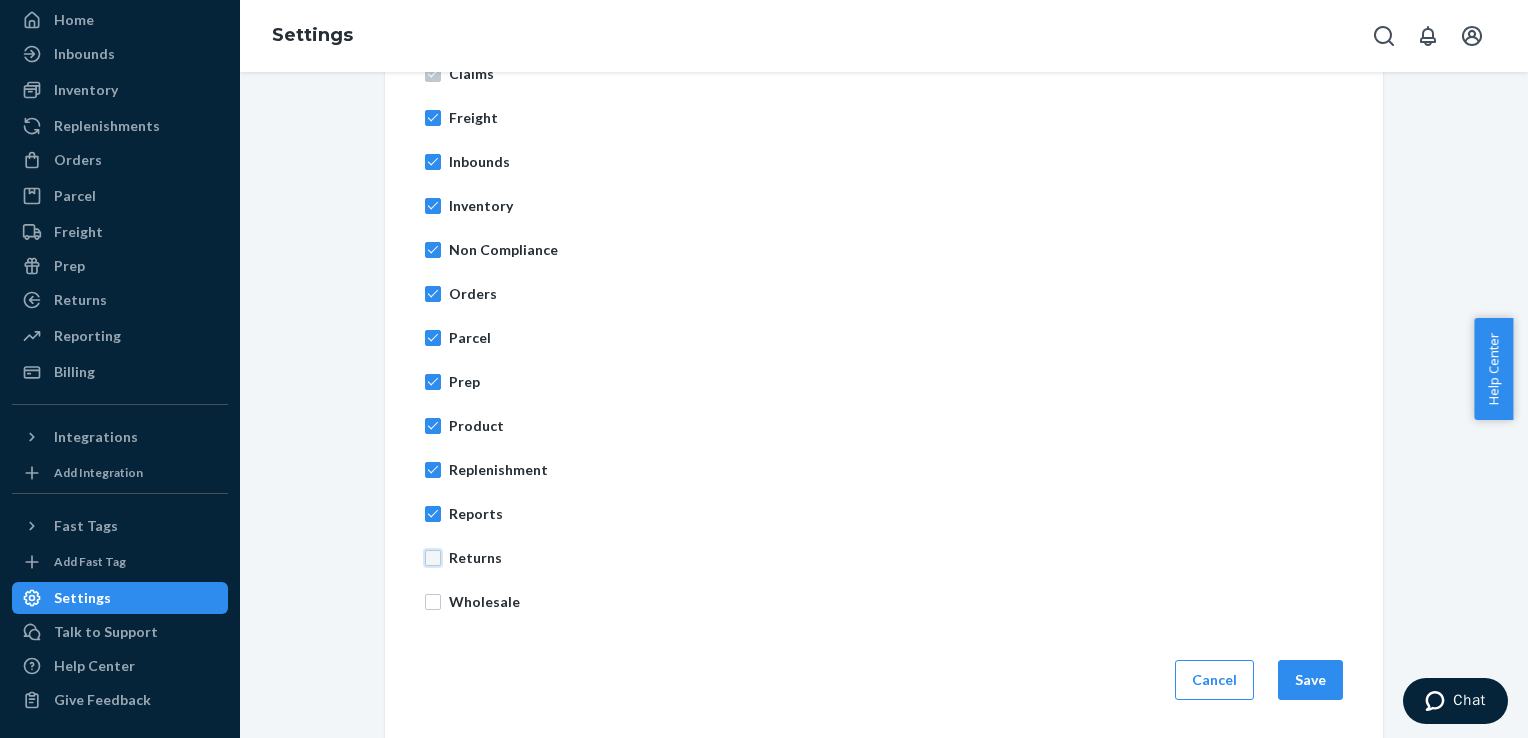 click on "Returns" at bounding box center [433, 558] 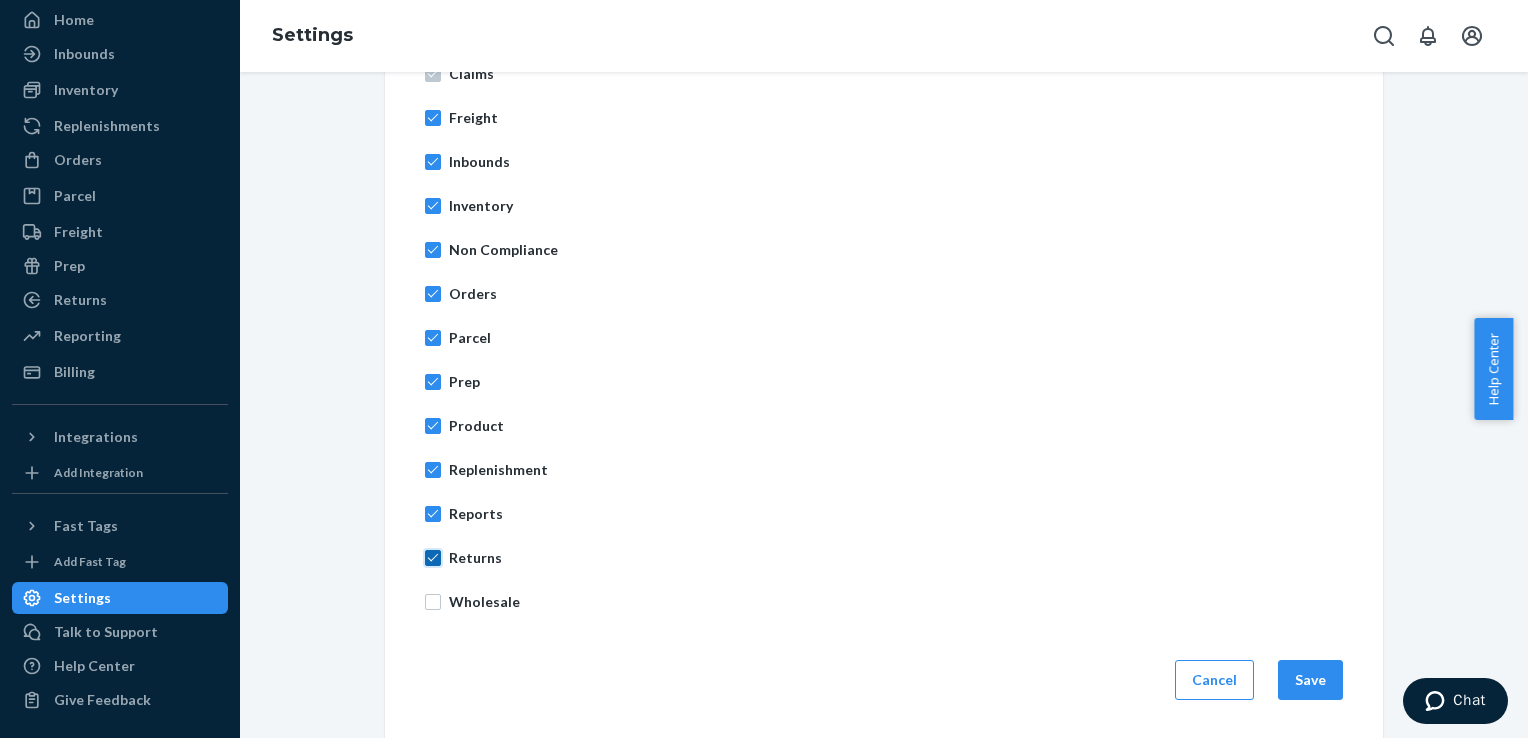 checkbox on "true" 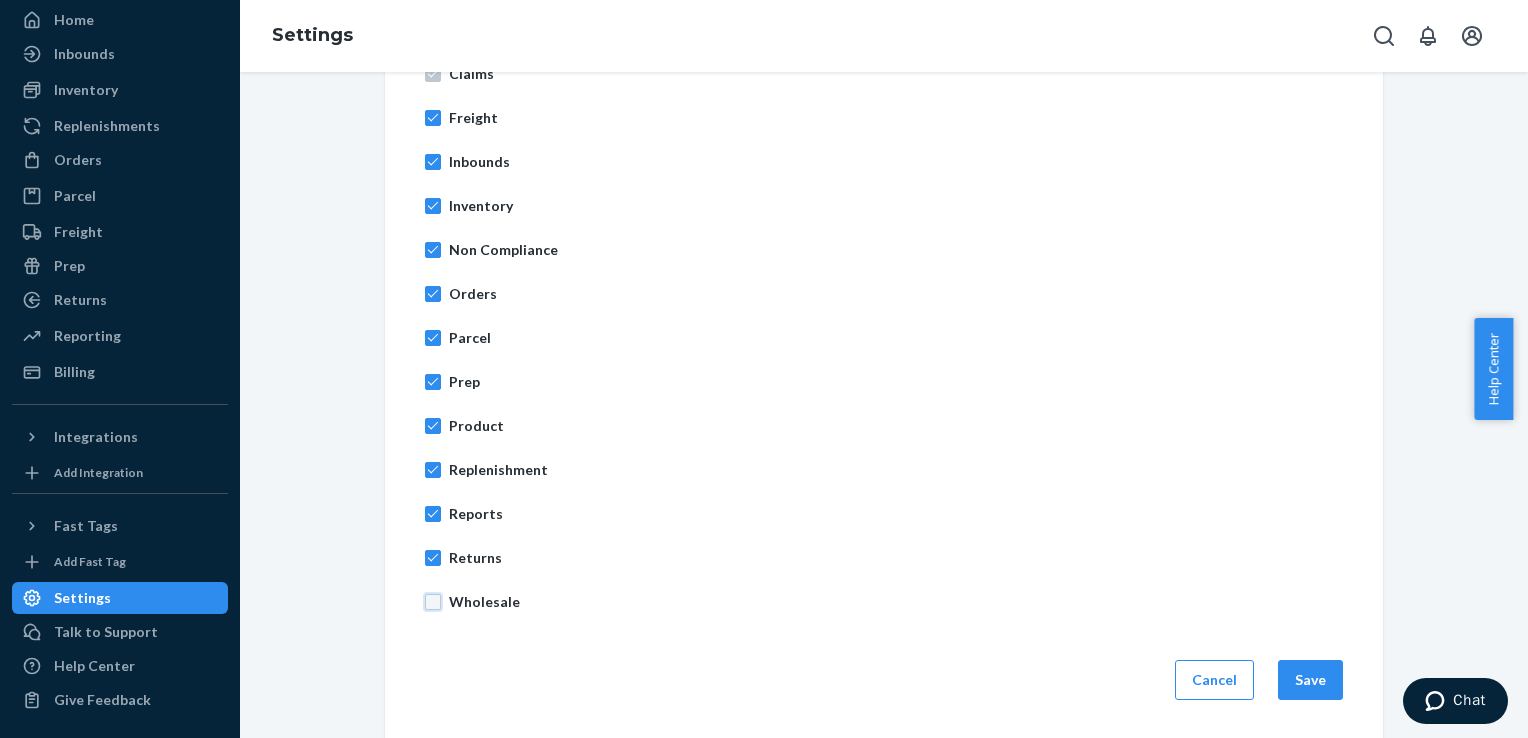 click on "Wholesale" at bounding box center (433, 602) 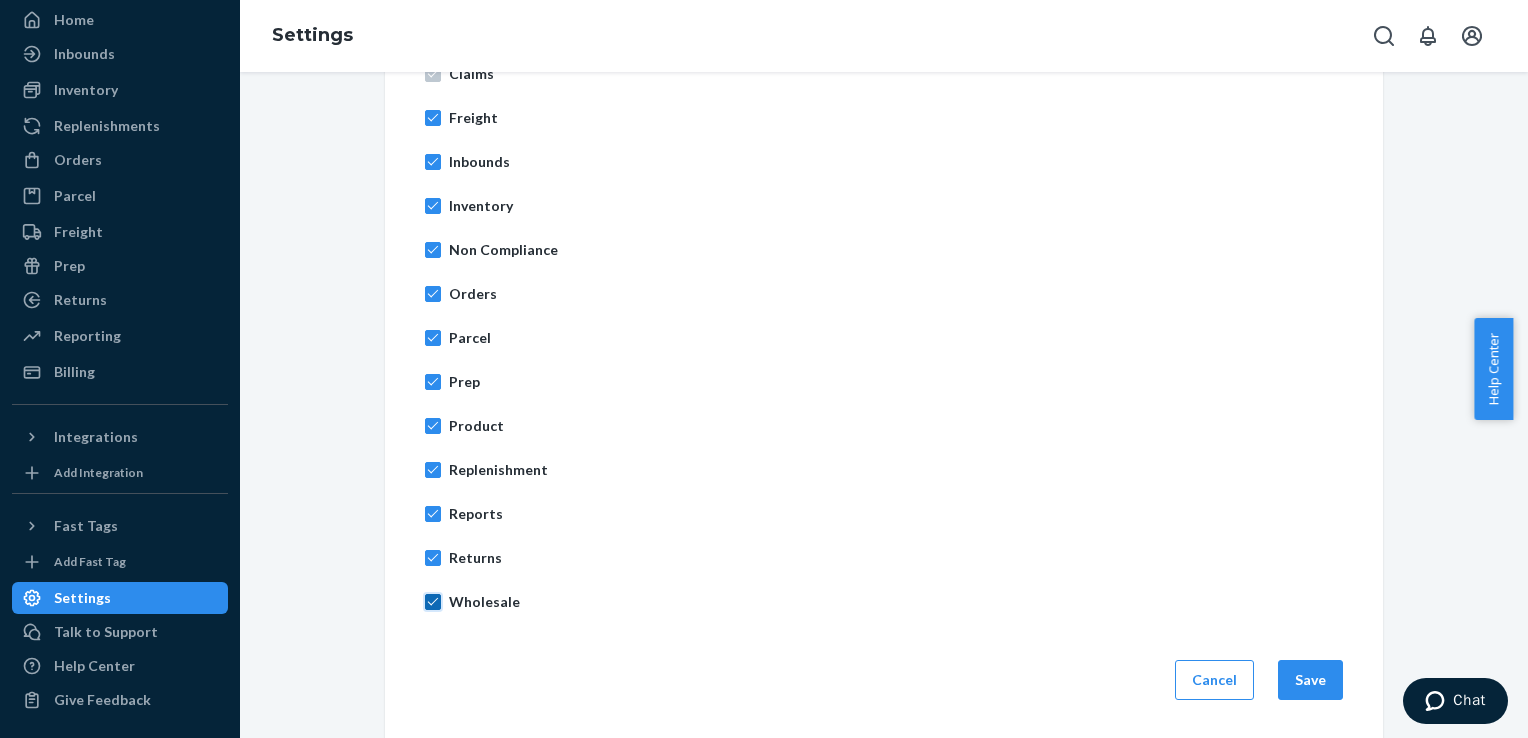 checkbox on "true" 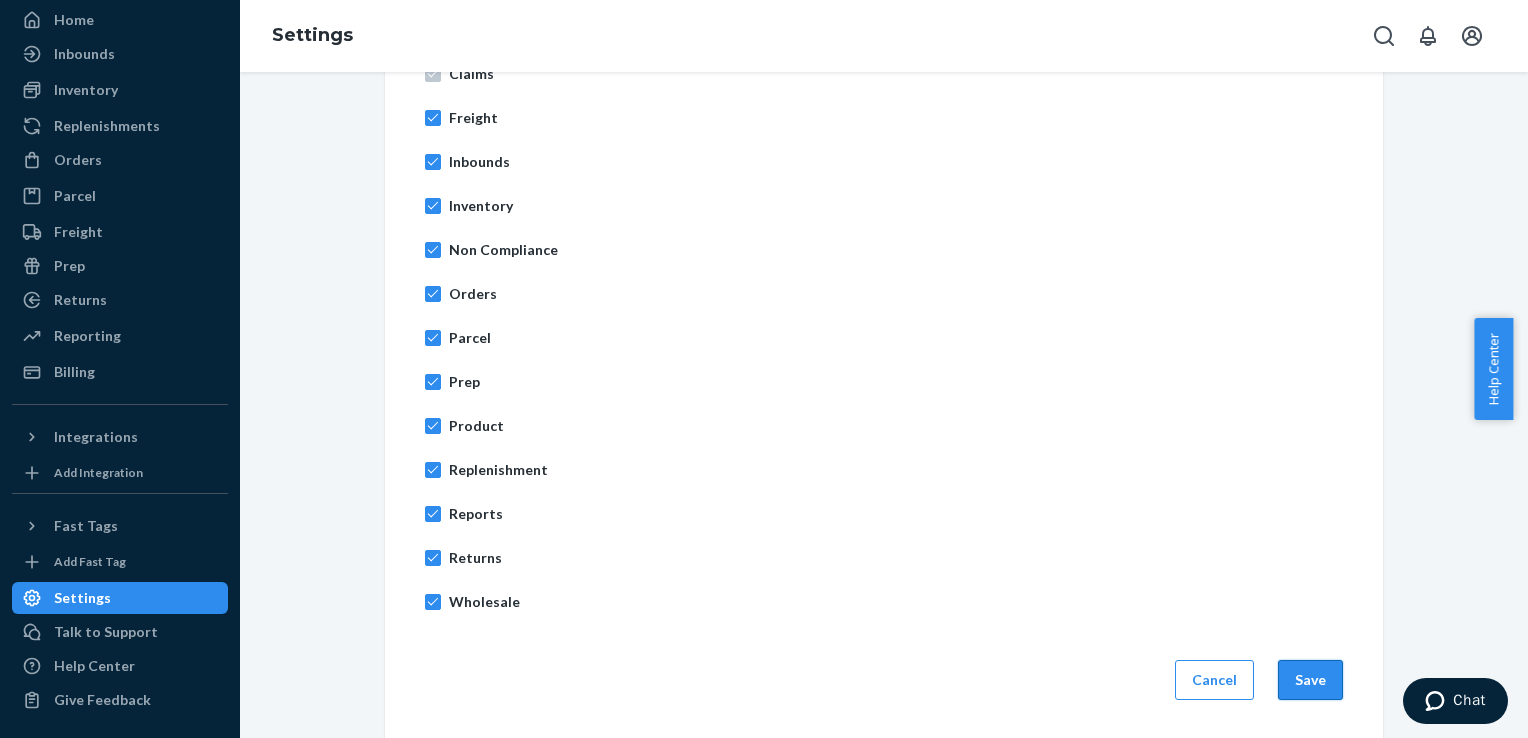 click on "Save" at bounding box center (1310, 680) 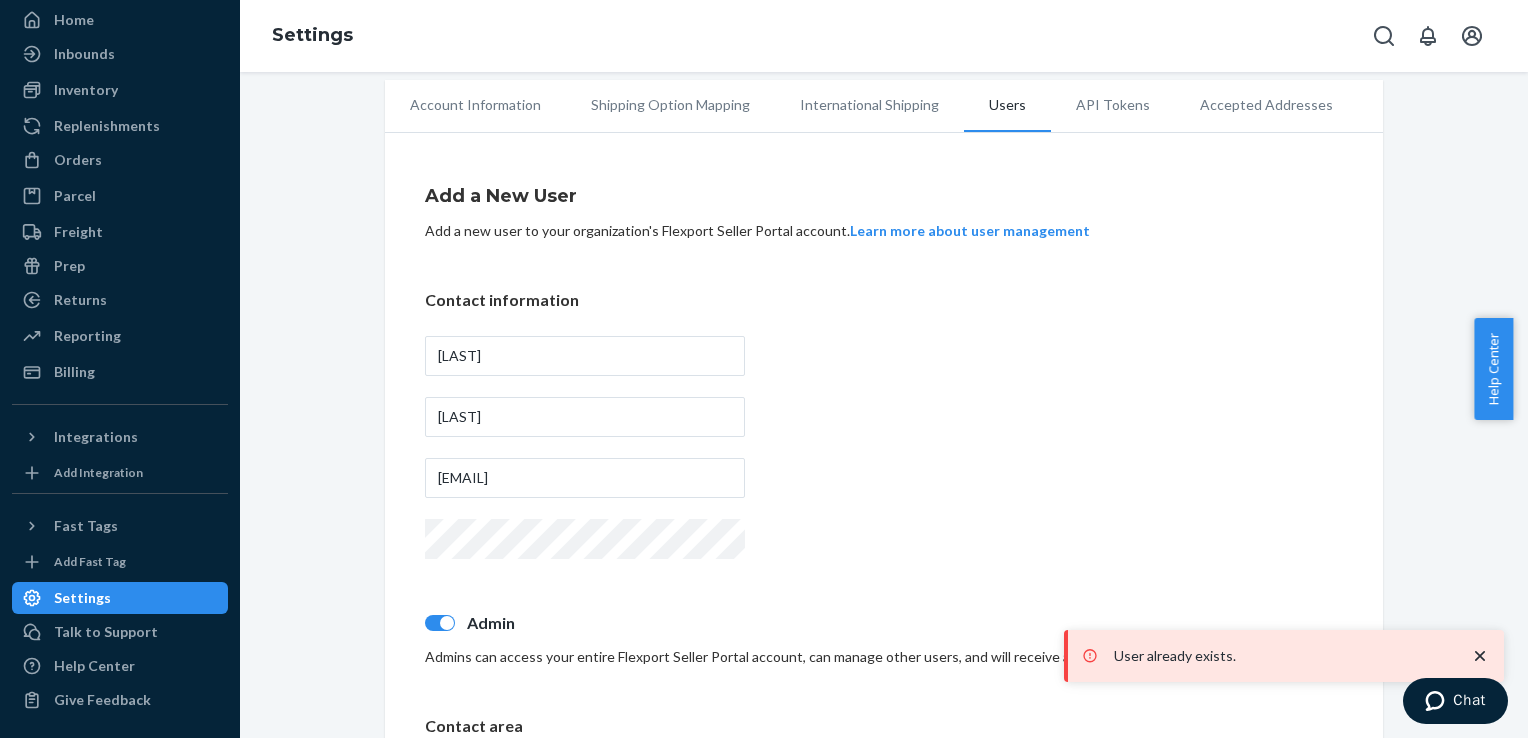 scroll, scrollTop: 0, scrollLeft: 0, axis: both 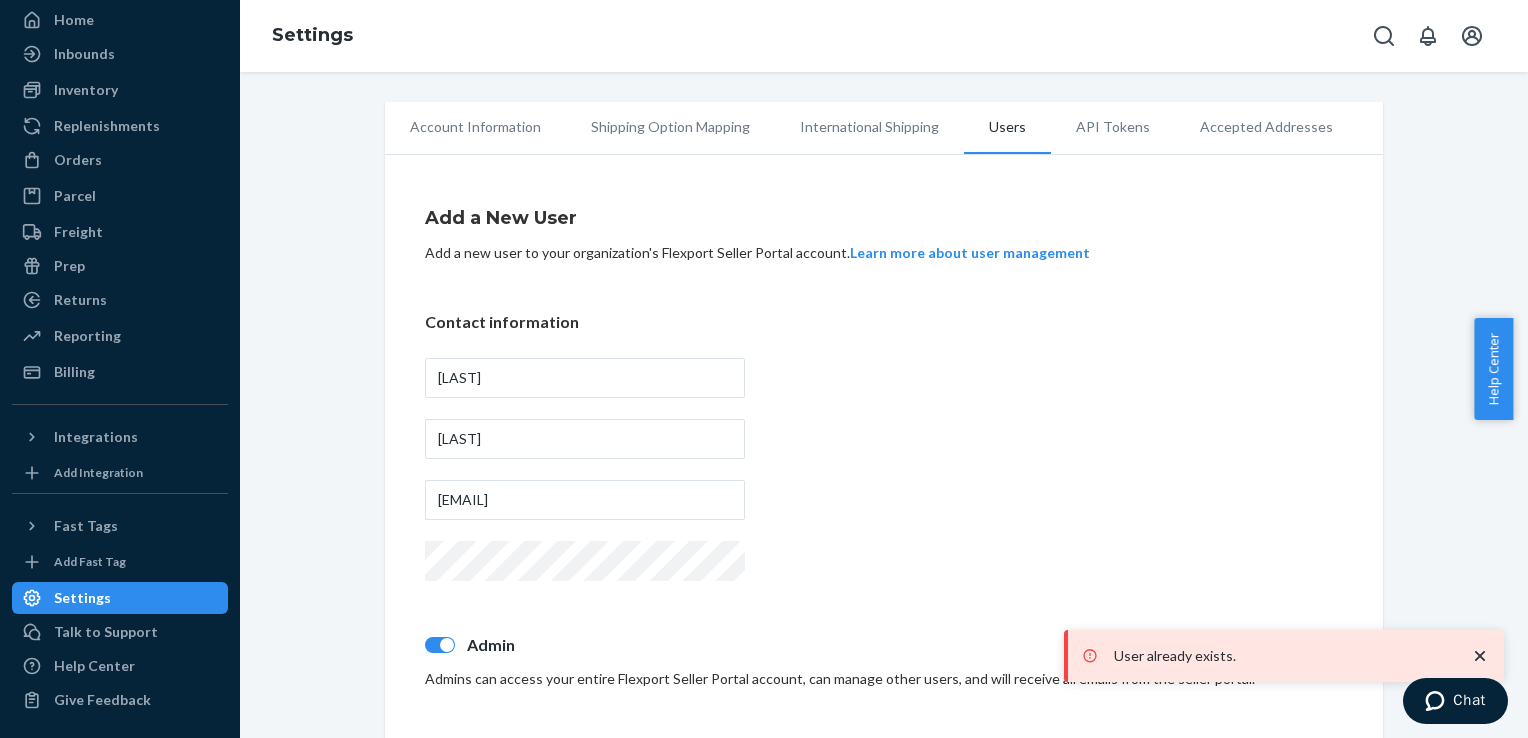click on "Users" at bounding box center (1007, 128) 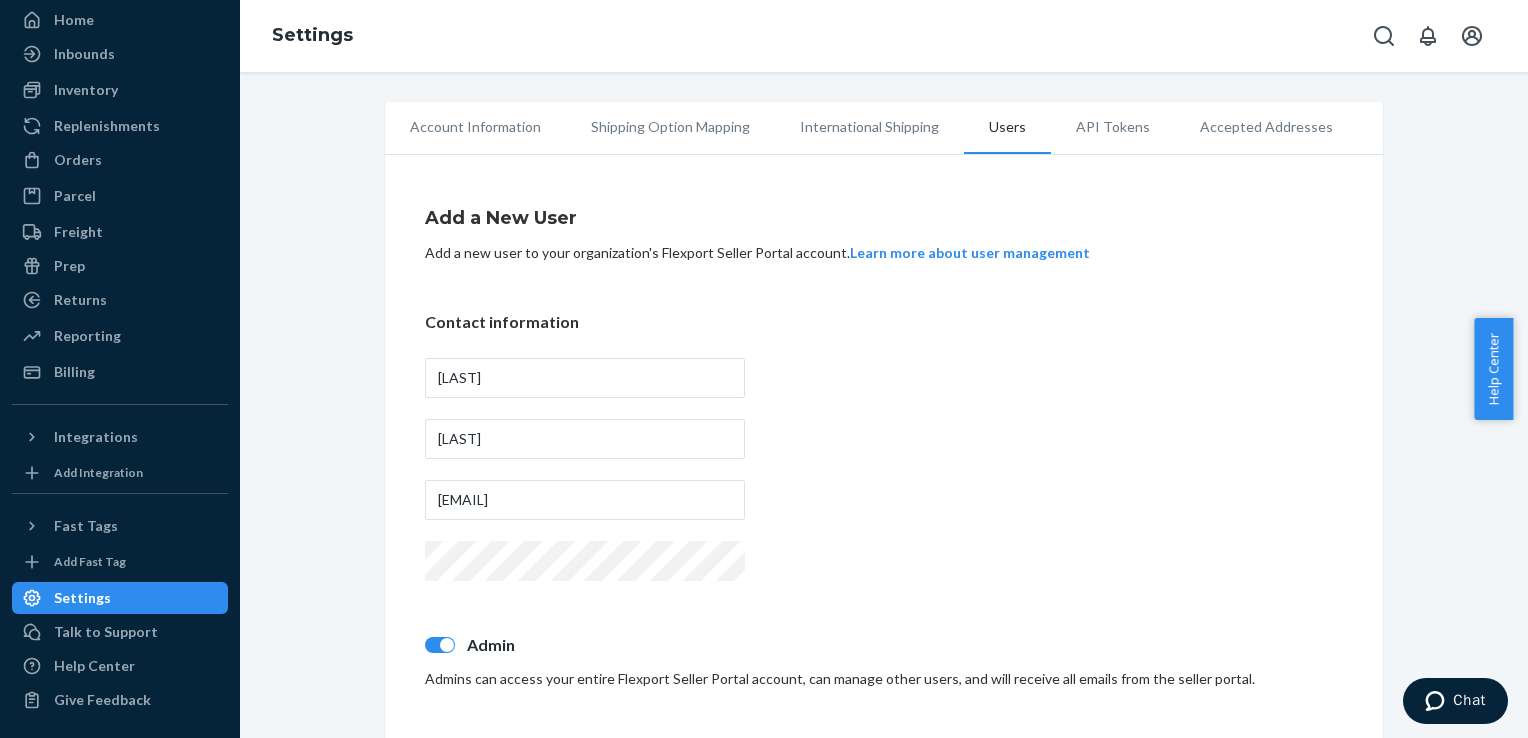 click on "Users" at bounding box center [1007, 128] 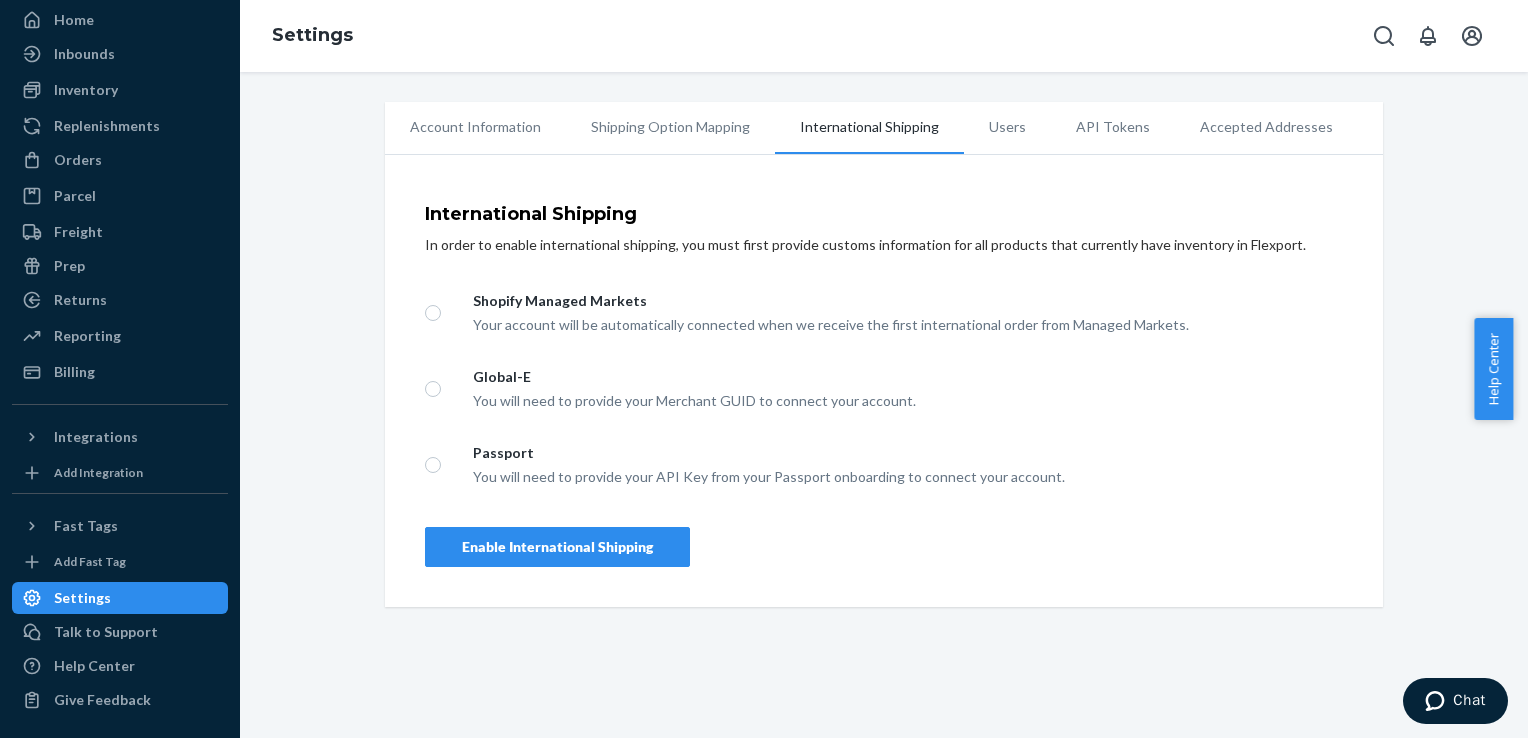 click on "Users" at bounding box center [1007, 127] 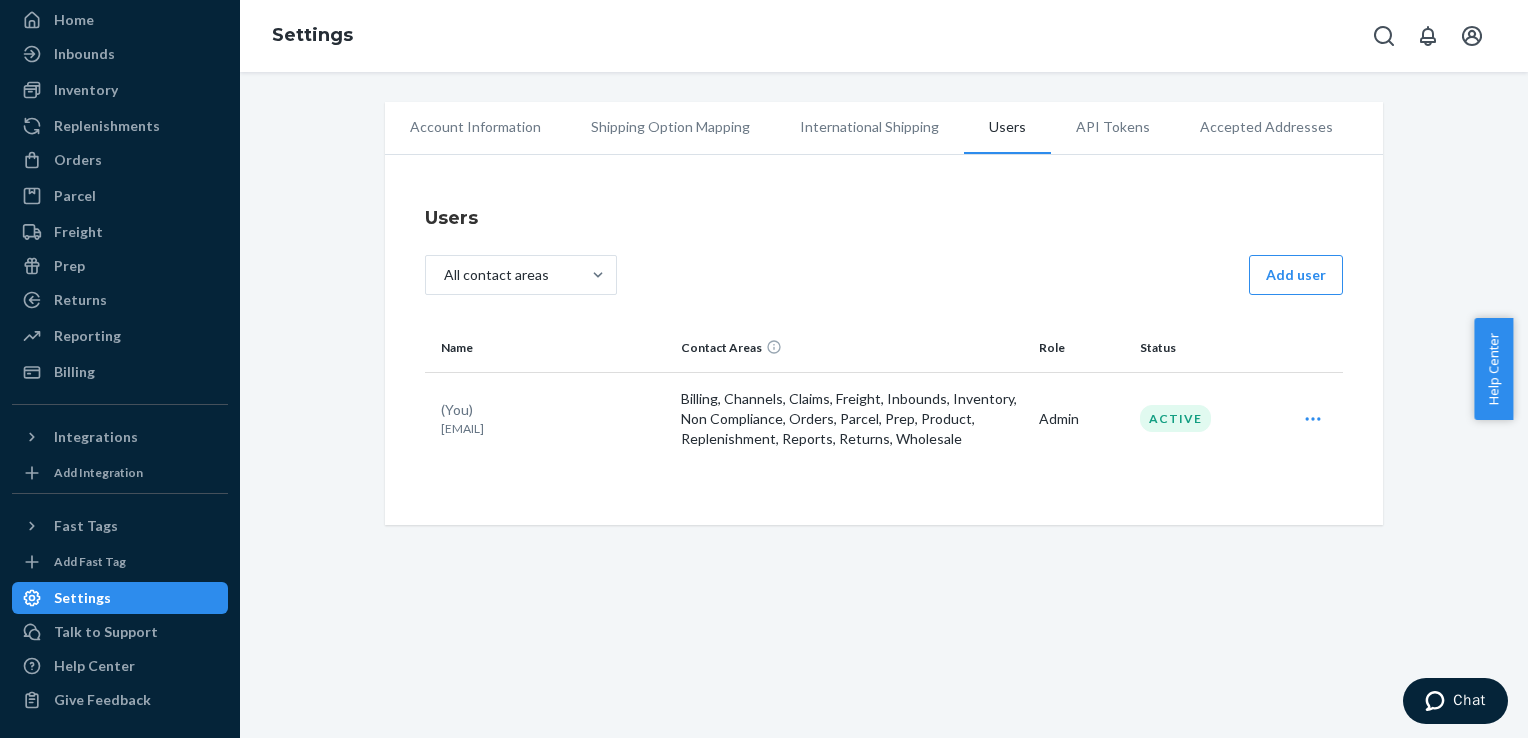 drag, startPoint x: 464, startPoint y: 429, endPoint x: 600, endPoint y: 424, distance: 136.09187 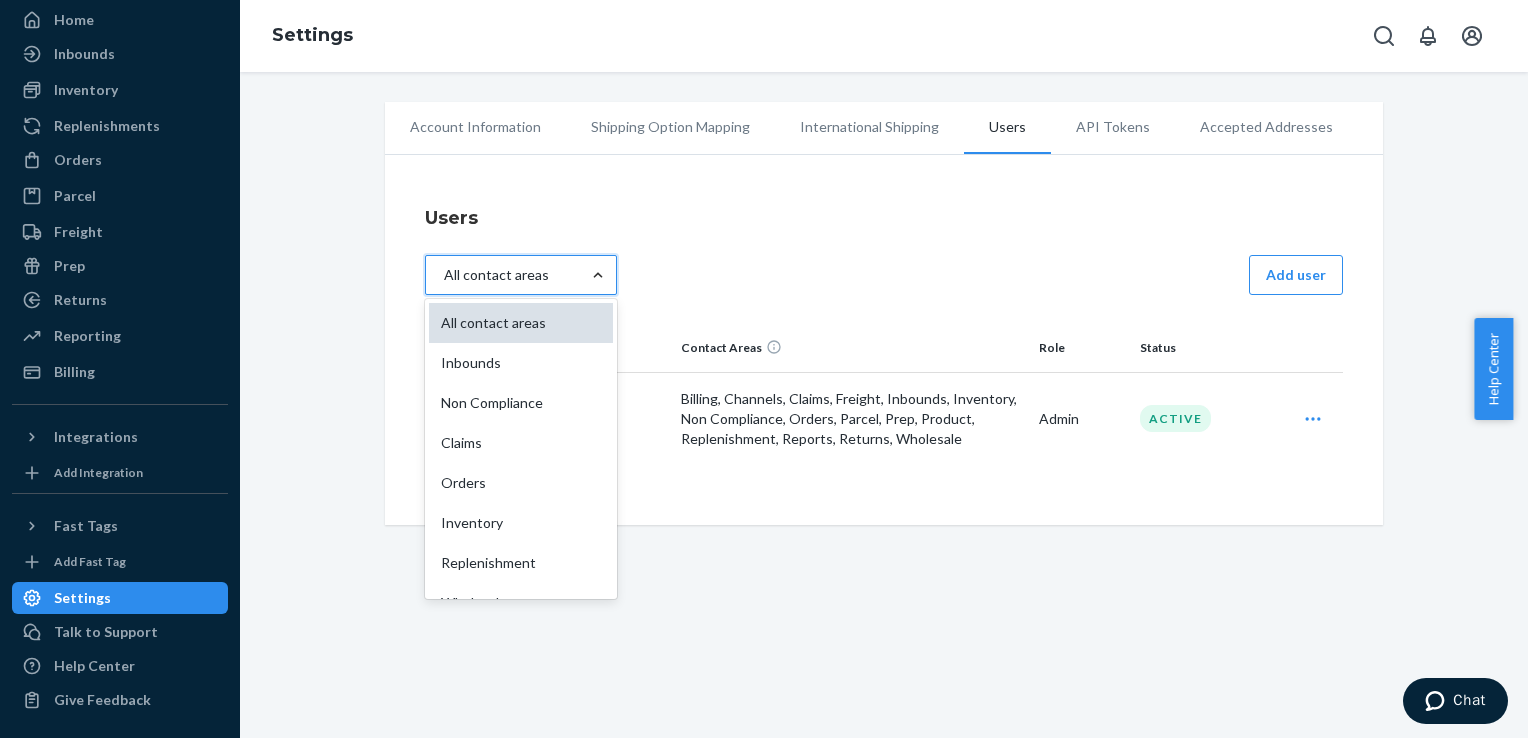 click on "All contact areas" at bounding box center (521, 323) 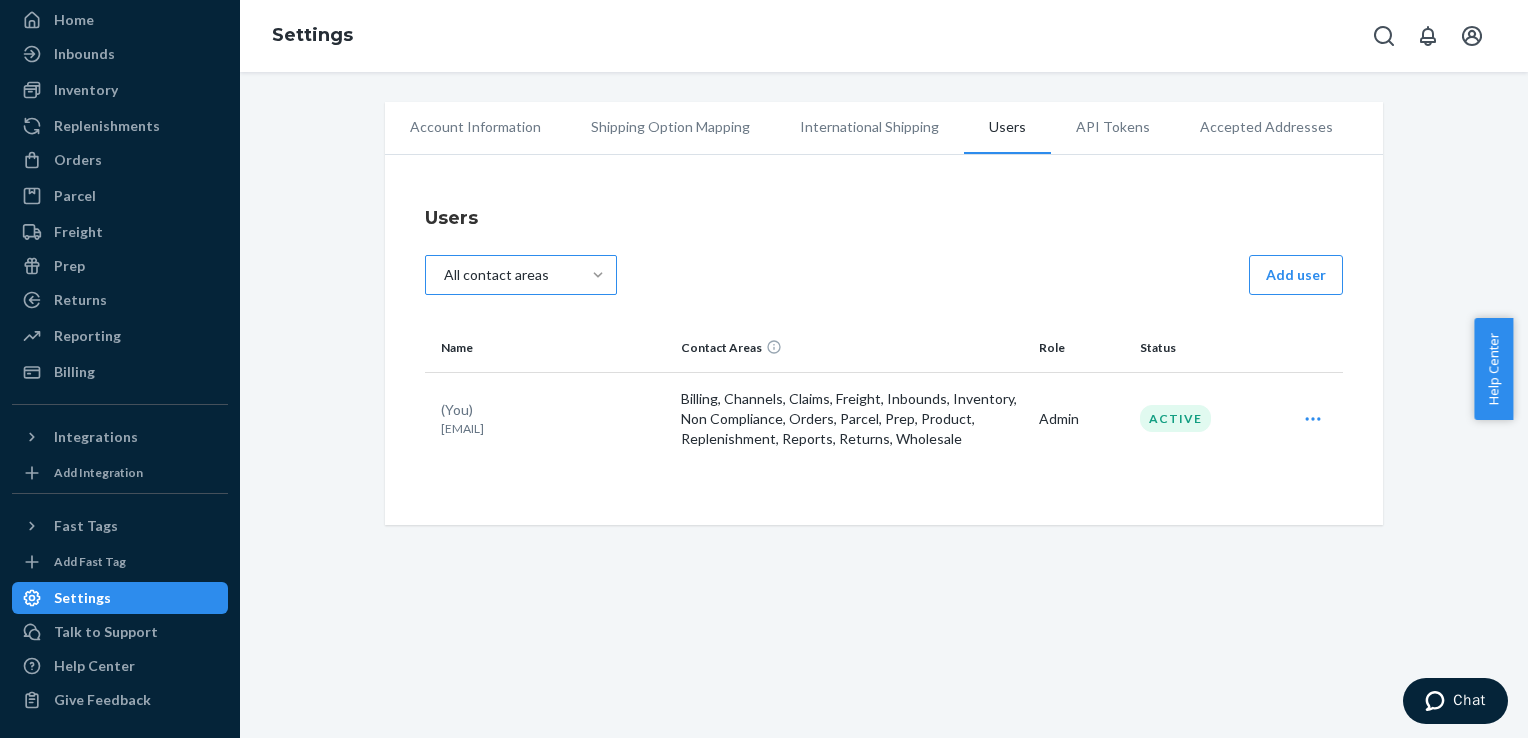 drag, startPoint x: 768, startPoint y: 298, endPoint x: 707, endPoint y: 297, distance: 61.008198 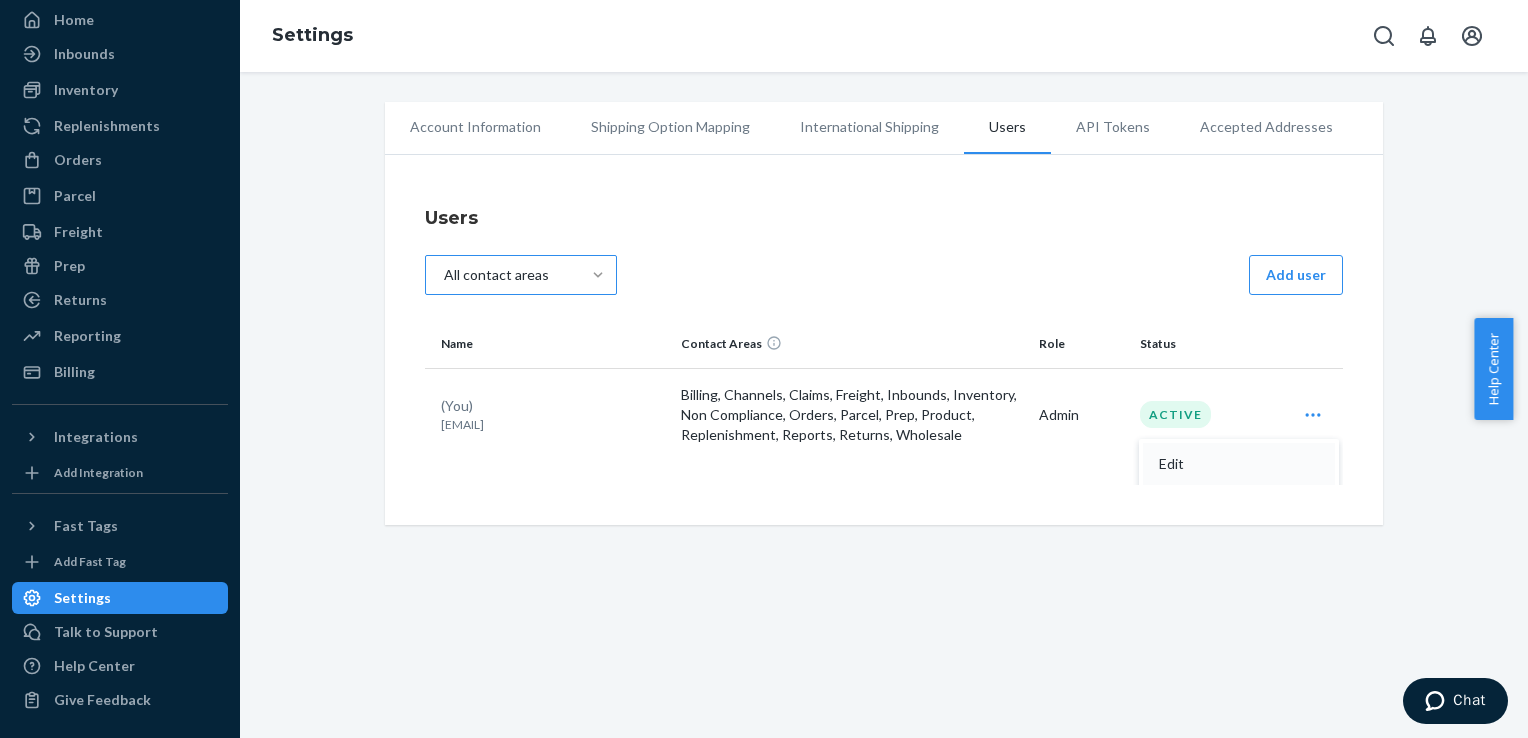 scroll, scrollTop: 8, scrollLeft: 0, axis: vertical 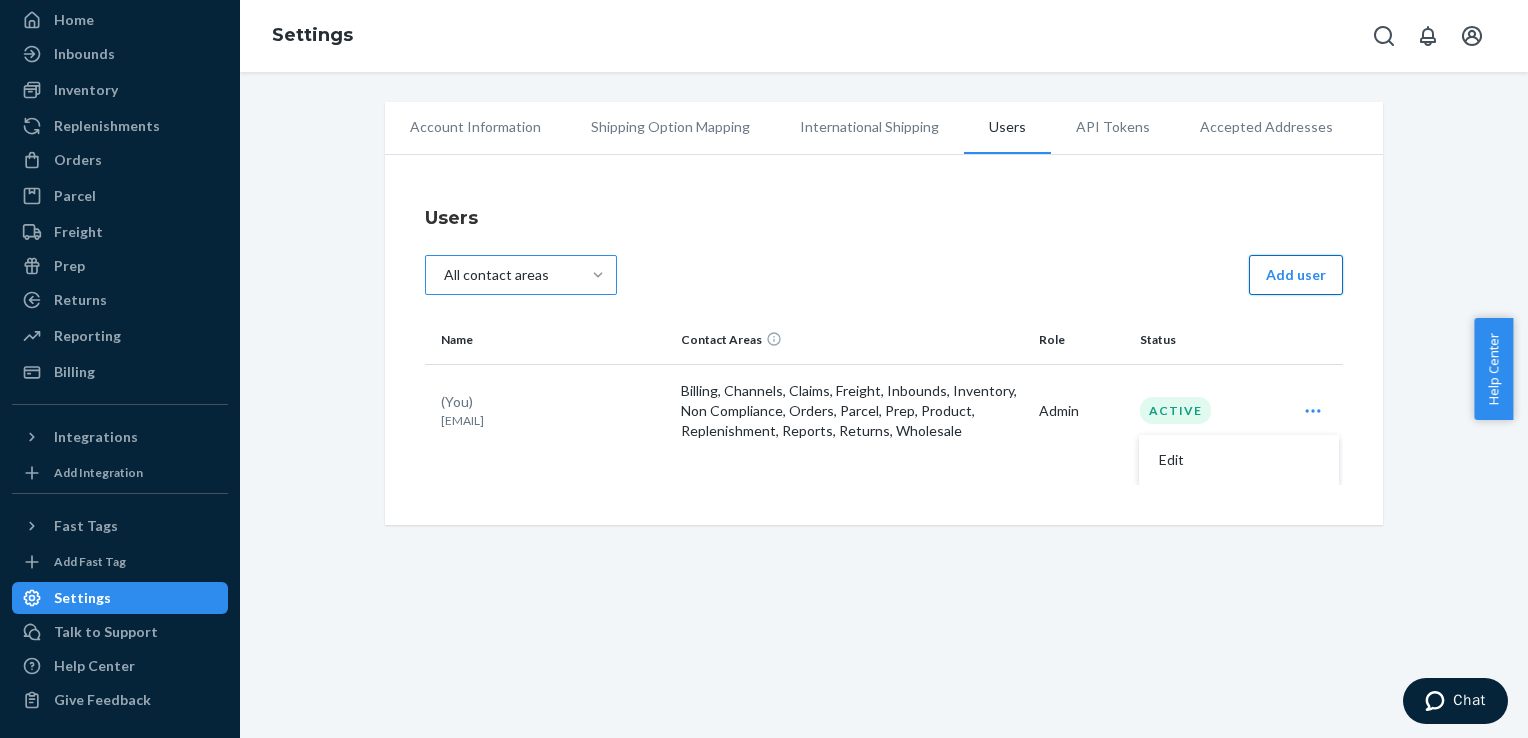 click on "Add user" at bounding box center [1296, 275] 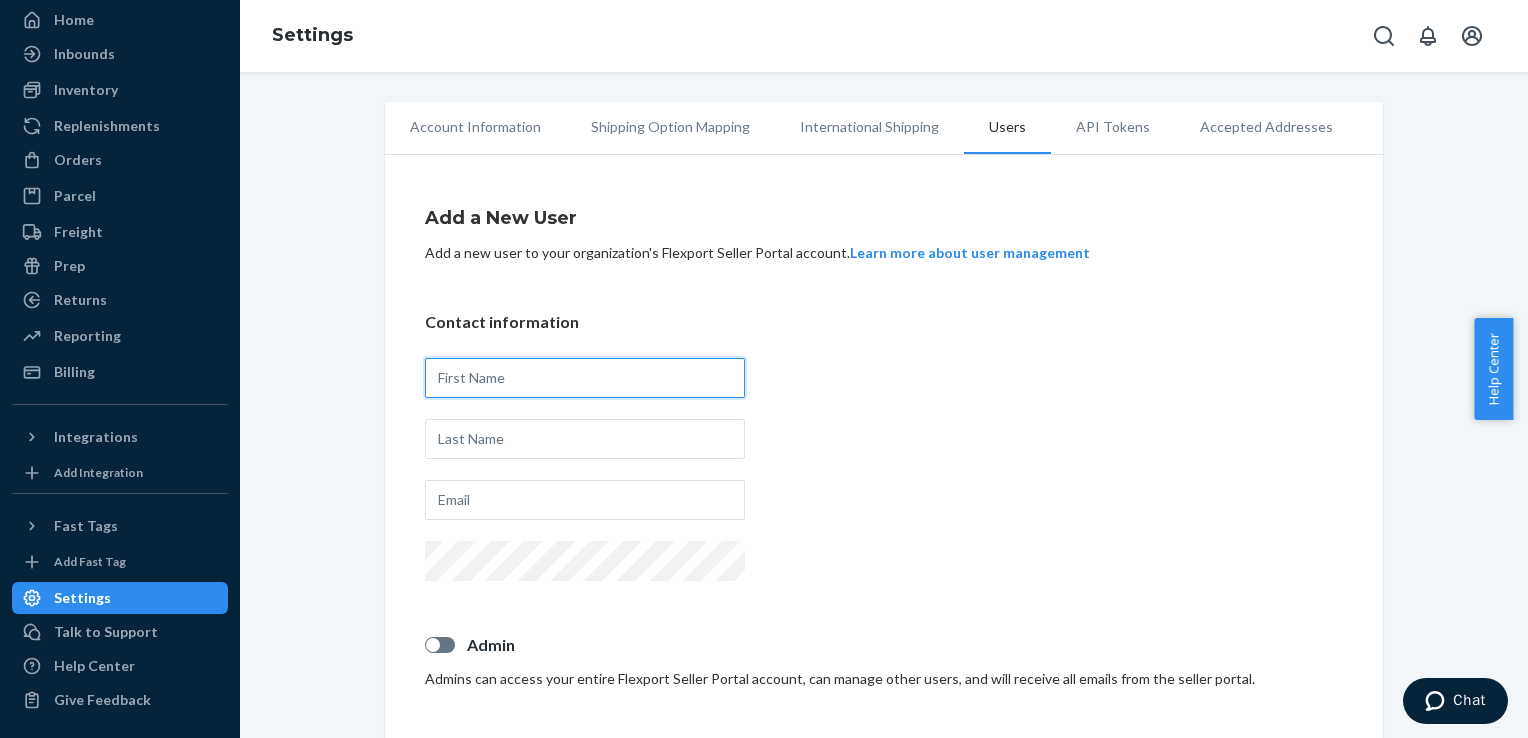 click at bounding box center [585, 378] 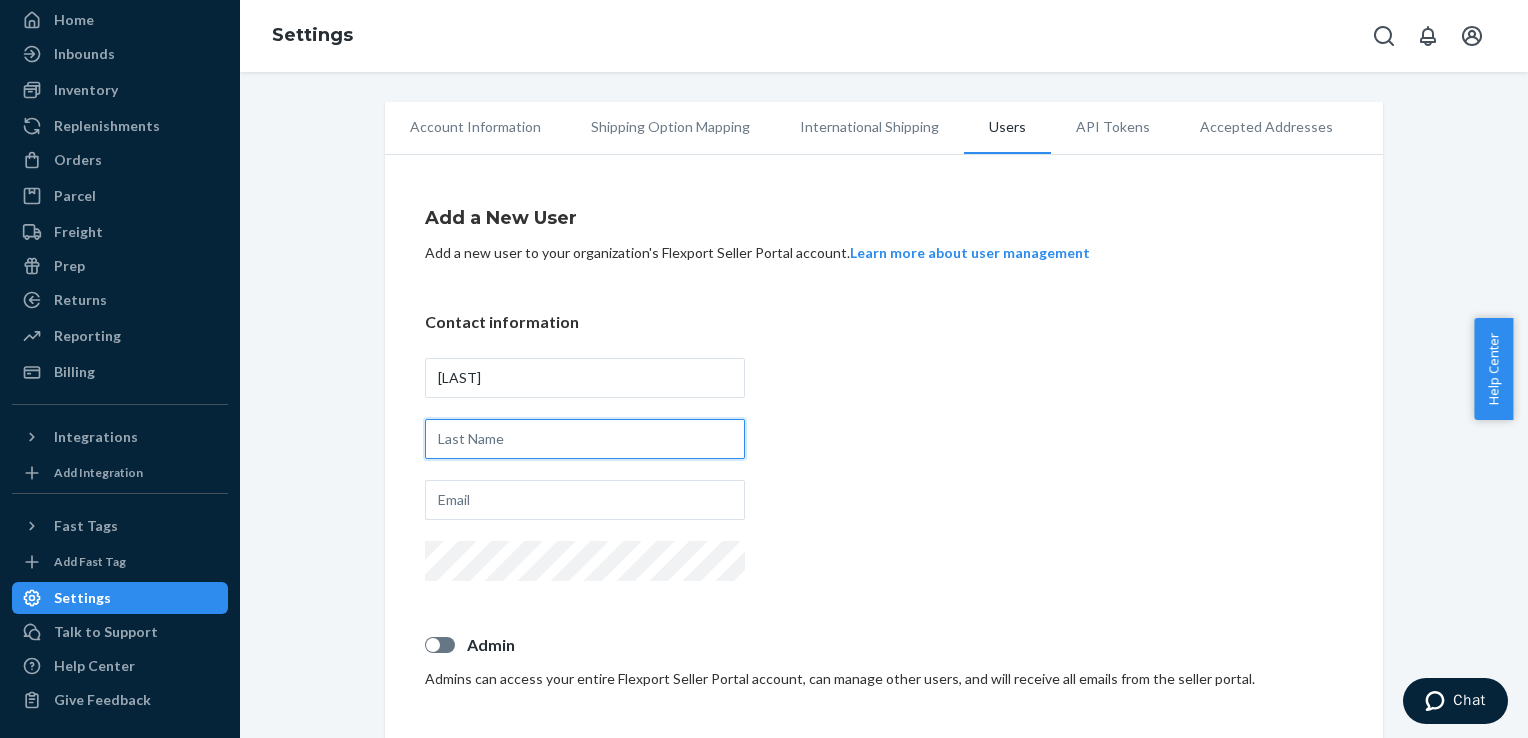 type on "Chowdhury" 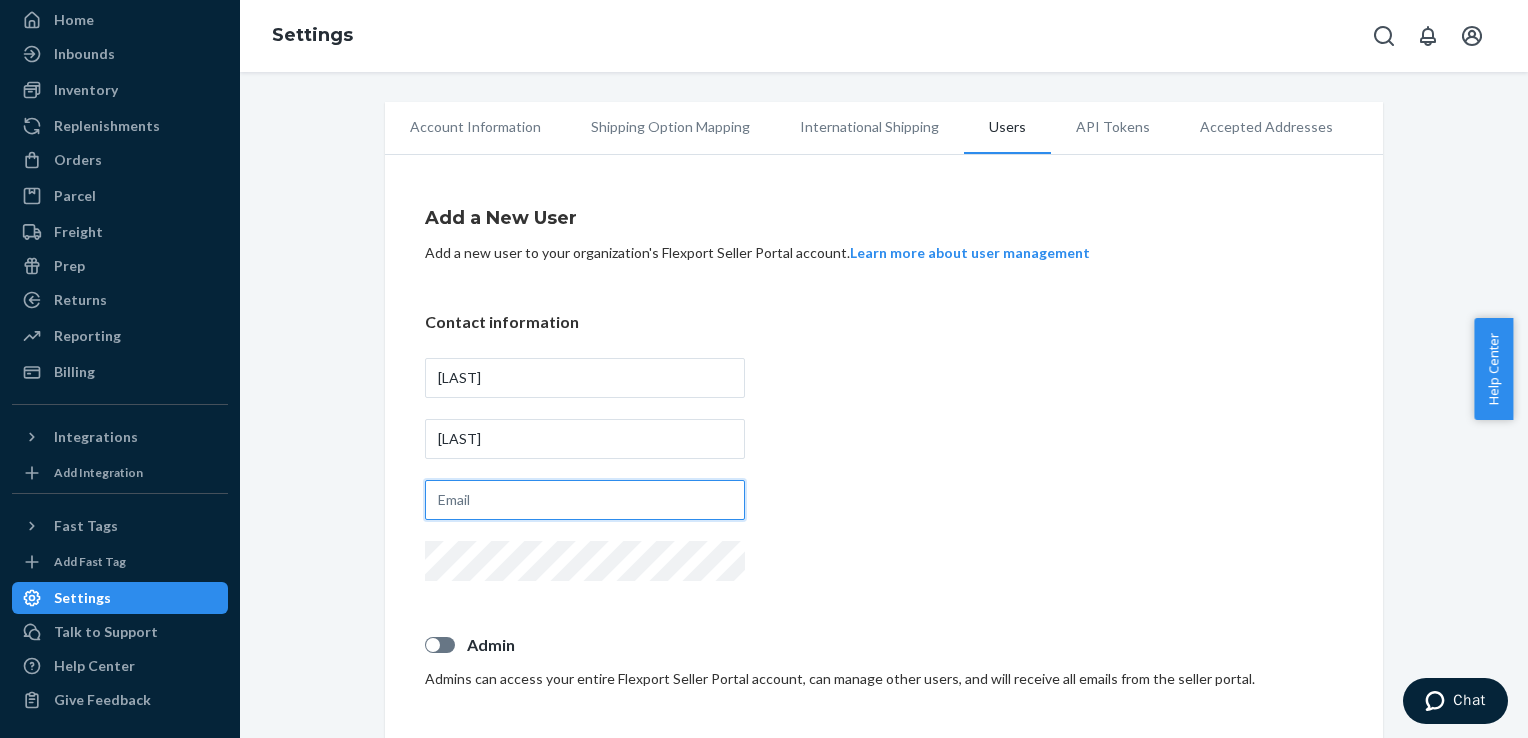 type on "shresthachowdhury2012@gmail.com" 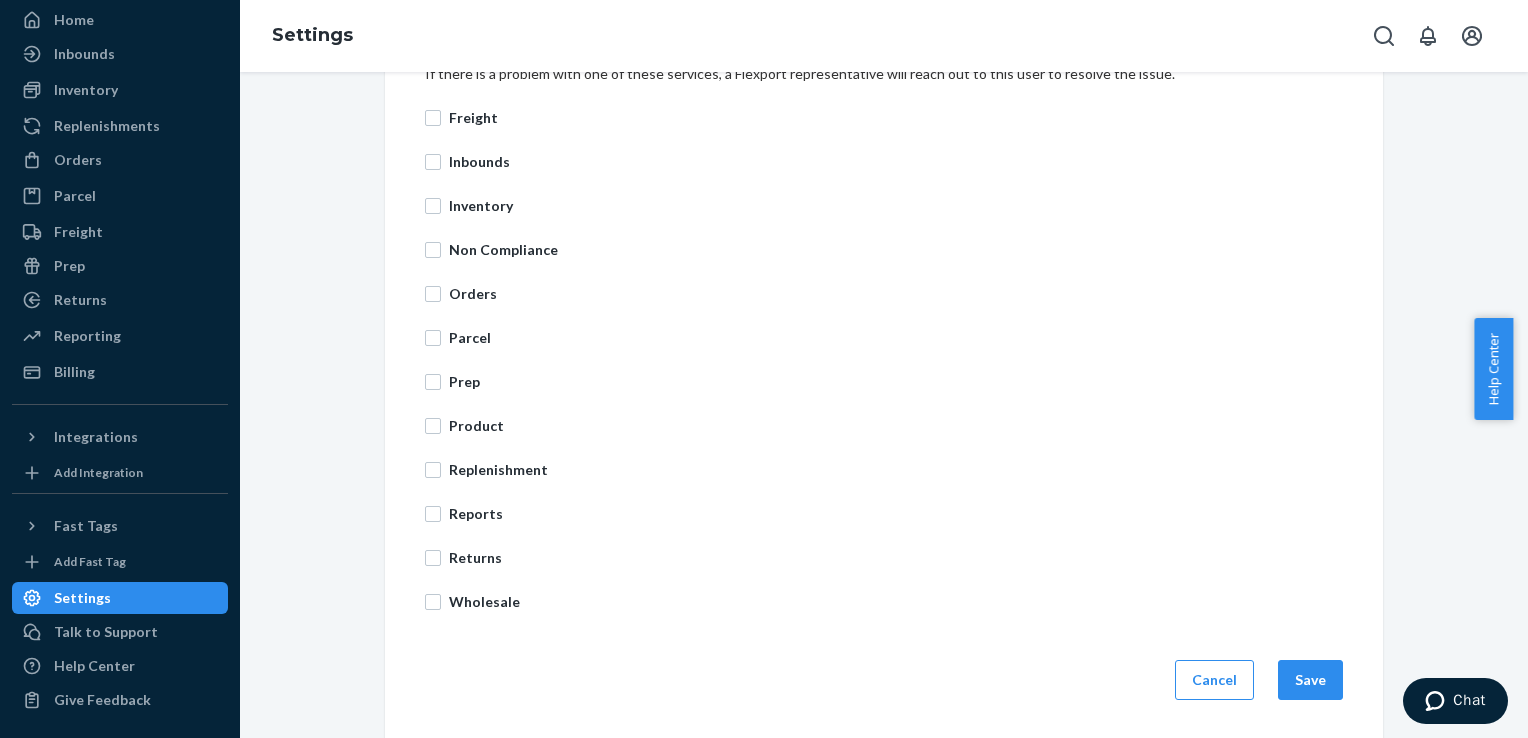 scroll, scrollTop: 608, scrollLeft: 0, axis: vertical 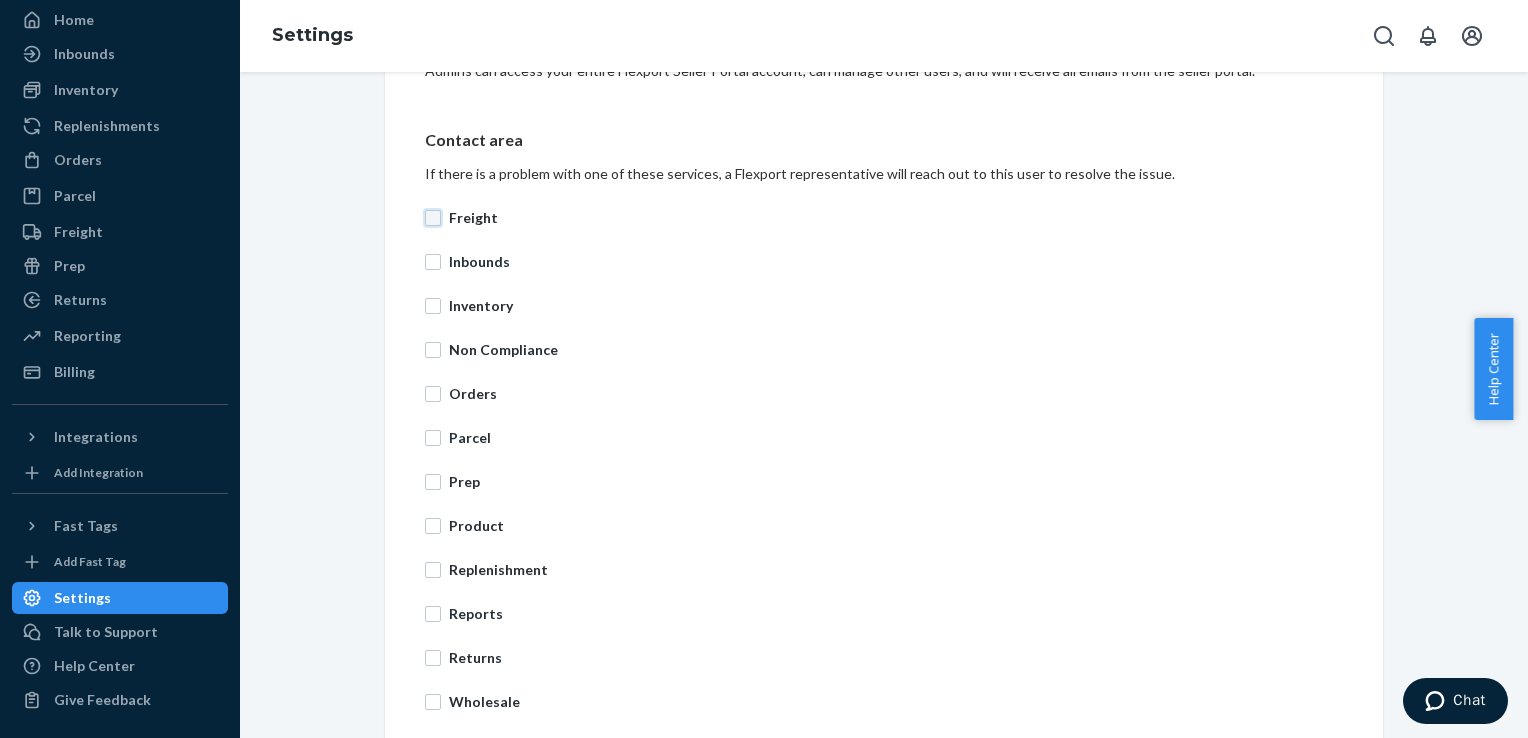 click on "Freight" at bounding box center (433, 218) 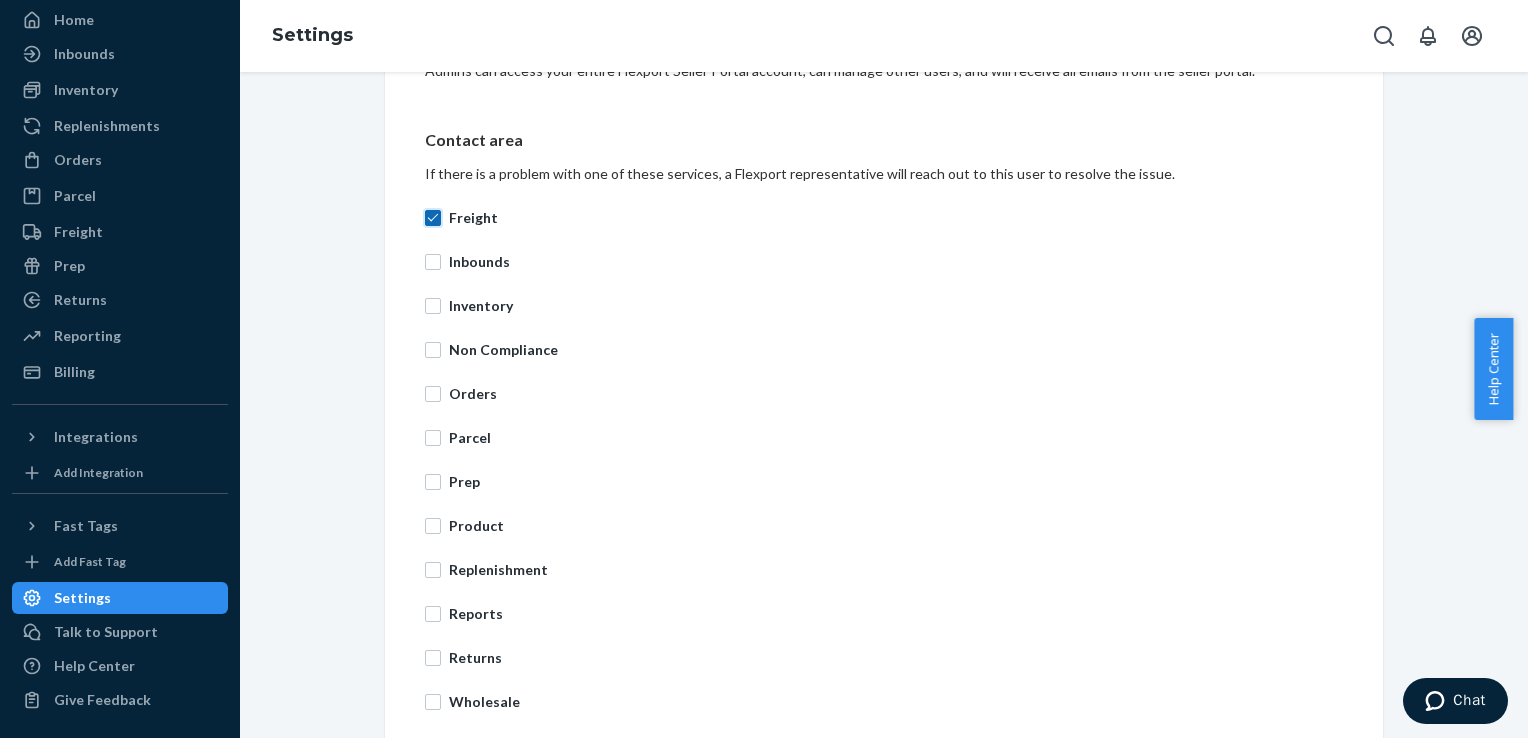checkbox on "true" 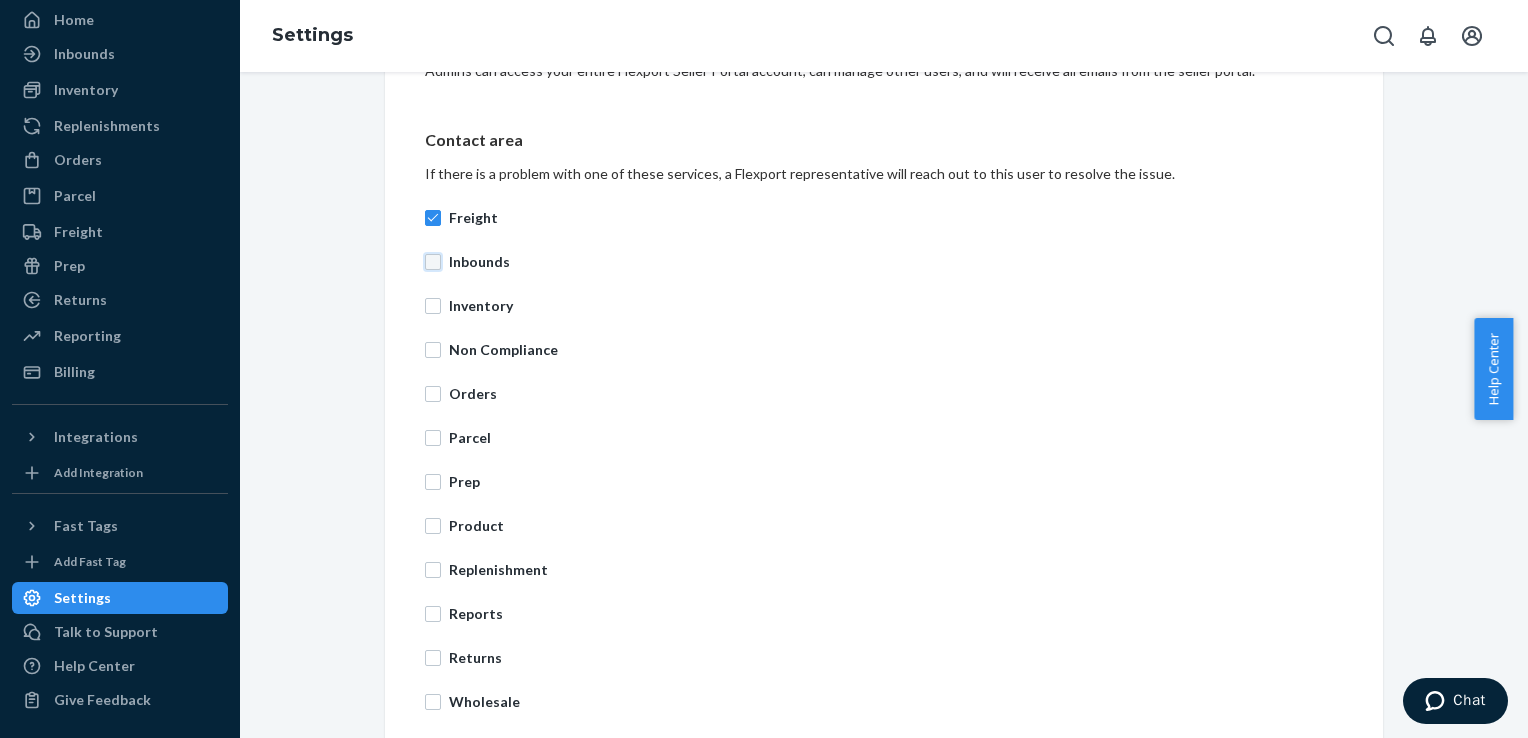 click on "Inbounds" at bounding box center (433, 262) 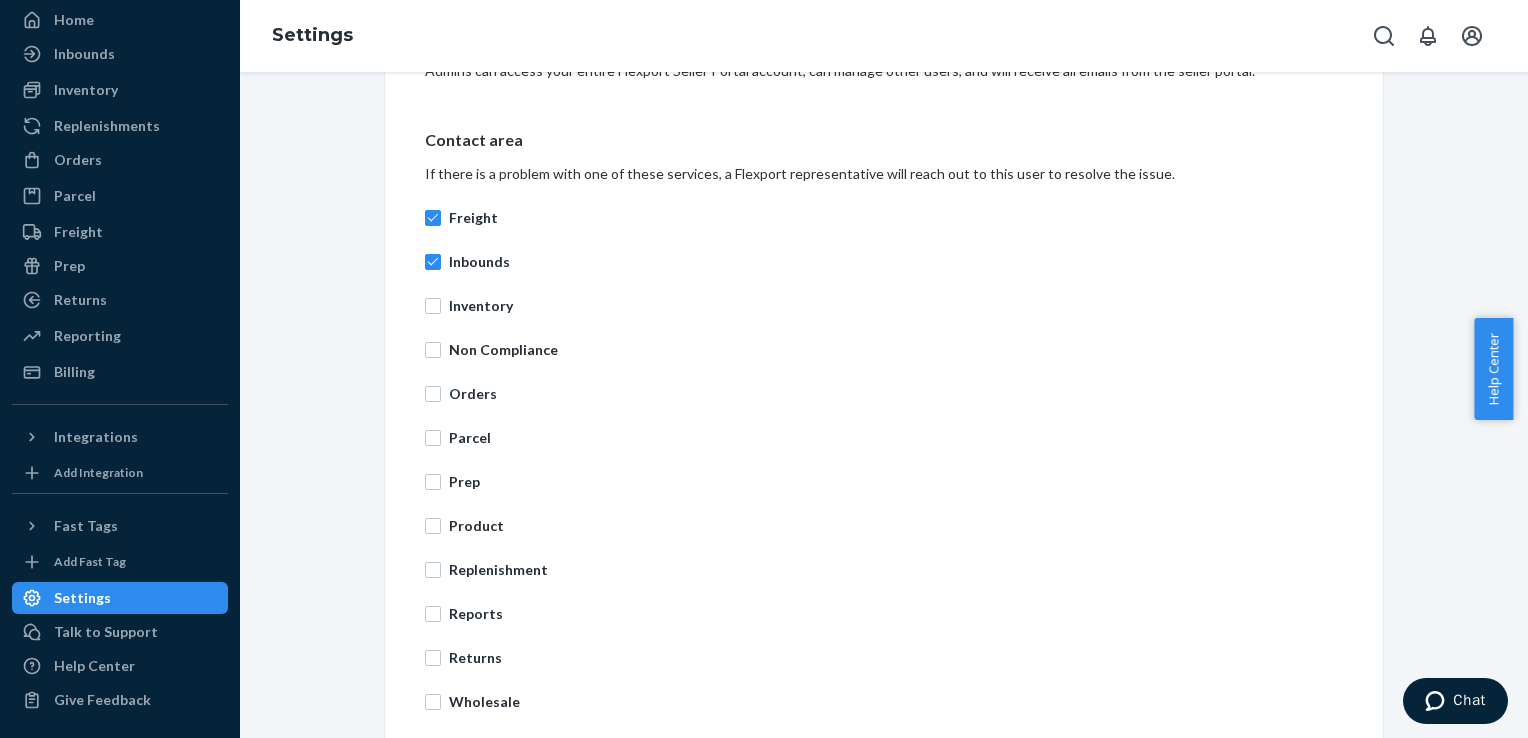 click on "Inventory" at bounding box center (884, 306) 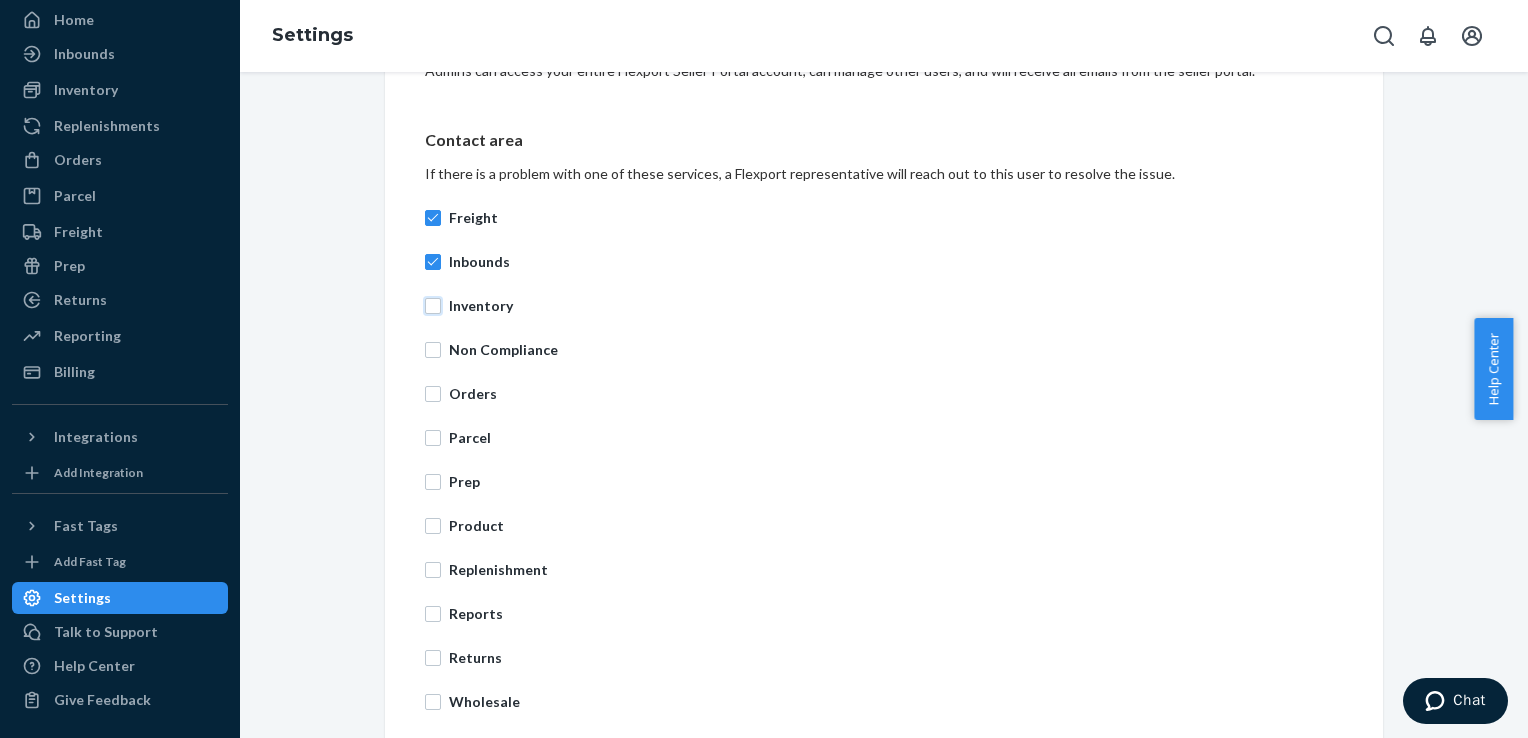 click on "Inventory" at bounding box center [433, 306] 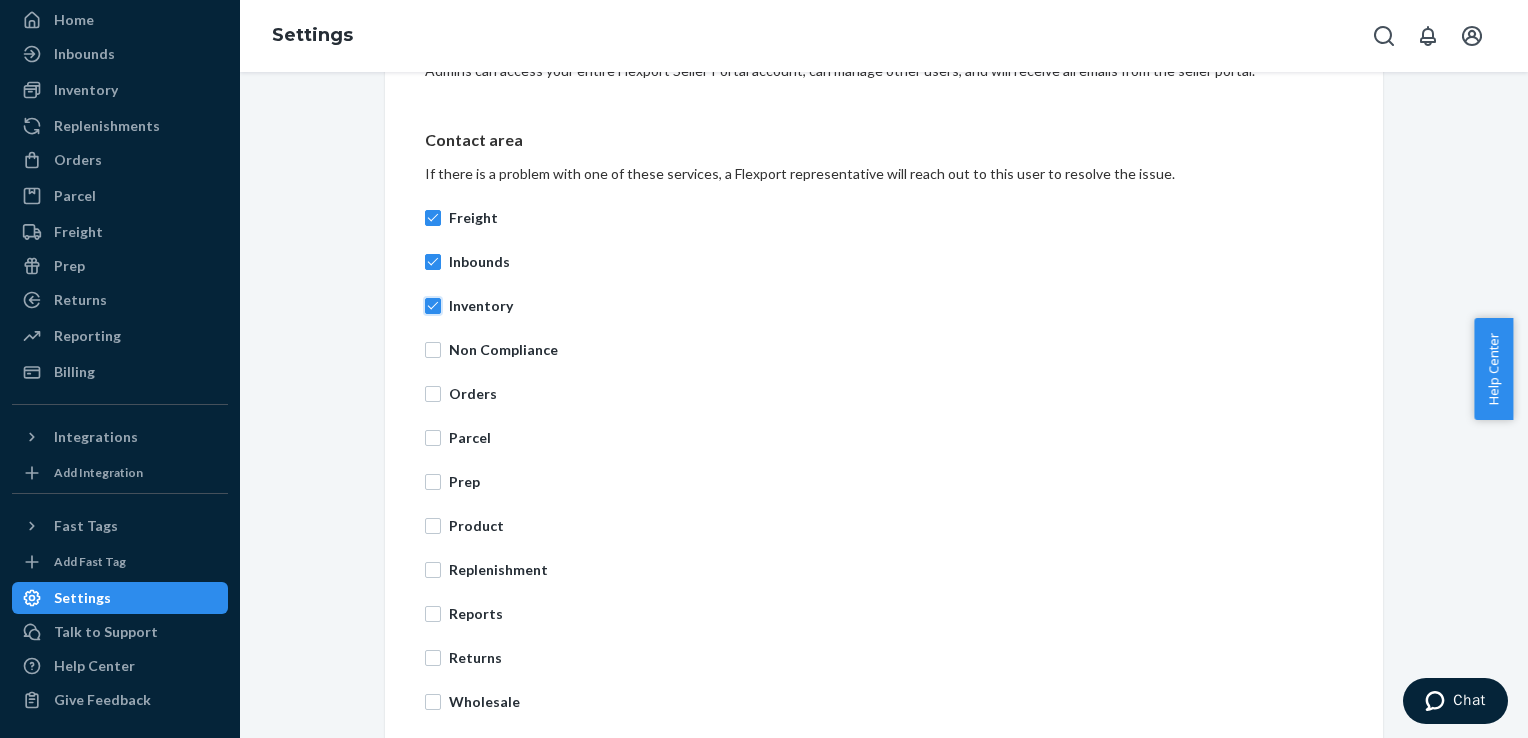 checkbox on "true" 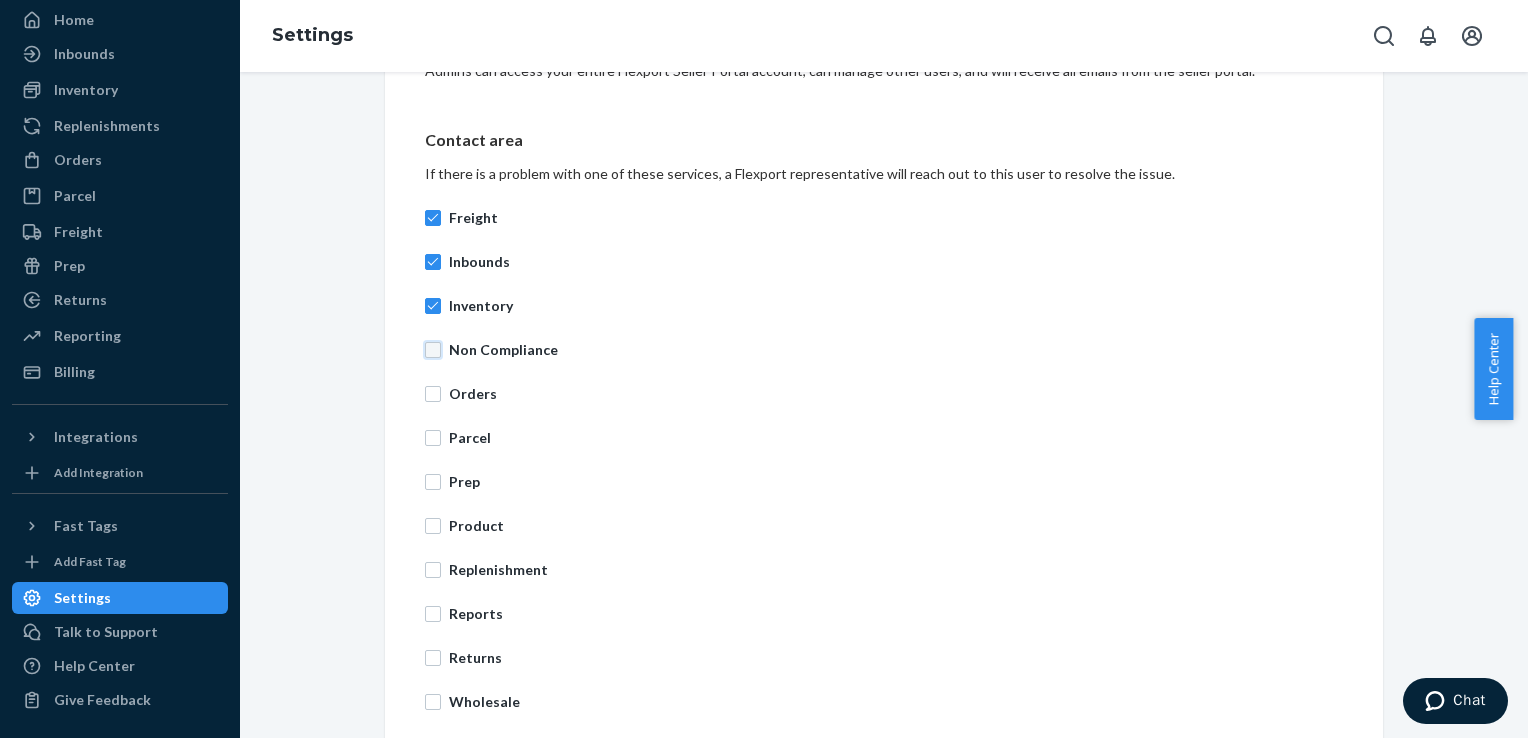 click on "Non Compliance" at bounding box center (433, 350) 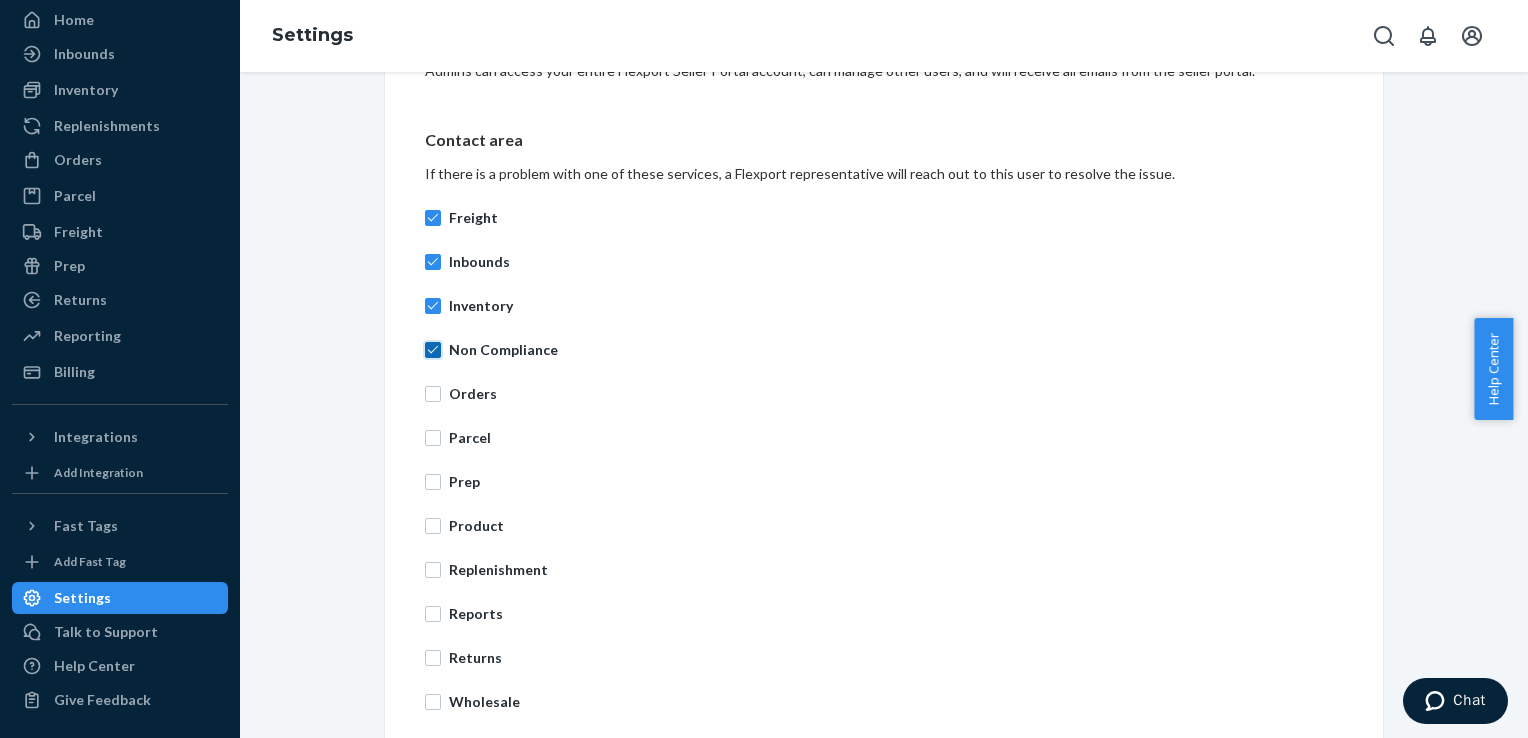 checkbox on "true" 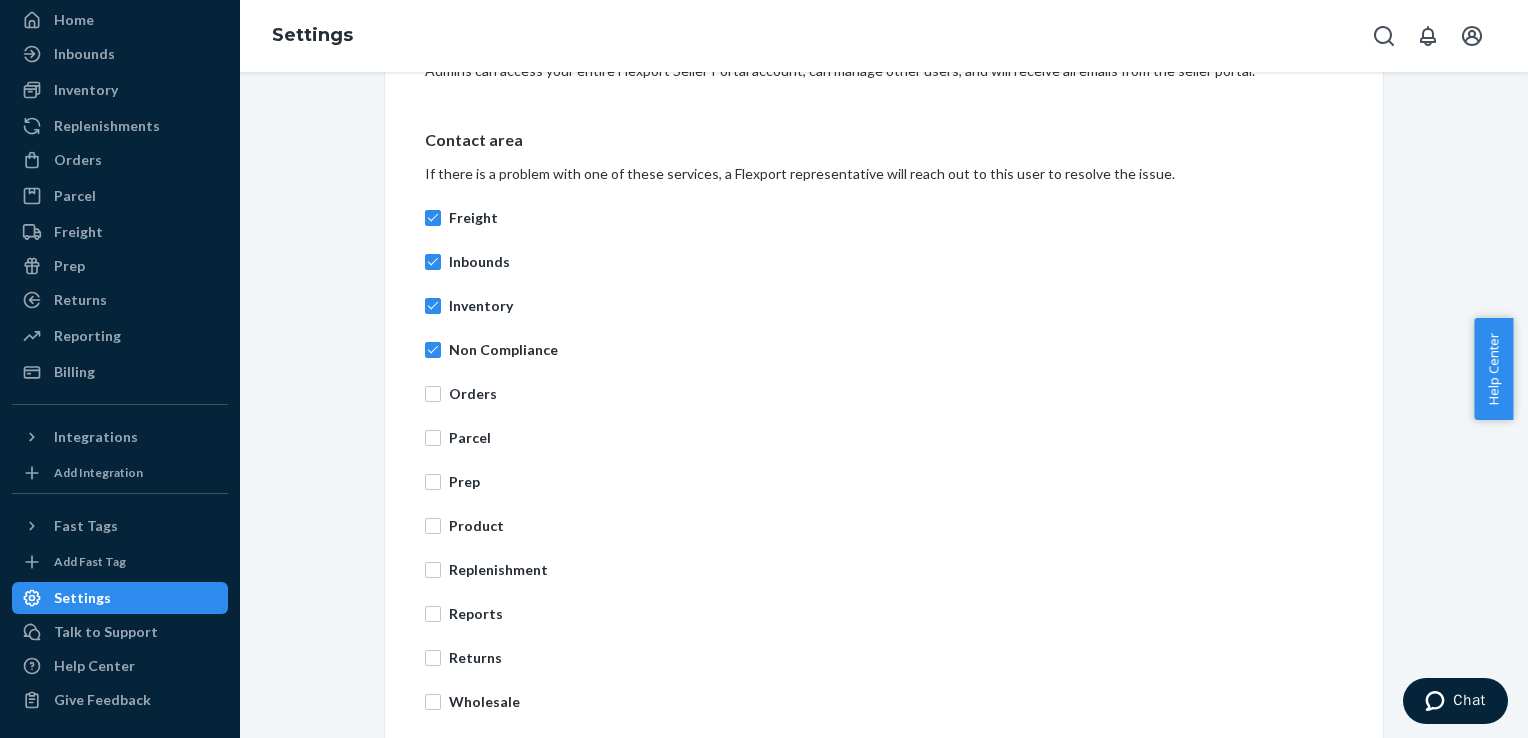click on "Freight Inbounds Inventory Non Compliance Orders Parcel Prep Product Replenishment Reports Returns Wholesale" at bounding box center [884, 460] 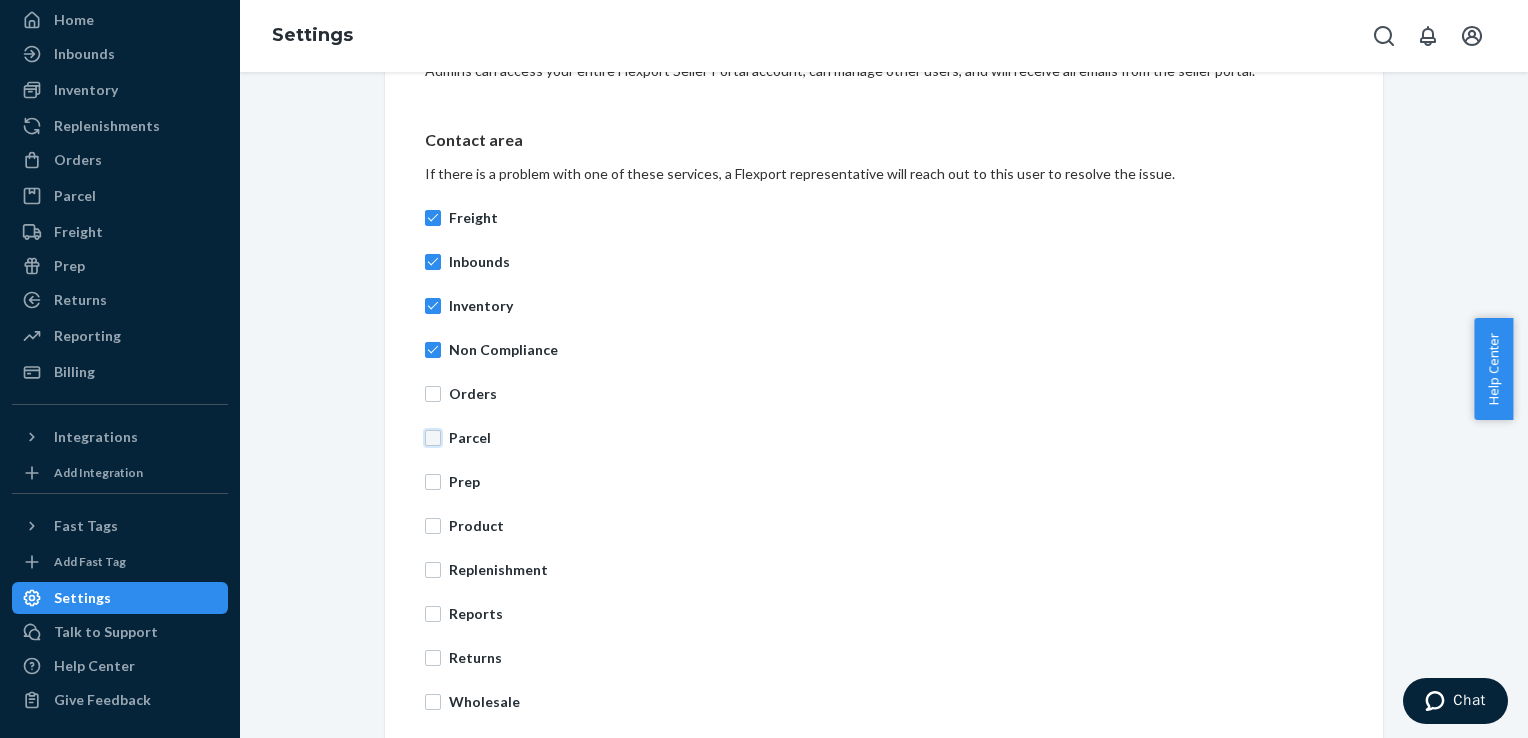 drag, startPoint x: 429, startPoint y: 435, endPoint x: 429, endPoint y: 386, distance: 49 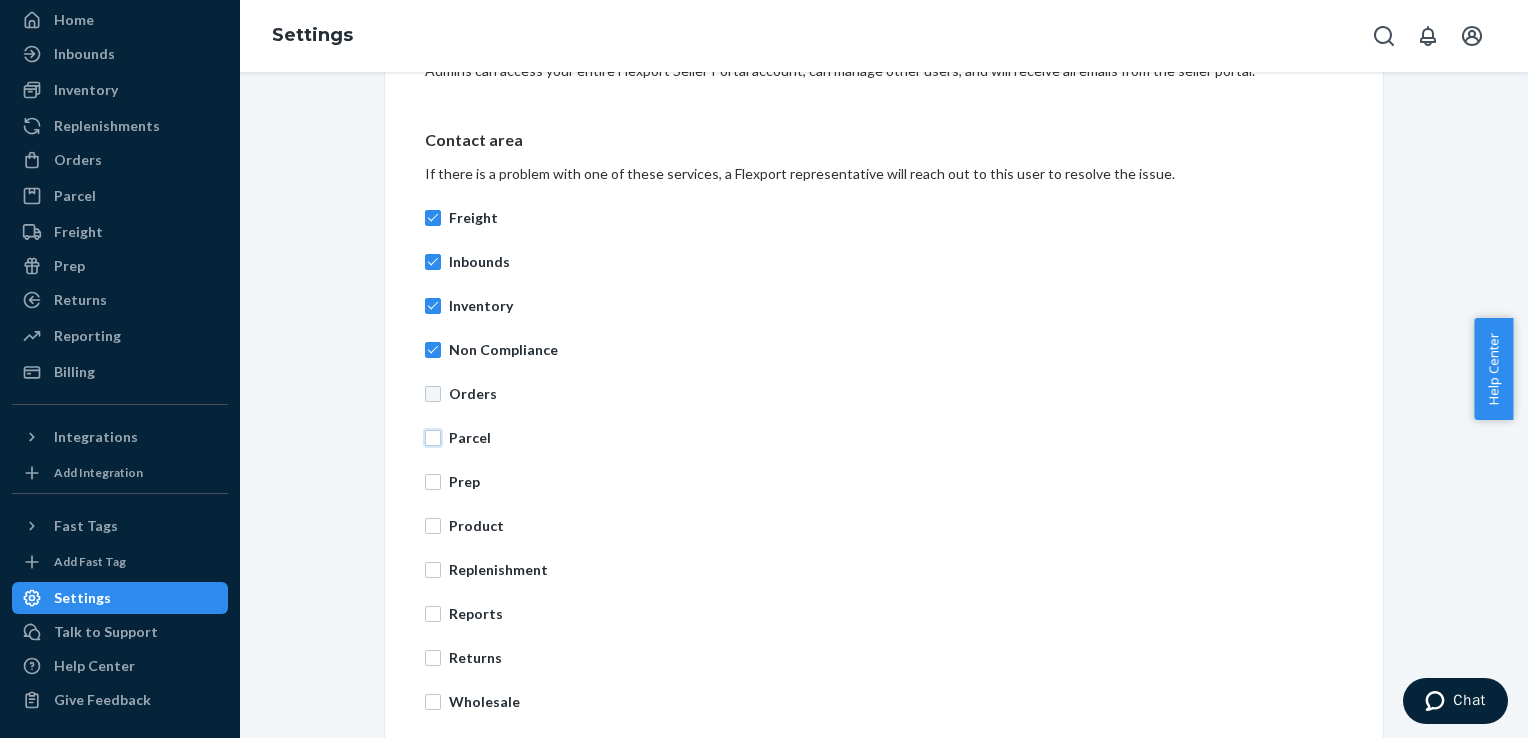click on "Parcel" at bounding box center (433, 438) 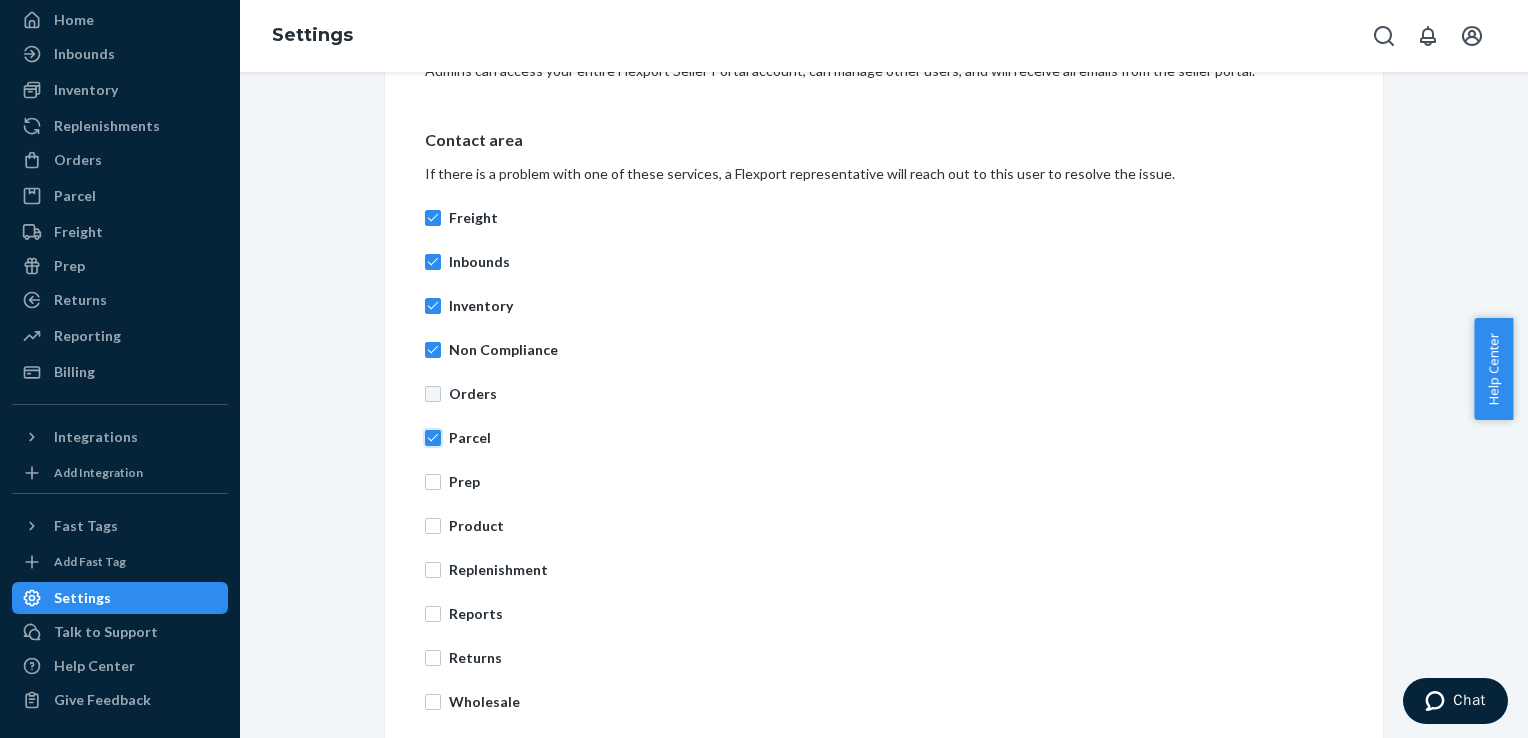 checkbox on "true" 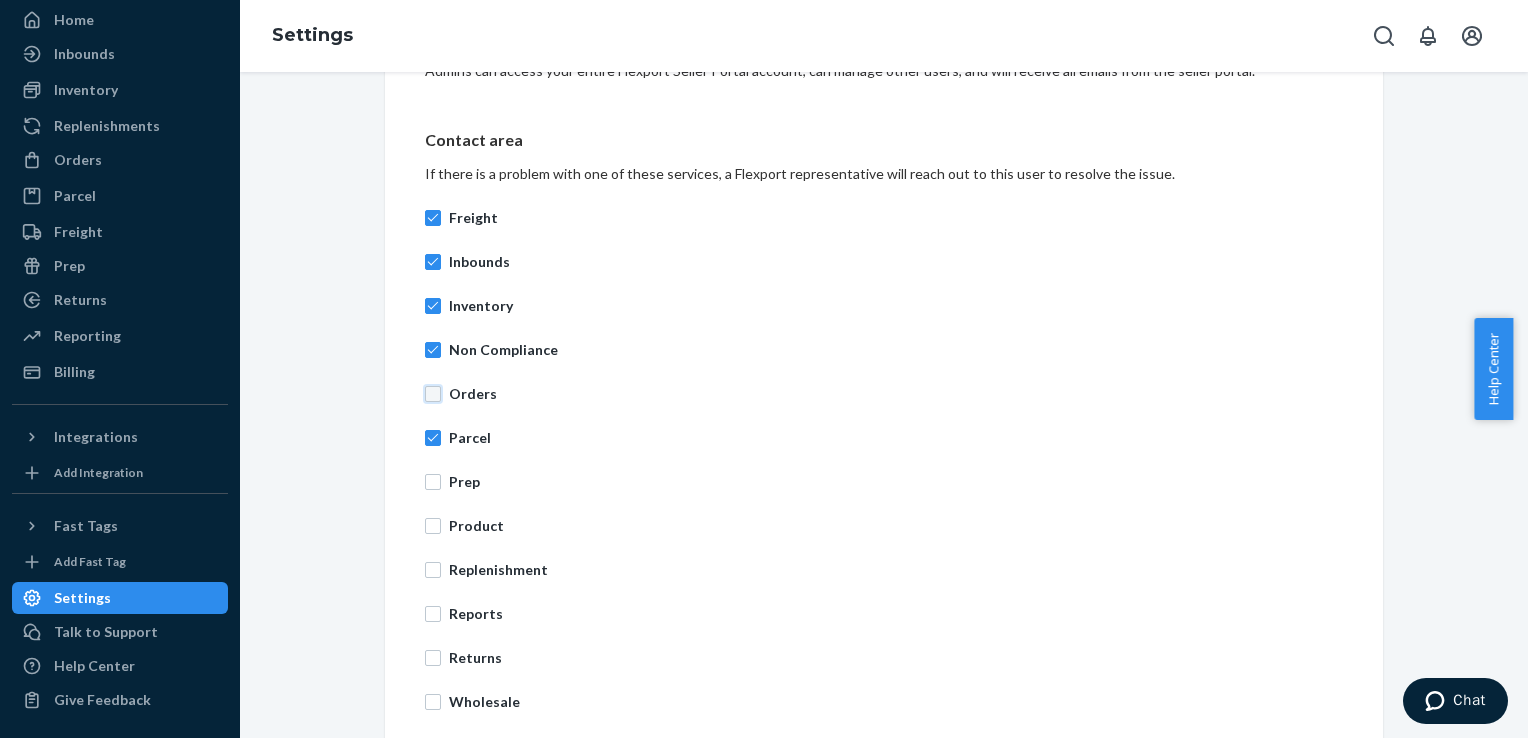 click on "Orders" at bounding box center [433, 394] 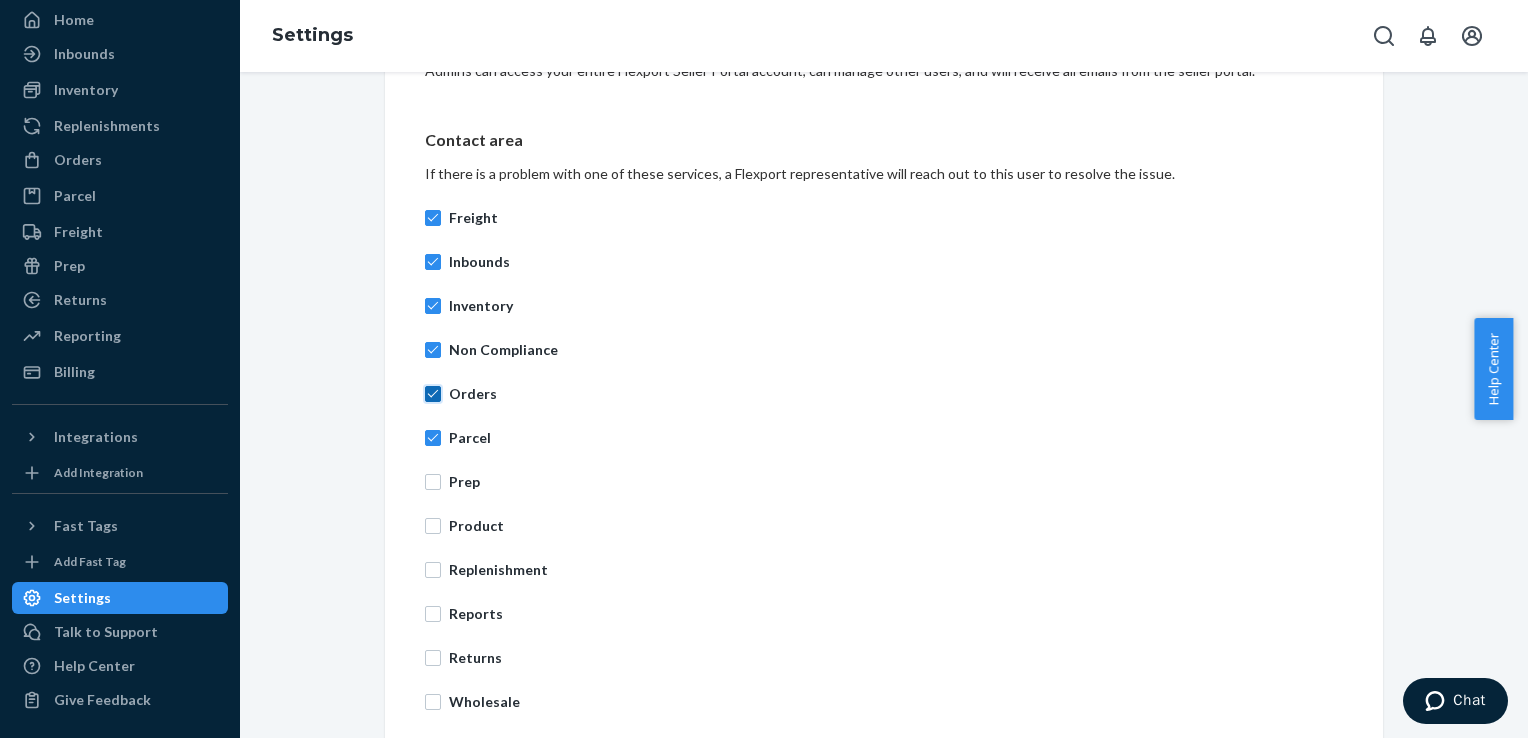 checkbox on "true" 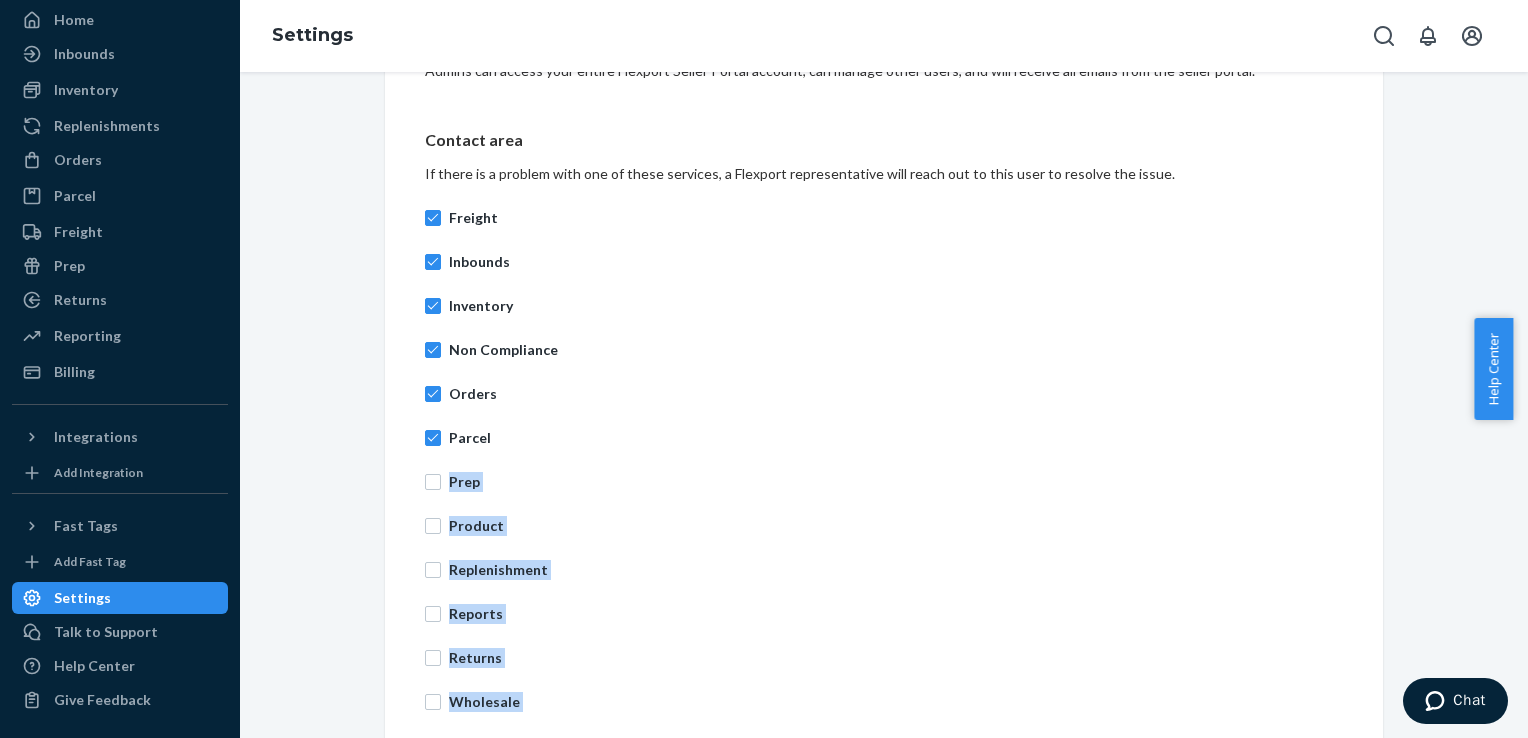 click on "Home Inbounds Shipping Plans Problems Inventory Products Replenishments Orders Ecommerce Orders Wholesale Orders Parcel Parcel orders Integrations Freight Prep Returns All Returns Get Onboarded Reporting Reports Analytics Billing Integrations Add Integration Fast Tags Add Fast Tag Settings Talk to Support Help Center Give Feedback Settings Account Information Shipping Option Mapping International Shipping Users API Tokens Accepted Addresses Add a New User Add a new user to your organization's Flexport Seller Portal account.  Learn more about user management Contact information Shrestha Chowdhury shresthachowdhury2012@gmail.com Admin Admins can access your entire Flexport Seller Portal account, can manage other users, and will receive all emails from the seller portal. Contact area If there is a problem with one of these services, a Flexport representative will reach out to this user to resolve the issue. Freight Inbounds Inventory Non Compliance Orders Parcel Prep Product Replenishment Reports Returns Cancel" at bounding box center (764, 369) 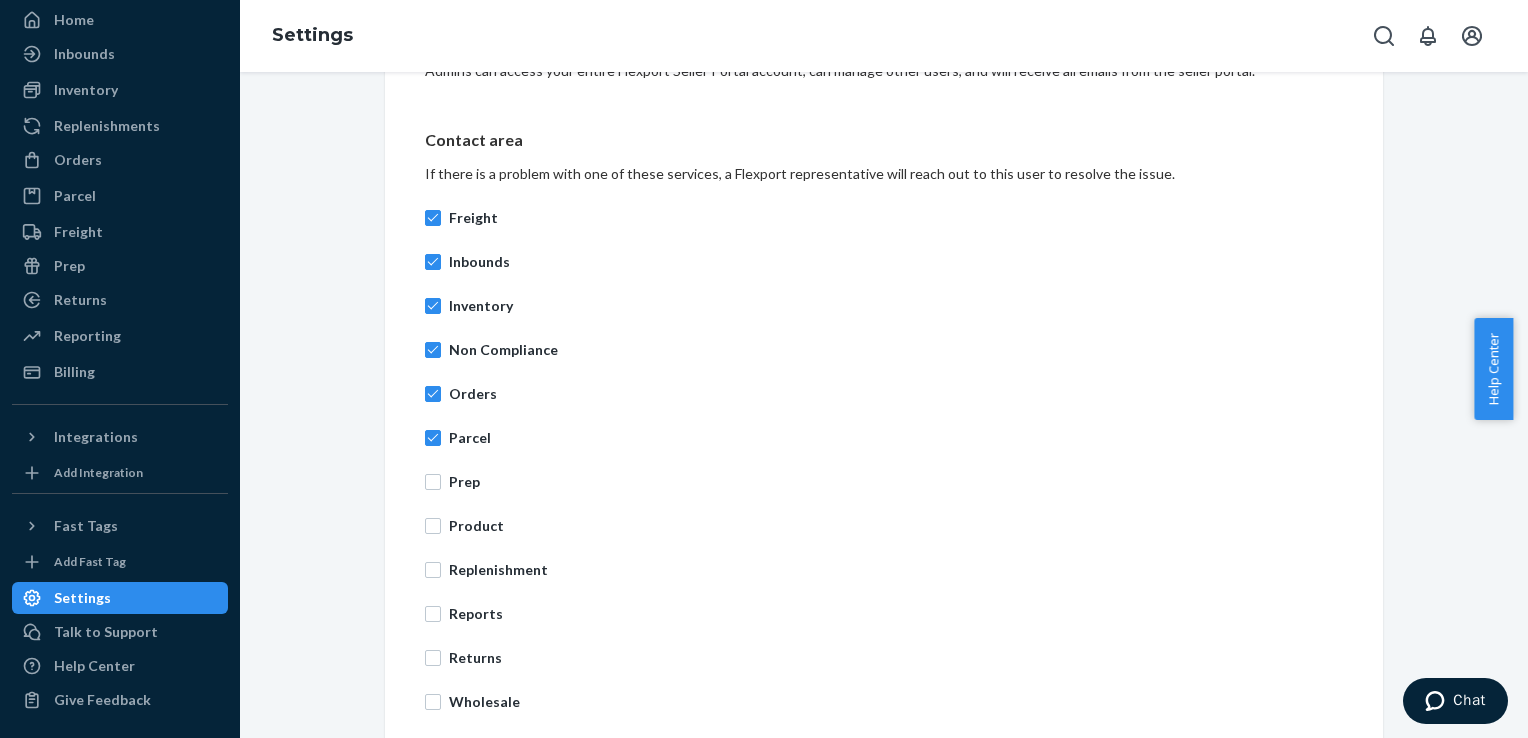 drag, startPoint x: 866, startPoint y: 425, endPoint x: 674, endPoint y: 448, distance: 193.3727 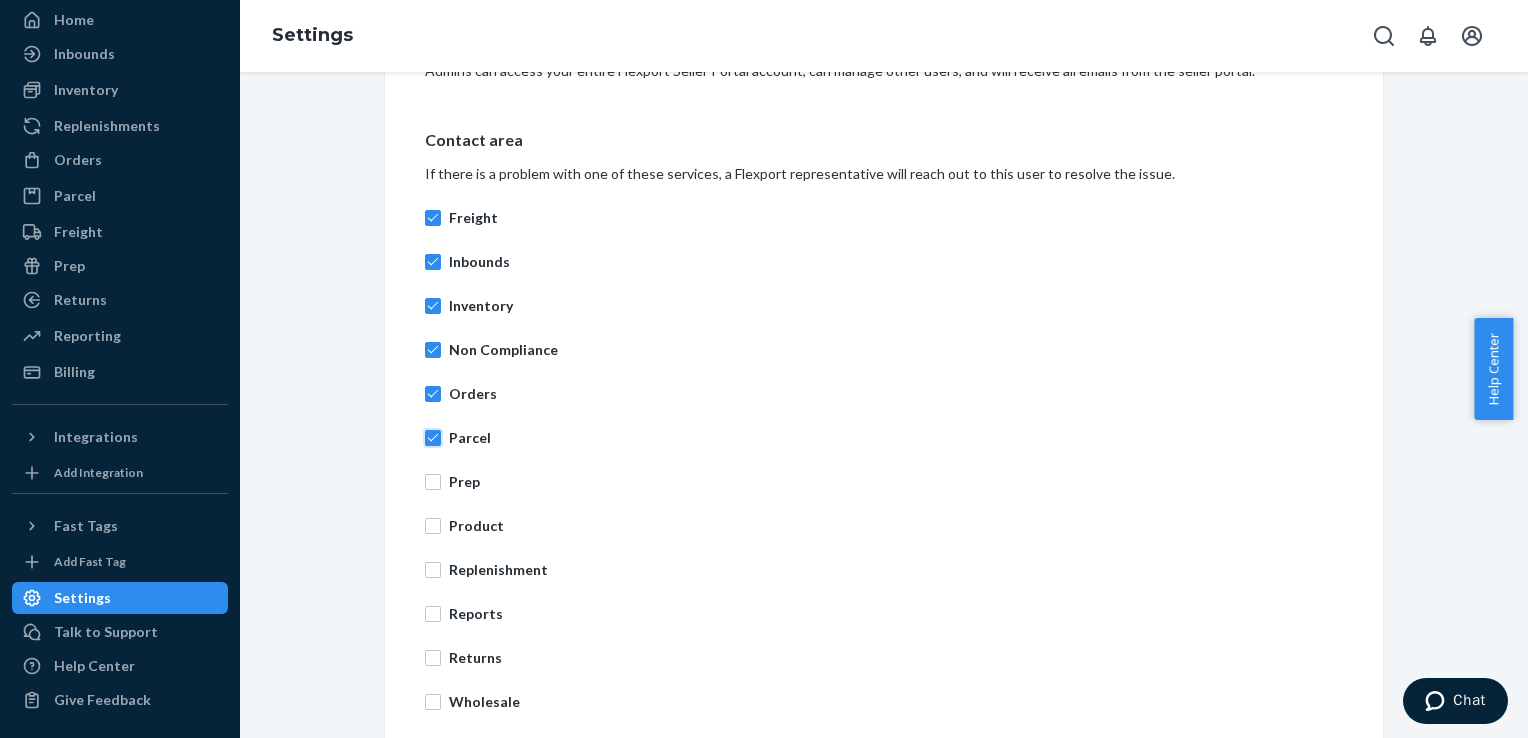 click on "Parcel" at bounding box center (433, 438) 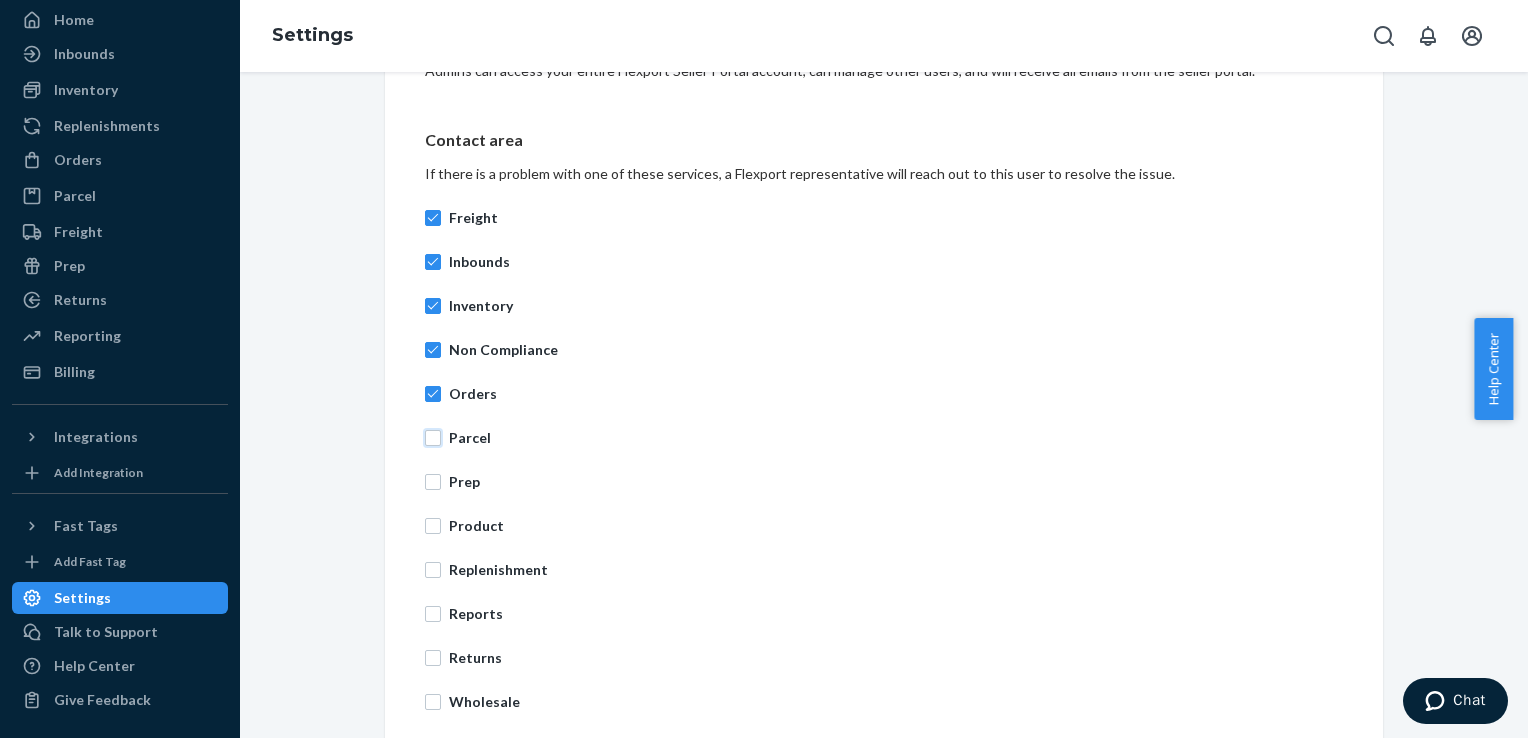 checkbox on "false" 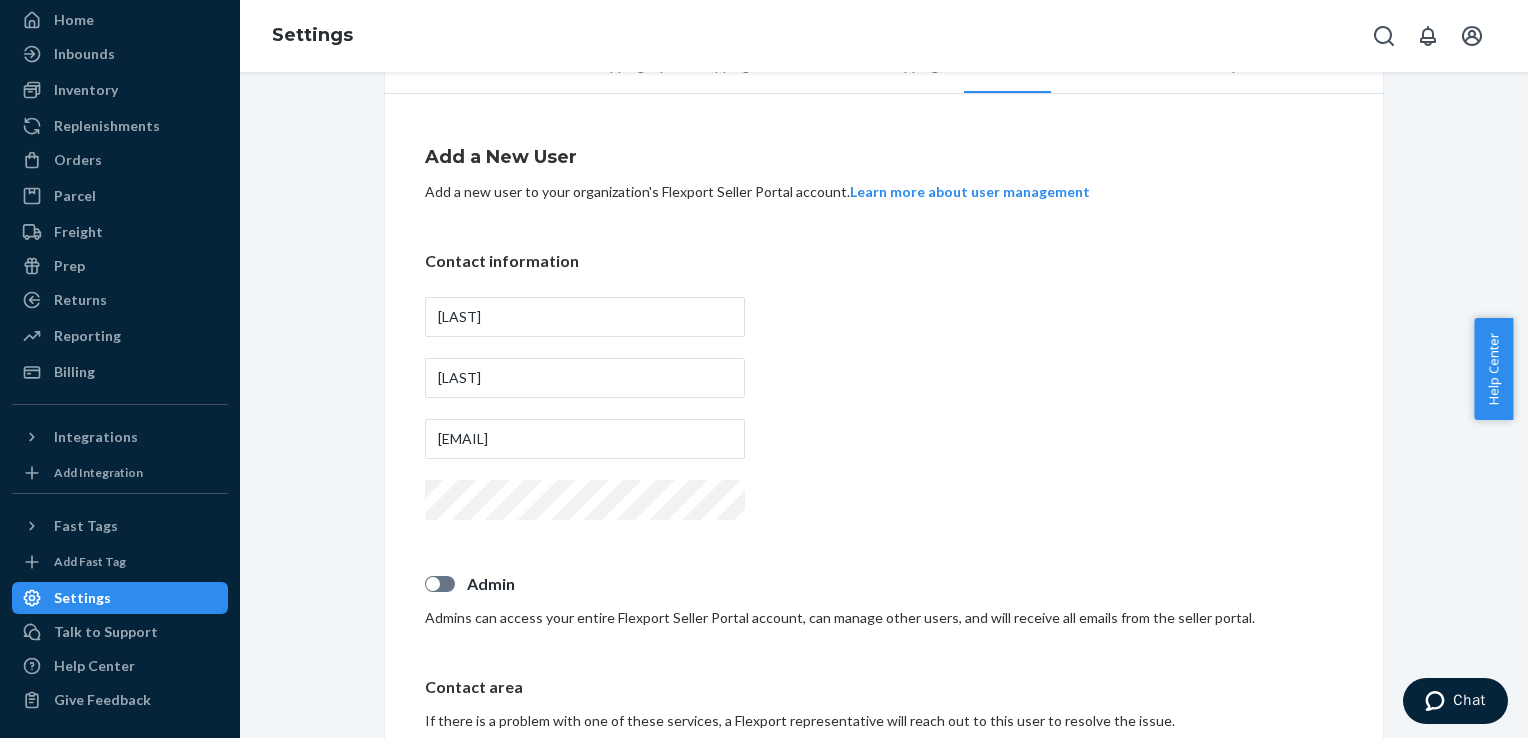 scroll, scrollTop: 0, scrollLeft: 0, axis: both 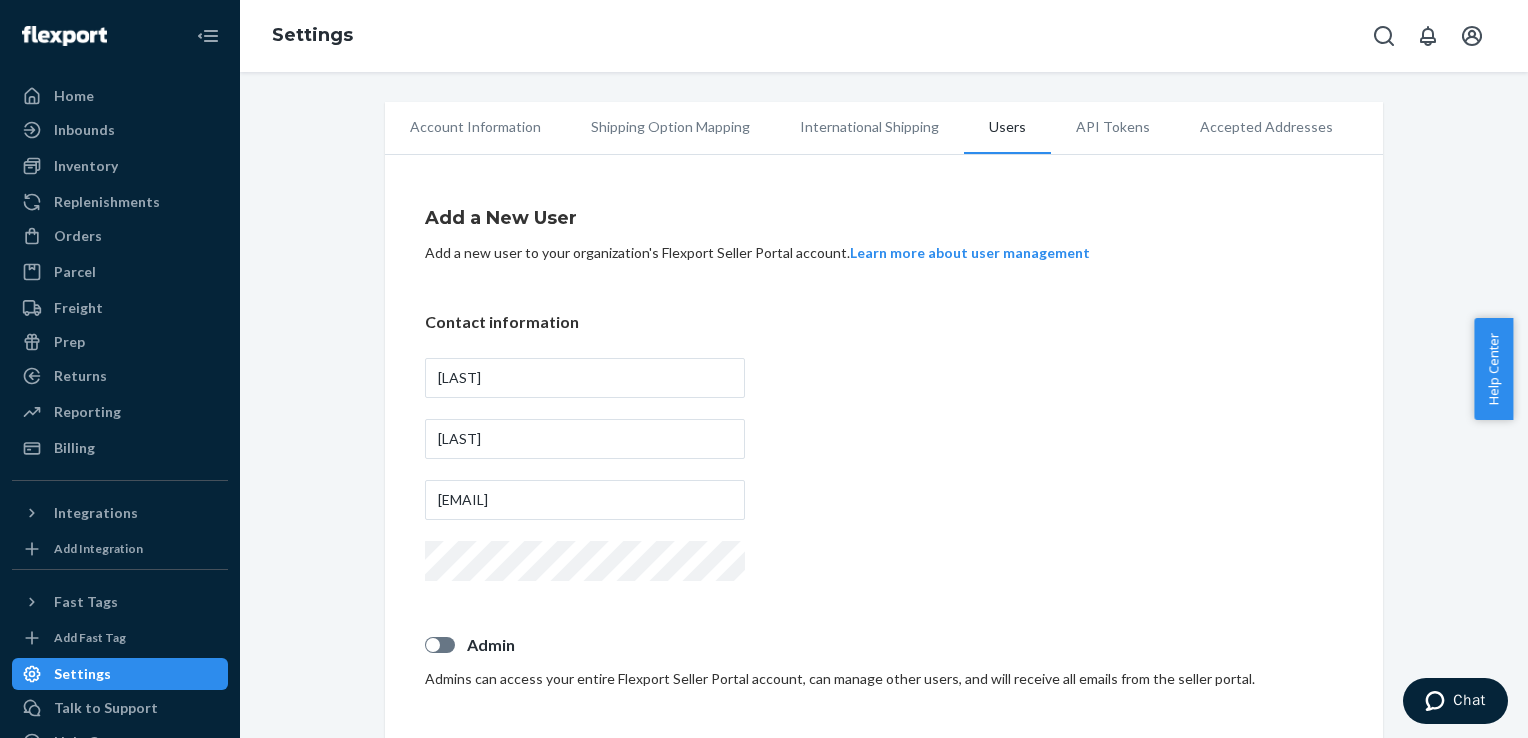 click on "Home Inbounds Shipping Plans Problems Inventory Products Replenishments Orders Ecommerce Orders Wholesale Orders Parcel Parcel orders Integrations Freight Prep Returns All Returns Get Onboarded Reporting Reports Analytics Billing Integrations Add Integration Fast Tags Add Fast Tag Settings Talk to Support Help Center Give Feedback" at bounding box center [120, 369] 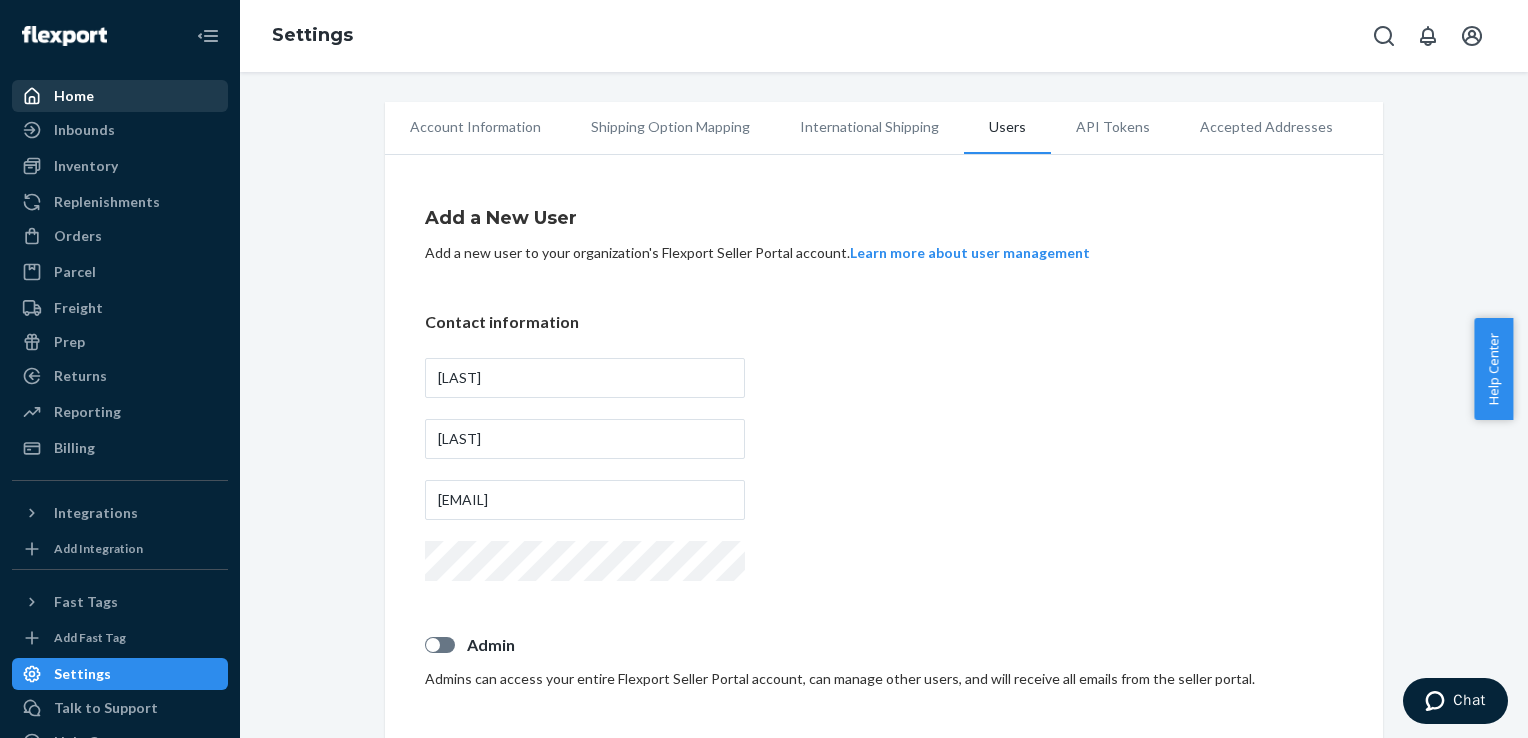 click on "Home" at bounding box center (120, 96) 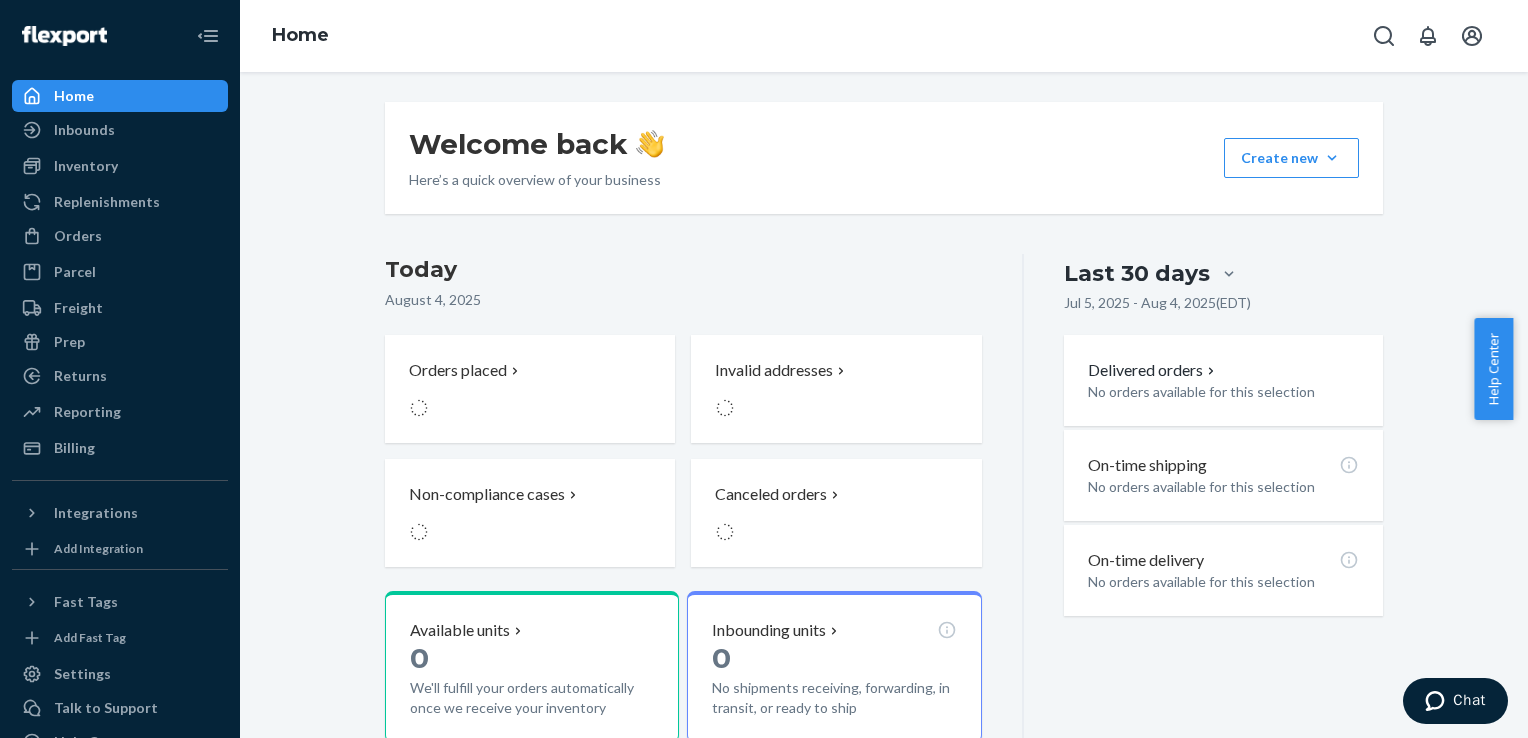 click on "August 4, 2025" at bounding box center [683, 300] 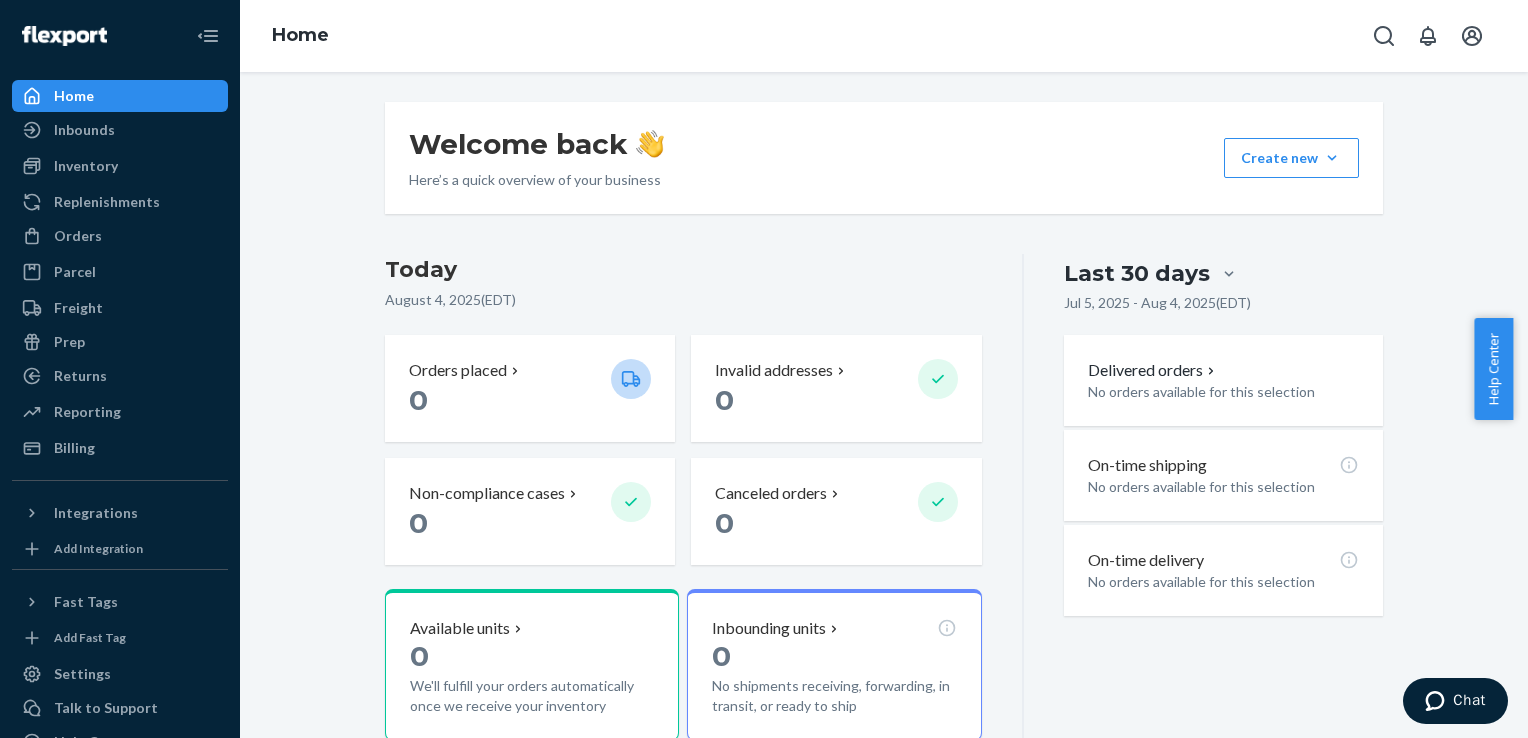 click on "August 4, 2025  ( EDT )" at bounding box center (683, 300) 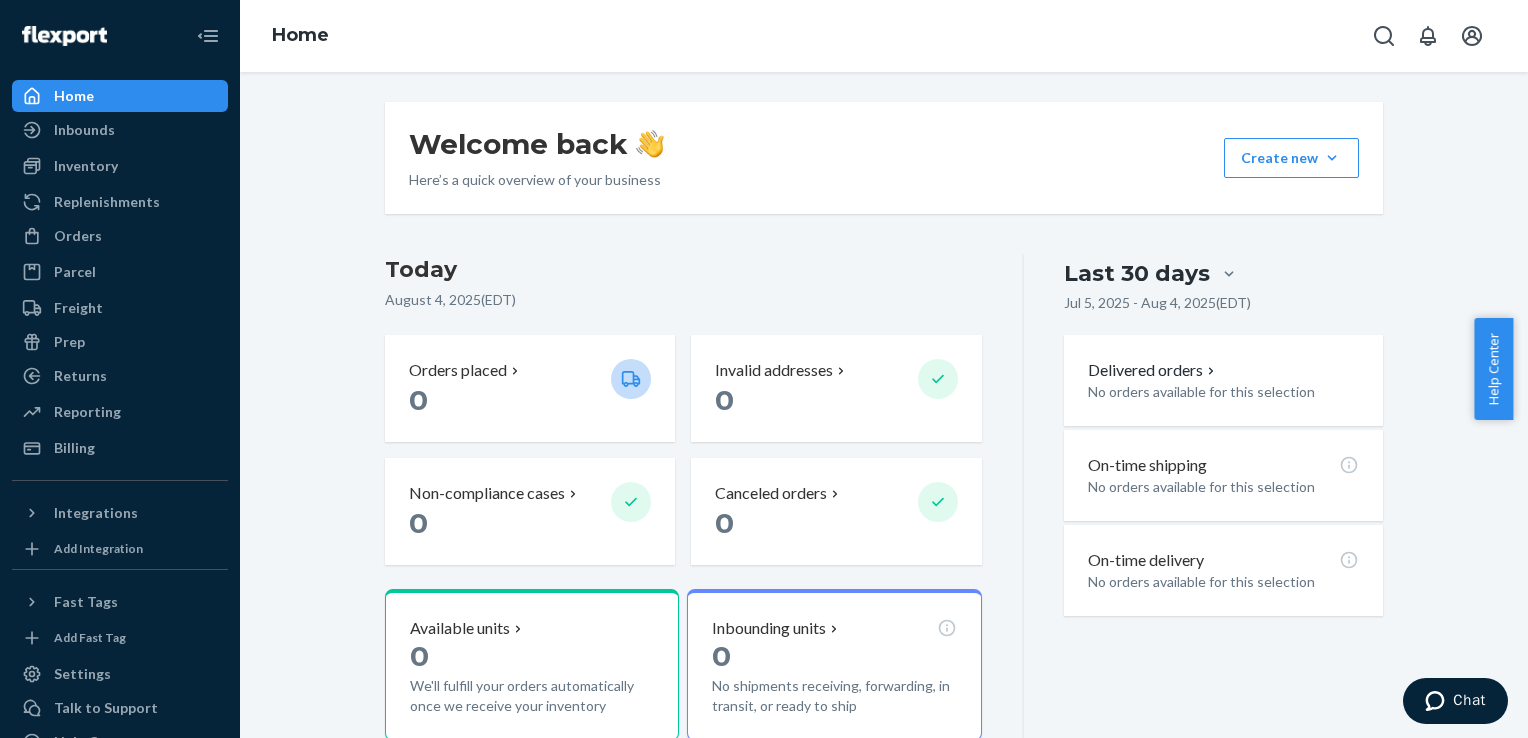 click on "August 4, 2025  ( EDT )" at bounding box center (683, 300) 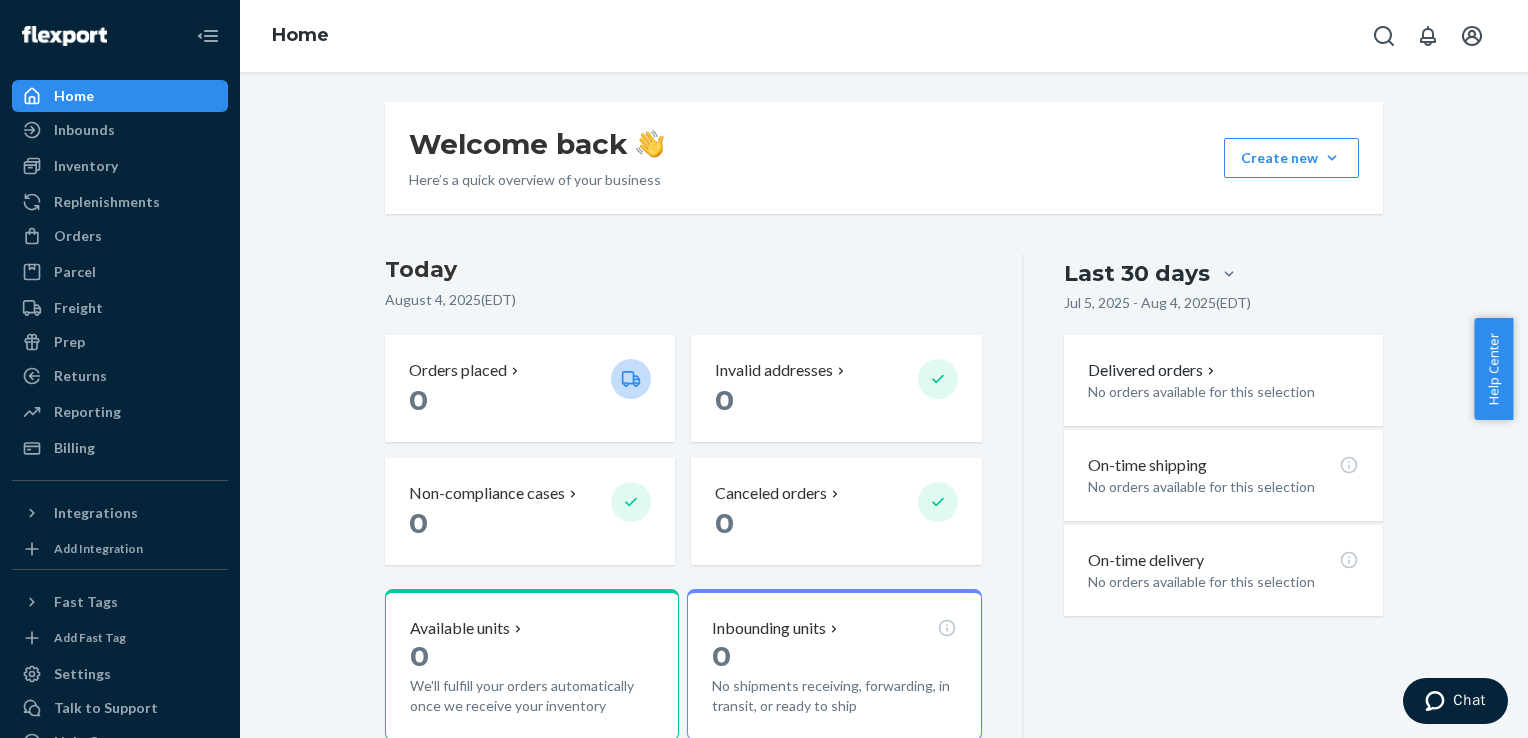 click on "August 4, 2025  ( EDT )" at bounding box center (683, 300) 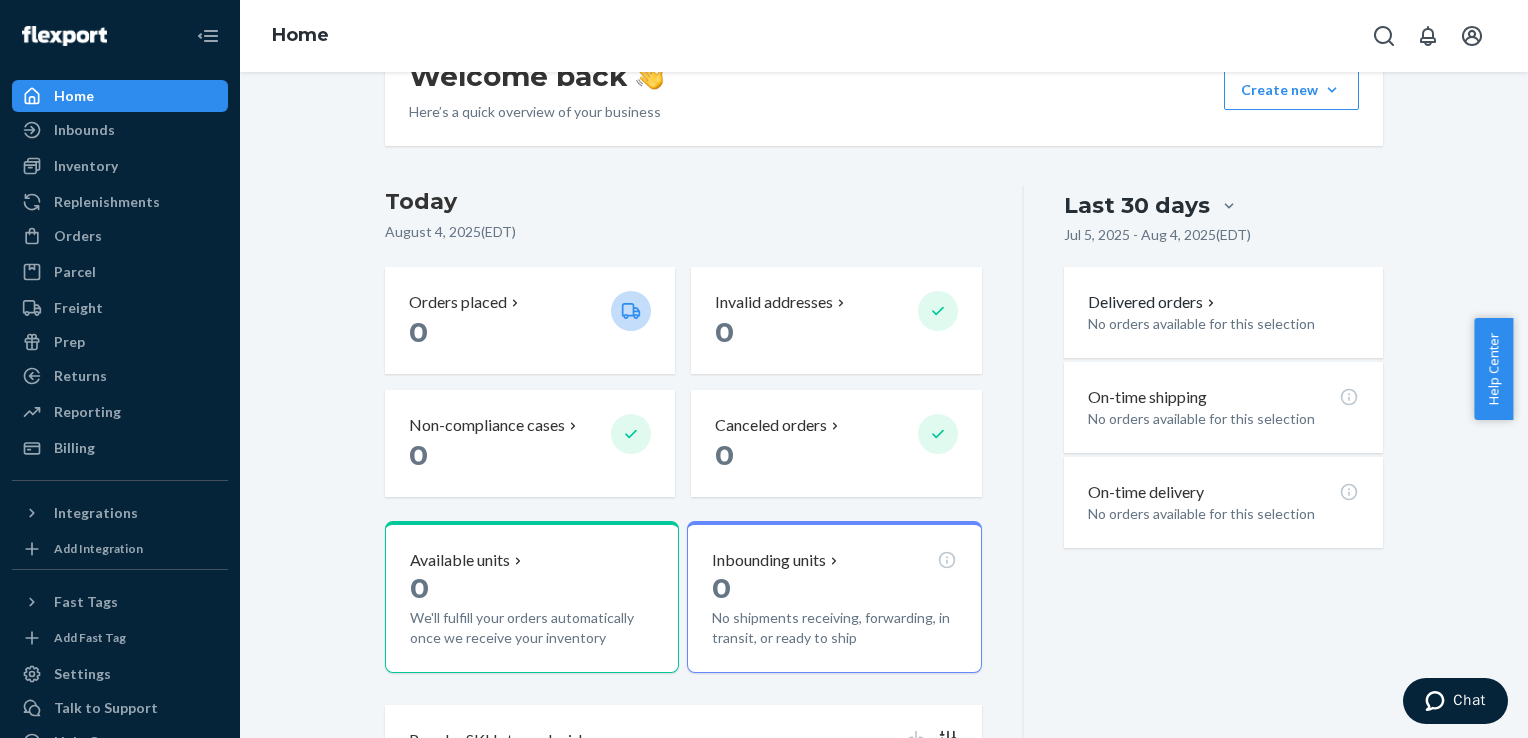 scroll, scrollTop: 0, scrollLeft: 0, axis: both 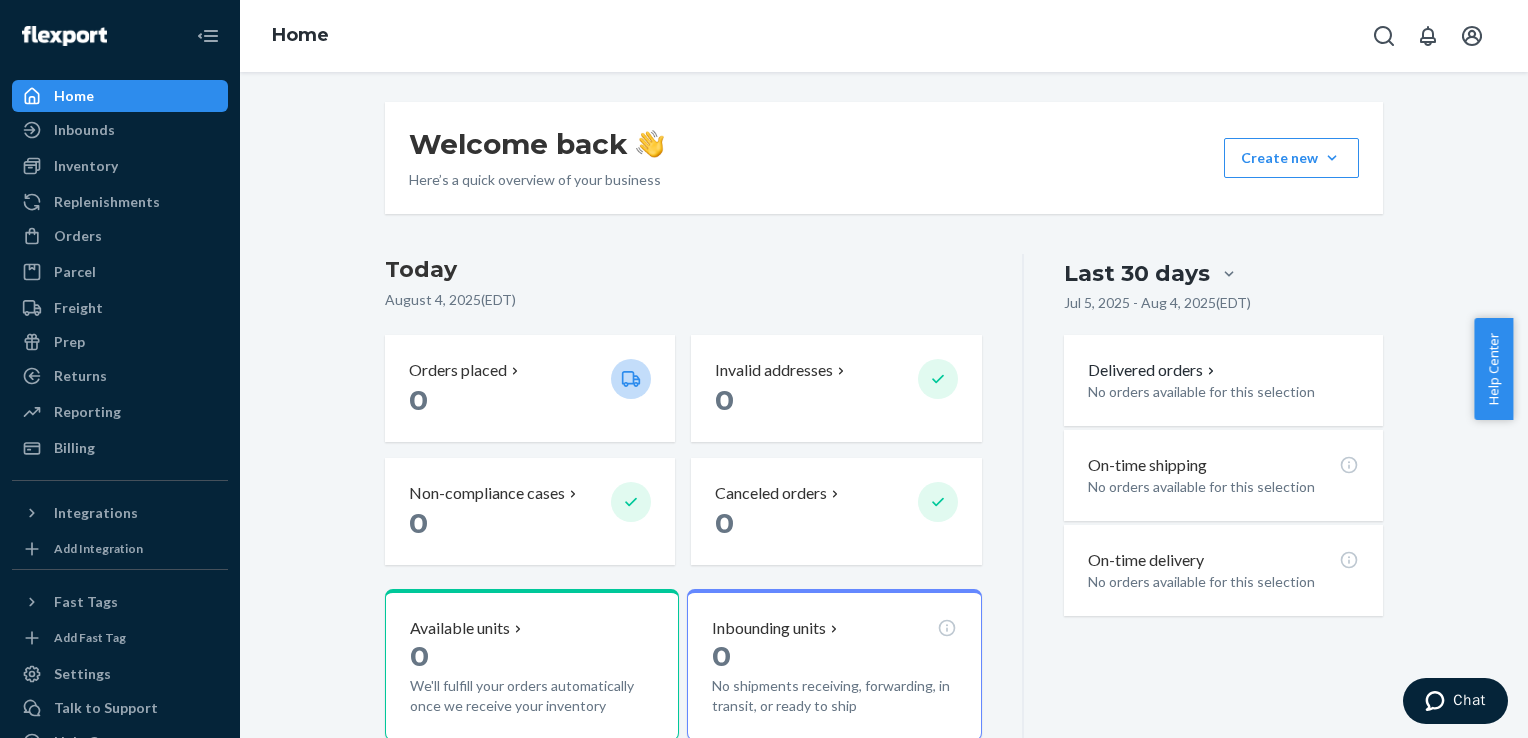 click on "Home" at bounding box center [120, 96] 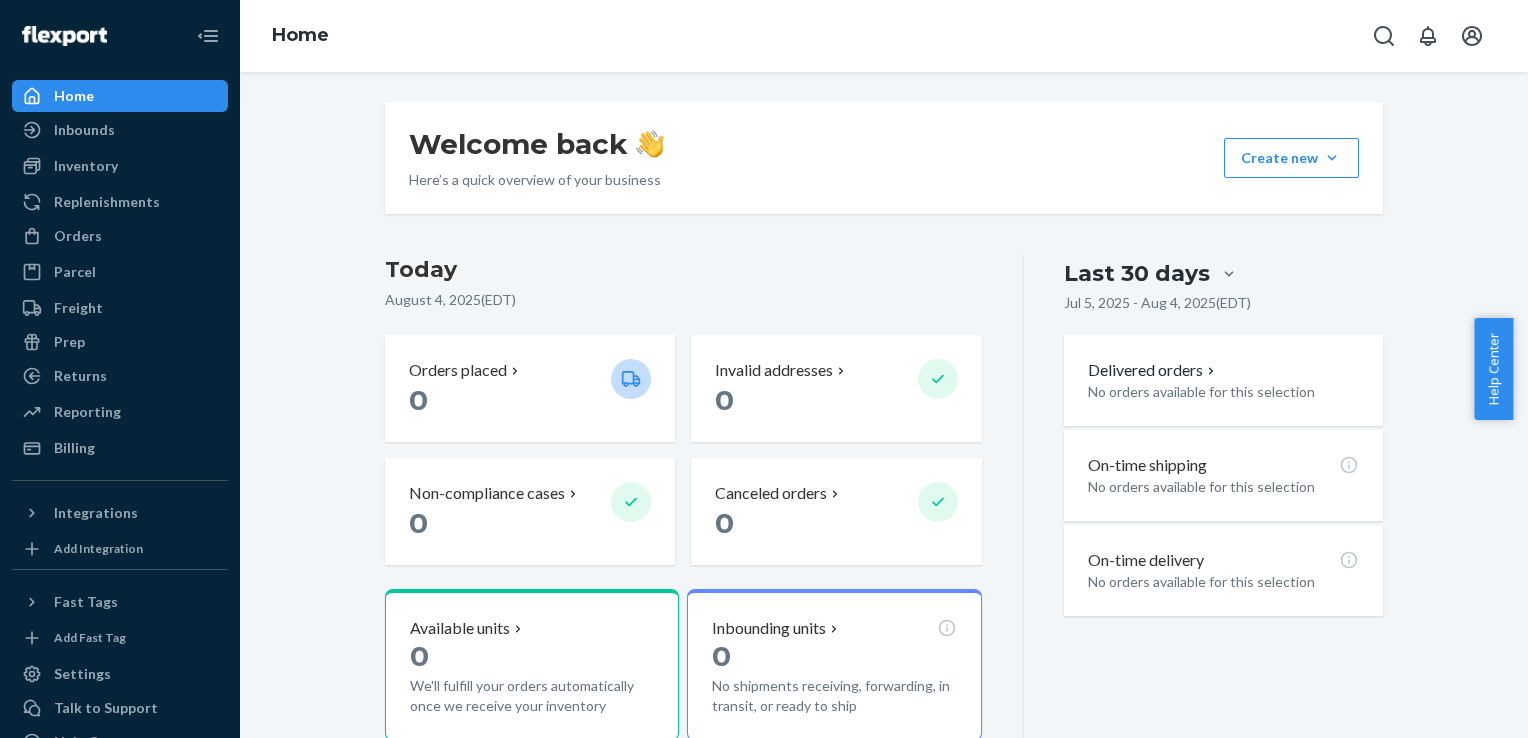 scroll, scrollTop: 0, scrollLeft: 0, axis: both 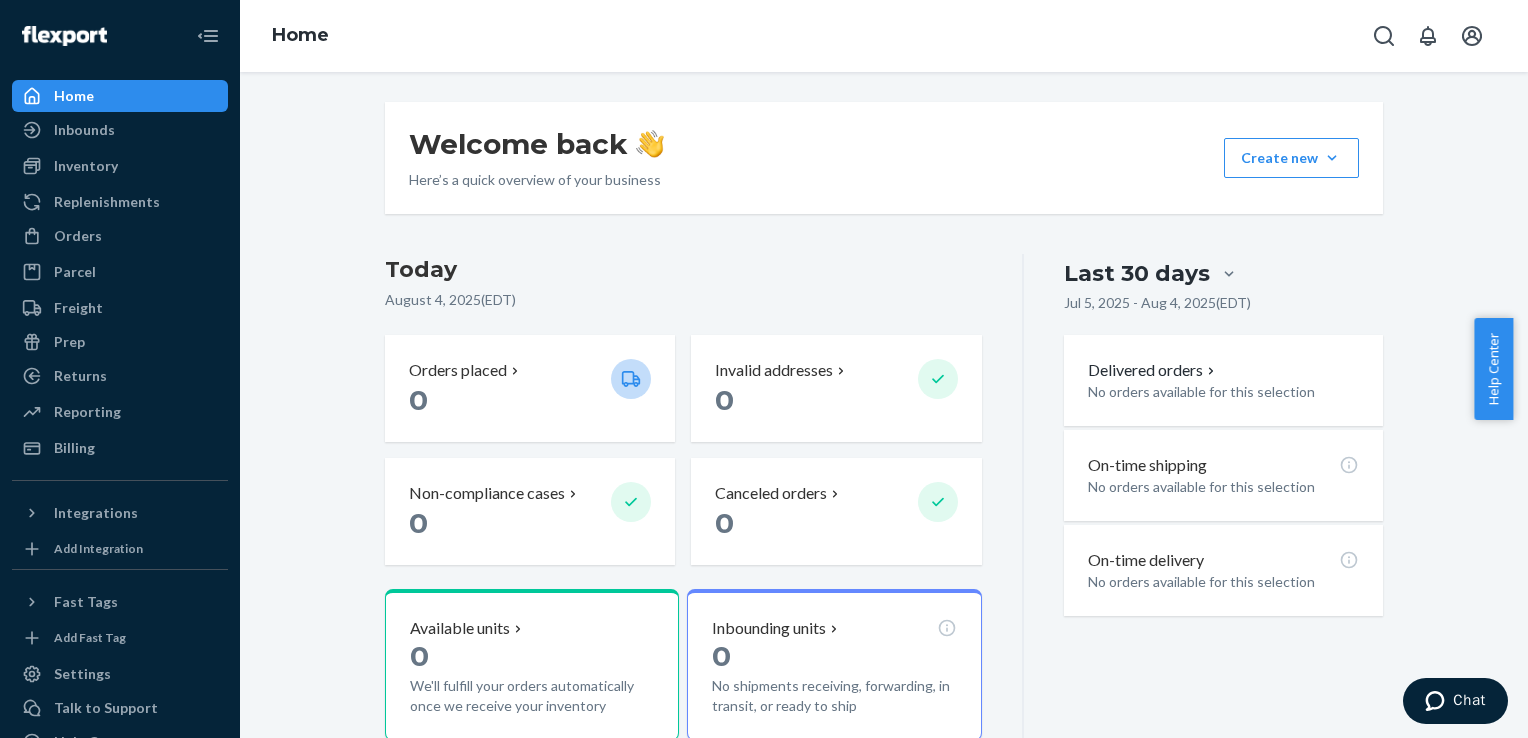 click on "Welcome back  Here’s a quick overview of your business Create new Create new inbound Create new order Create new product" at bounding box center (884, 158) 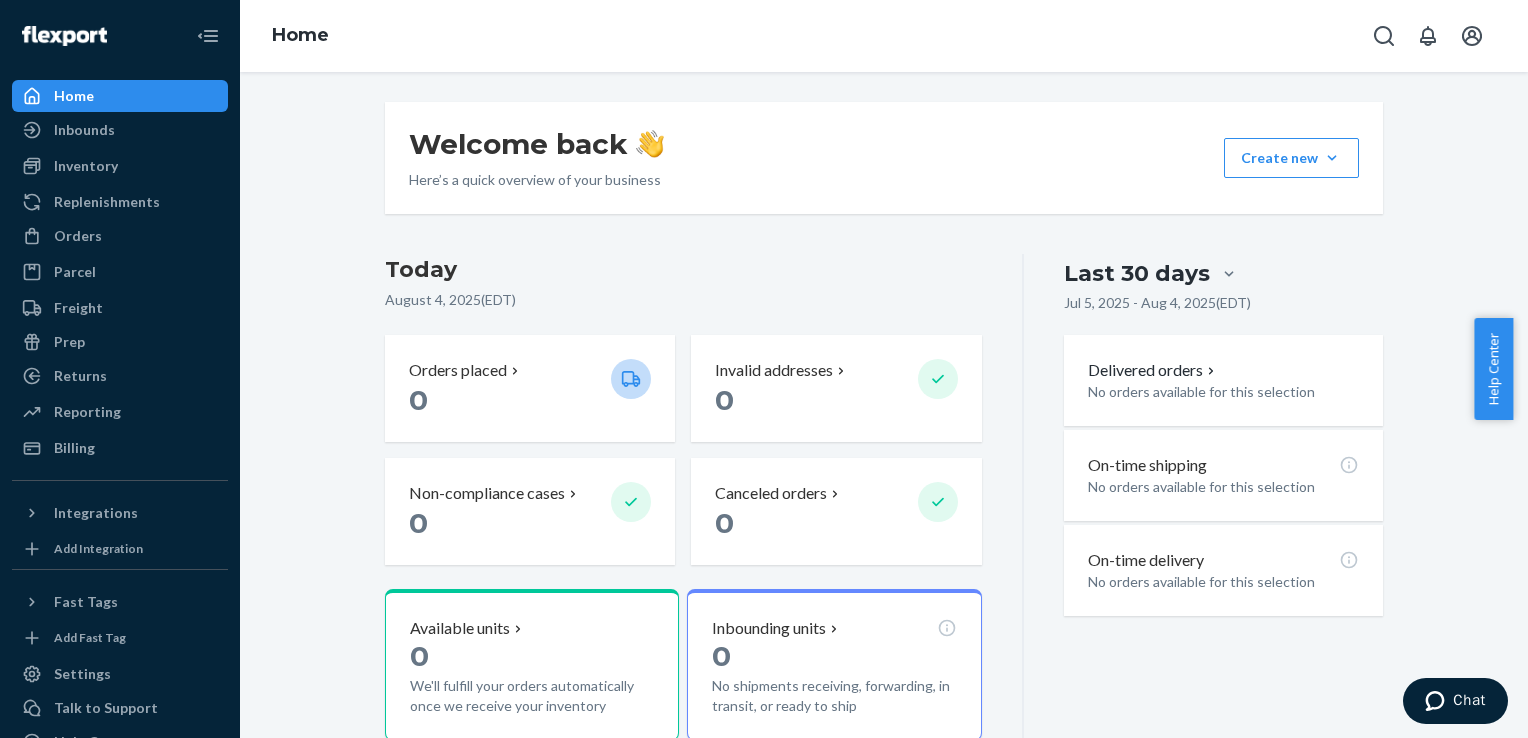 drag, startPoint x: 608, startPoint y: 301, endPoint x: 595, endPoint y: 298, distance: 13.341664 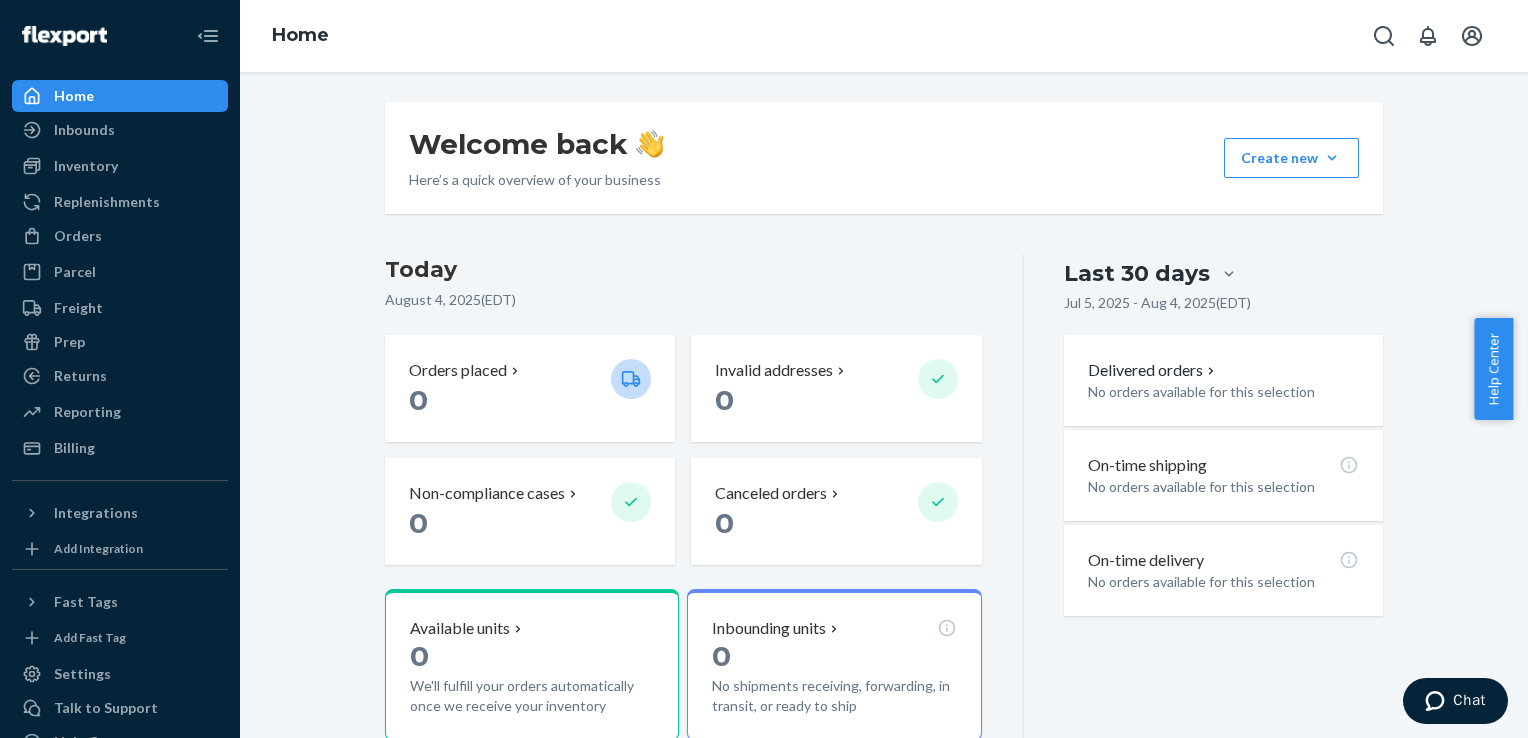 click on "[DATE]  ( EDT )" at bounding box center [683, 300] 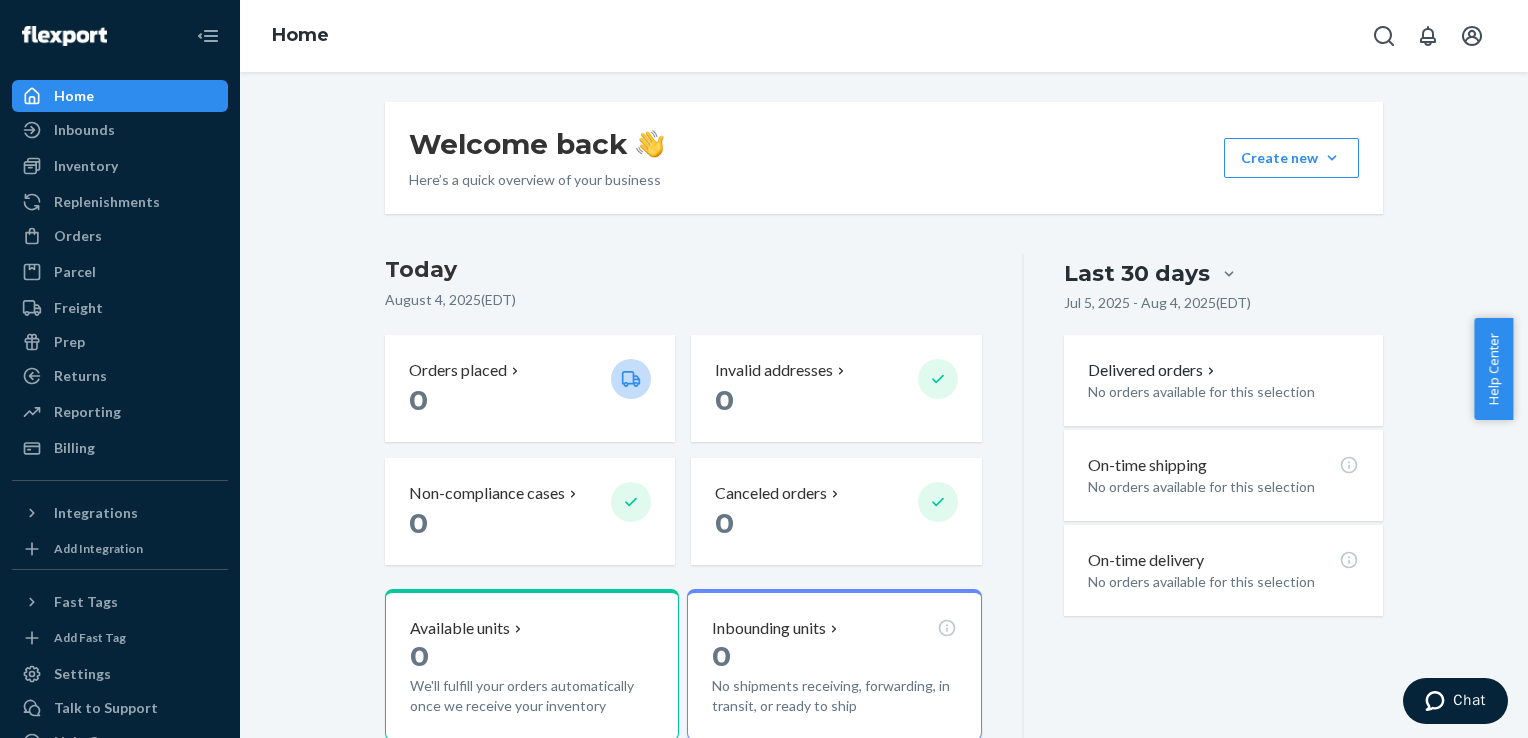 click on "Today [DATE]  ( EDT )" at bounding box center [683, 286] 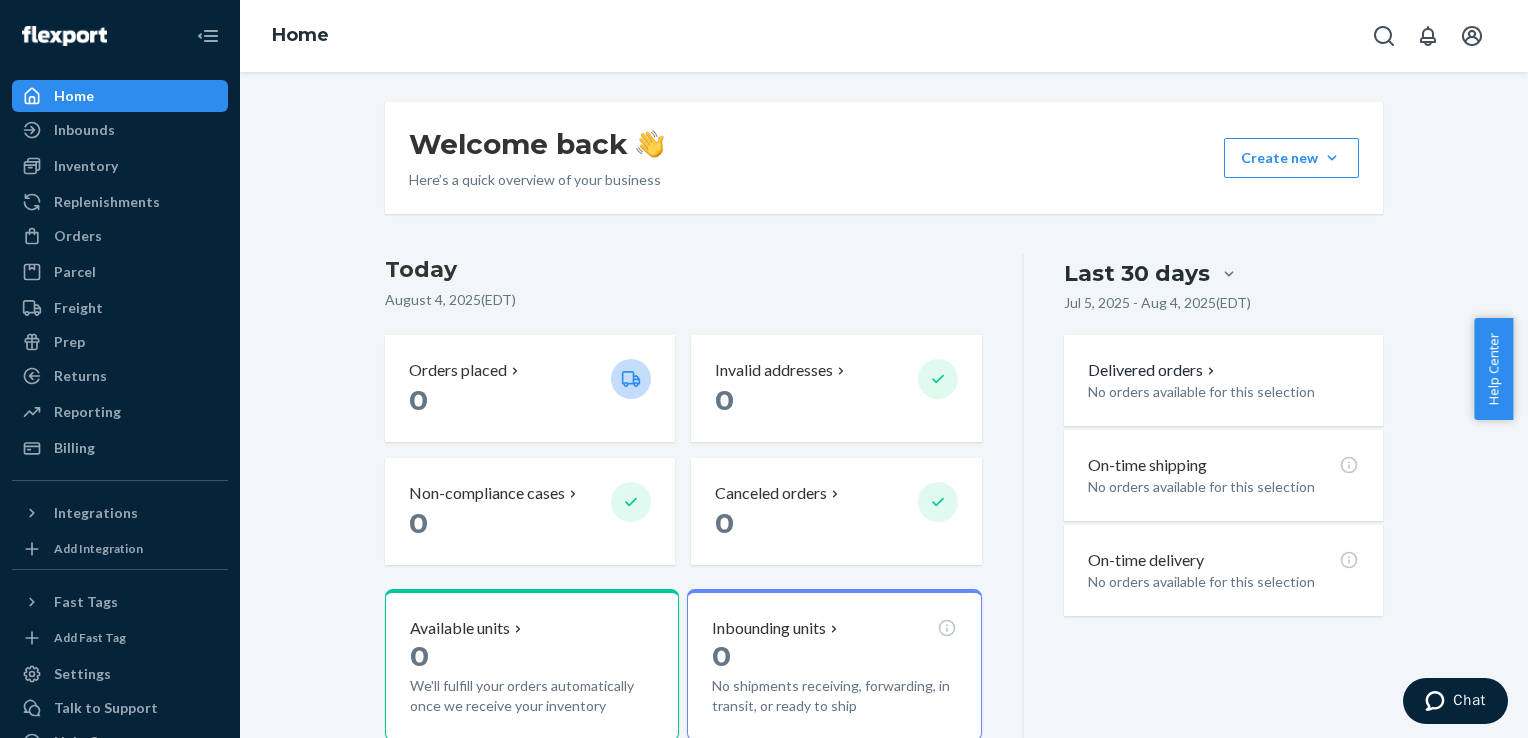 click on "Today" at bounding box center [683, 270] 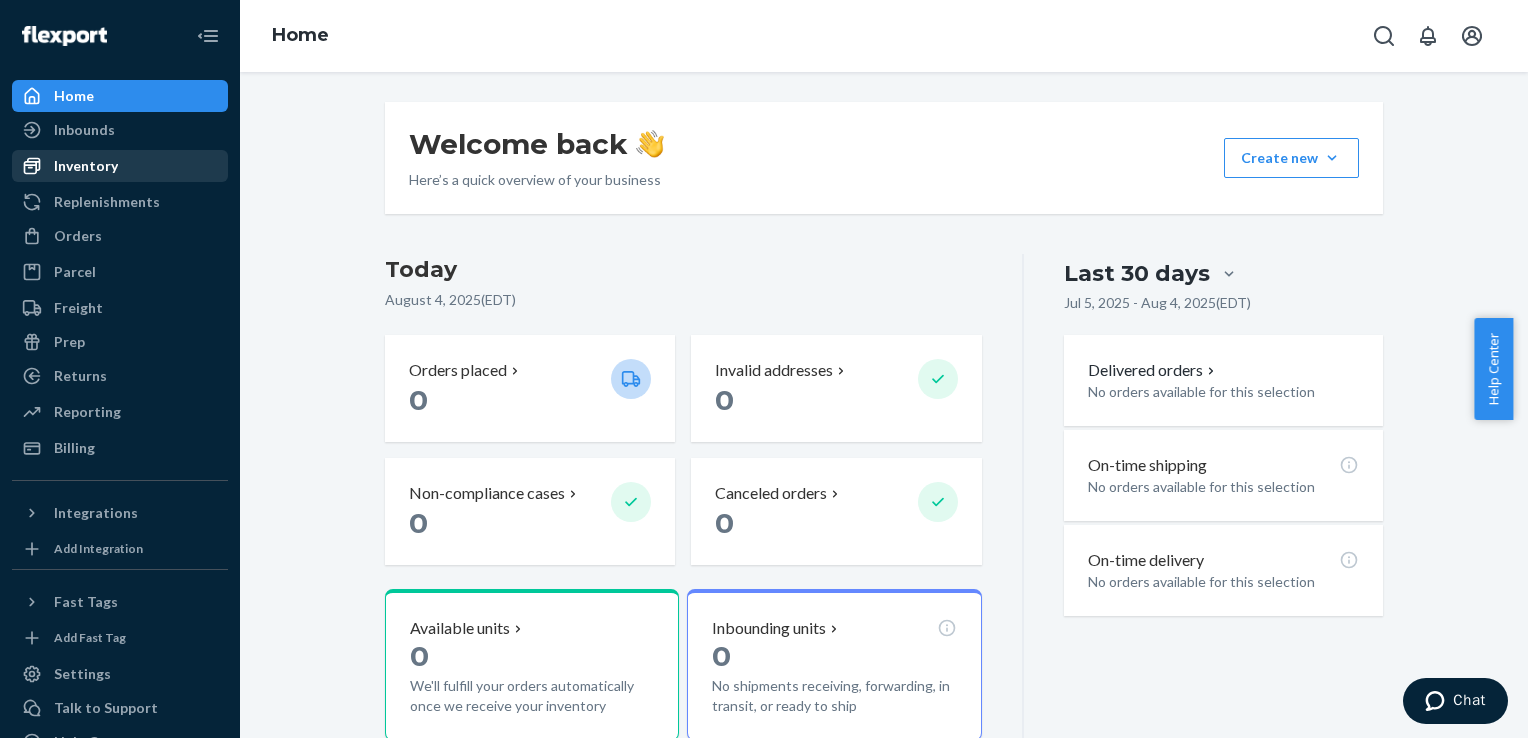 click on "Inventory" at bounding box center (86, 166) 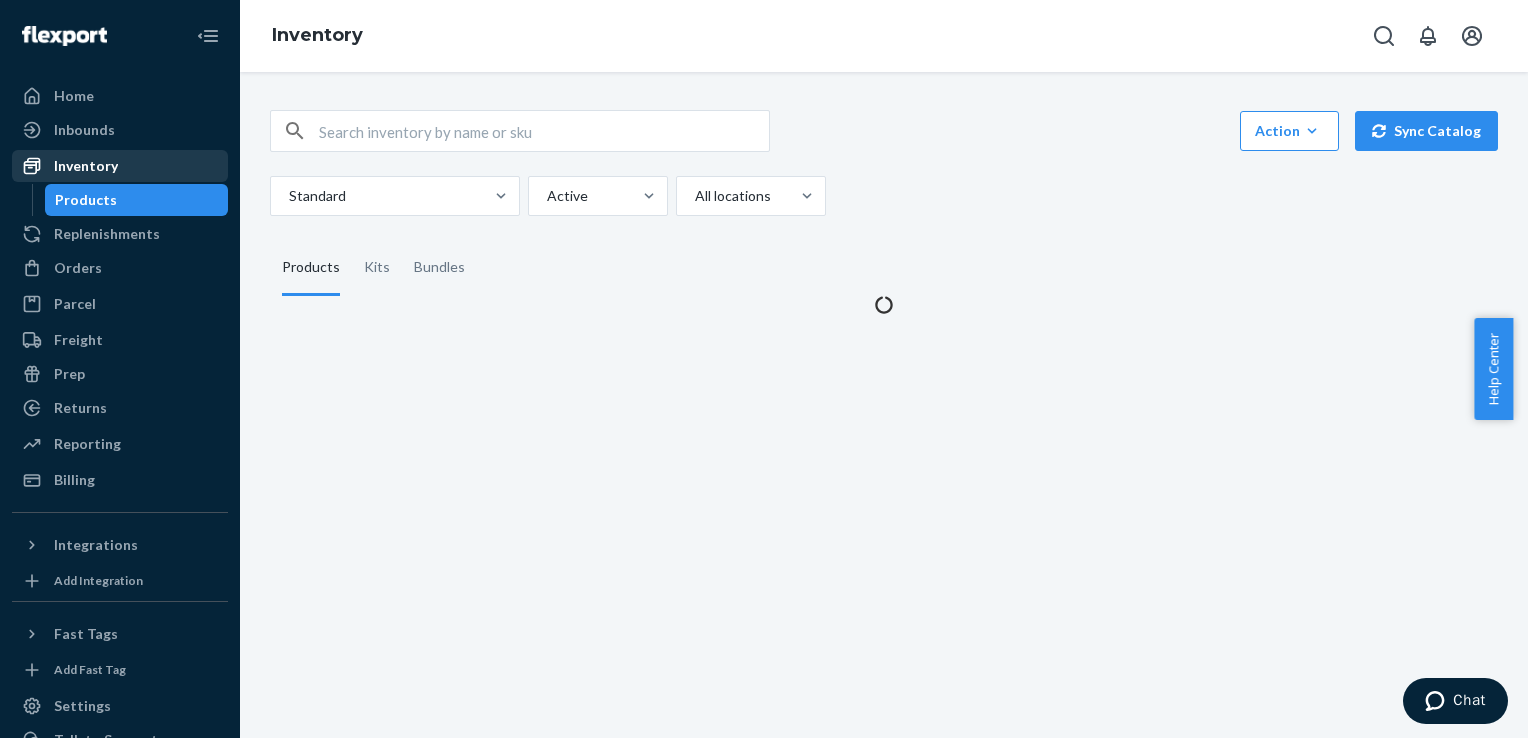 click on "Inventory" at bounding box center [86, 166] 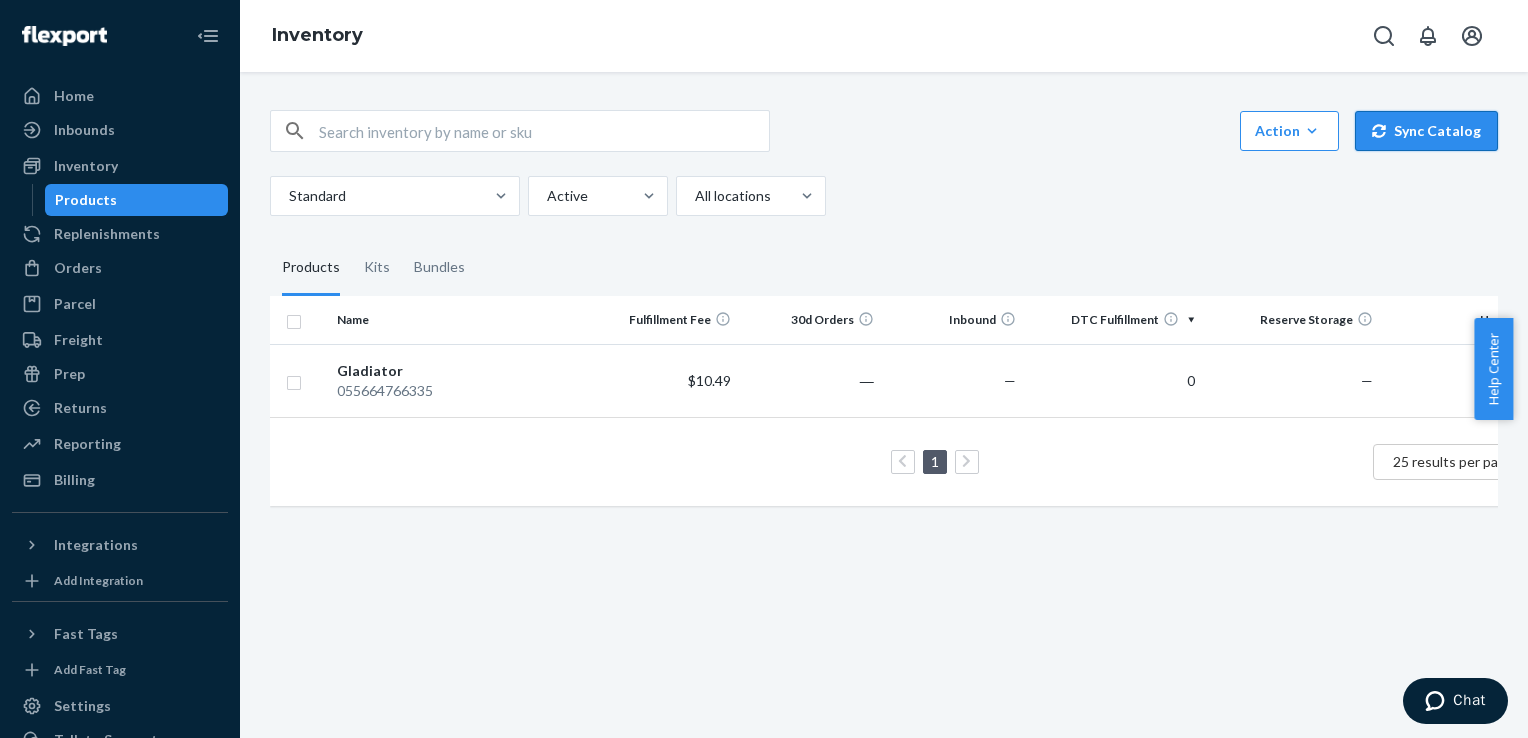 click on "Sync Catalog" at bounding box center (1426, 131) 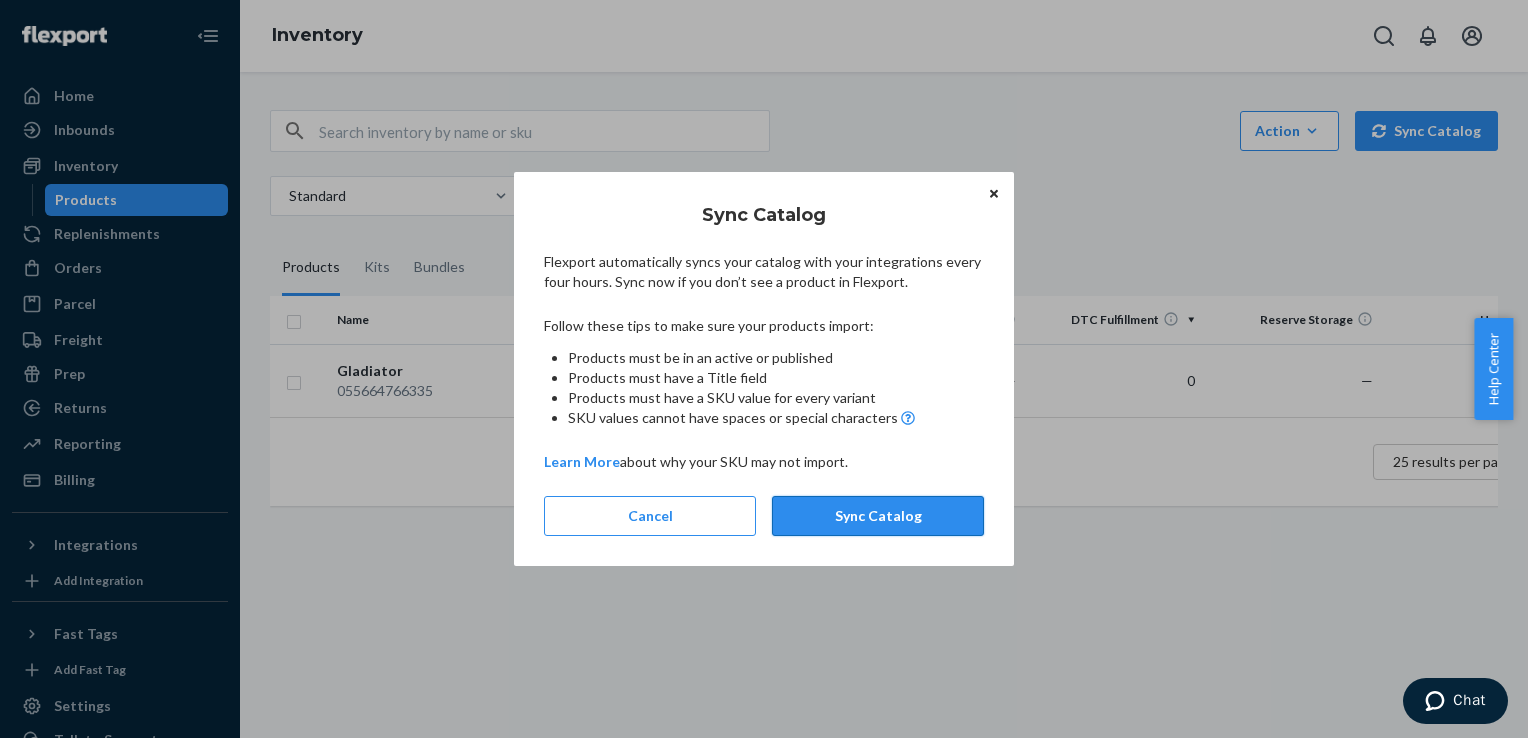 click on "Sync Catalog" at bounding box center [878, 516] 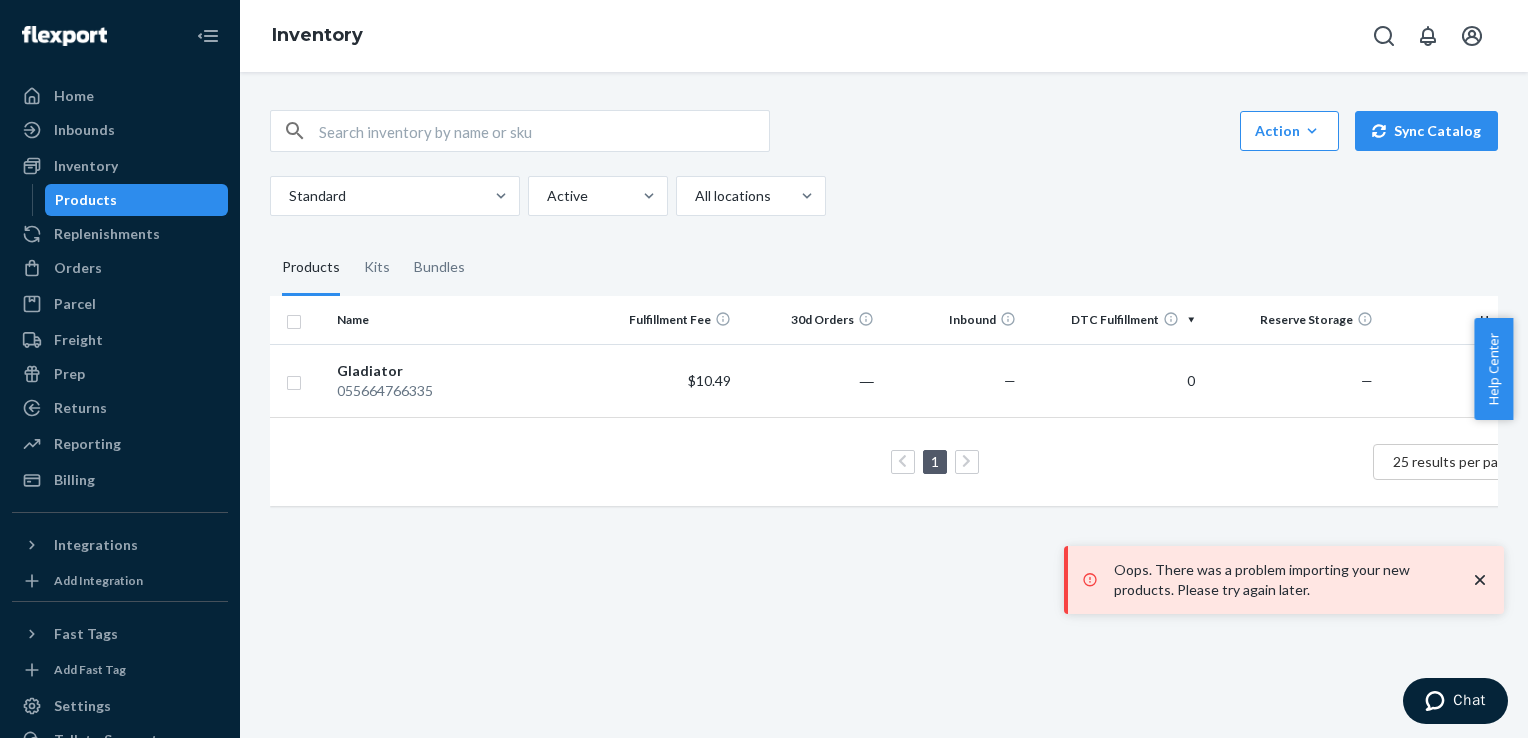 click on "Action Create product Create kit or bundle Bulk create products Bulk update products Bulk update bundles Bulk update product alias attribute Sync Catalog Standard Active All locations Products Kits Bundles Name Fulfillment Fee 30d Orders Inbound DTC Fulfillment Reserve Storage Unavailable Gladiator 055664766335 $10.49 ― — 0 — — 1 25 results per page" at bounding box center (884, 405) 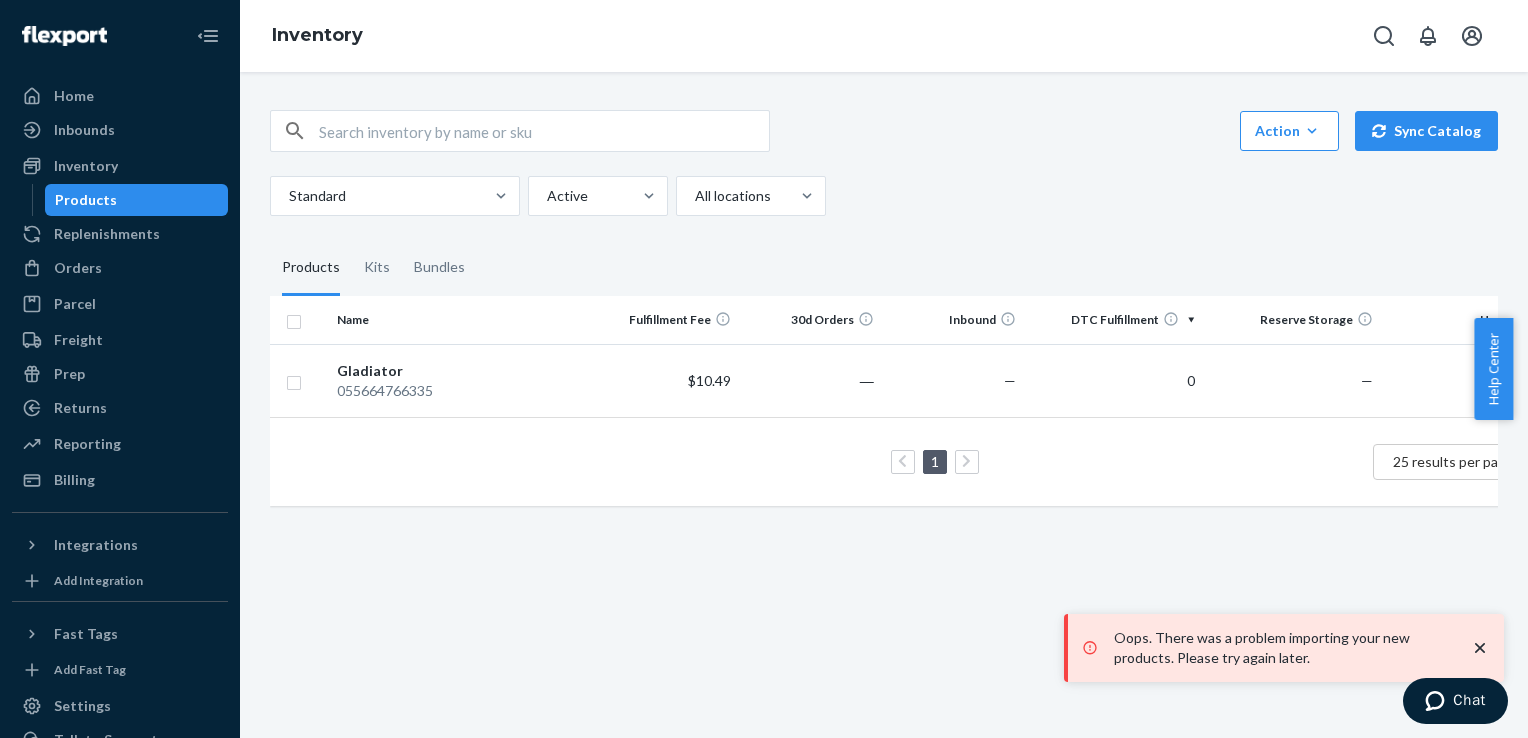 click on "Action Create product Create kit or bundle Bulk create products Bulk update products Bulk update bundles Bulk update product alias attribute Sync Catalog Standard Active All locations Products Kits Bundles Name Fulfillment Fee 30d Orders Inbound DTC Fulfillment Reserve Storage Unavailable Gladiator 055664766335 $10.49 ― — 0 — — 1 25 results per page" at bounding box center [884, 405] 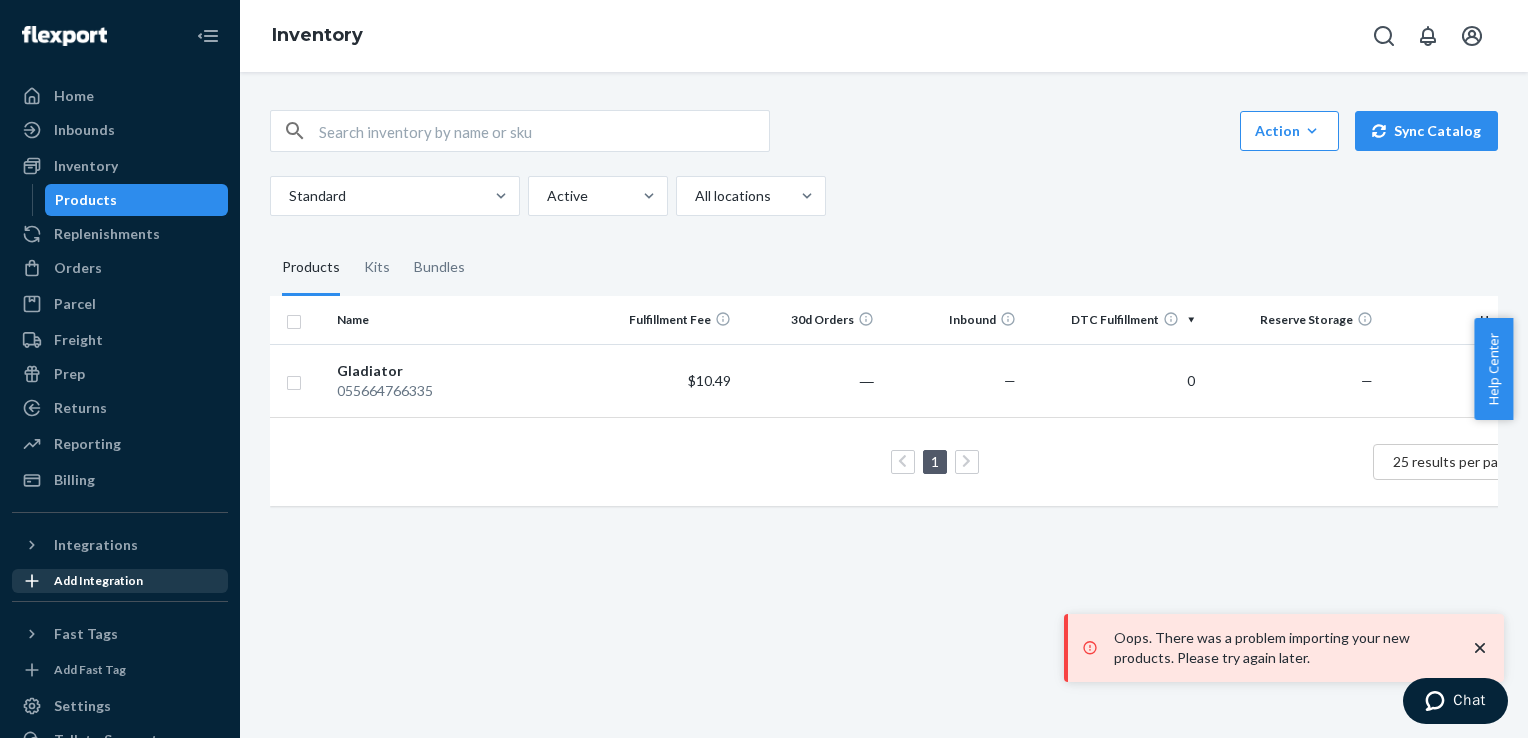 click at bounding box center [38, 581] 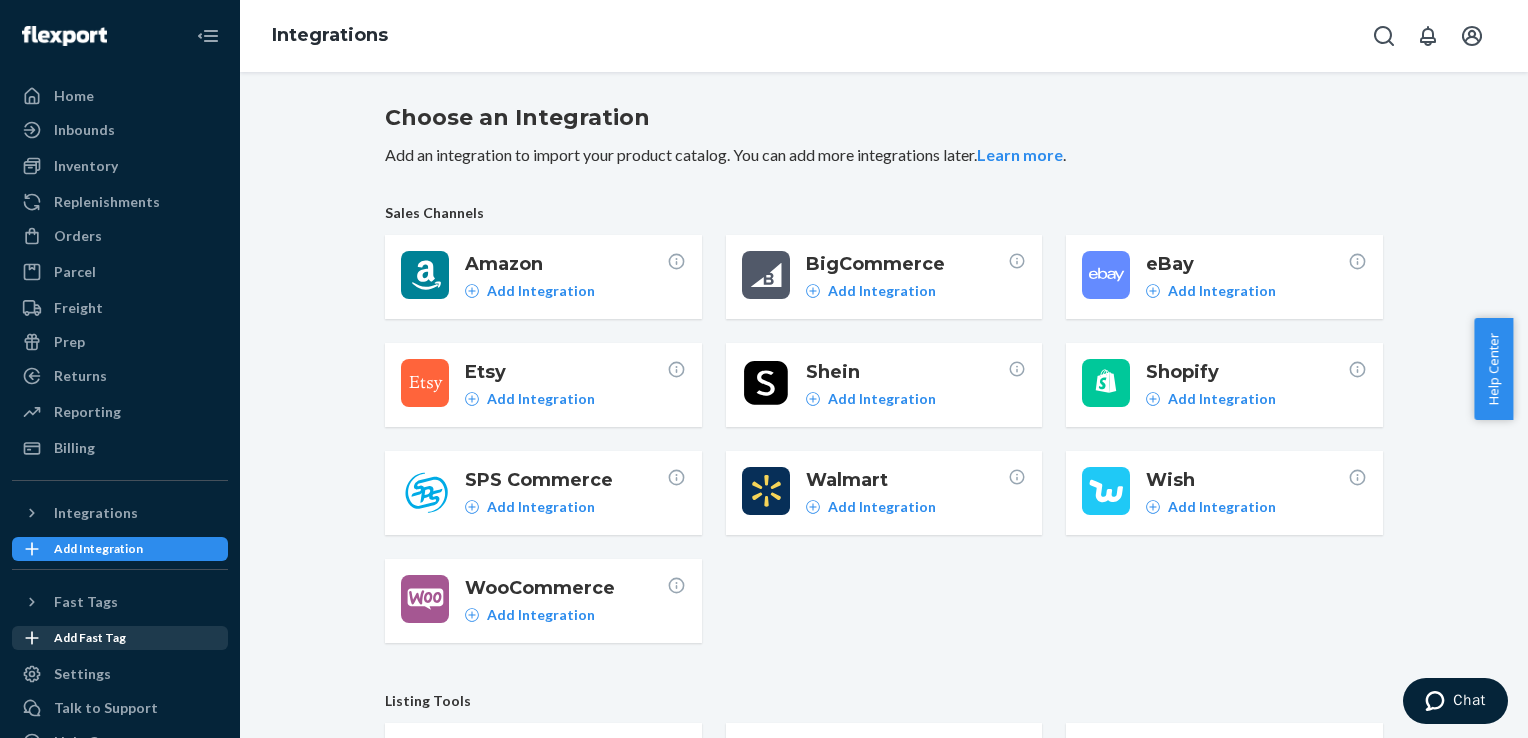 scroll, scrollTop: 76, scrollLeft: 0, axis: vertical 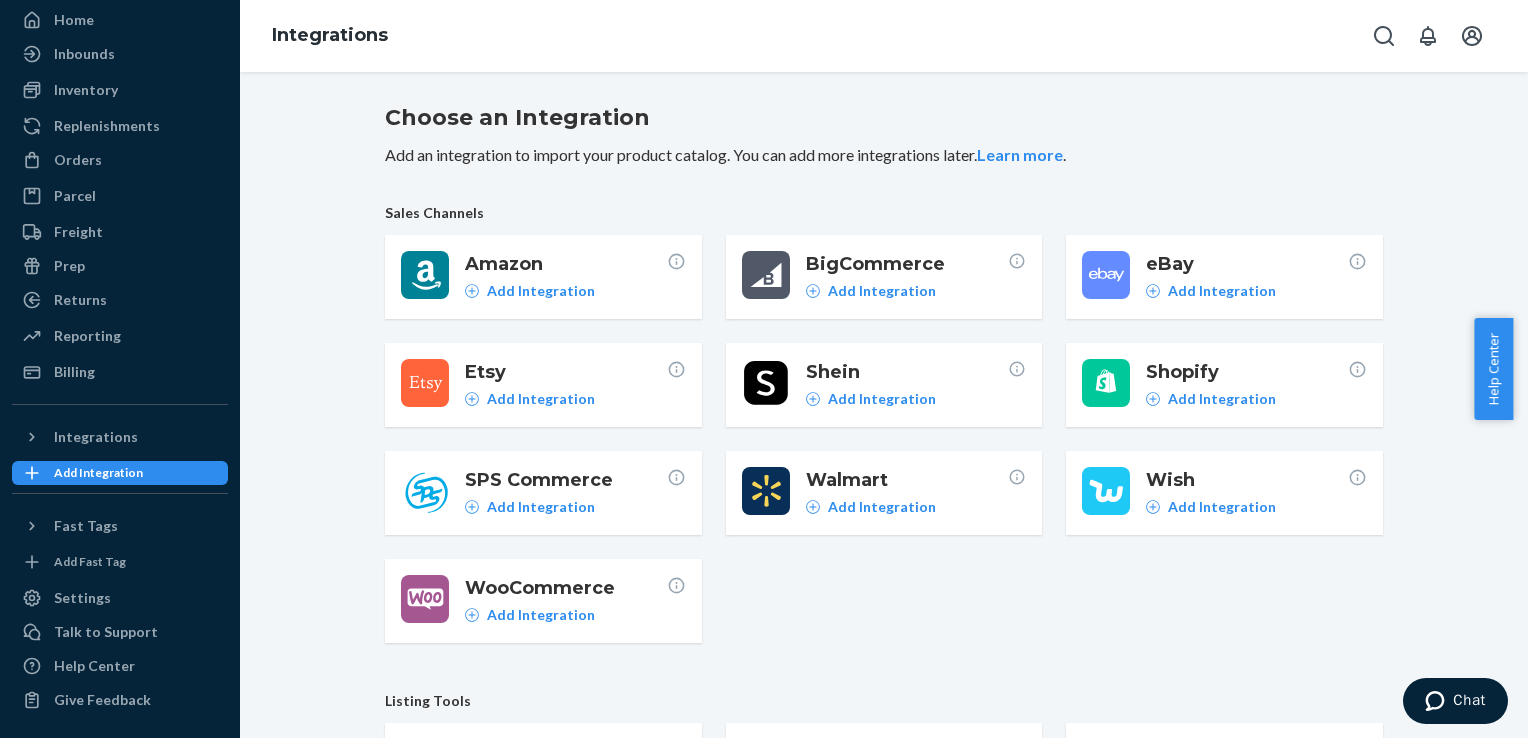 click on "Amazon Add Integration BigCommerce Add Integration eBay Add Integration Etsy Add Integration Shein Add Integration Shopify Add Integration SPS Commerce Add Integration Walmart Add Integration Wish Add Integration WooCommerce Add Integration" at bounding box center [884, 439] 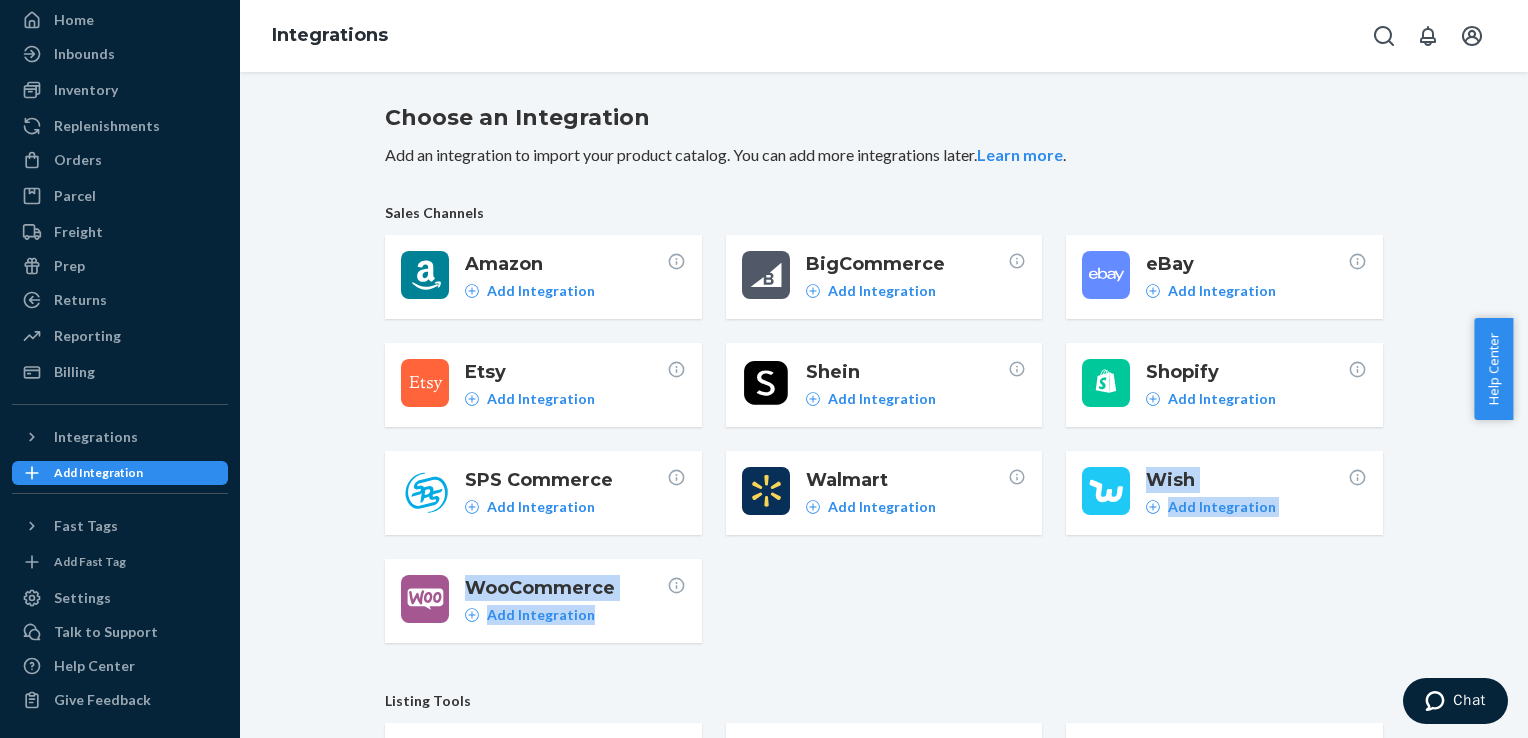 click on "Sales Channels Amazon Add Integration BigCommerce Add Integration eBay Add Integration Etsy Add Integration Shein Add Integration Shopify Add Integration SPS Commerce Add Integration Walmart Add Integration Wish Add Integration WooCommerce Add Integration" at bounding box center [884, 423] 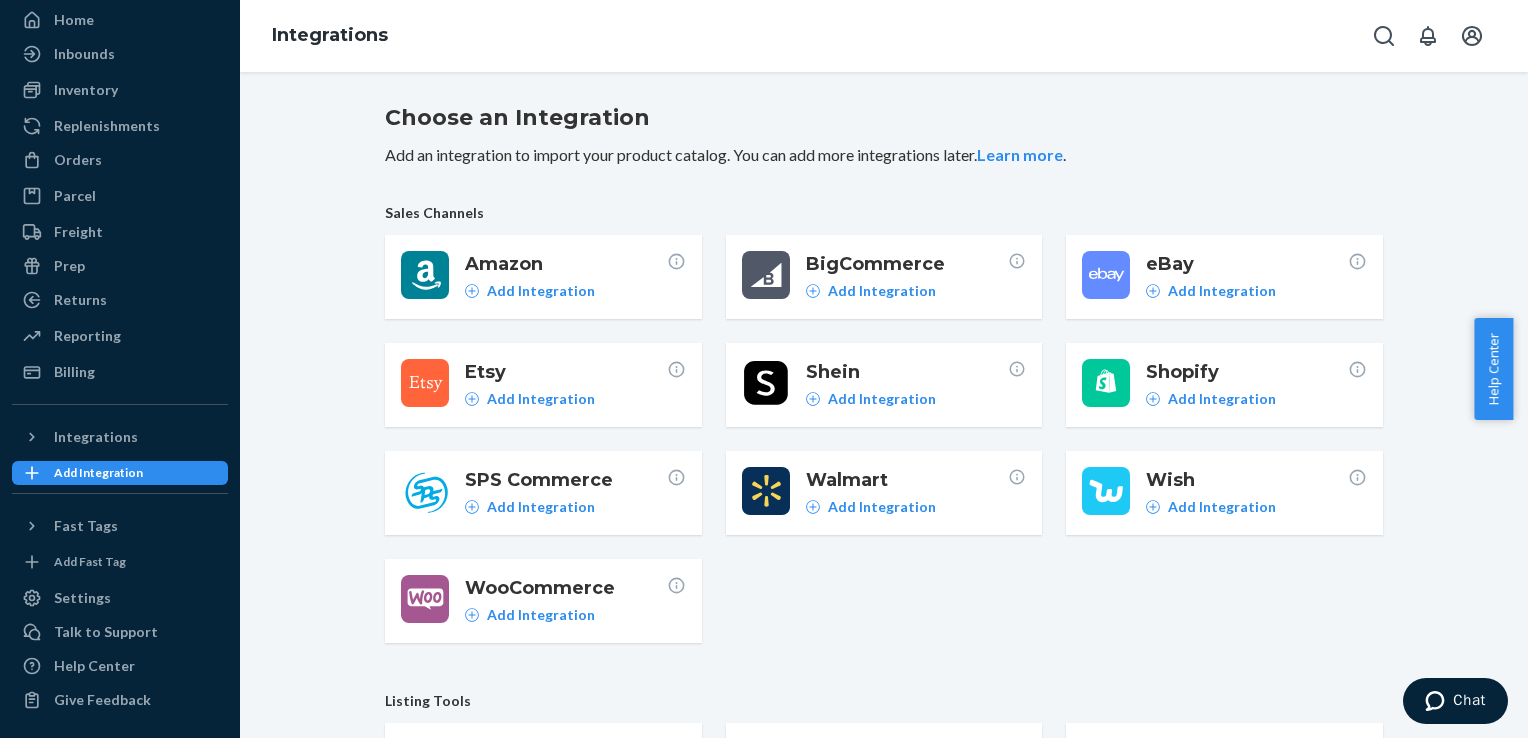 click on "Choose an Integration Add an integration to import your product catalog. You can add more integrations later.  Learn more . Sales Channels Amazon Add Integration BigCommerce Add Integration eBay Add Integration Etsy Add Integration Shein Add Integration Shopify Add Integration SPS Commerce Add Integration Walmart Add Integration Wish Add Integration WooCommerce Add Integration Listing Tools Acenda Add Integration ChannelAdvisor Add Integration Flieber Add Integration GeekSeller Add Integration Linnworks Add Integration Listing Mirror Add Integration Pipe17 Add Integration Sellbrite Add Integration SellerActive Add Integration SellerChamp Add Integration SellerCloud Add Integration Skubana Add Integration Zentail Add Integration" at bounding box center (884, 676) 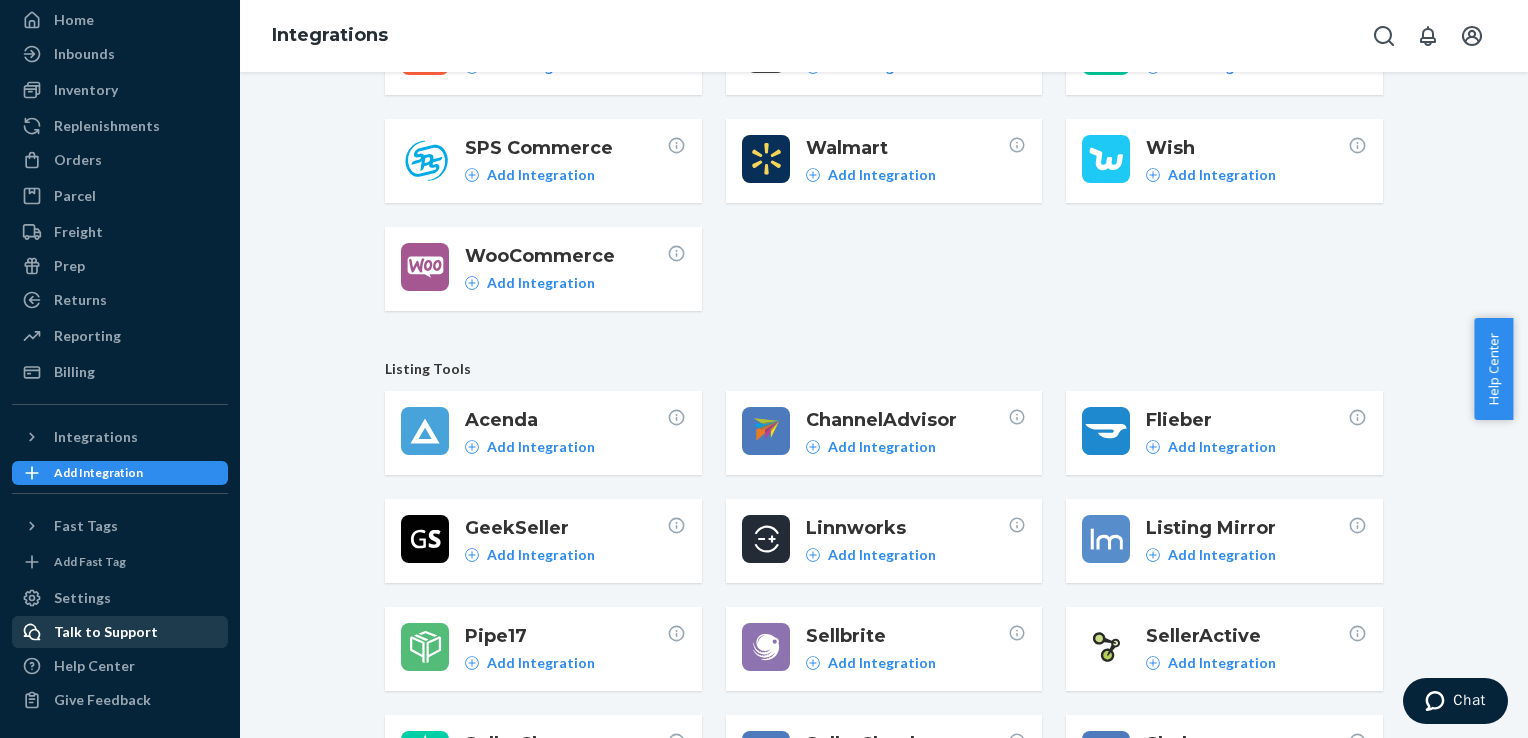 scroll, scrollTop: 526, scrollLeft: 0, axis: vertical 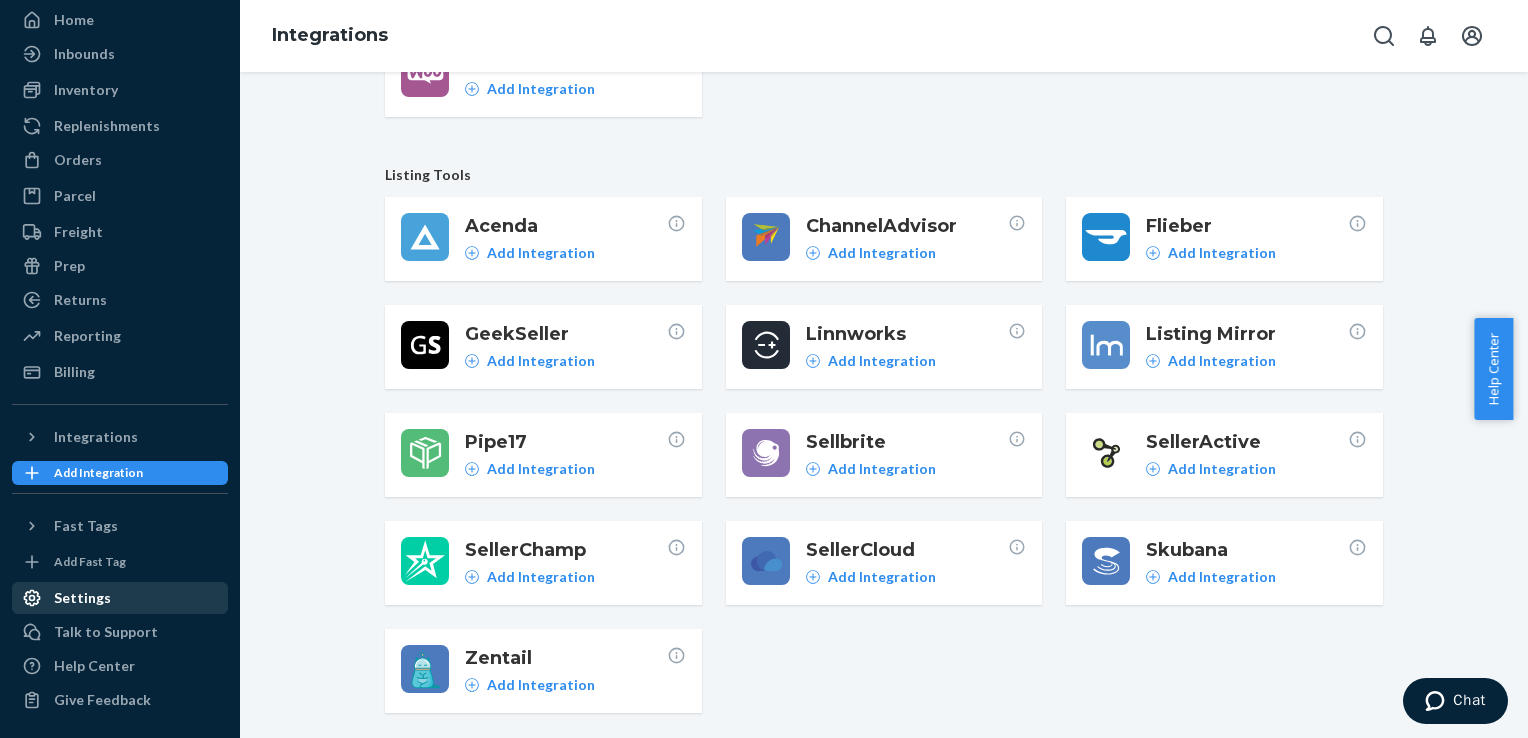 click on "Settings" at bounding box center [120, 598] 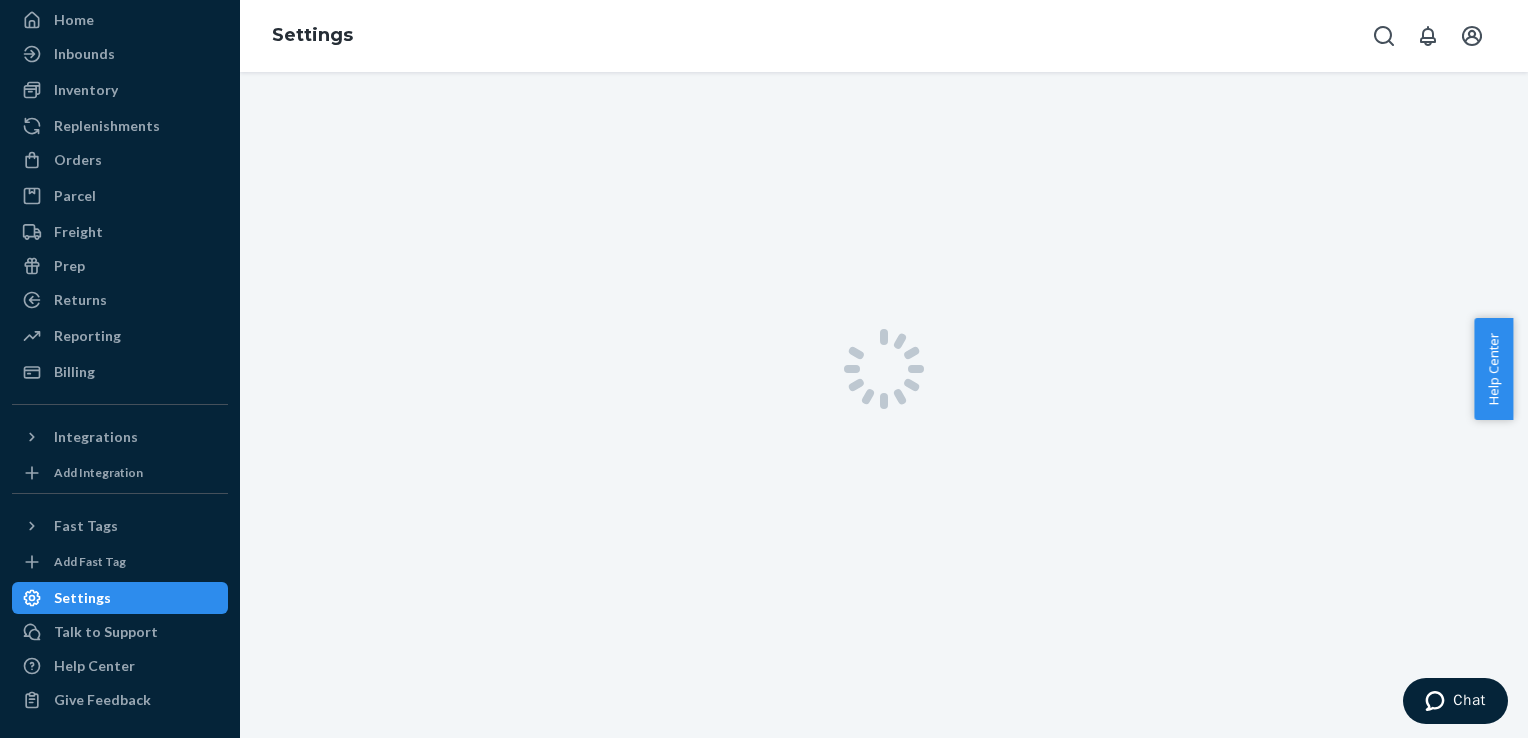 scroll, scrollTop: 0, scrollLeft: 0, axis: both 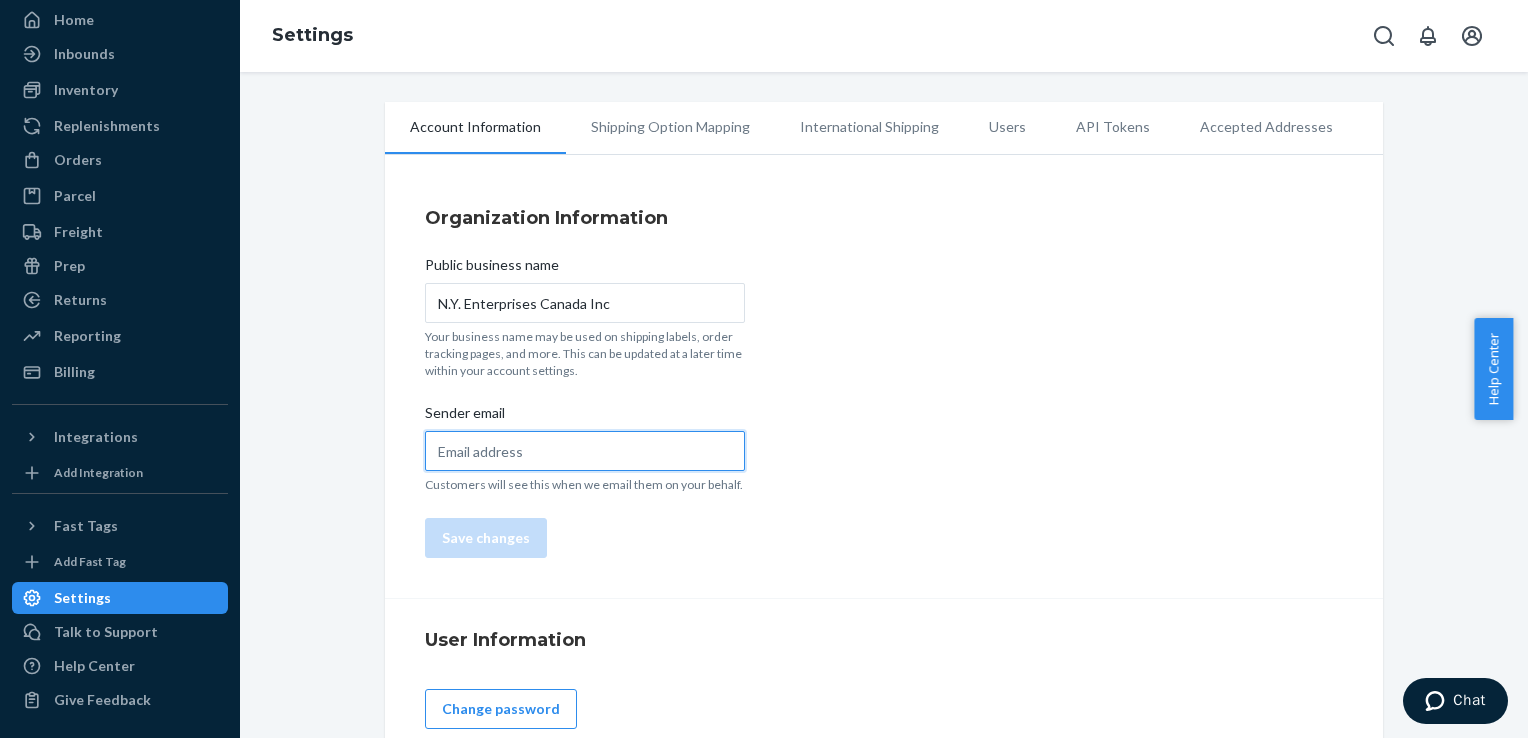 click on "Sender email" at bounding box center [585, 451] 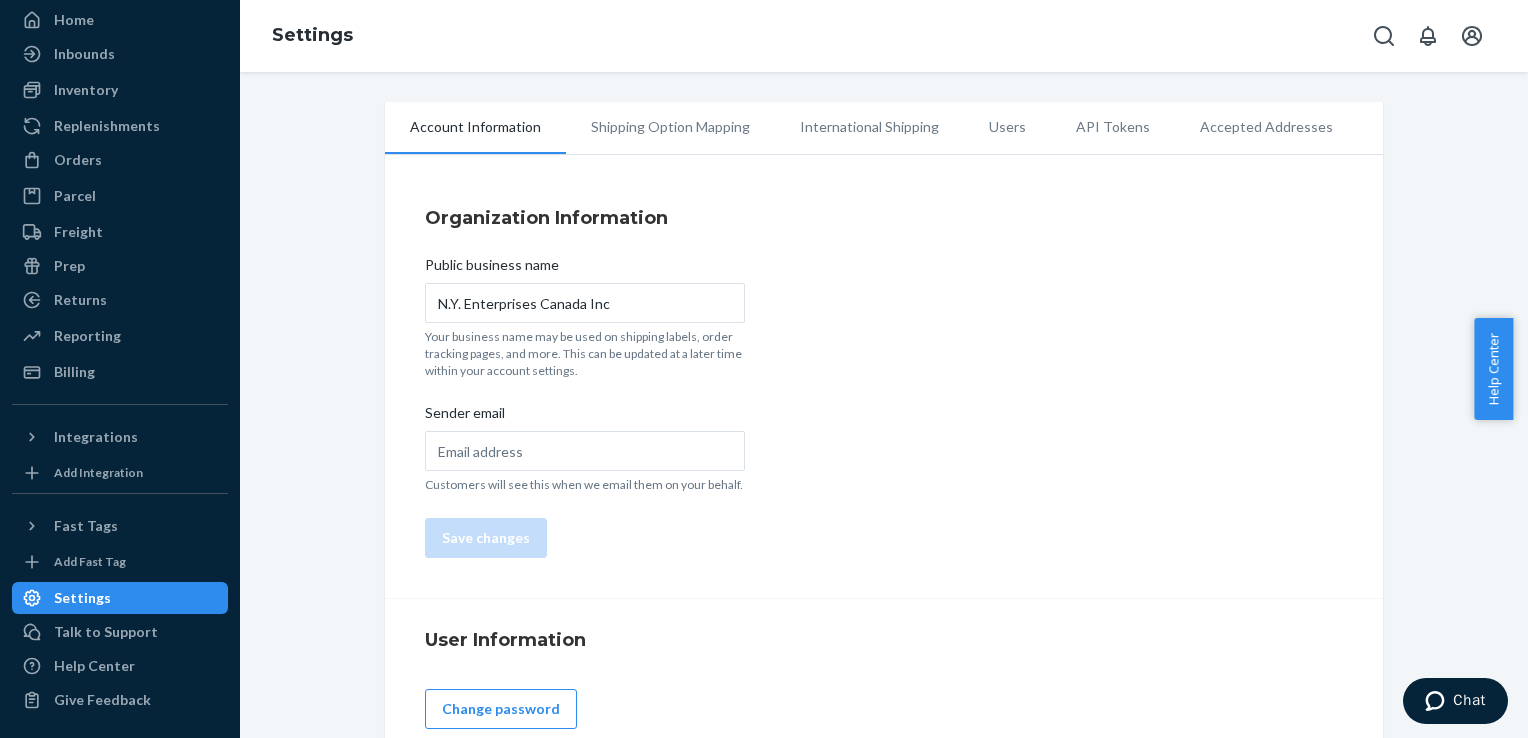 click on "Save changes" at bounding box center [585, 538] 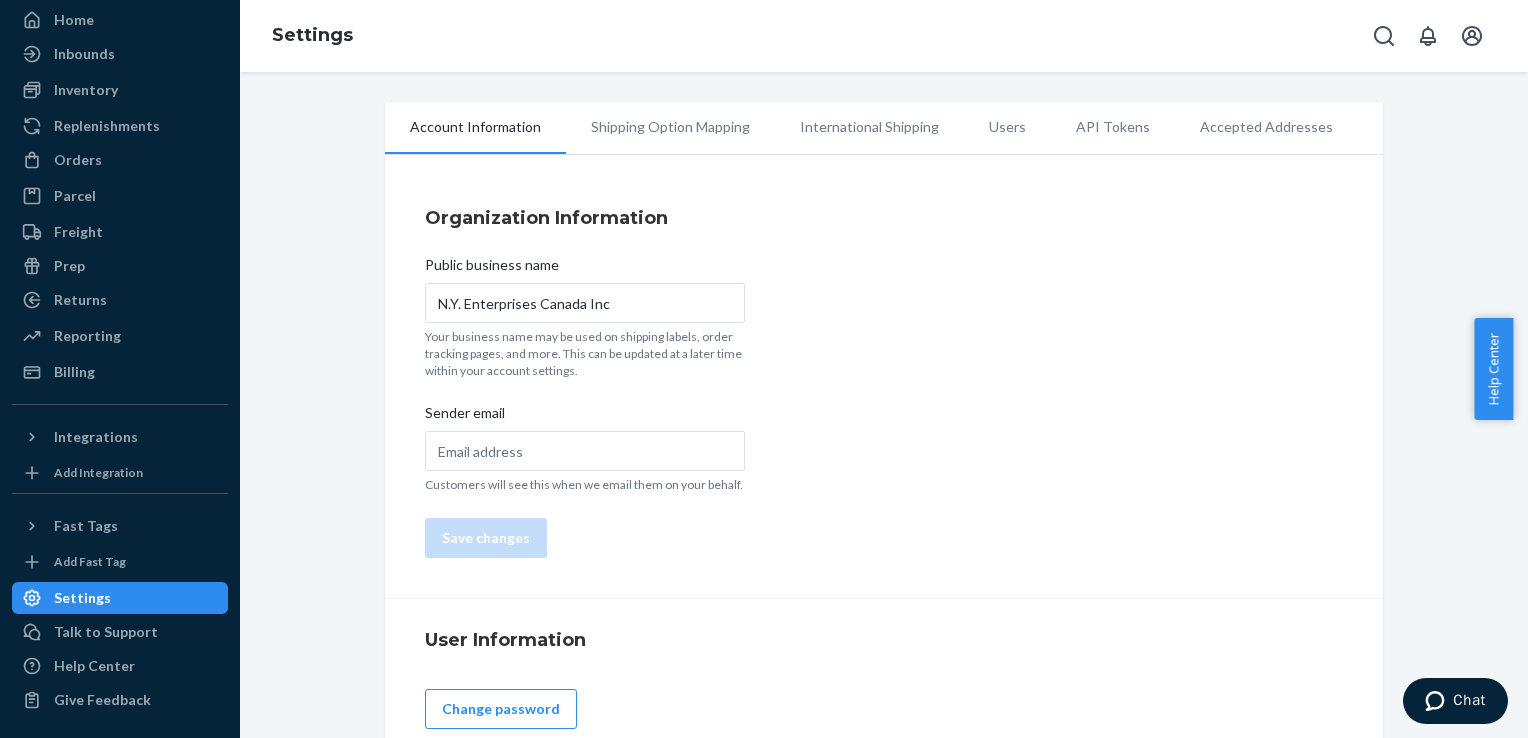 click on "Shipping Option Mapping" at bounding box center (670, 127) 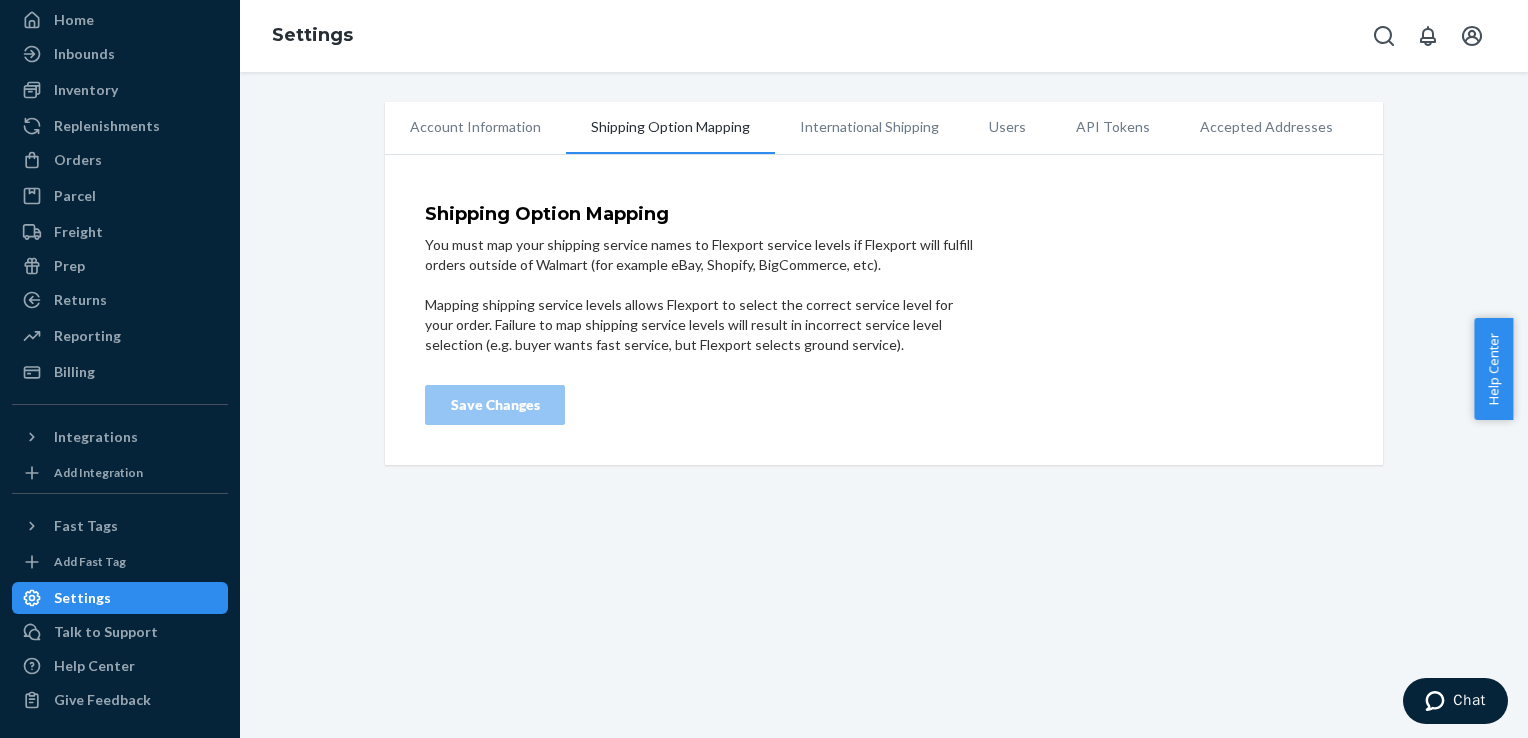click on "International Shipping" at bounding box center (869, 127) 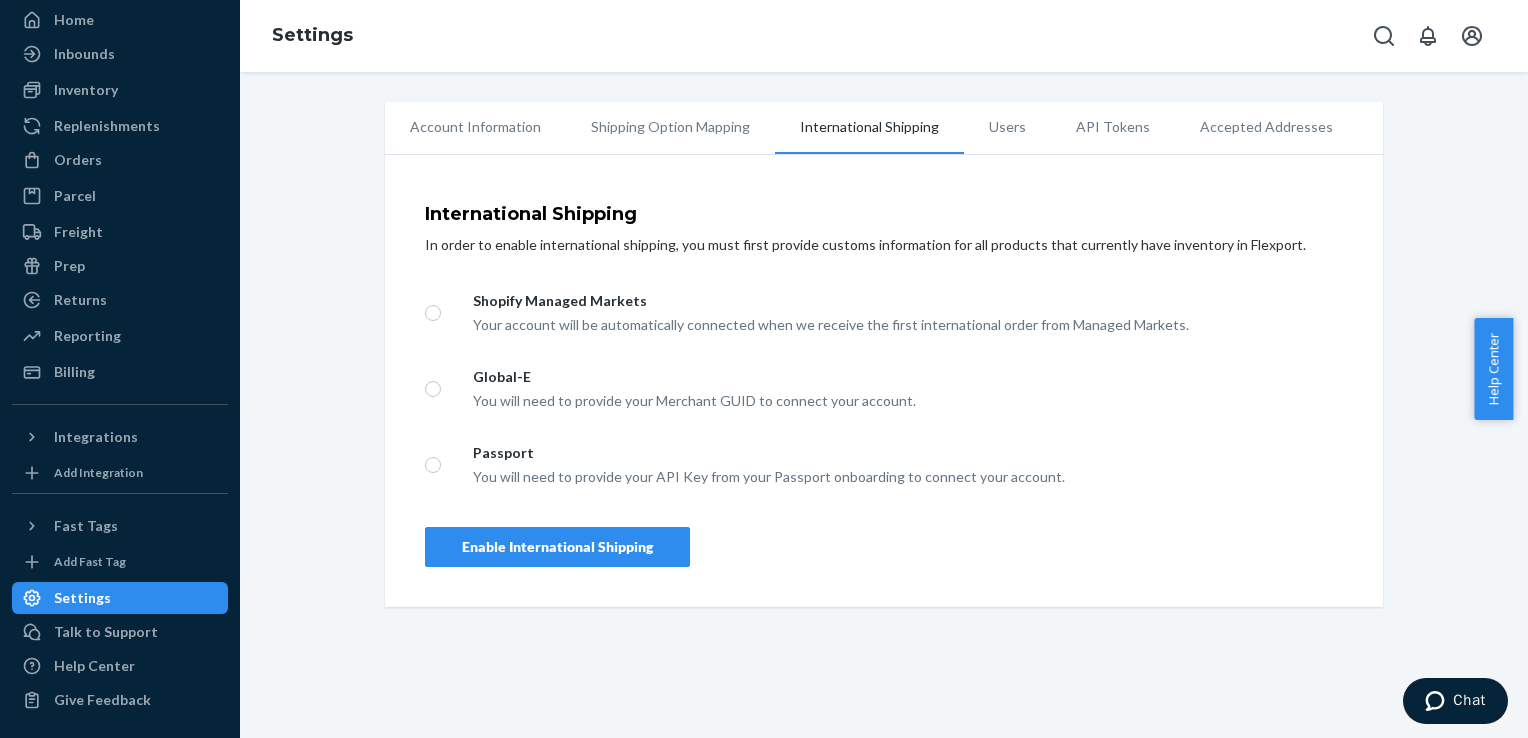 click on "Account Information" at bounding box center [475, 127] 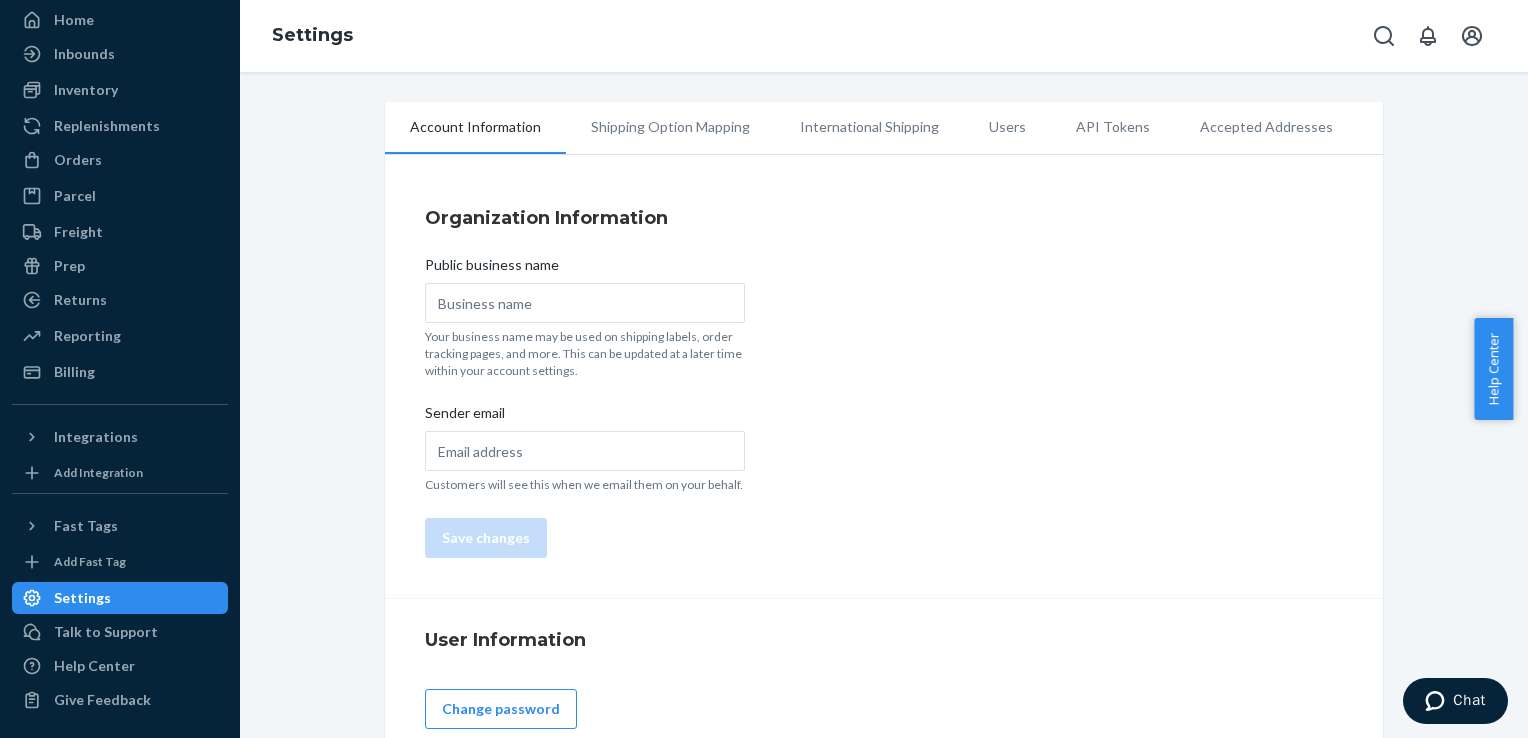 type on "N.Y. Enterprises Canada Inc" 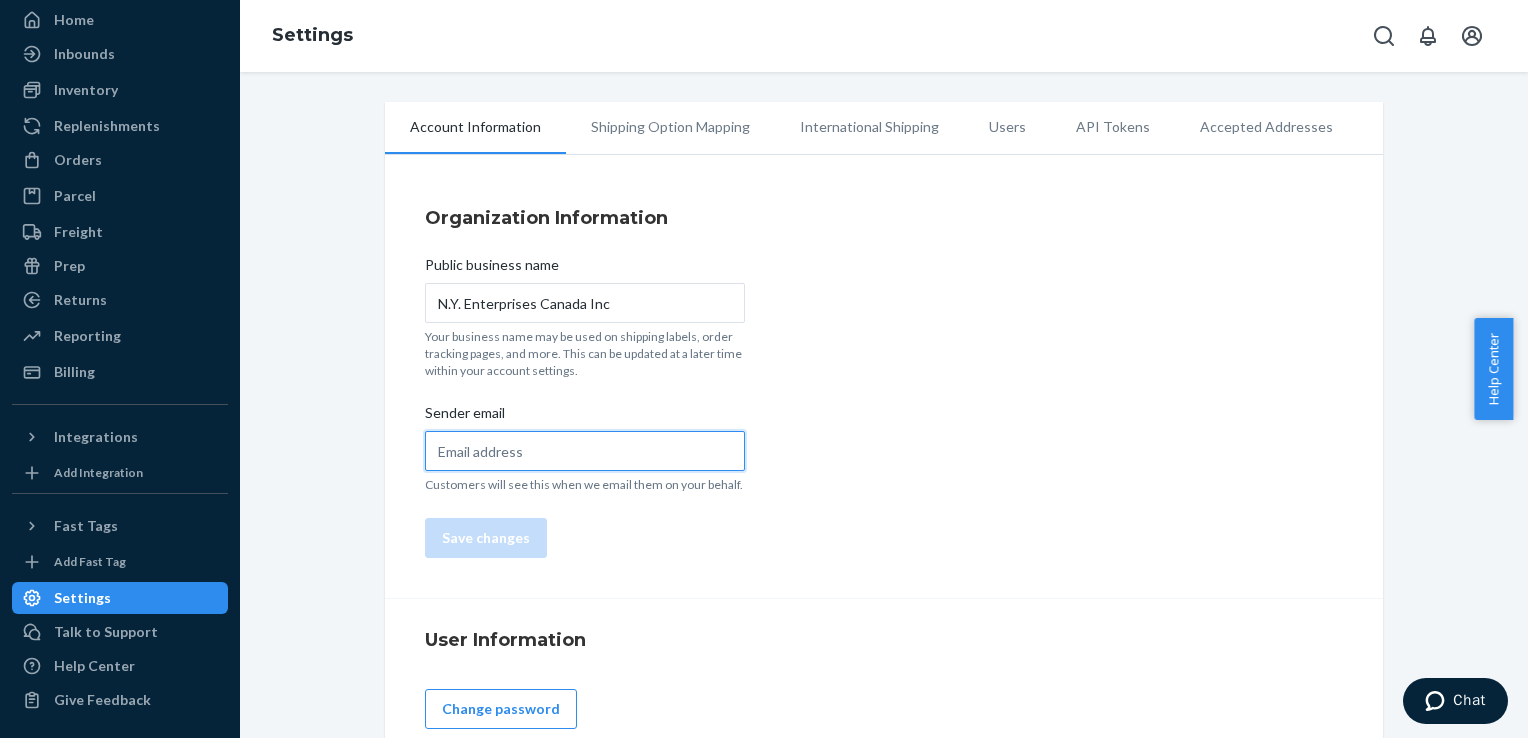 click on "Sender email" at bounding box center (585, 451) 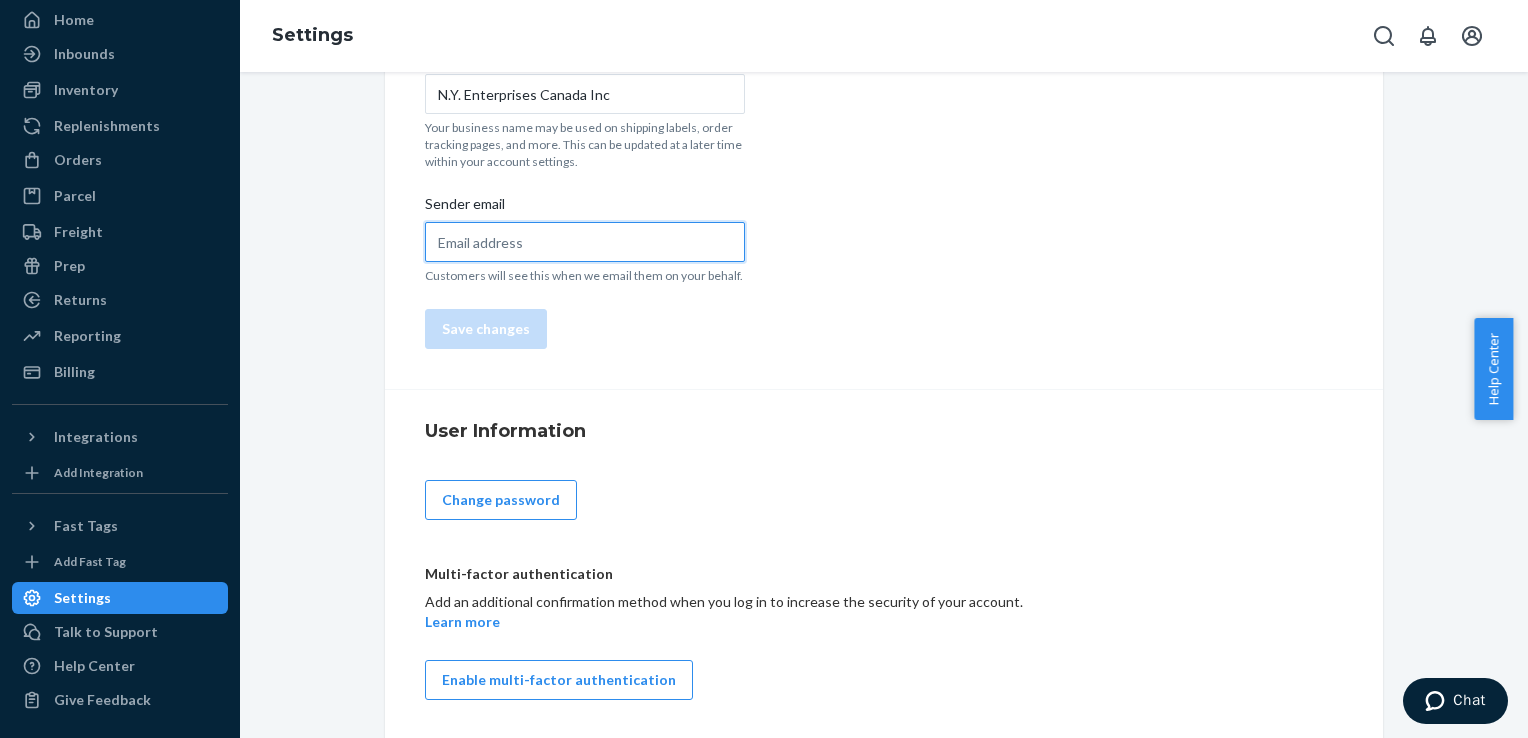 scroll, scrollTop: 9, scrollLeft: 0, axis: vertical 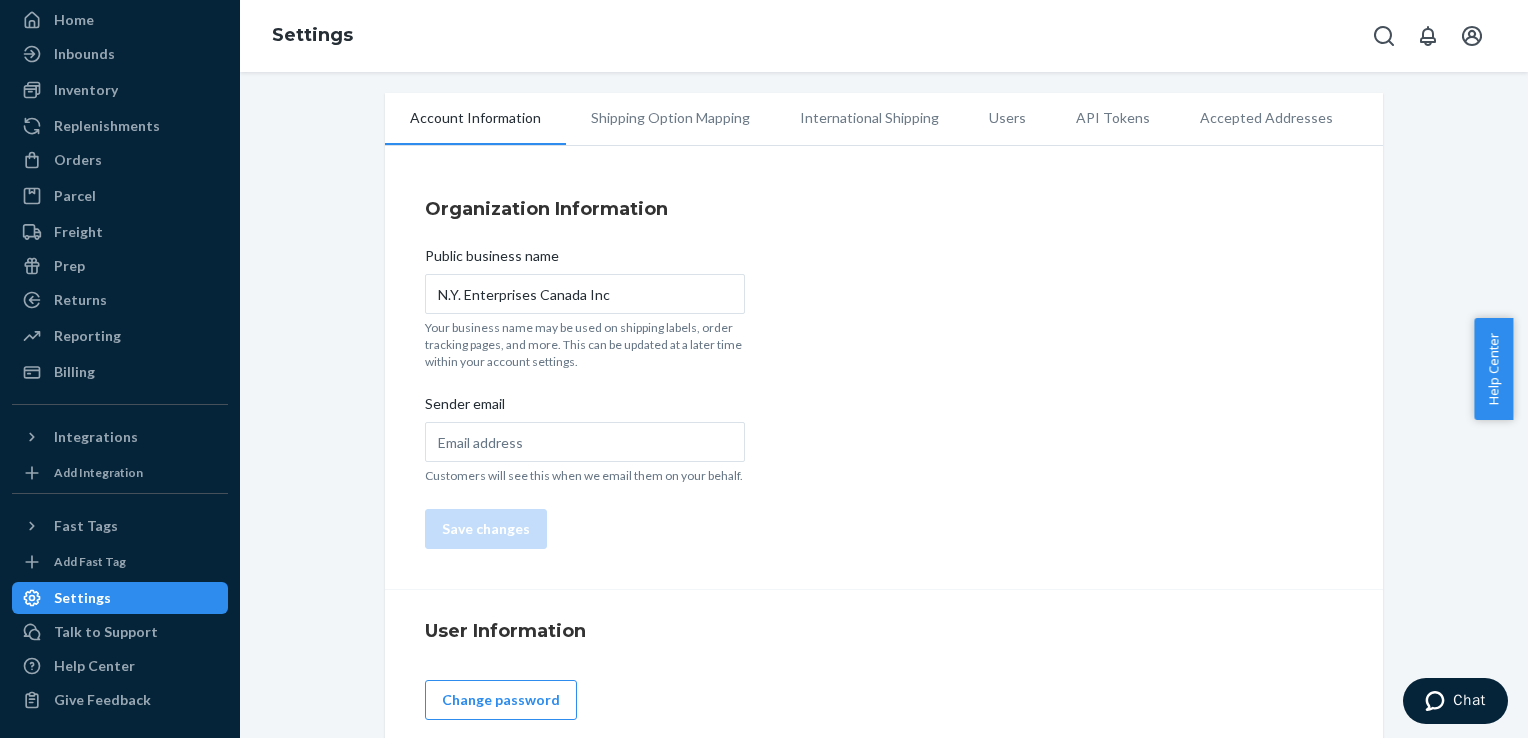 click on "Customers will see this when we email them on your behalf." at bounding box center [585, 475] 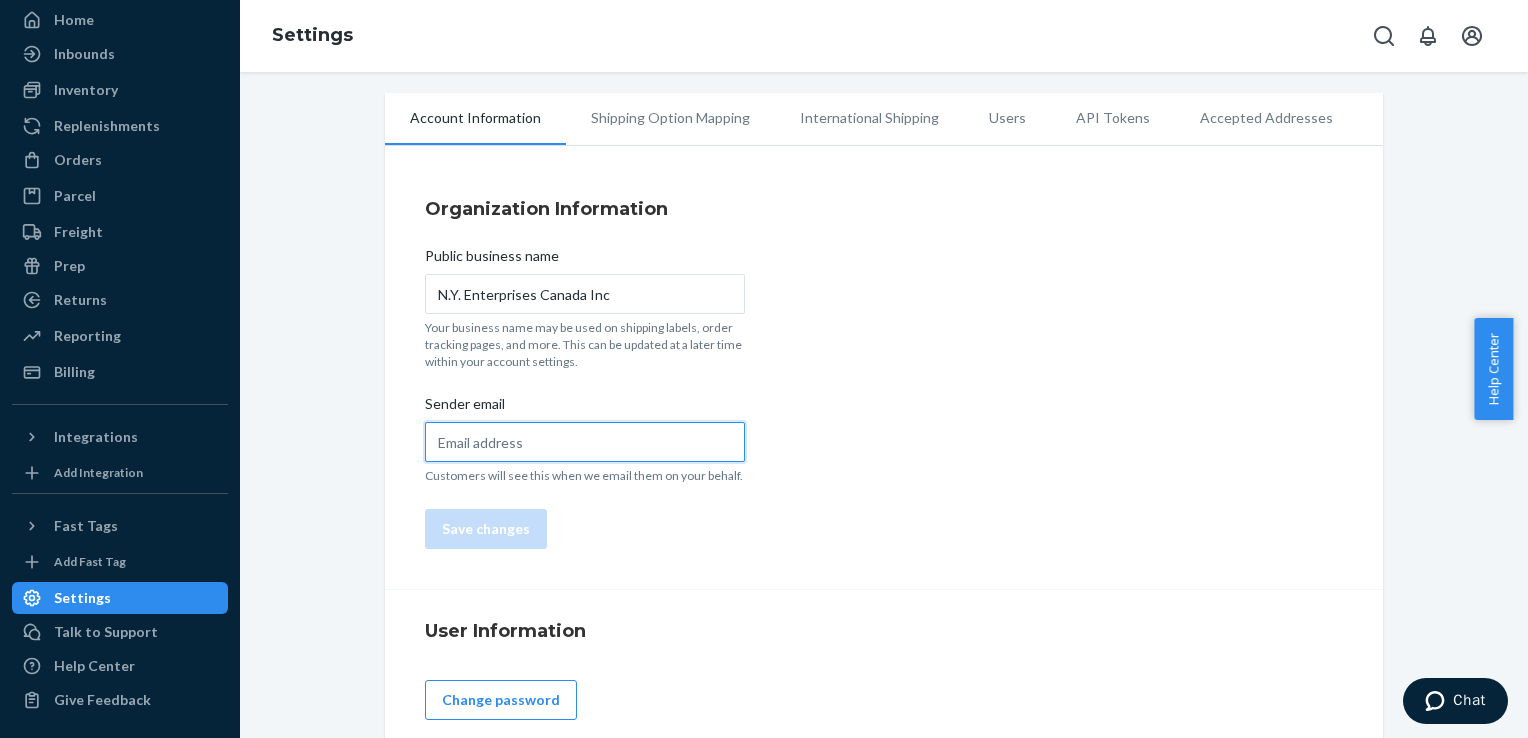 click on "Sender email" at bounding box center [585, 442] 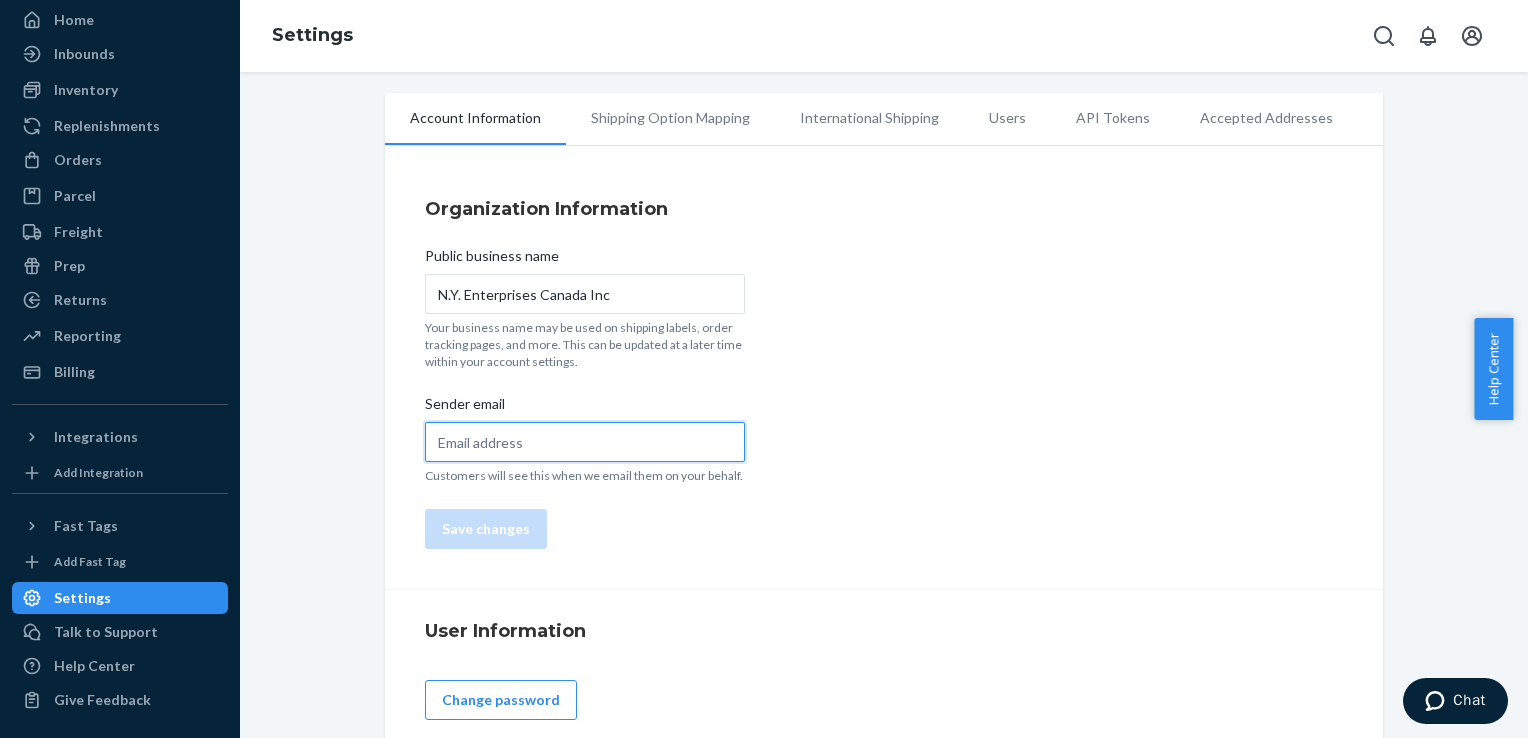 type on "[EMAIL]" 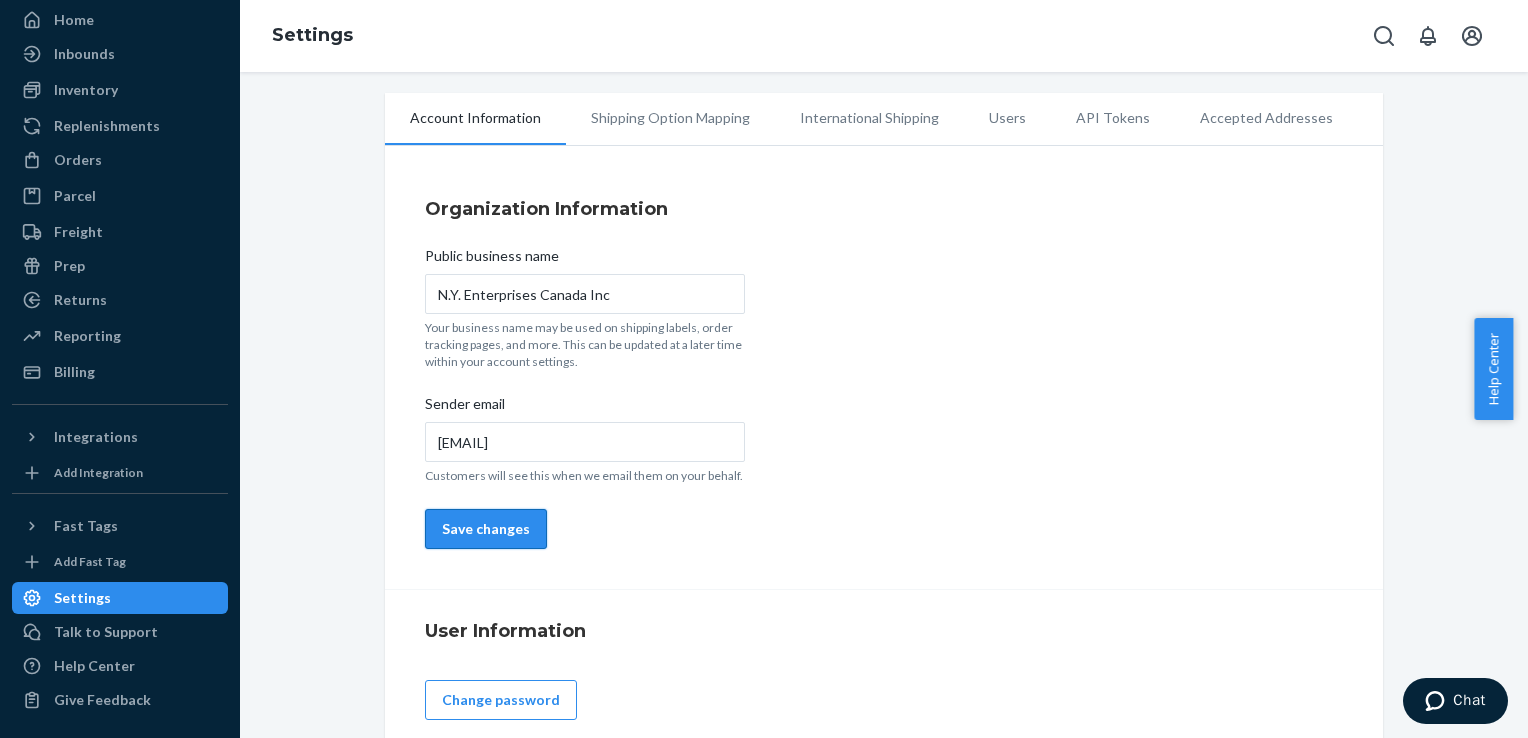 click on "Save changes" at bounding box center (486, 529) 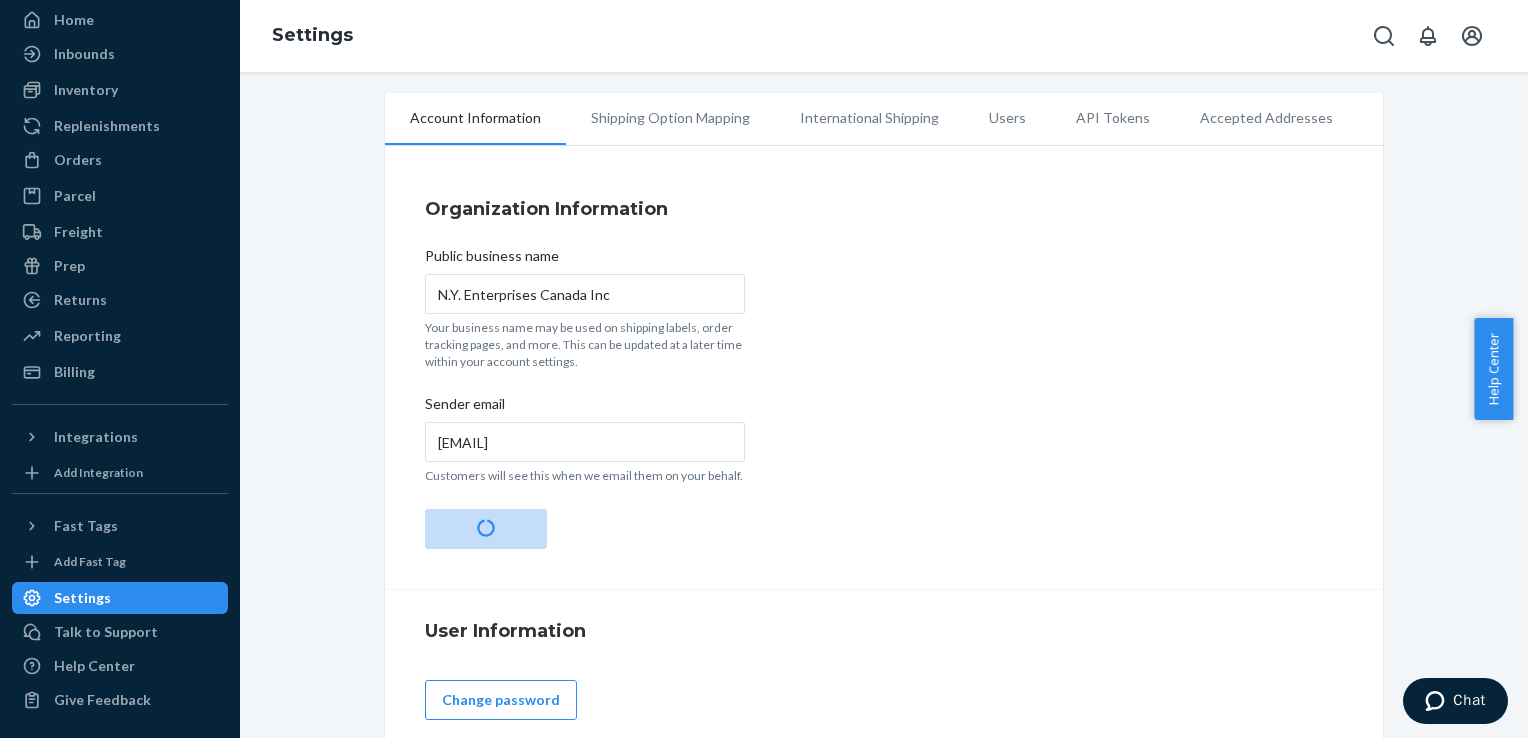 click on "Shipping Option Mapping" at bounding box center [670, 118] 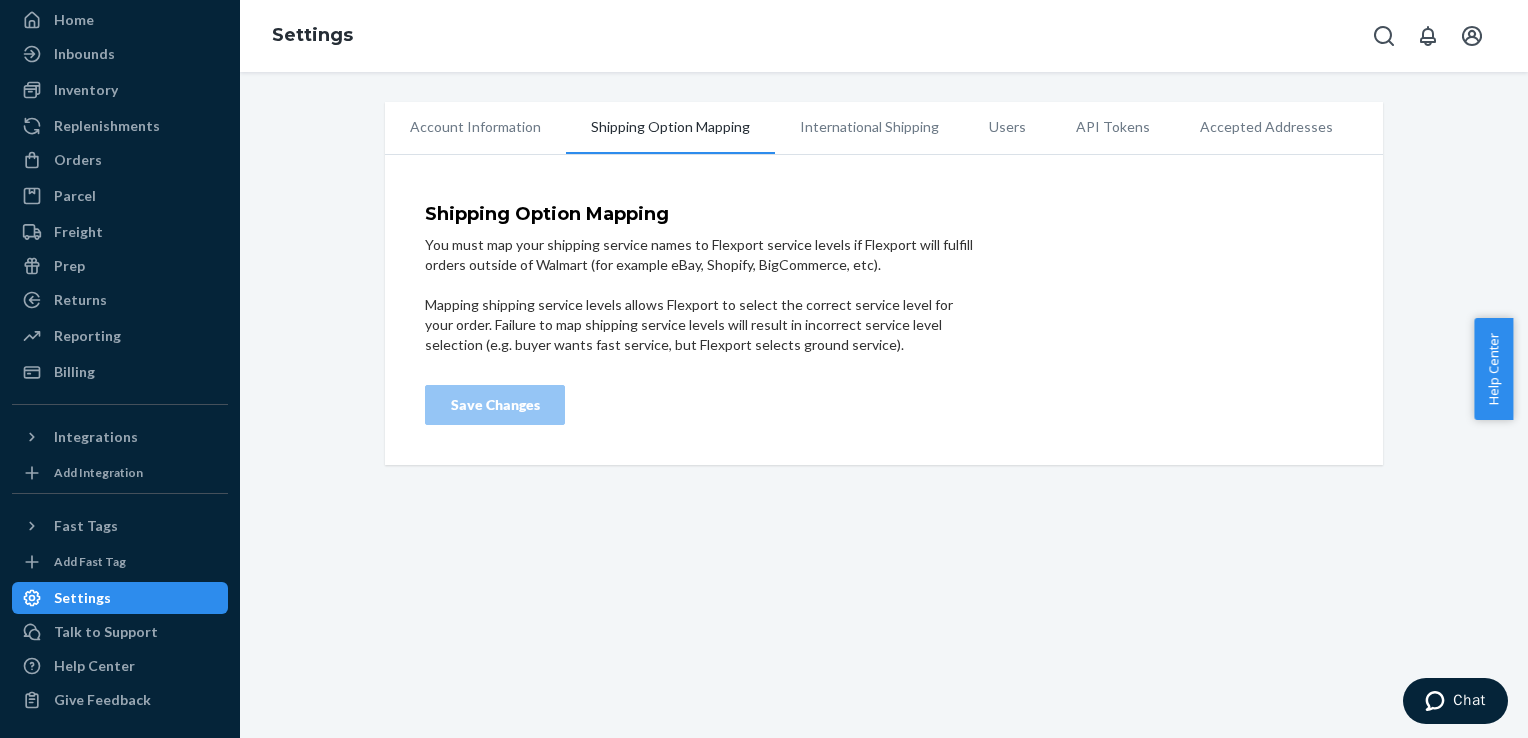 scroll, scrollTop: 0, scrollLeft: 0, axis: both 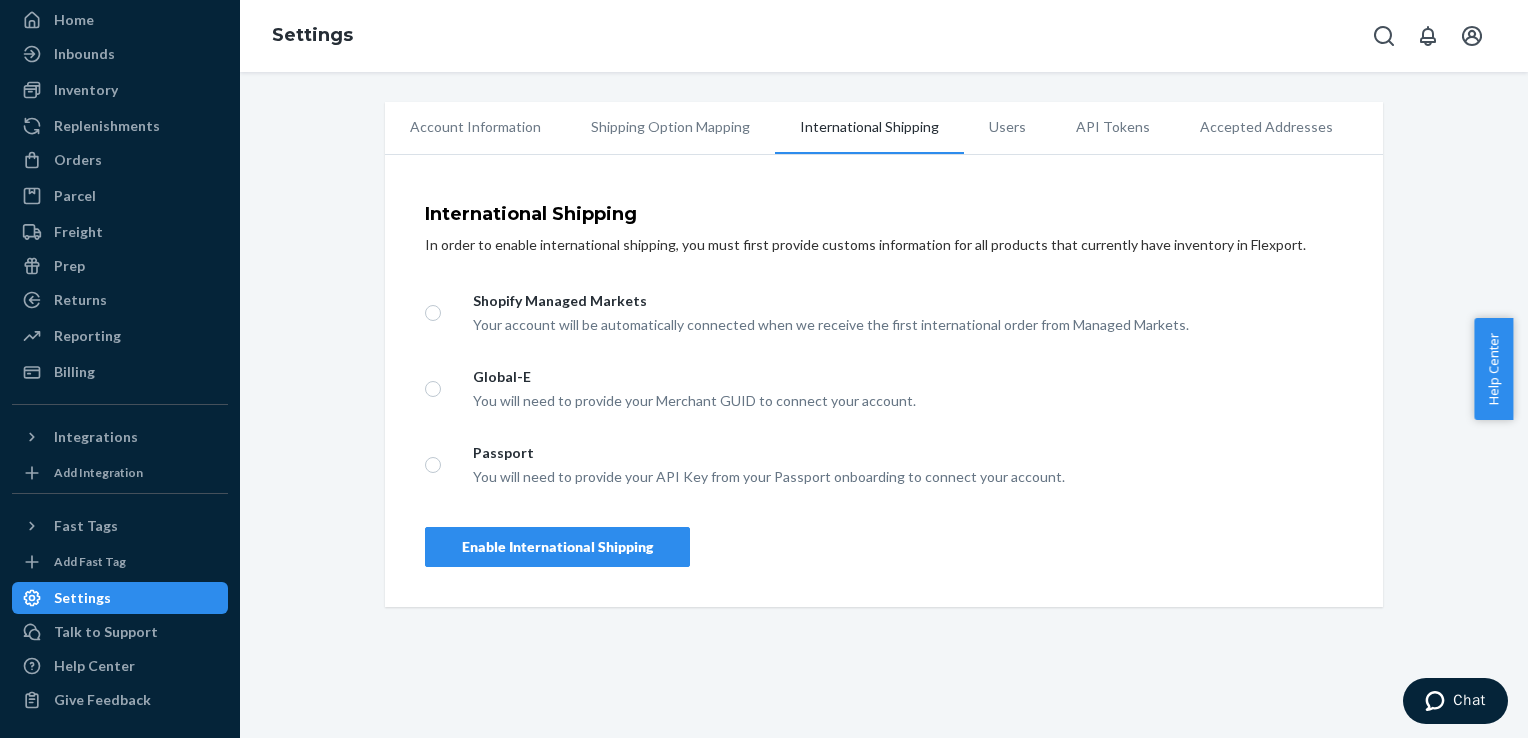 click on "International Shipping" at bounding box center (869, 128) 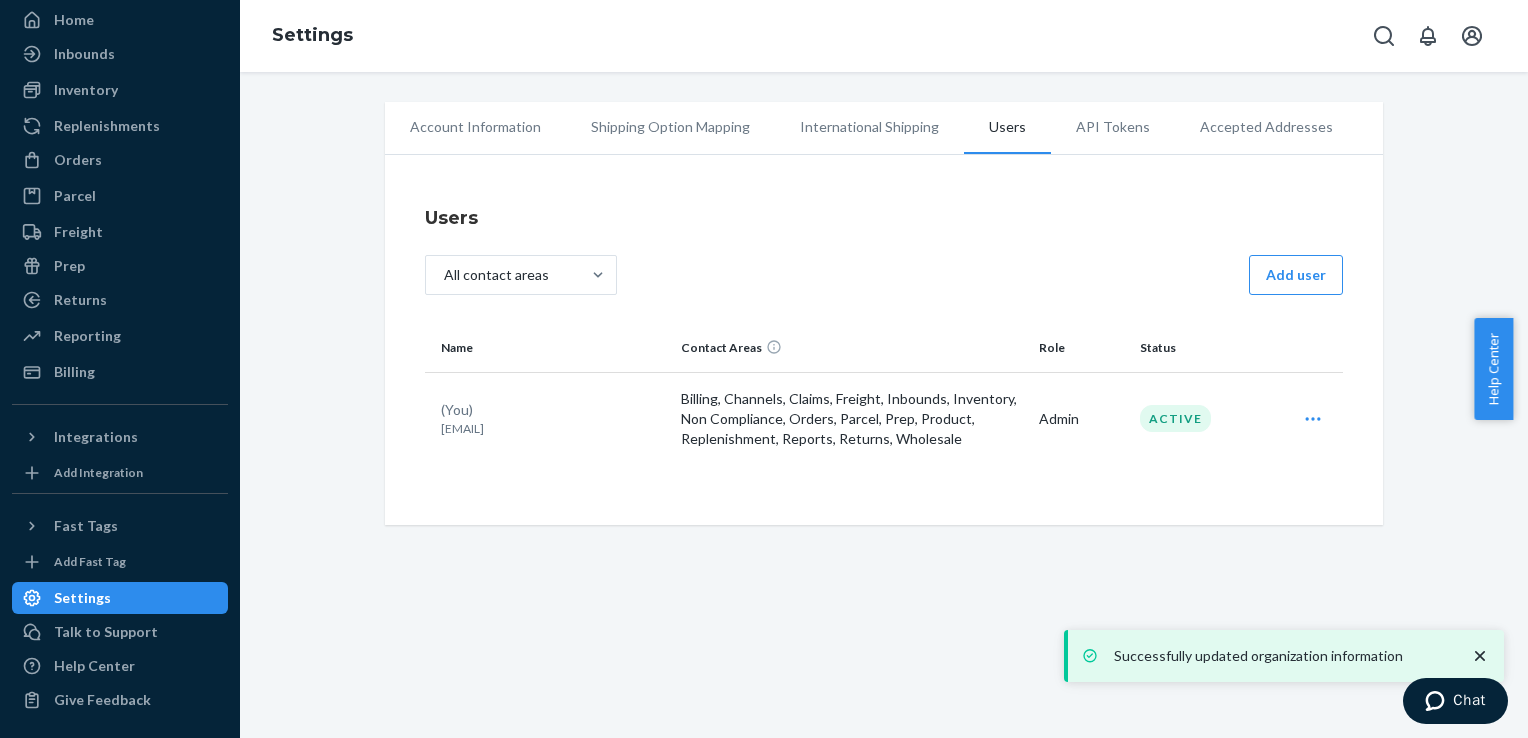 click on "Accepted Addresses" at bounding box center [1266, 127] 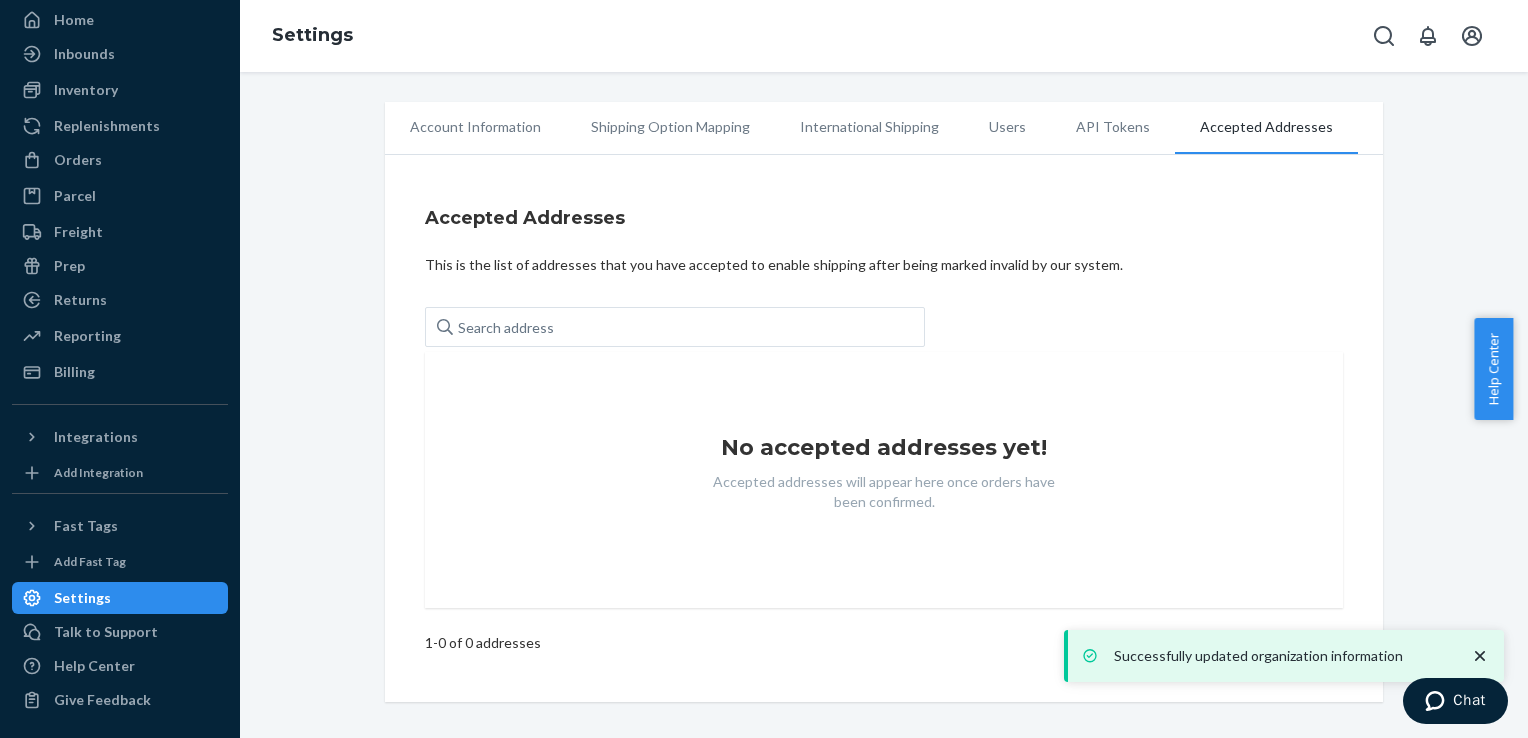 click on "API Tokens" at bounding box center [1113, 127] 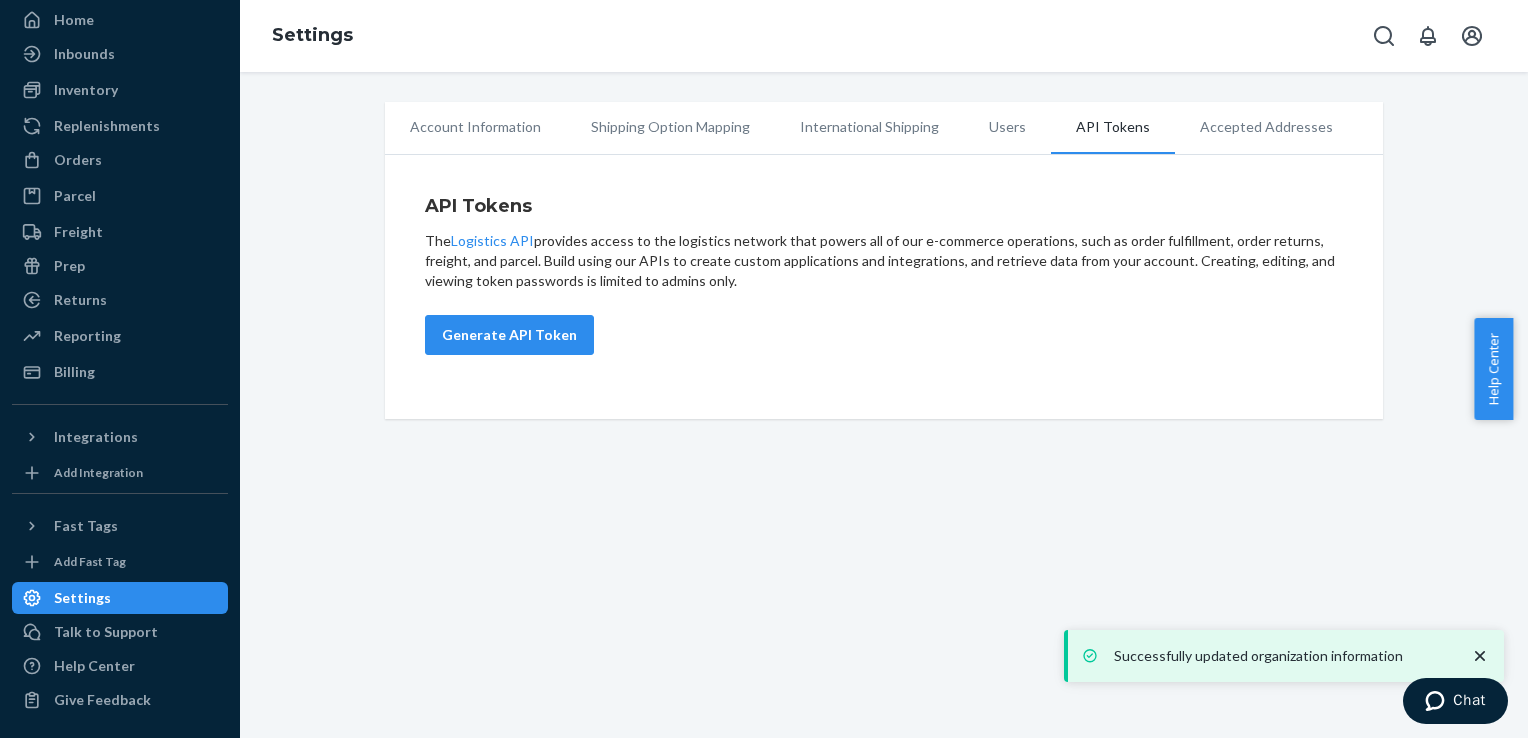 drag, startPoint x: 747, startPoint y: 558, endPoint x: 694, endPoint y: 554, distance: 53.15073 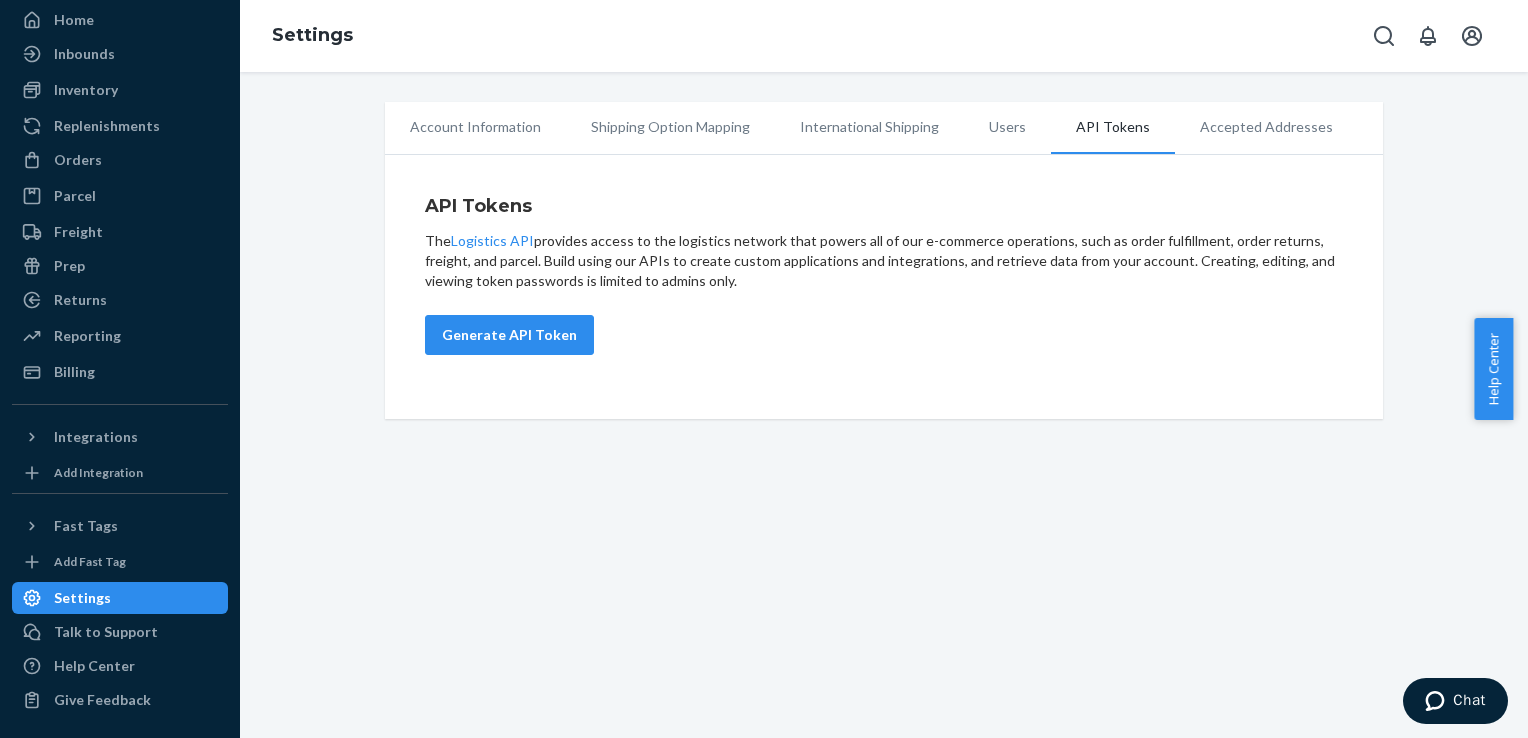 drag, startPoint x: 680, startPoint y: 547, endPoint x: 657, endPoint y: 541, distance: 23.769728 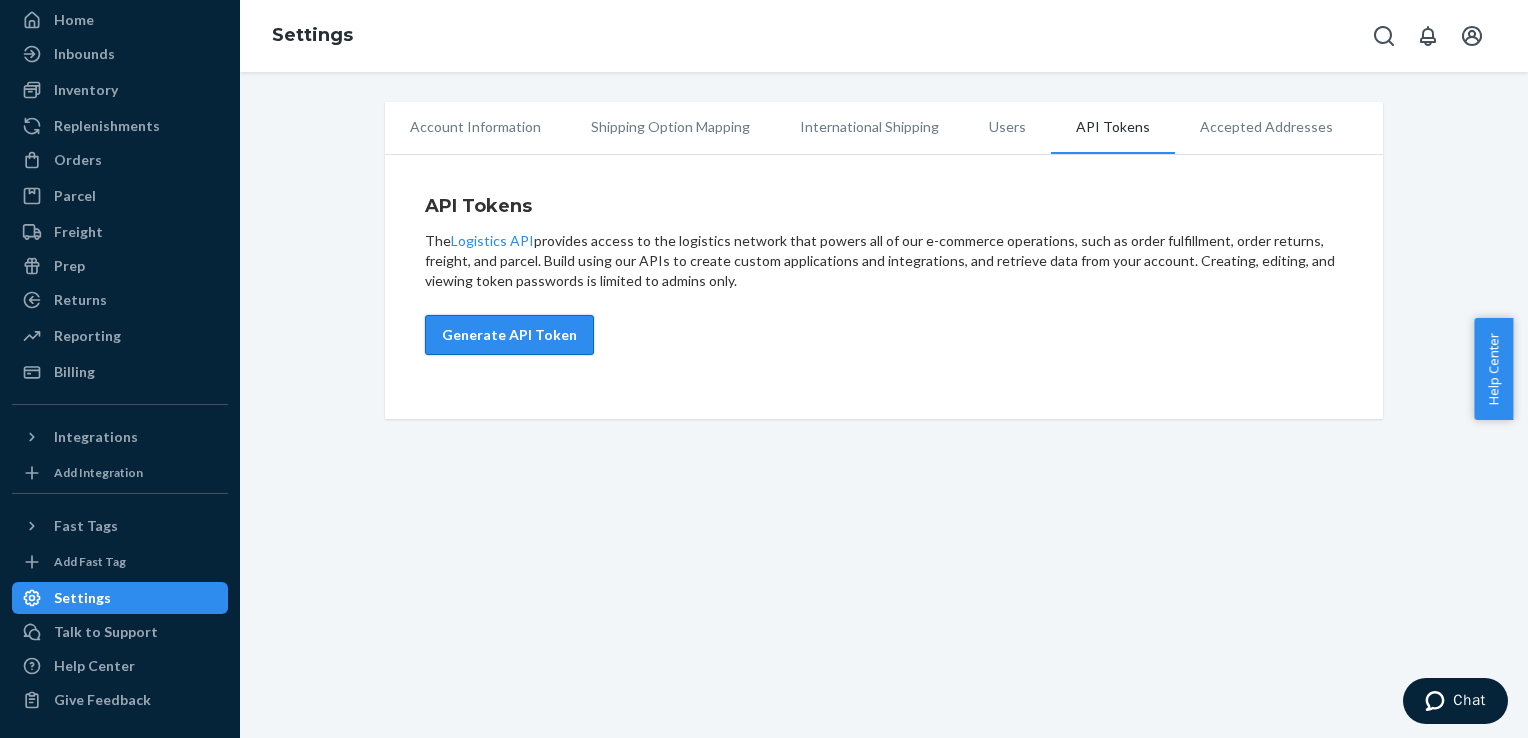 click on "Generate API Token" at bounding box center [509, 335] 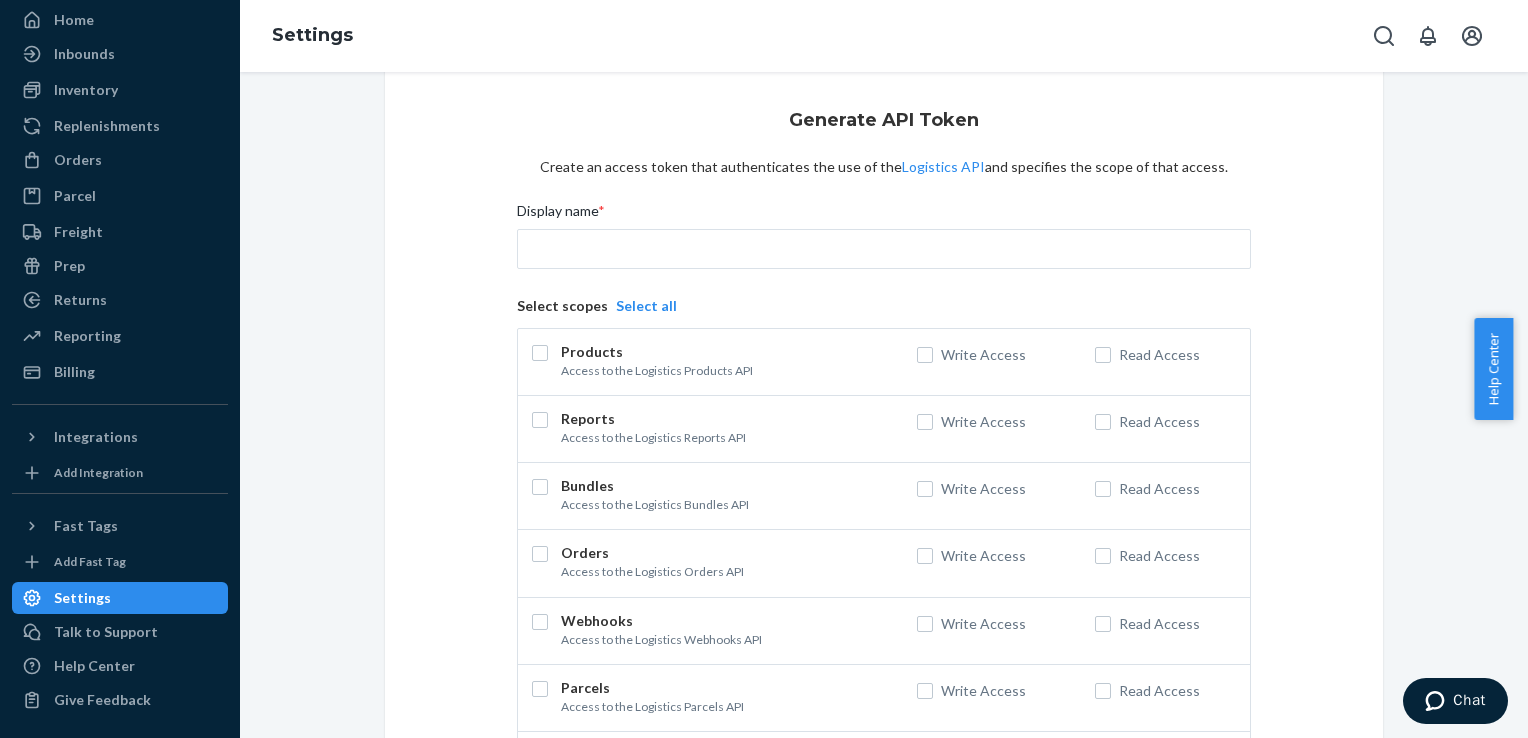 scroll, scrollTop: 200, scrollLeft: 0, axis: vertical 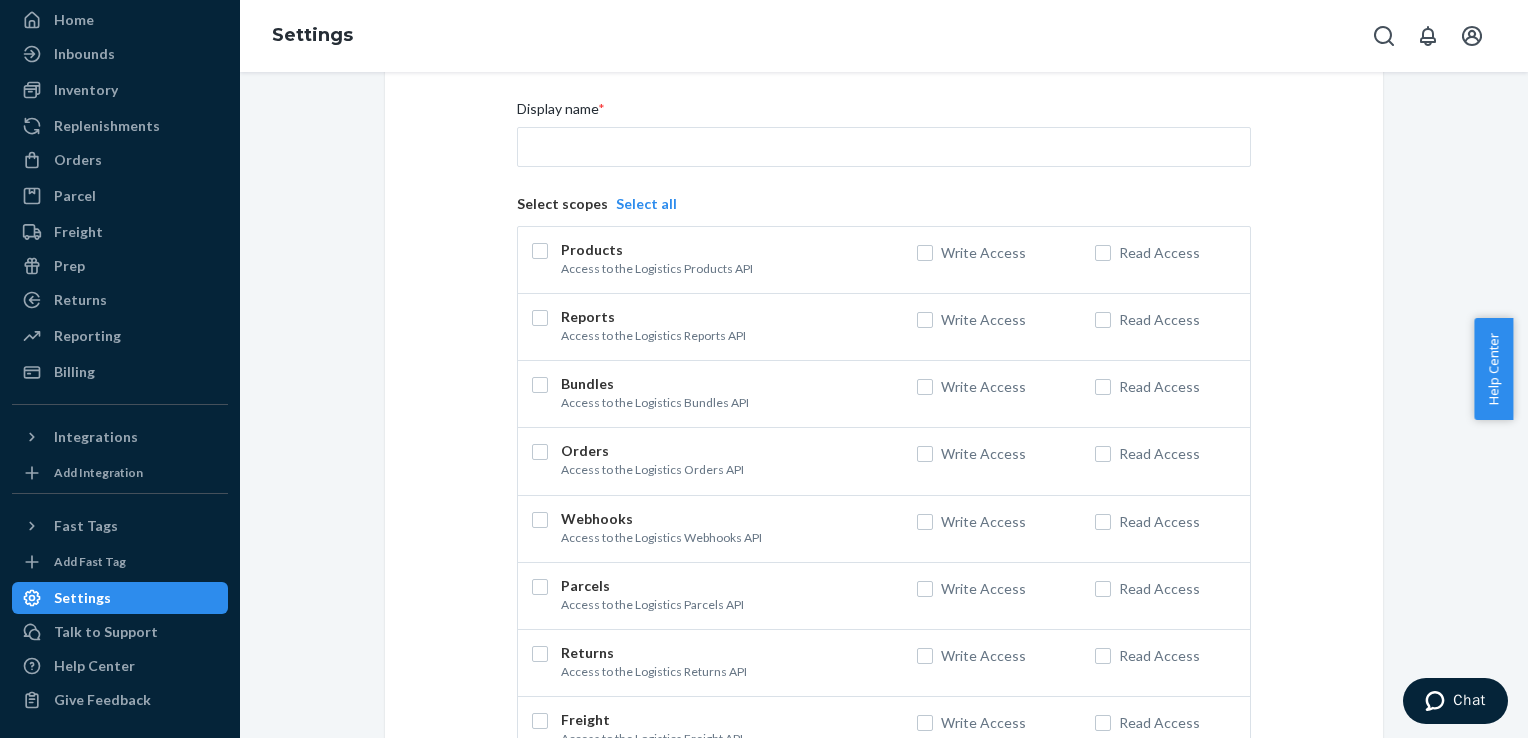 click on "Products" at bounding box center [592, 249] 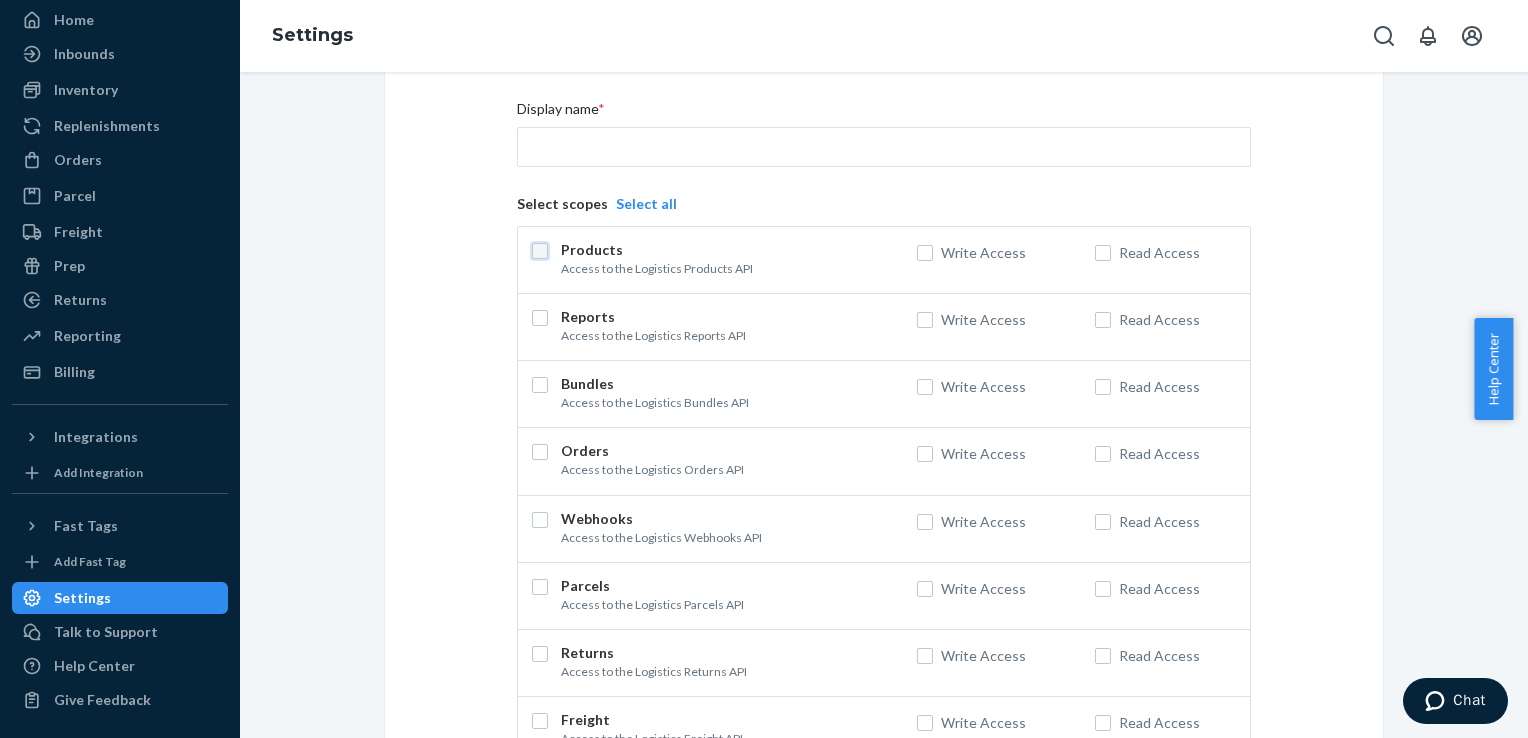 click at bounding box center (540, 251) 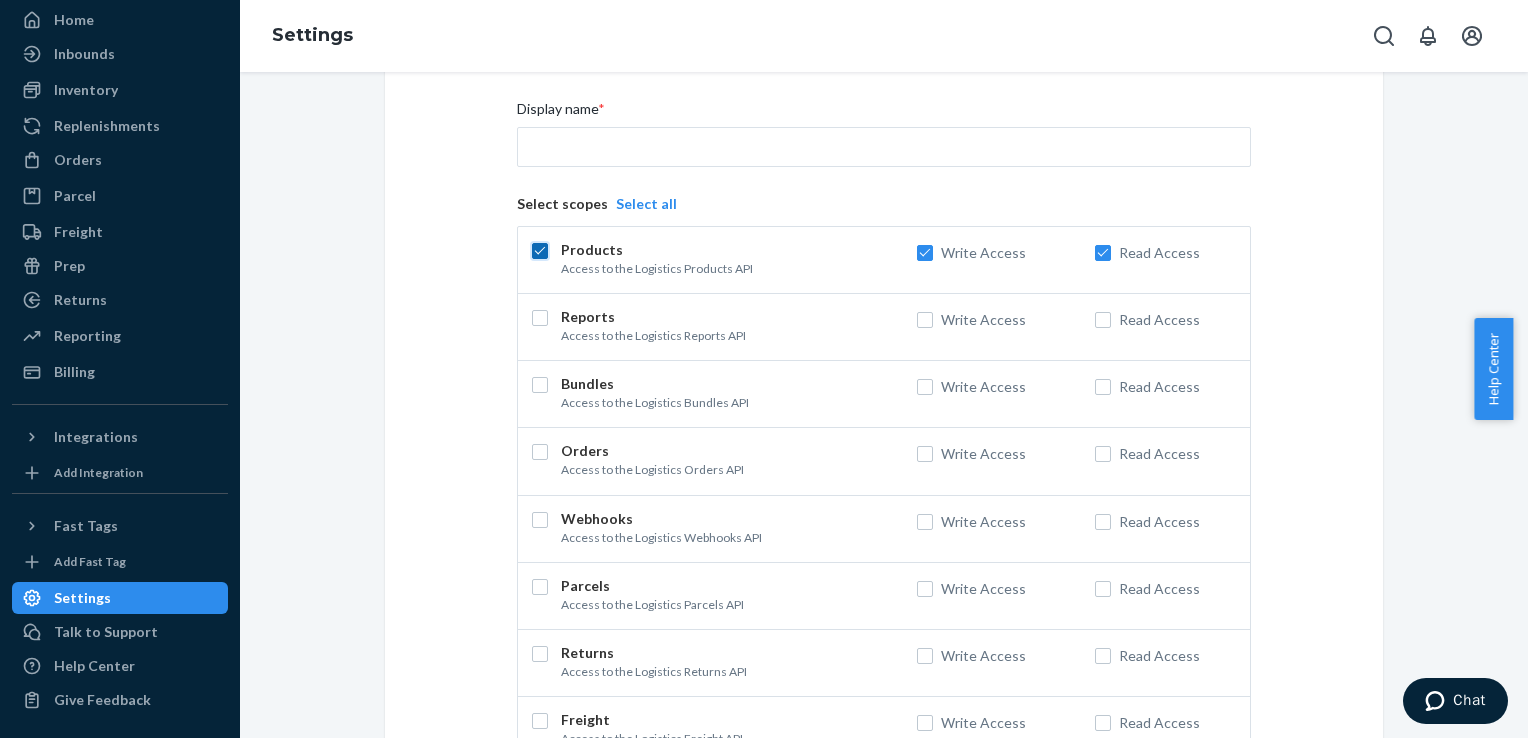 checkbox on "true" 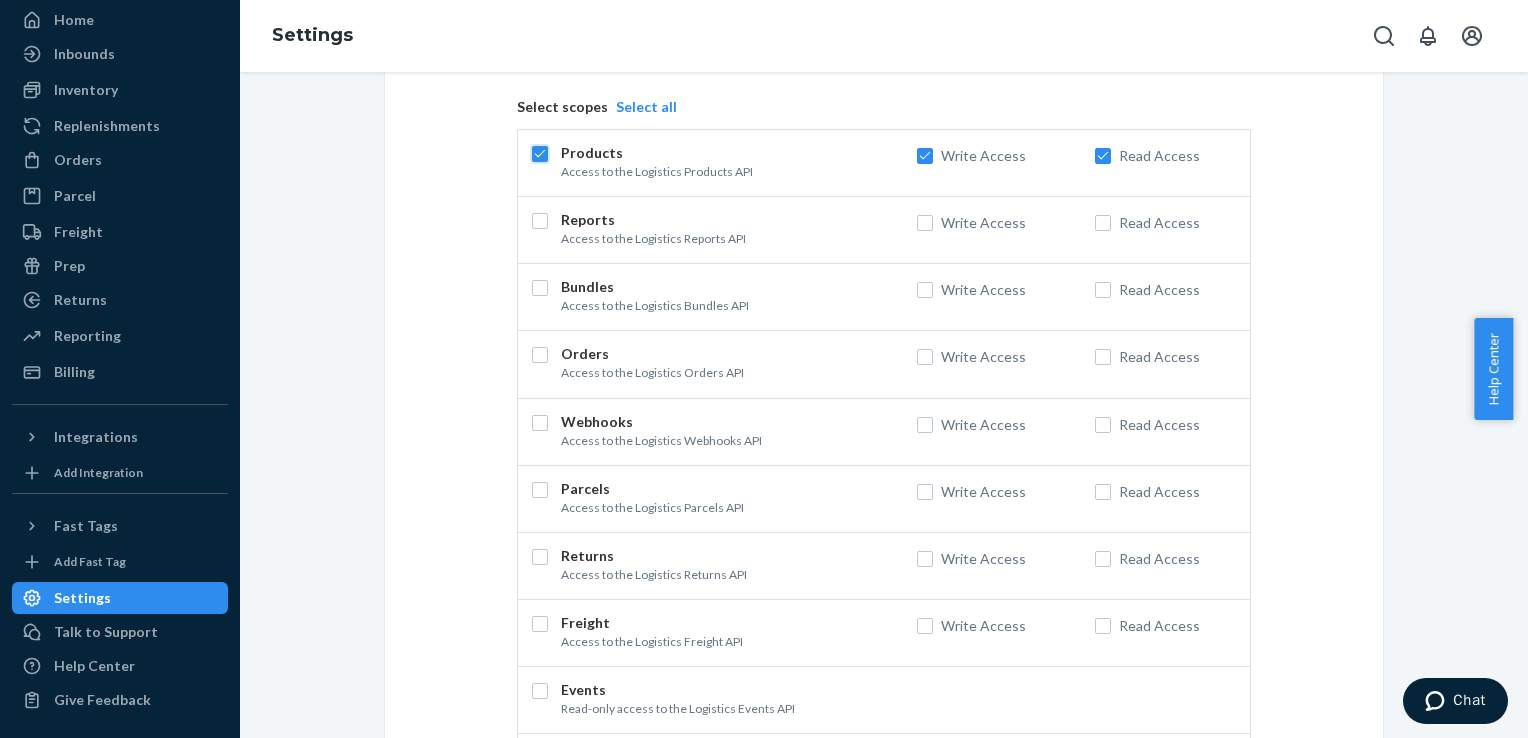 scroll, scrollTop: 0, scrollLeft: 0, axis: both 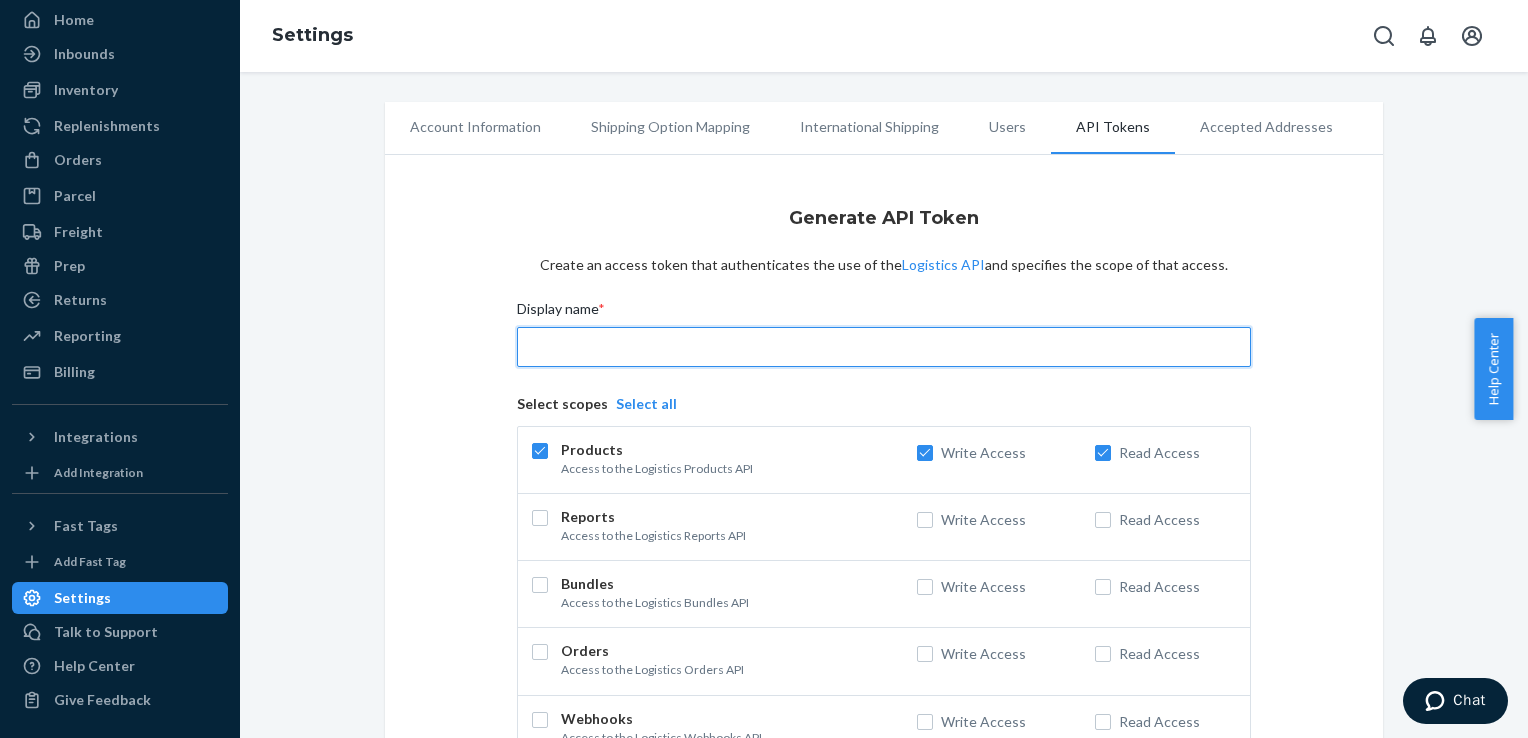 click on "Display name  *" at bounding box center [884, 347] 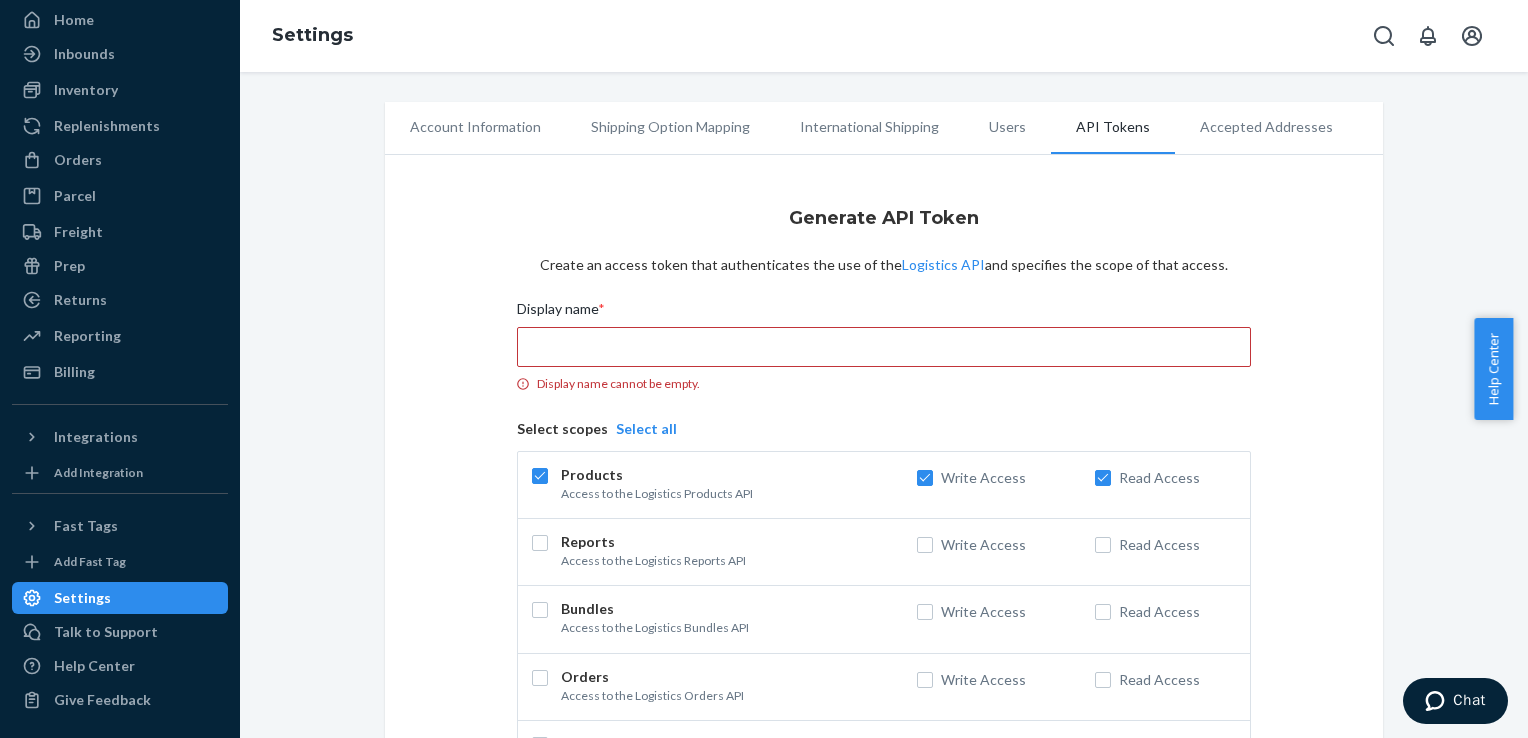 click on "Generate API Token
Create an access token that authenticates the use of the  Logistics API  and specifies the scope of that access. Display name  *   Display name cannot be empty. Select scopes Select all Products Access to the Logistics Products API Write Access Read Access Reports Access to the Logistics Reports API Write Access Read Access Bundles Access to the Logistics Bundles API Write Access Read Access Orders Access to the Logistics Orders API Write Access Read Access Webhooks Access to the Logistics Webhooks API Write Access Read Access Parcels Access to the Logistics Parcels API Write Access Read Access Returns Access to the Logistics Returns API Write Access Read Access Freight Access to the Logistics Freight API Write Access Read Access Events Read-only access to the Logistics Events API Inbounds Access to the Logistics Inbounds API Write Access Read Access Outbounds Access to the Logistics Outbounds API Write Access Read Access" at bounding box center [884, 710] 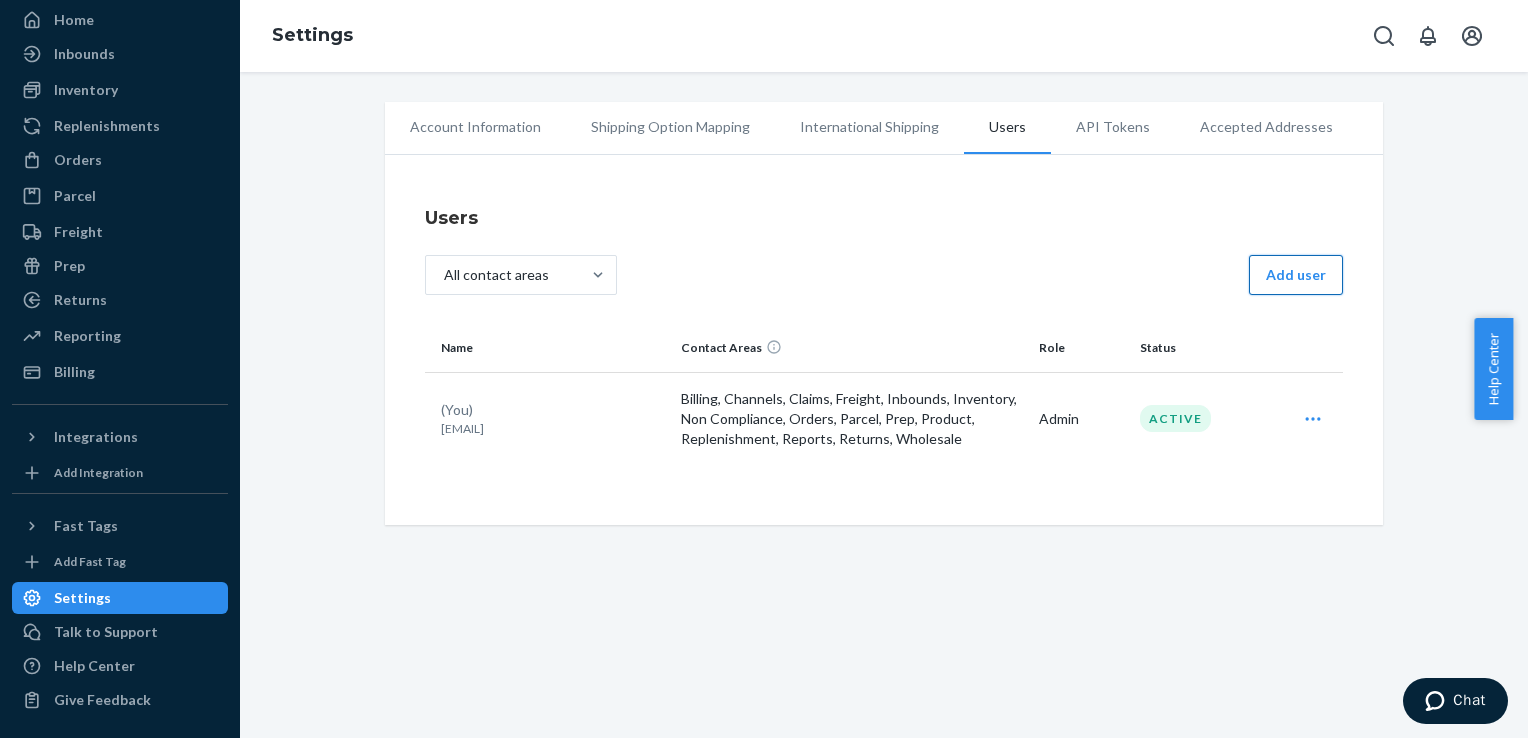 click on "Add user" at bounding box center [1296, 275] 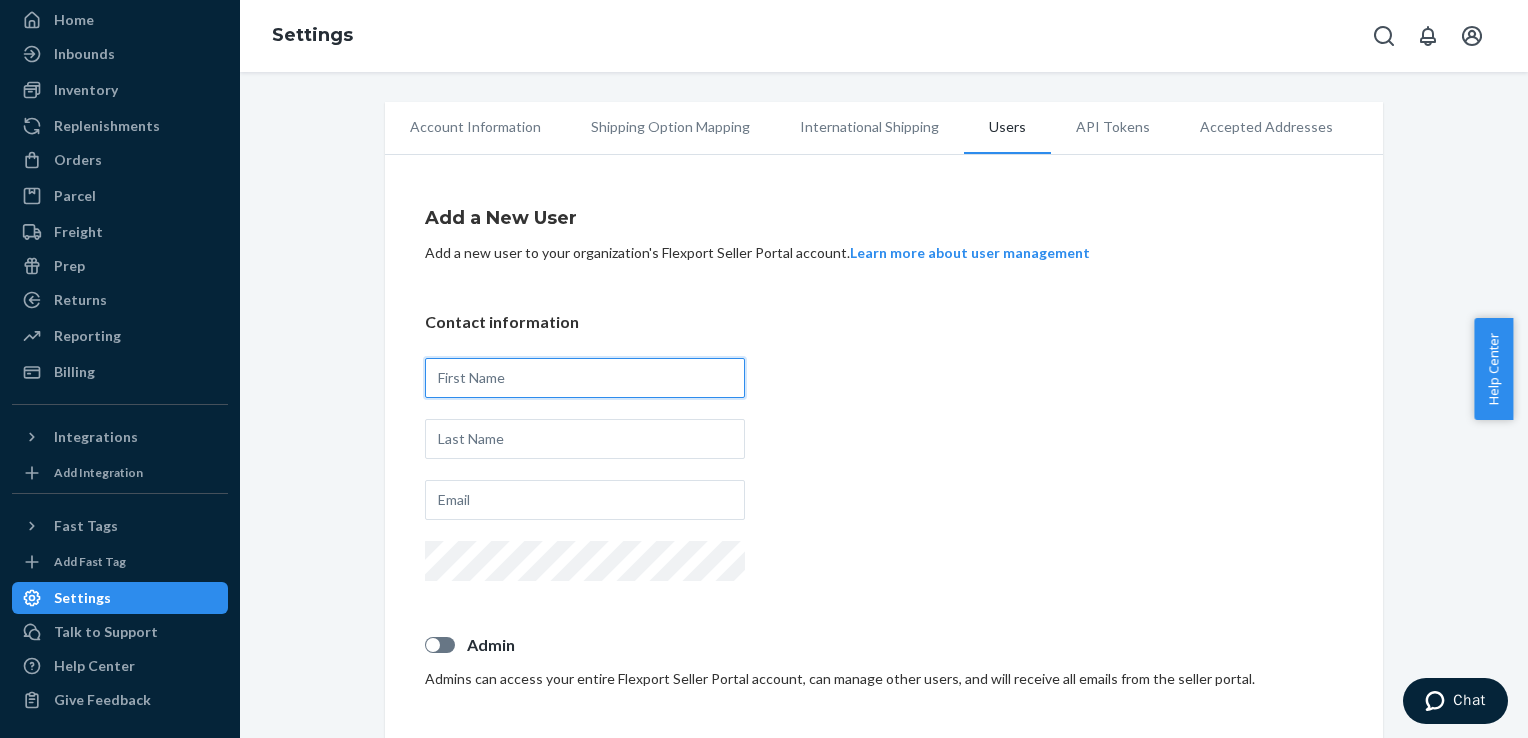 click at bounding box center (585, 378) 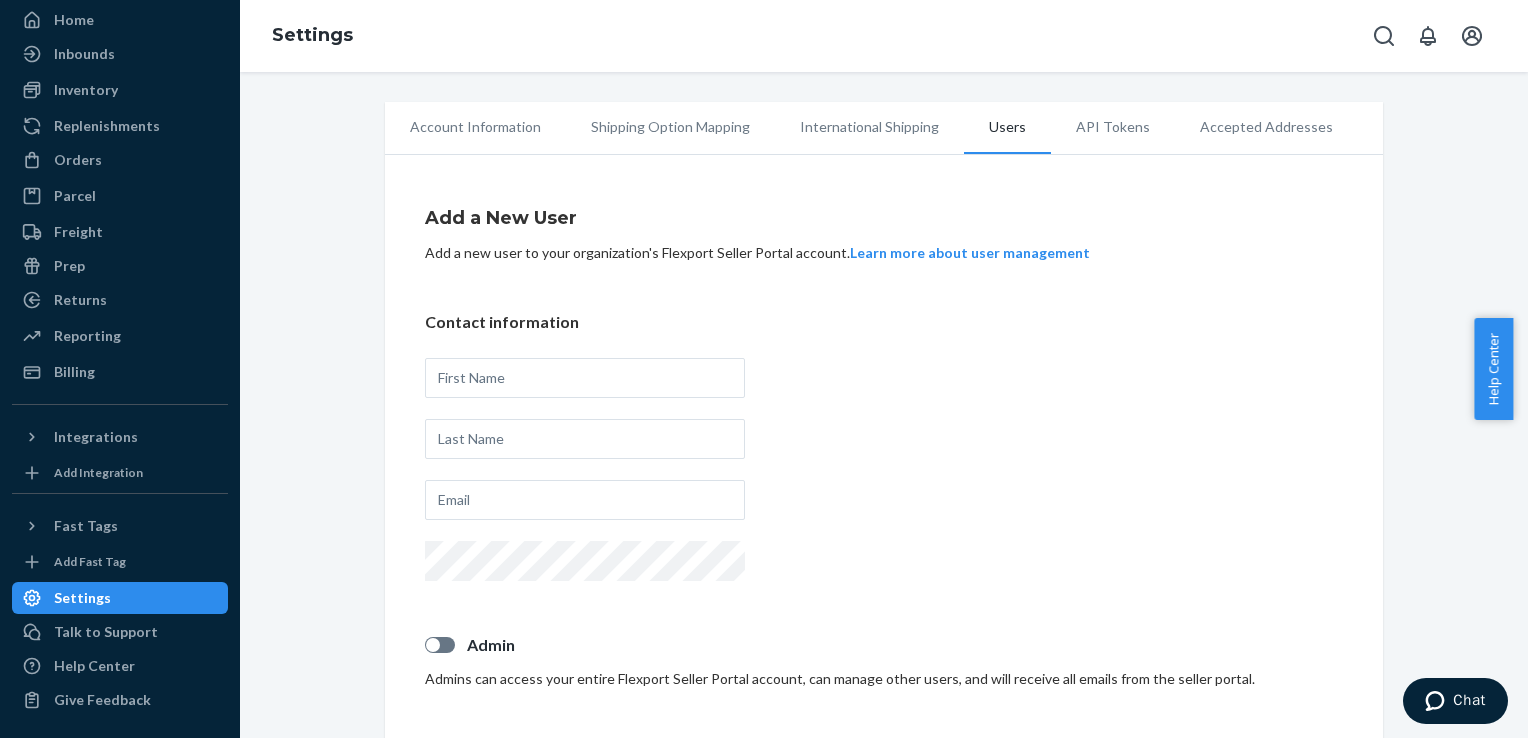 click on "Add a New User Add a new user to your organization's Flexport Seller Portal account.  Learn more about user management Contact information Admin Admins can access your entire Flexport Seller Portal account, can manage other users, and will receive all emails from the seller portal. Contact area If there is a problem with one of these services, a Flexport representative will reach out to this user to resolve the issue. Freight Inbounds Inventory Non Compliance Orders Parcel Prep Product Replenishment Reports Returns Wholesale Cancel Save" at bounding box center [884, 806] 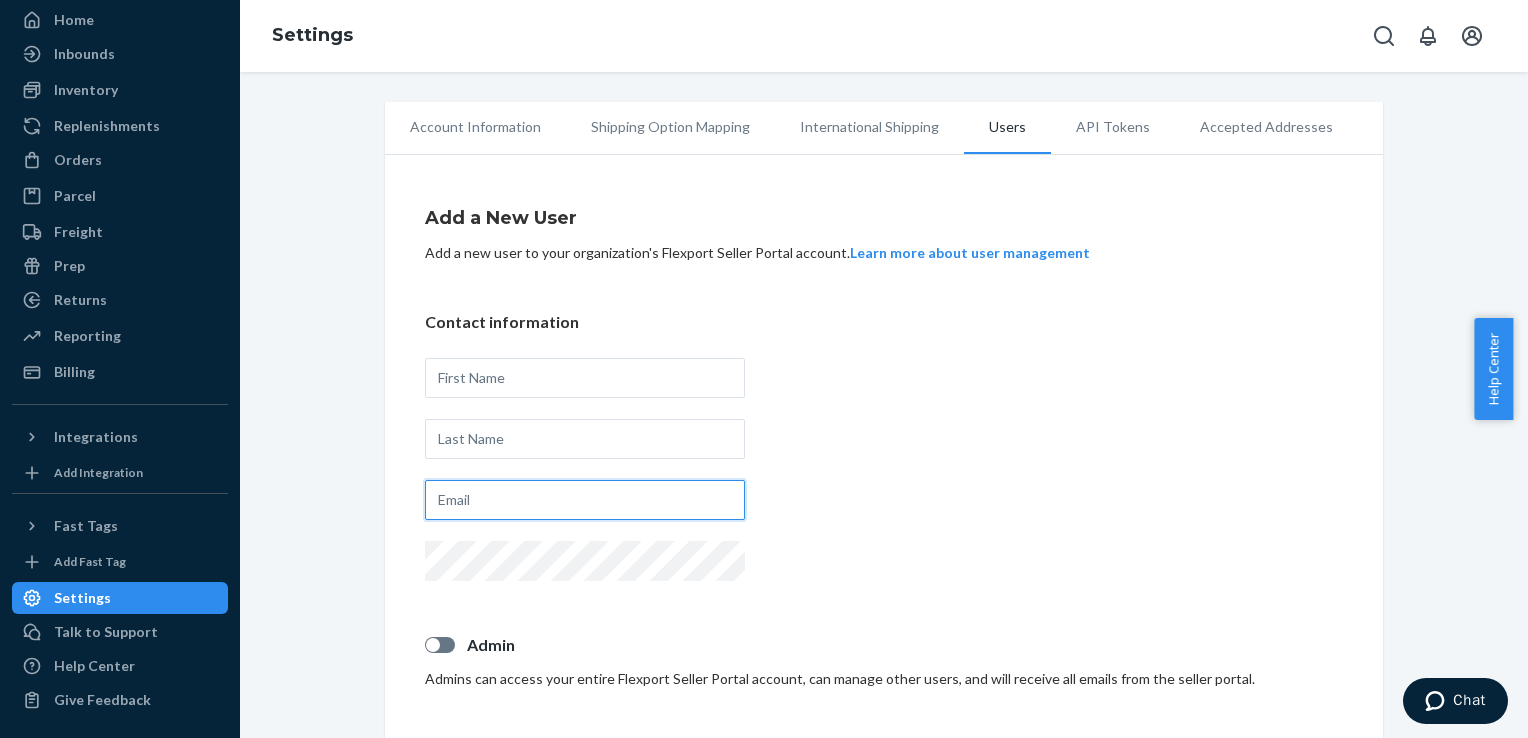 click at bounding box center [585, 500] 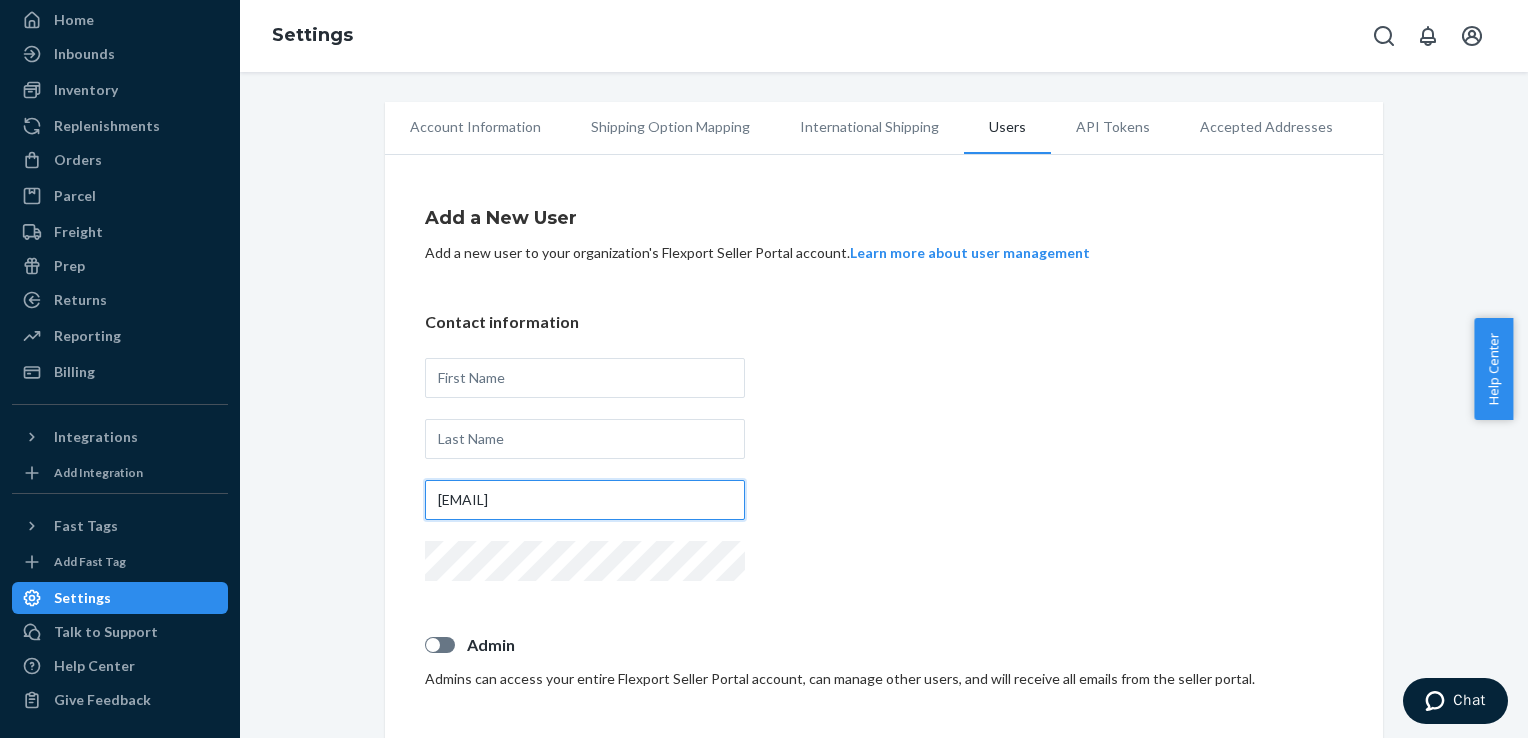 type on "infinity.softproitsolutions@gmail.com" 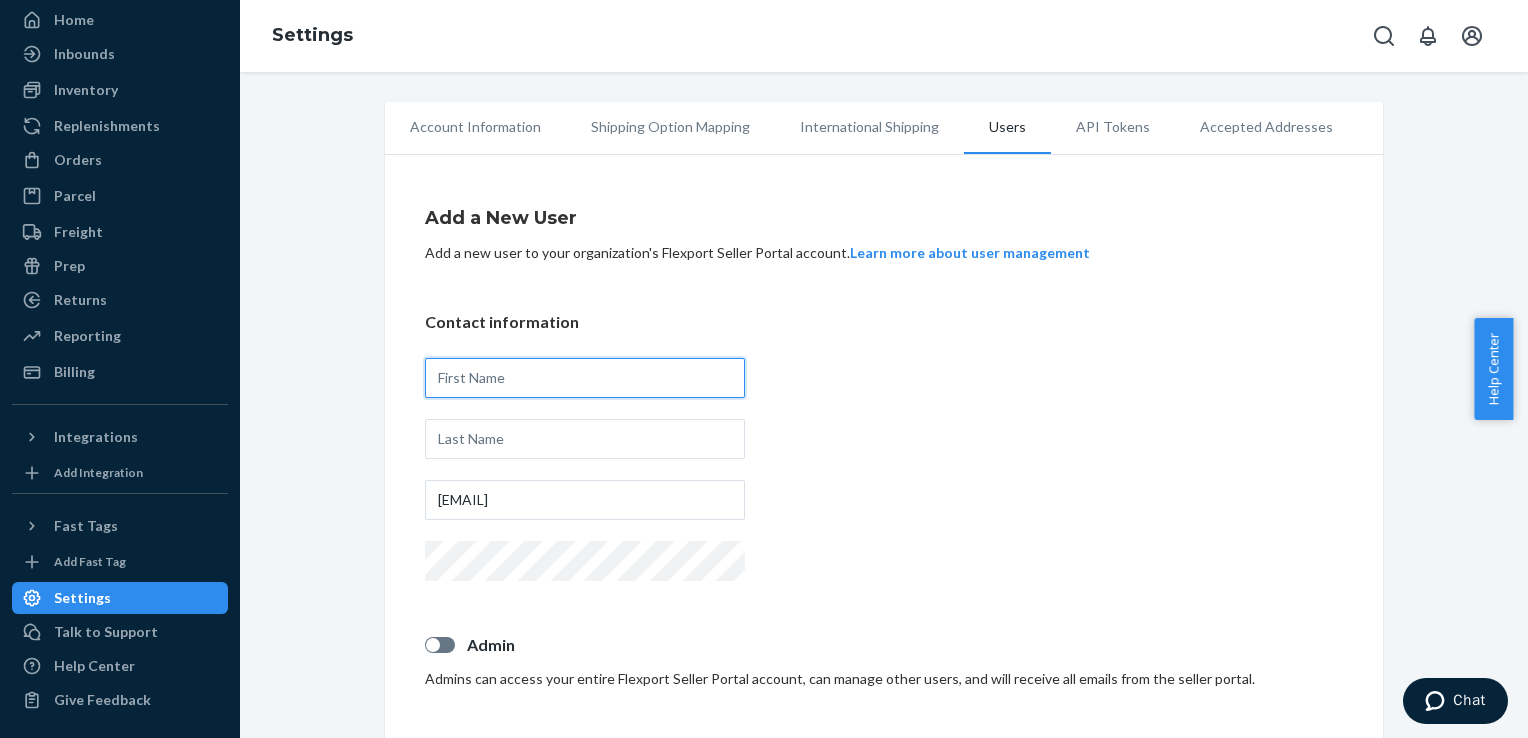 click at bounding box center (585, 378) 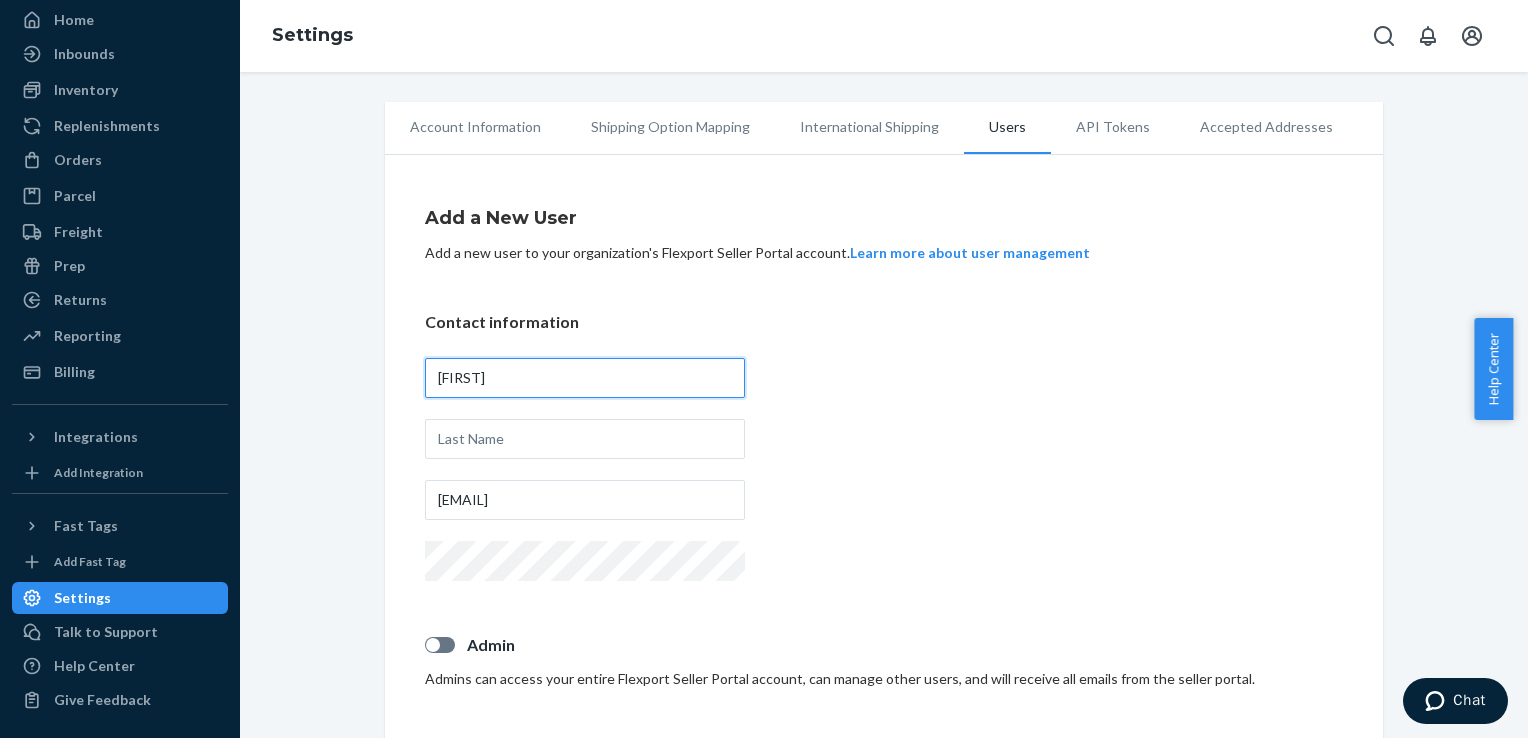 type on "Shreshta" 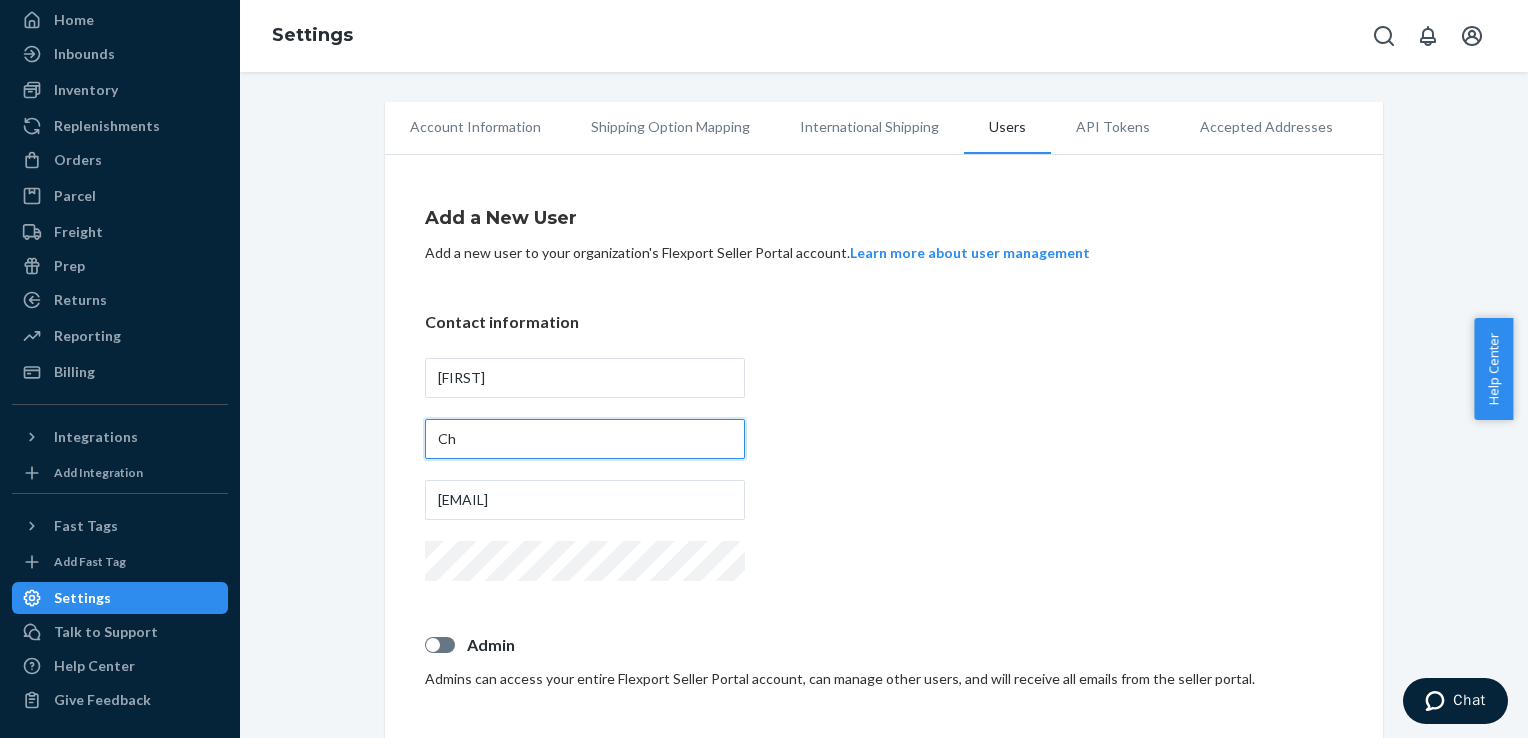 type on "Chowdhury" 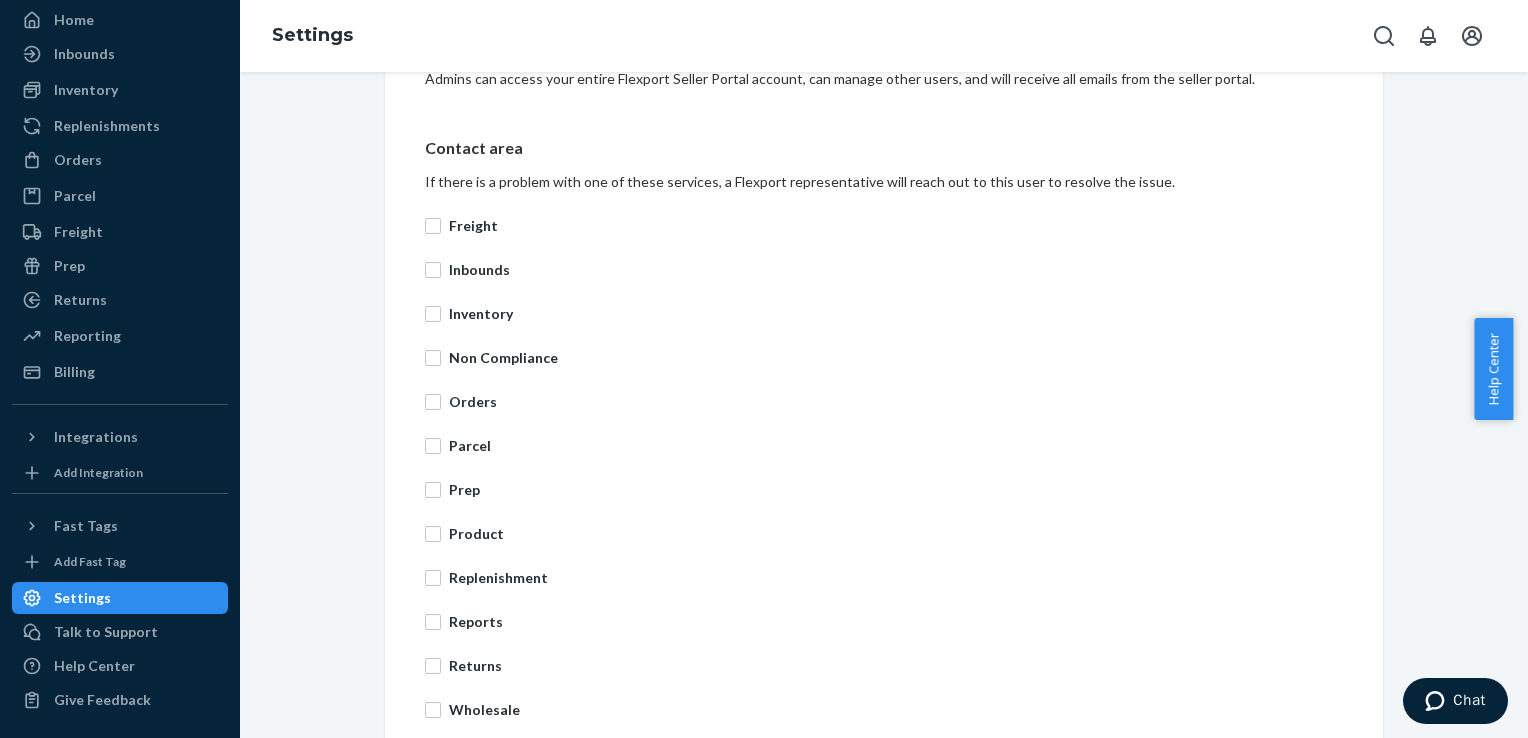 scroll, scrollTop: 400, scrollLeft: 0, axis: vertical 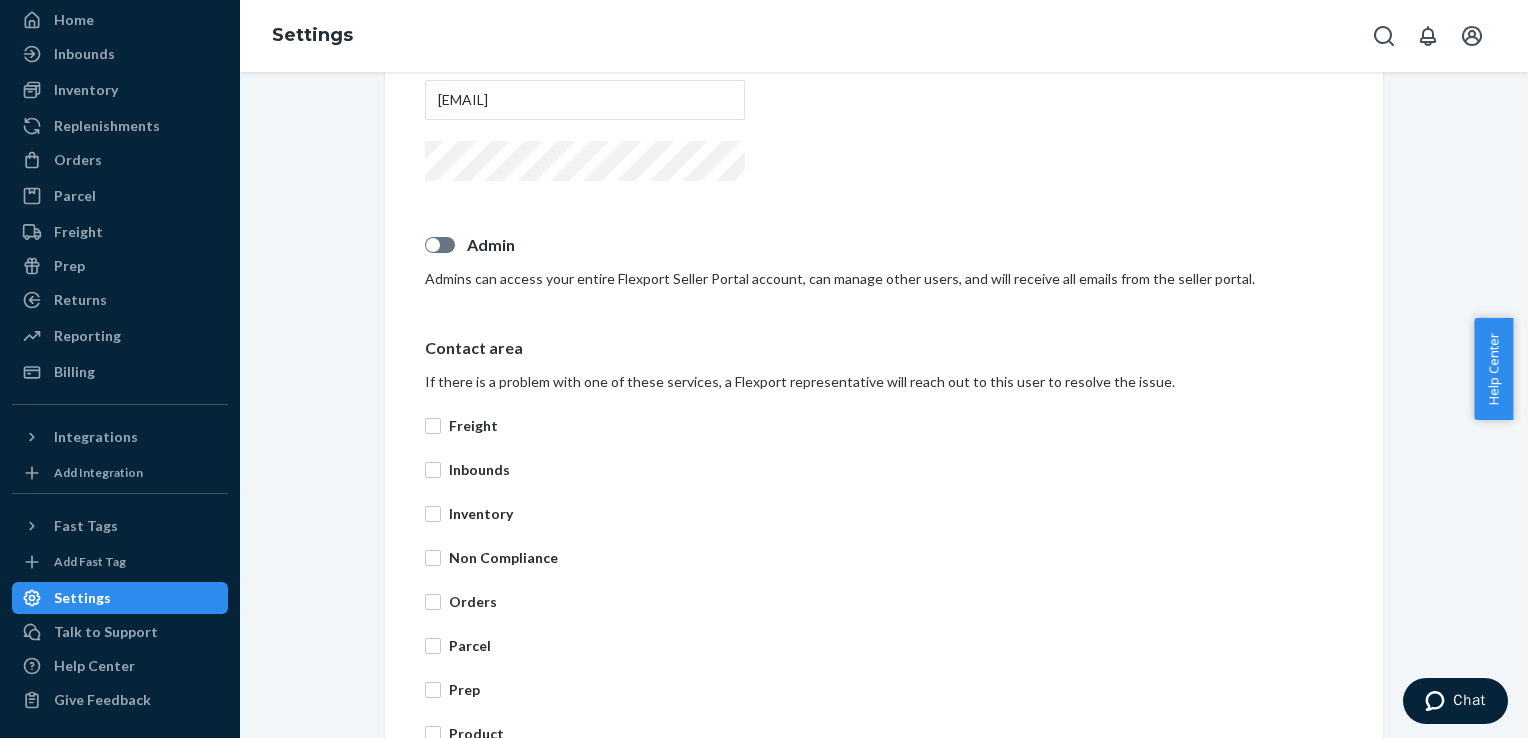 click at bounding box center (440, 245) 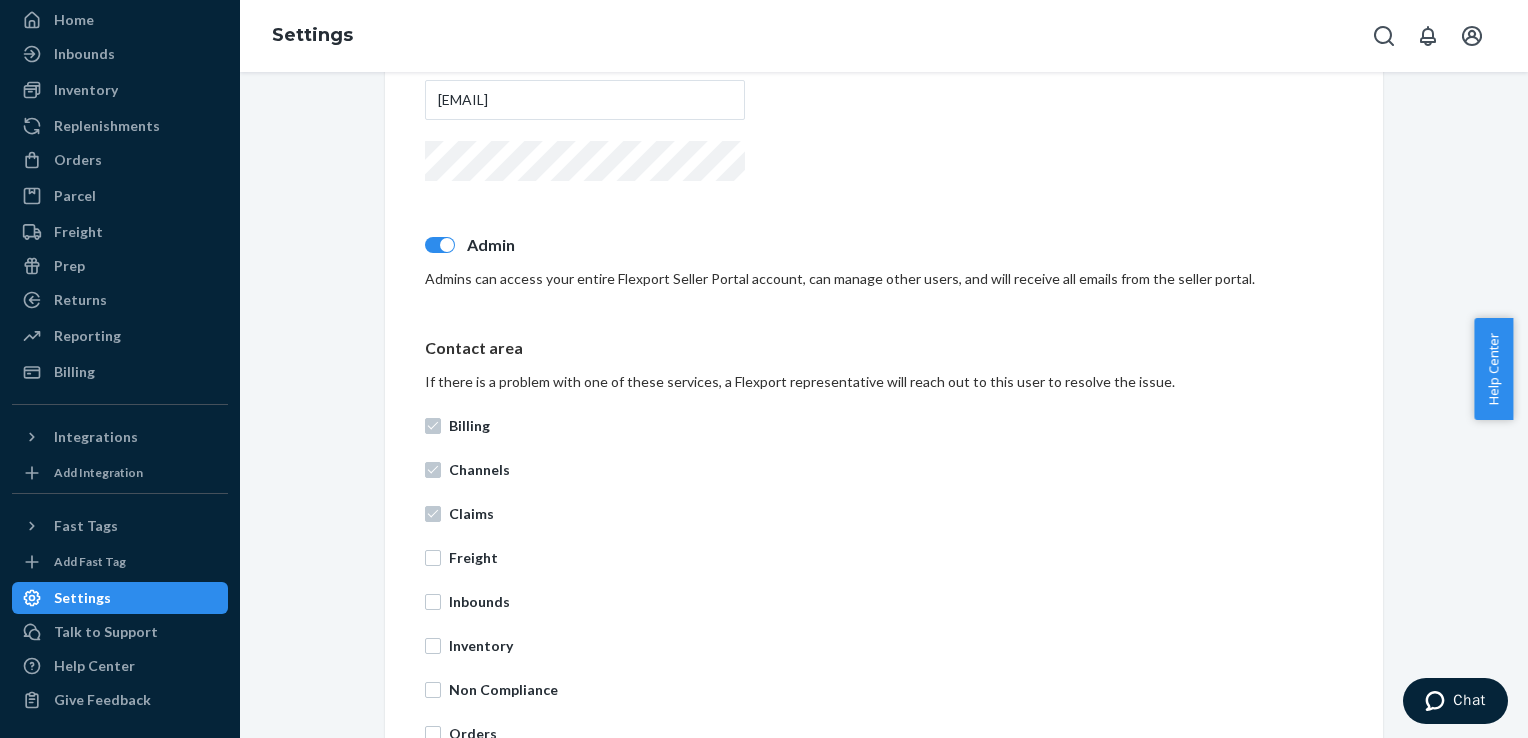 scroll, scrollTop: 840, scrollLeft: 0, axis: vertical 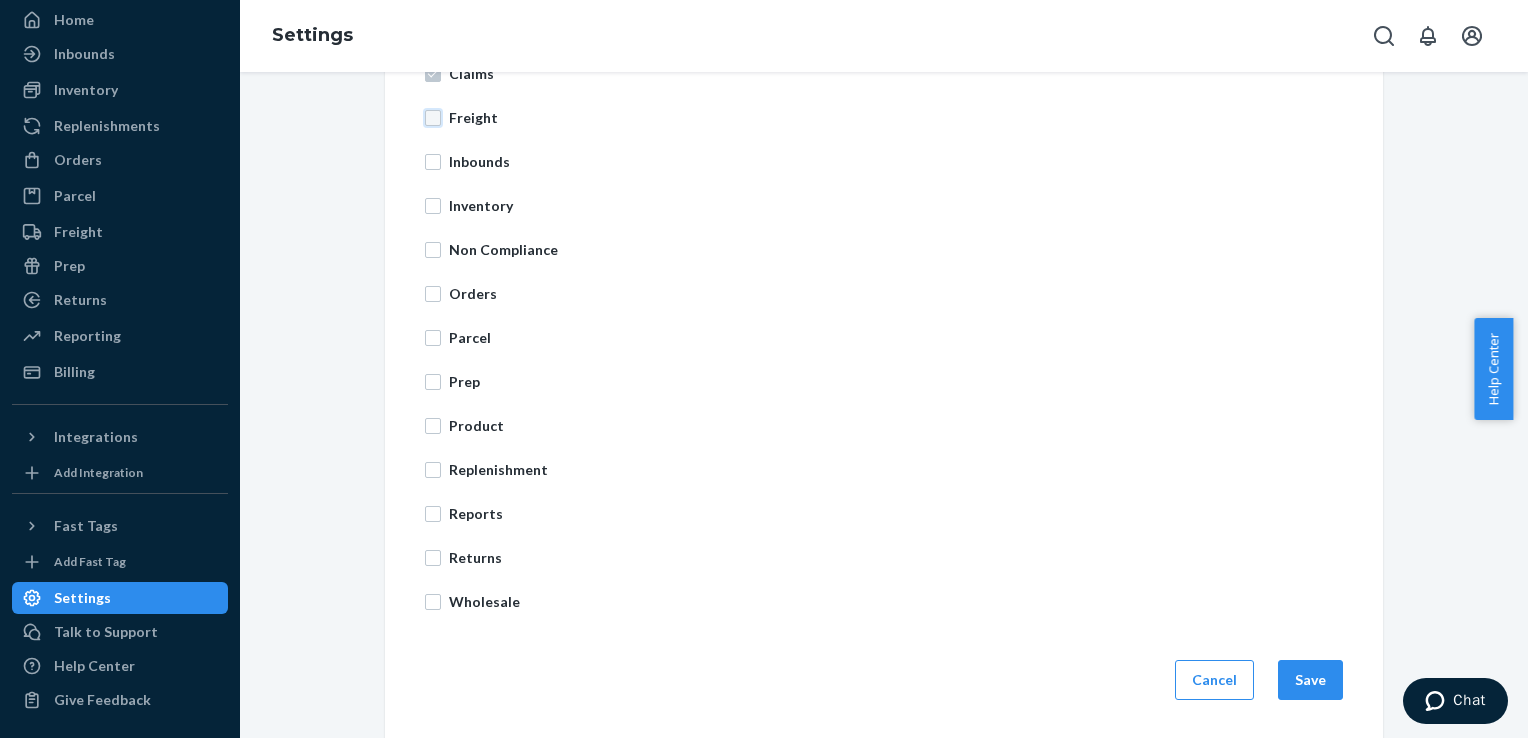 click on "Freight" at bounding box center [433, 118] 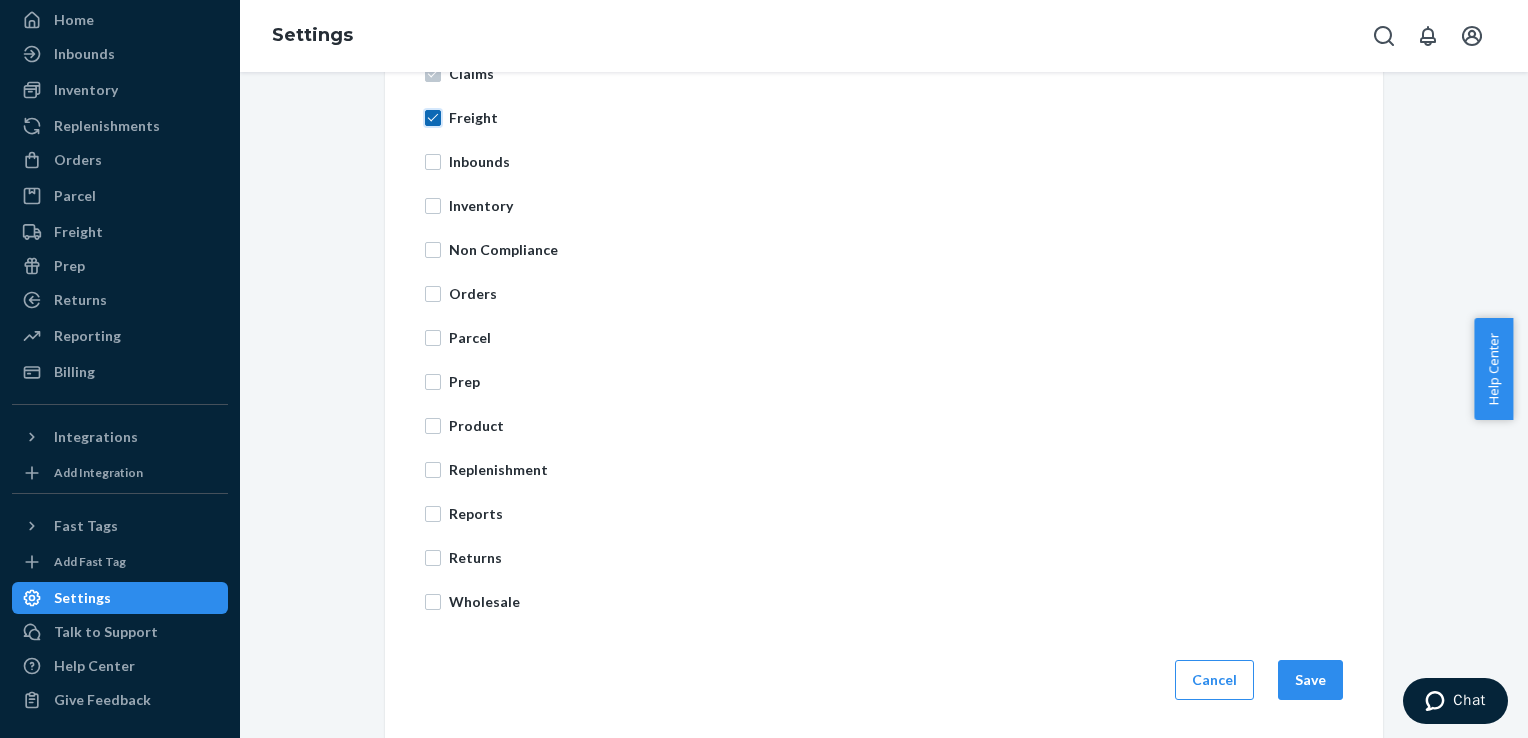 checkbox on "true" 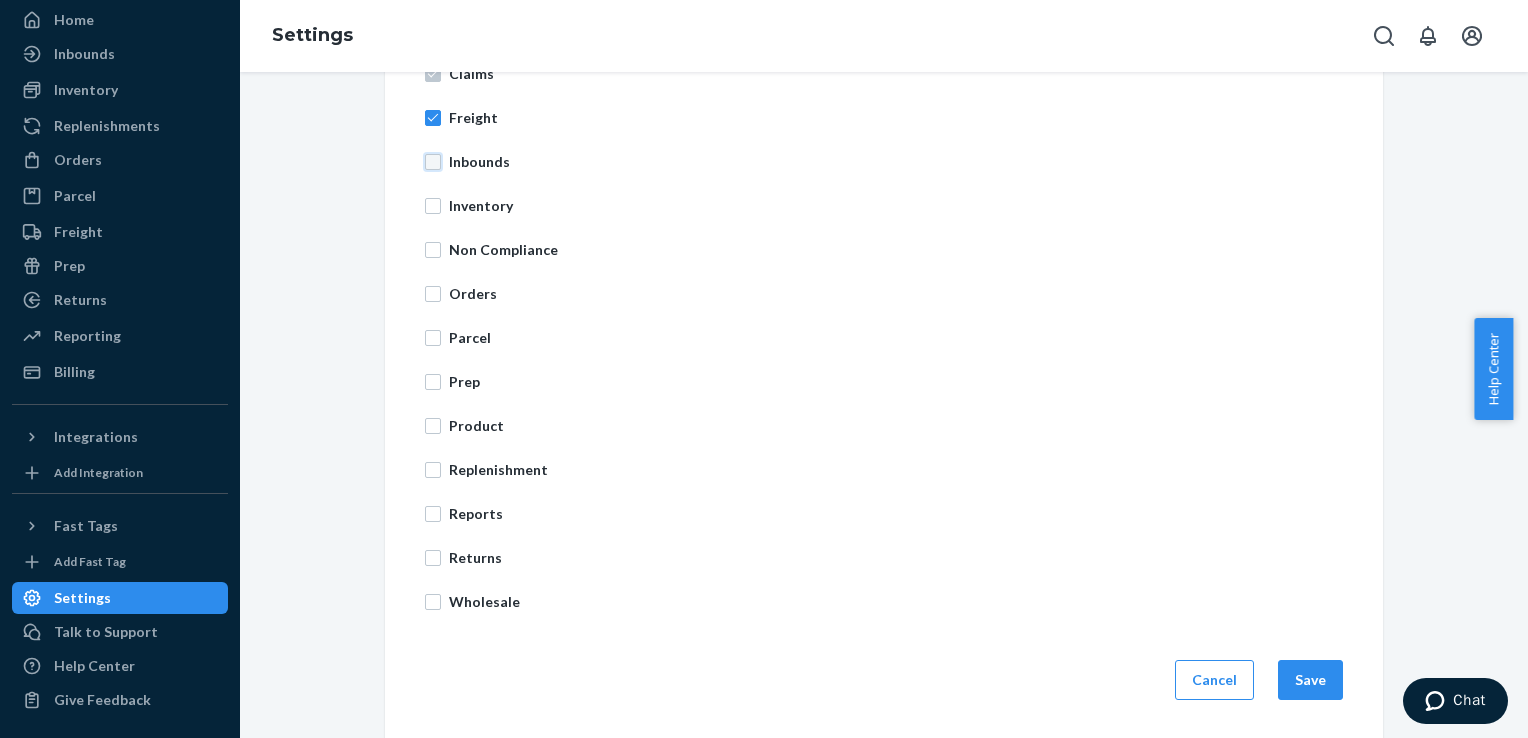 click on "Inbounds" at bounding box center (433, 162) 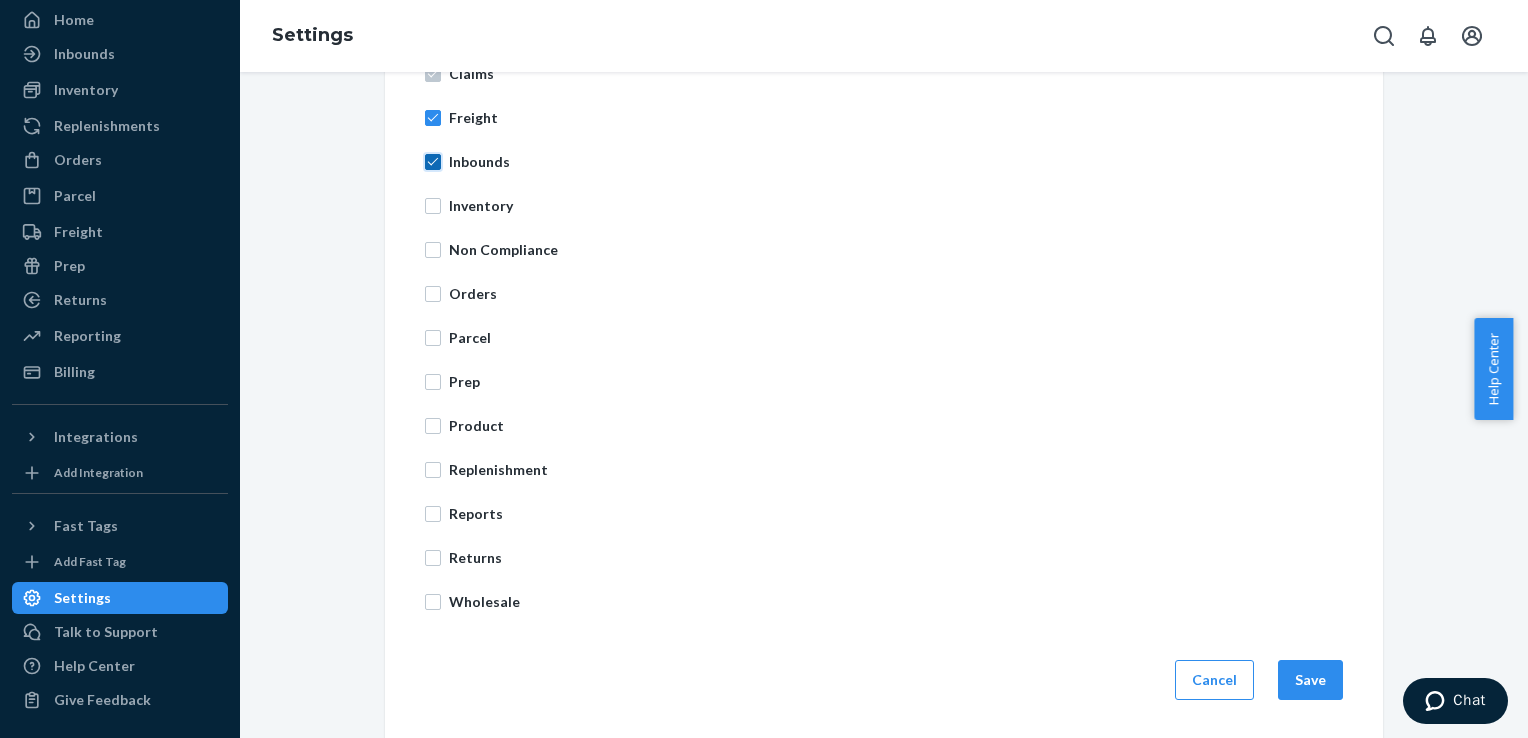 checkbox on "true" 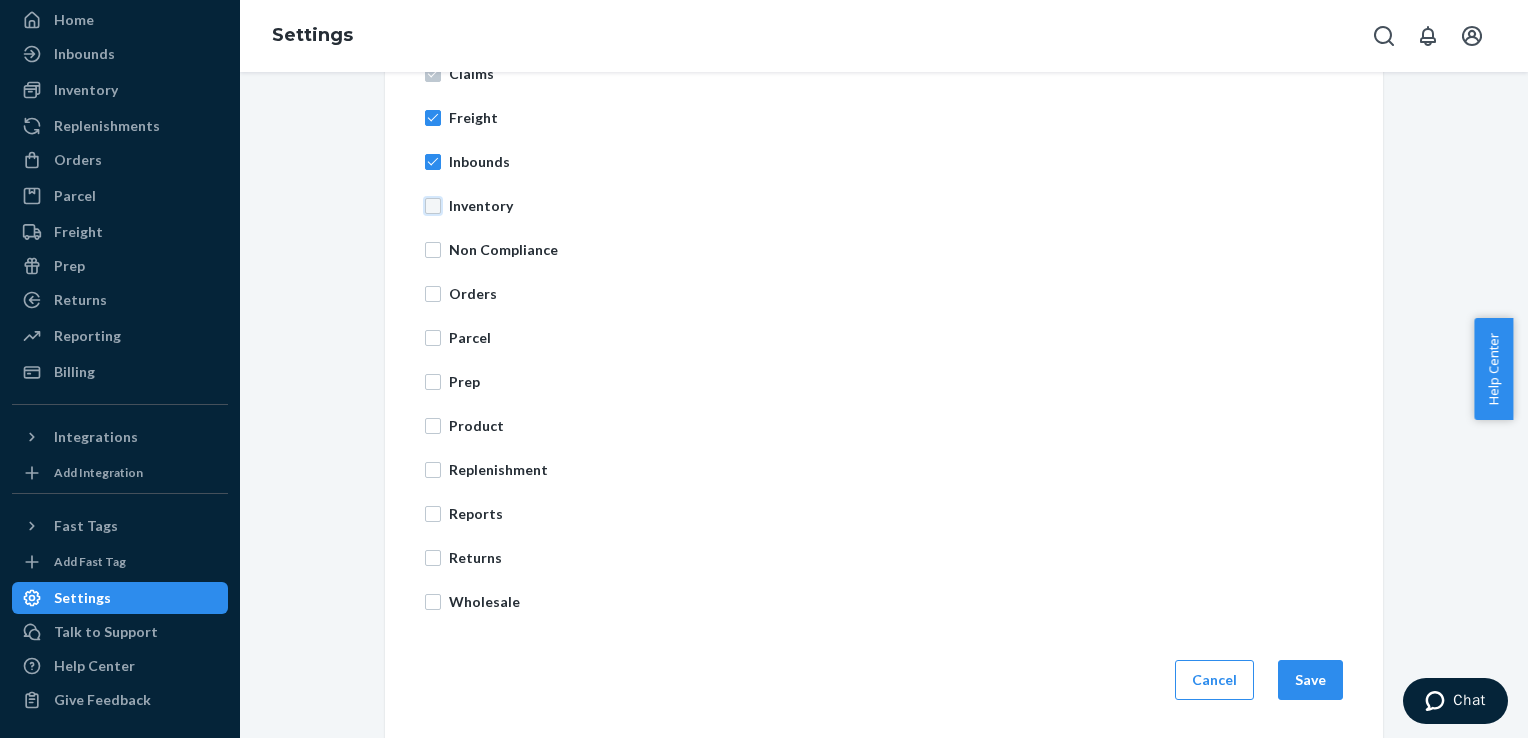 click on "Inventory" at bounding box center (433, 206) 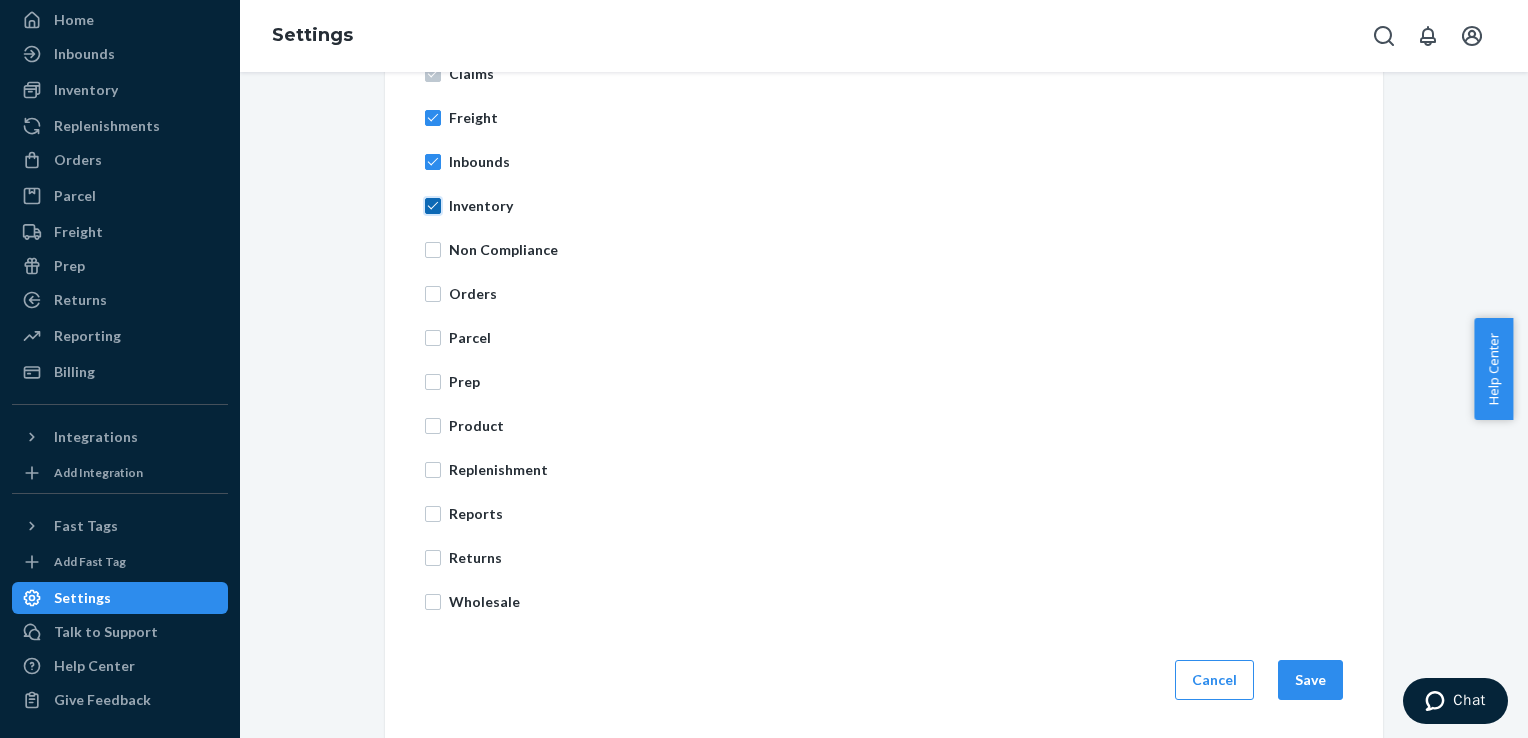 checkbox on "true" 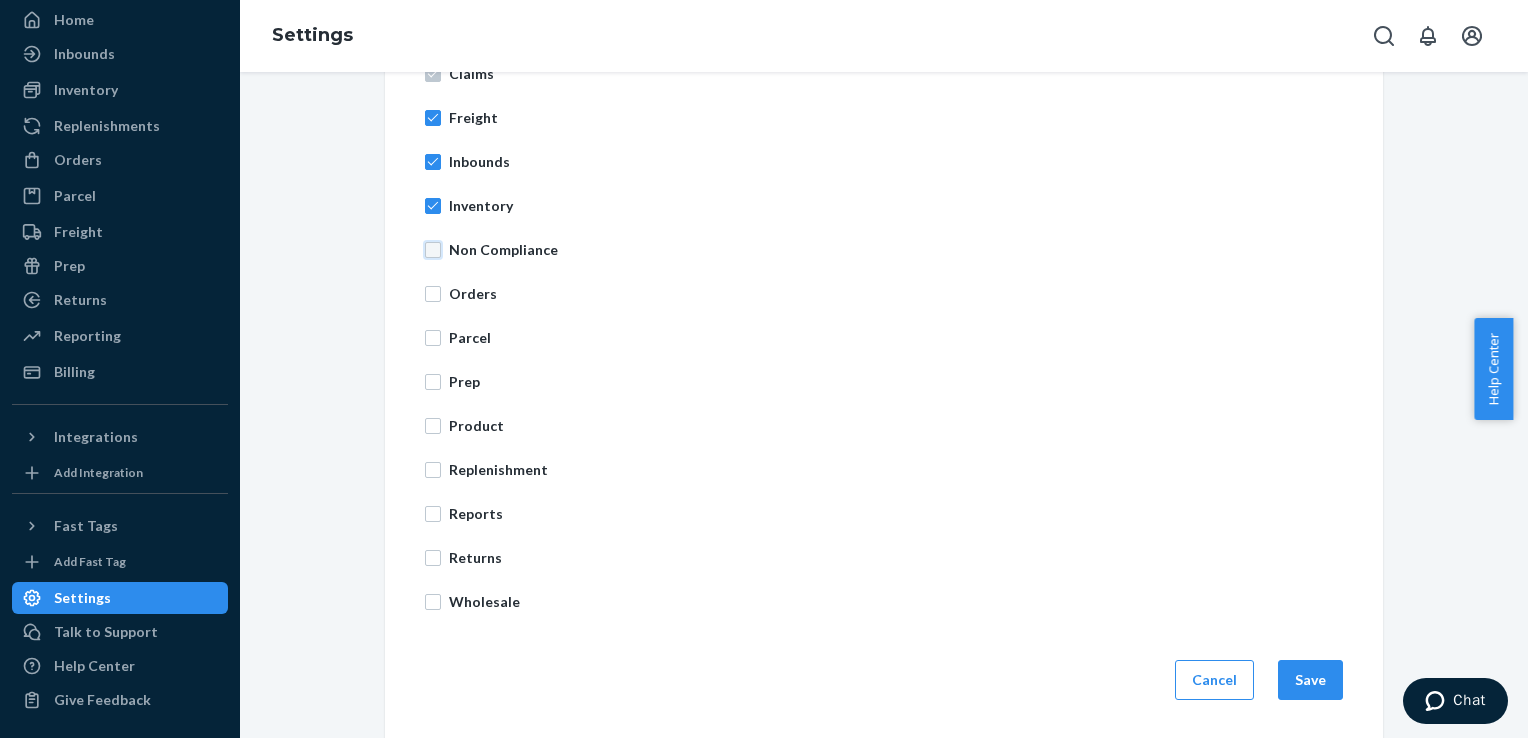 click on "Non Compliance" at bounding box center (433, 250) 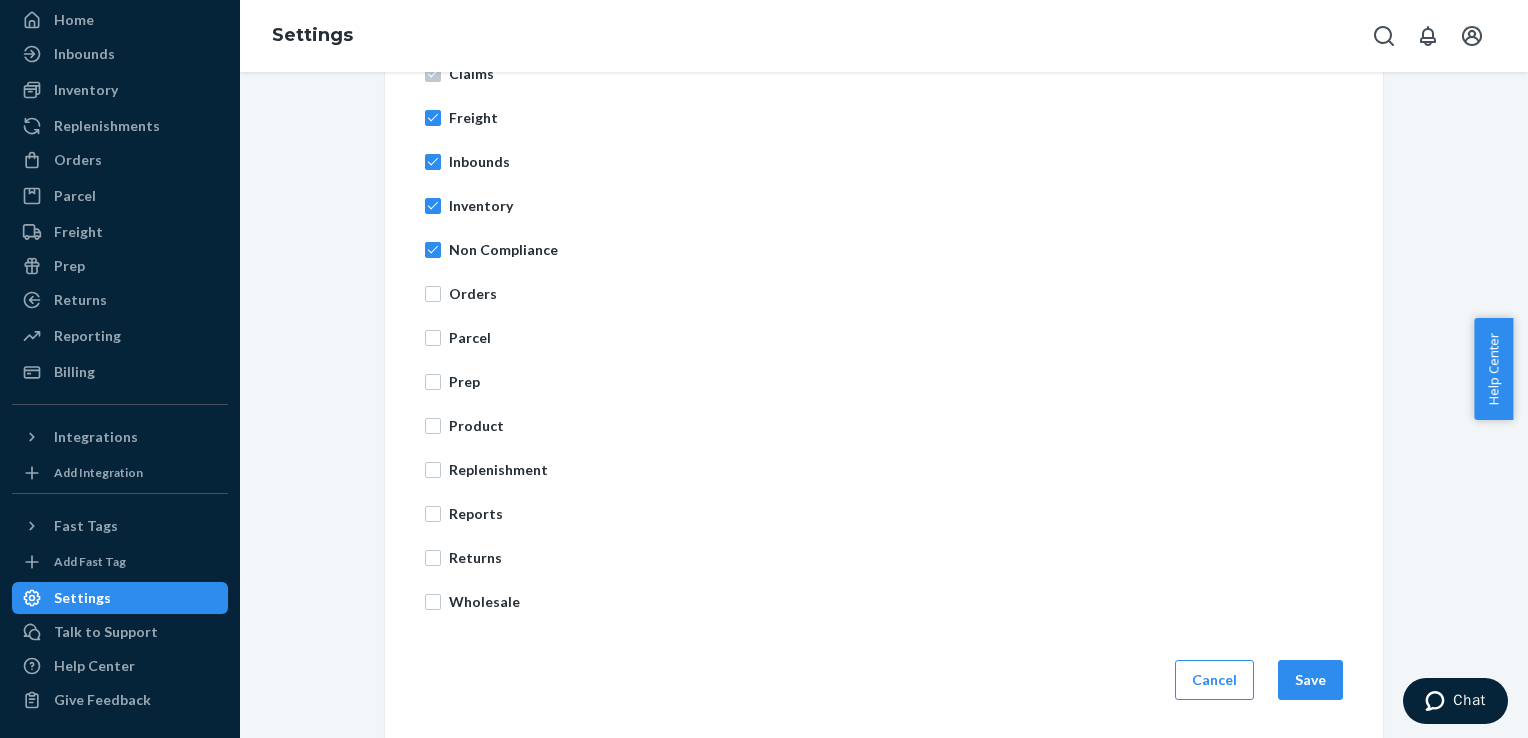 click on "Billing Channels Claims Freight Inbounds Inventory Non Compliance Orders Parcel Prep Product Replenishment Reports Returns Wholesale" at bounding box center [884, 294] 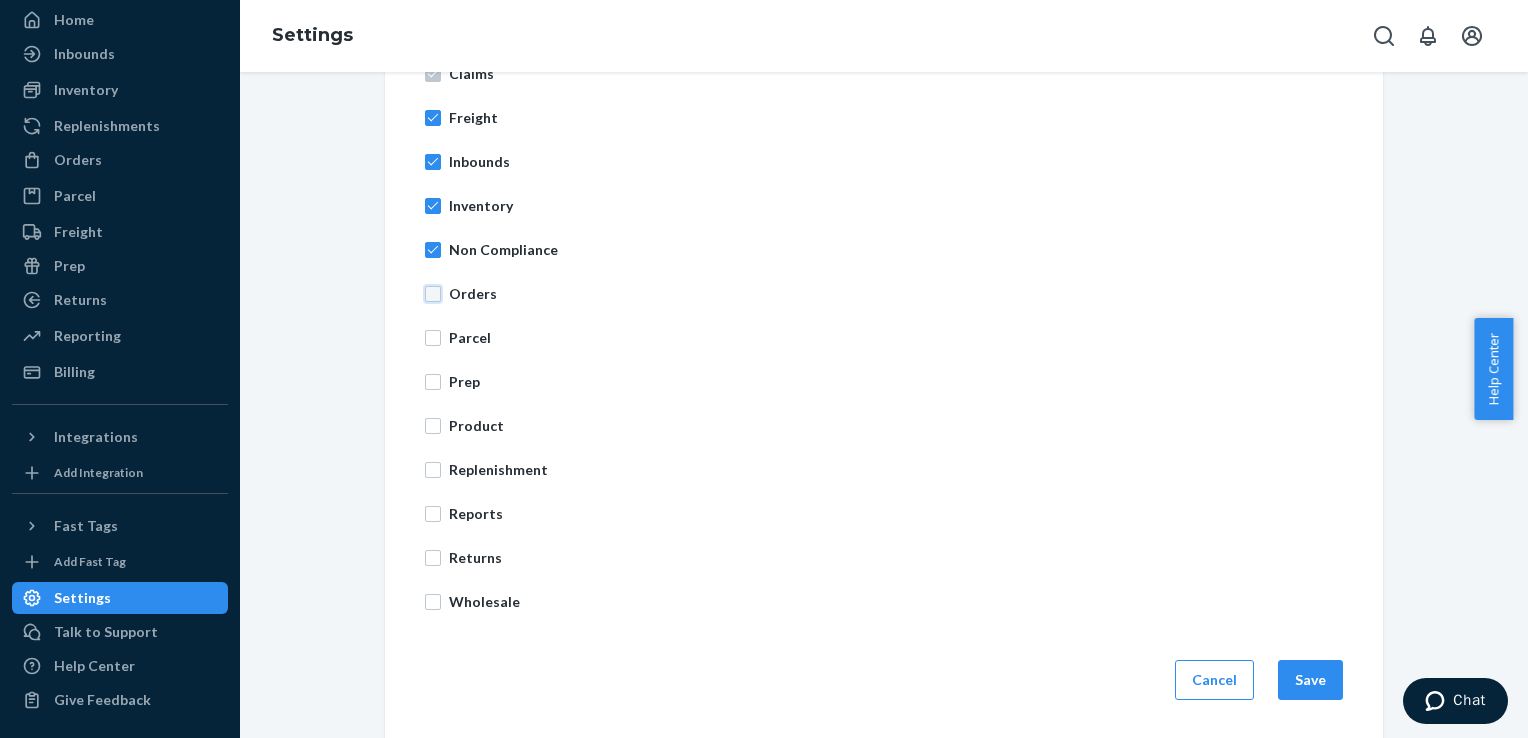 click on "Orders" at bounding box center [433, 294] 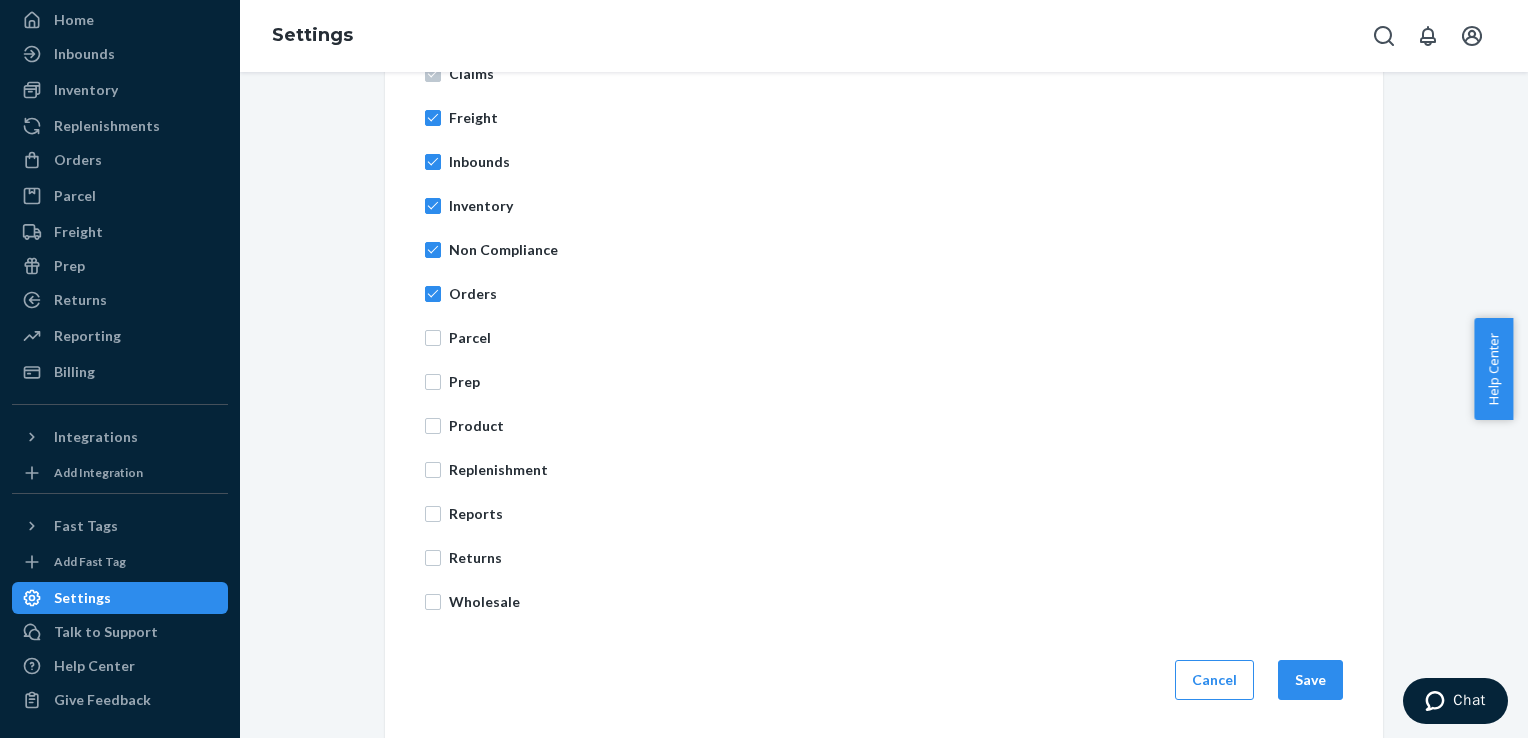 click on "Billing Channels Claims Freight Inbounds Inventory Non Compliance Orders Parcel Prep Product Replenishment Reports Returns Wholesale" at bounding box center (884, 294) 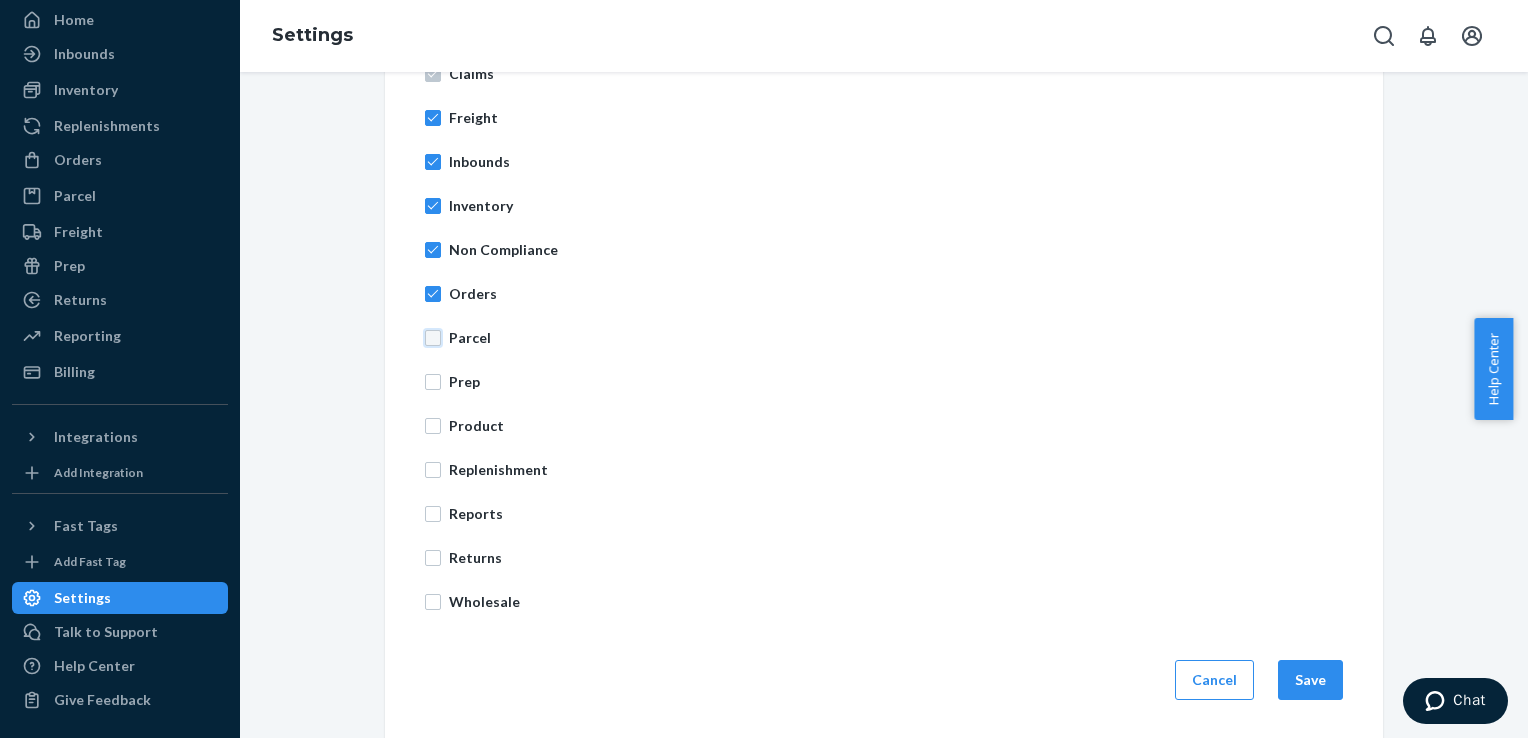click on "Parcel" at bounding box center (433, 338) 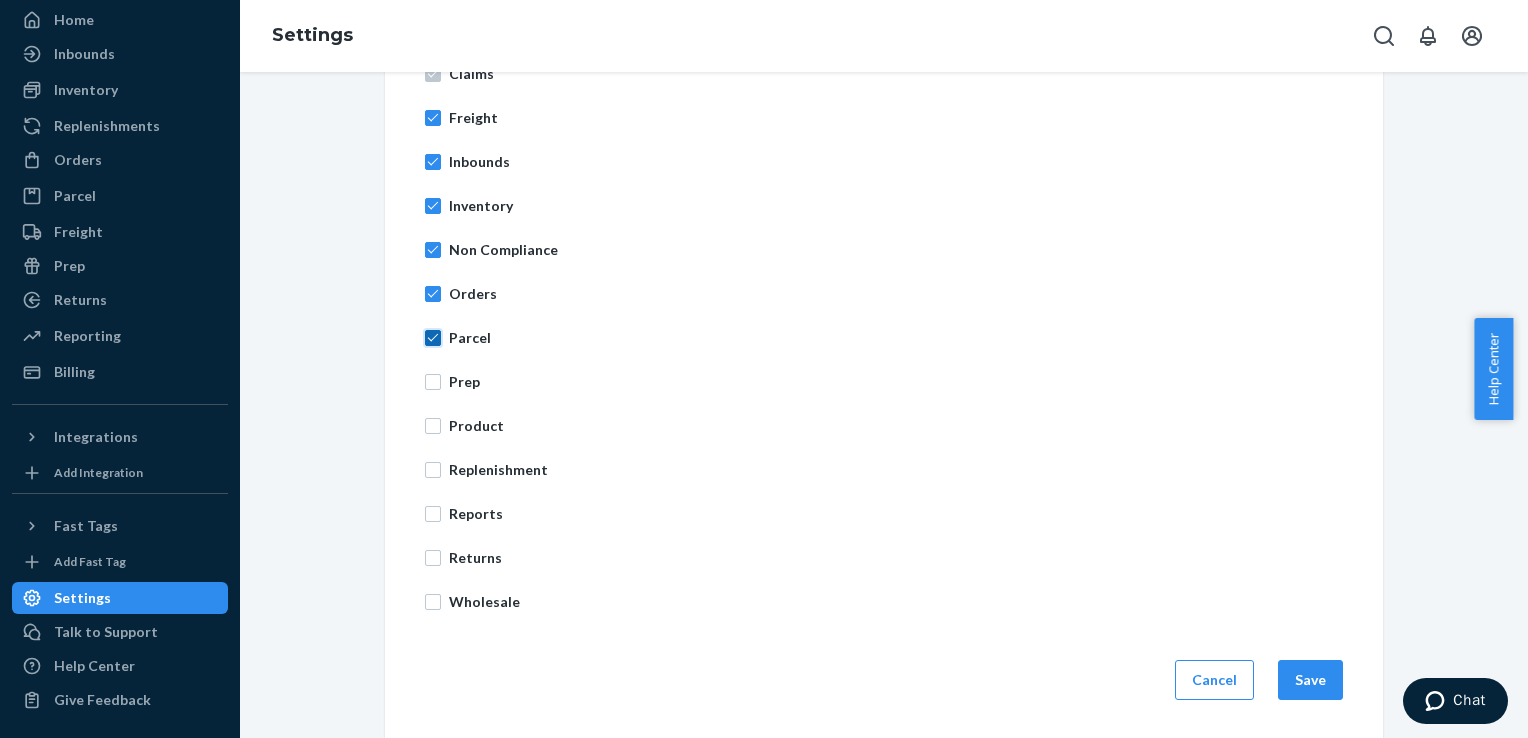 checkbox on "true" 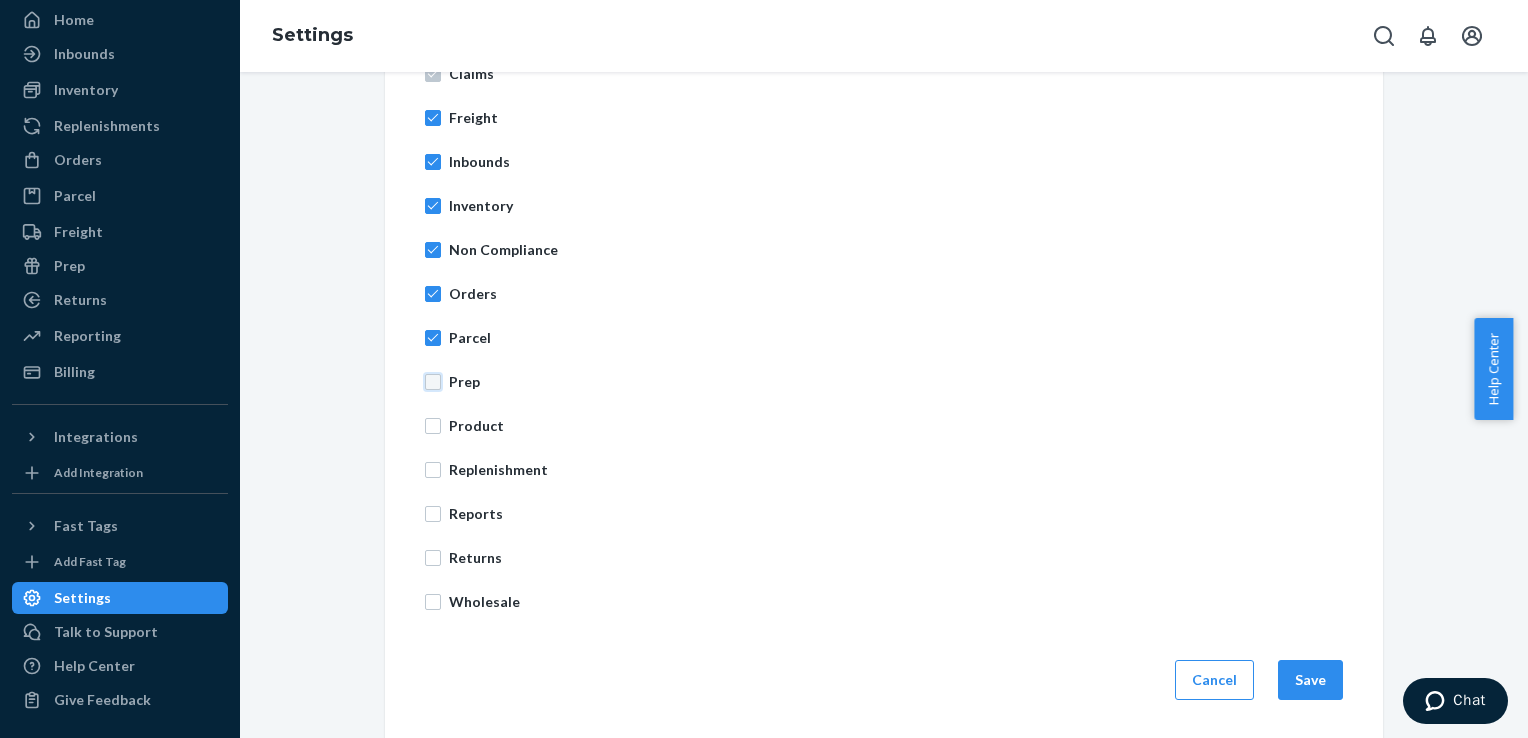 click on "Prep" at bounding box center (433, 382) 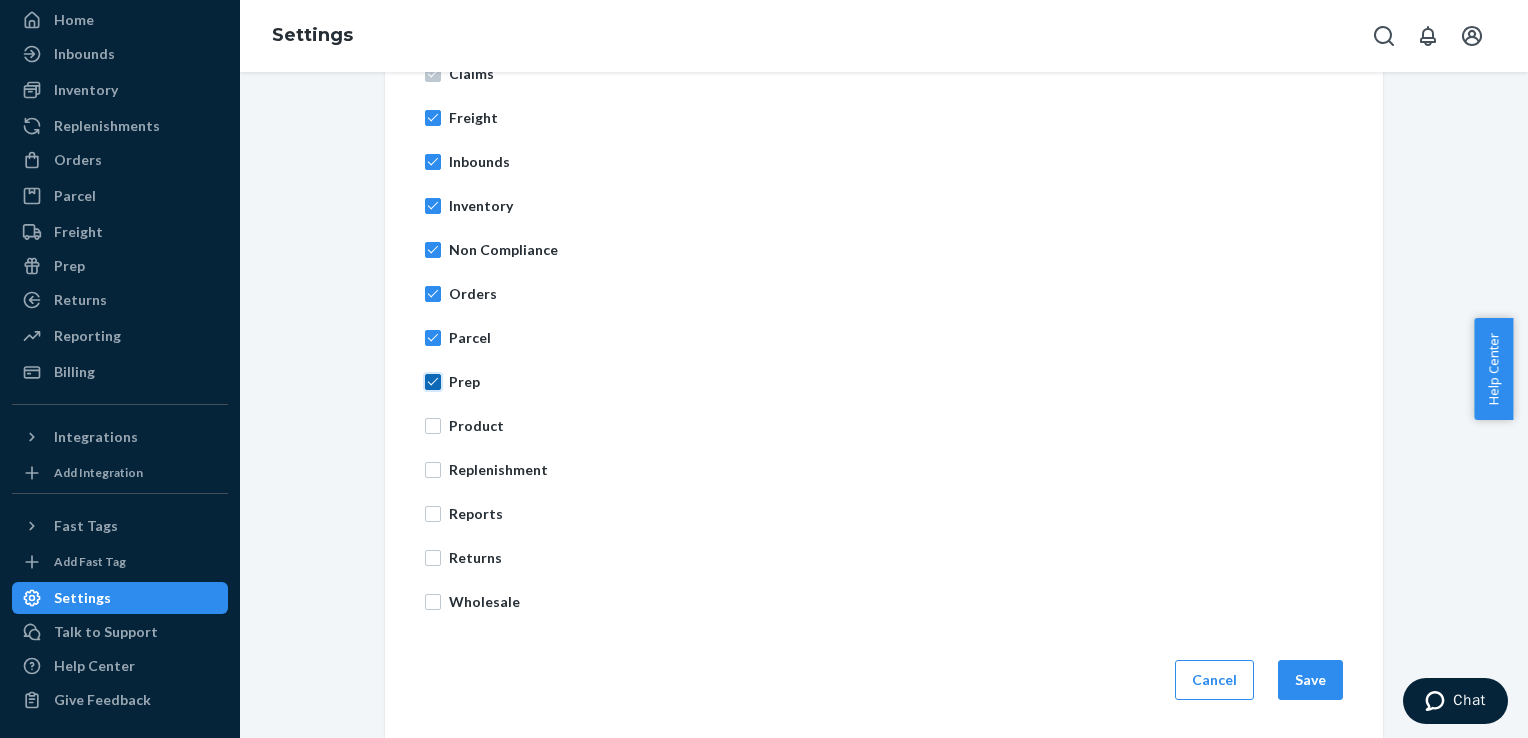 checkbox on "true" 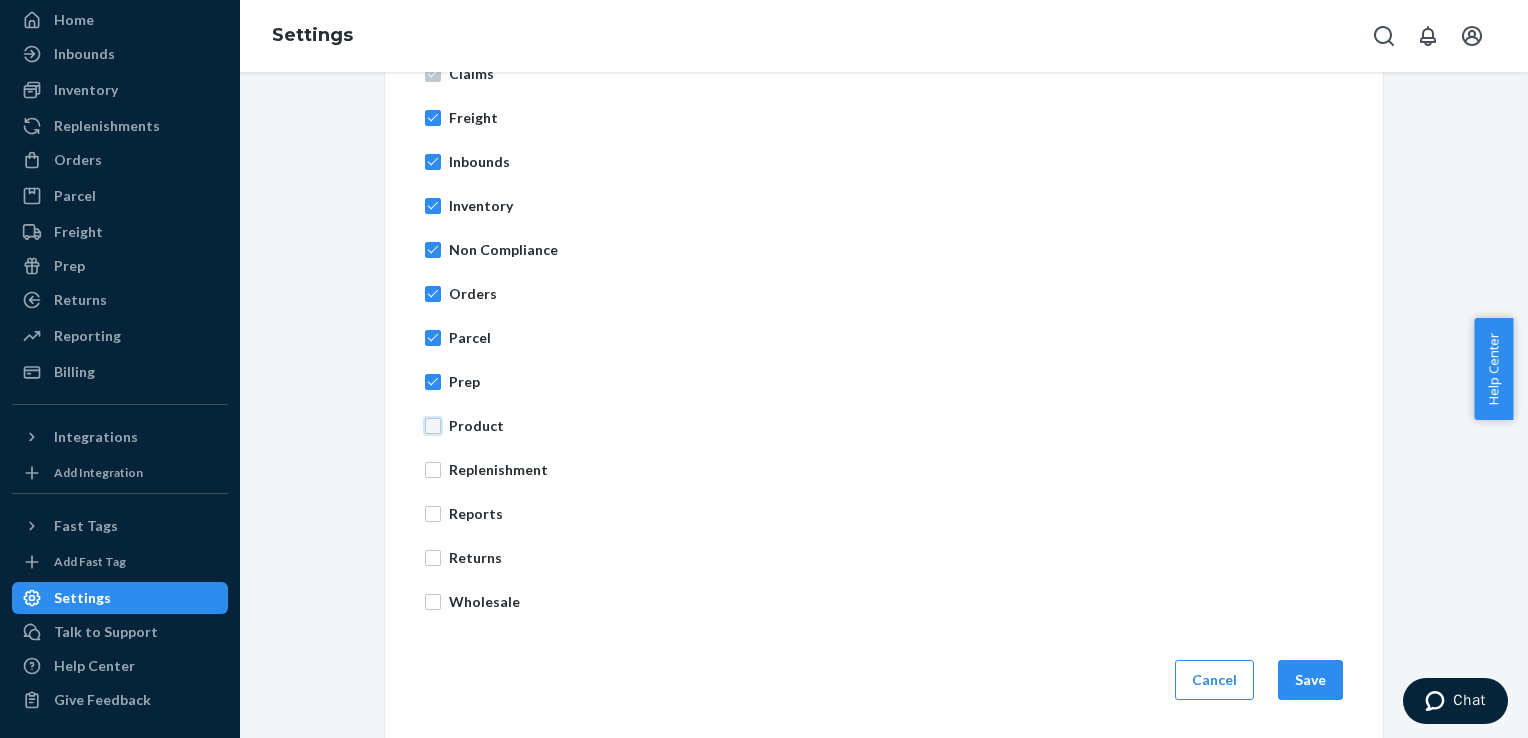 click on "Product" at bounding box center (433, 426) 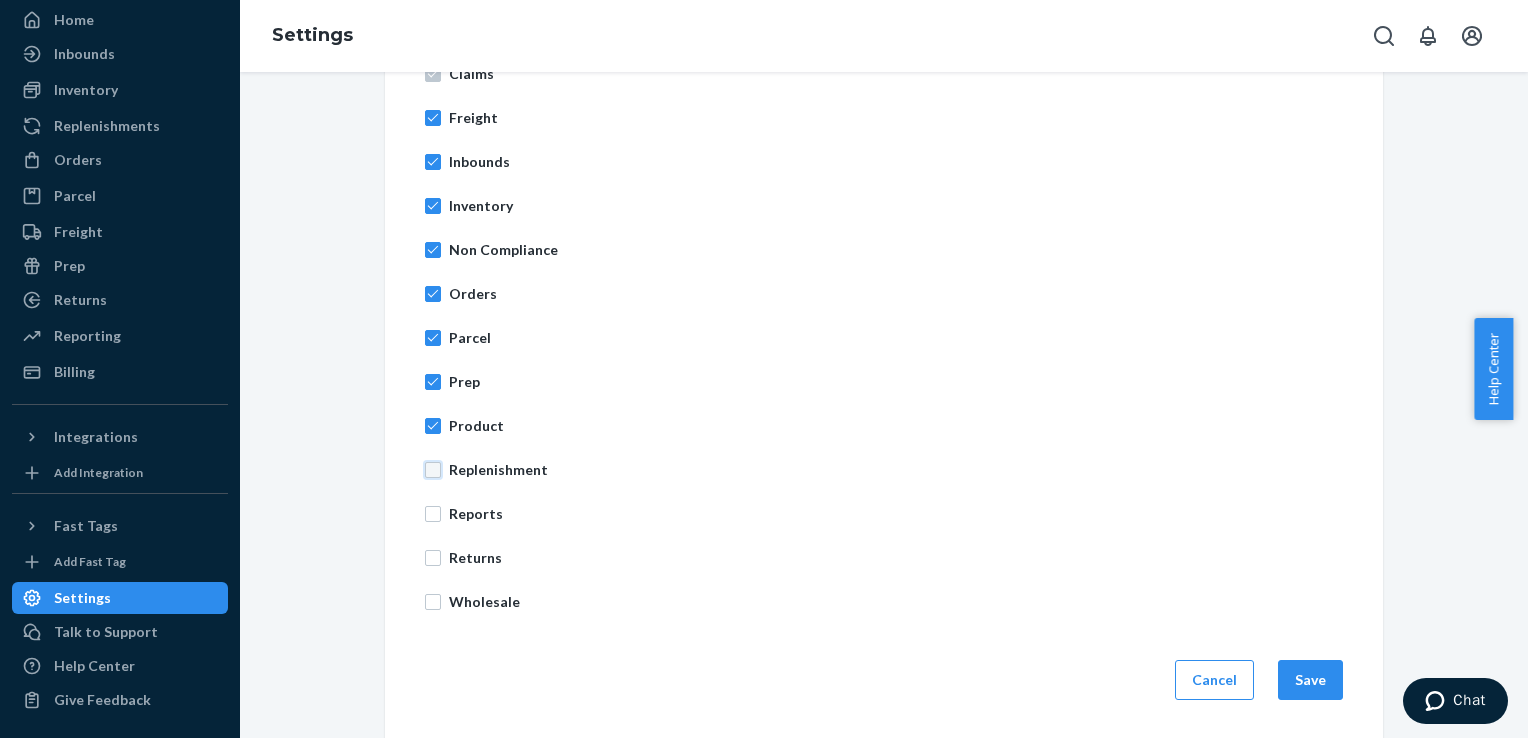 click on "Replenishment" at bounding box center (433, 470) 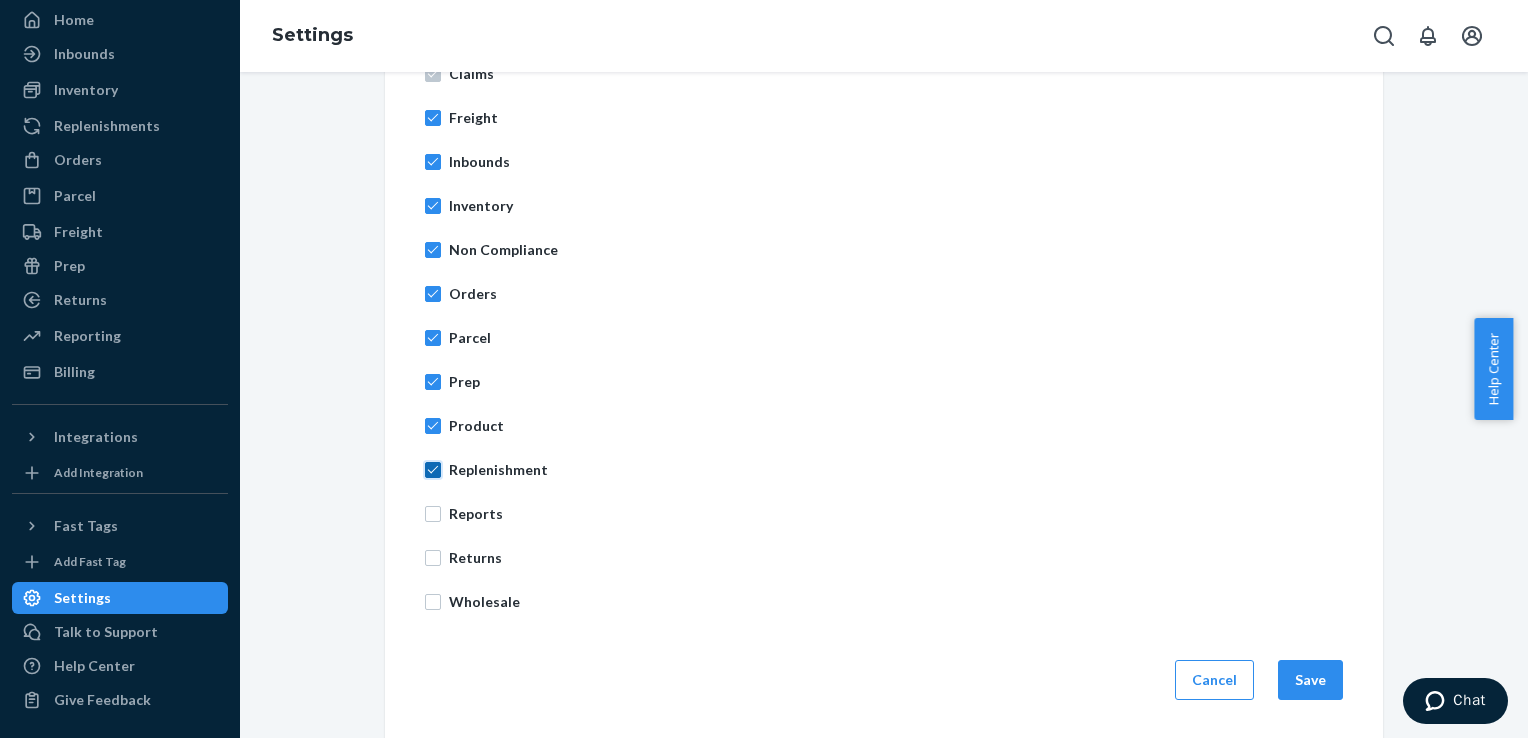 checkbox on "true" 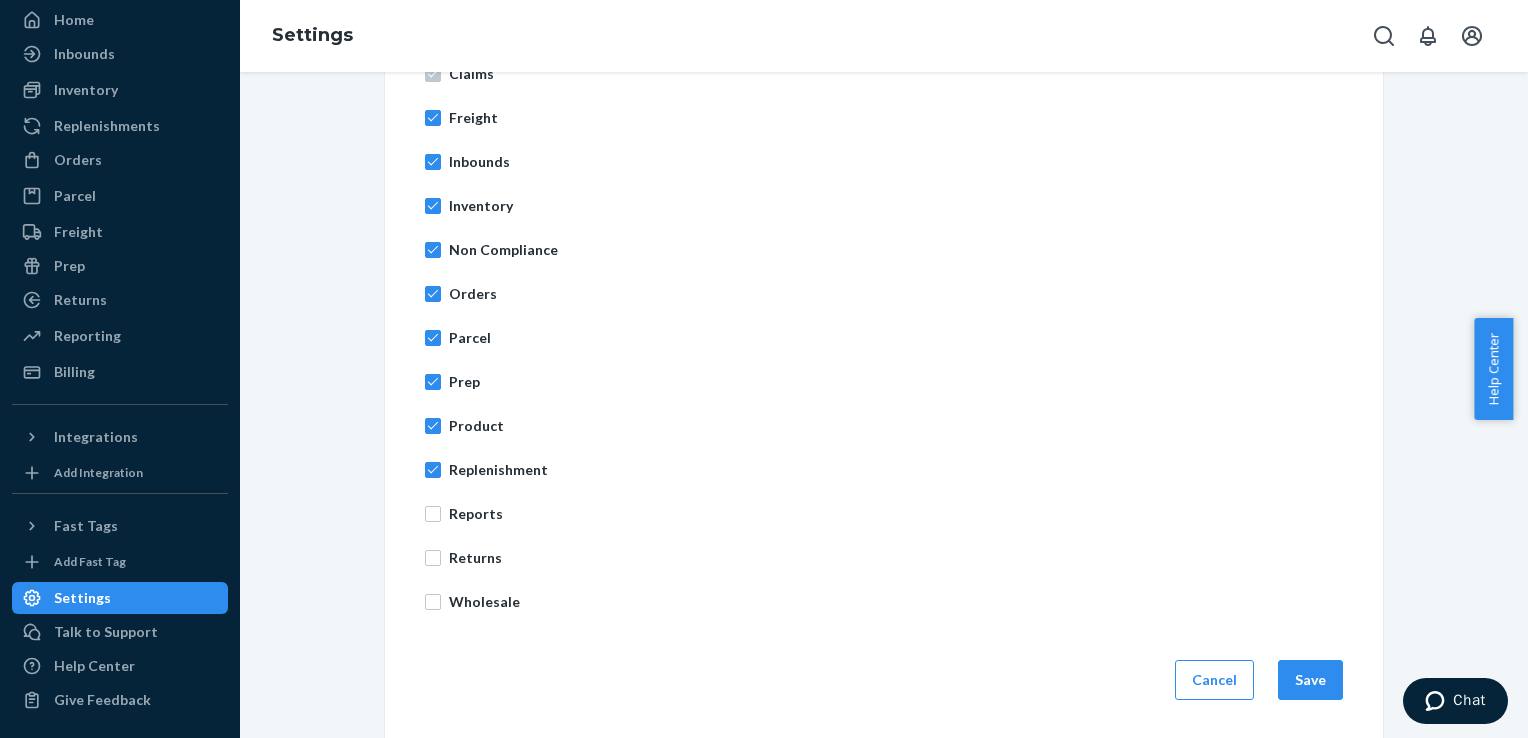 click on "Billing Channels Claims Freight Inbounds Inventory Non Compliance Orders Parcel Prep Product Replenishment Reports Returns Wholesale" at bounding box center [884, 294] 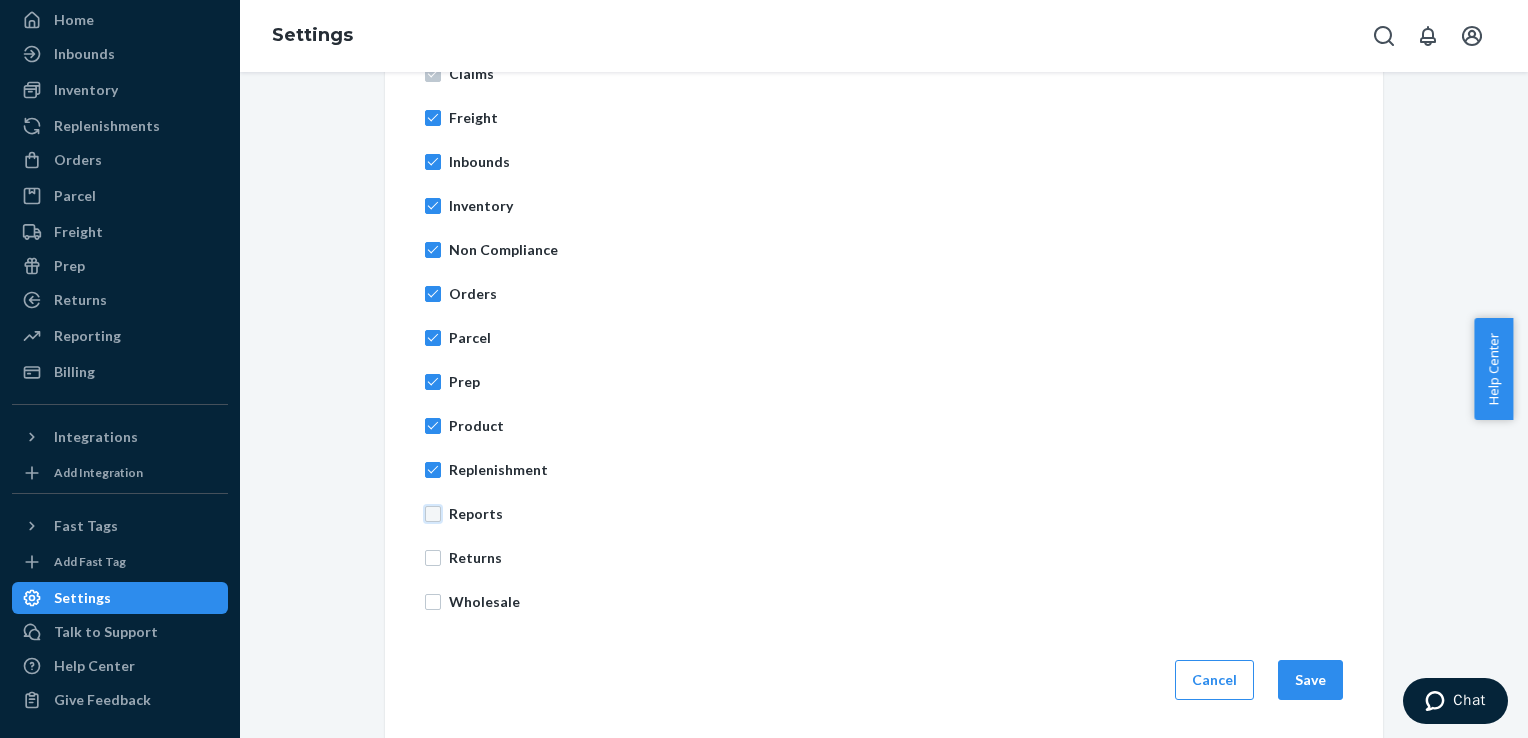 click on "Reports" at bounding box center (433, 514) 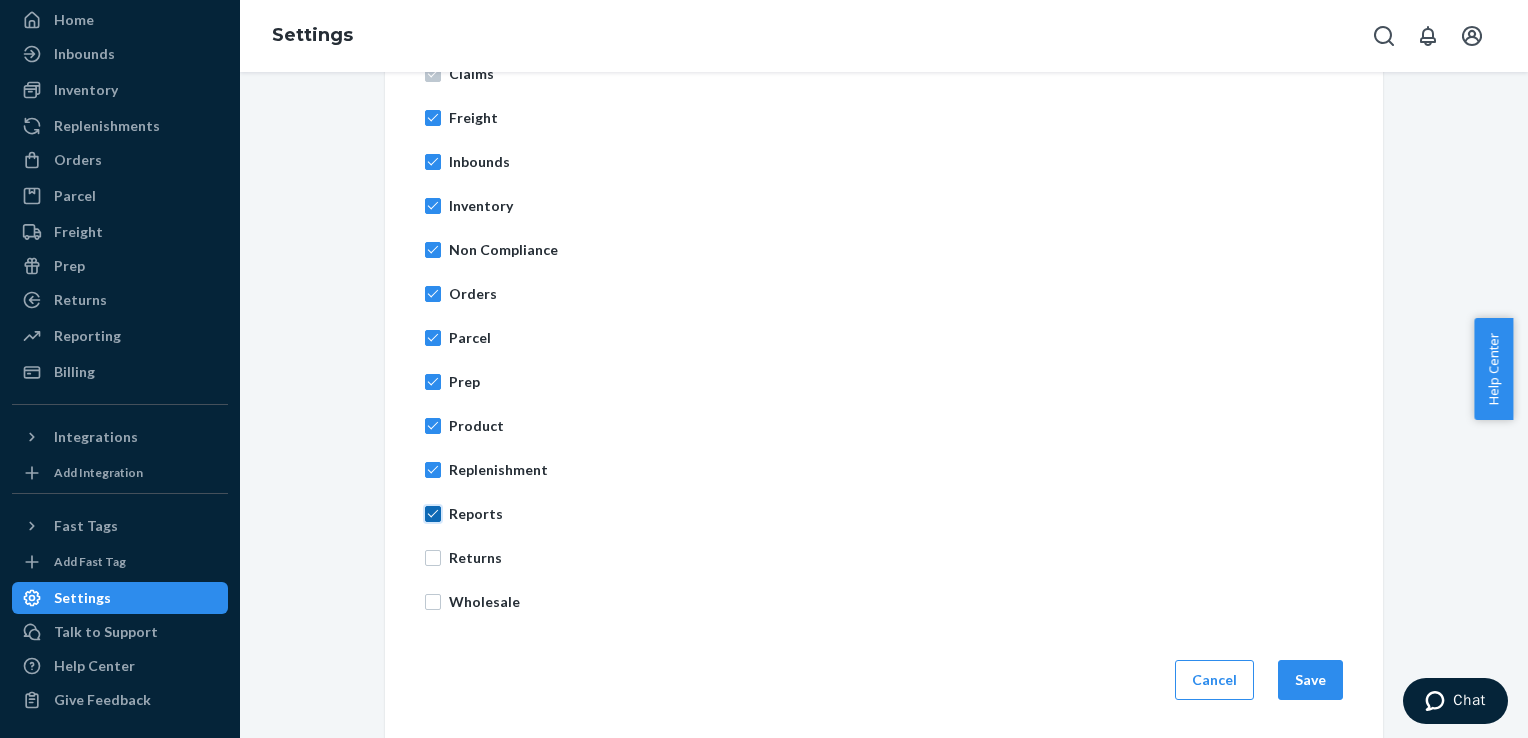 click on "Reports" at bounding box center [433, 514] 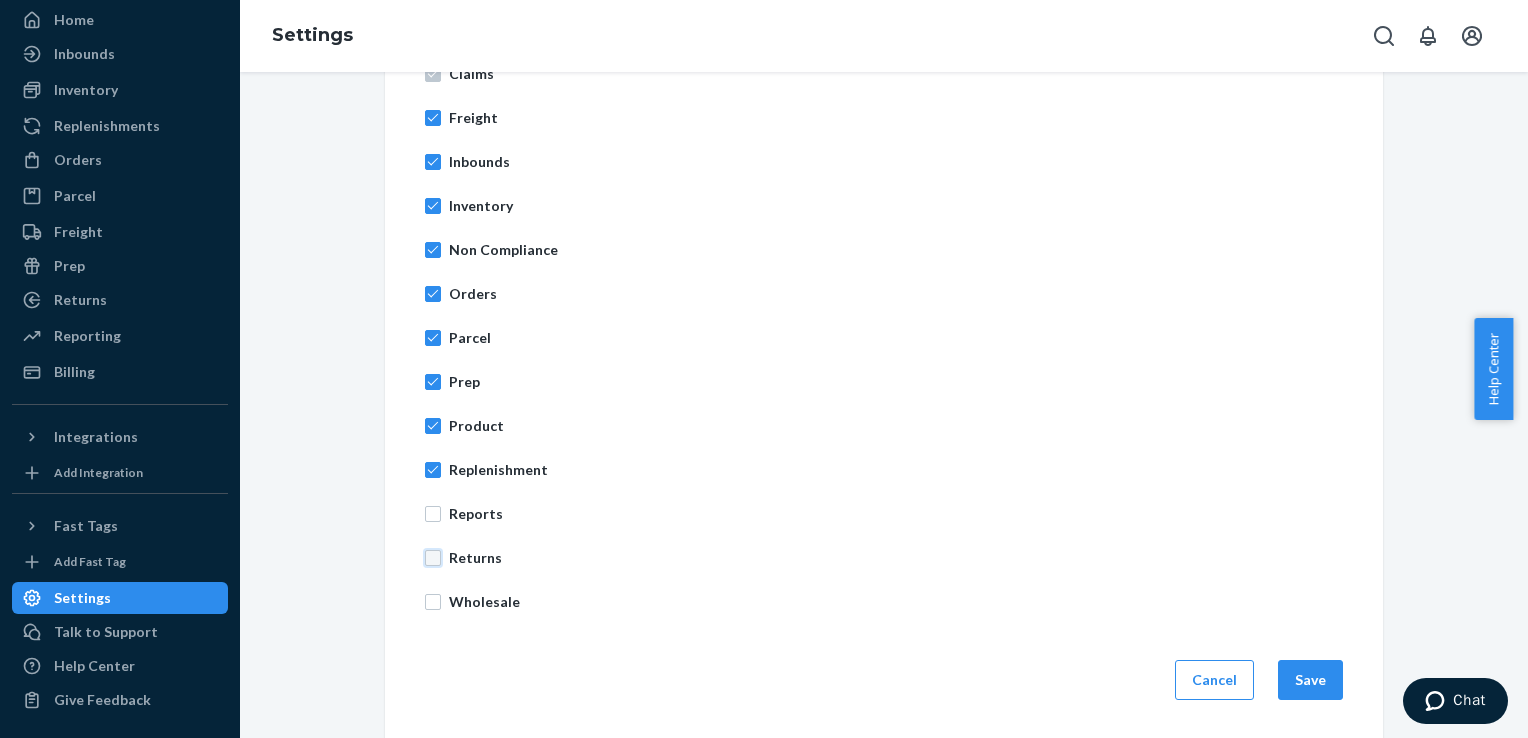 click on "Returns" at bounding box center [433, 558] 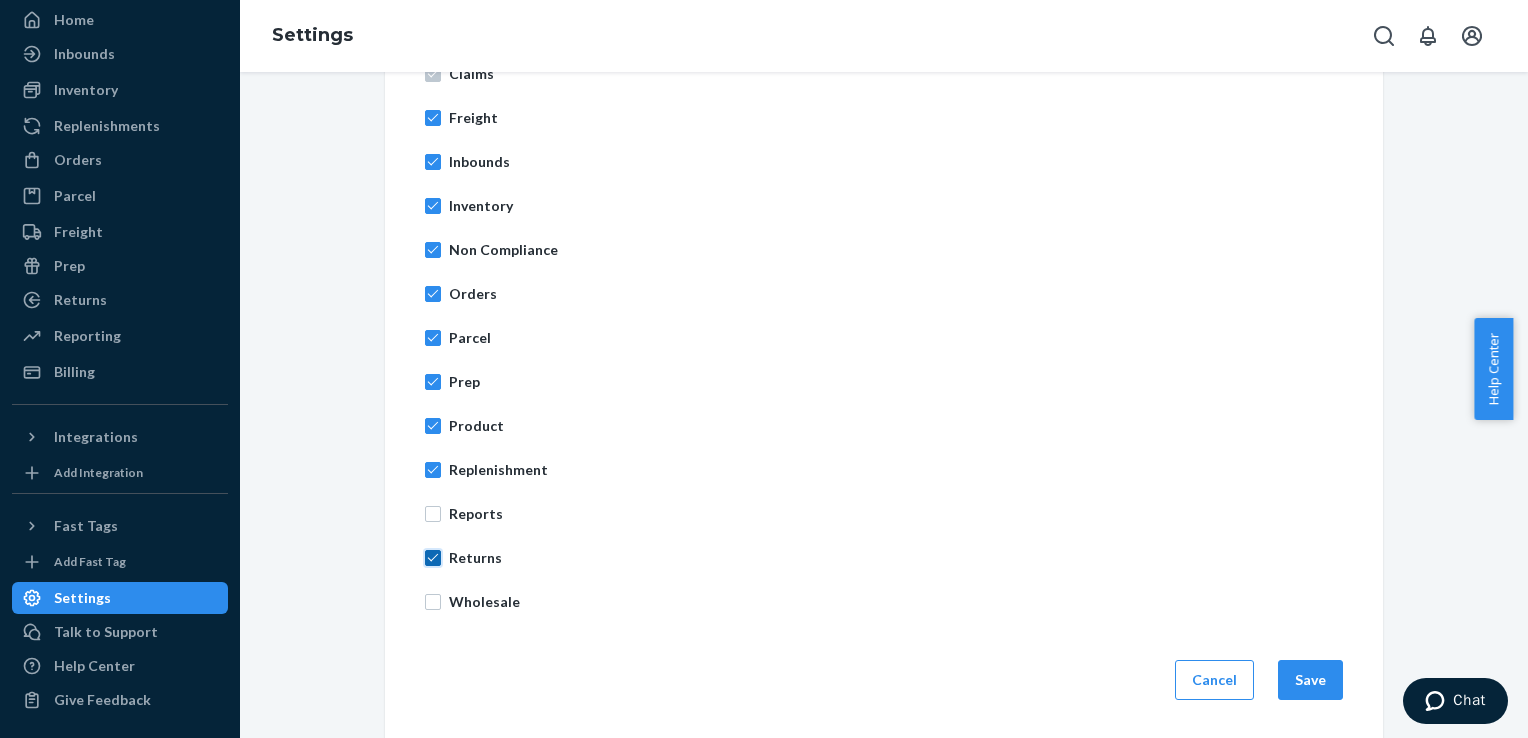 checkbox on "true" 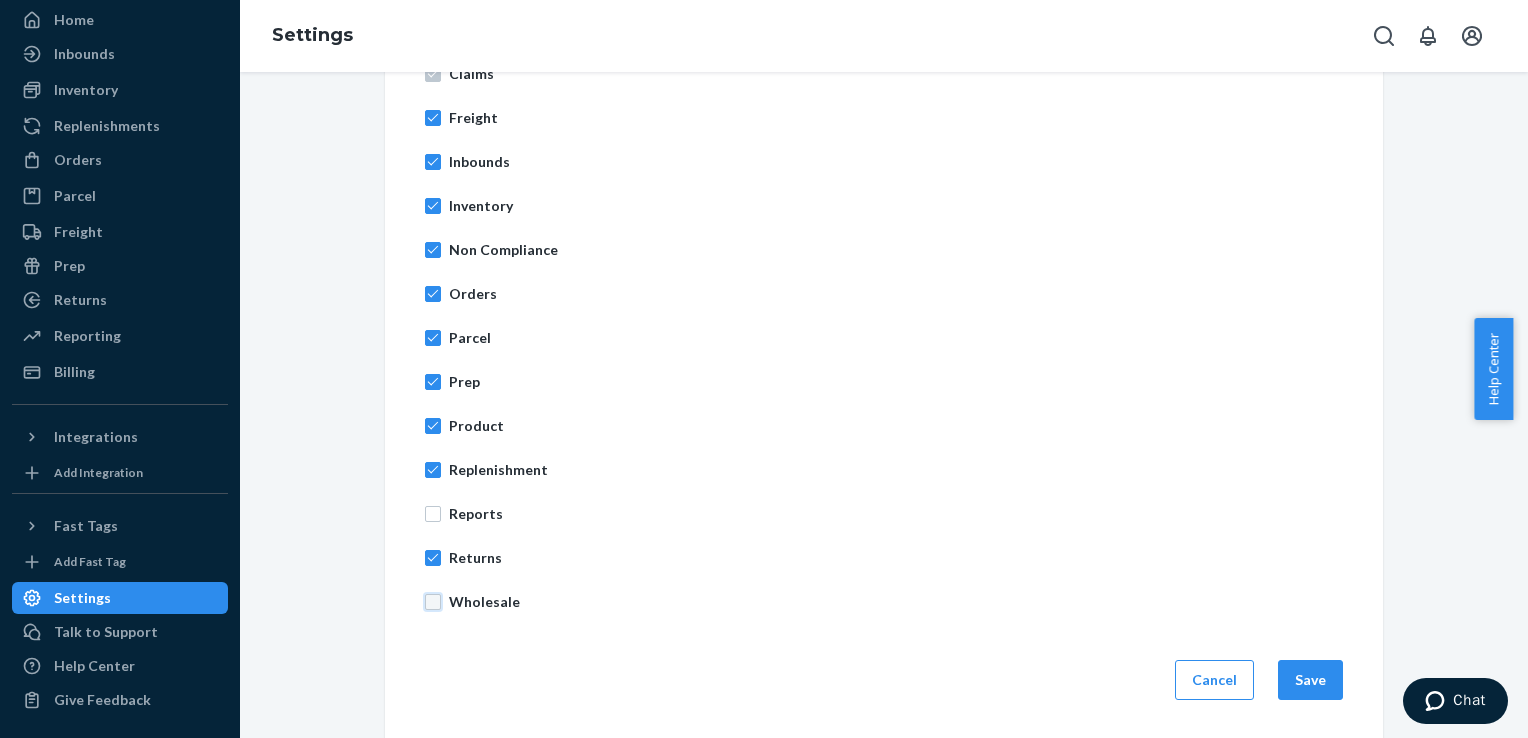 click on "Wholesale" at bounding box center [433, 602] 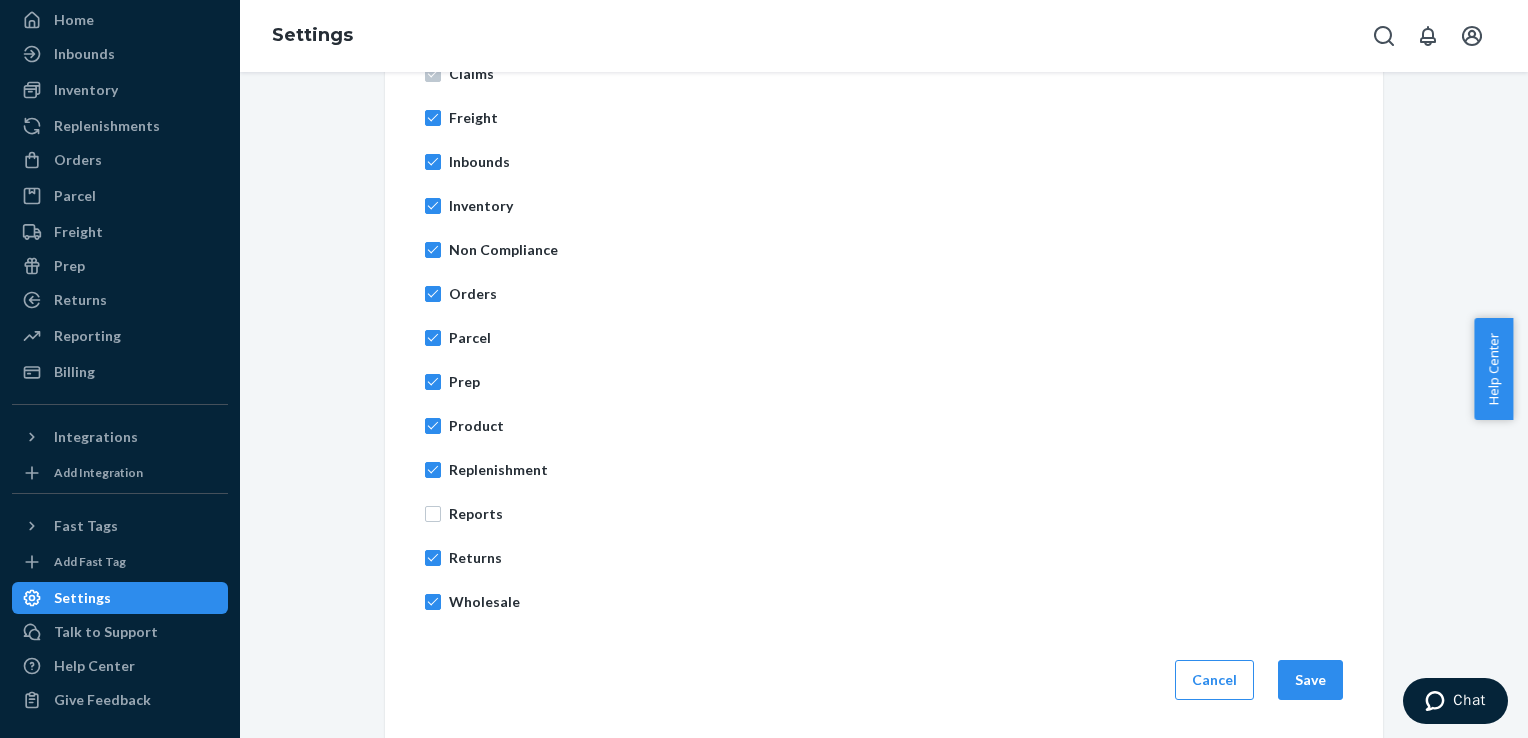 click on "Reports" at bounding box center [884, 514] 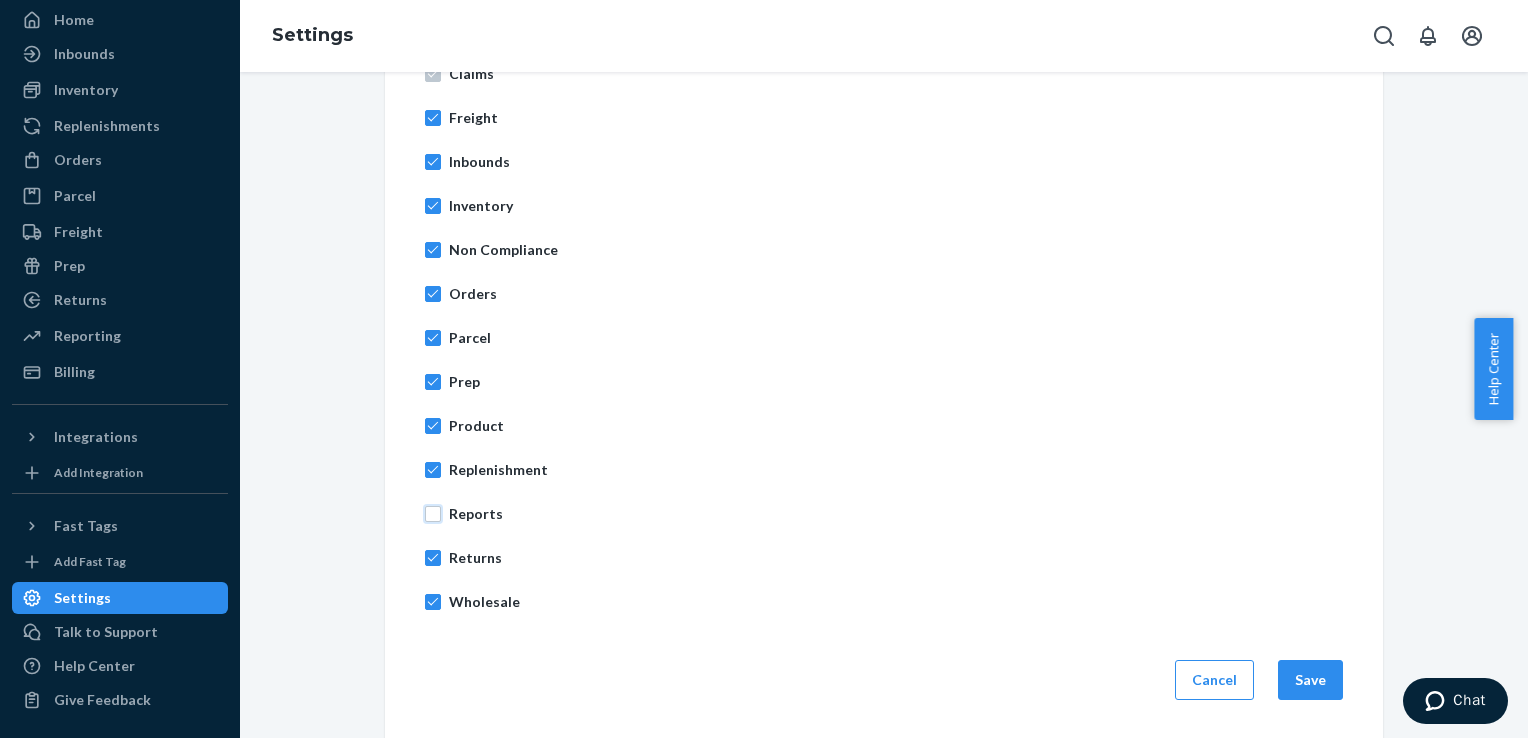 click on "Reports" at bounding box center (433, 514) 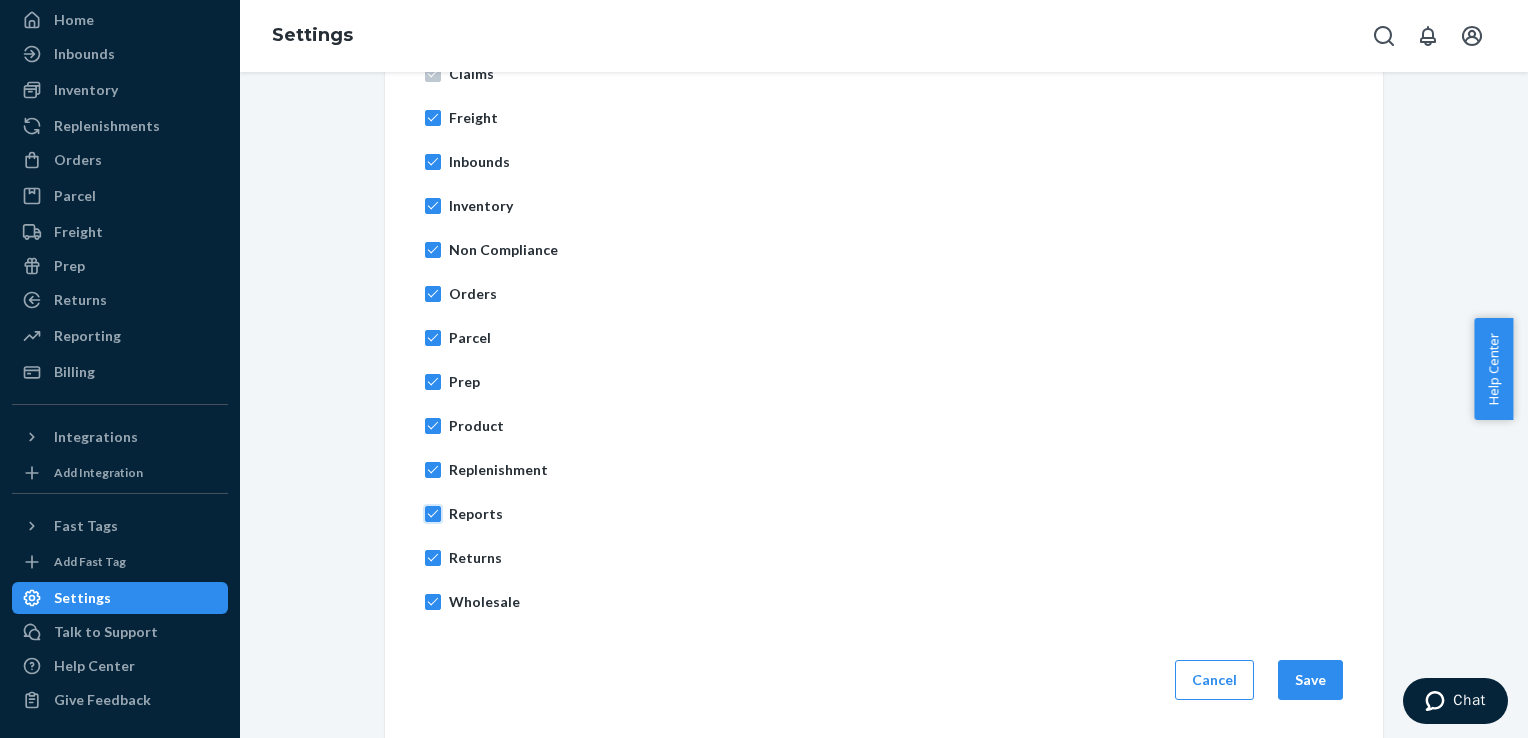 checkbox on "true" 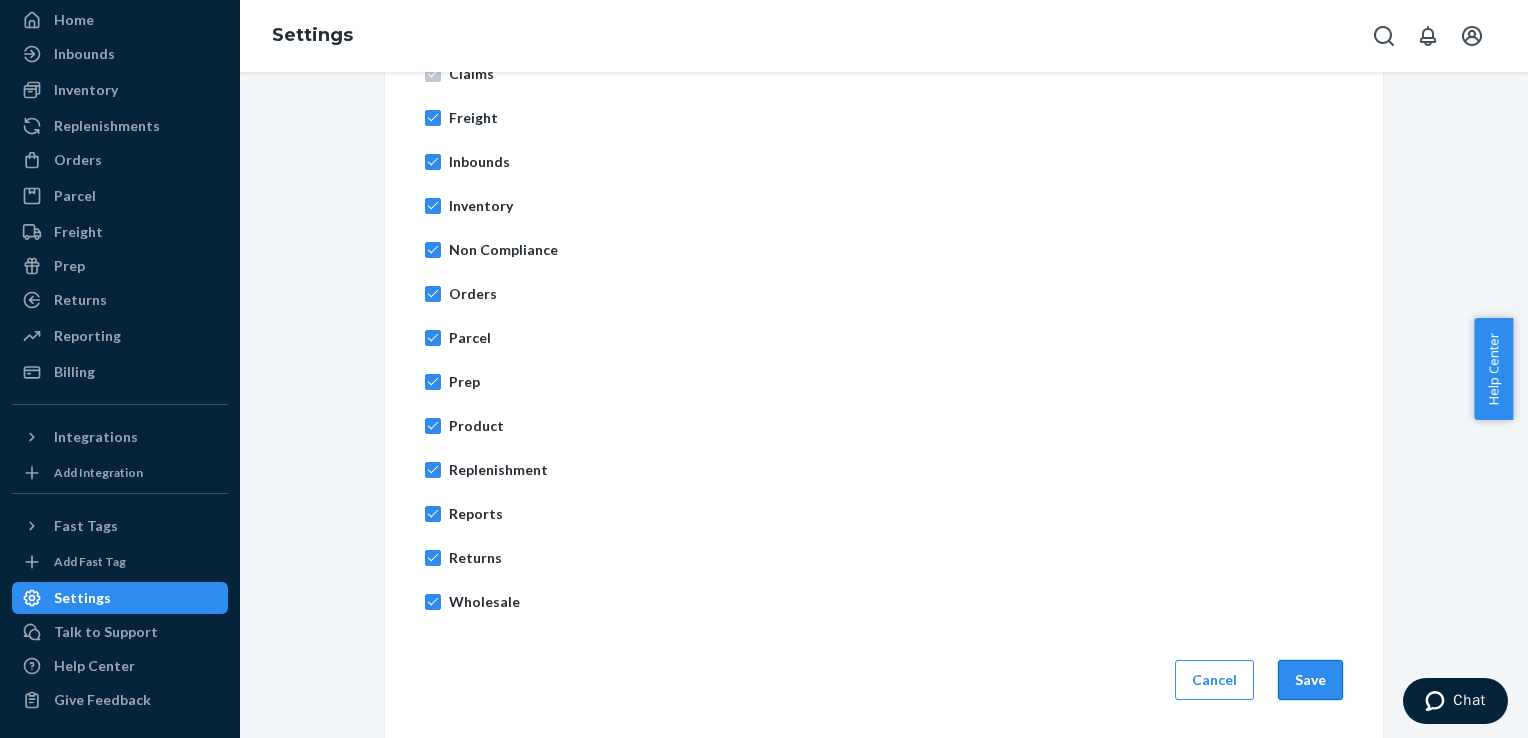 click on "Save" at bounding box center [1310, 680] 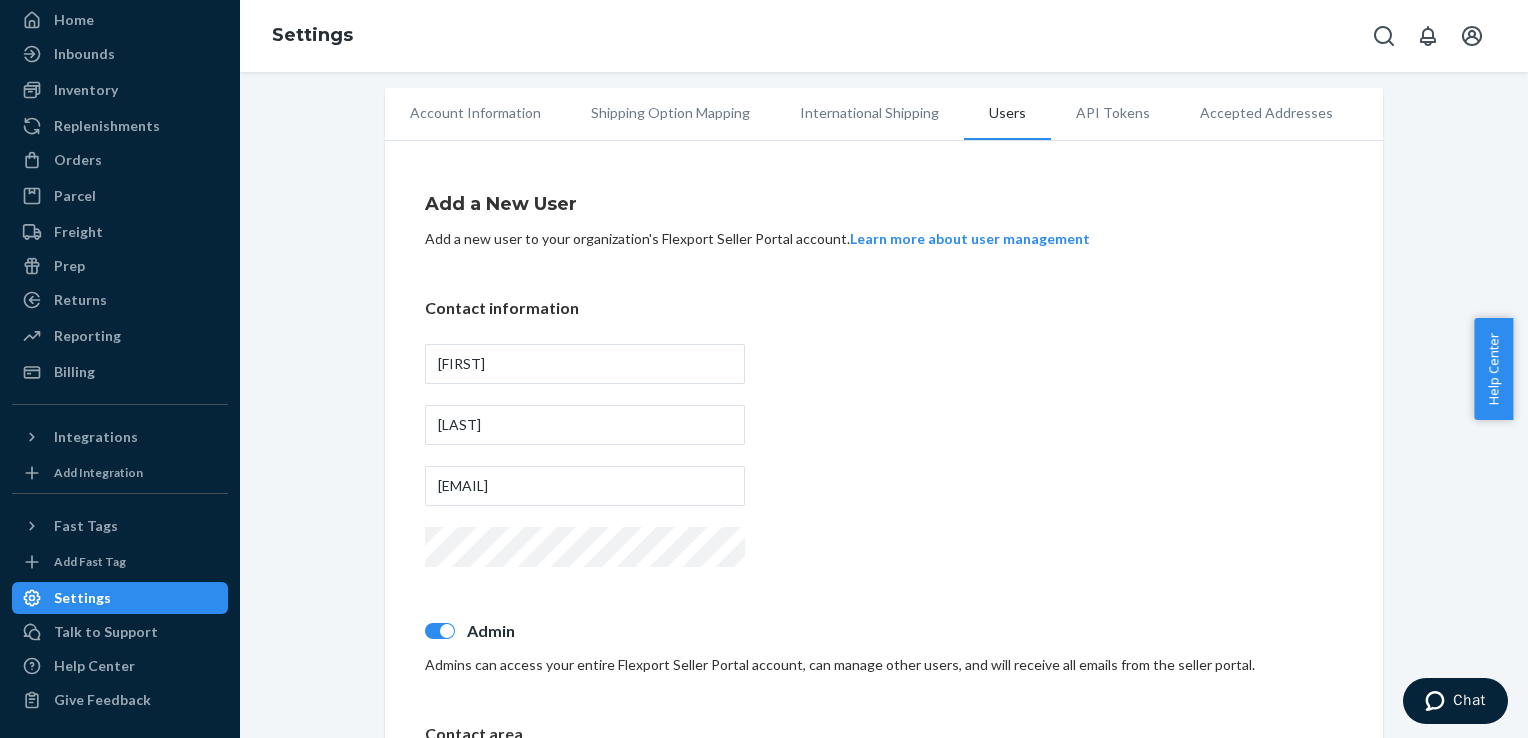 scroll, scrollTop: 0, scrollLeft: 0, axis: both 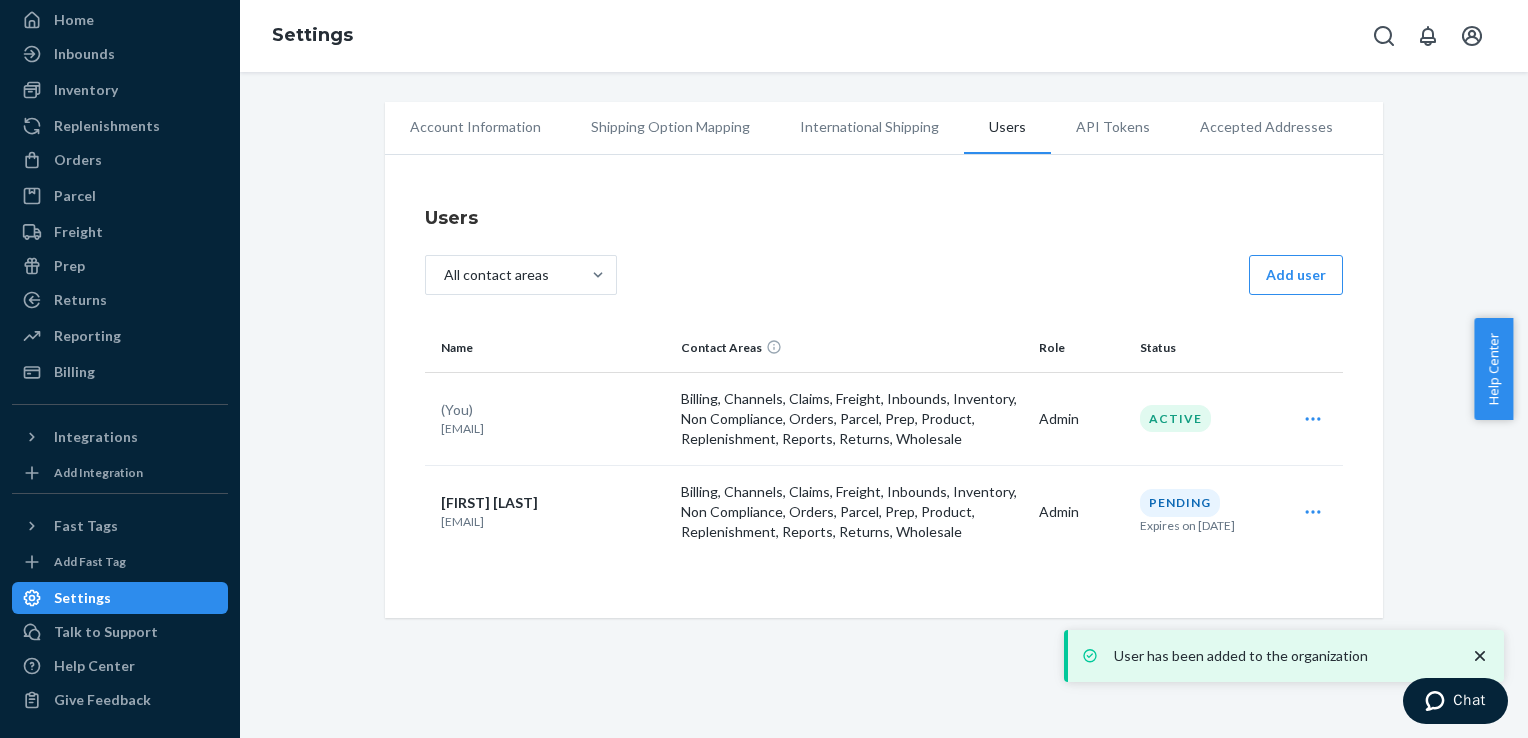 click on "Account Information Shipping Option Mapping International Shipping Users API Tokens Accepted Addresses Users All contact areas Add user Name Contact Areas Role Status   (You) royalthreads@outlook.com Billing, Channels, Claims, Freight, Inbounds, Inventory, Non Compliance, Orders, Parcel, Prep, Product, Replenishment, Reports, Returns, Wholesale Admin Active Edit Shreshta Chowdhury infinity.softproitsolutions@gmail.com Billing, Channels, Claims, Freight, Inbounds, Inventory, Non Compliance, Orders, Parcel, Prep, Product, Replenishment, Reports, Returns, Wholesale Admin Pending Expires on 8/18/2025 Resend invite Delete" at bounding box center [884, 405] 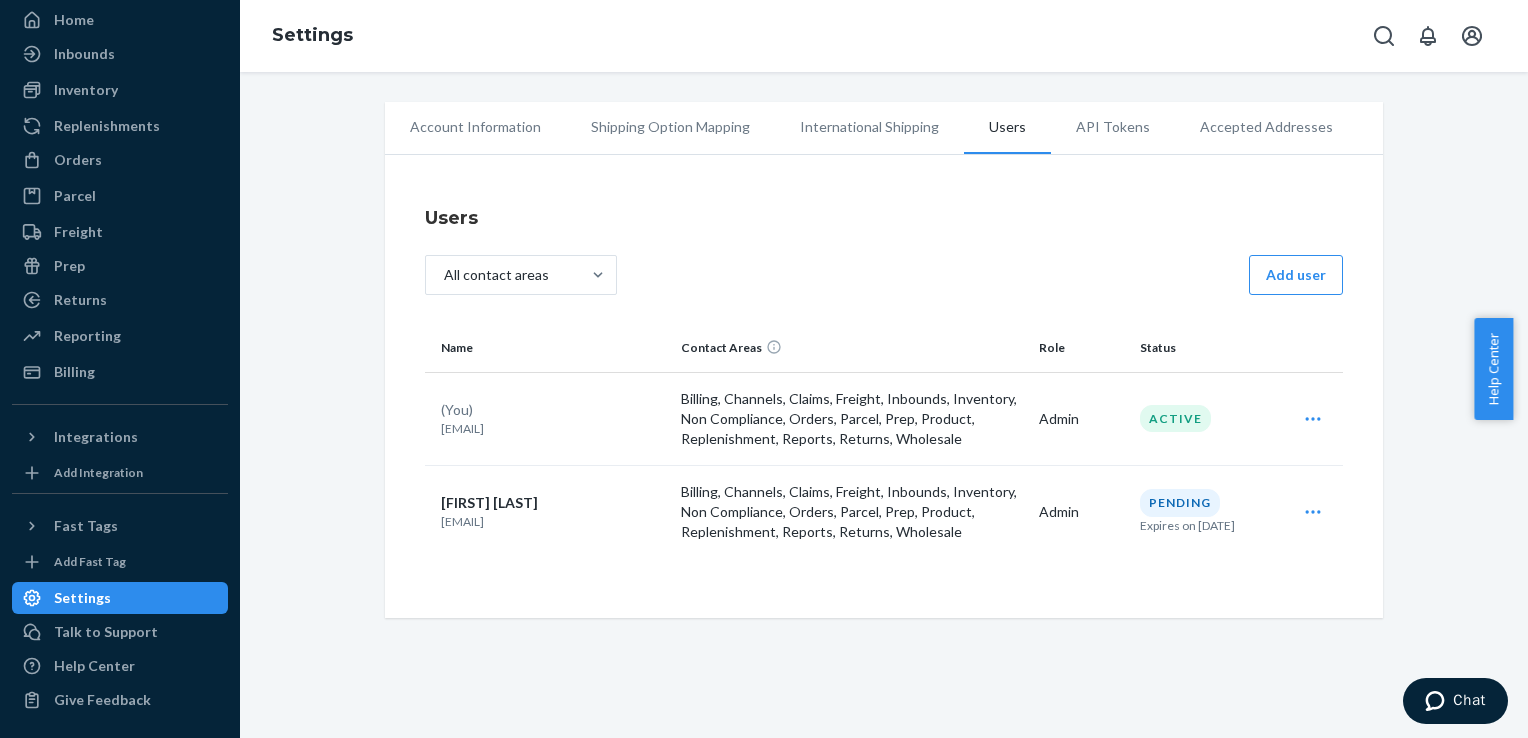 click on "Account Information Shipping Option Mapping International Shipping Users API Tokens Accepted Addresses Users All contact areas Add user Name Contact Areas Role Status   (You) royalthreads@outlook.com Billing, Channels, Claims, Freight, Inbounds, Inventory, Non Compliance, Orders, Parcel, Prep, Product, Replenishment, Reports, Returns, Wholesale Admin Active Edit Shreshta Chowdhury infinity.softproitsolutions@gmail.com Billing, Channels, Claims, Freight, Inbounds, Inventory, Non Compliance, Orders, Parcel, Prep, Product, Replenishment, Reports, Returns, Wholesale Admin Pending Expires on 8/18/2025 Resend invite Delete" at bounding box center (884, 405) 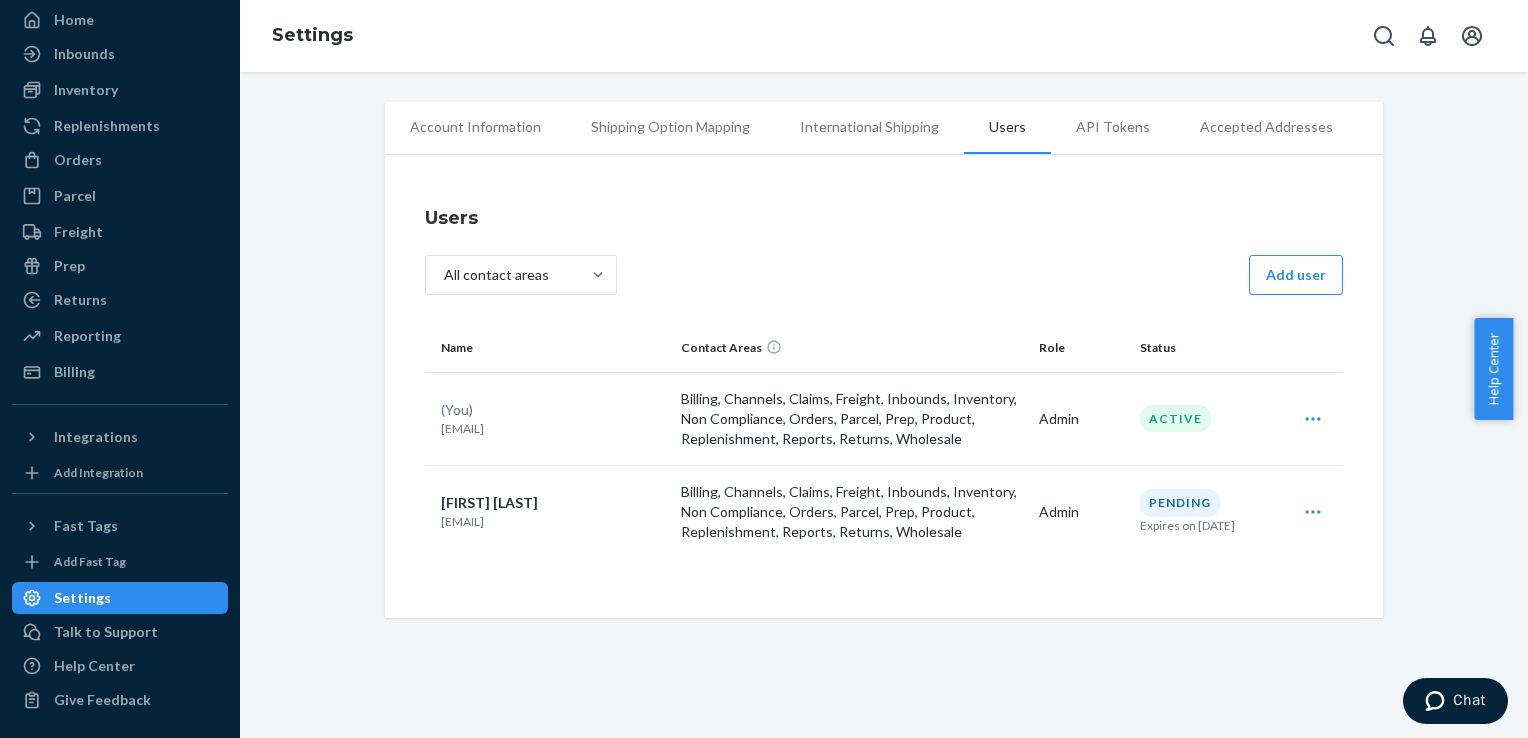 click on "API Tokens" at bounding box center [1113, 127] 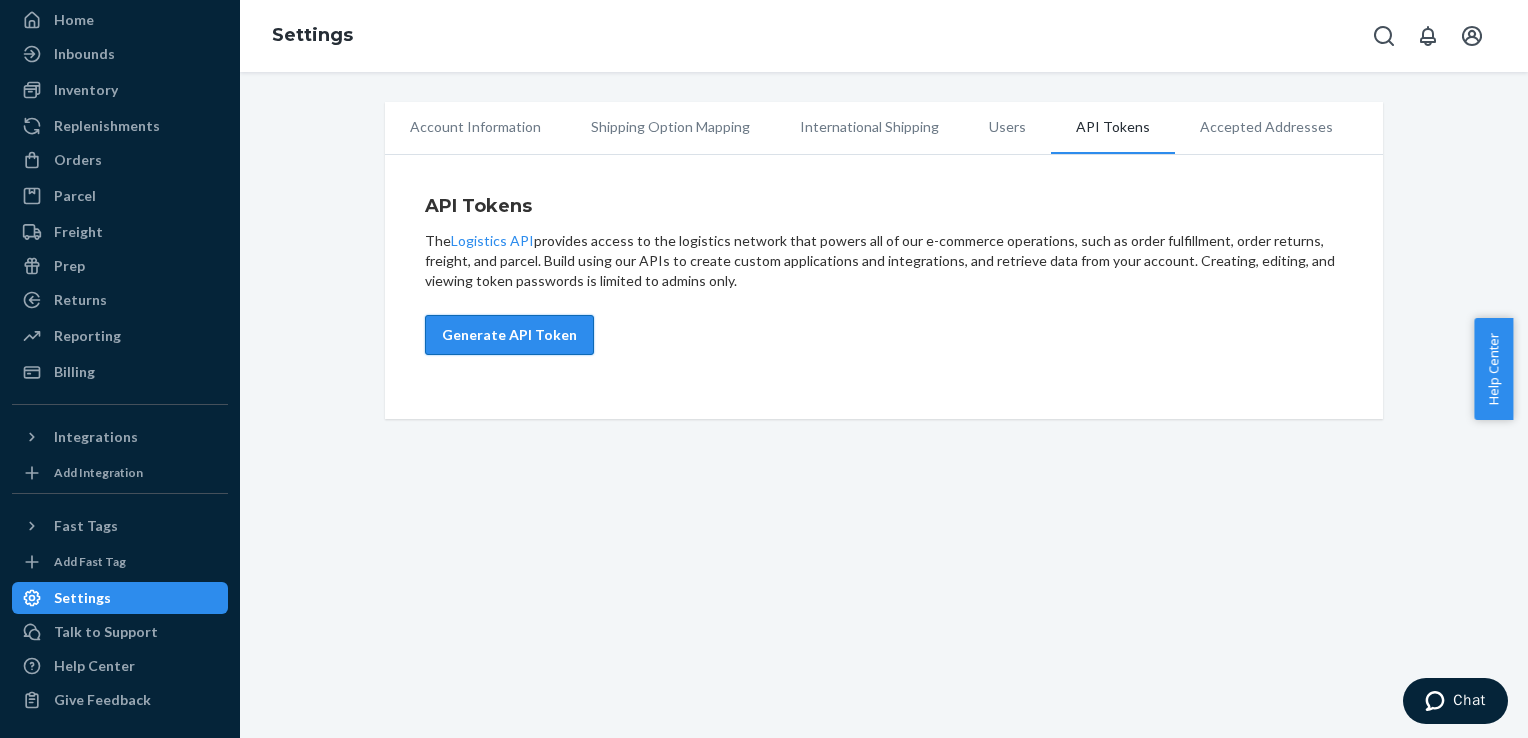 click on "Generate API Token" at bounding box center (509, 335) 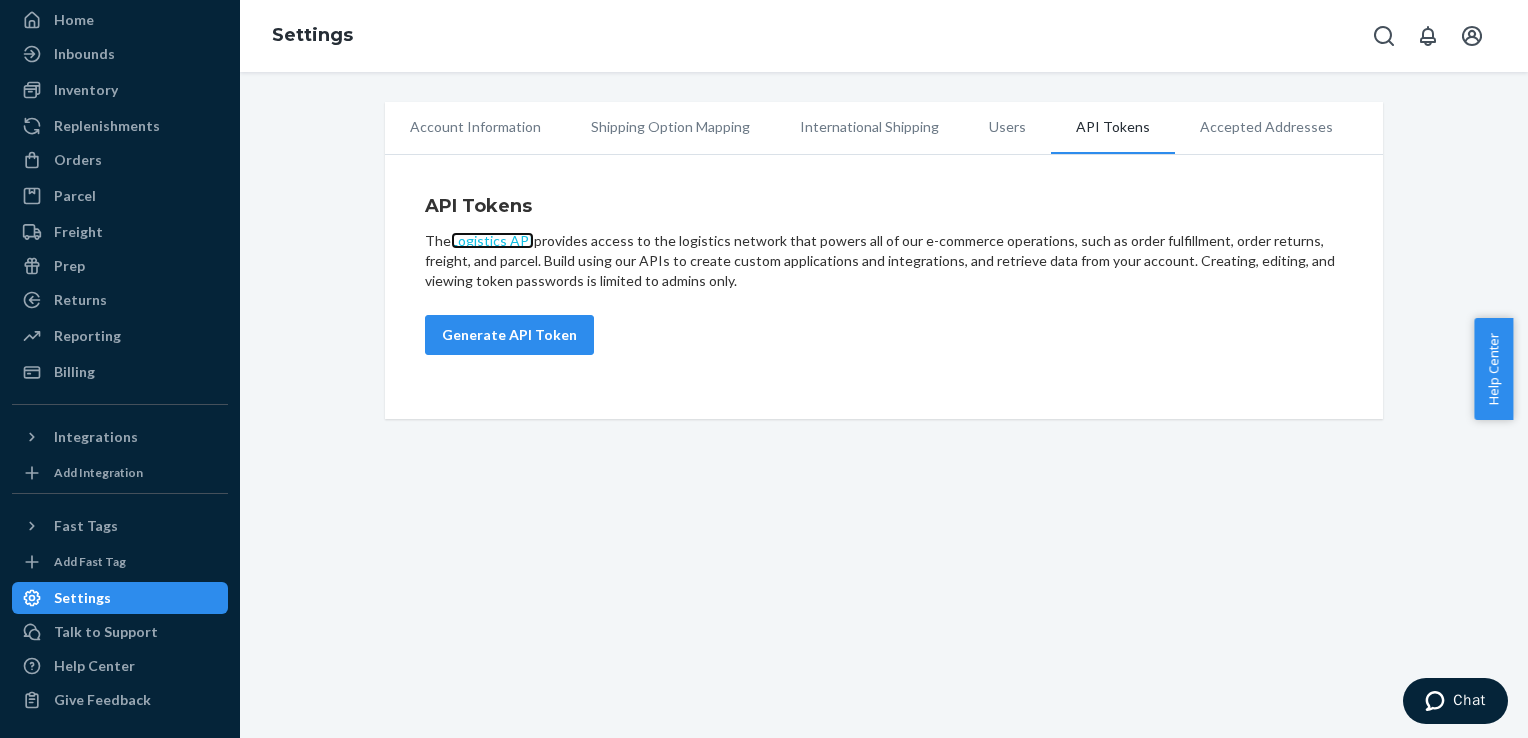 click on "Logistics API" at bounding box center (492, 240) 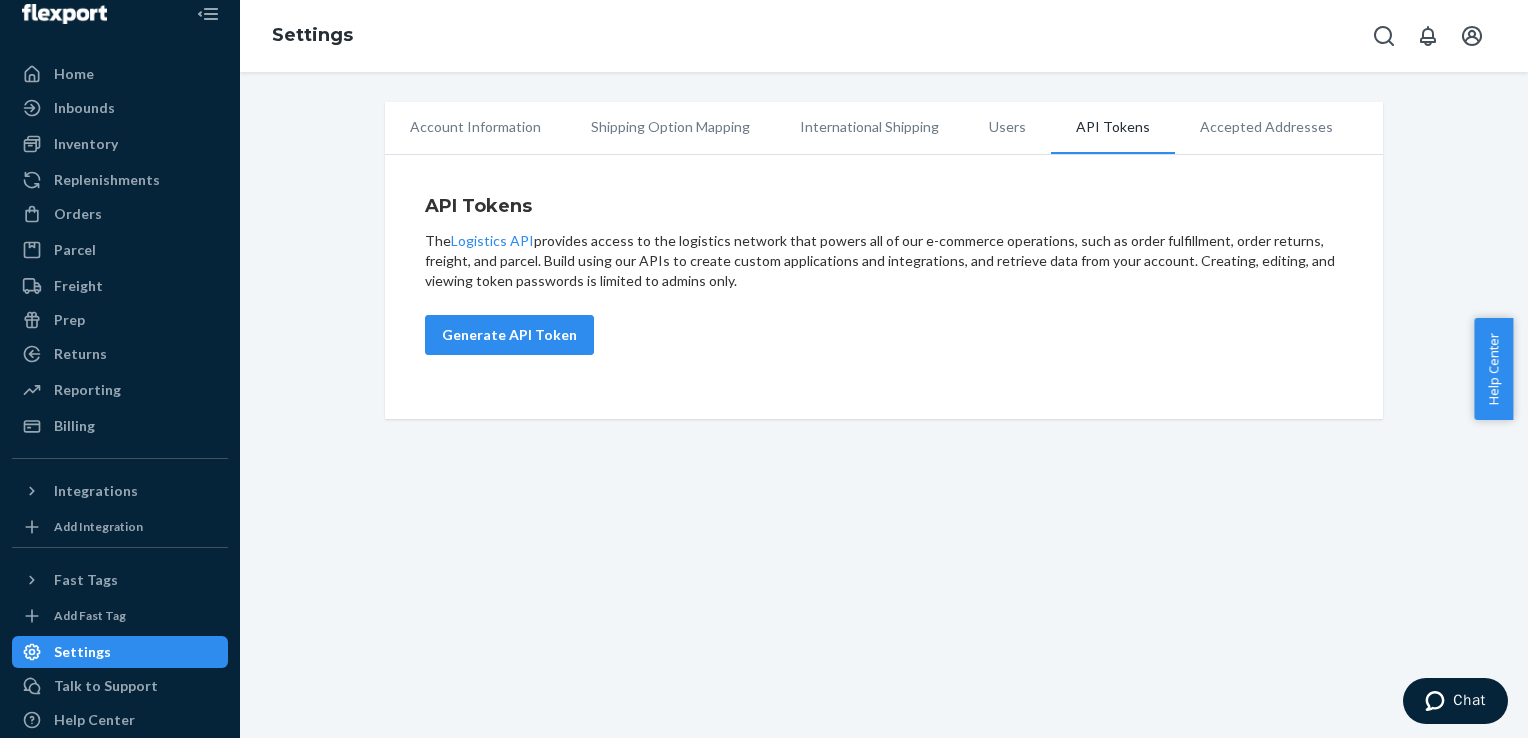 scroll, scrollTop: 0, scrollLeft: 0, axis: both 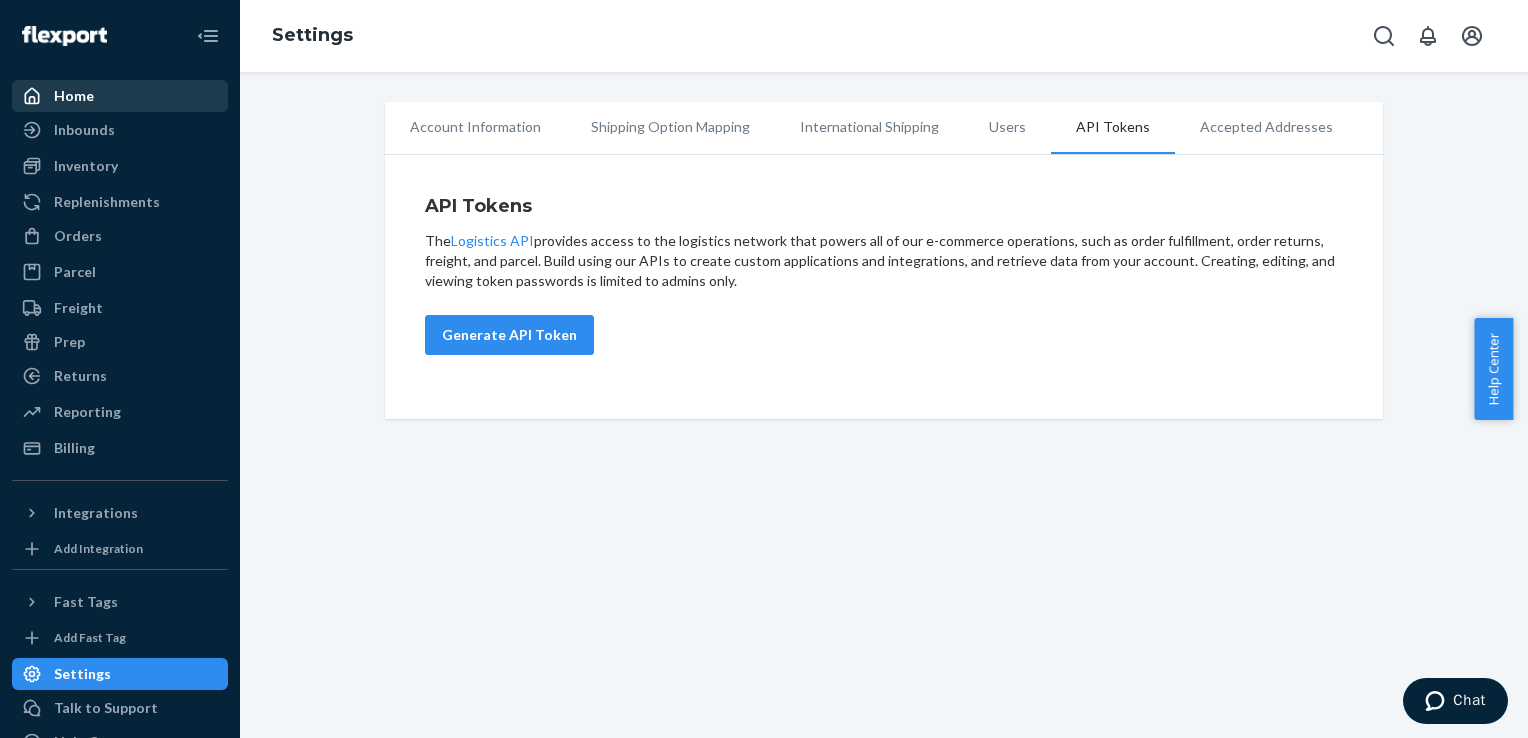 click on "Home" at bounding box center (120, 96) 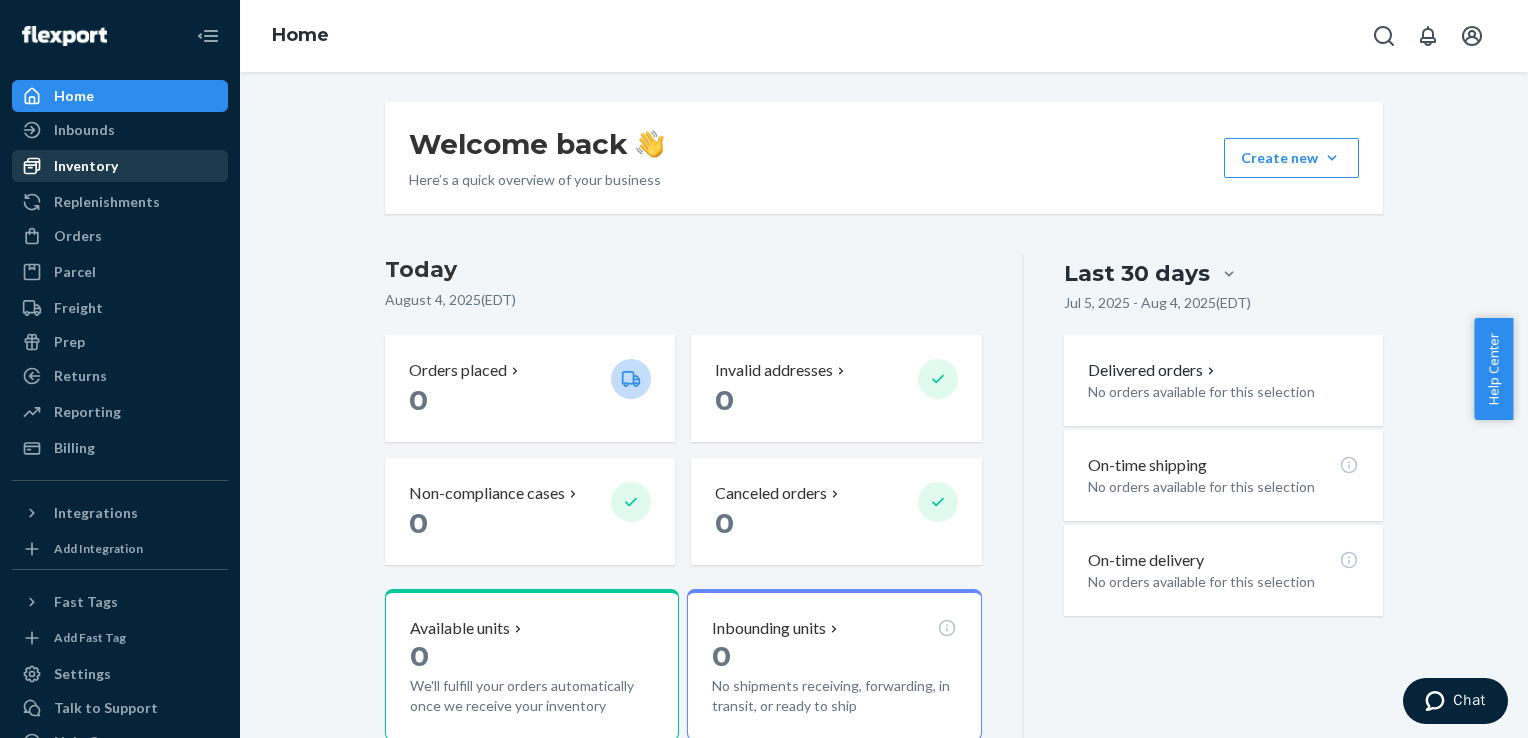 click on "Inventory" at bounding box center [86, 166] 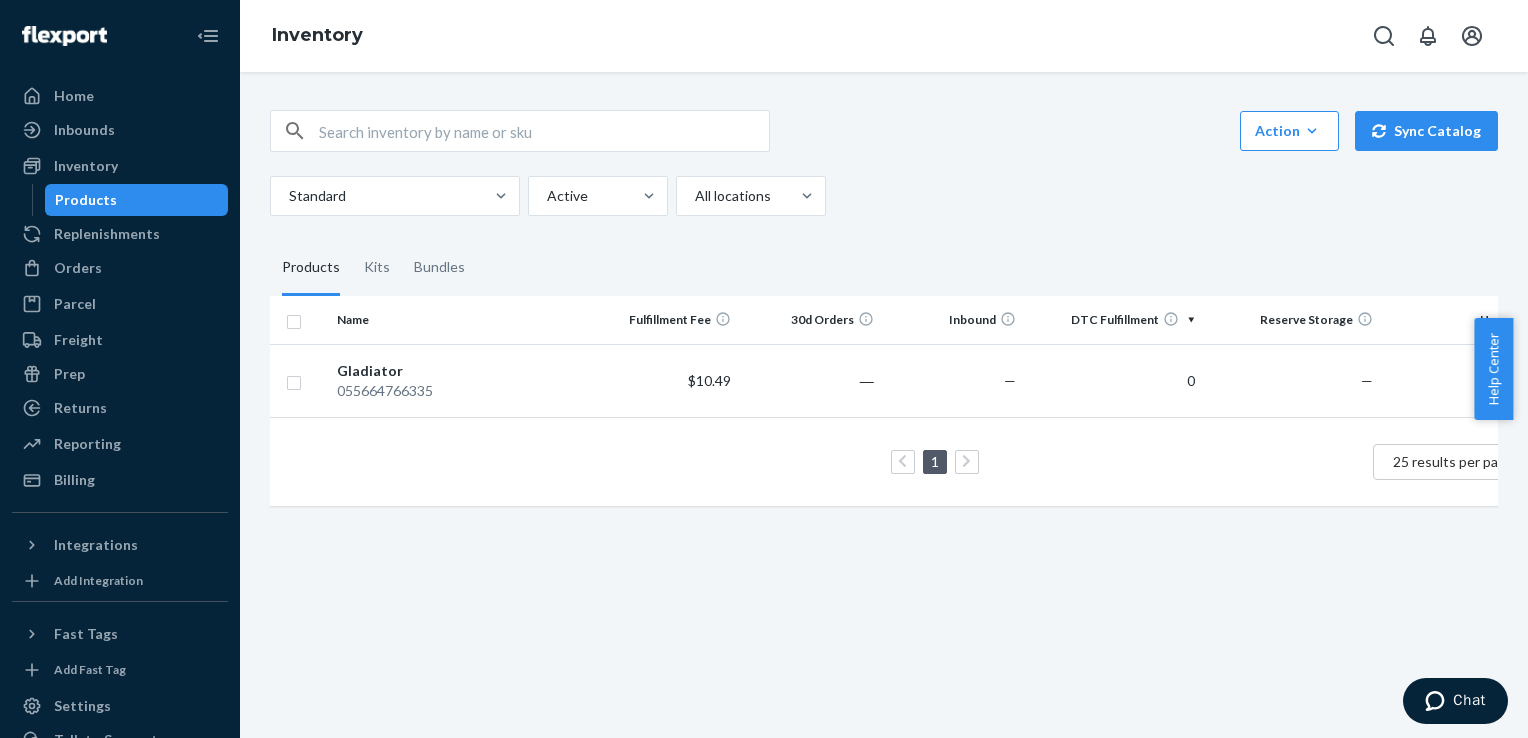 drag, startPoint x: 577, startPoint y: 571, endPoint x: 533, endPoint y: 574, distance: 44.102154 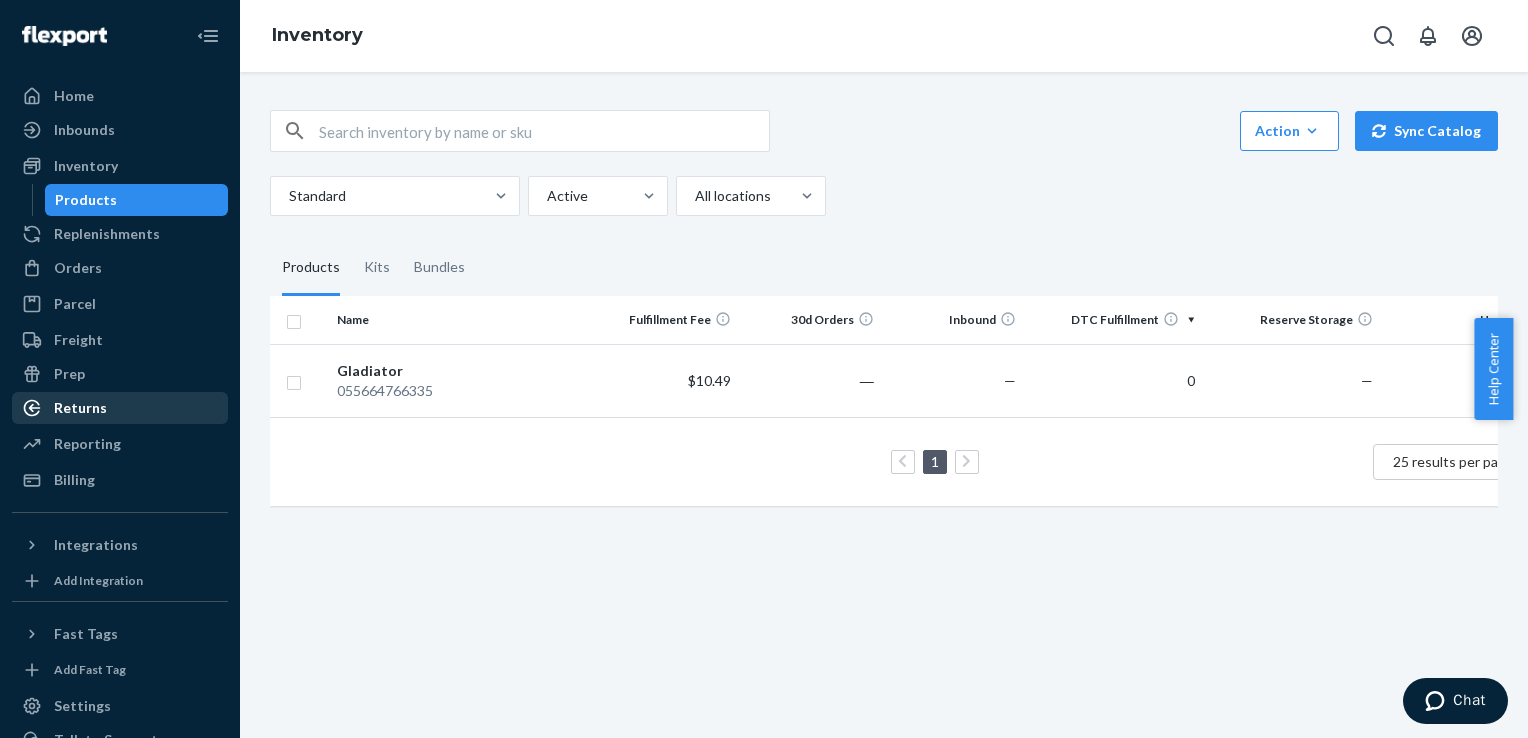 click on "Returns" at bounding box center [120, 408] 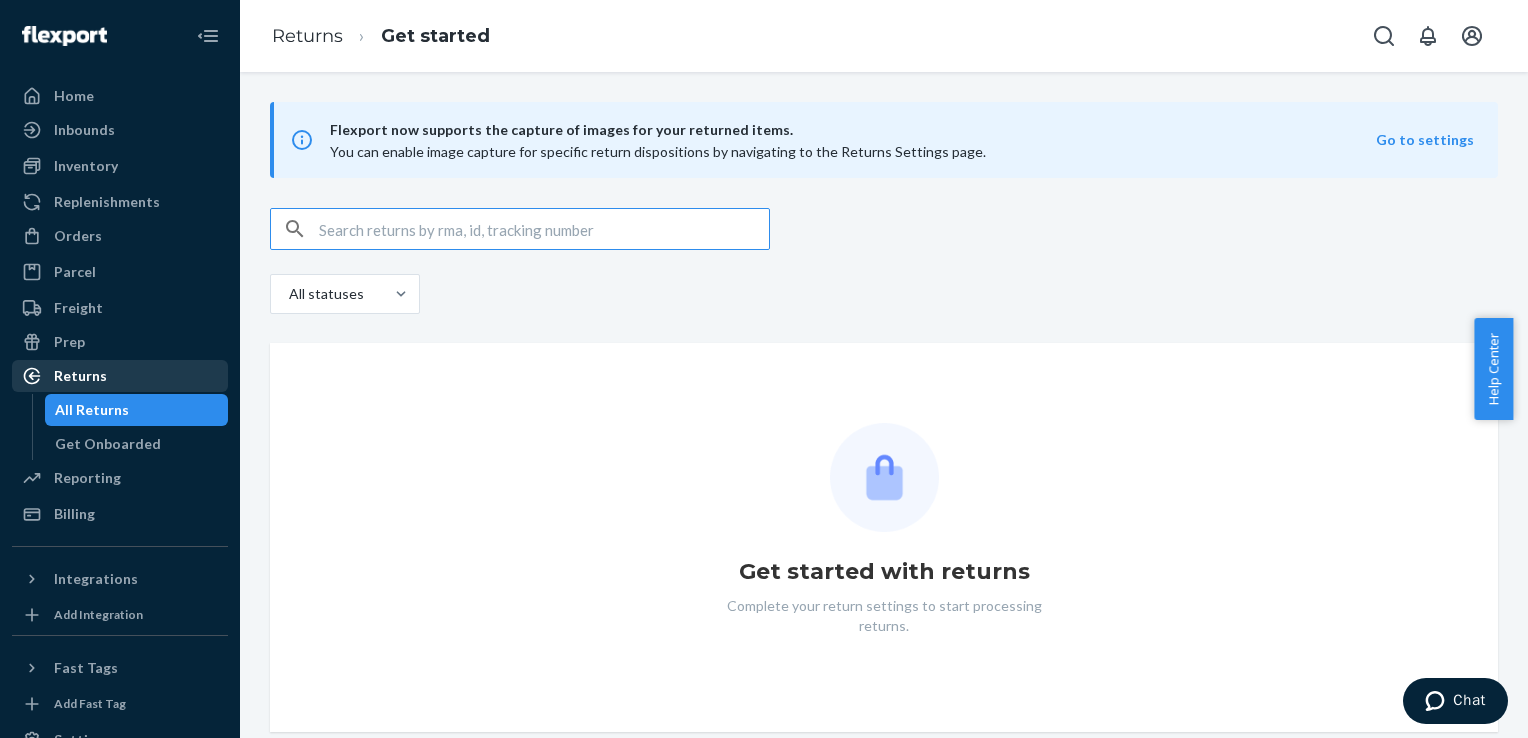 click on "Returns" at bounding box center (120, 376) 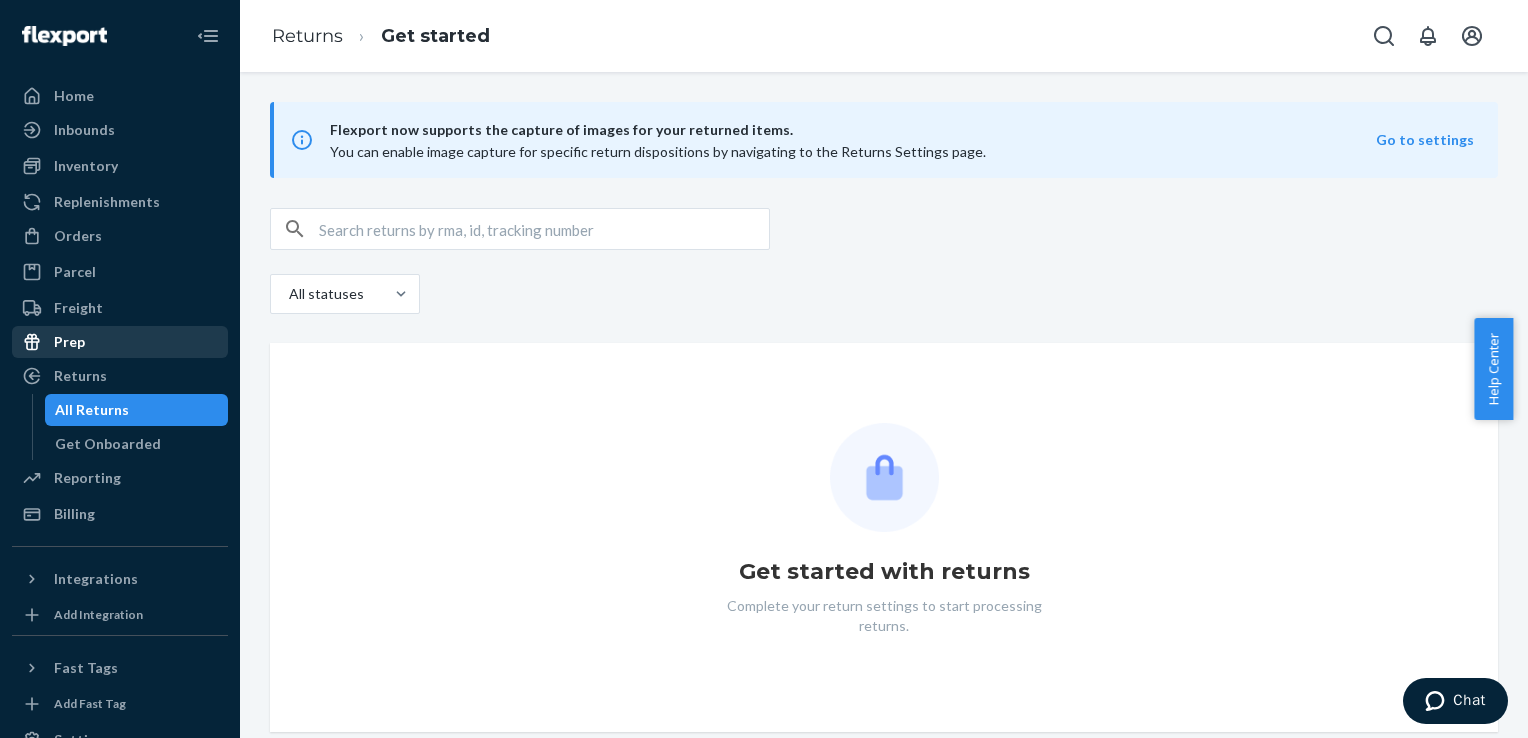 click on "Prep" at bounding box center [120, 342] 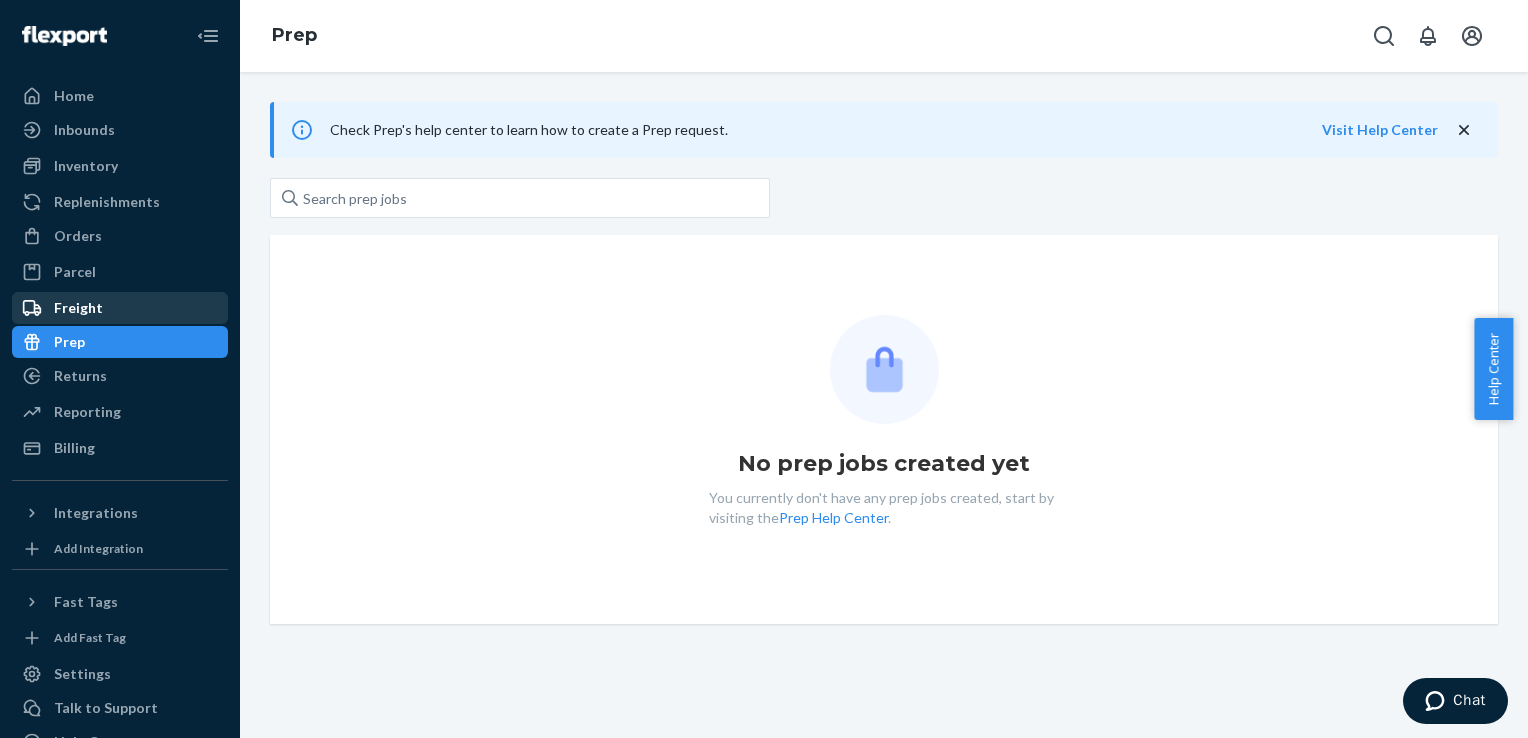 click on "Freight" at bounding box center [120, 308] 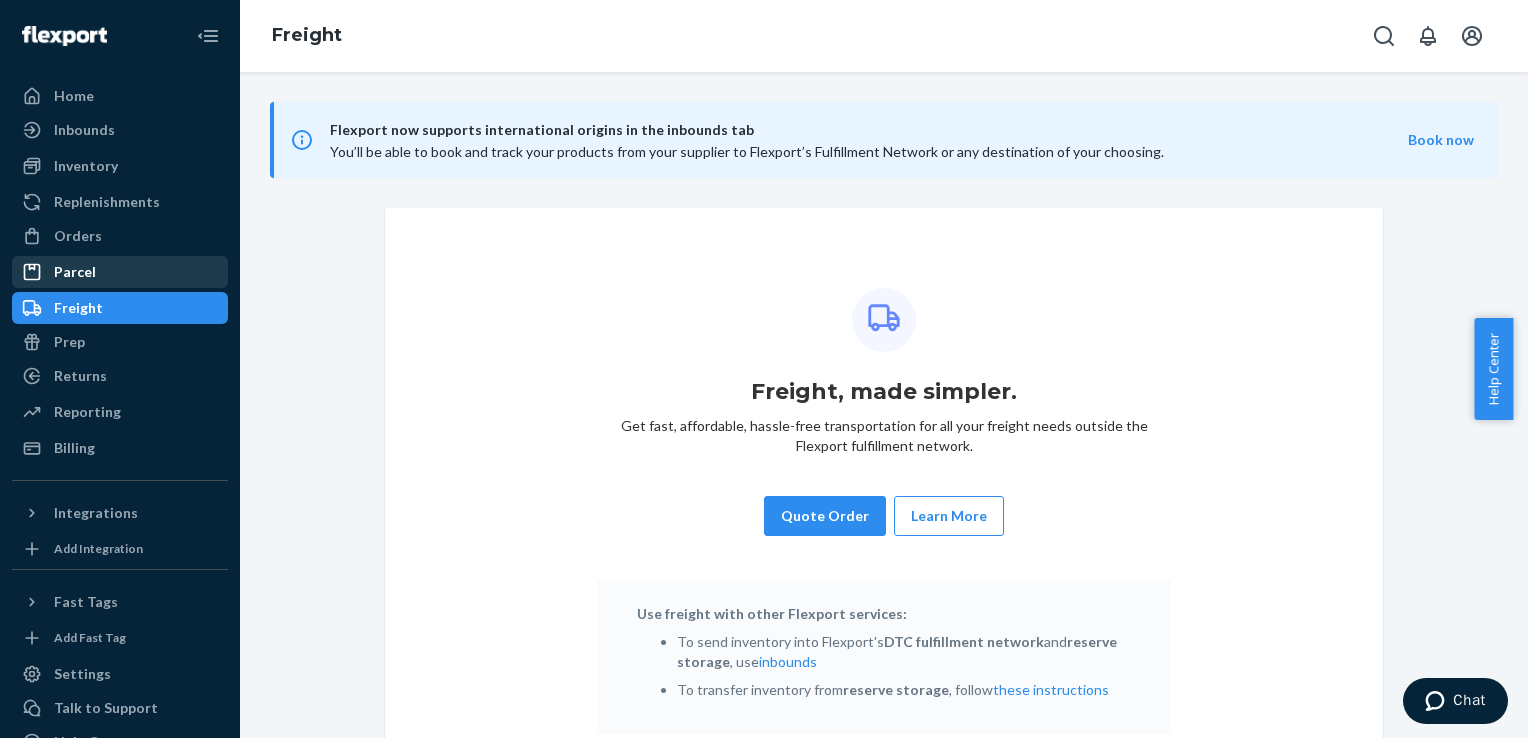 click on "Parcel" at bounding box center [120, 272] 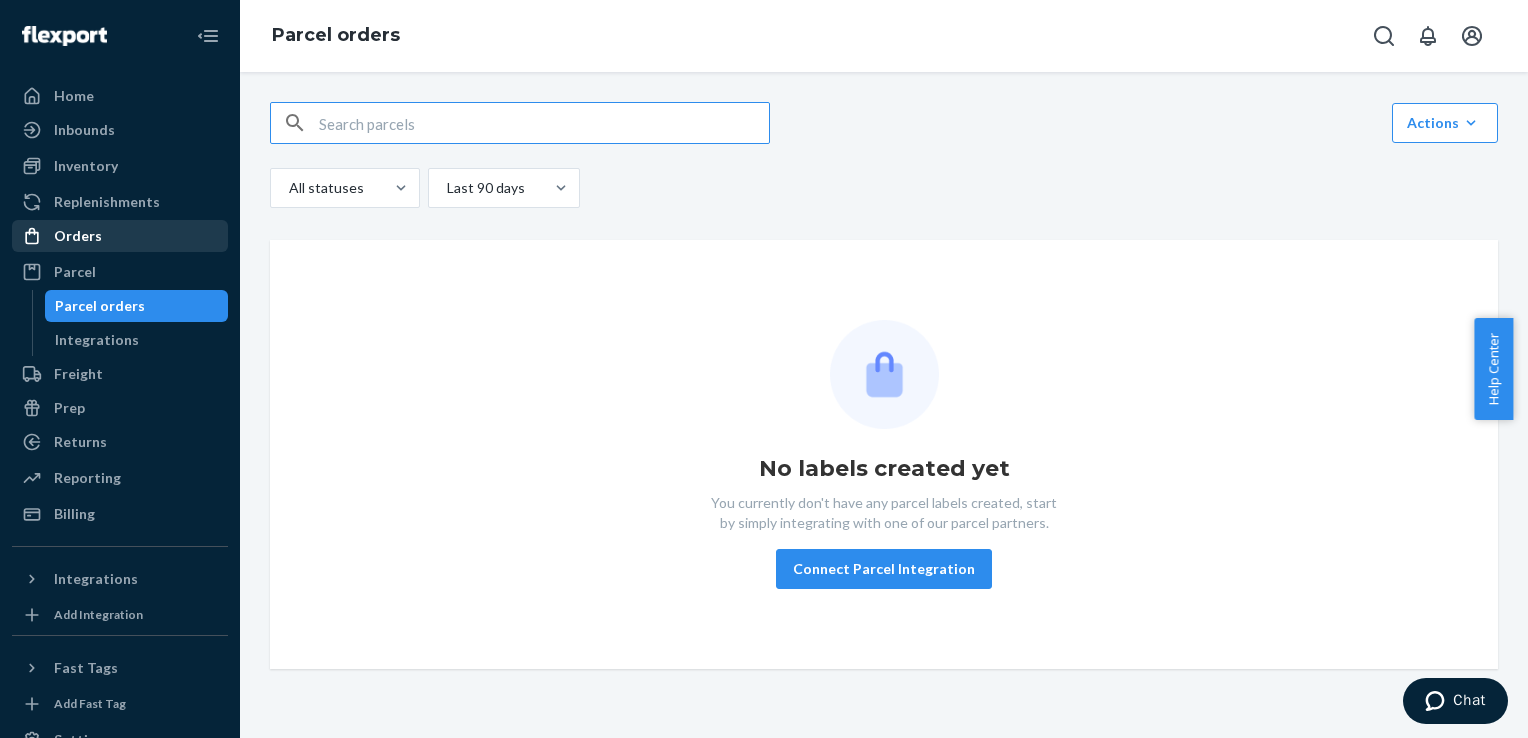 click on "Orders" at bounding box center (120, 236) 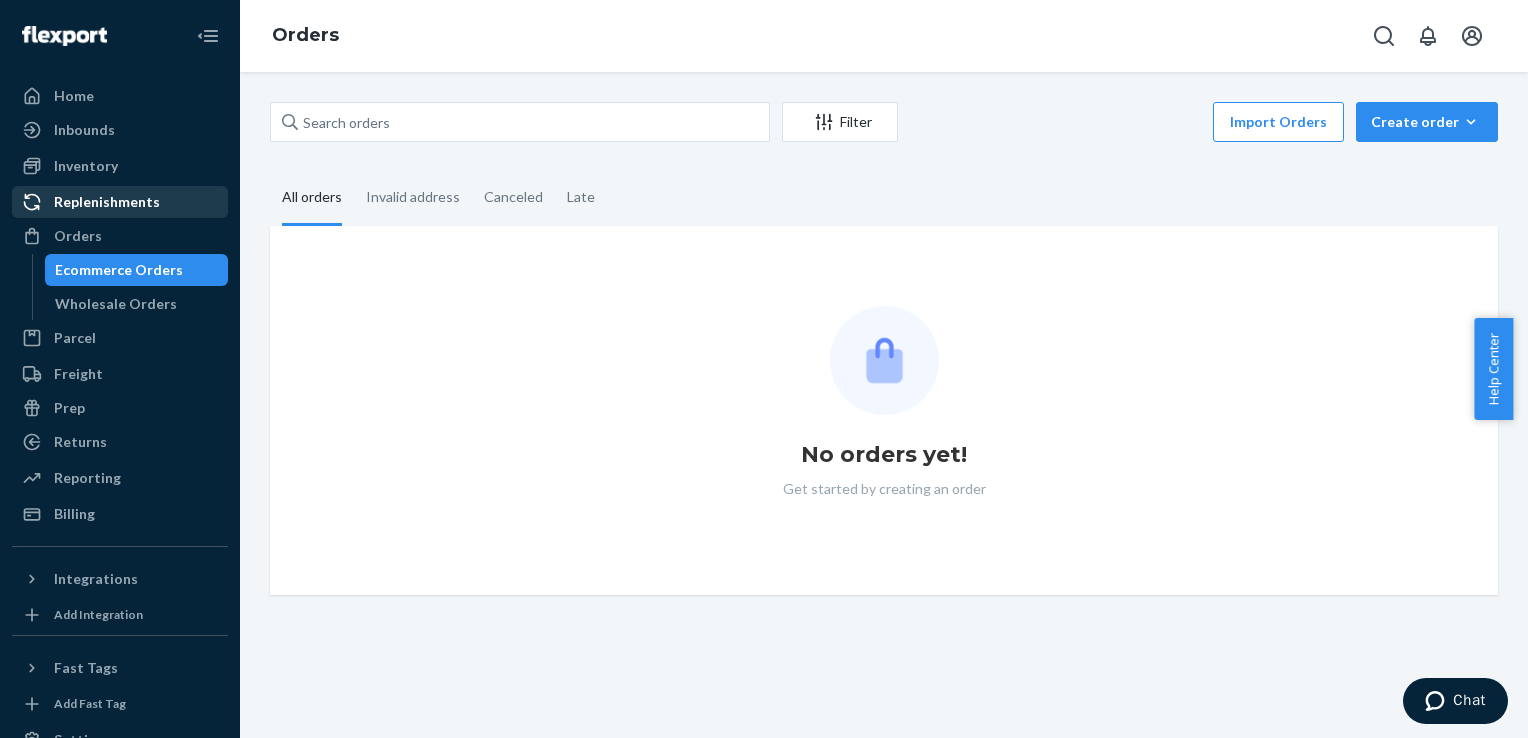 click on "Replenishments" at bounding box center (107, 202) 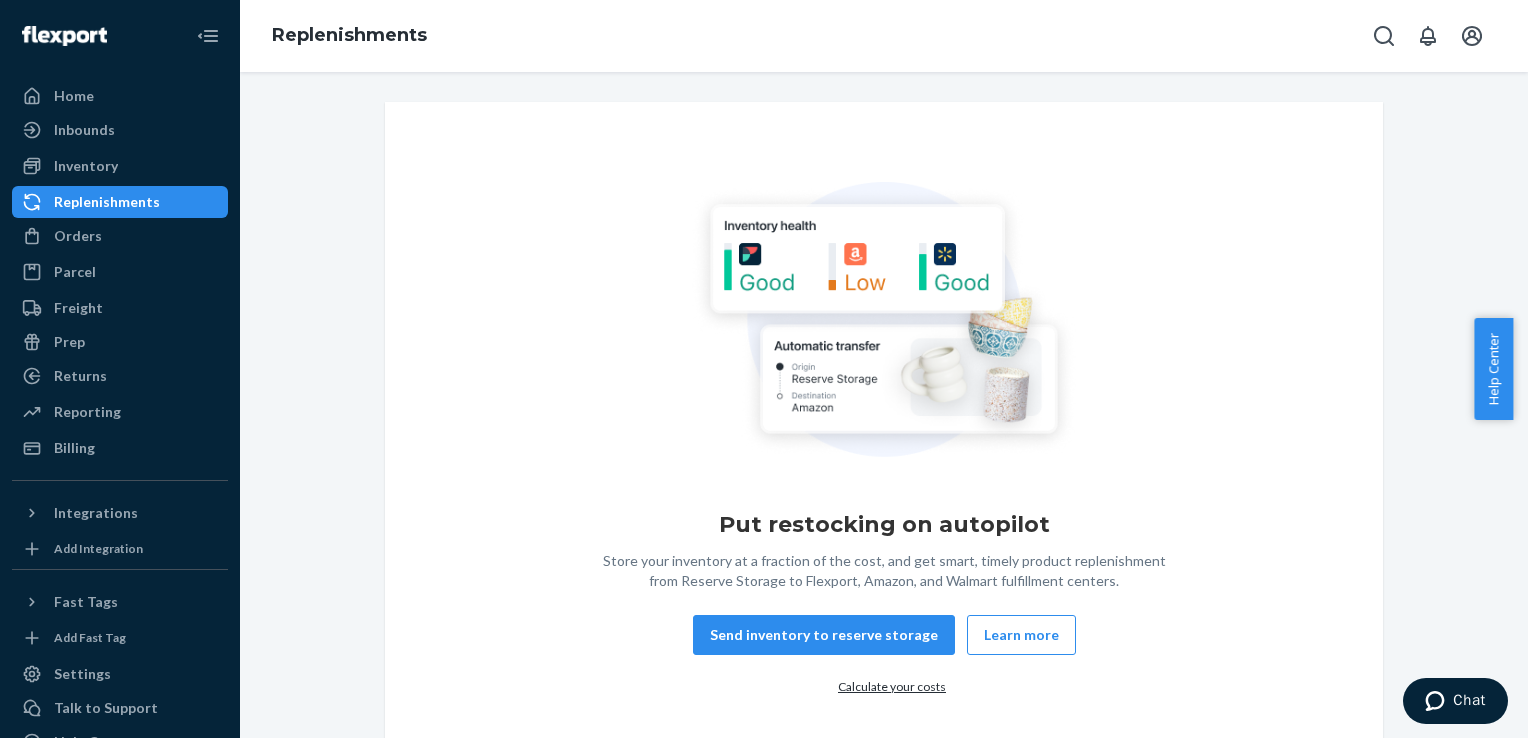 click on "Put restocking on autopilot Store your inventory at a fraction of the cost, and get smart, timely product replenishment from Reserve Storage to Flexport, Amazon, and Walmart fulfillment centers. Send inventory to reserve storage Learn more Calculate your costs" at bounding box center [884, 442] 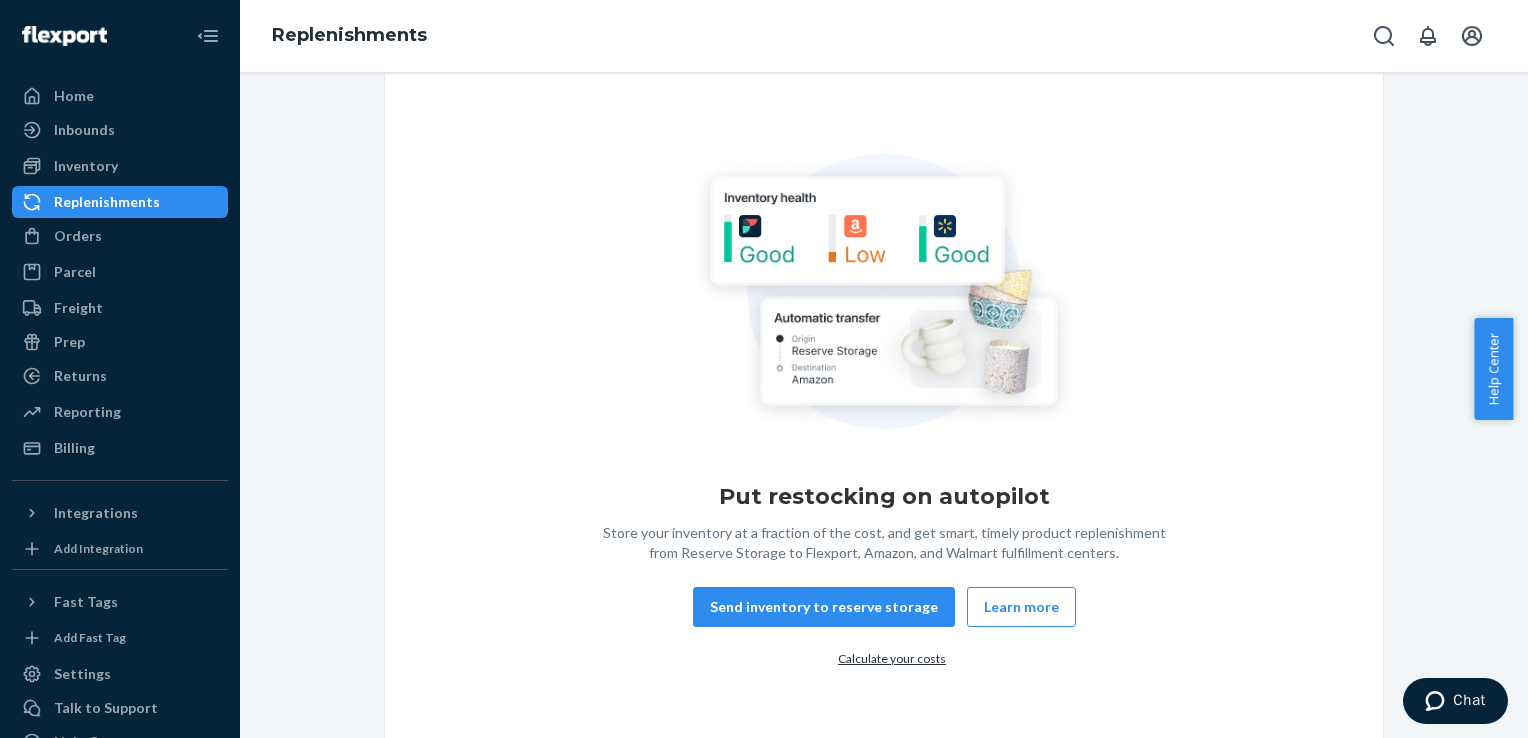 scroll, scrollTop: 44, scrollLeft: 0, axis: vertical 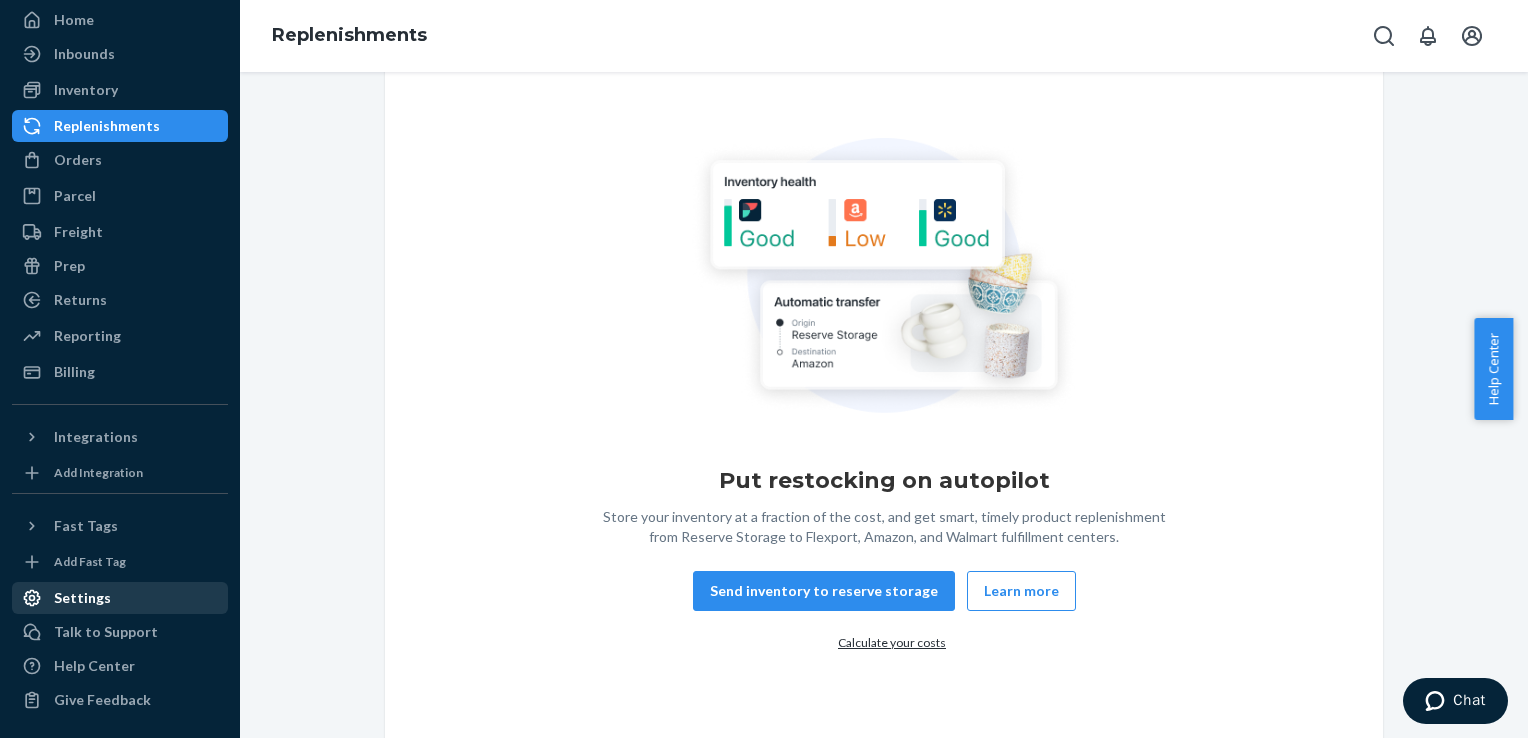click on "Settings" at bounding box center (120, 598) 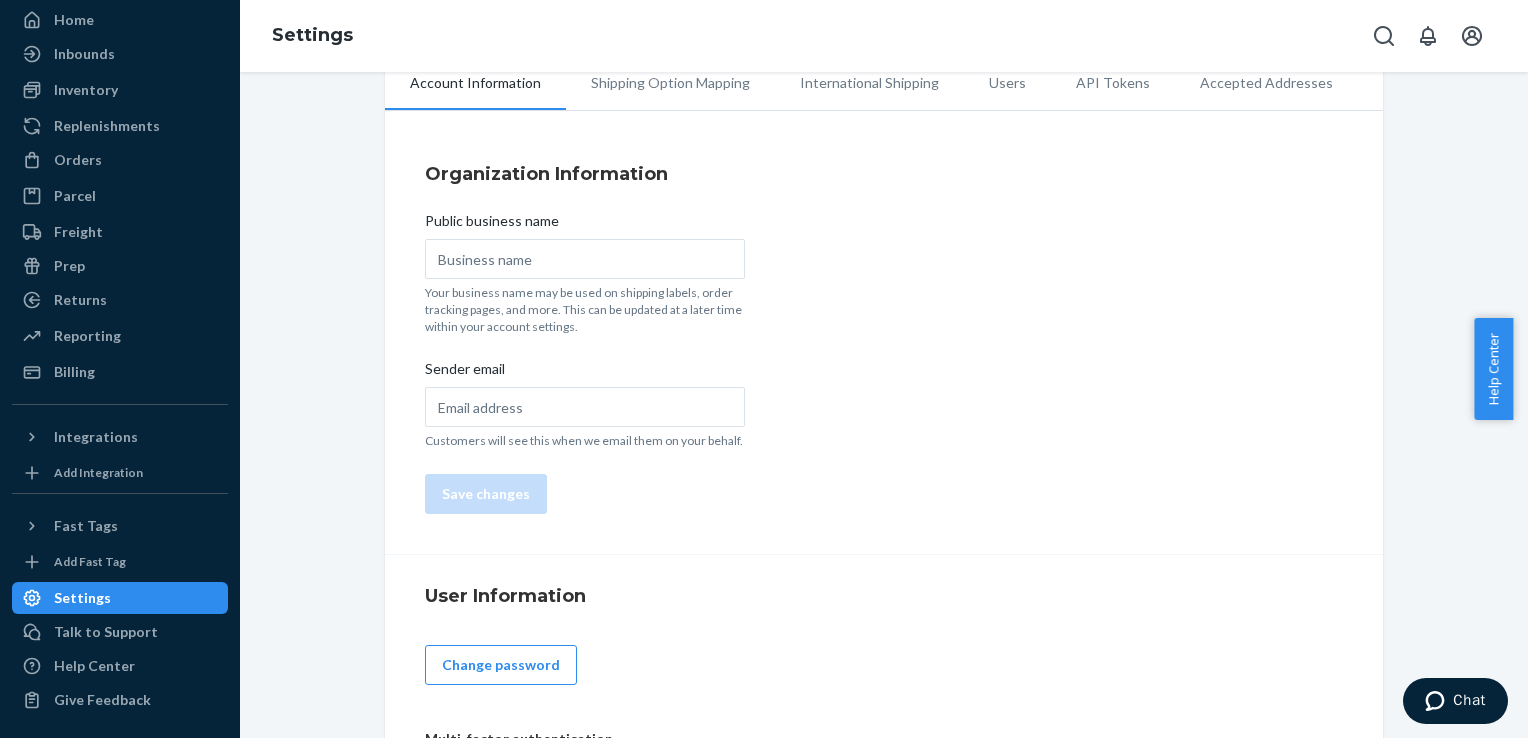 type on "N.Y. Enterprises Canada Inc" 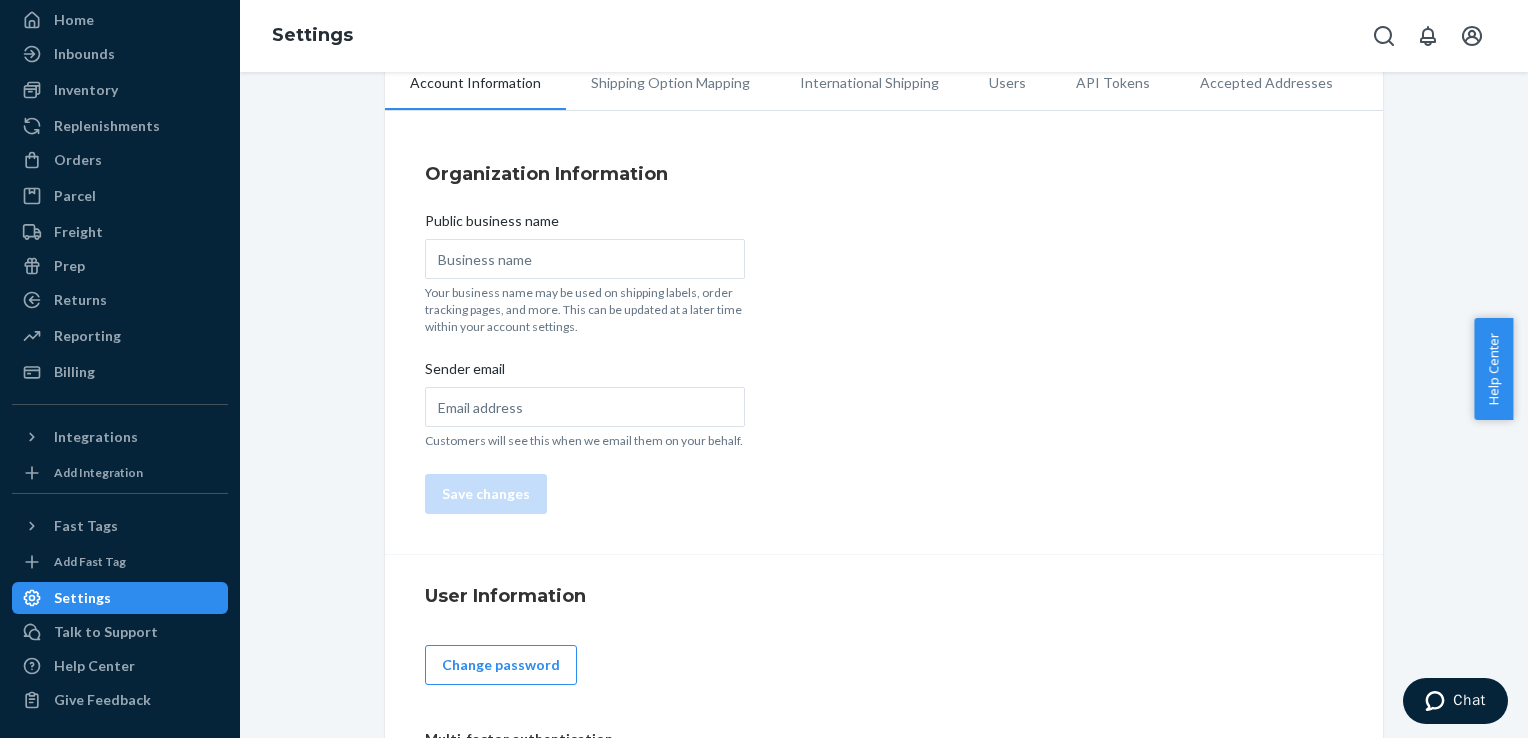 type on "royalthreads@[EMAIL]" 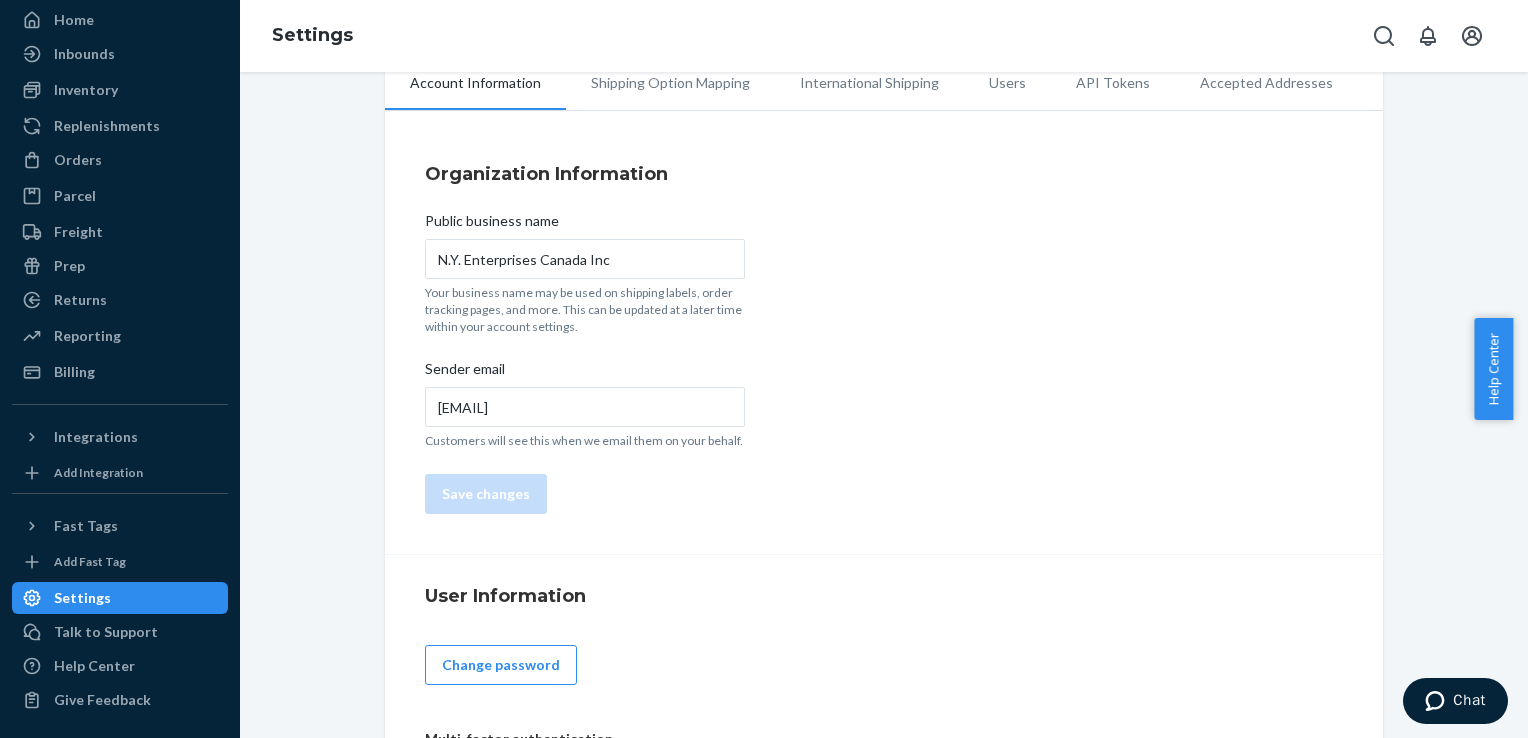 scroll, scrollTop: 0, scrollLeft: 0, axis: both 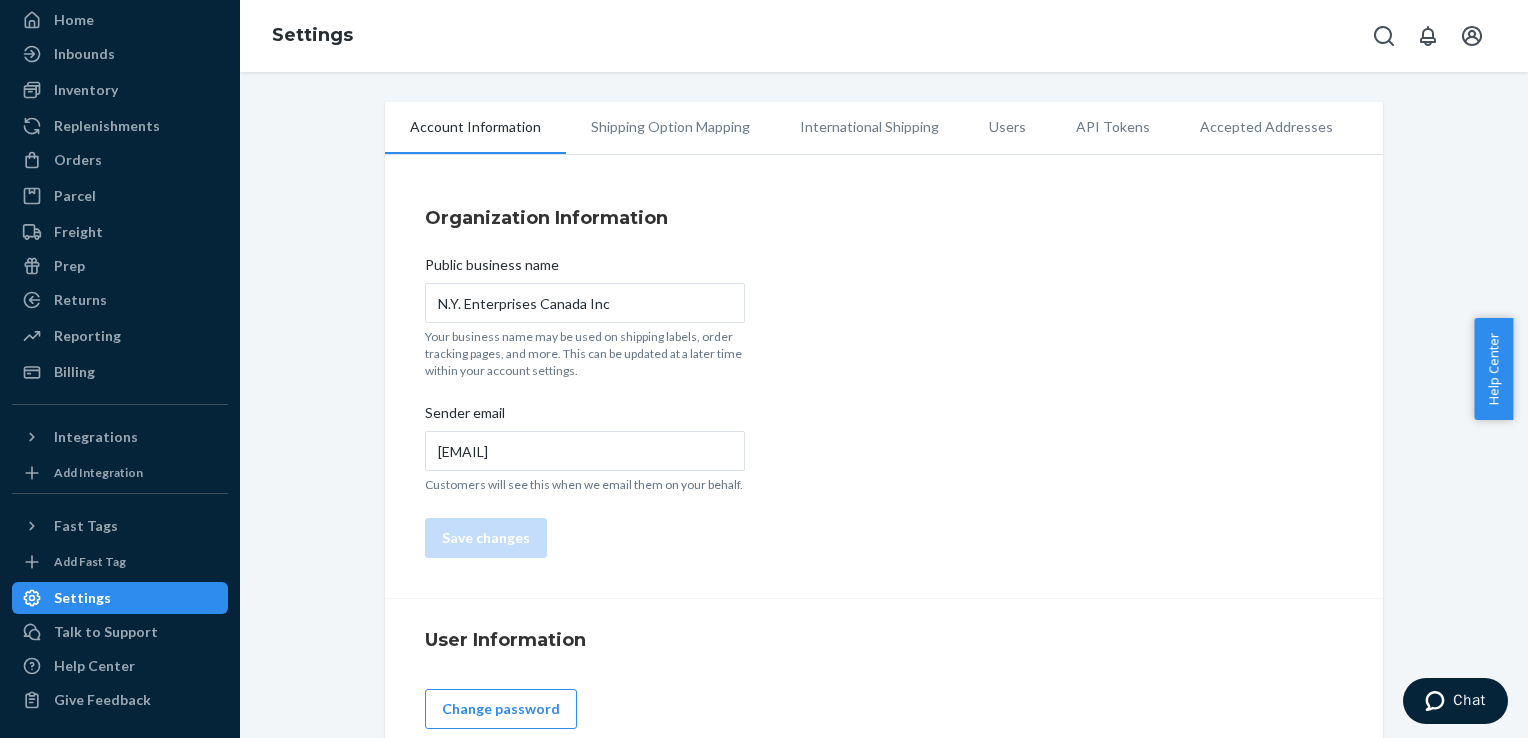 click on "Shipping Option Mapping" at bounding box center (670, 127) 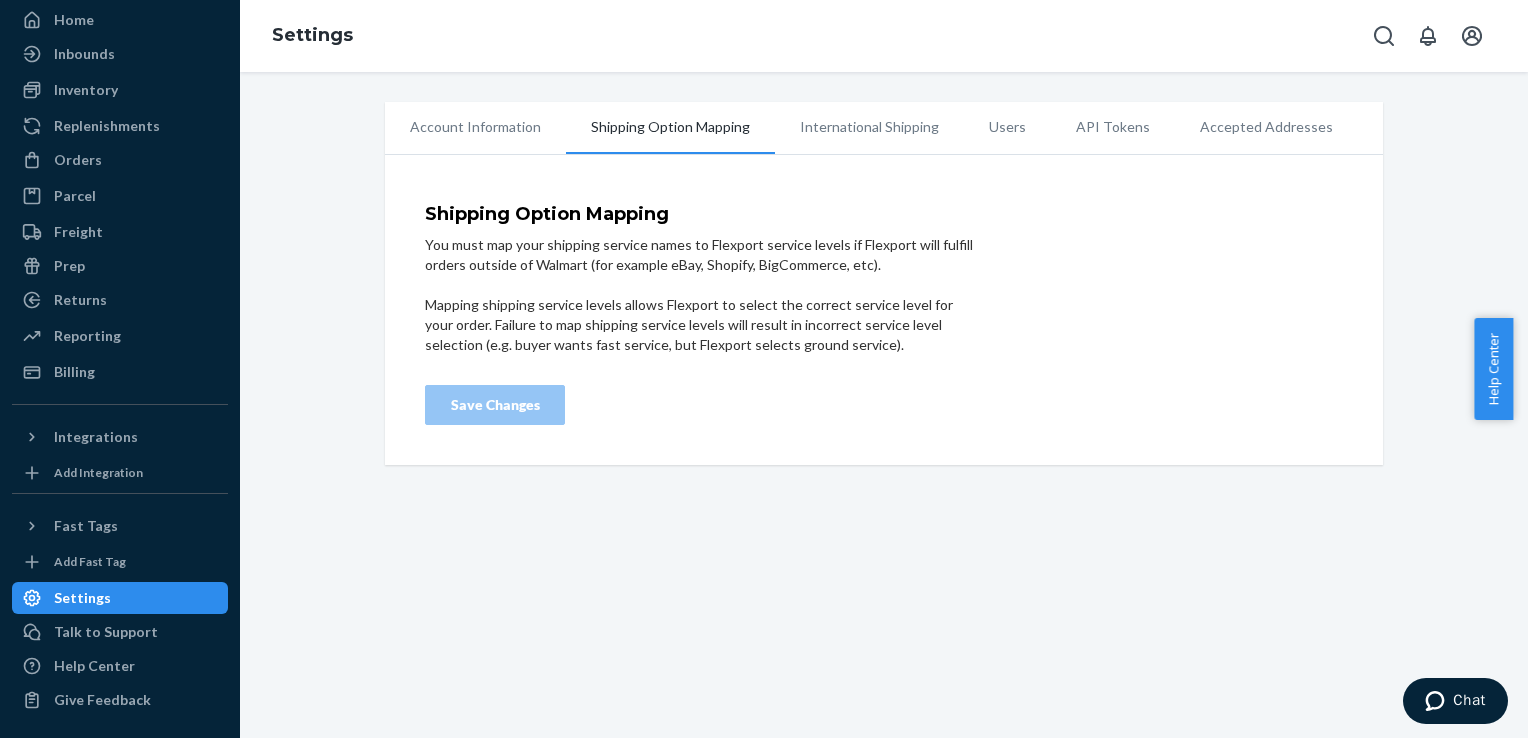 click on "International Shipping" at bounding box center [869, 127] 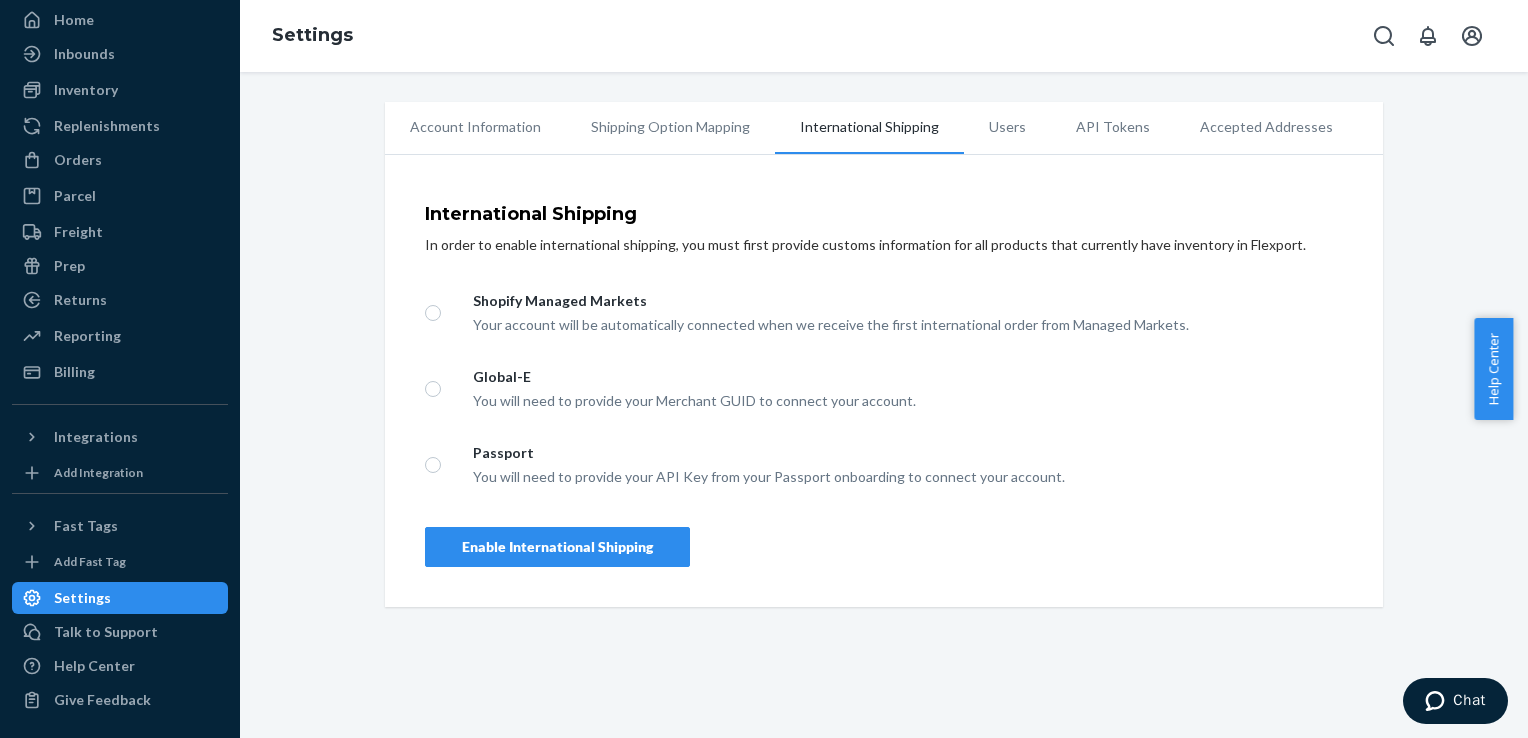 click on "Users" at bounding box center [1007, 127] 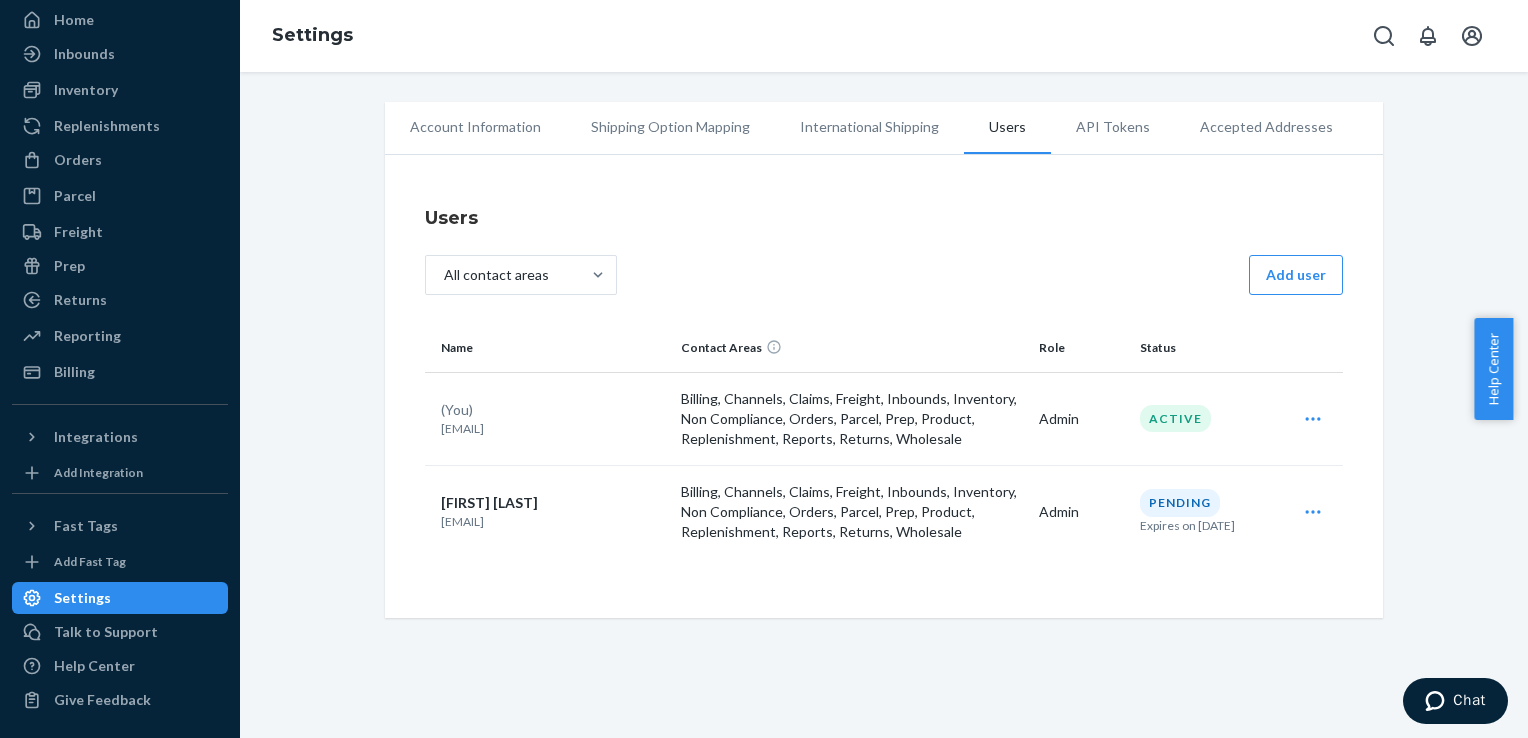 click on "API Tokens" at bounding box center [1113, 127] 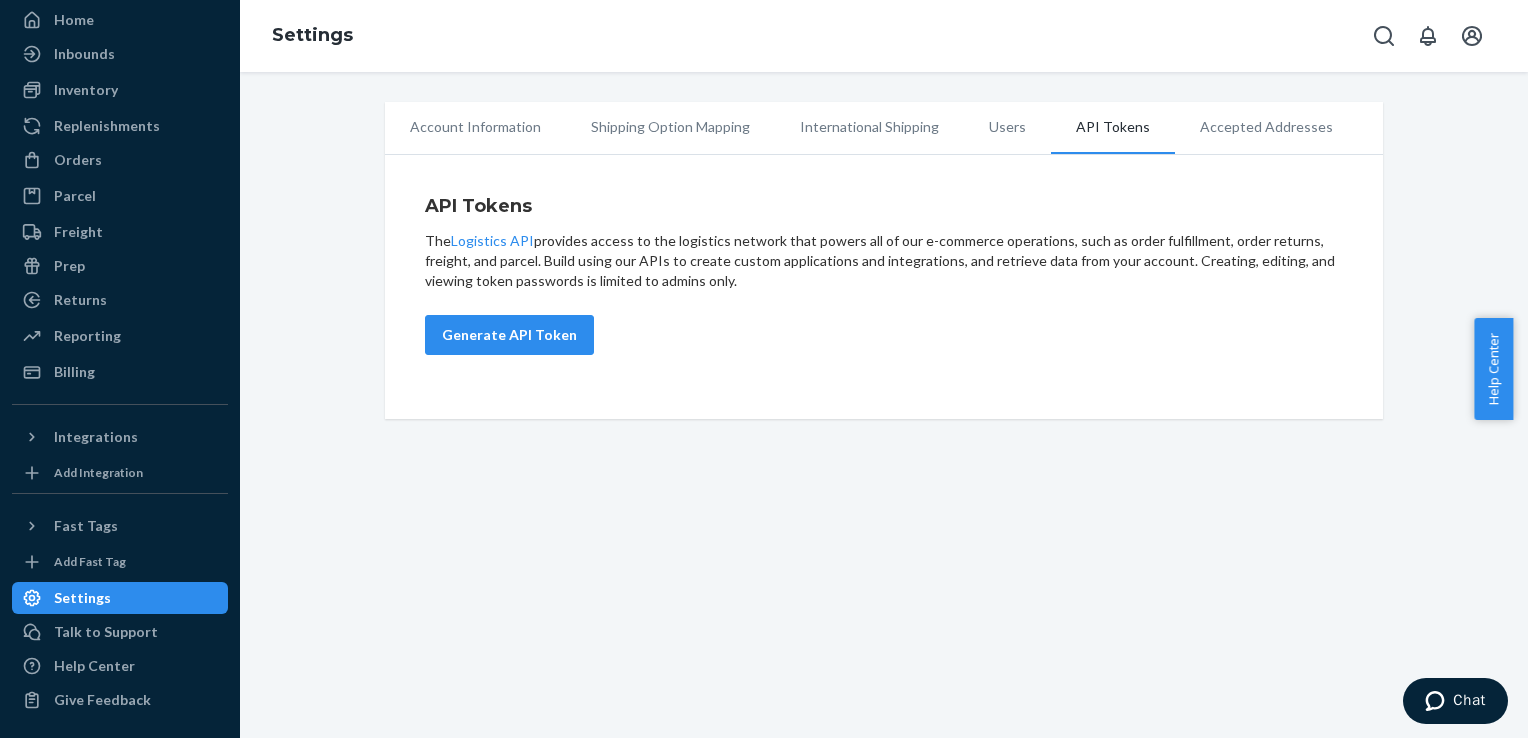 click on "Accepted Addresses" at bounding box center [1266, 127] 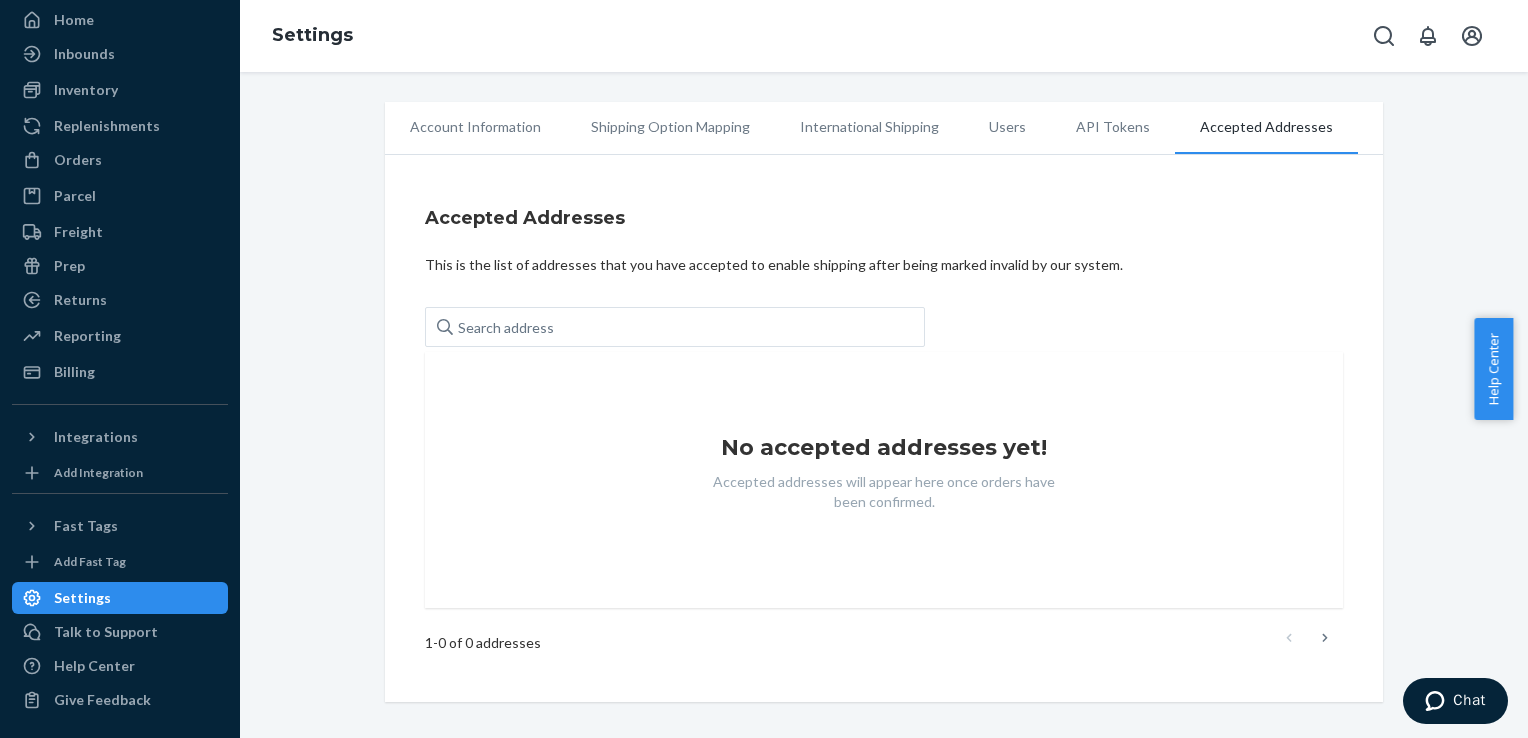 click on "No accepted addresses yet! Accepted addresses will appear here once orders have been confirmed." at bounding box center (884, 480) 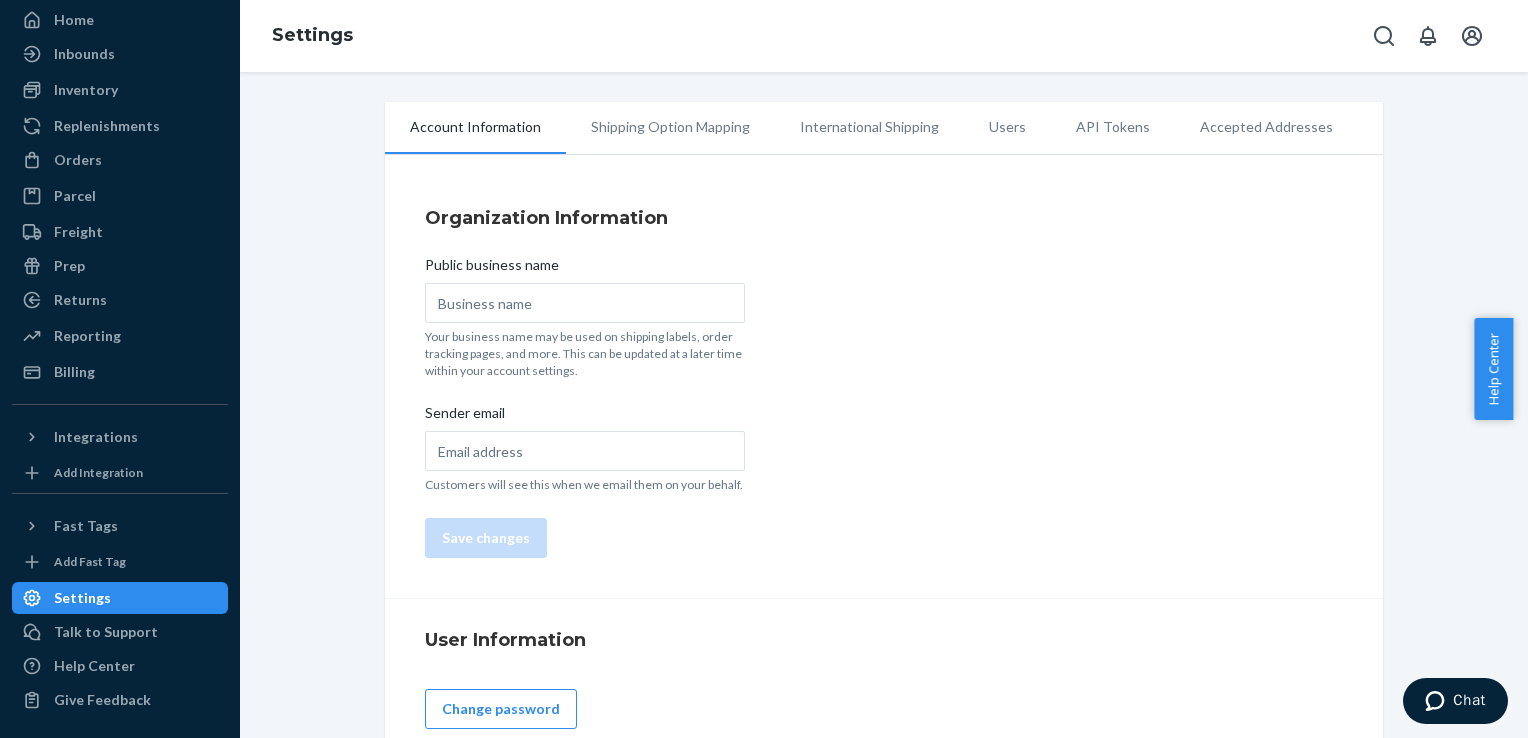 type on "N.Y. Enterprises Canada Inc" 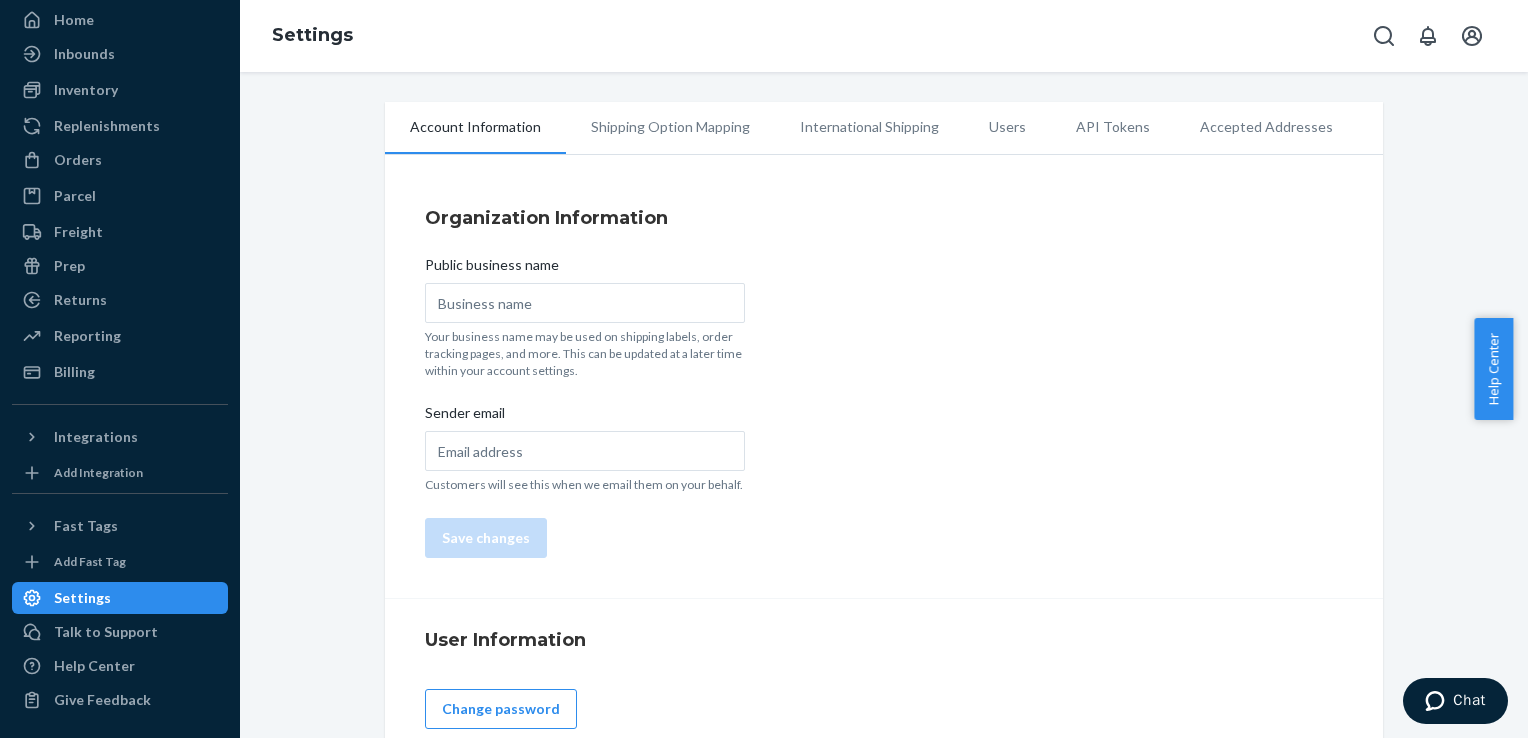type on "royalthreads@[EMAIL]" 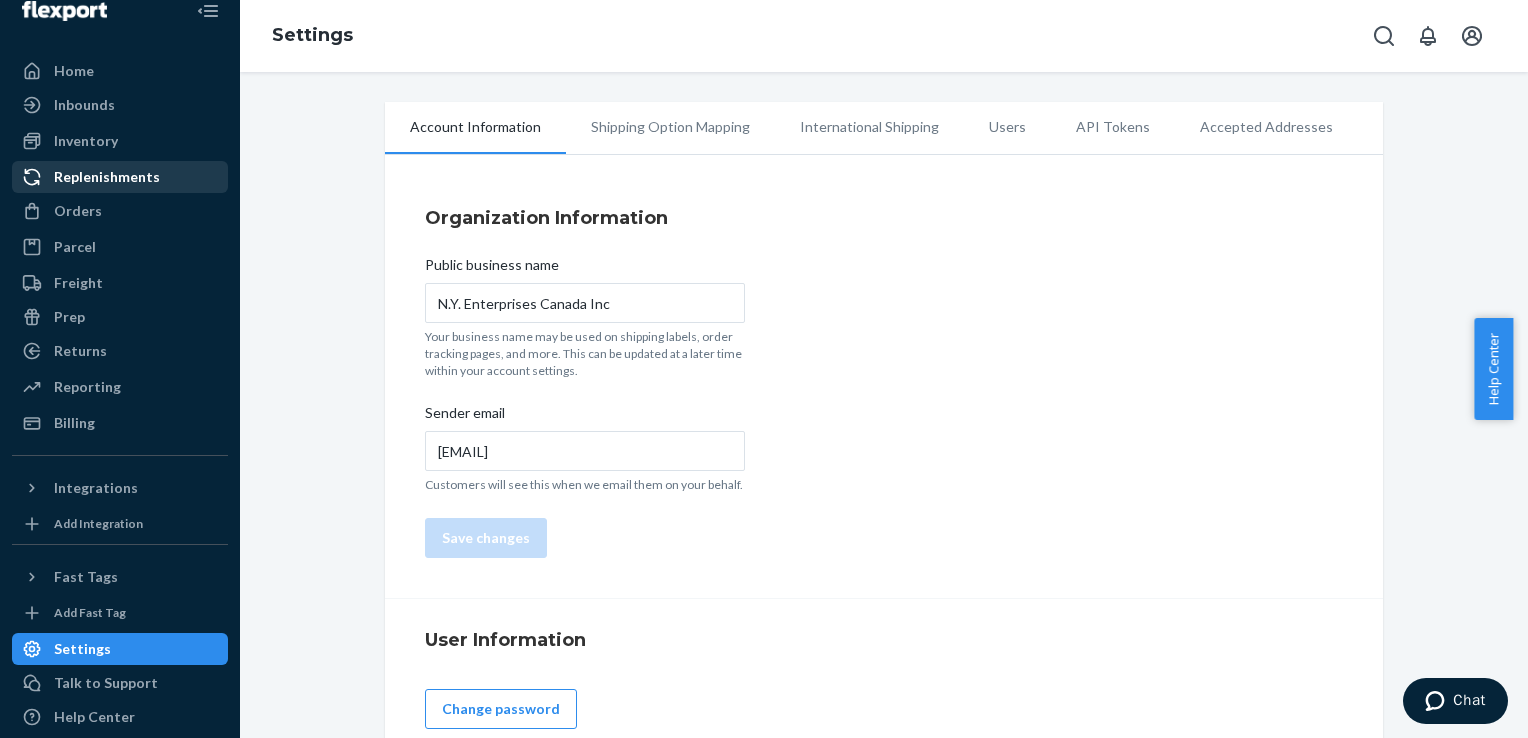 scroll, scrollTop: 0, scrollLeft: 0, axis: both 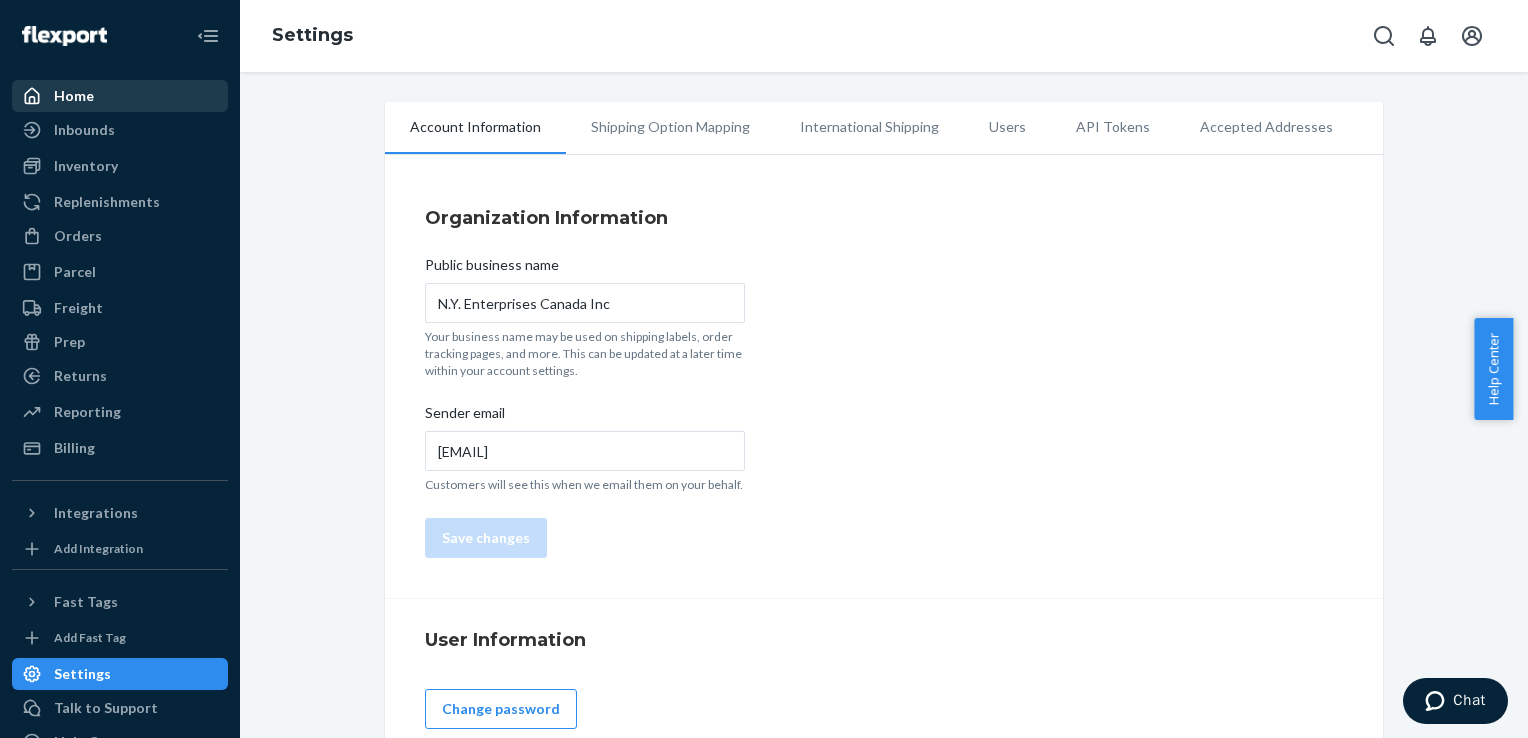 click on "Home" at bounding box center [120, 96] 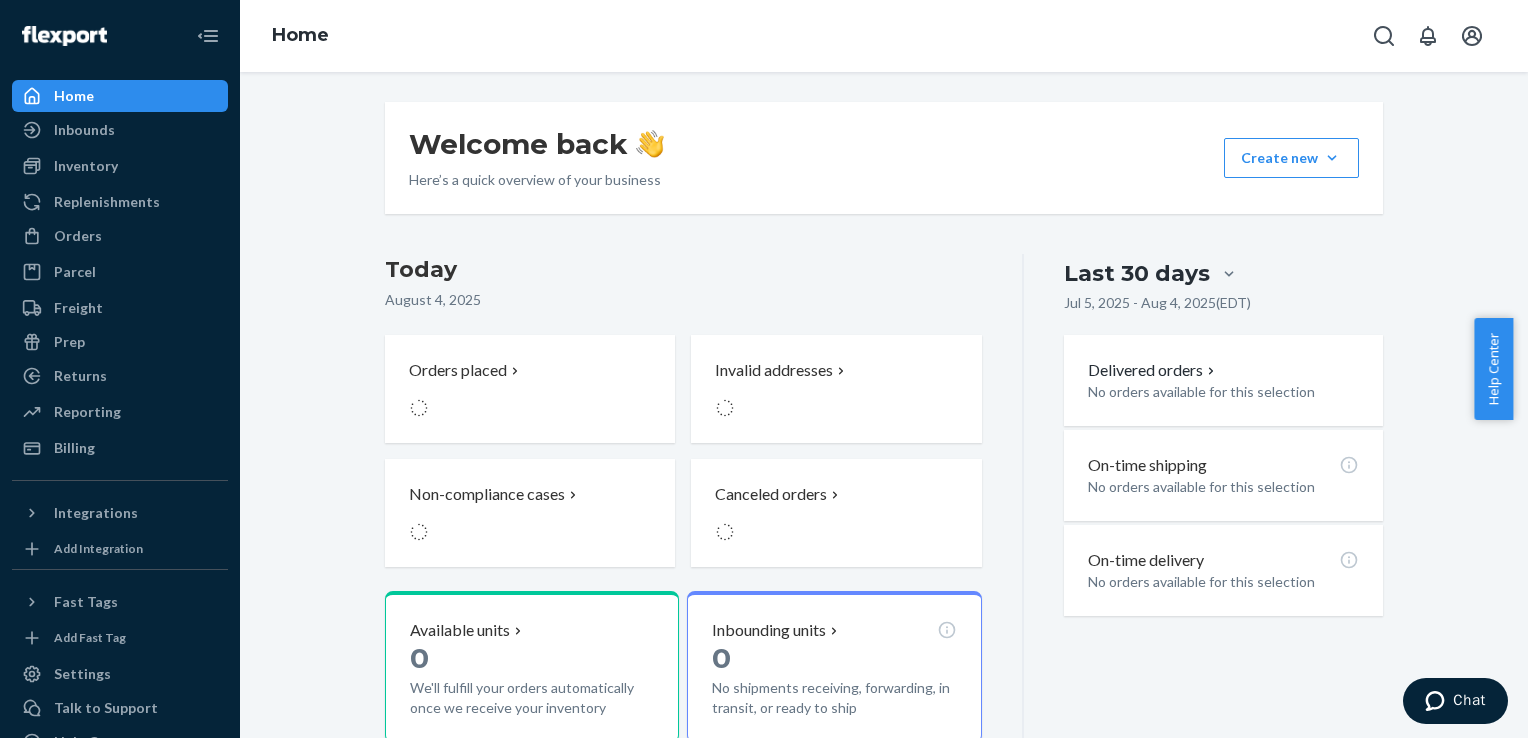 click on "Welcome back  Here’s a quick overview of your business Create new Create new inbound Create new order Create new product Today August 4, 2025  Orders placed   Invalid addresses   Non-compliance cases   Canceled orders   Available units 0 We'll fulfill your orders automatically once we receive your inventory Inbounding units 0 No shipments receiving, forwarding, in transit, or ready to ship Popular SKUs to replenish No recommendations yet. We’ll show you popular SKUs that are running low so you never miss a sale. Last 30 days Jul 5, 2025 - Aug 4, 2025  ( EDT ) Delivered orders No orders available for this selection On-time shipping No orders available for this selection On-time delivery No orders available for this selection" at bounding box center [884, 505] 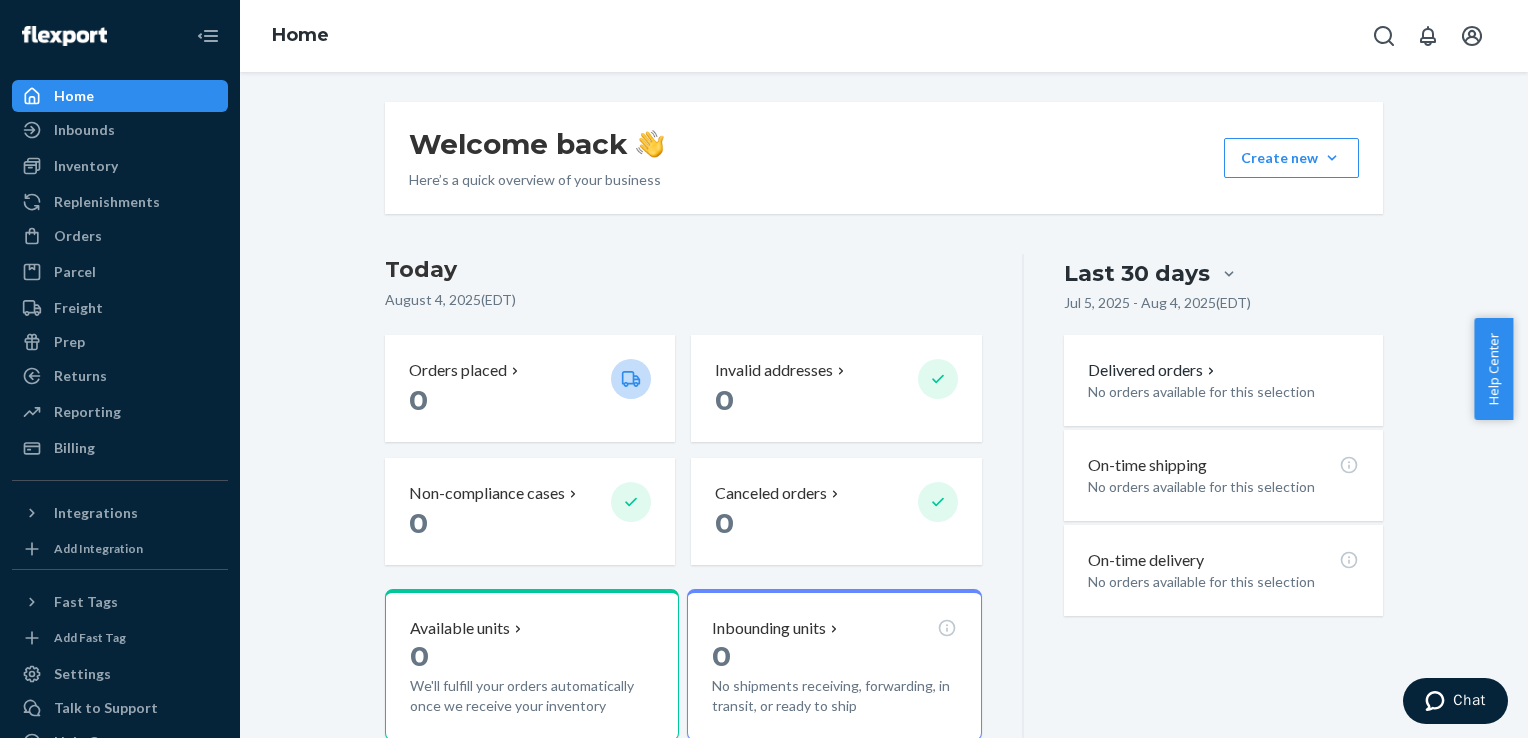 drag, startPoint x: 316, startPoint y: 518, endPoint x: 301, endPoint y: 568, distance: 52.201534 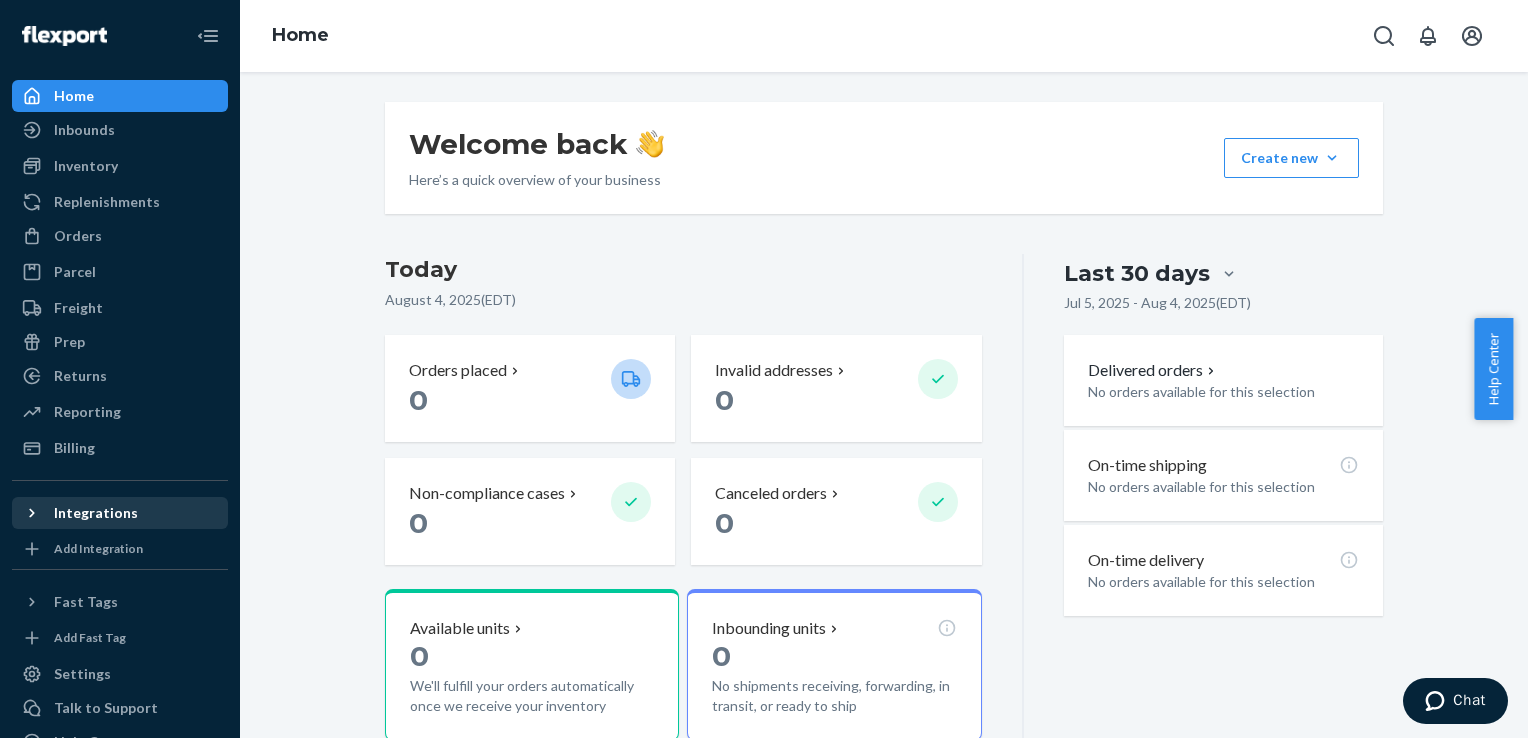 click on "Integrations" at bounding box center (120, 513) 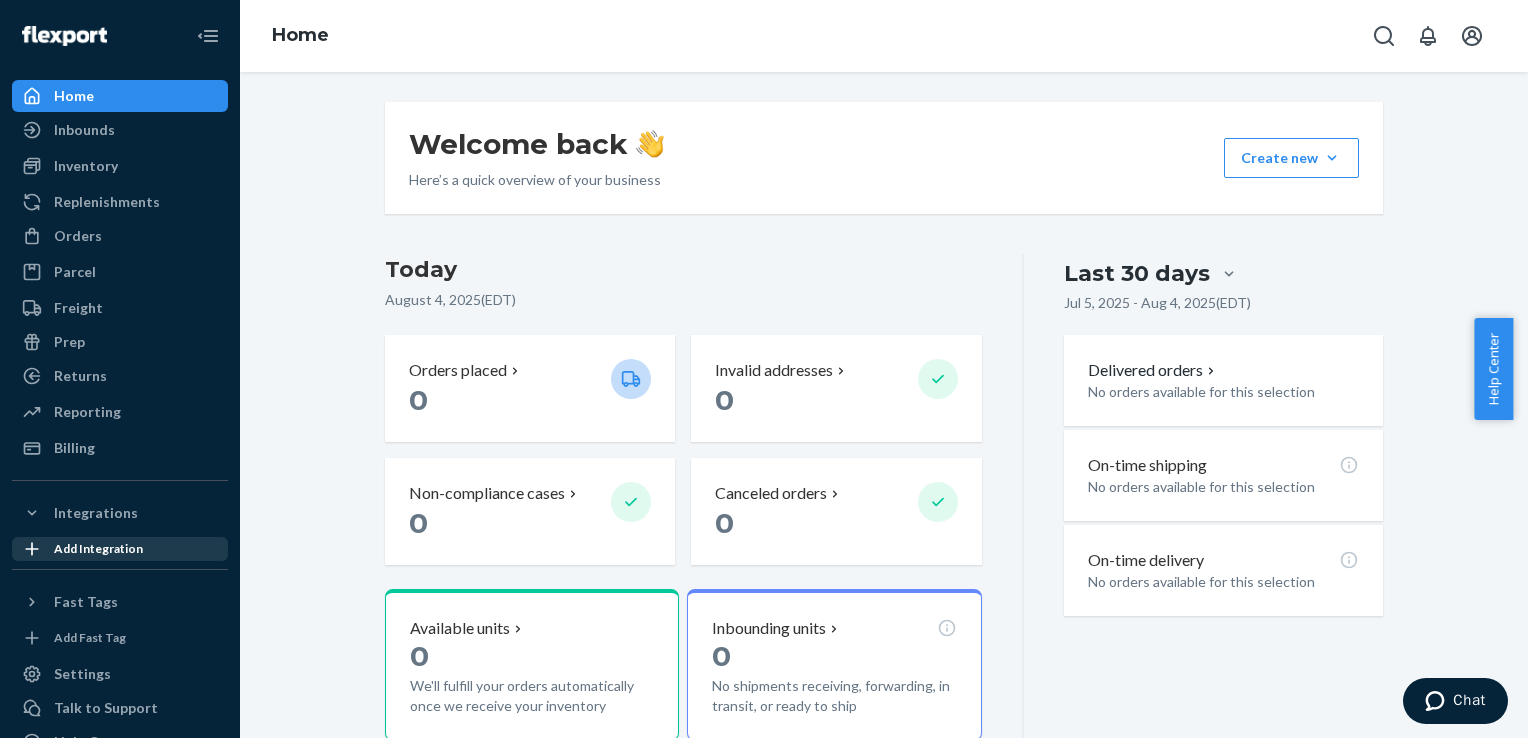 click on "Add Integration" at bounding box center [98, 548] 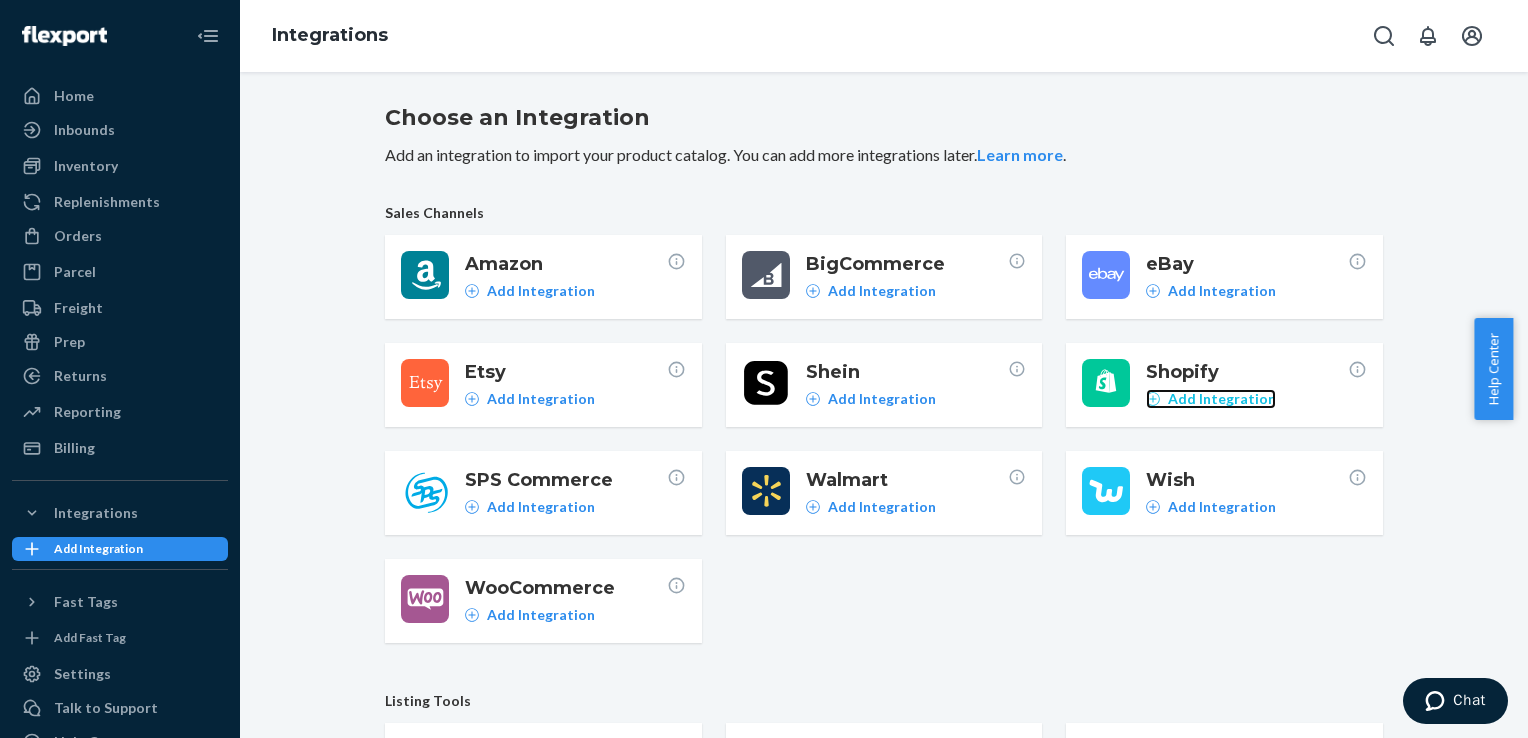 click on "Add Integration" at bounding box center (1222, 399) 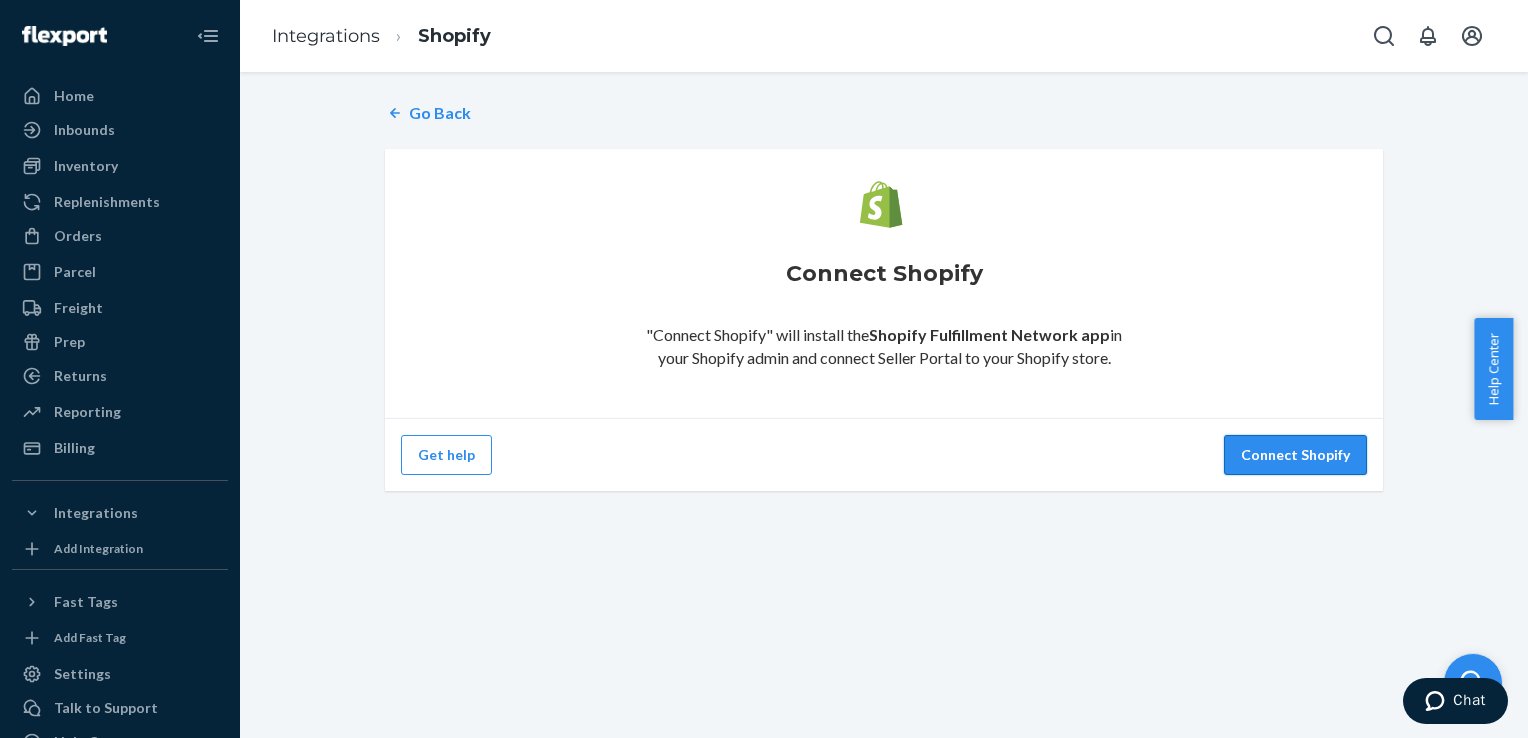 click on "Connect Shopify" at bounding box center (1295, 455) 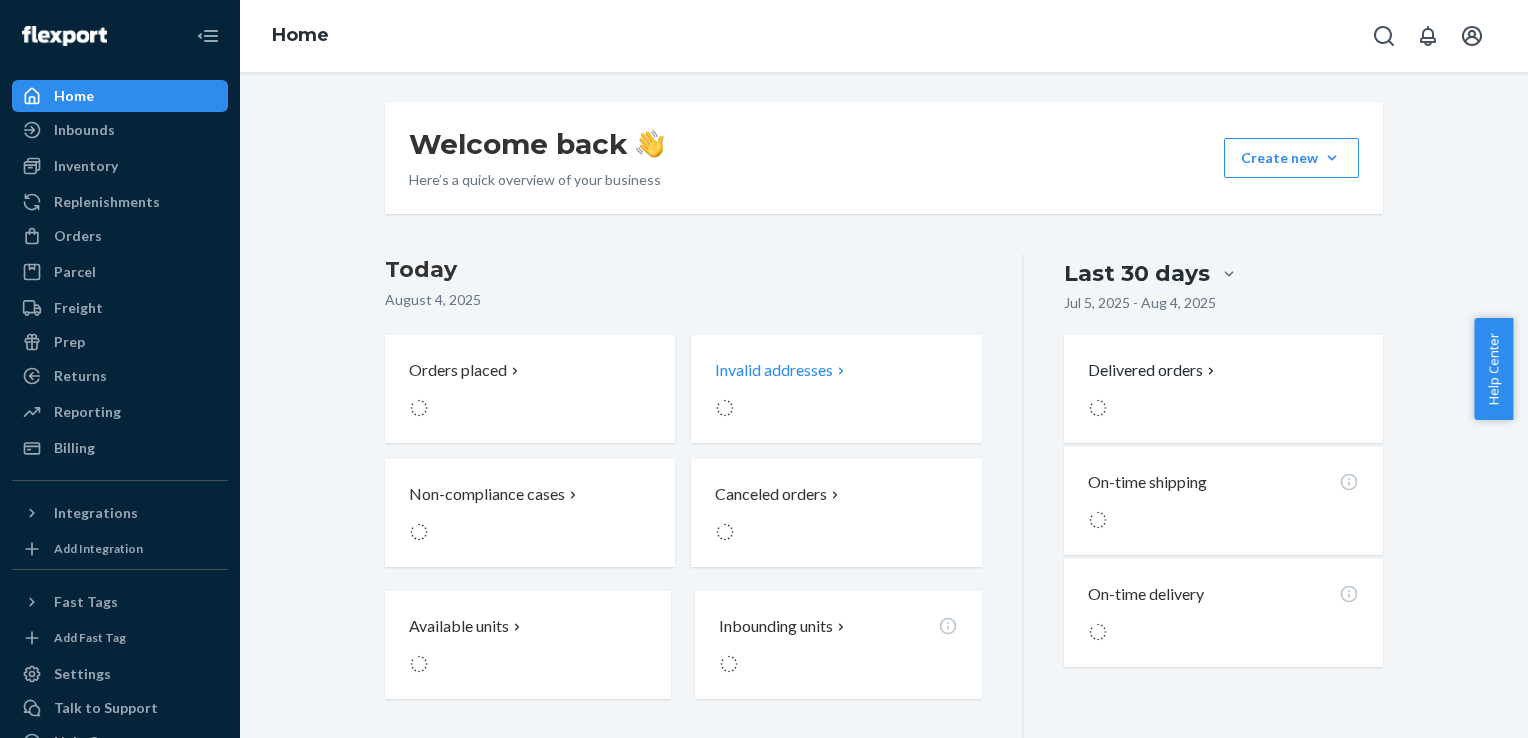 scroll, scrollTop: 0, scrollLeft: 0, axis: both 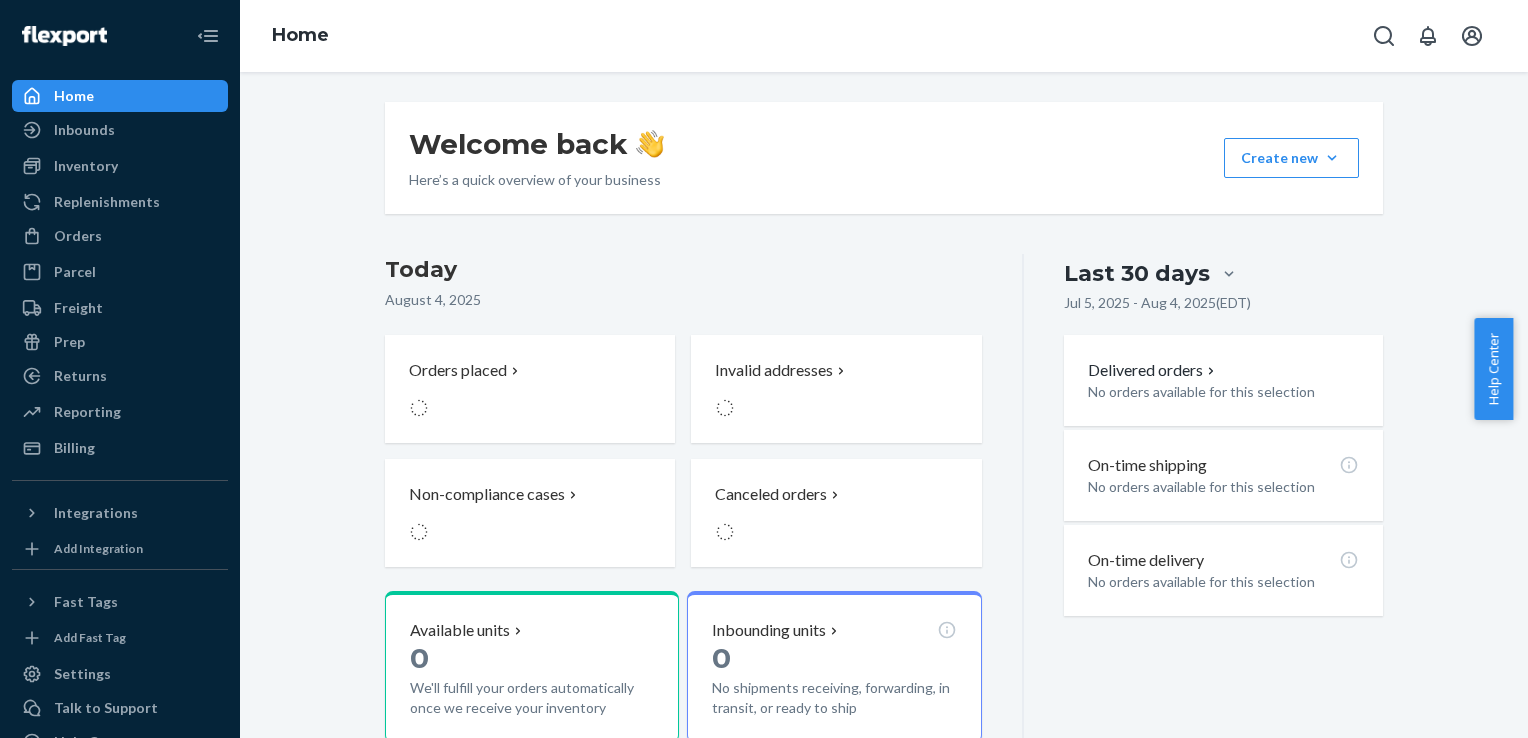 click on "August 4, 2025" at bounding box center (683, 300) 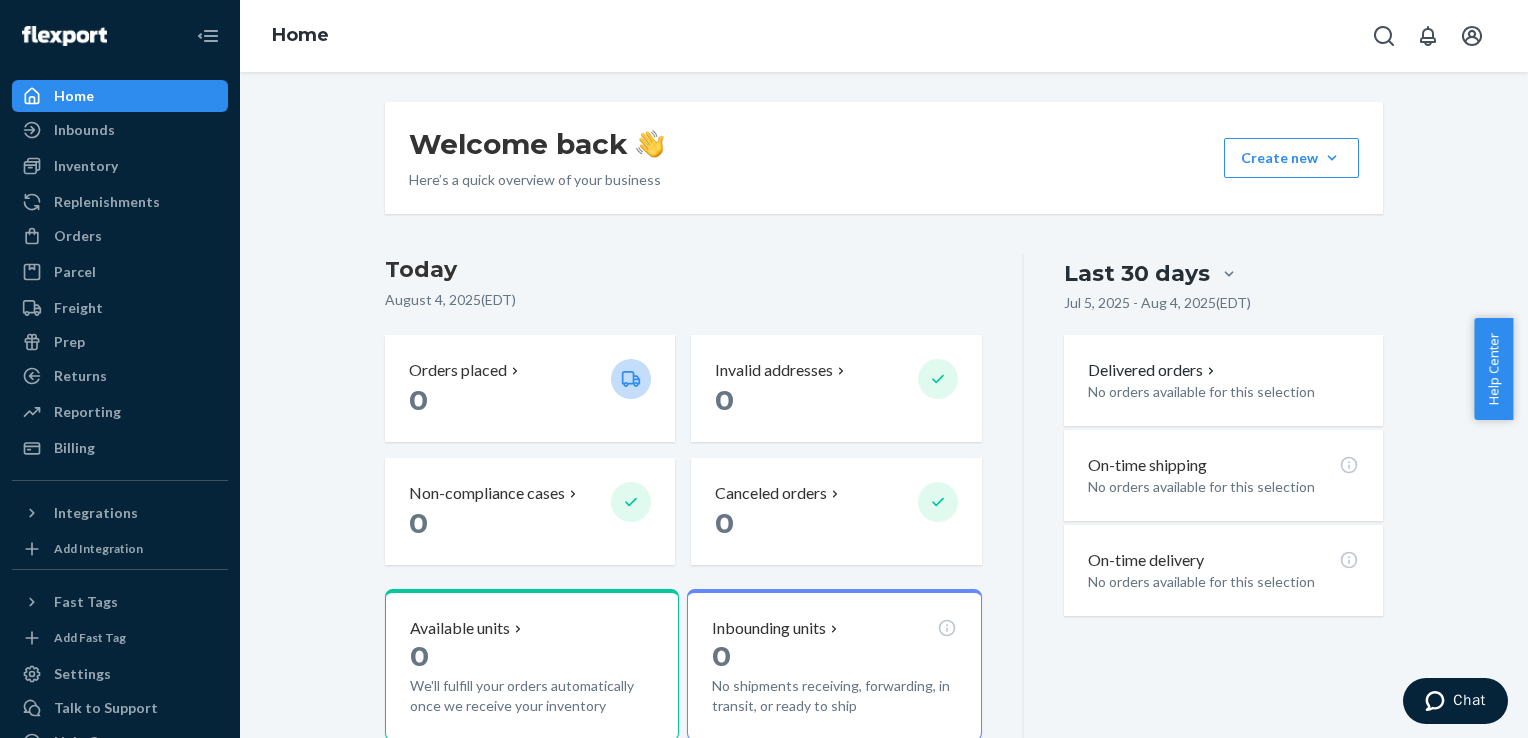 click on "[DATE]  ( EDT )" at bounding box center [683, 300] 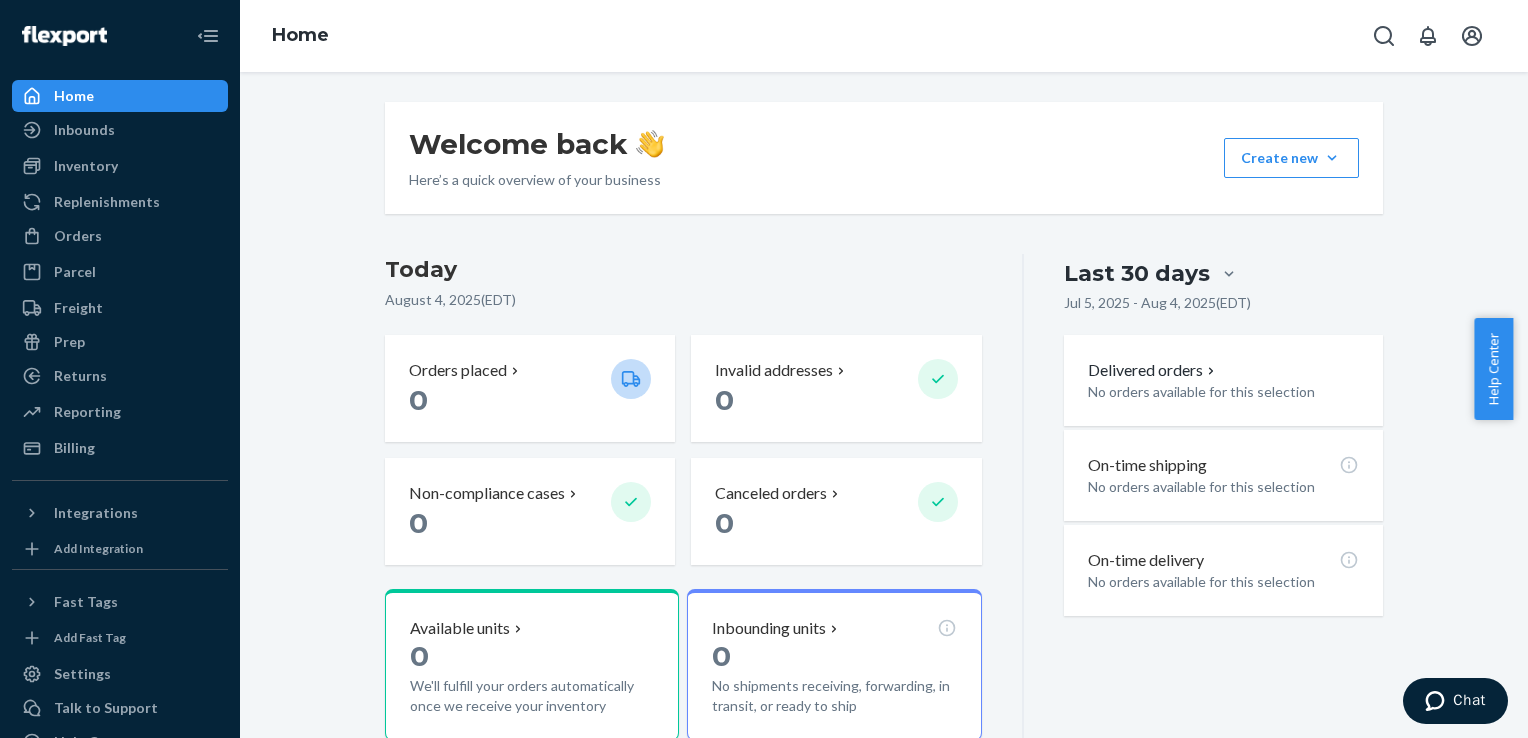 drag, startPoint x: 653, startPoint y: 291, endPoint x: 626, endPoint y: 282, distance: 28.460499 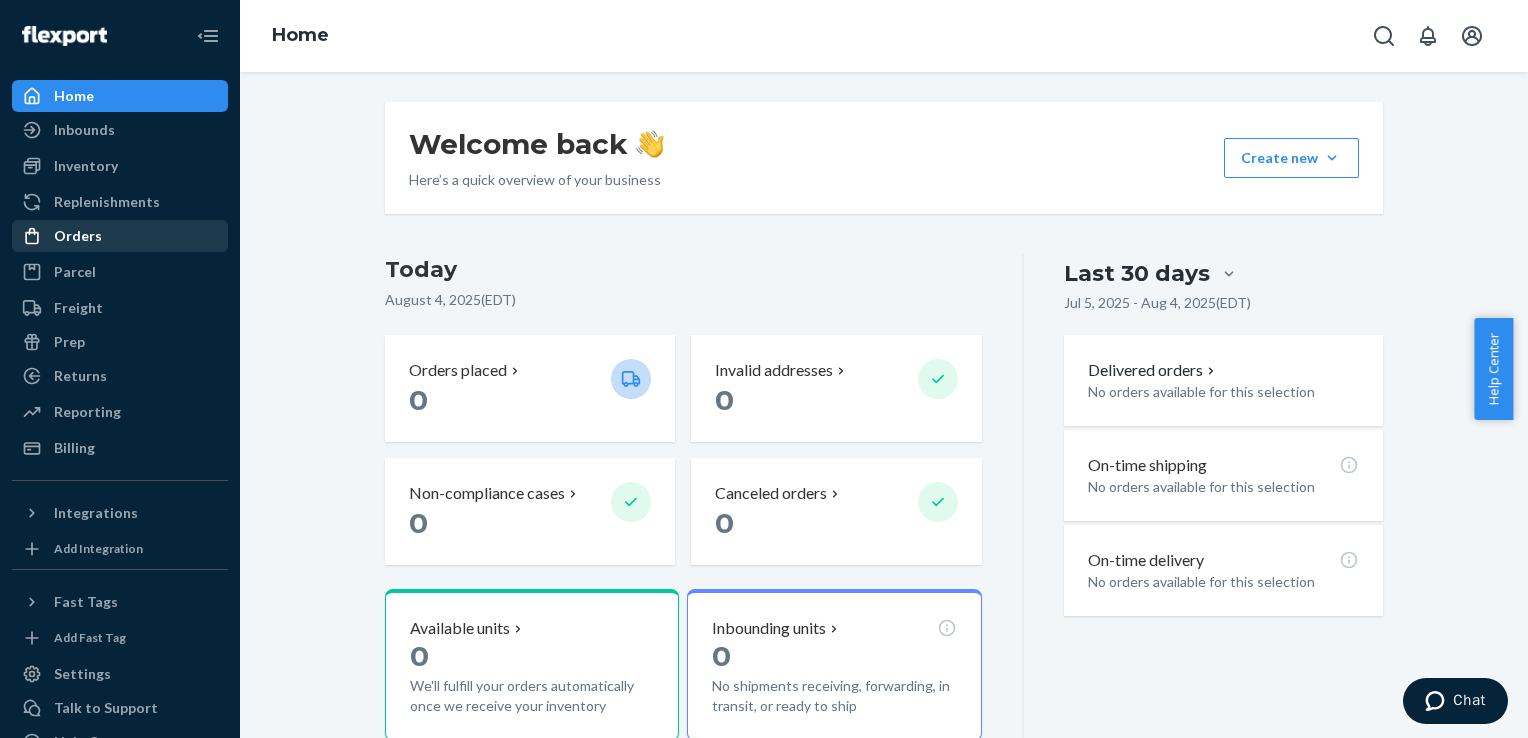 click on "Orders" at bounding box center [120, 236] 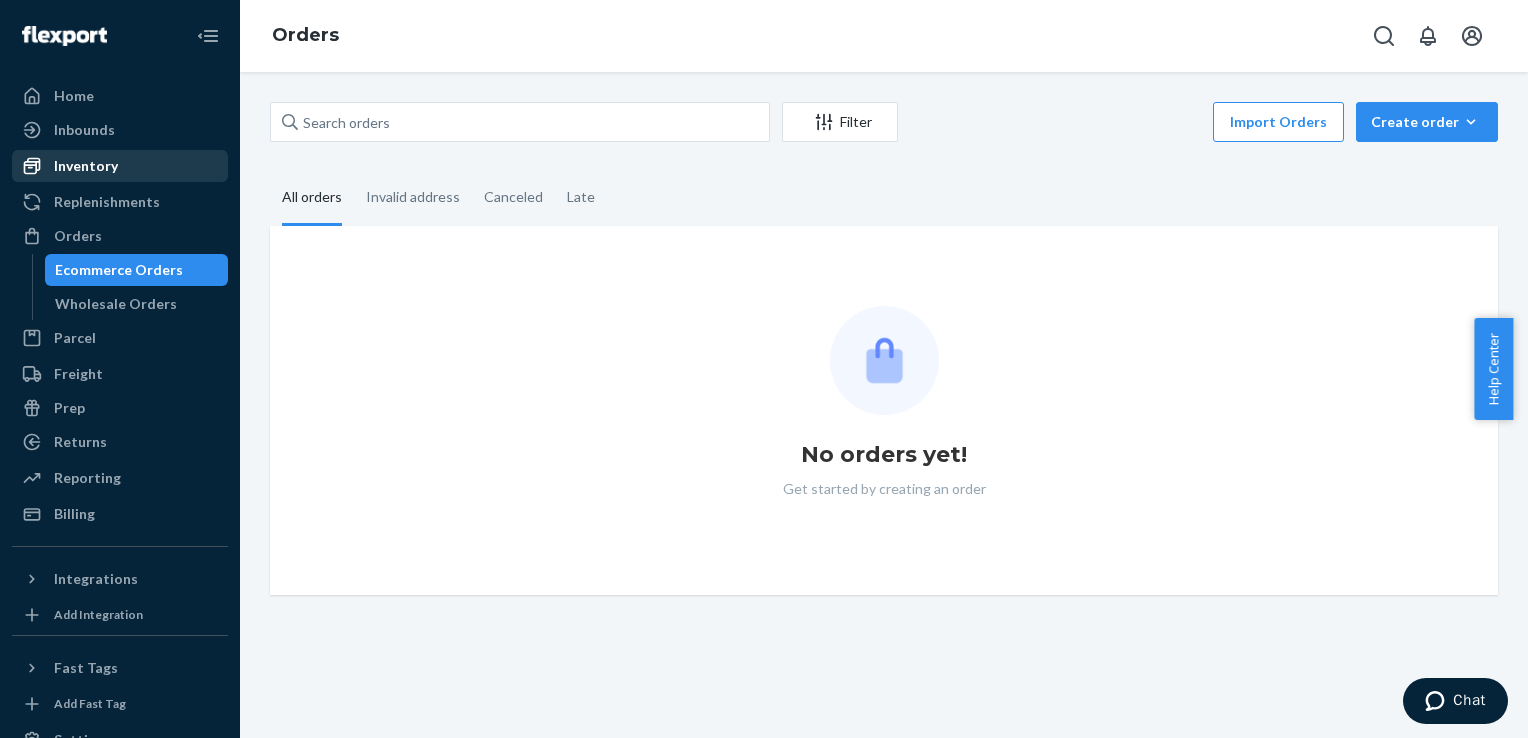 click on "Inventory" at bounding box center (120, 166) 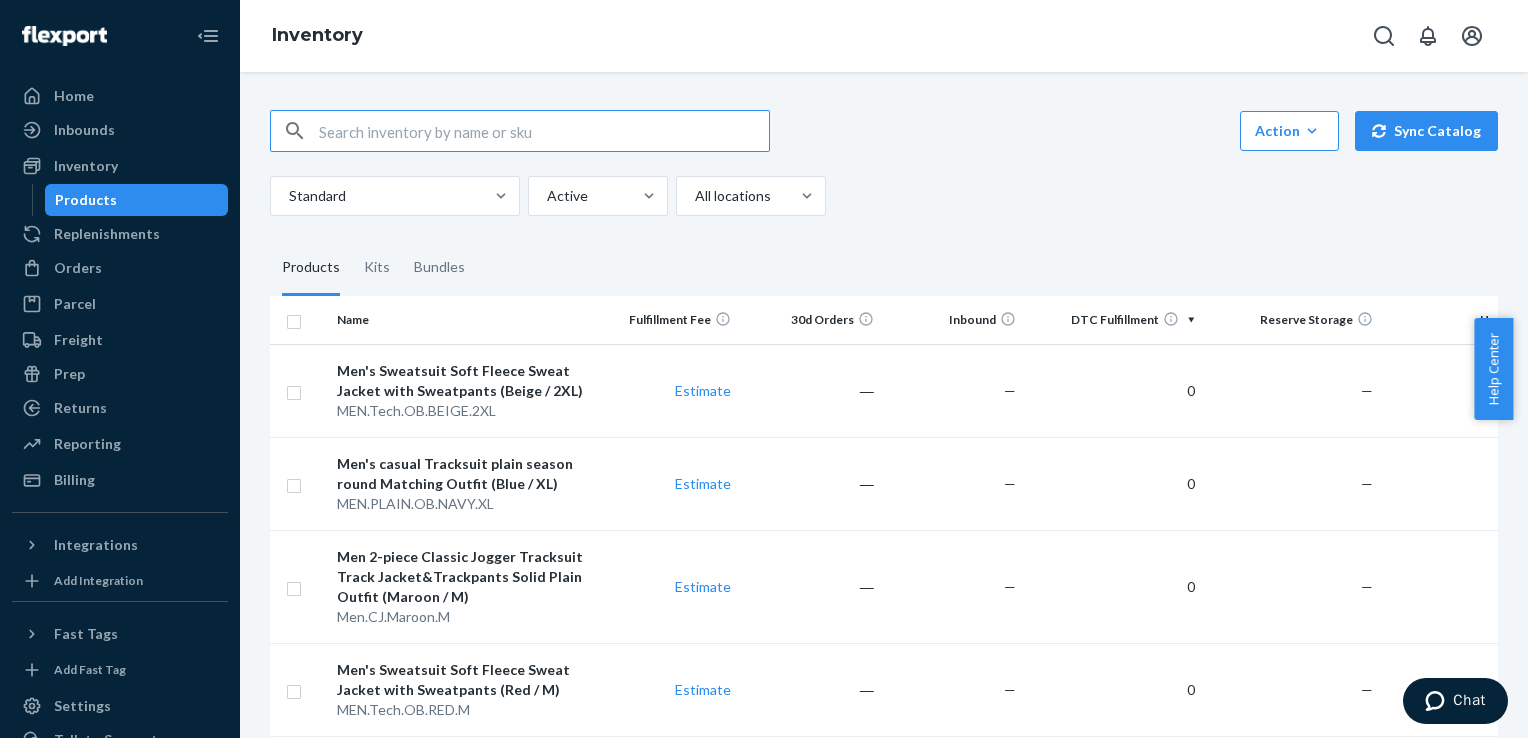 click on "Standard Active All locations" at bounding box center (876, 196) 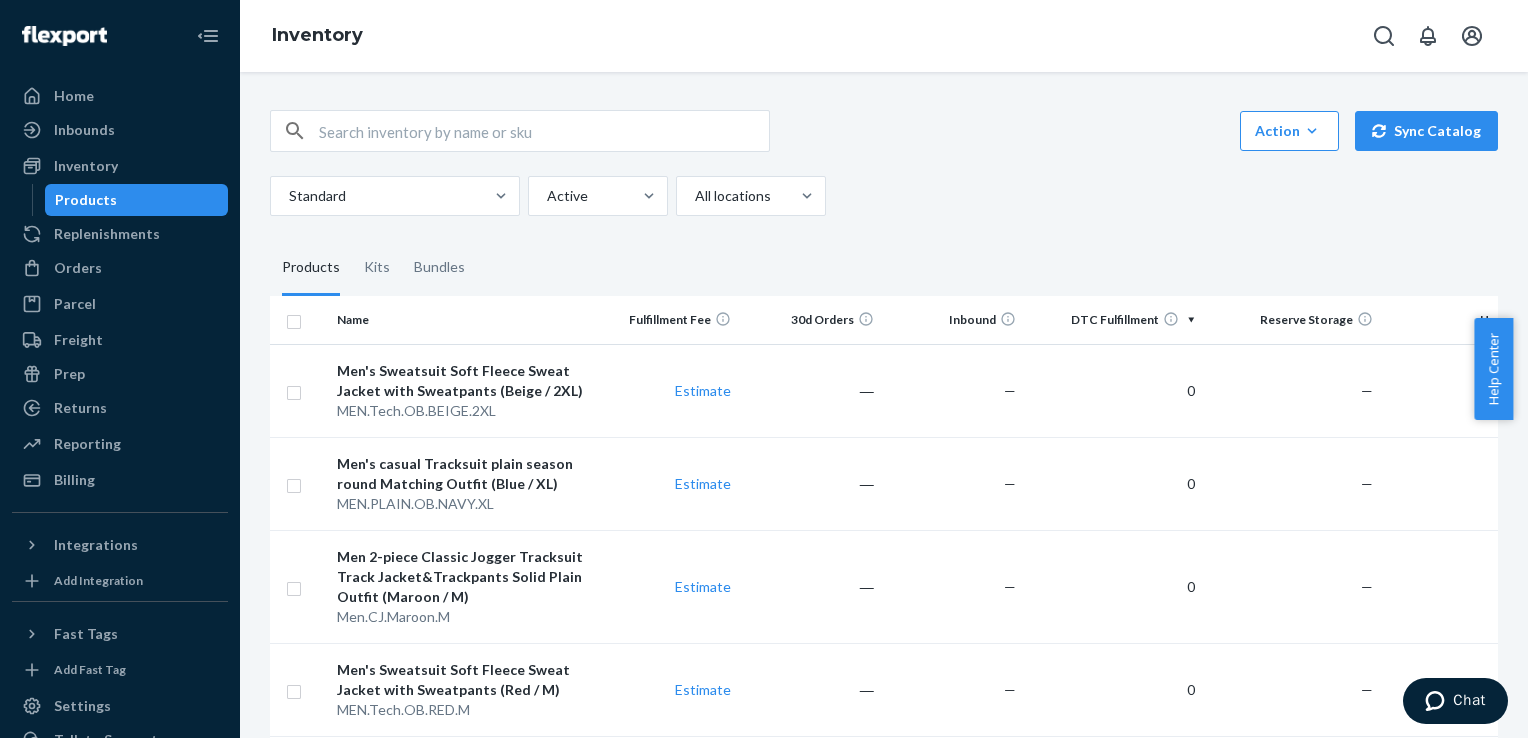 click on "Standard Active All locations" at bounding box center (876, 196) 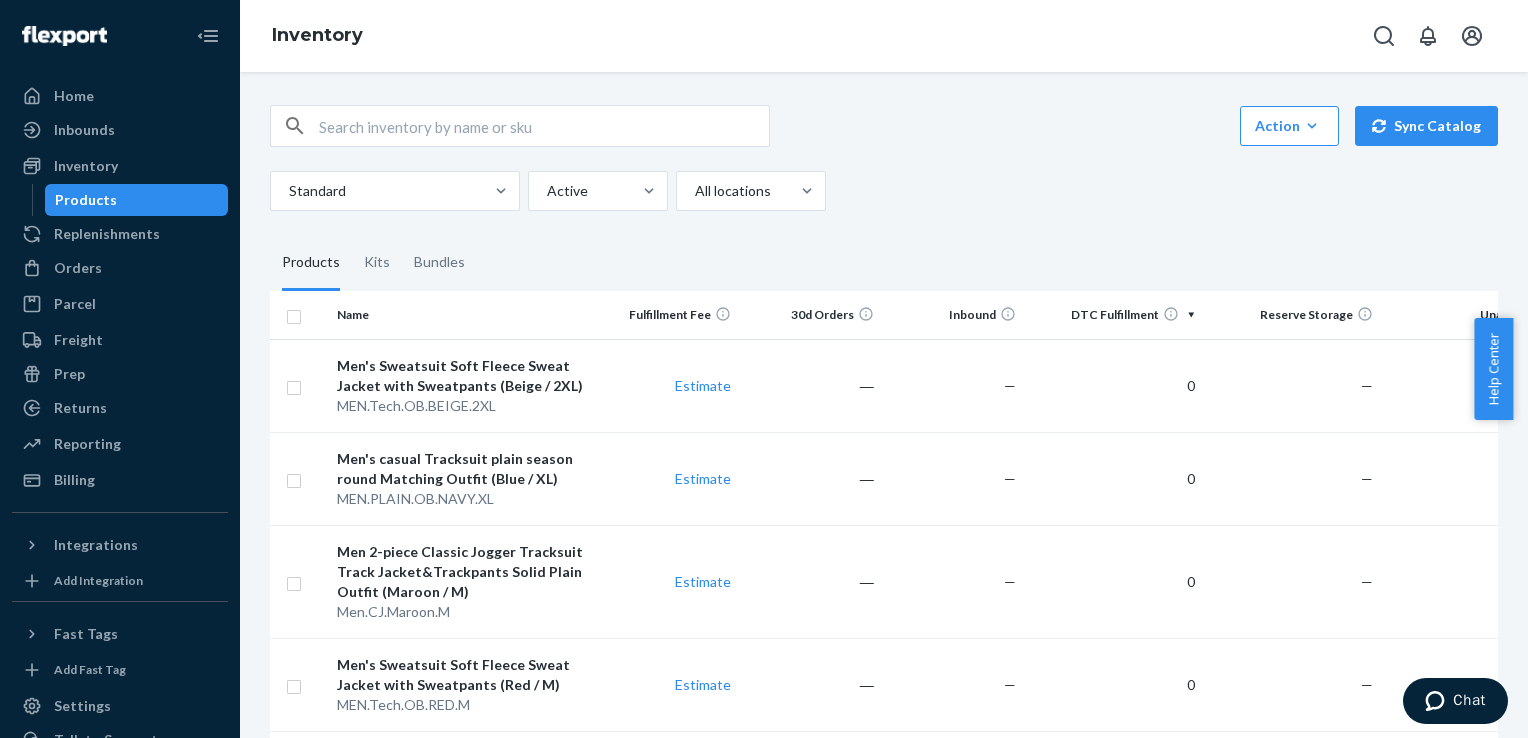 scroll, scrollTop: 0, scrollLeft: 0, axis: both 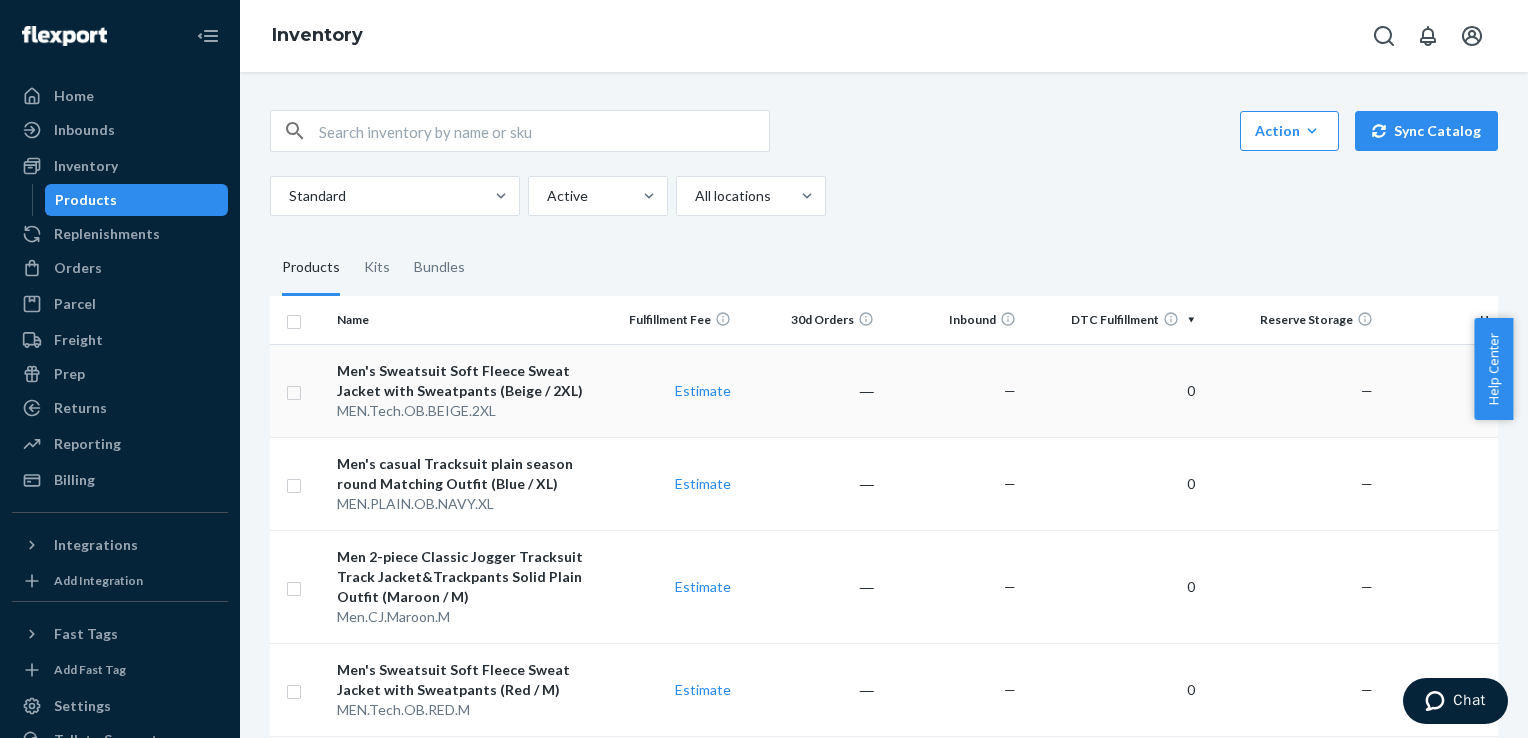 click on "Men's Sweatsuit Soft Fleece Sweat Jacket with Sweatpants (Beige / 2XL)" at bounding box center (462, 381) 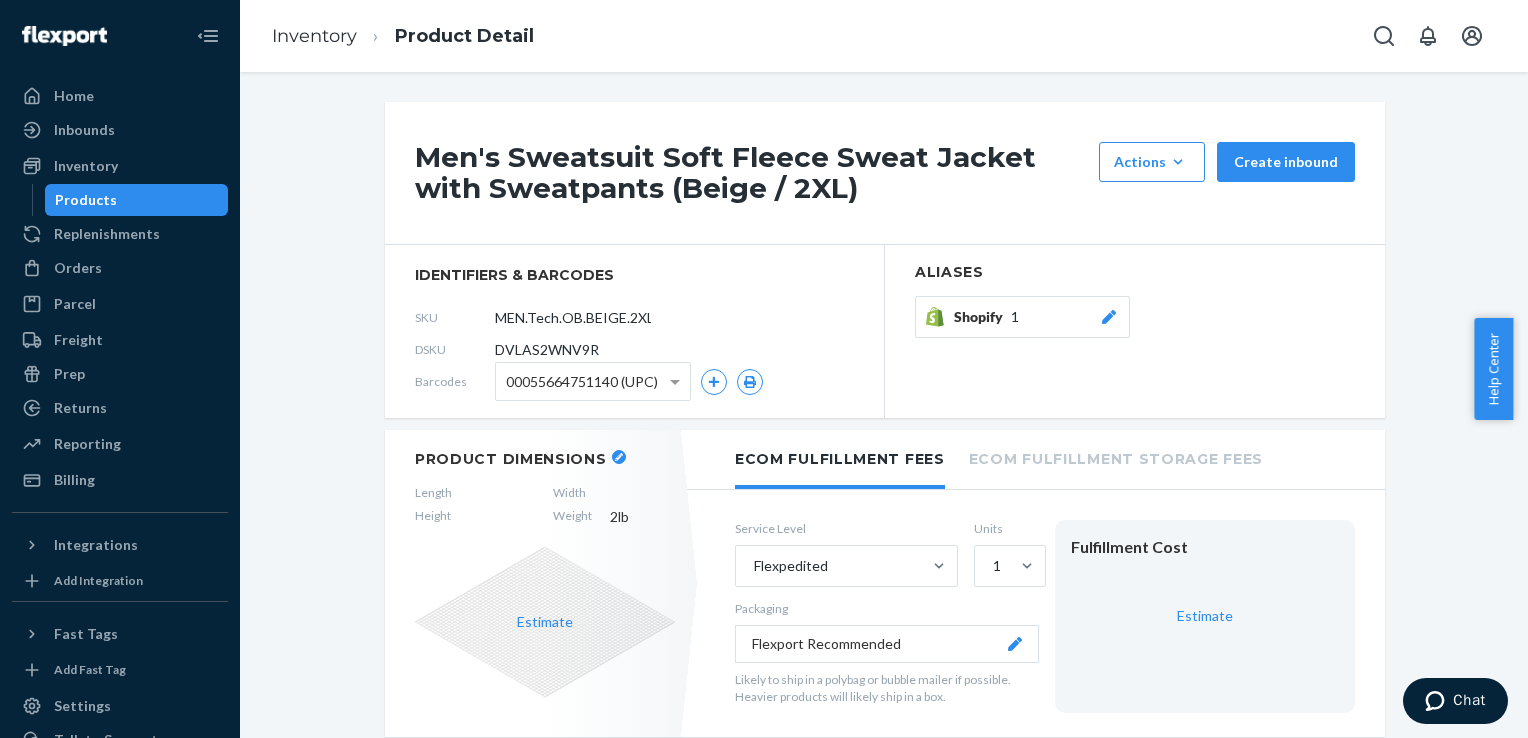 drag, startPoint x: 960, startPoint y: 381, endPoint x: 946, endPoint y: 395, distance: 19.79899 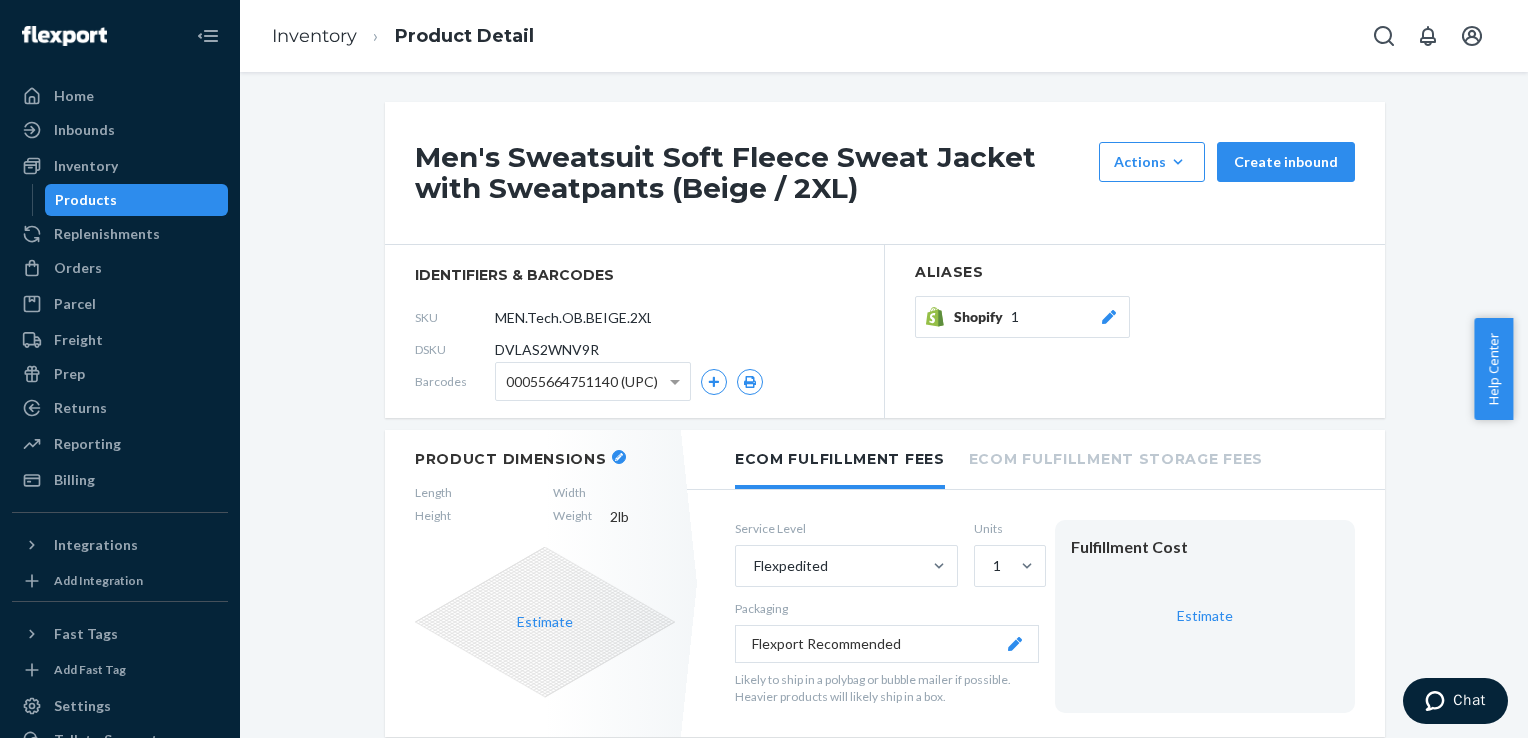 click on "Aliases Shopify 1" at bounding box center [1135, 331] 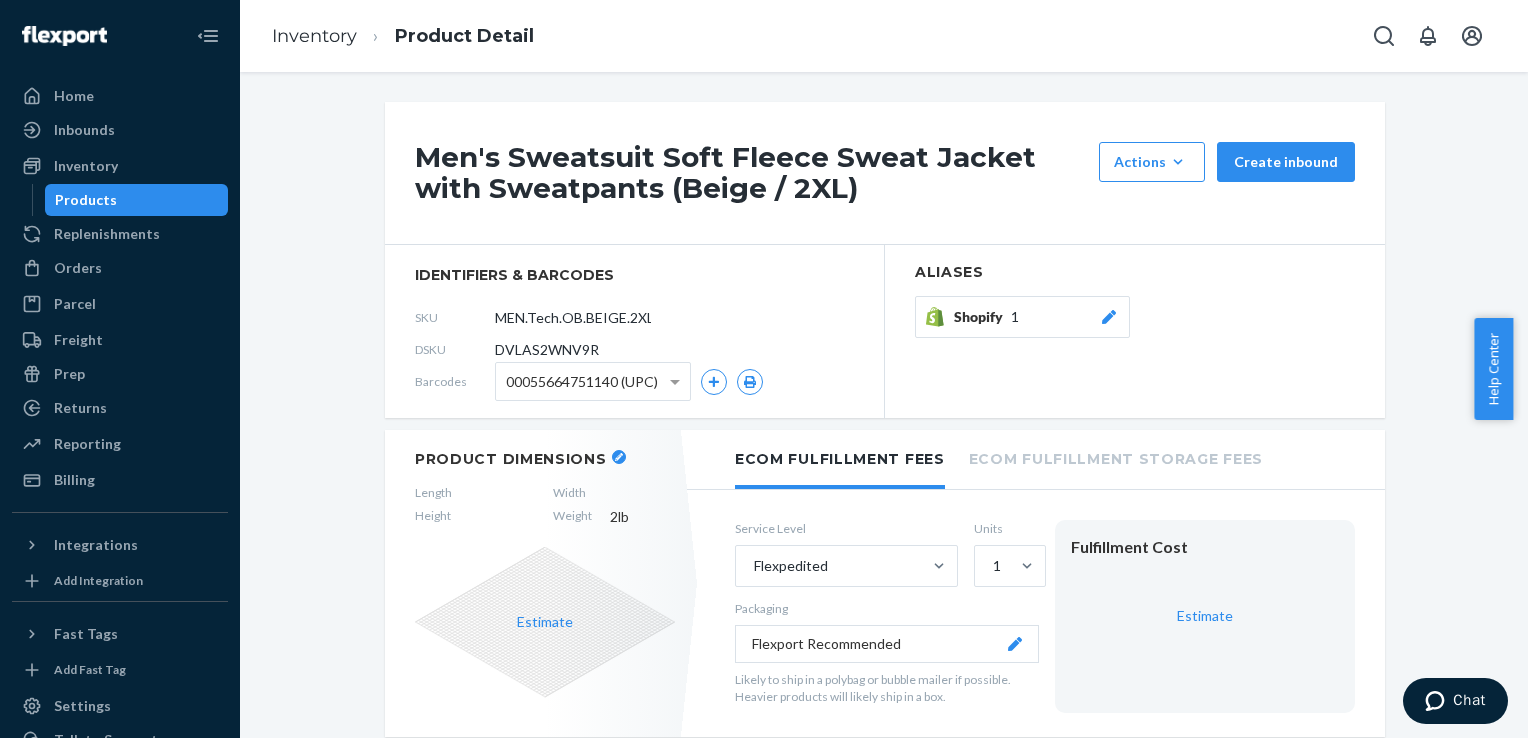 click on "Aliases Shopify 1" at bounding box center [1135, 331] 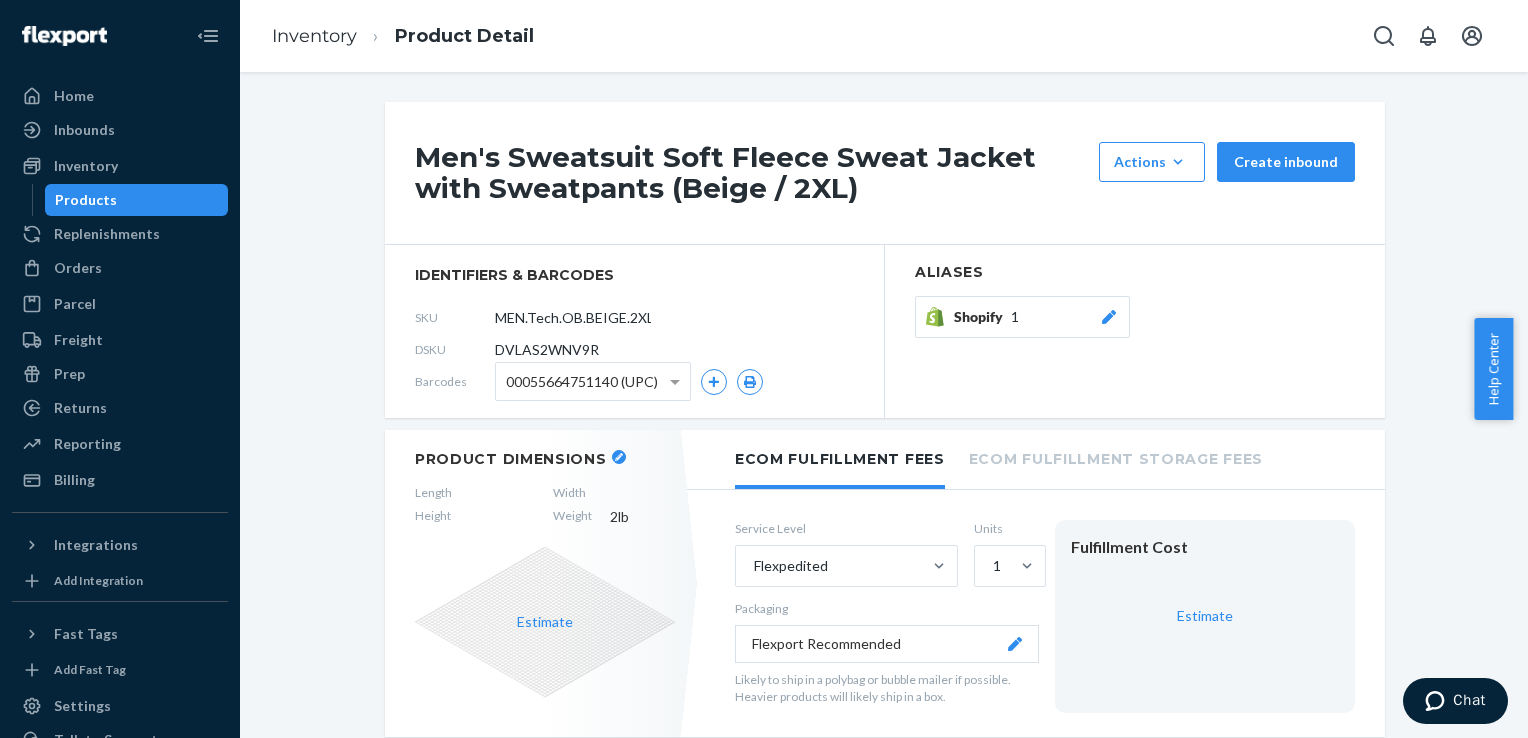 click on "Aliases Shopify 1" at bounding box center [1135, 331] 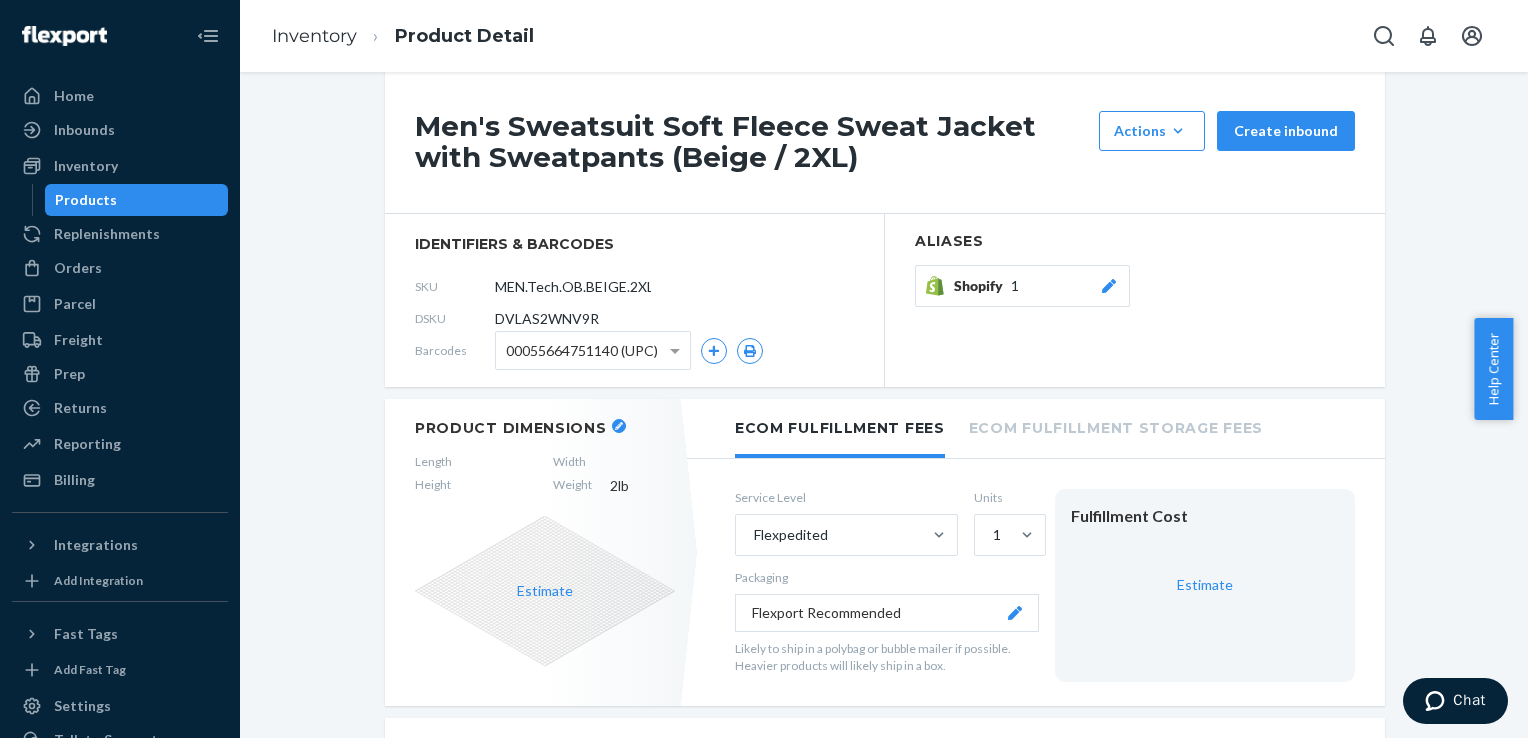 scroll, scrollTop: 0, scrollLeft: 0, axis: both 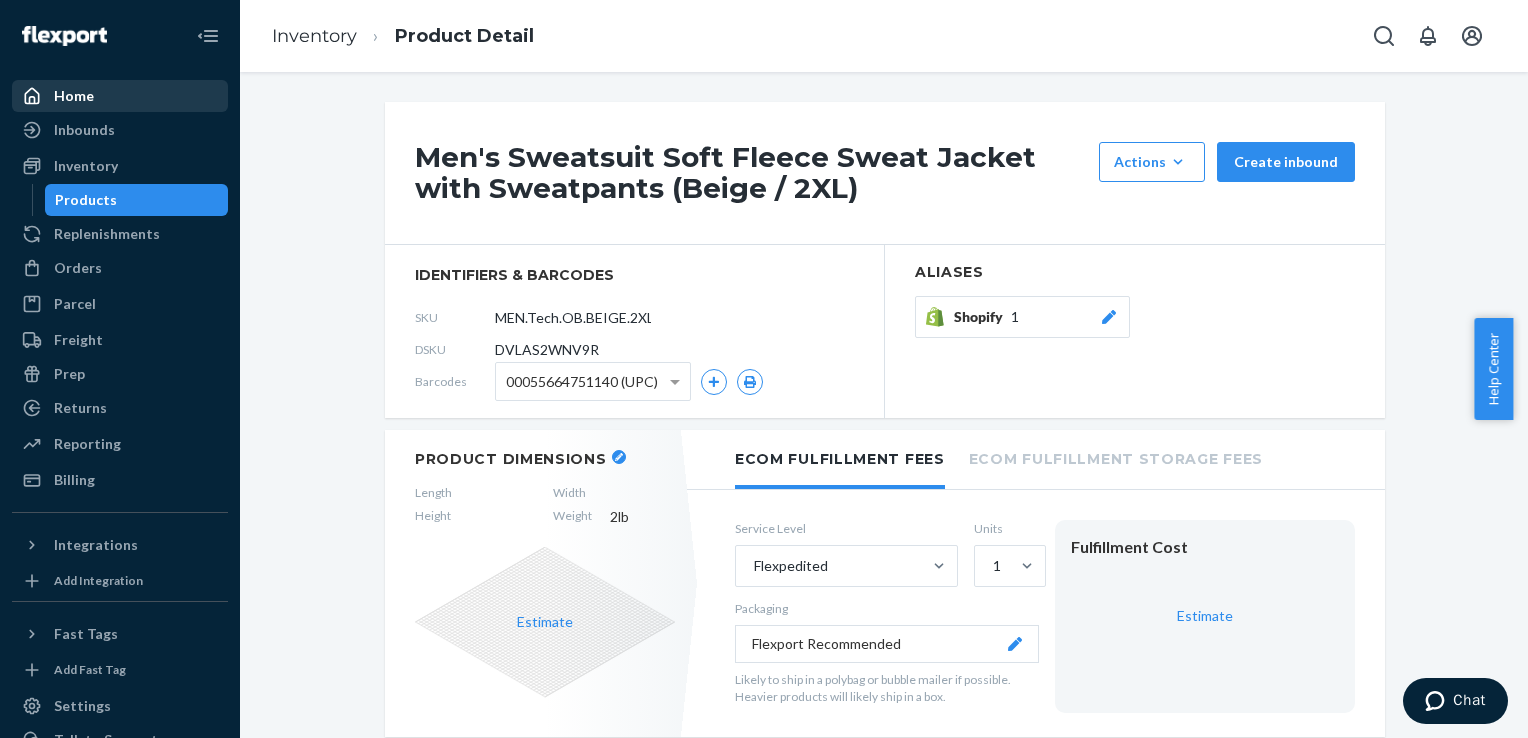 click on "Home" at bounding box center (74, 96) 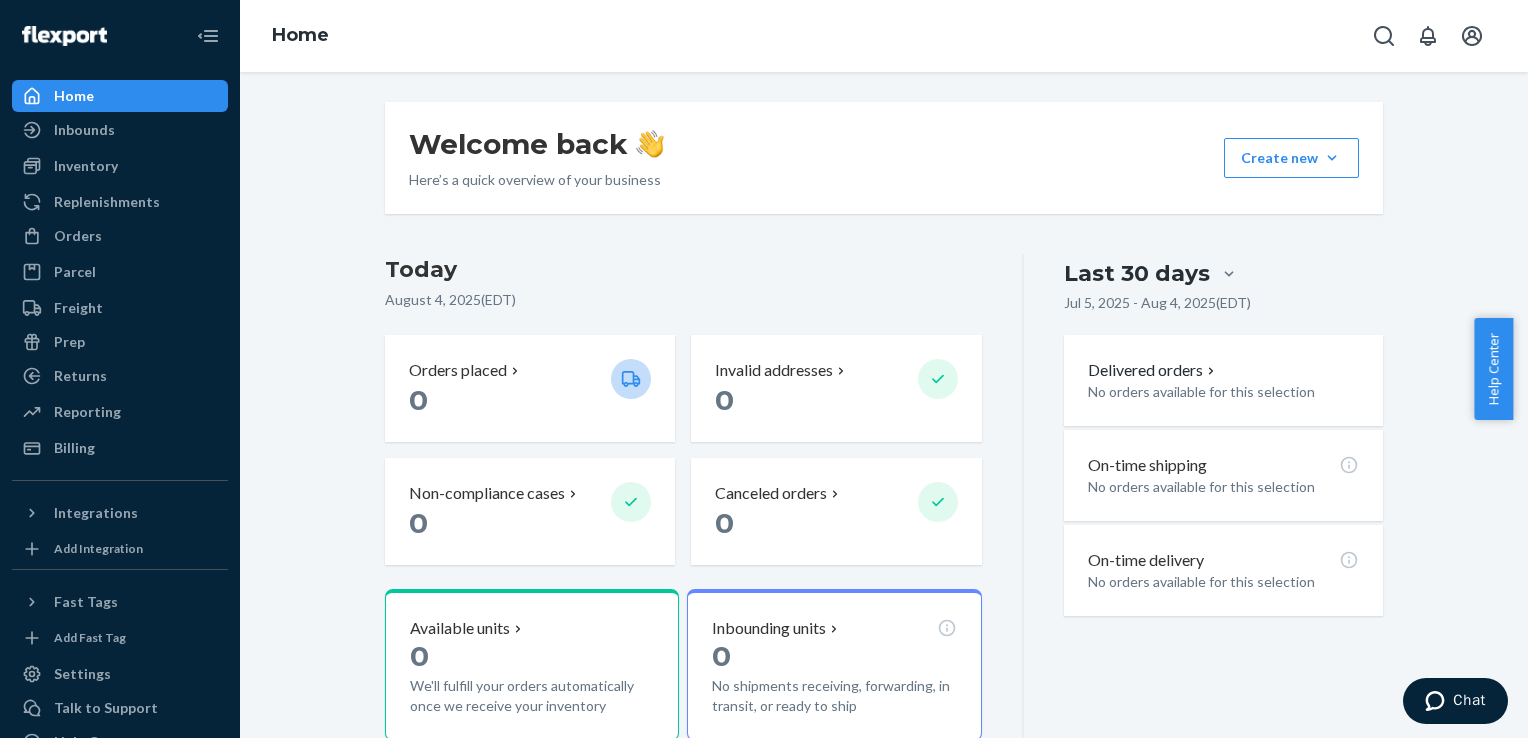 click on "Welcome back  Here’s a quick overview of your business Create new Create new inbound Create new order Create new product Today [DATE]  ( EDT ) Orders placed   0   Invalid addresses   0   Non-compliance cases   0   Canceled orders   0   Available units 0 We'll fulfill your orders automatically once we receive your inventory Inbounding units 0 No shipments receiving, forwarding, in transit, or ready to ship Popular SKUs to replenish No recommendations yet. We’ll show you popular SKUs that are running low so you never miss a sale. Last 30 days Jul 5, [DATE] - Aug 4, [DATE]  ( EDT ) Delivered orders No orders available for this selection On-time shipping No orders available for this selection On-time delivery No orders available for this selection" at bounding box center (884, 504) 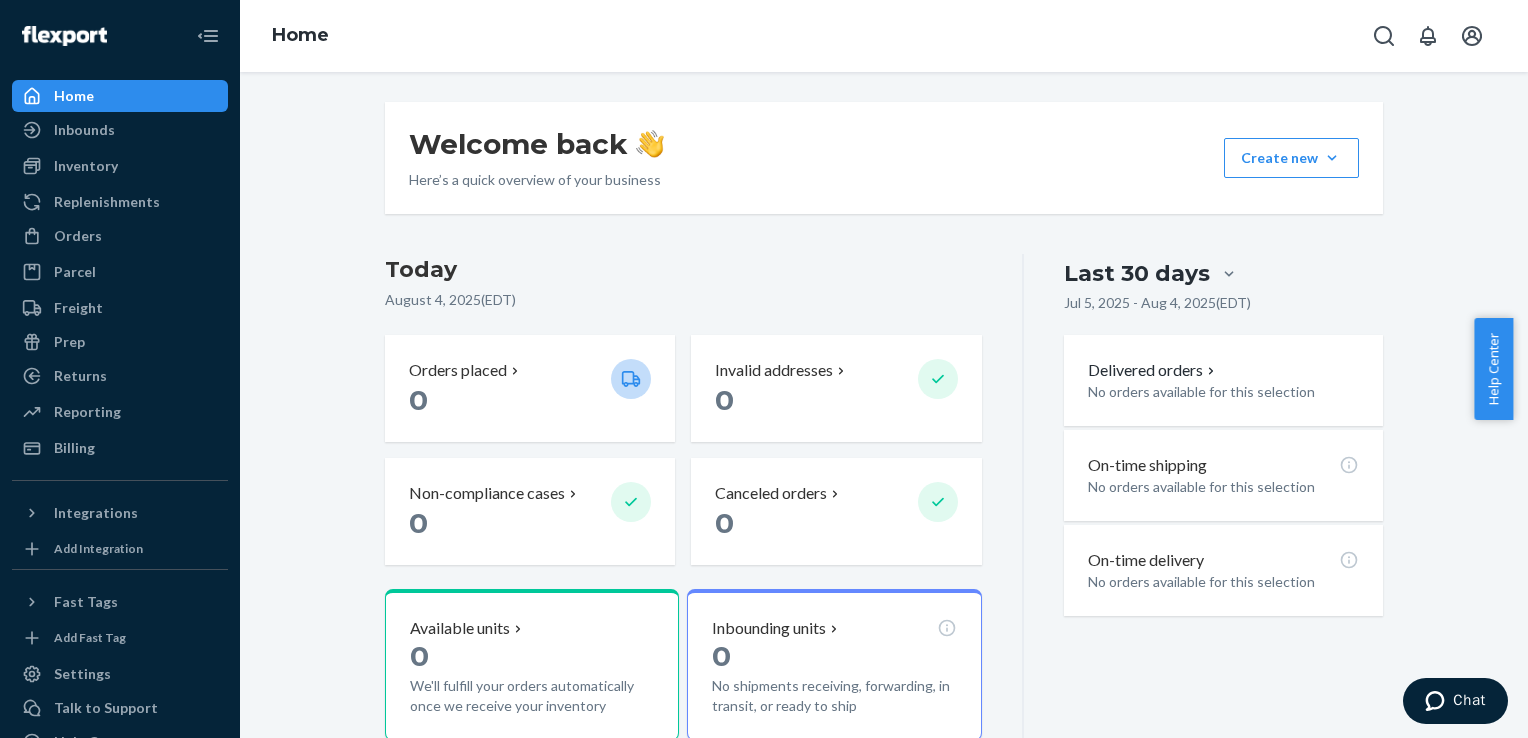 click on "Today" at bounding box center (683, 270) 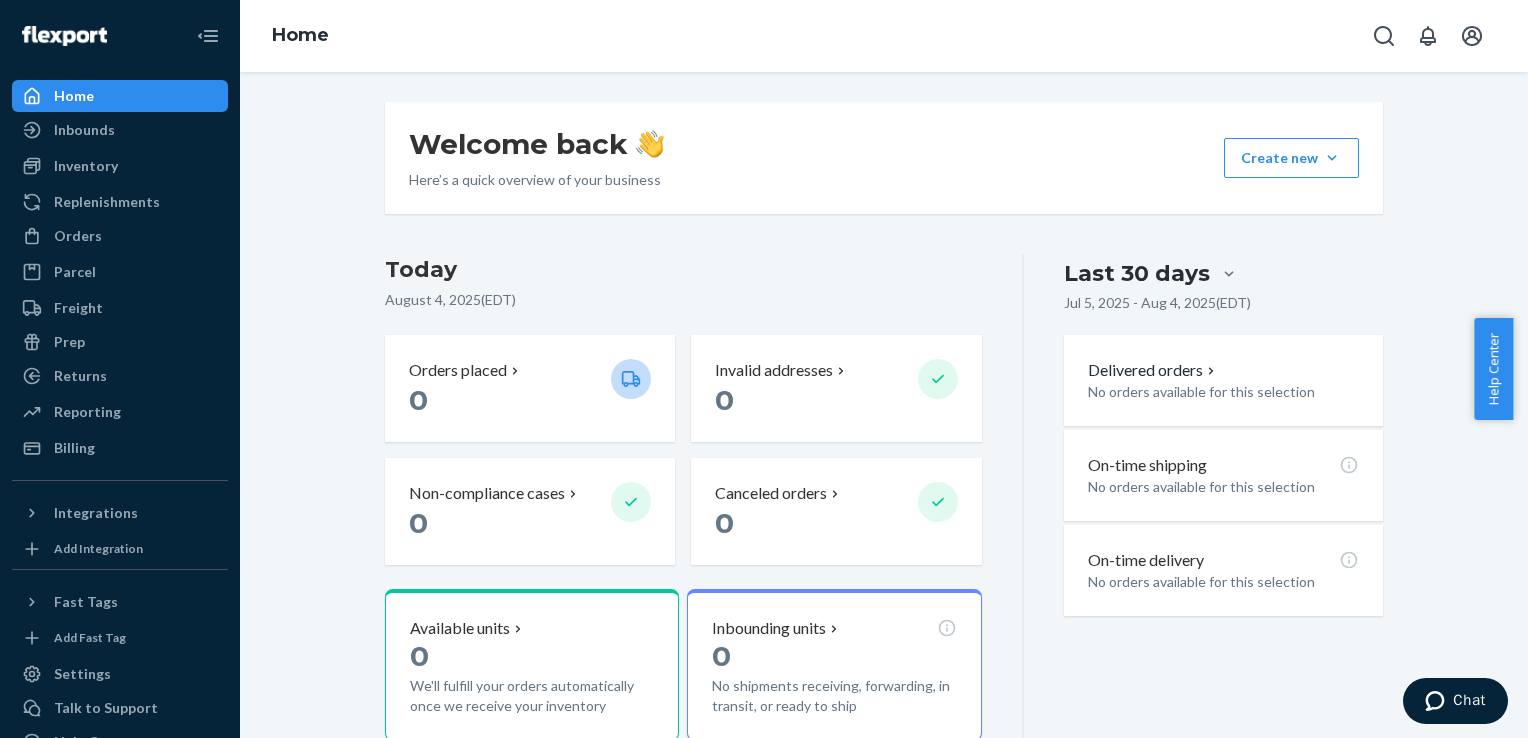 click on "Today" at bounding box center [683, 270] 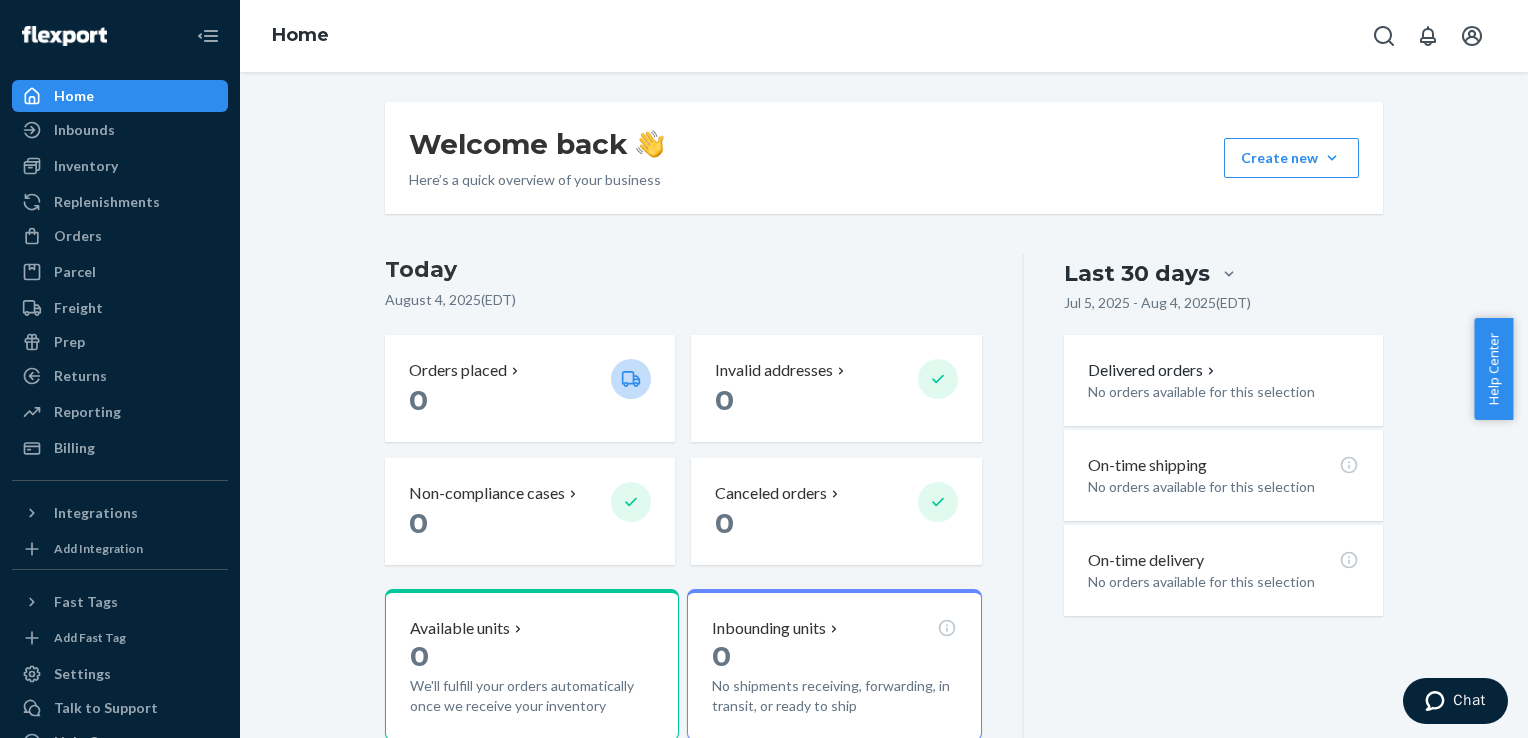 click on "Today" at bounding box center (683, 270) 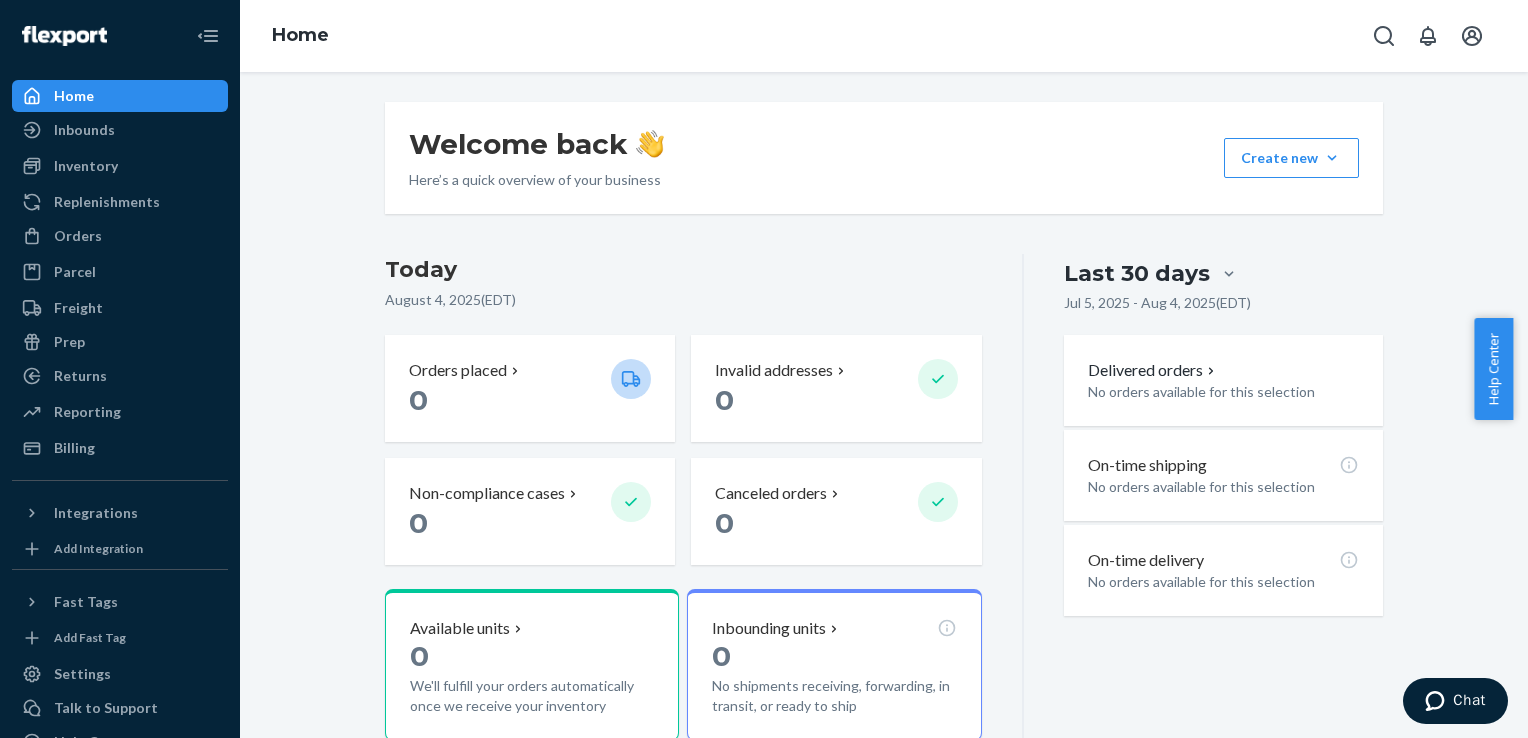 click on "Today" at bounding box center [683, 270] 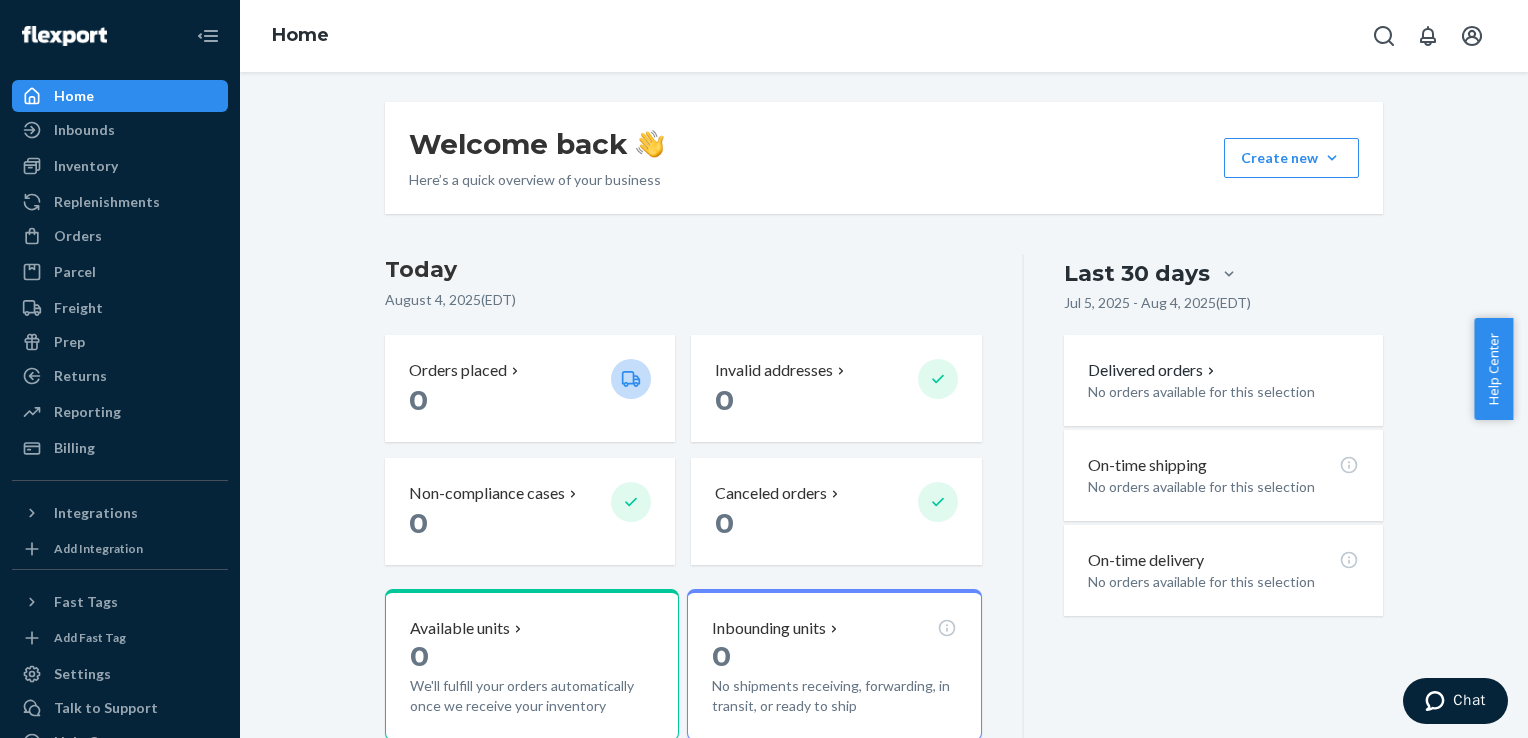 click on "Today" at bounding box center [683, 270] 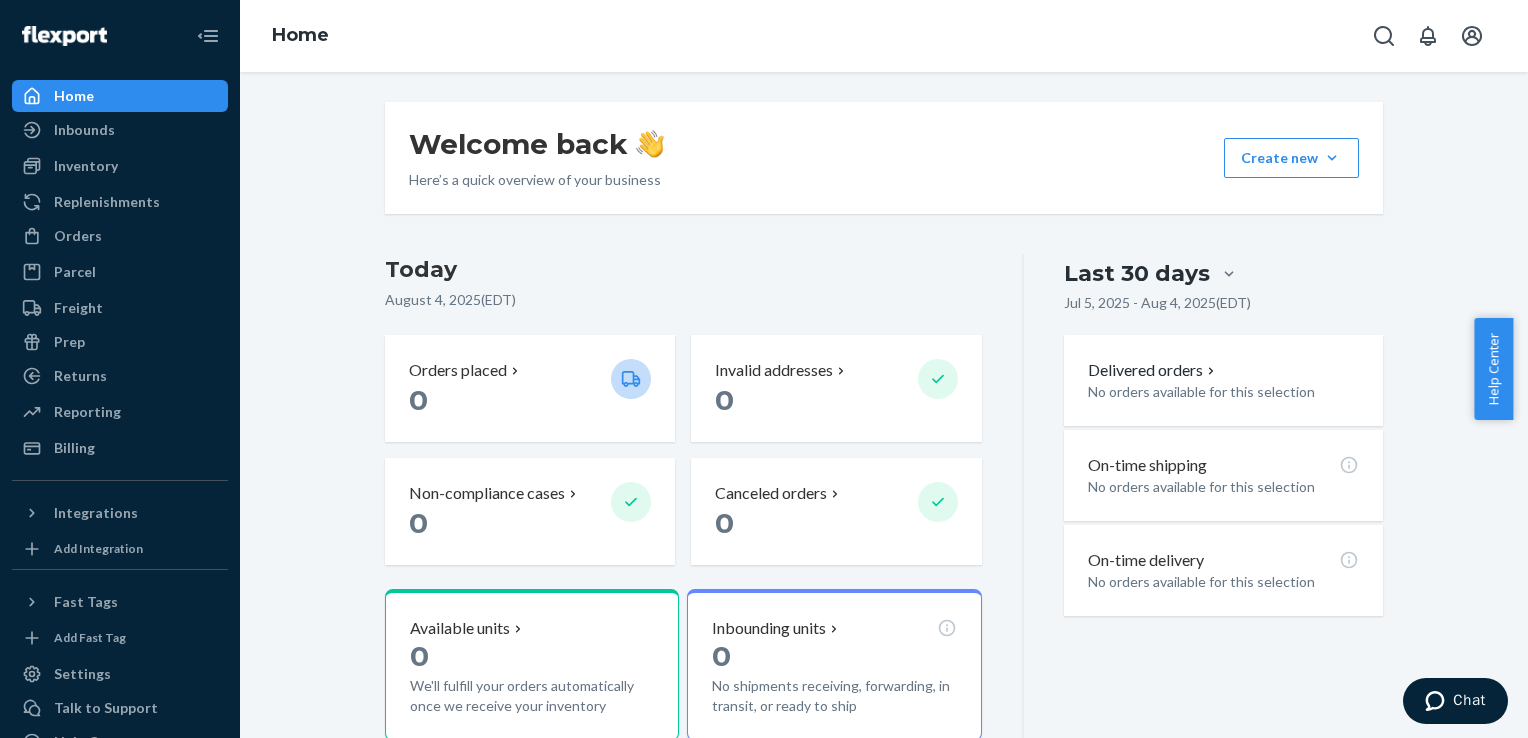 drag, startPoint x: 496, startPoint y: 255, endPoint x: 451, endPoint y: 238, distance: 48.104053 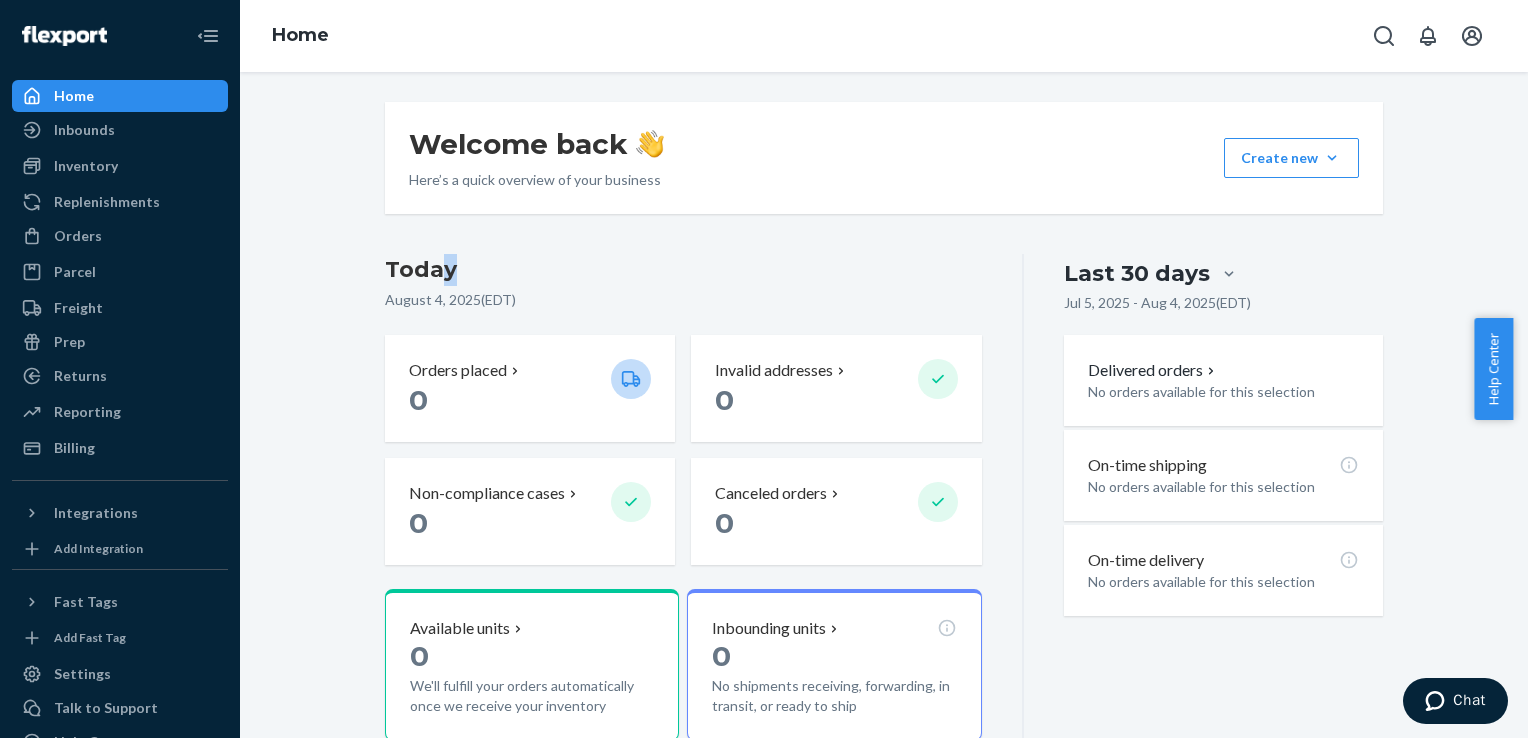 click on "Welcome back  Here’s a quick overview of your business Create new Create new inbound Create new order Create new product Today [DATE]  ( EDT ) Orders placed   0   Invalid addresses   0   Non-compliance cases   0   Canceled orders   0   Available units 0 We'll fulfill your orders automatically once we receive your inventory Inbounding units 0 No shipments receiving, forwarding, in transit, or ready to ship Popular SKUs to replenish No recommendations yet. We’ll show you popular SKUs that are running low so you never miss a sale. Last 30 days Jul 5, [DATE] - Aug 4, [DATE]  ( EDT ) Delivered orders No orders available for this selection On-time shipping No orders available for this selection On-time delivery No orders available for this selection" at bounding box center [884, 504] 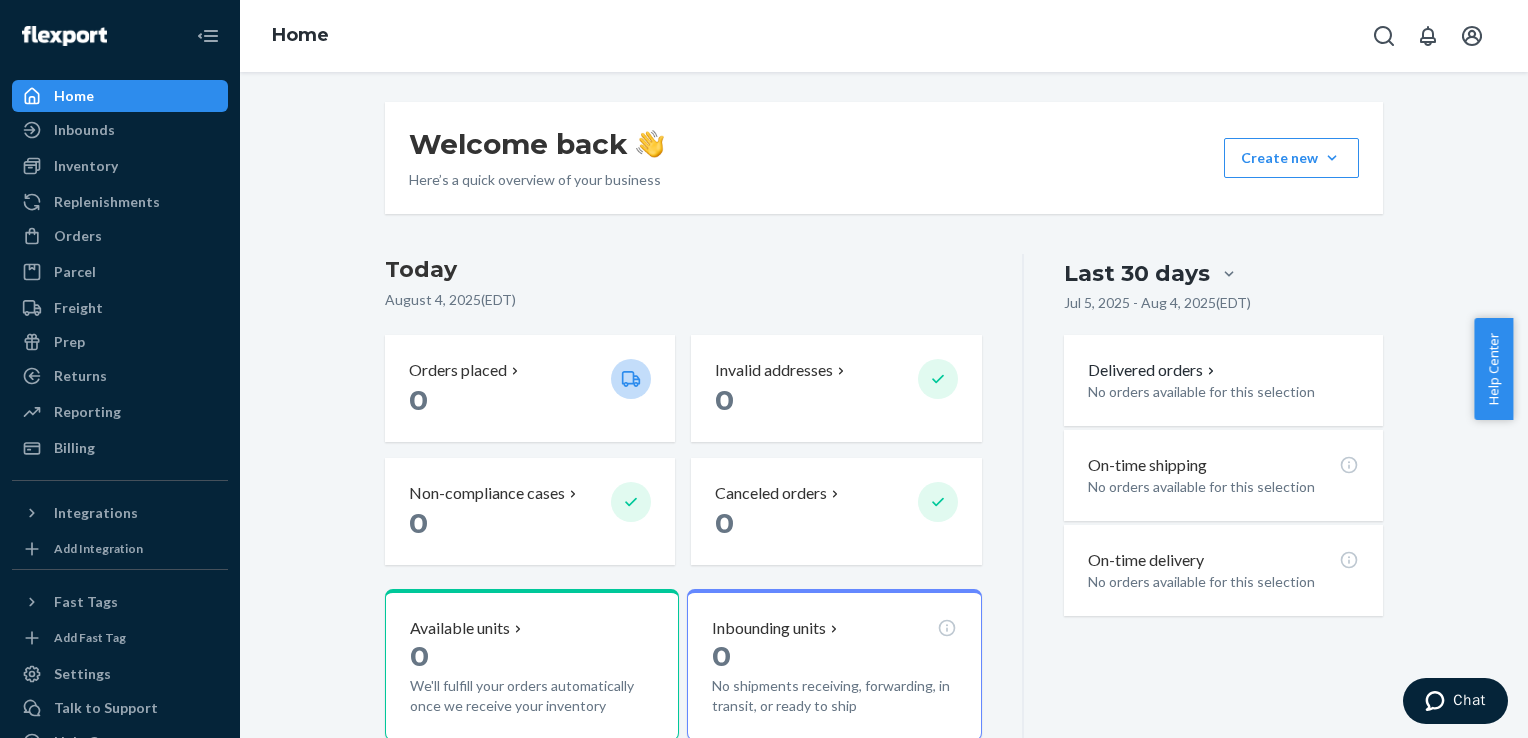 click on "Welcome back  Here’s a quick overview of your business Create new Create new inbound Create new order Create new product Today [DATE]  ( EDT ) Orders placed   0   Invalid addresses   0   Non-compliance cases   0   Canceled orders   0   Available units 0 We'll fulfill your orders automatically once we receive your inventory Inbounding units 0 No shipments receiving, forwarding, in transit, or ready to ship Popular SKUs to replenish No recommendations yet. We’ll show you popular SKUs that are running low so you never miss a sale. Last 30 days Jul 5, [DATE] - Aug 4, [DATE]  ( EDT ) Delivered orders No orders available for this selection On-time shipping No orders available for this selection On-time delivery No orders available for this selection" at bounding box center [884, 504] 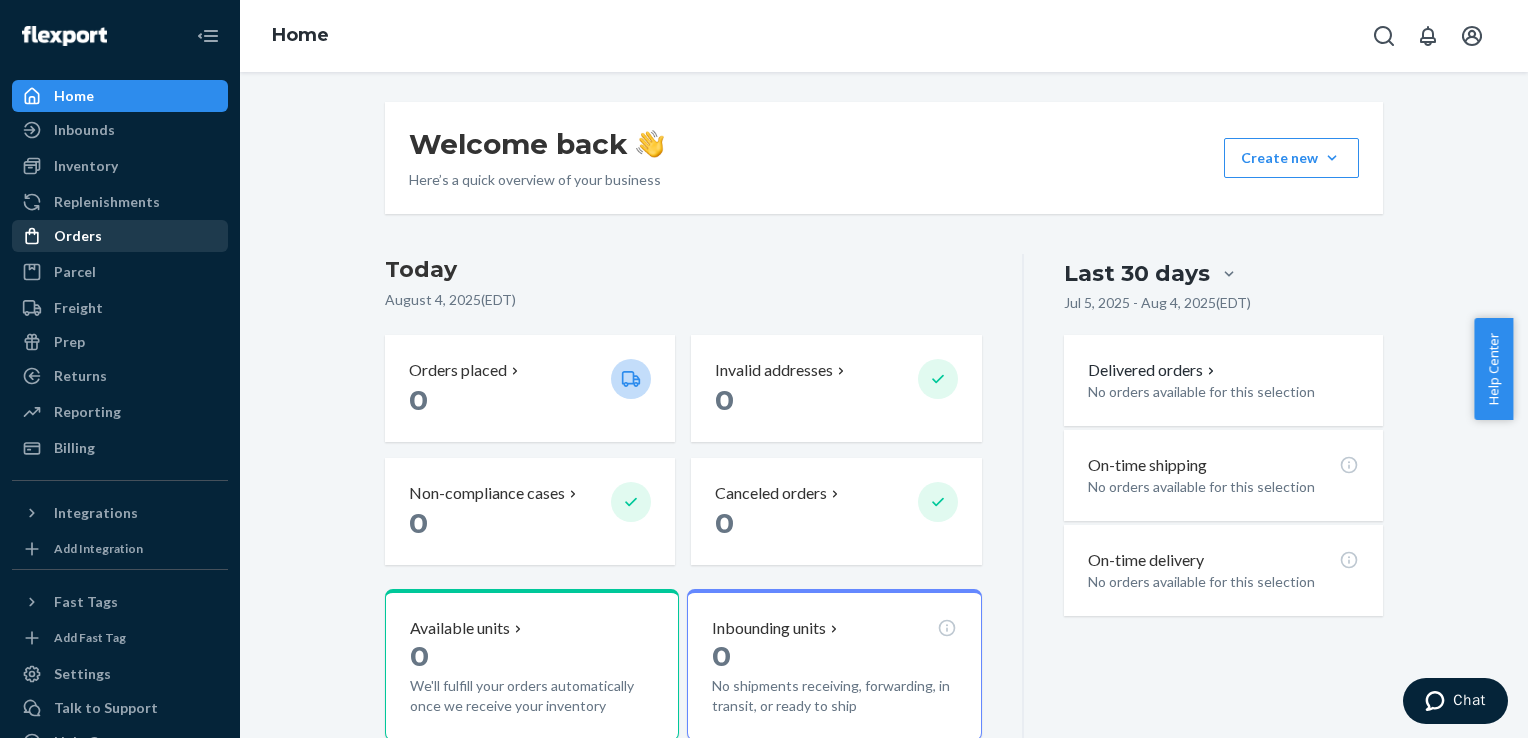 scroll, scrollTop: 0, scrollLeft: 0, axis: both 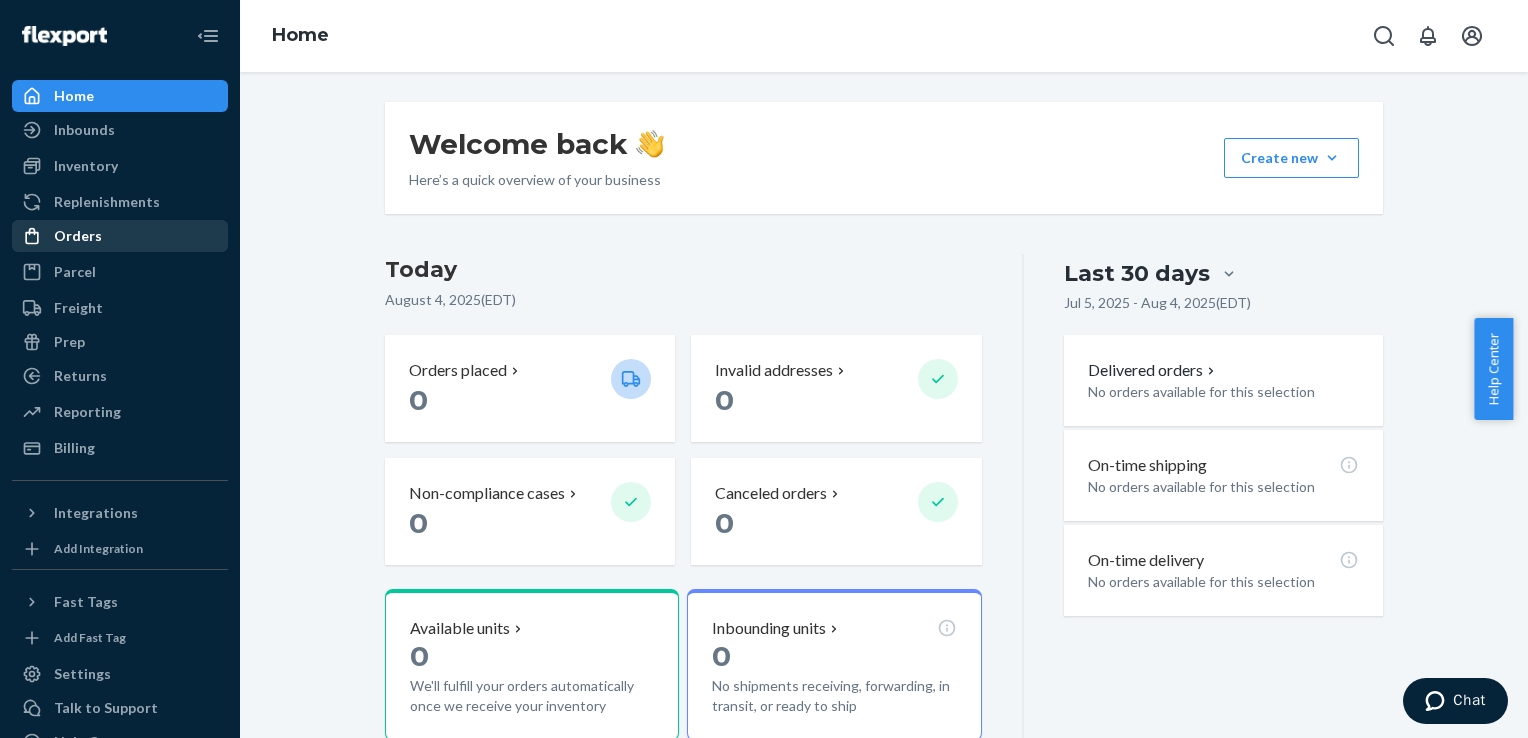 click on "Orders" at bounding box center (120, 236) 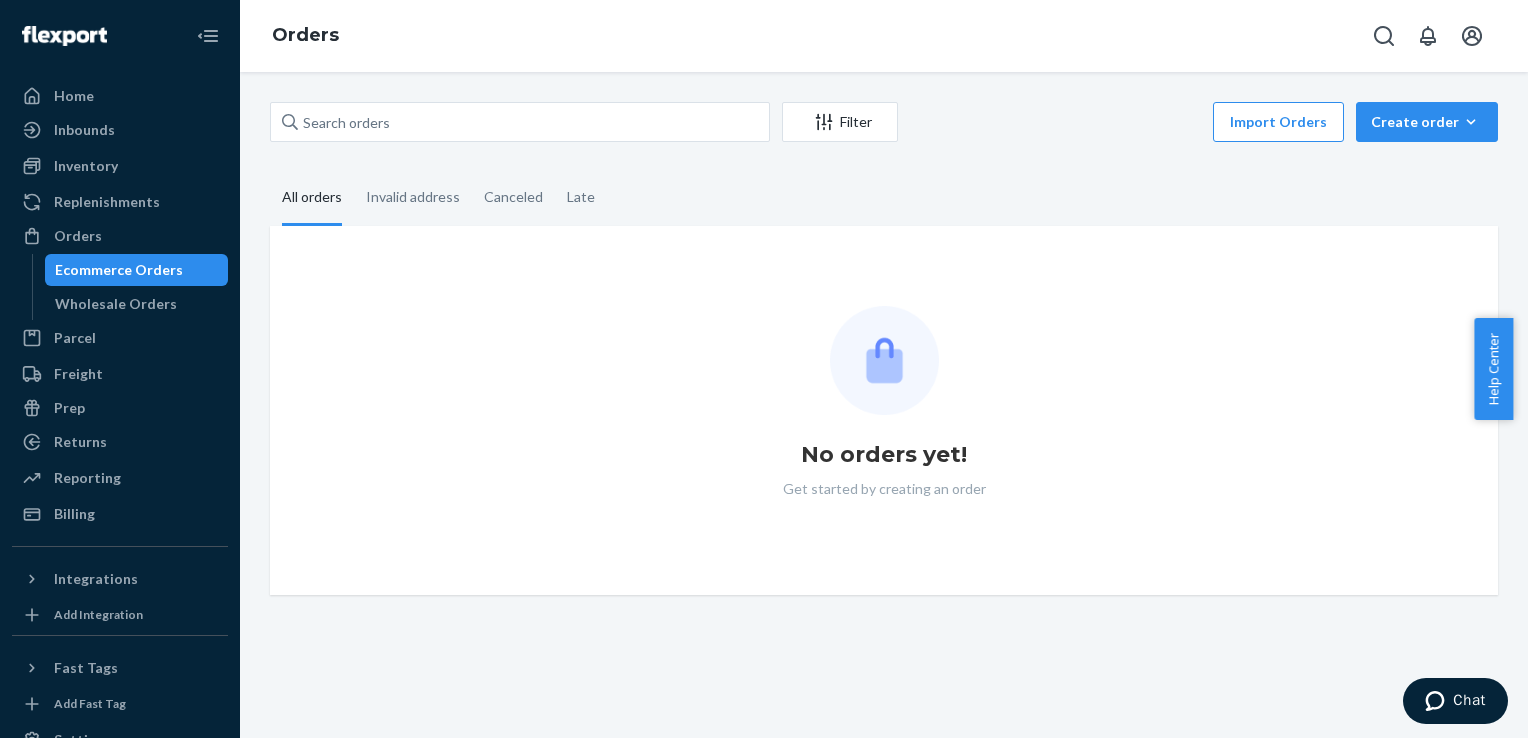 drag, startPoint x: 696, startPoint y: 286, endPoint x: 643, endPoint y: 296, distance: 53.935146 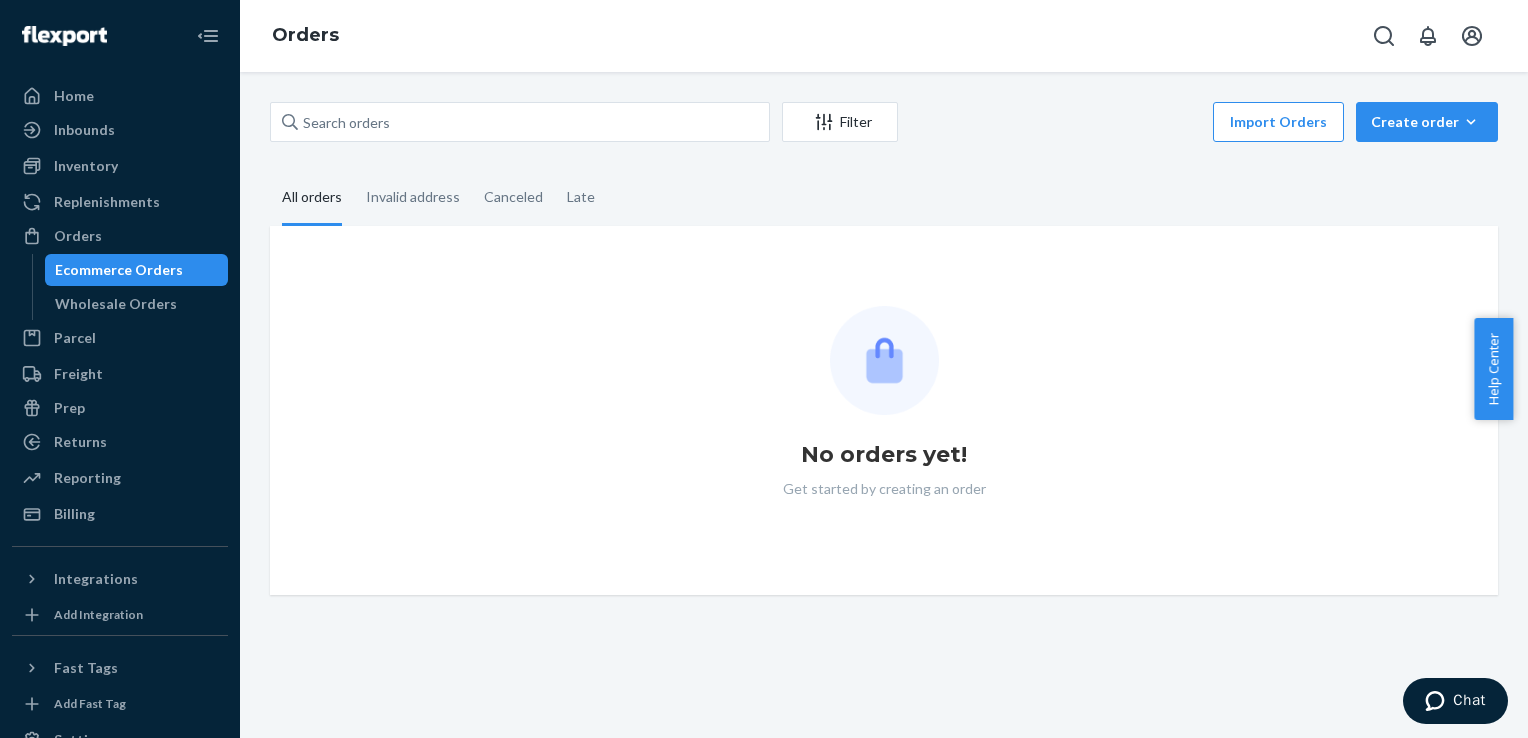 click on "No orders yet! Get started by creating an order" at bounding box center (884, 410) 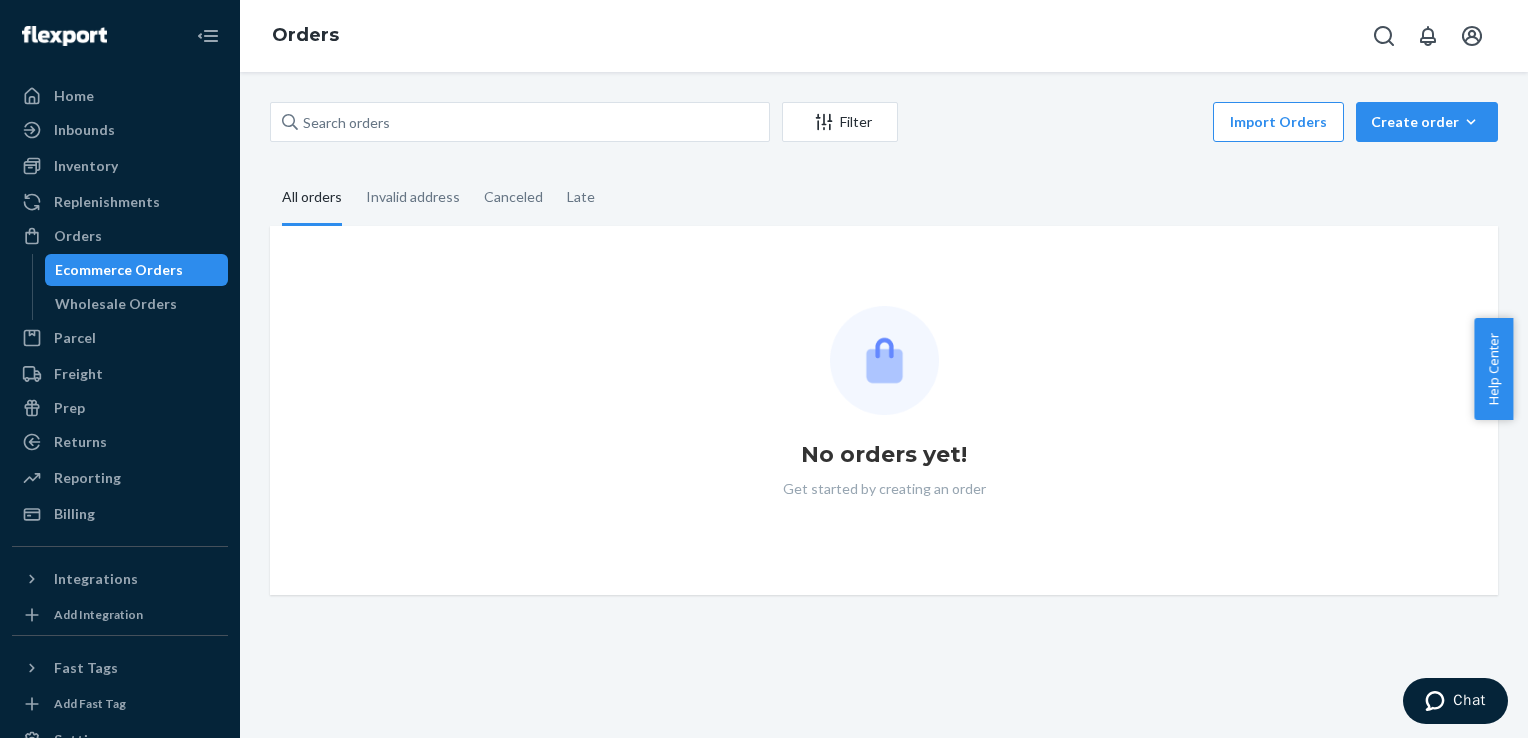 drag, startPoint x: 643, startPoint y: 296, endPoint x: 632, endPoint y: 298, distance: 11.18034 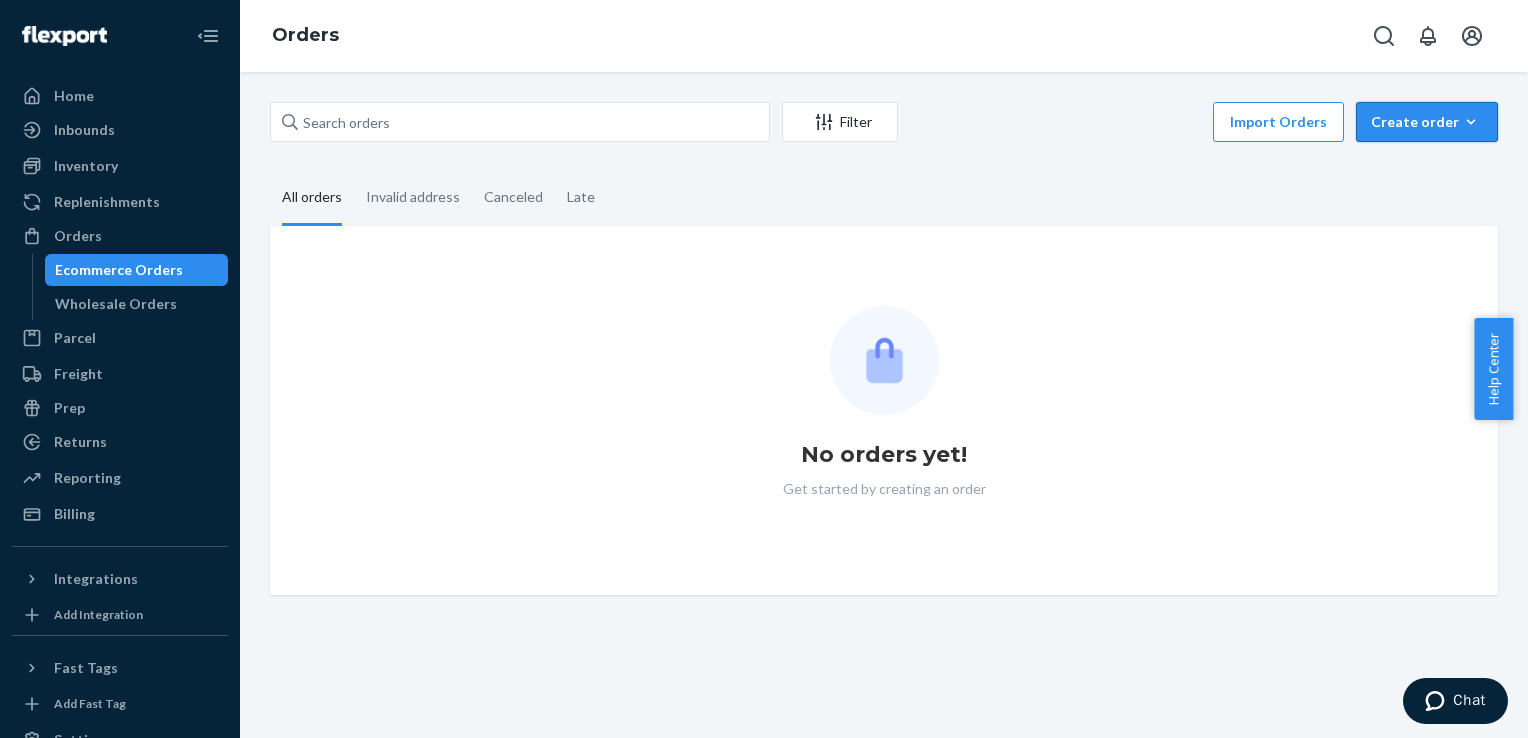 click on "Create order Ecommerce order Removal order" at bounding box center (1427, 122) 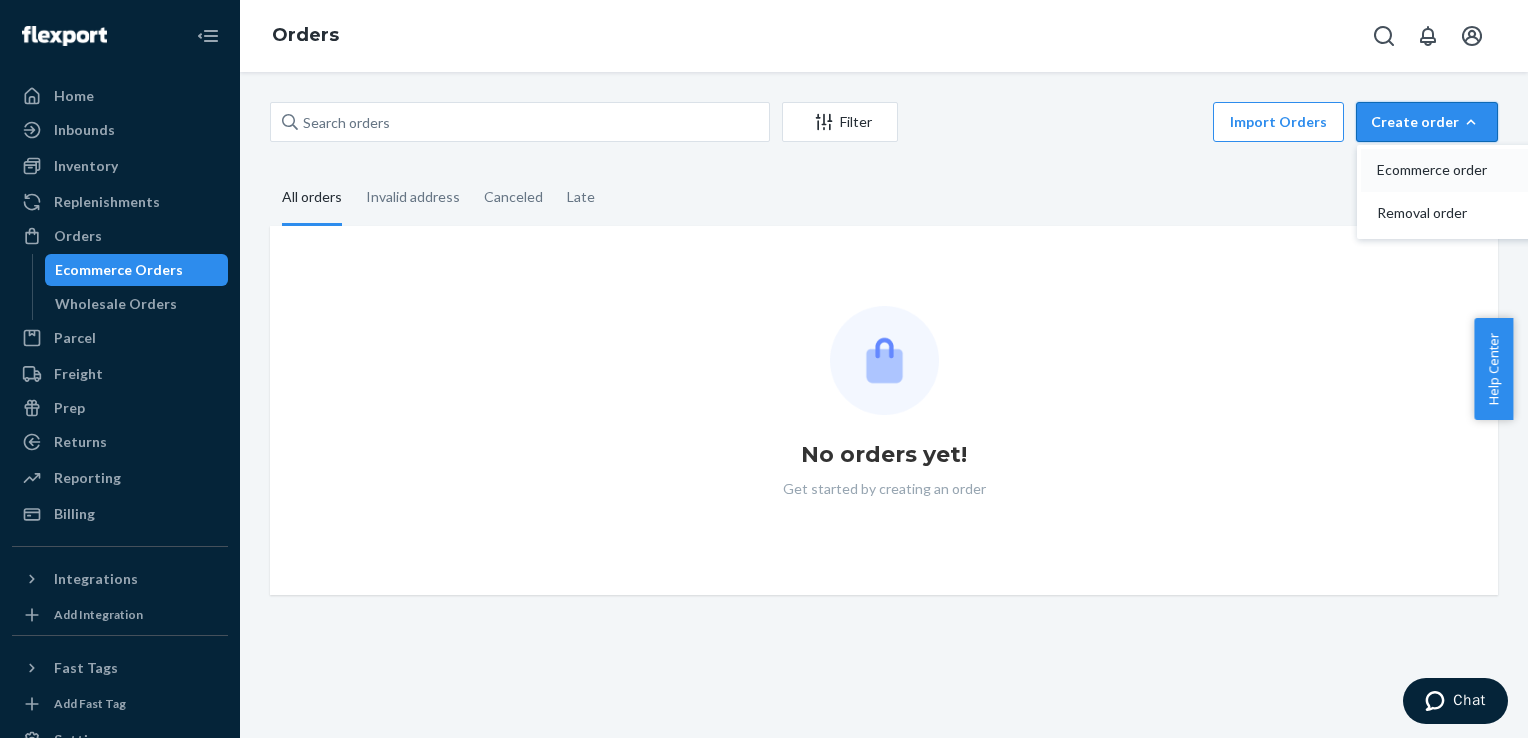 click on "Ecommerce order" at bounding box center (1439, 170) 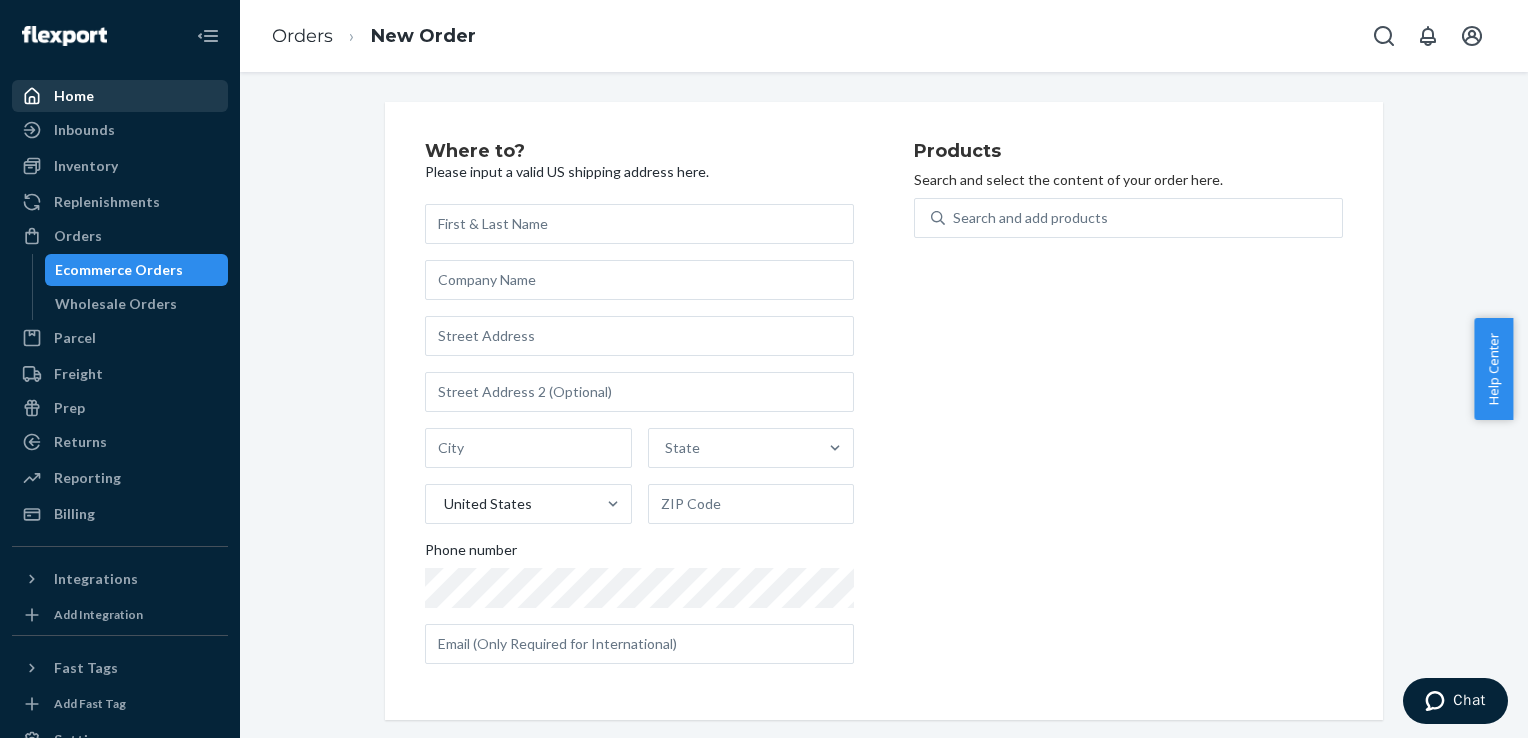 click on "Home" at bounding box center [120, 96] 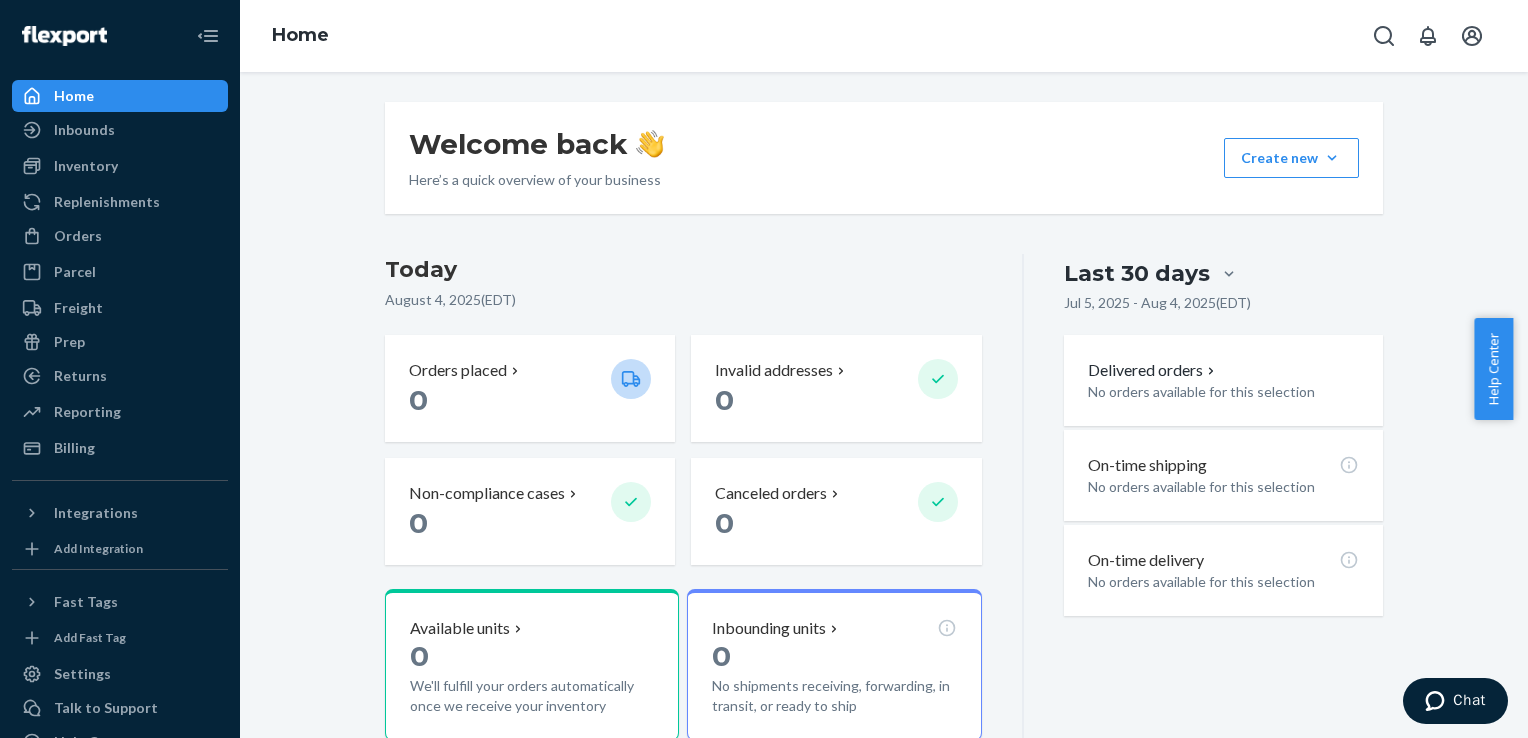 click at bounding box center (38, 96) 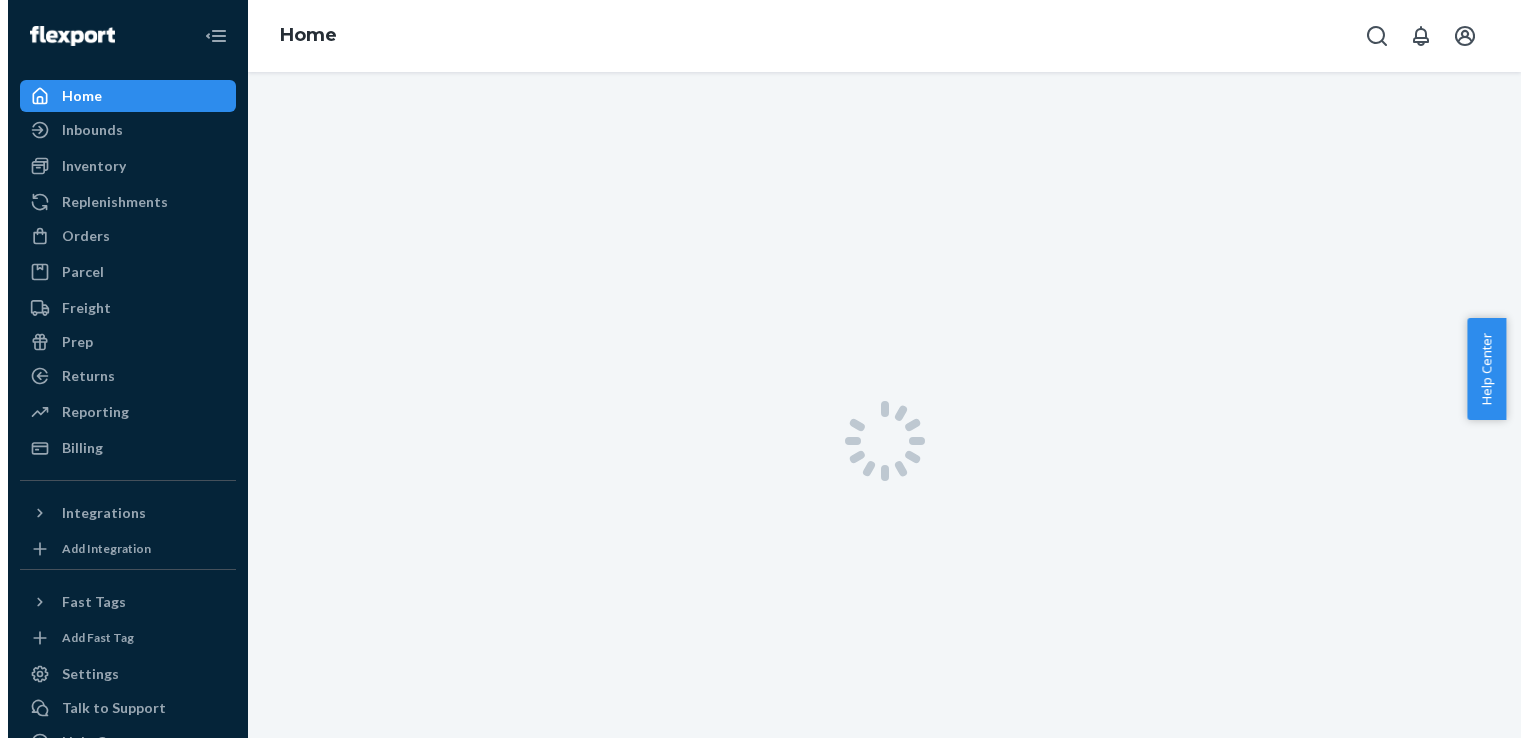 scroll, scrollTop: 0, scrollLeft: 0, axis: both 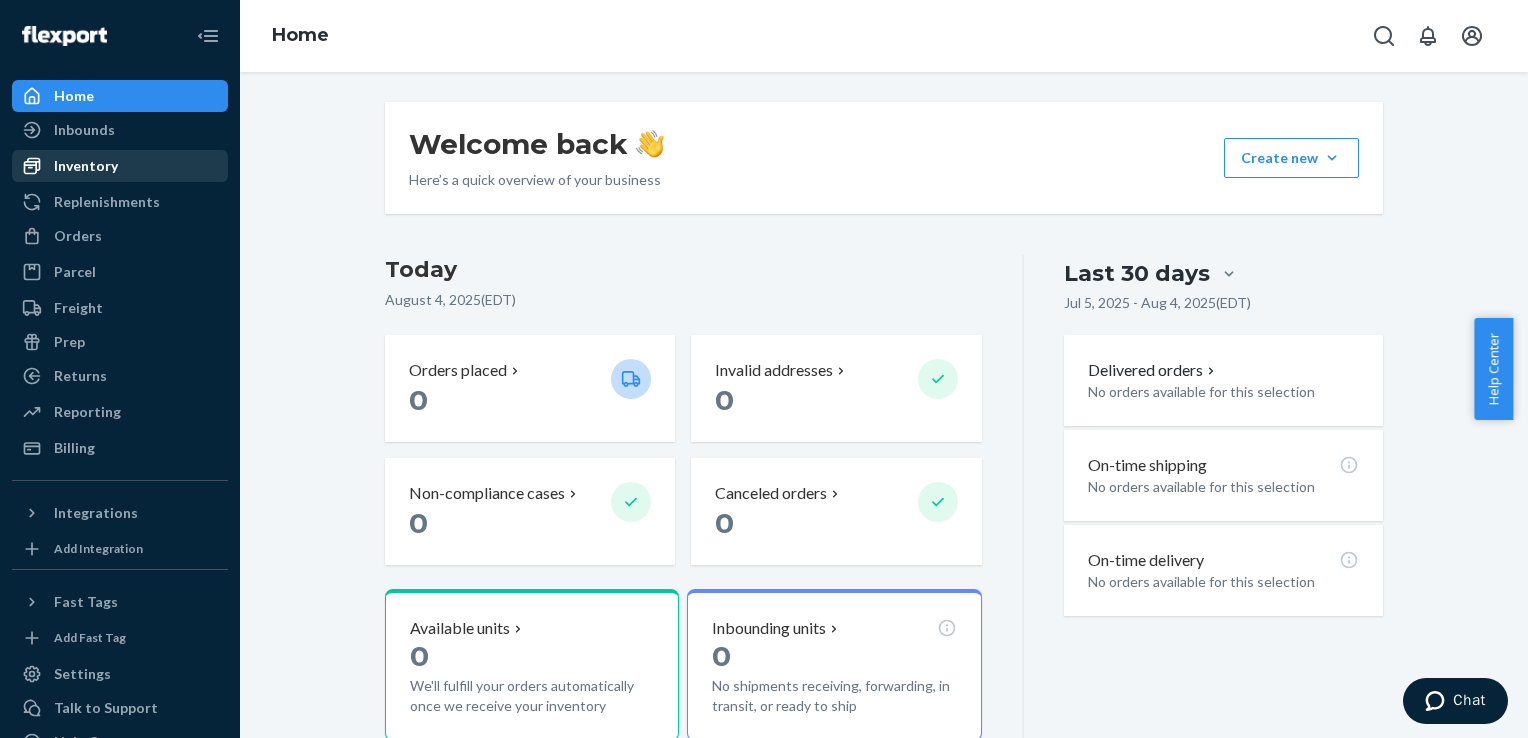 click on "Inventory" at bounding box center [120, 166] 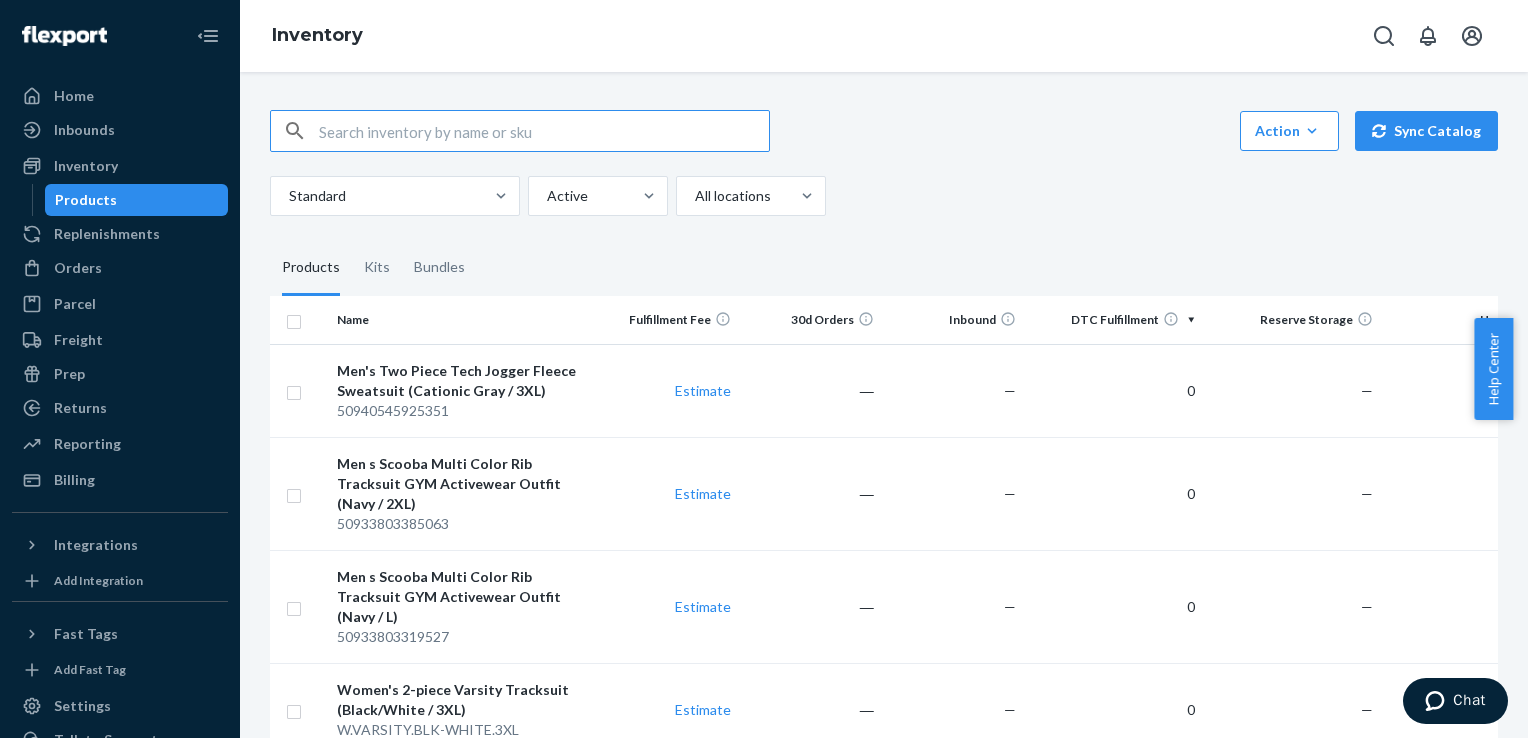click on "Products Kits Bundles" at bounding box center [884, 268] 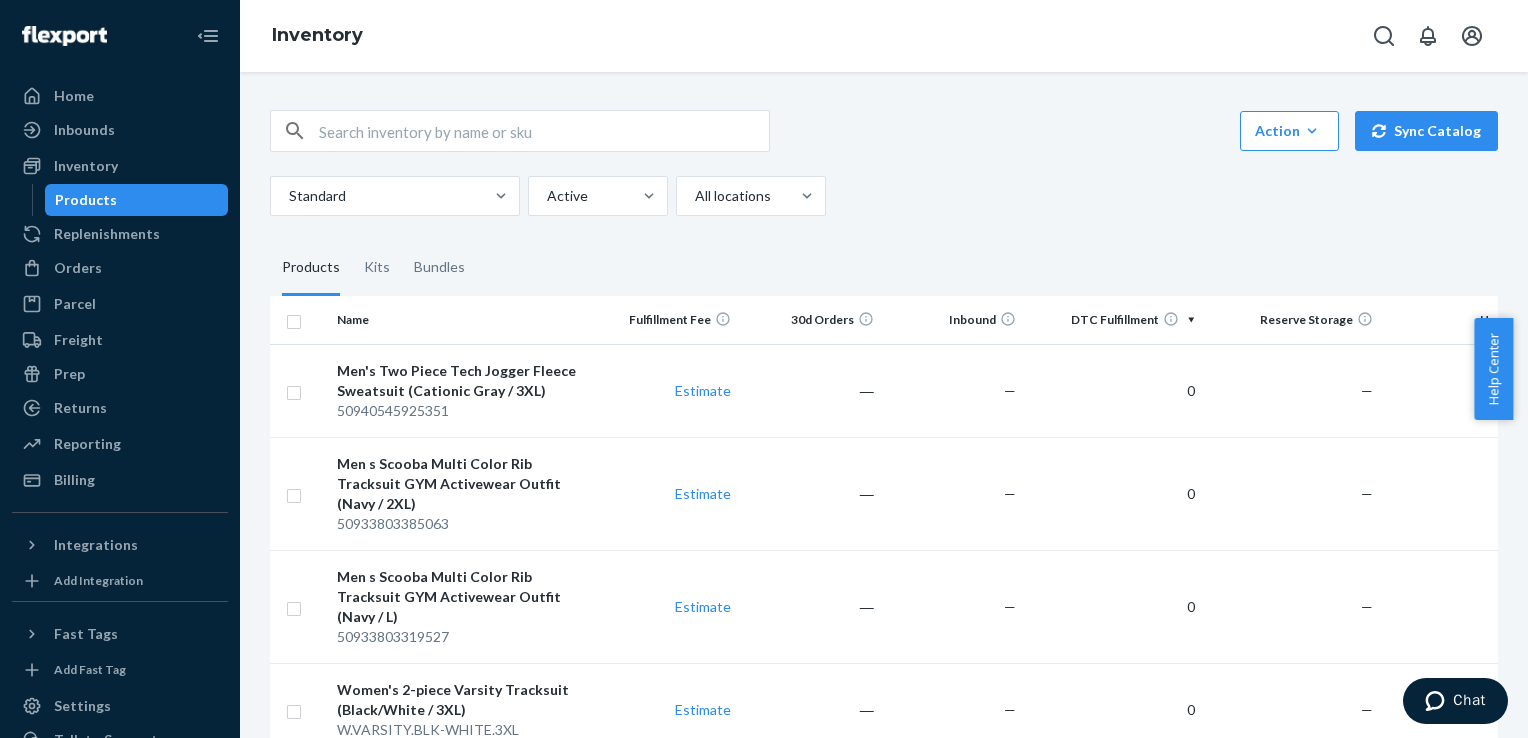 drag, startPoint x: 961, startPoint y: 243, endPoint x: 942, endPoint y: 233, distance: 21.470911 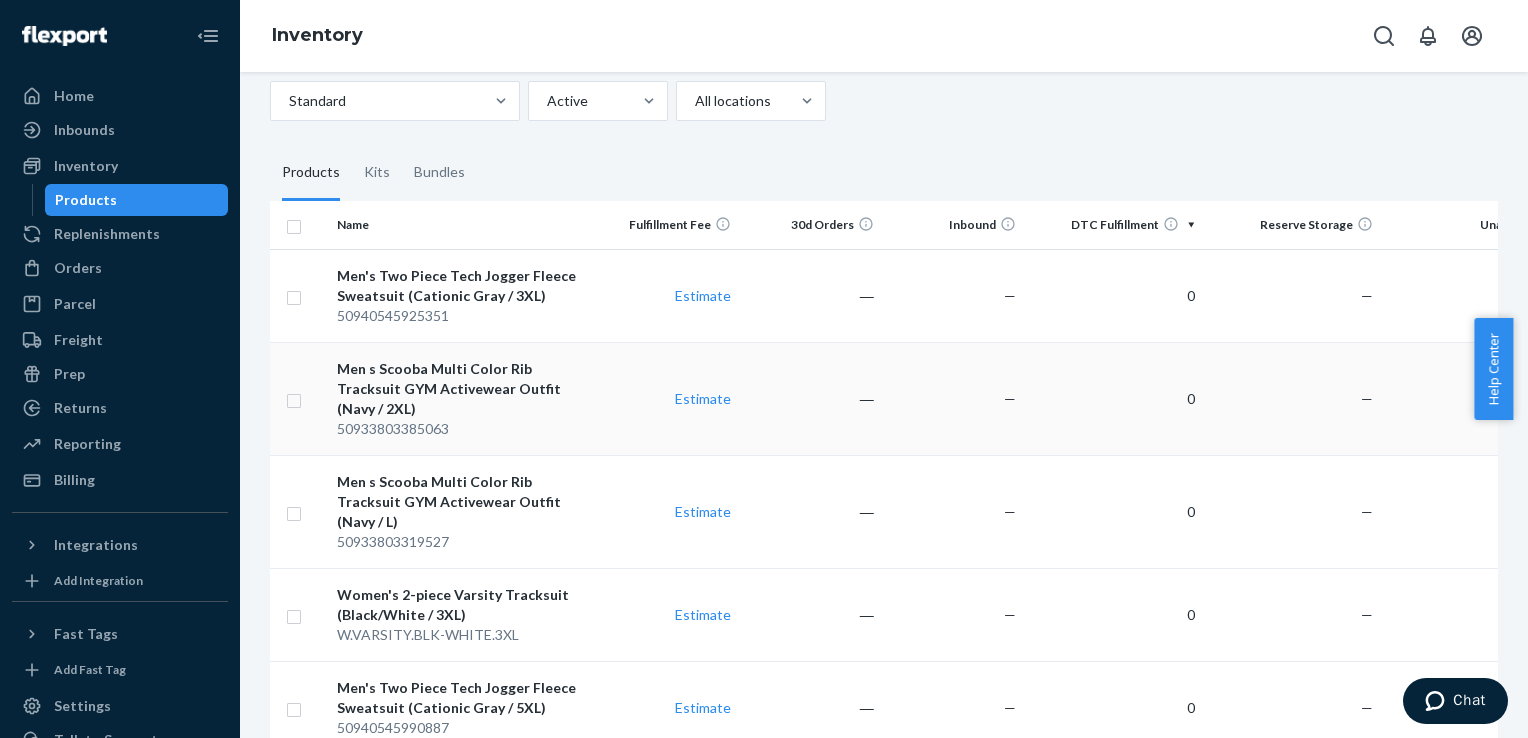 scroll, scrollTop: 200, scrollLeft: 0, axis: vertical 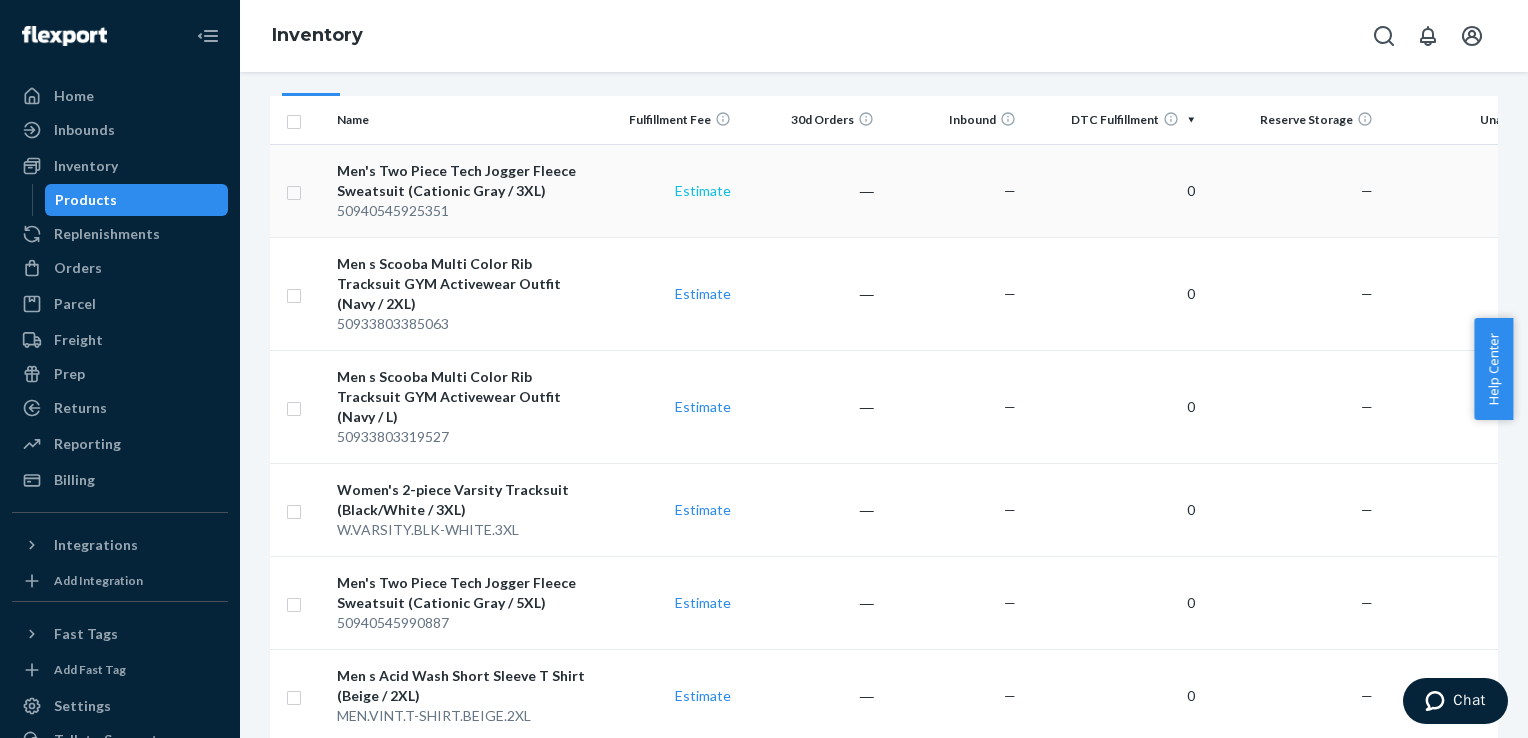 click on "Estimate" at bounding box center (703, 190) 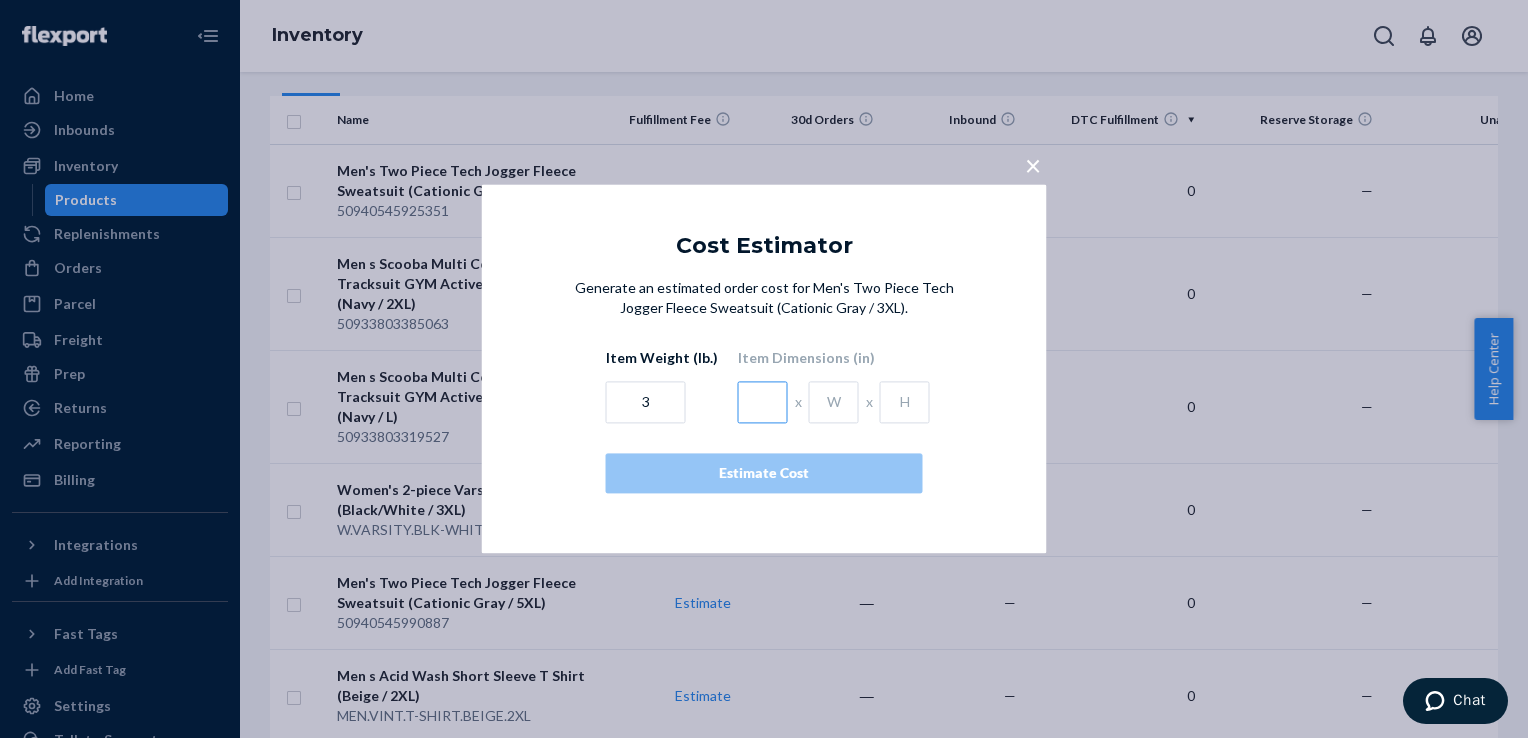 click at bounding box center [763, 403] 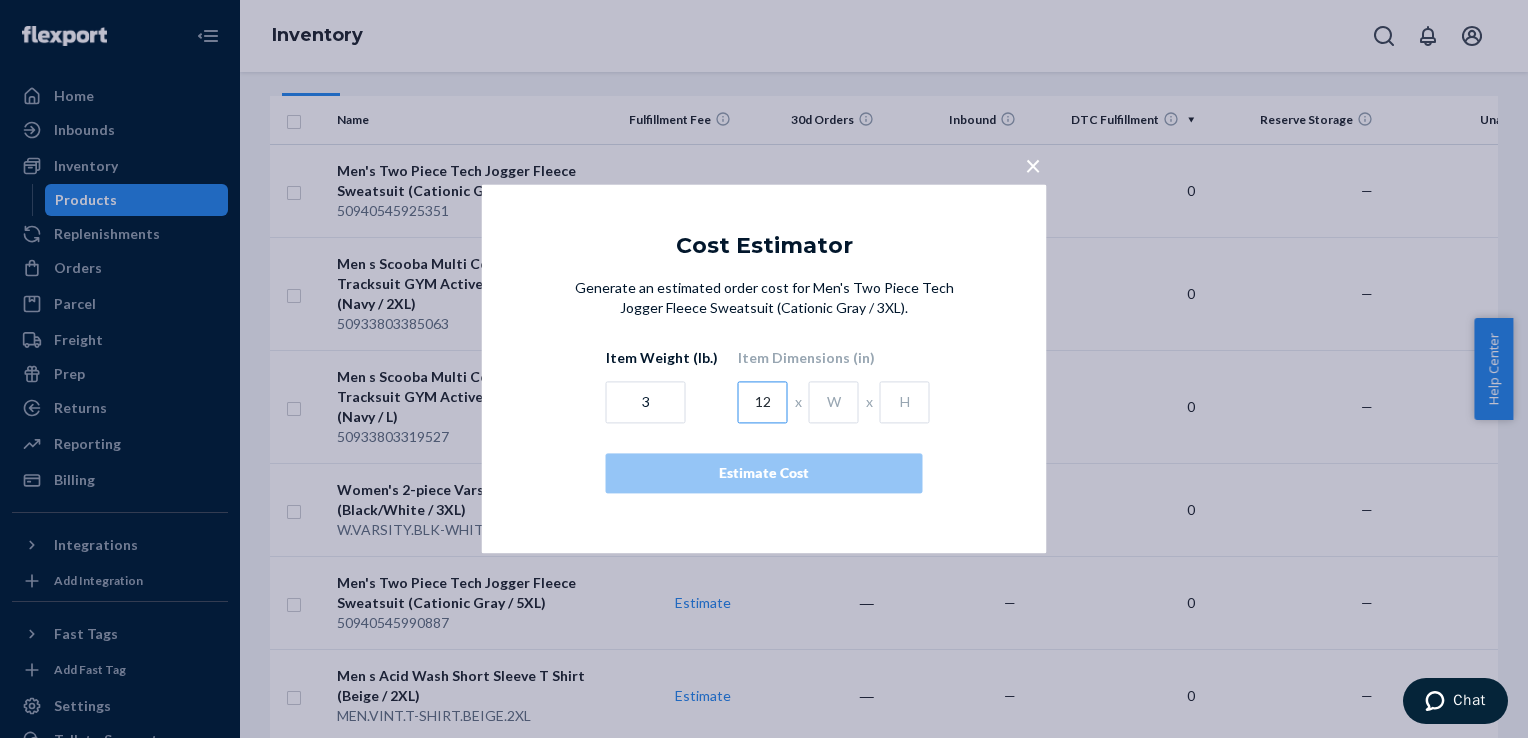 type on "12" 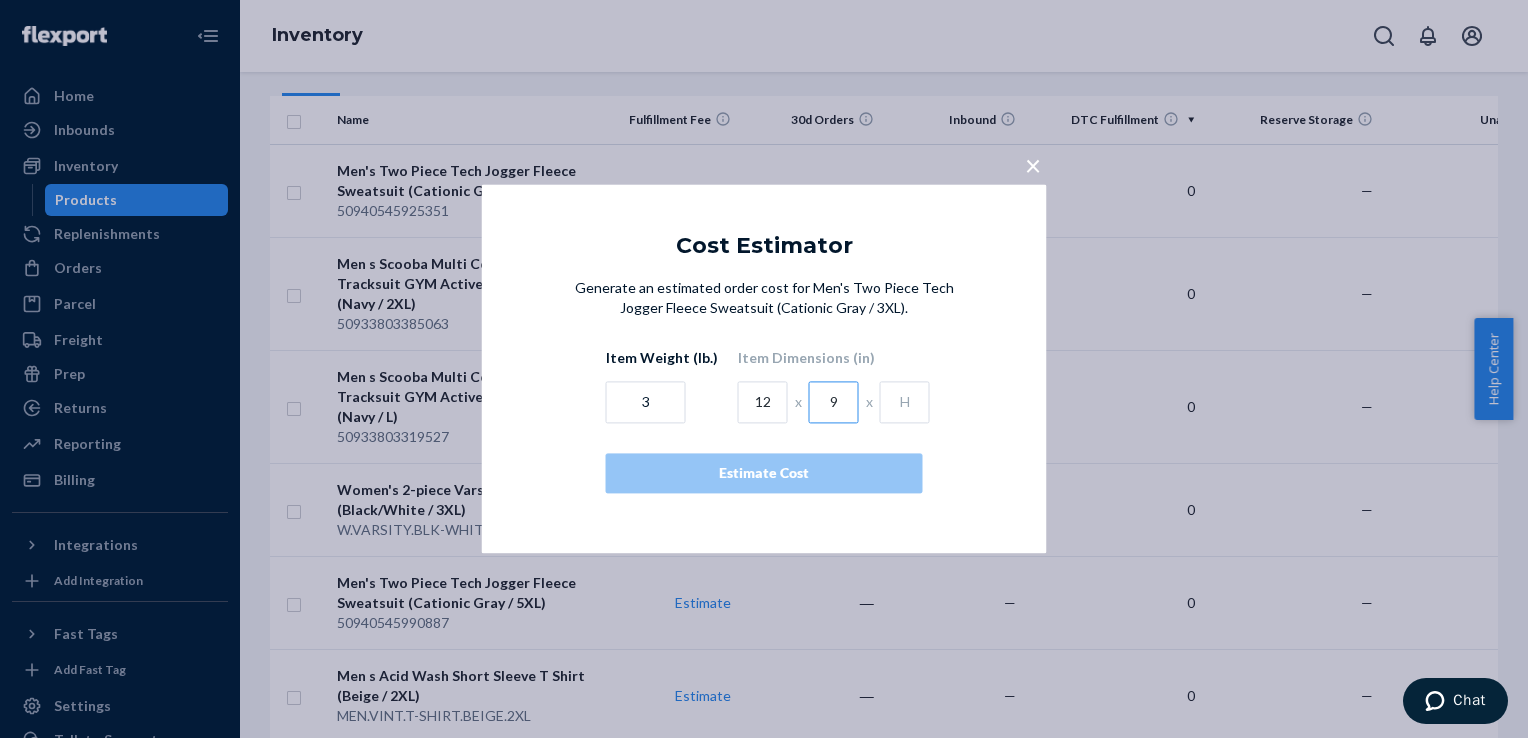 type on "9" 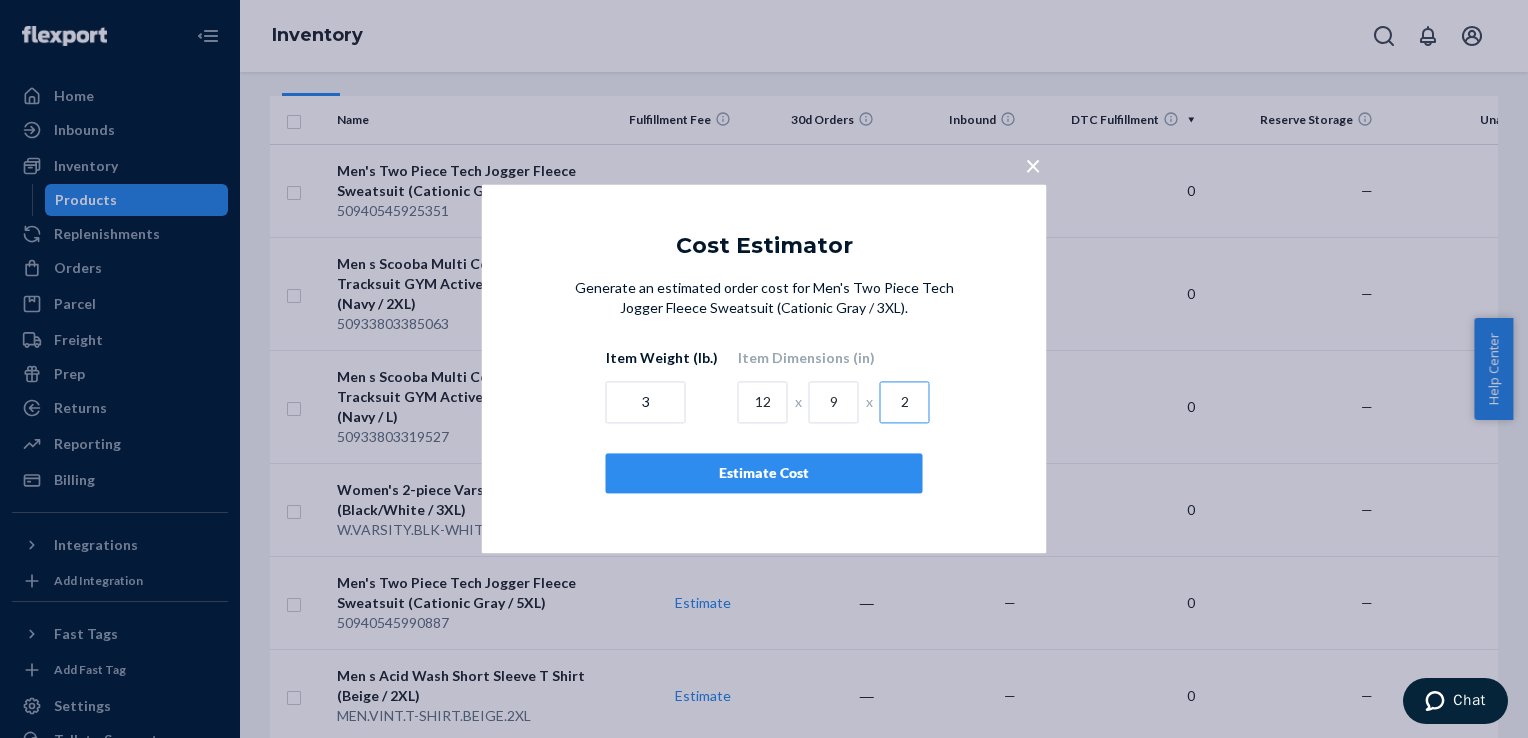 type on "2" 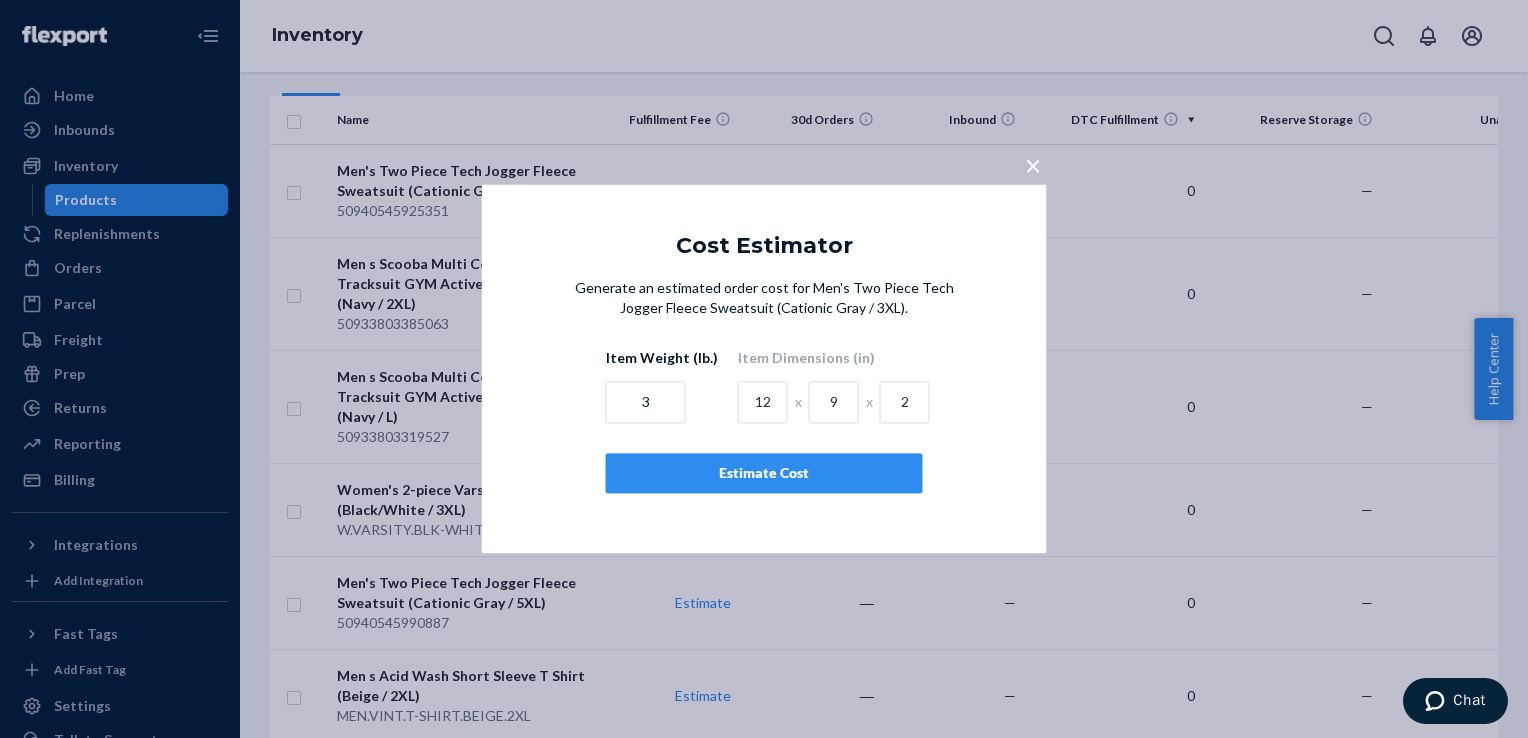 type 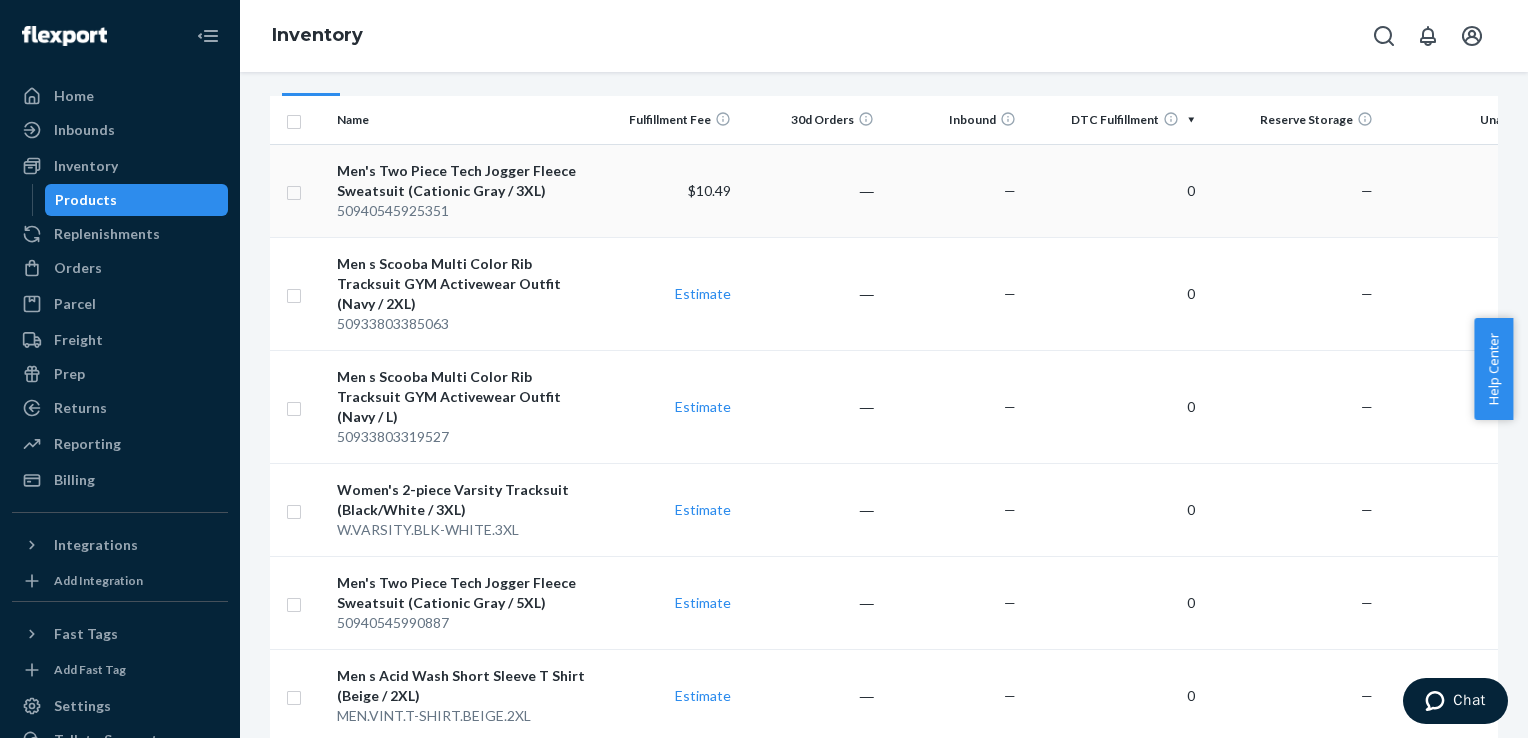 click on "Men's Two Piece Tech Jogger Fleece Sweatsuit (Cationic Gray / 3XL)" at bounding box center (462, 181) 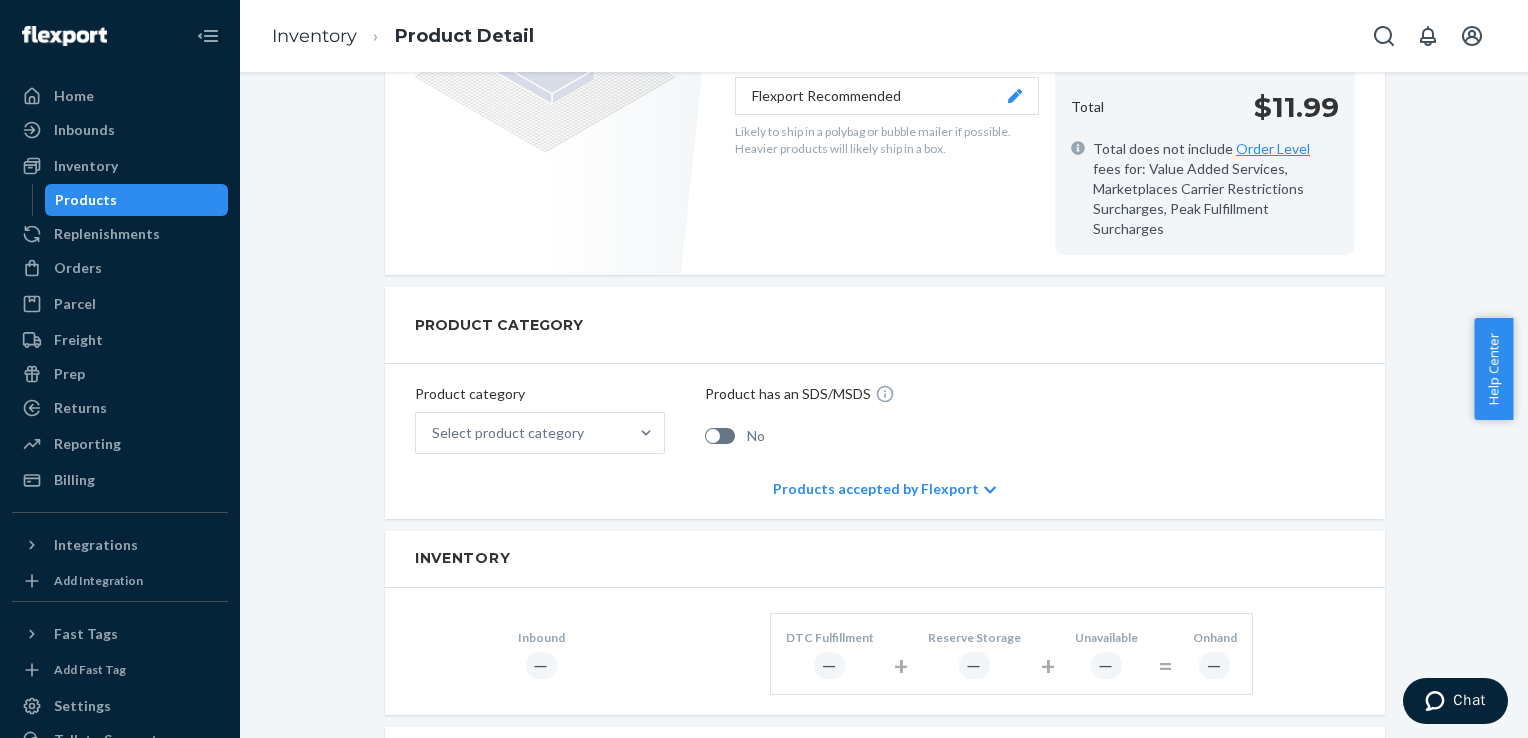 scroll, scrollTop: 600, scrollLeft: 0, axis: vertical 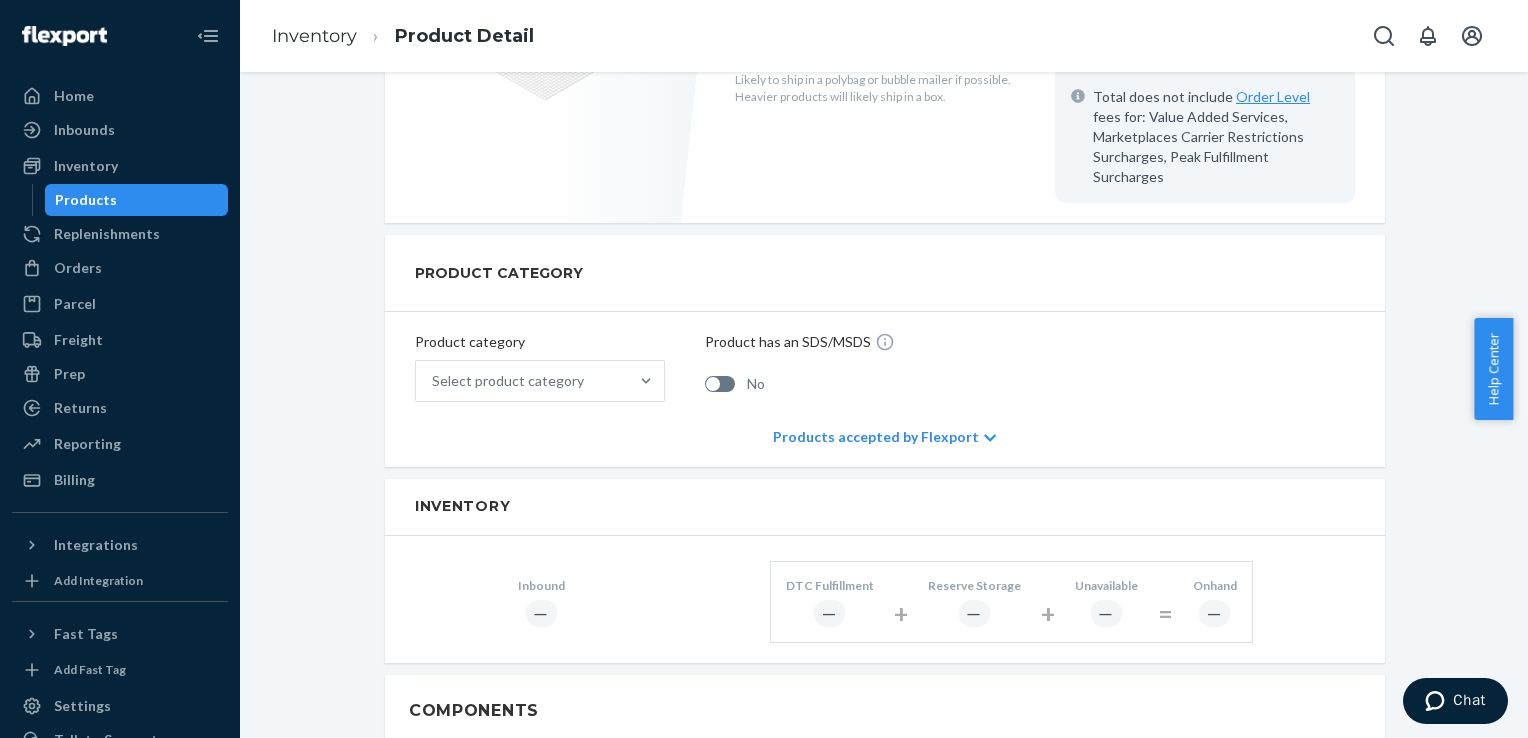 click on "Inventory" at bounding box center [885, 507] 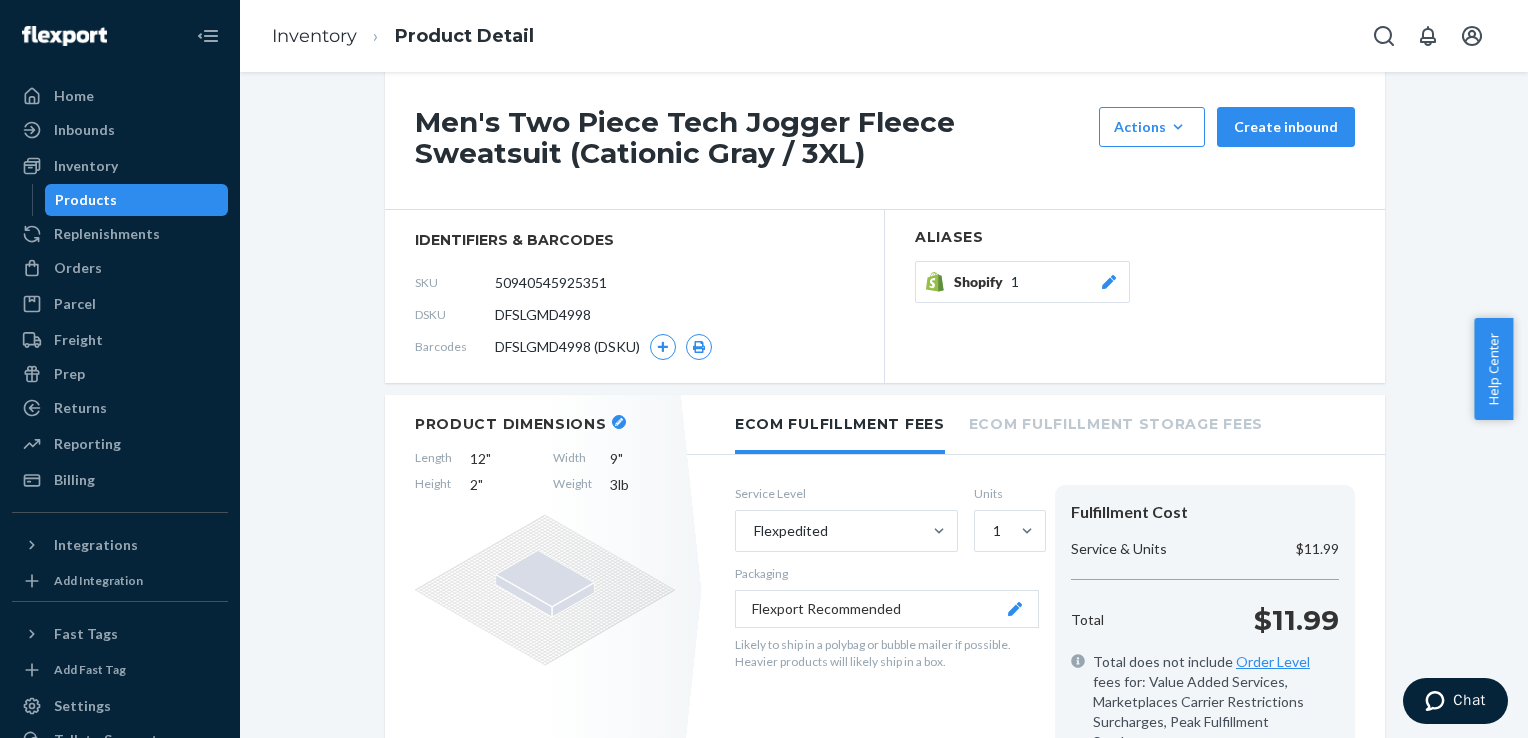 scroll, scrollTop: 0, scrollLeft: 0, axis: both 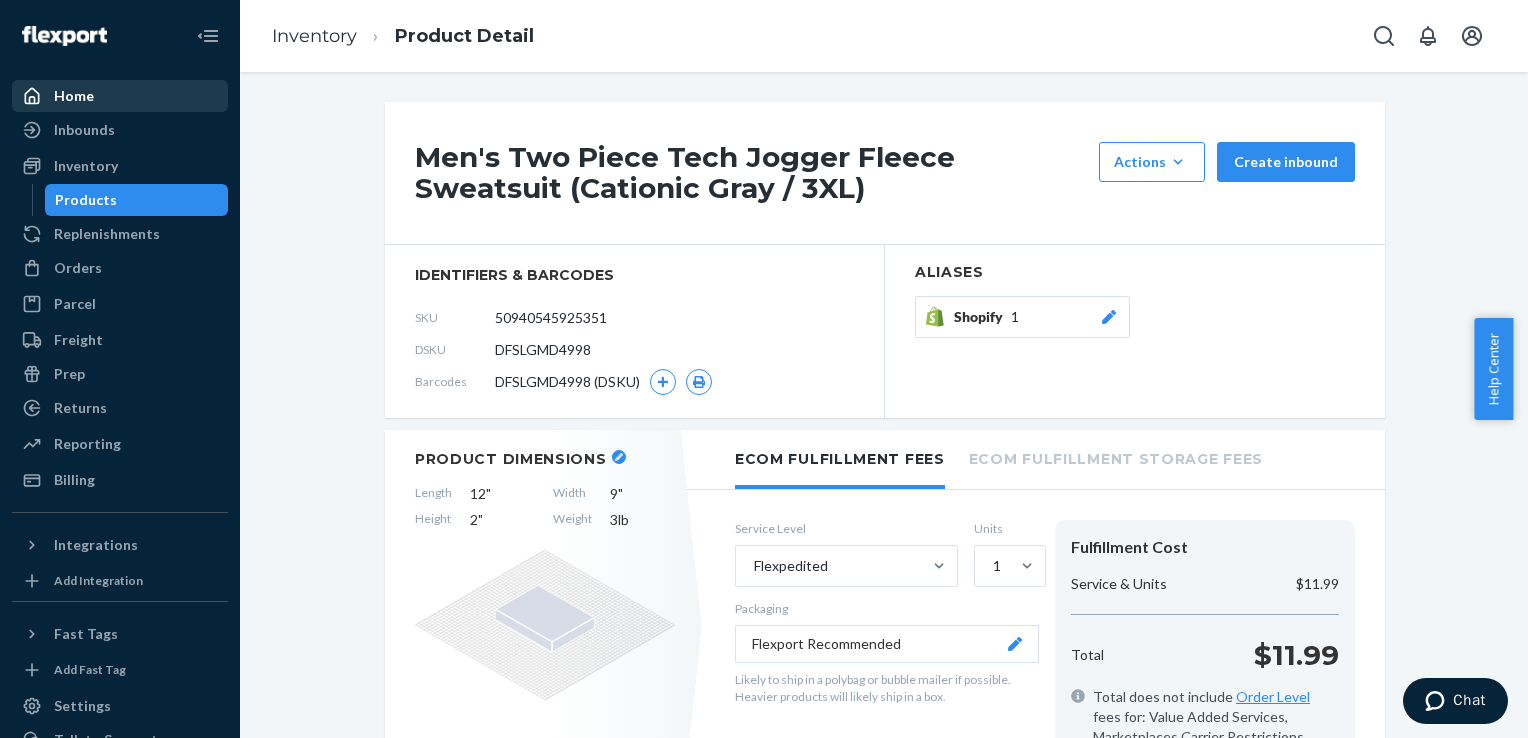 click on "Home" at bounding box center (120, 96) 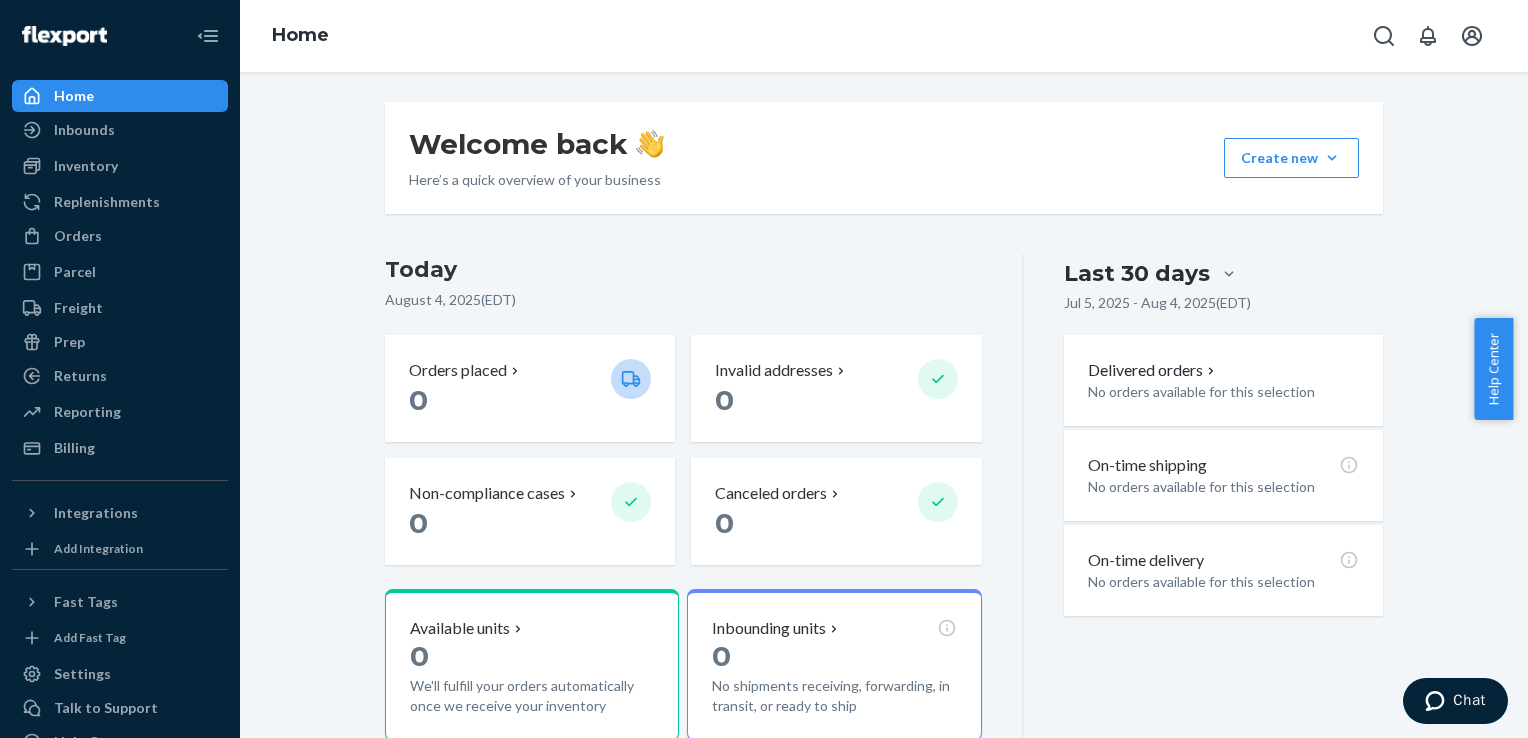 click on "Today" at bounding box center [683, 270] 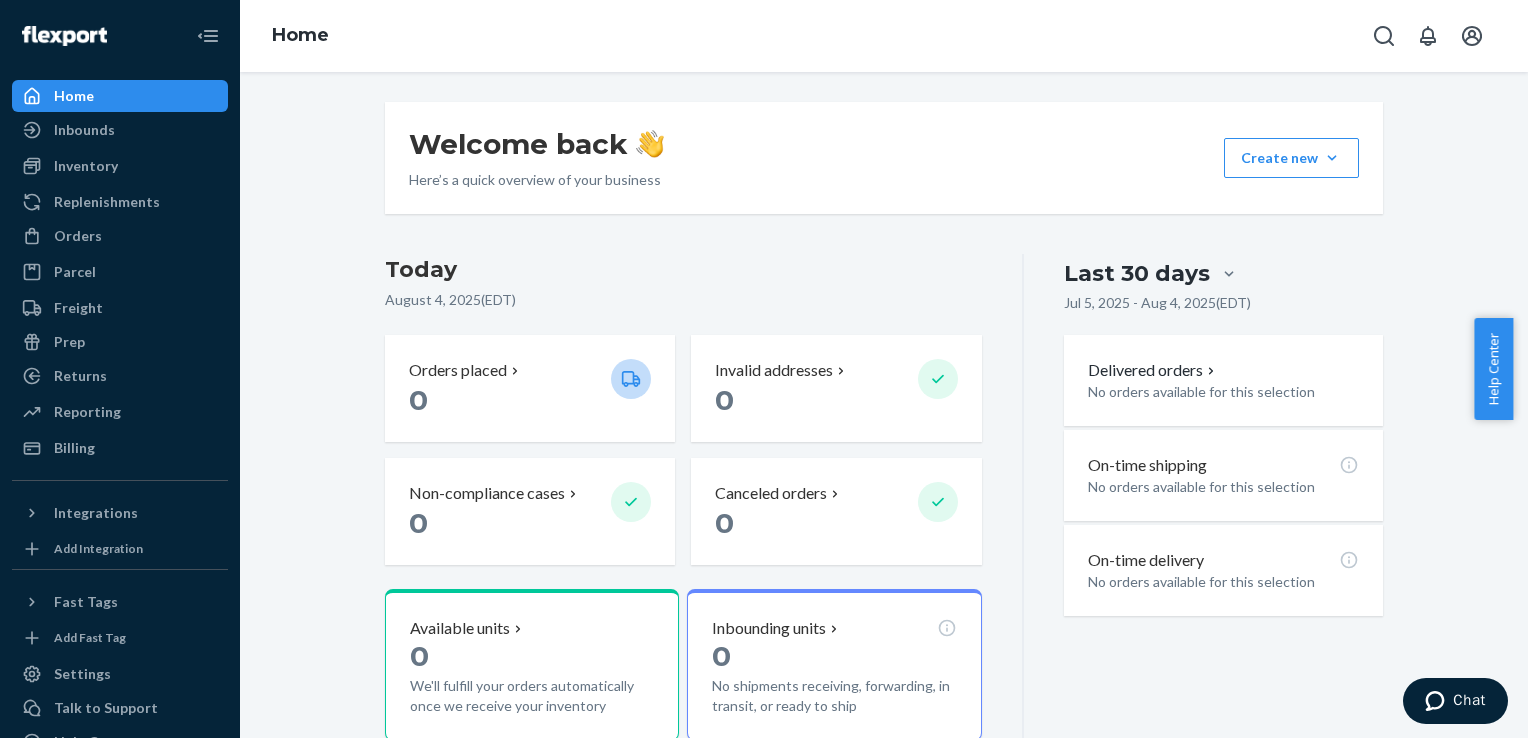 drag, startPoint x: 600, startPoint y: 278, endPoint x: 557, endPoint y: 276, distance: 43.046486 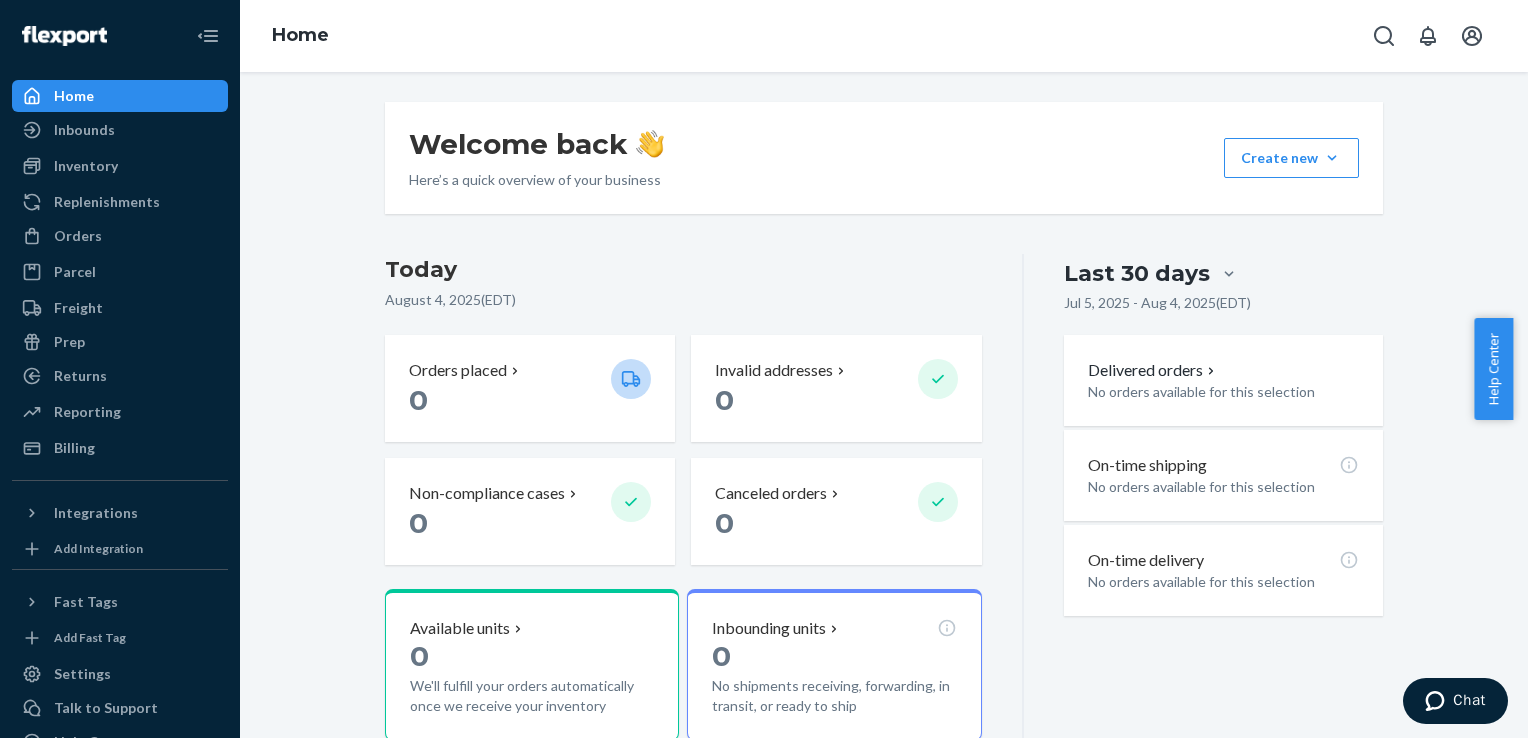 click on "Today" at bounding box center [683, 270] 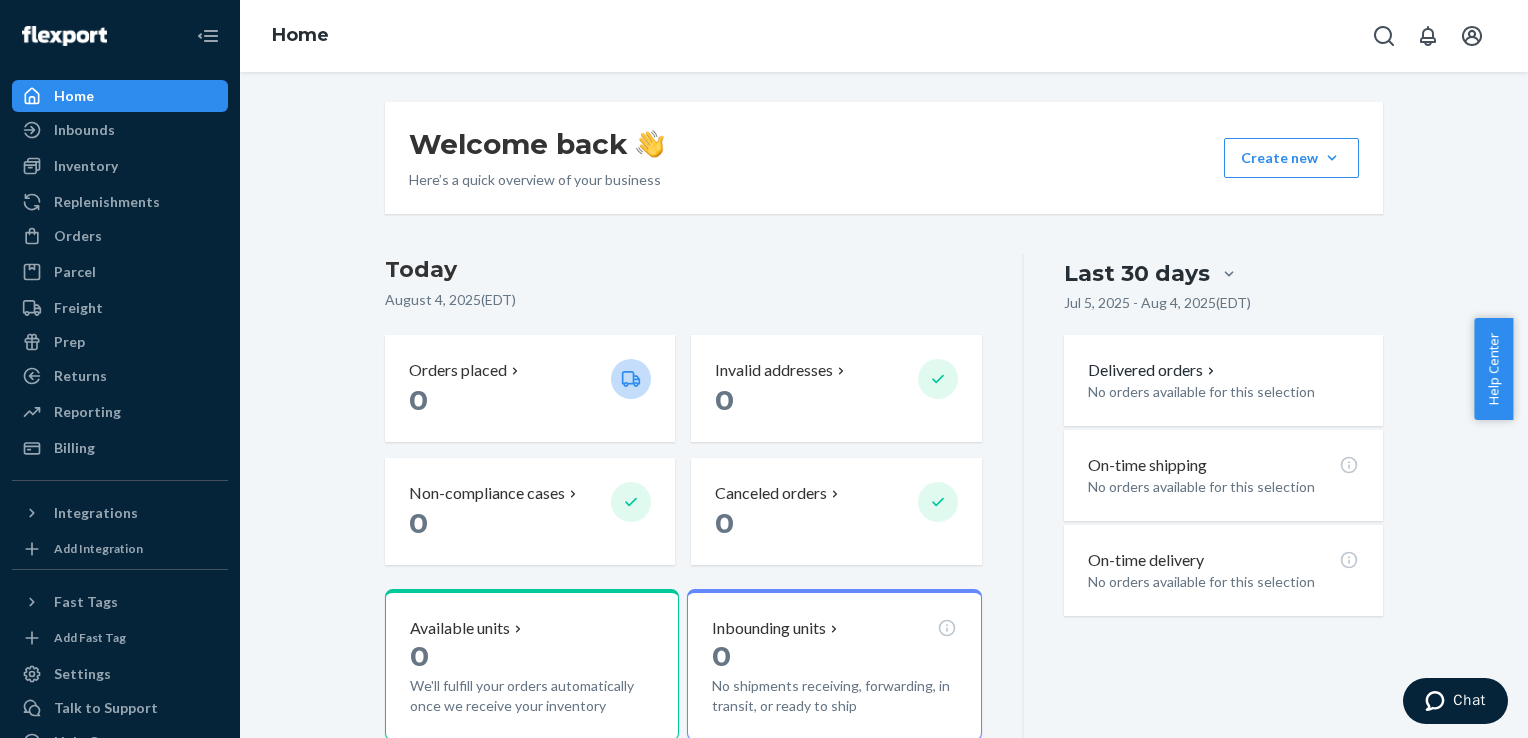click on "Today" at bounding box center [683, 270] 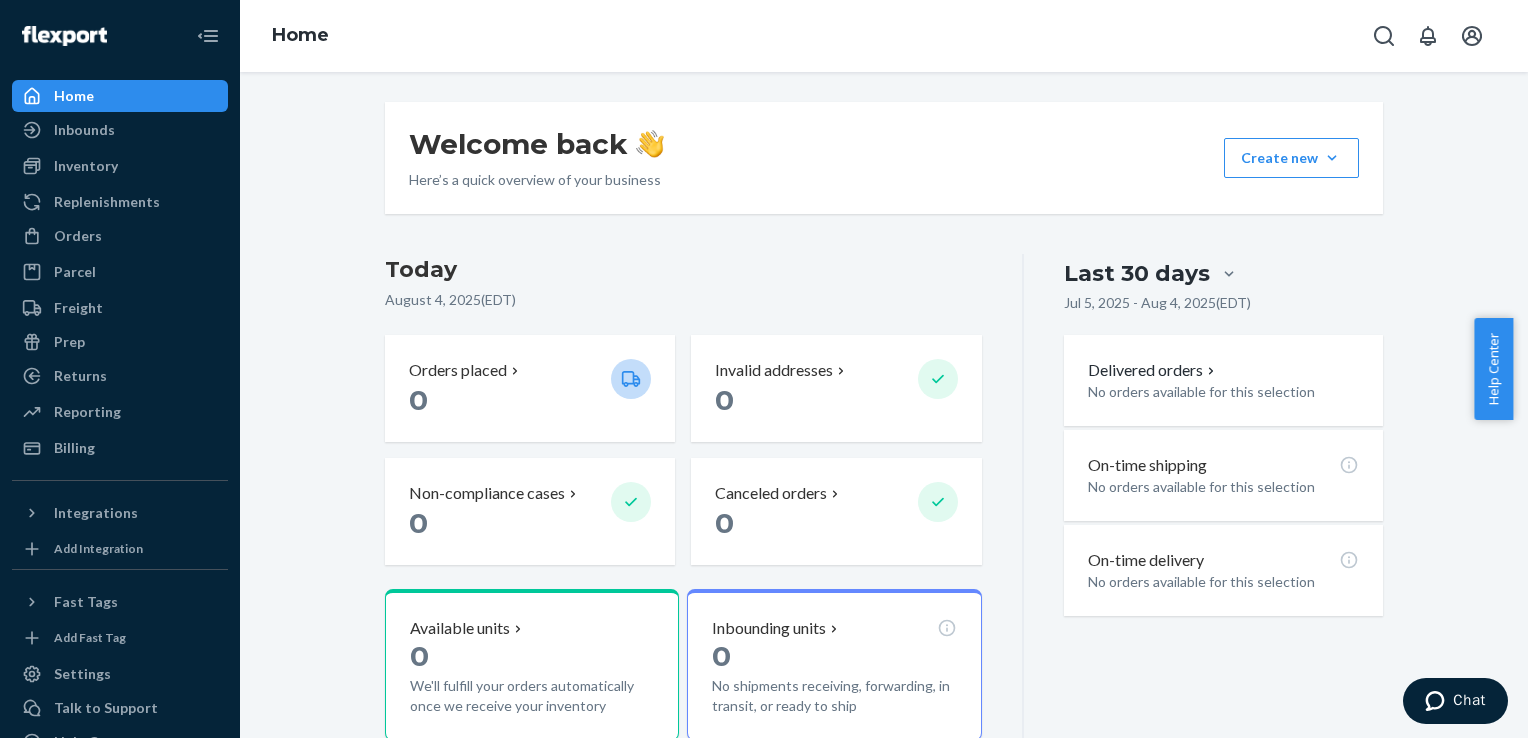 click on "Today" at bounding box center (683, 270) 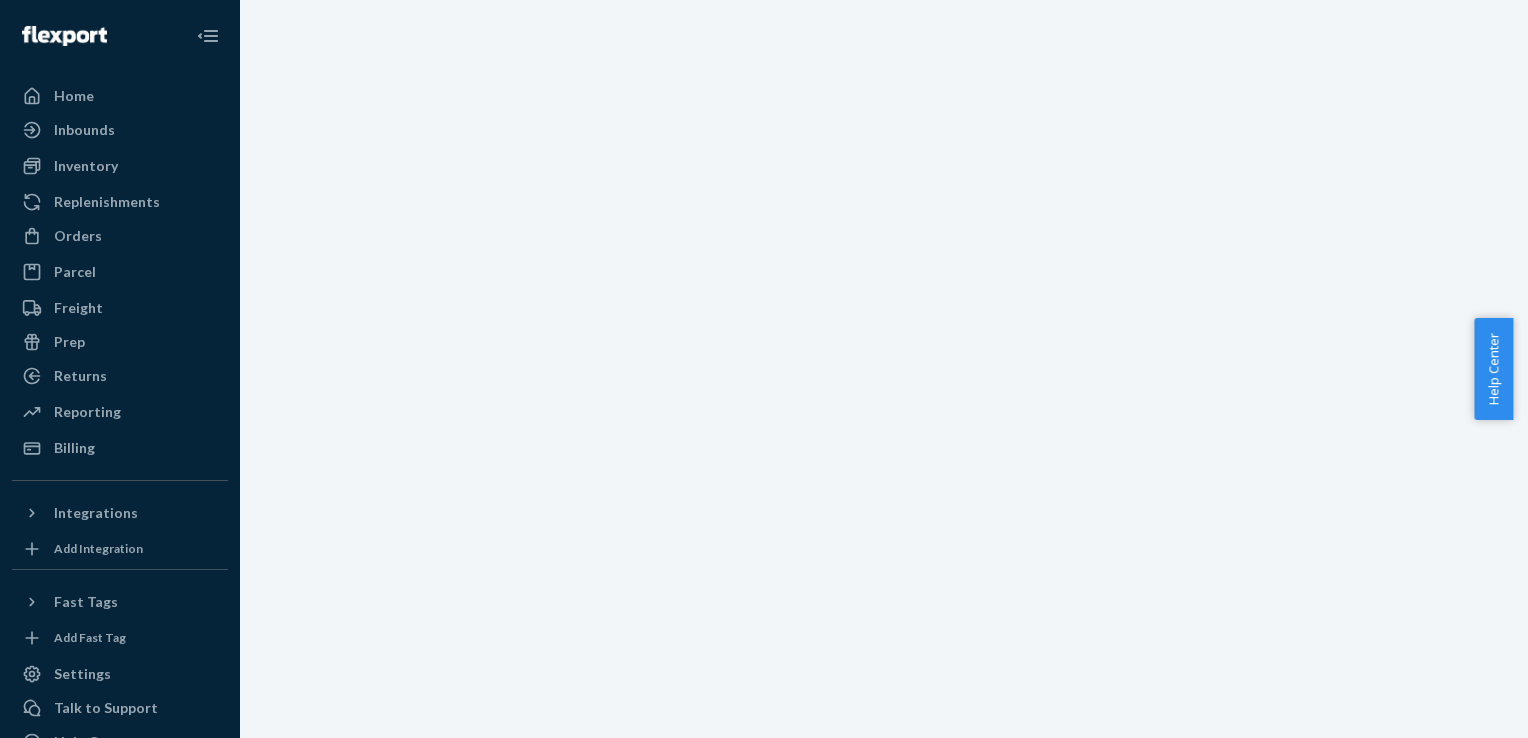 scroll, scrollTop: 0, scrollLeft: 0, axis: both 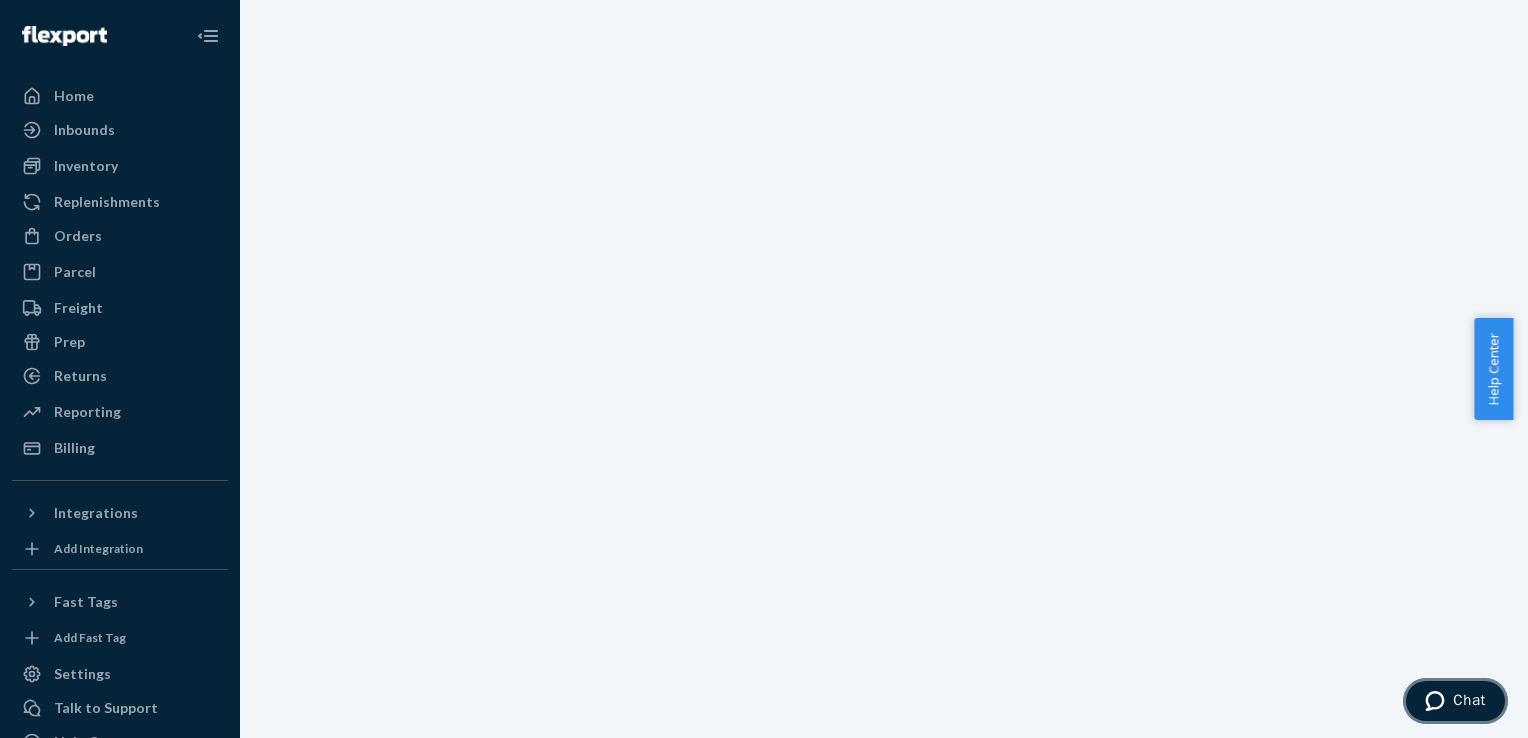 click on "Chat" at bounding box center (1469, 700) 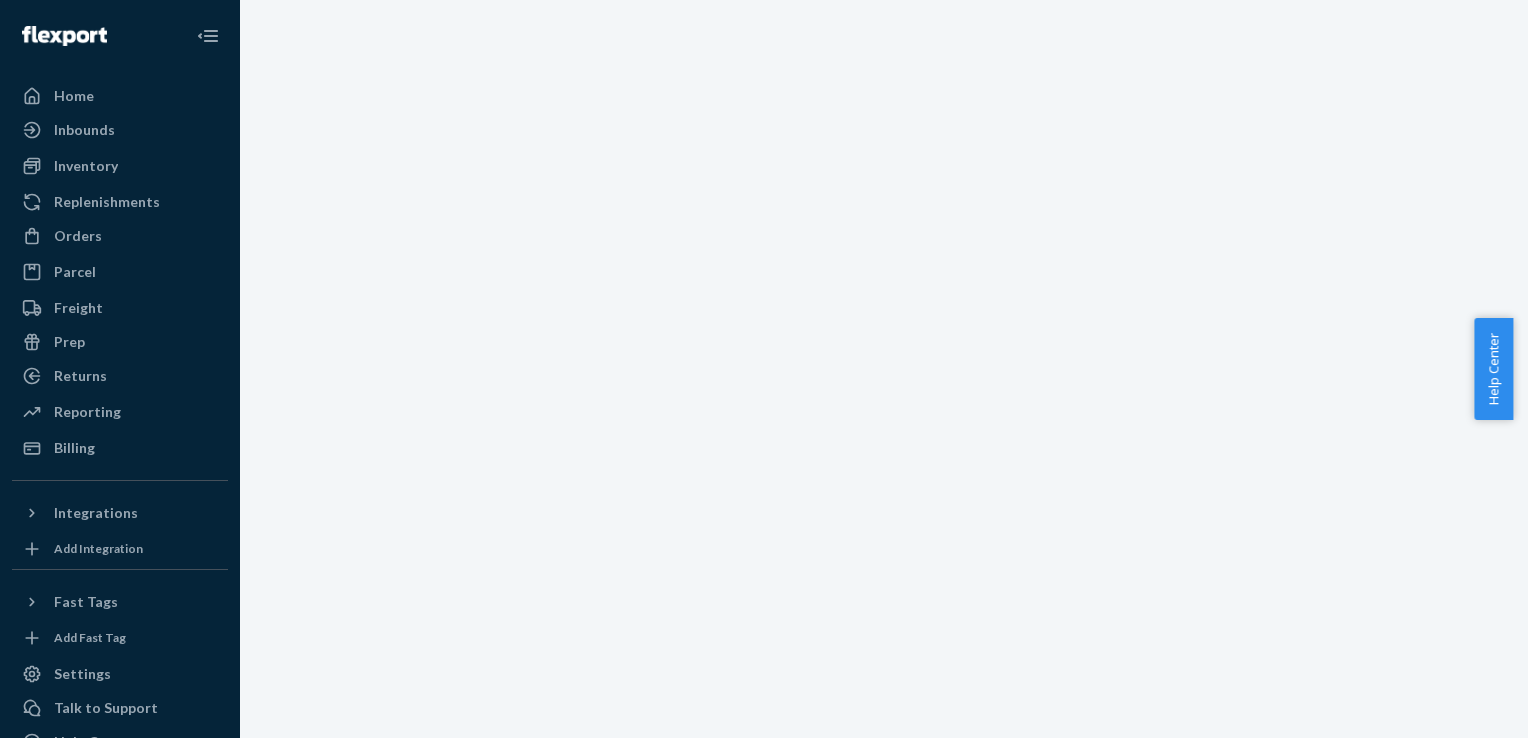 scroll, scrollTop: 0, scrollLeft: 0, axis: both 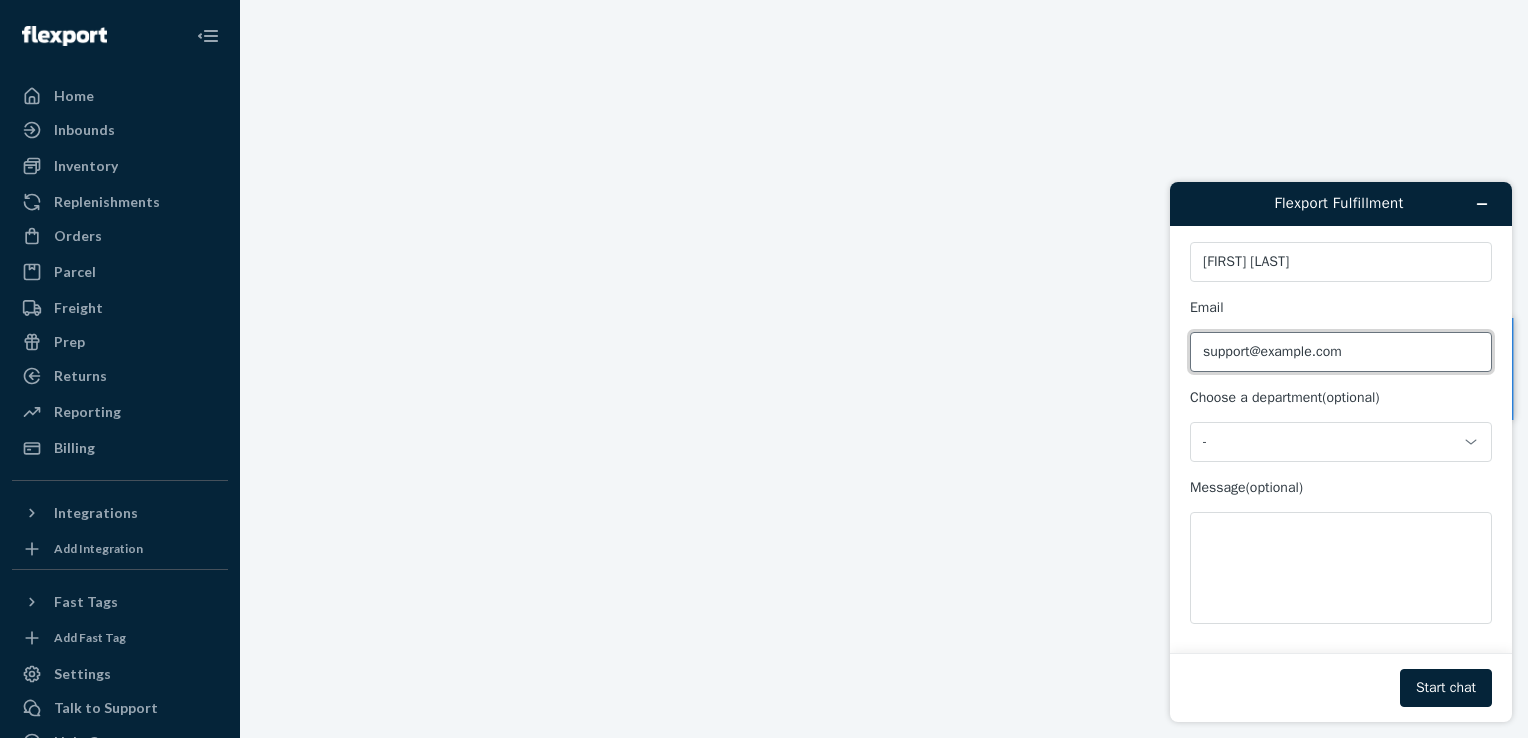 drag, startPoint x: 1374, startPoint y: 358, endPoint x: 1180, endPoint y: 345, distance: 194.43507 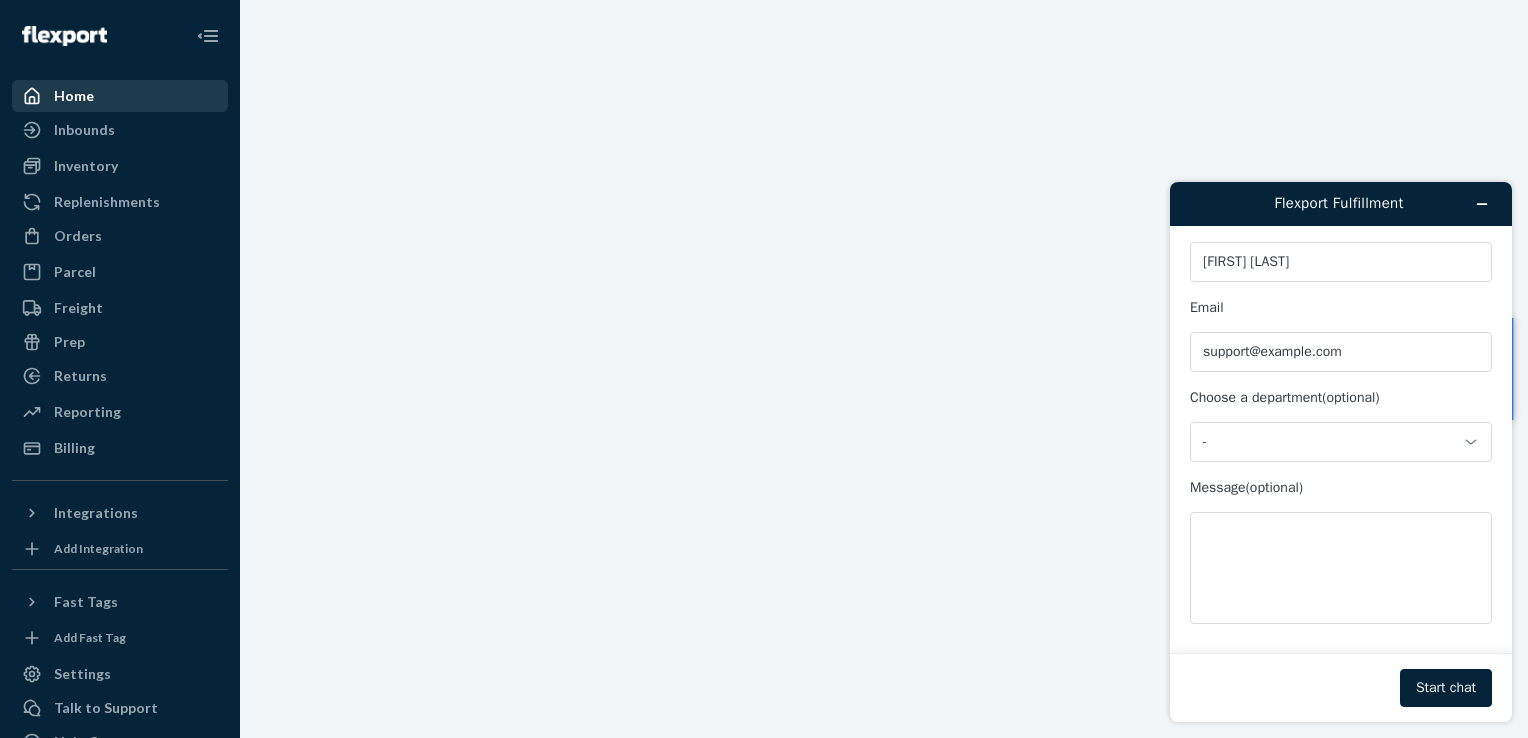 click at bounding box center (38, 96) 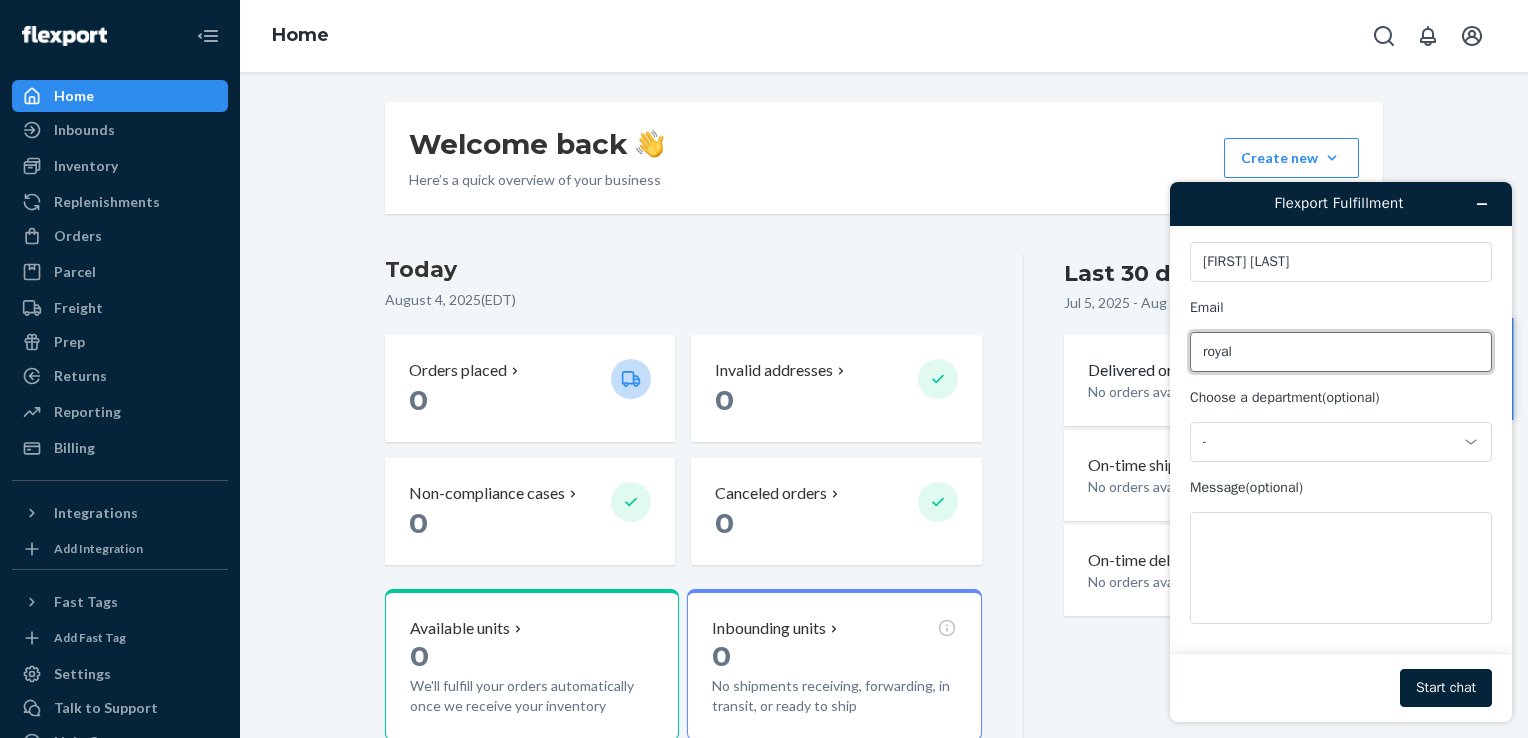 type on "royalthreads@[EMAIL]" 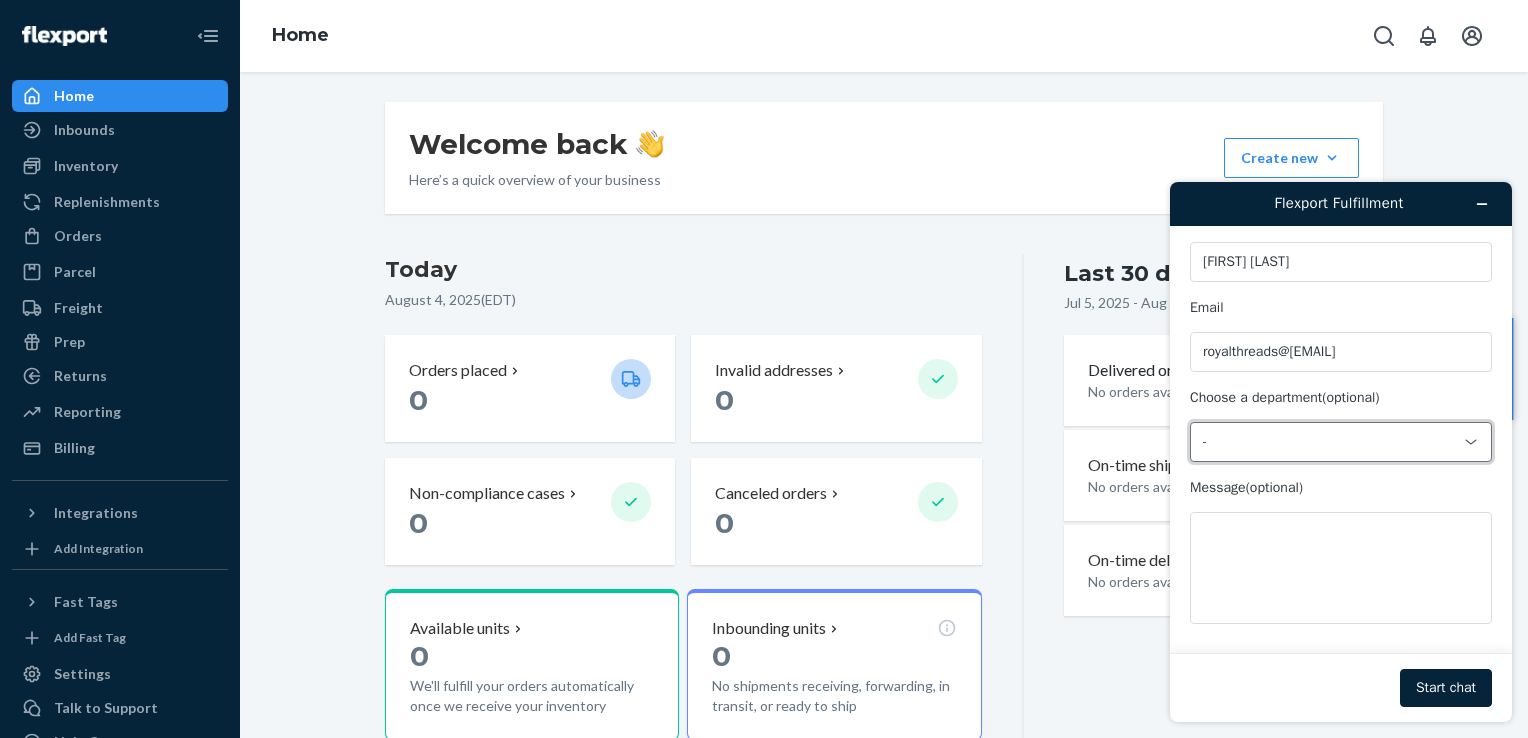 click on "-" at bounding box center (1329, 442) 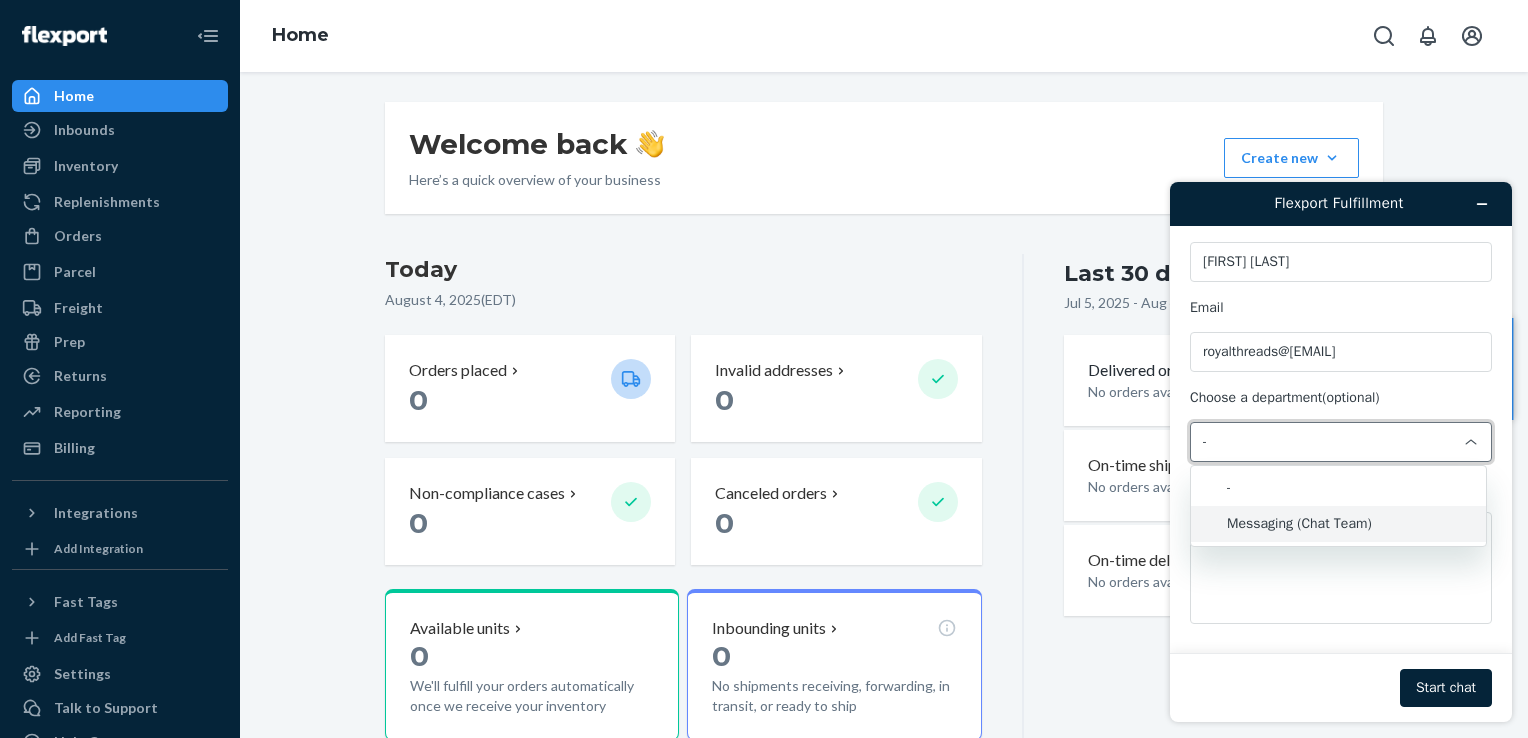 click on "Messaging (Chat Team)" at bounding box center [1338, 524] 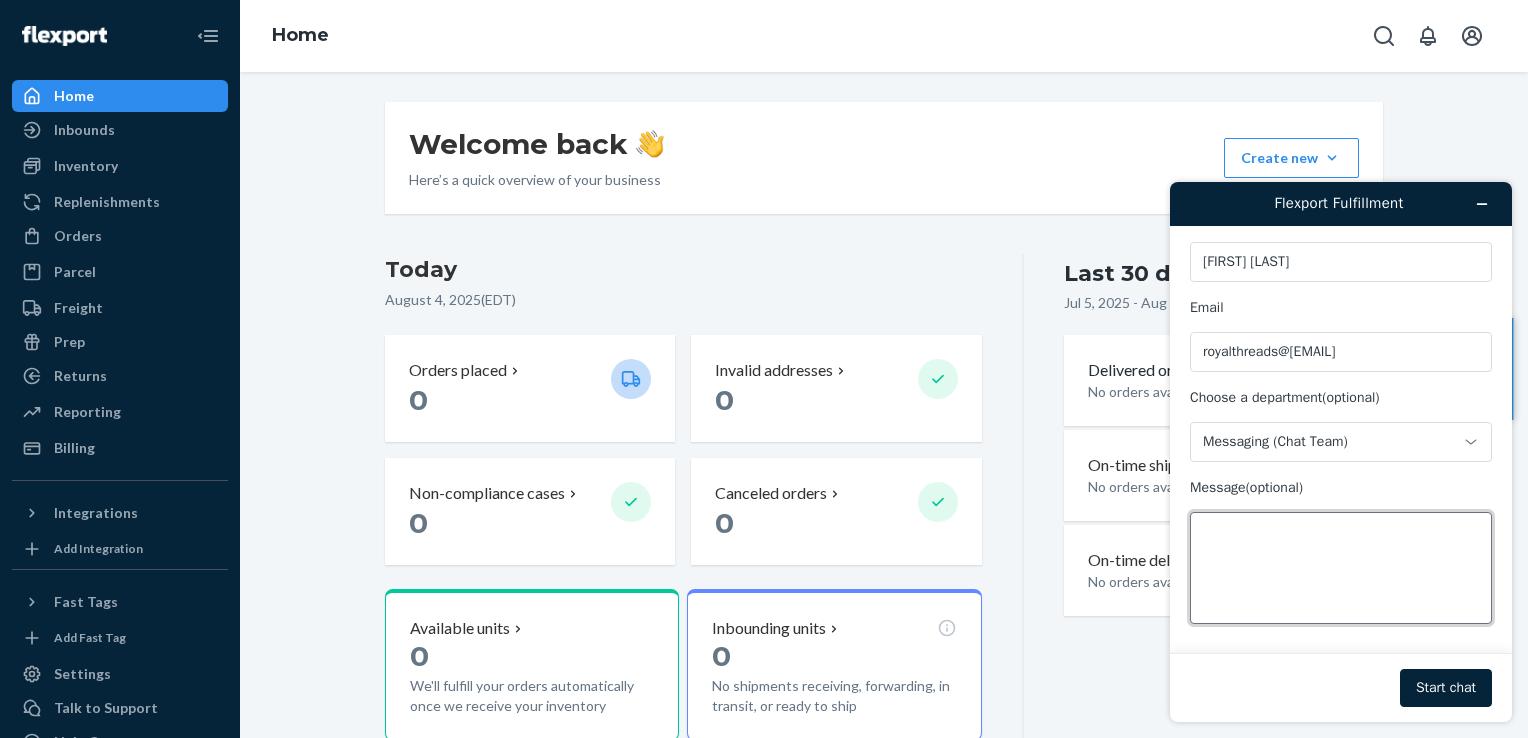 click on "Message  (optional)" at bounding box center (1341, 568) 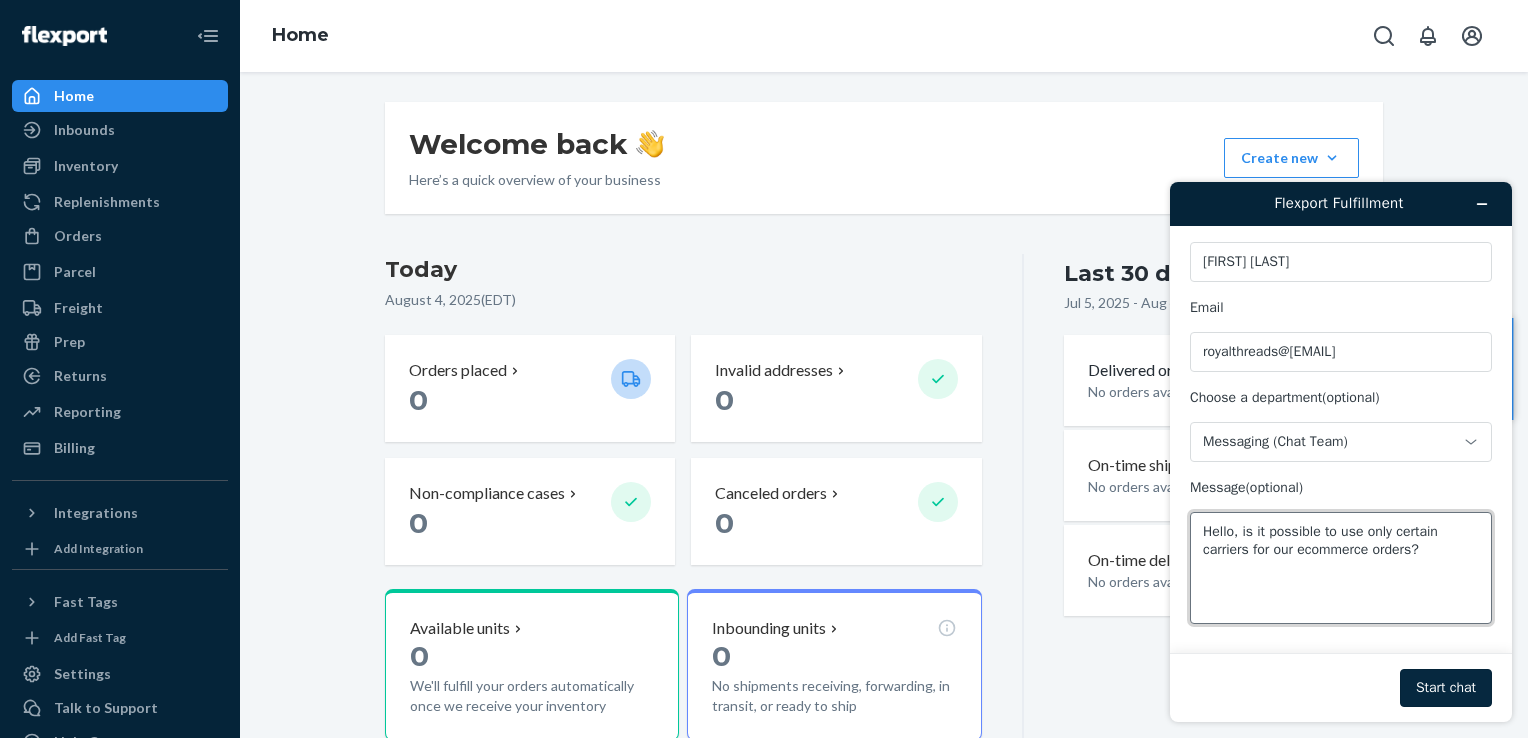 type on "Hello, is it possible to use only certain carriers for our ecommerce orders?" 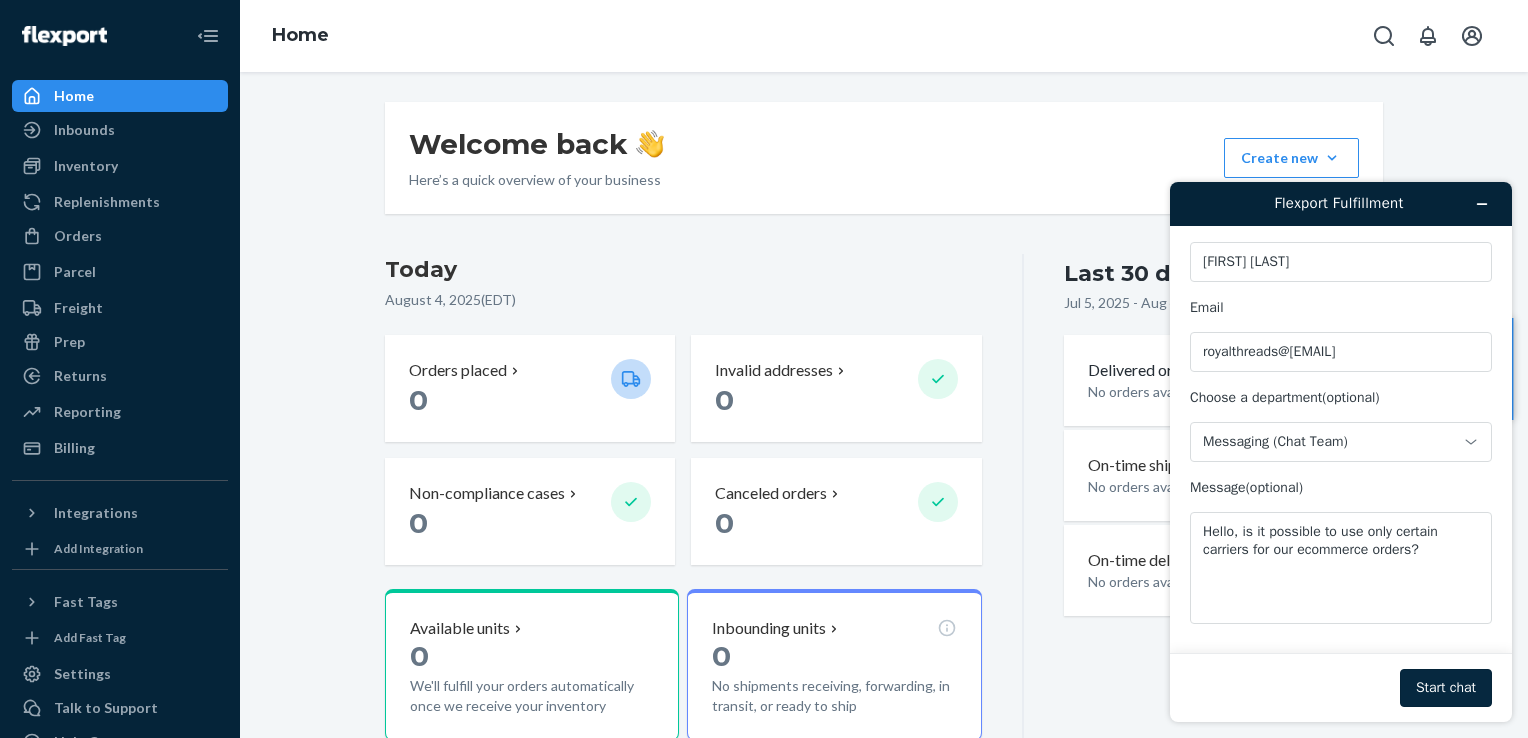 click on "Start chat" at bounding box center (1446, 688) 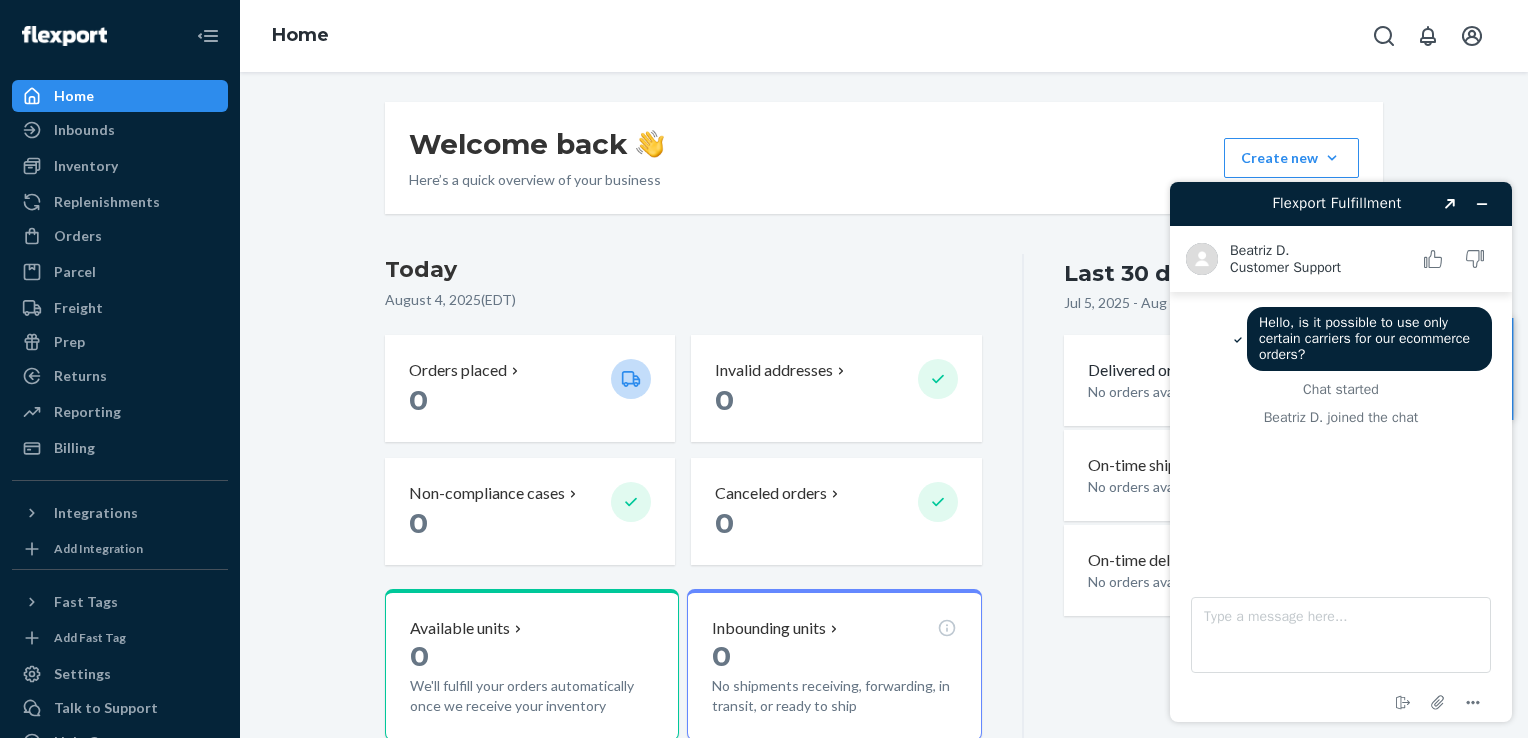 click on "Hello, is it possible to use only certain carriers for our ecommerce orders?" at bounding box center [1369, 339] 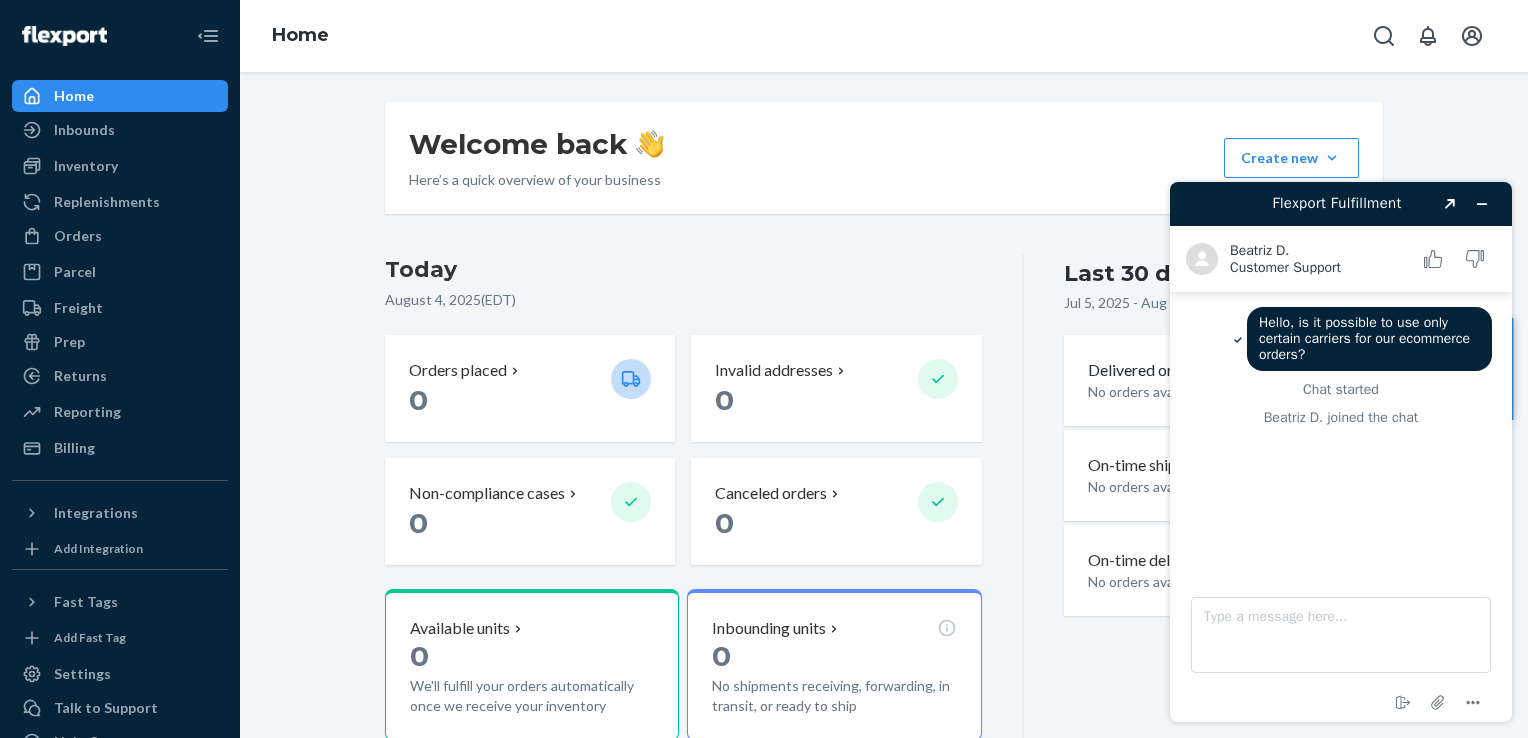 click on "Hello, is it possible to use only certain carriers for our ecommerce orders?
Chat started [FIRST] [LAST] joined the chat" at bounding box center (1341, 422) 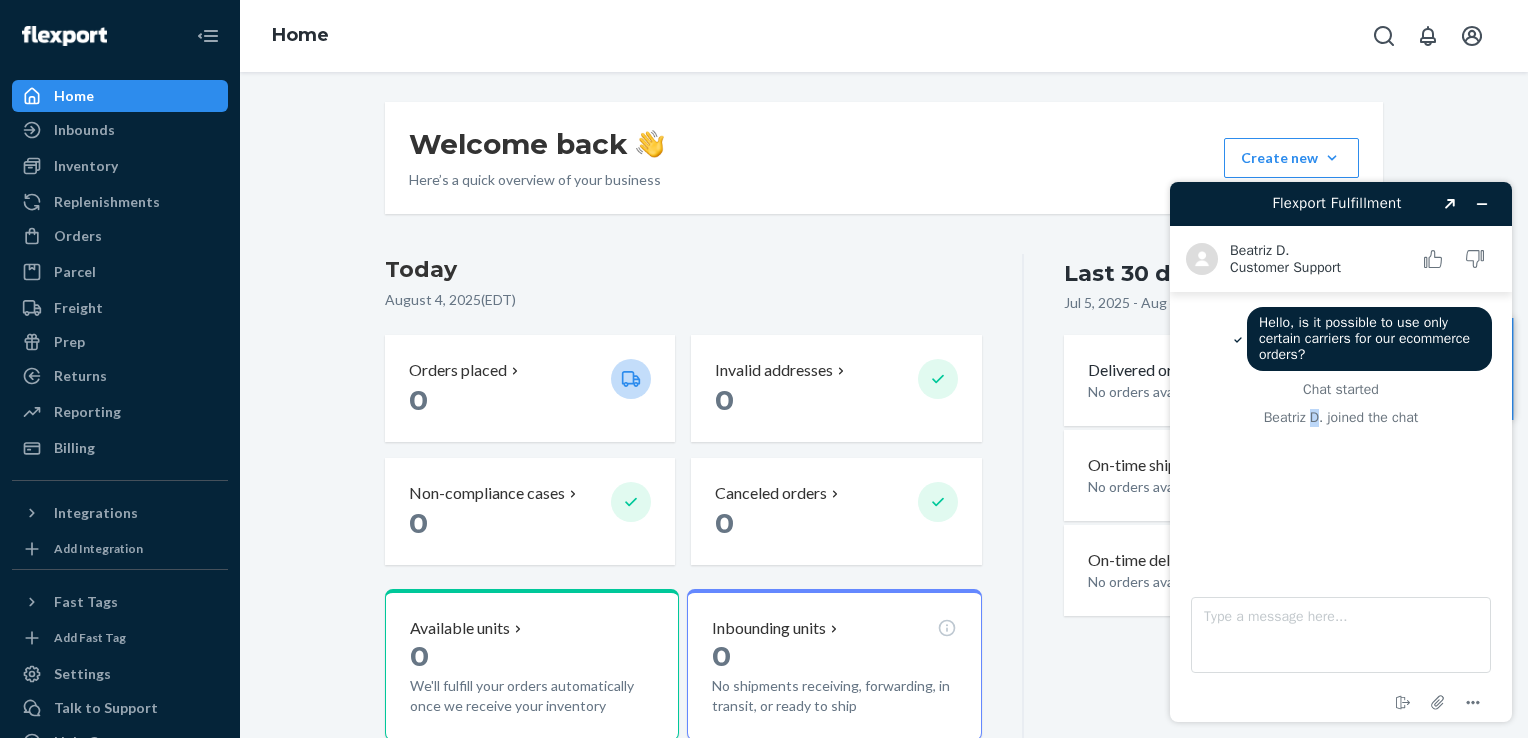 drag, startPoint x: 1302, startPoint y: 487, endPoint x: 1314, endPoint y: 509, distance: 25.059929 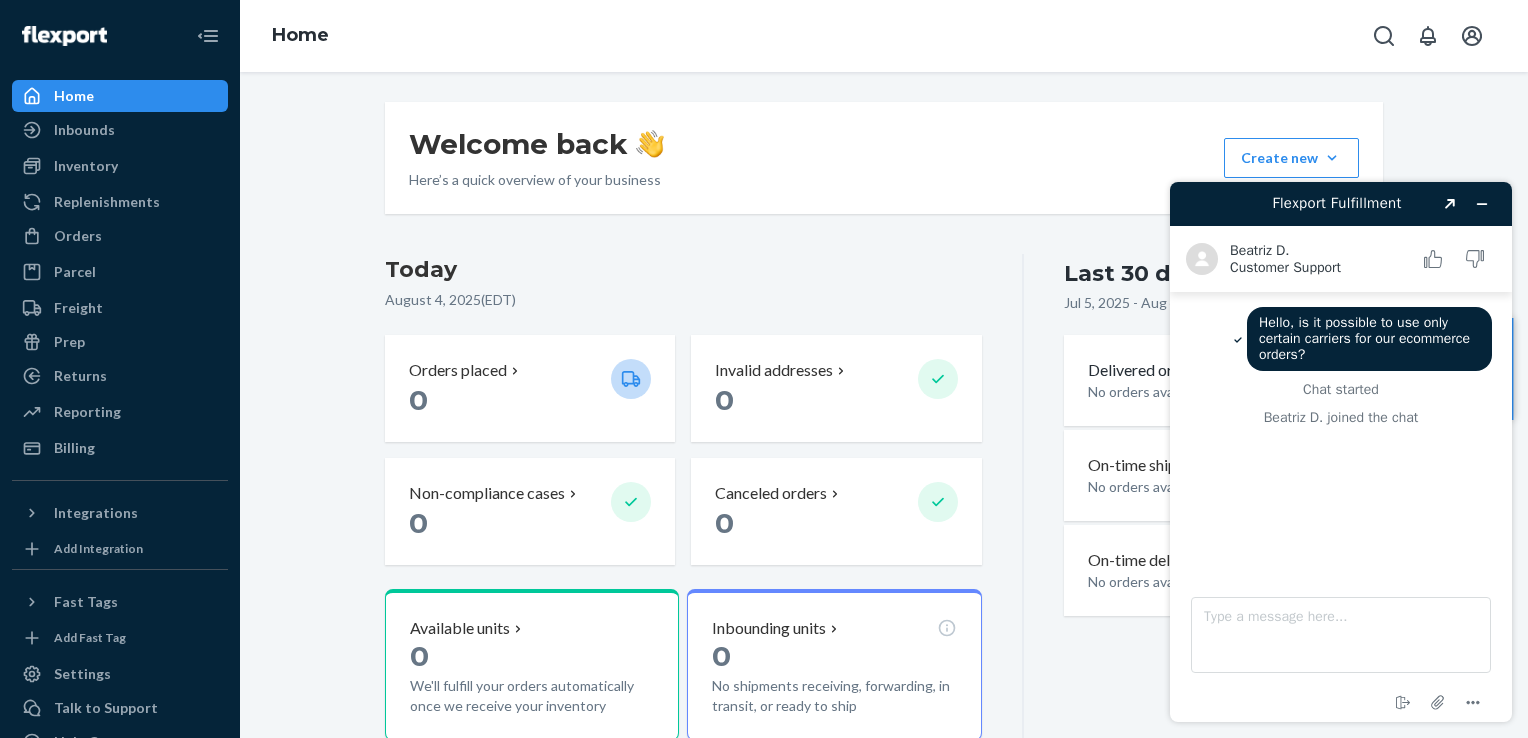 click on "Hello, is it possible to use only certain carriers for our ecommerce orders?
Chat started [FIRST] [LAST] joined the chat" at bounding box center (1341, 422) 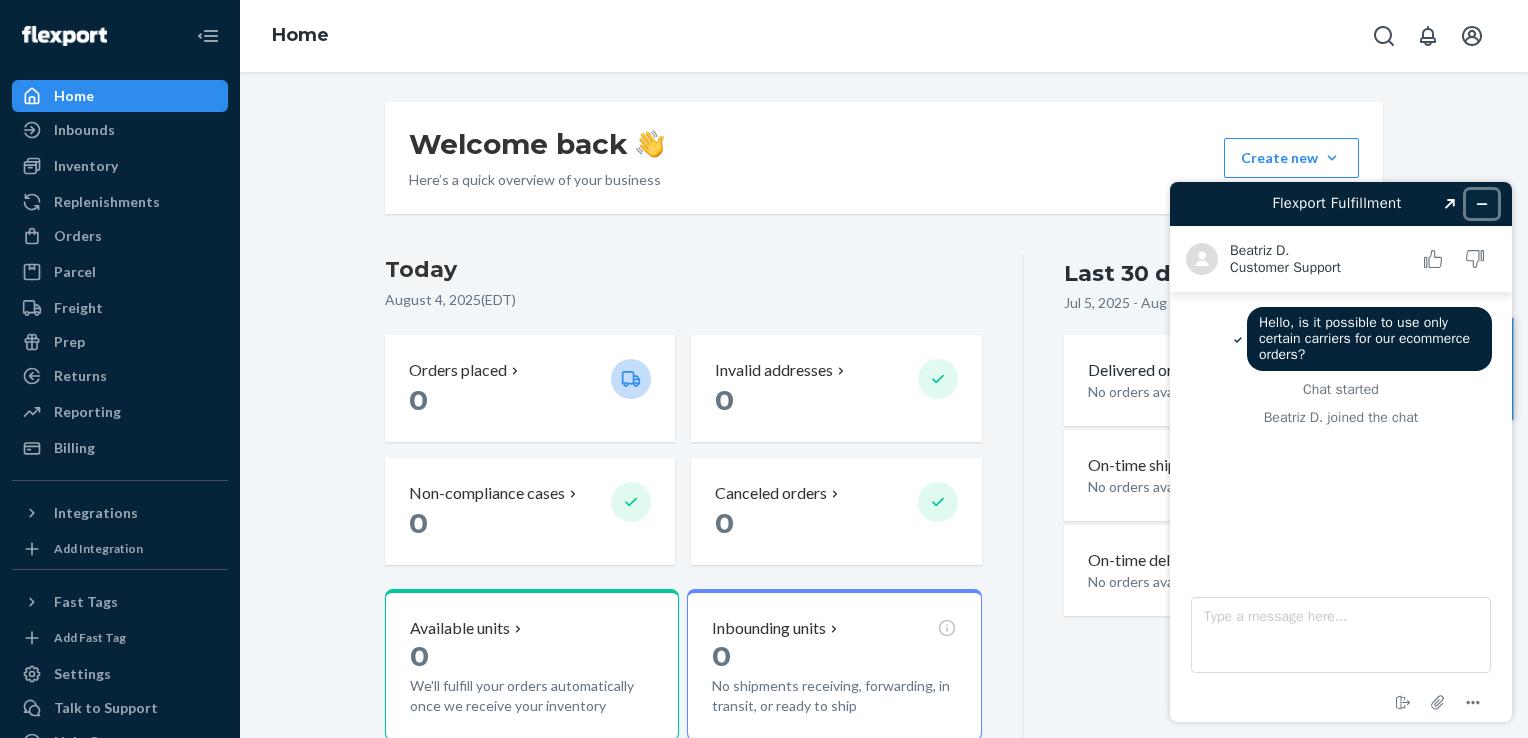 click 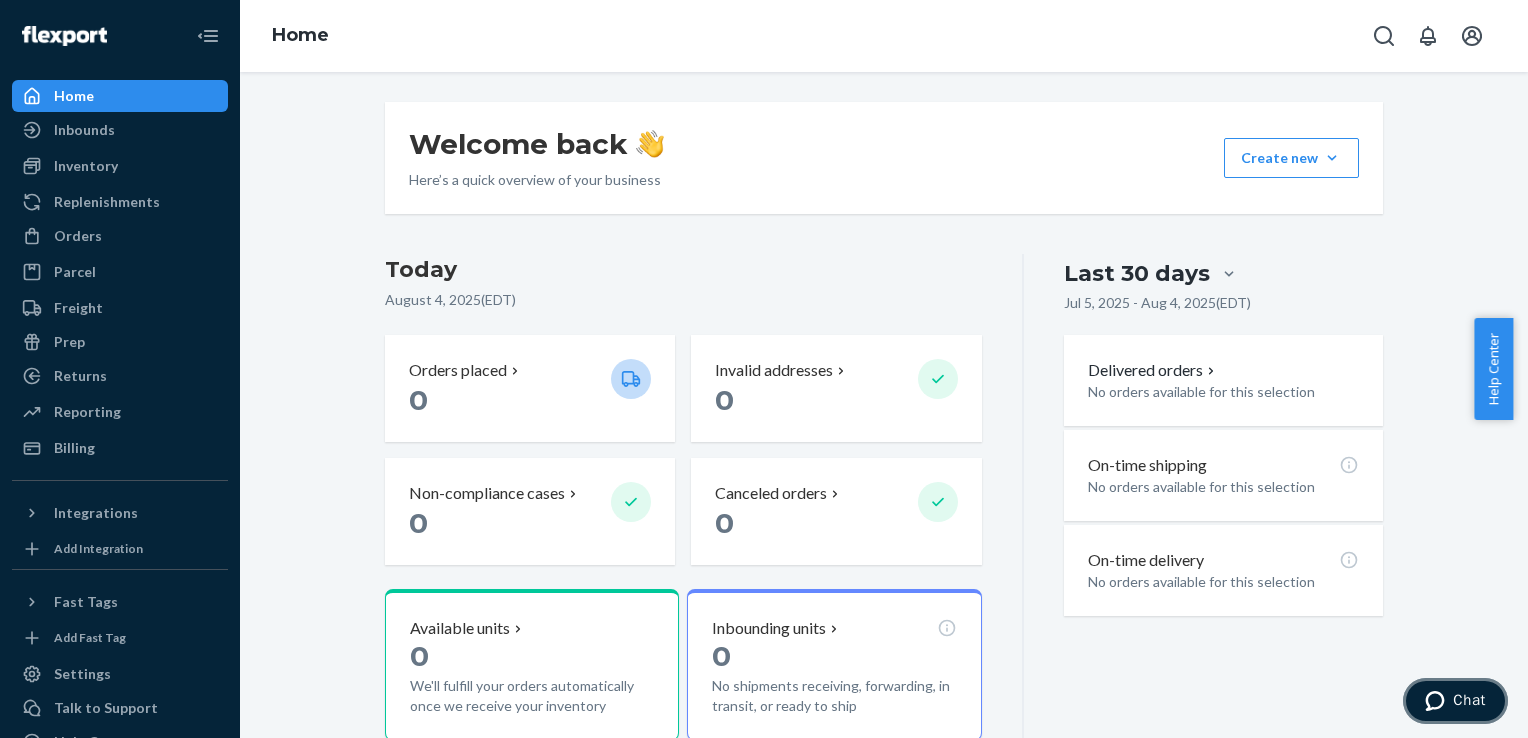 click on "Chat" at bounding box center (1455, 701) 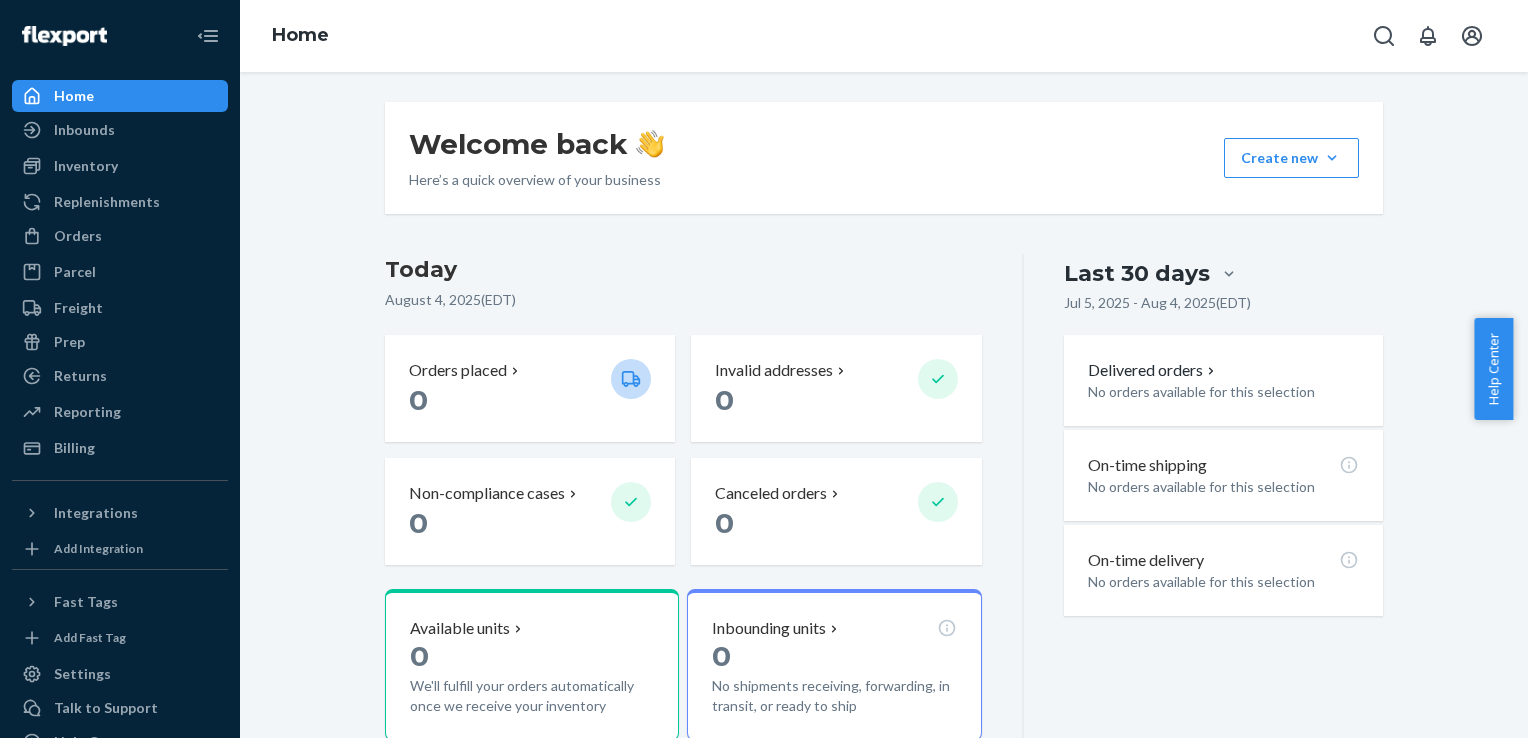 scroll, scrollTop: 0, scrollLeft: 0, axis: both 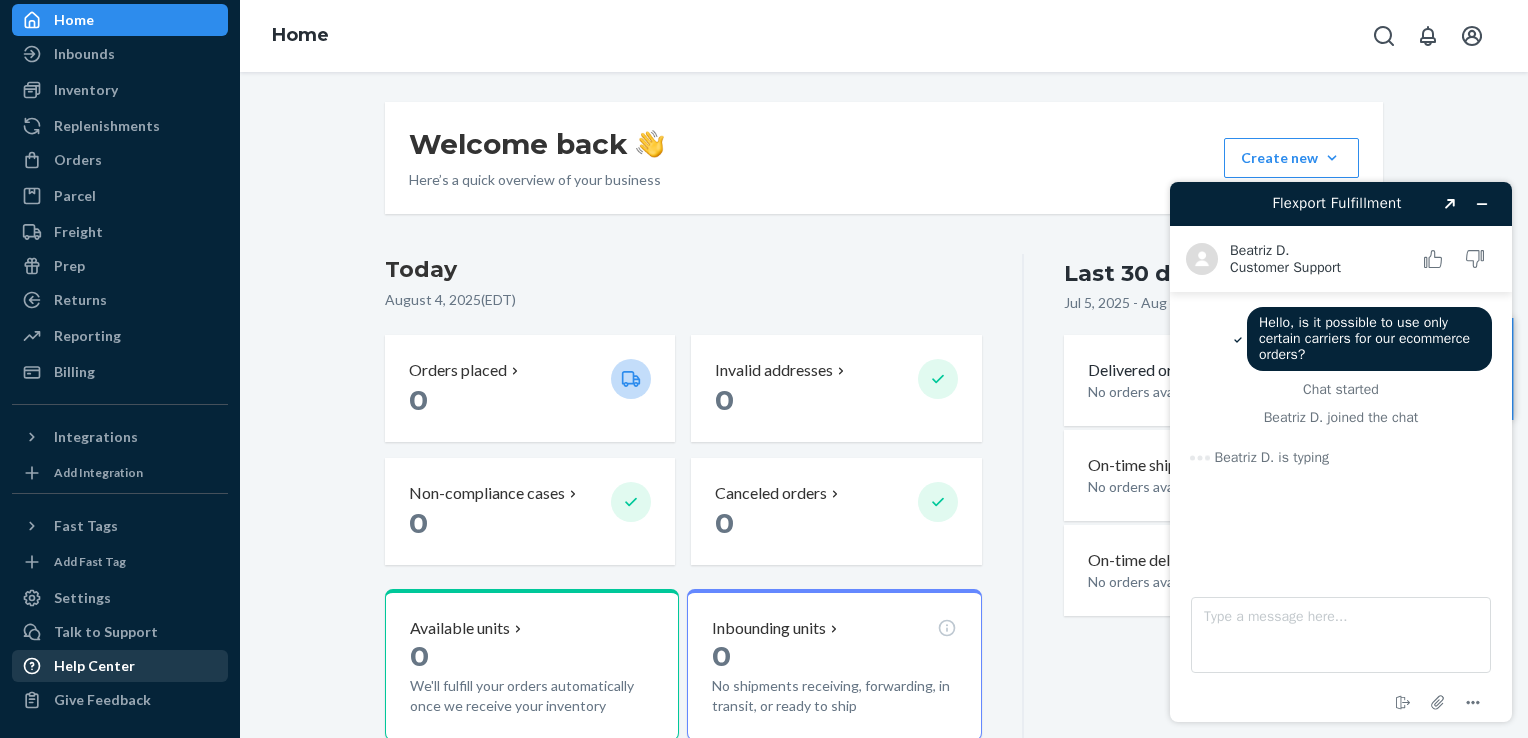 click on "Help Center" at bounding box center (120, 666) 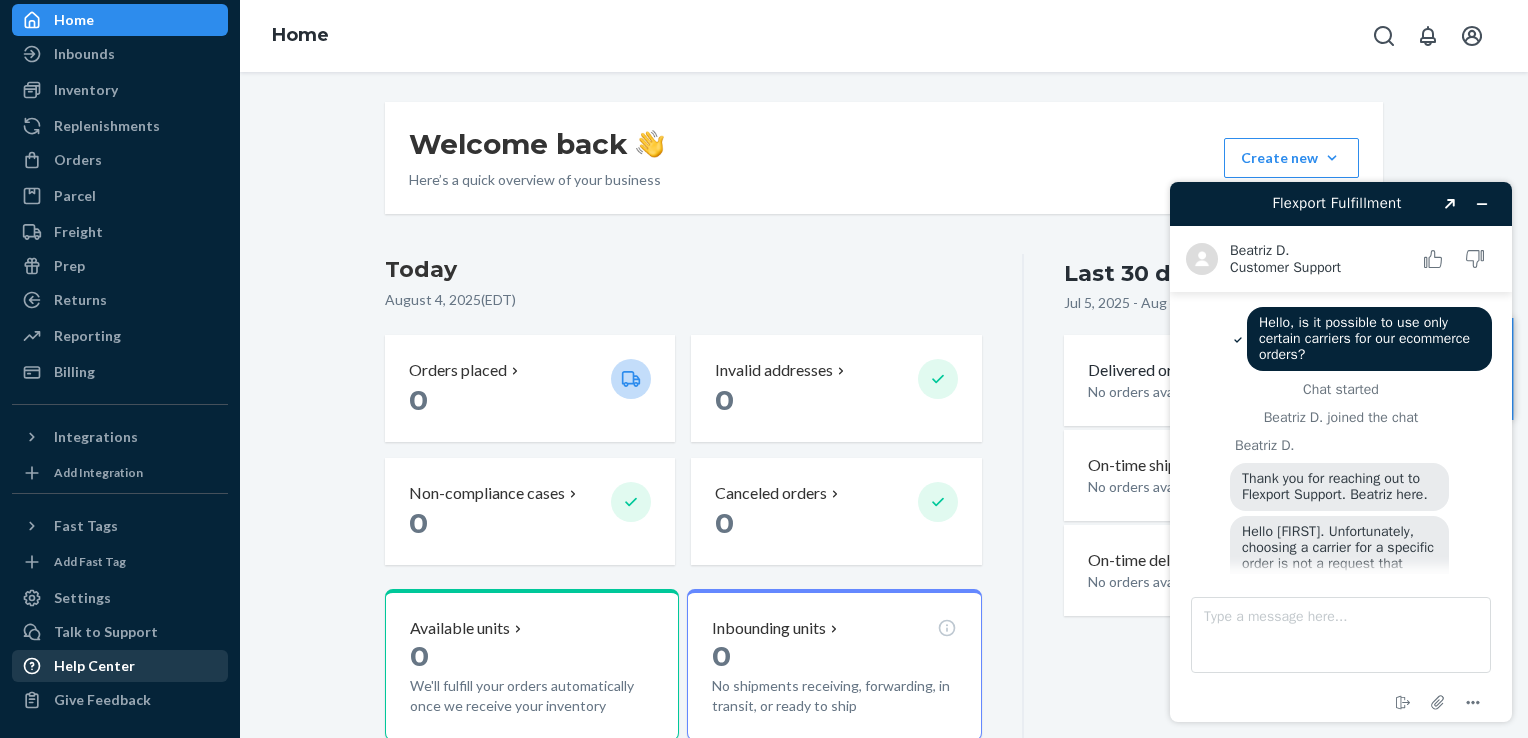 scroll, scrollTop: 314, scrollLeft: 0, axis: vertical 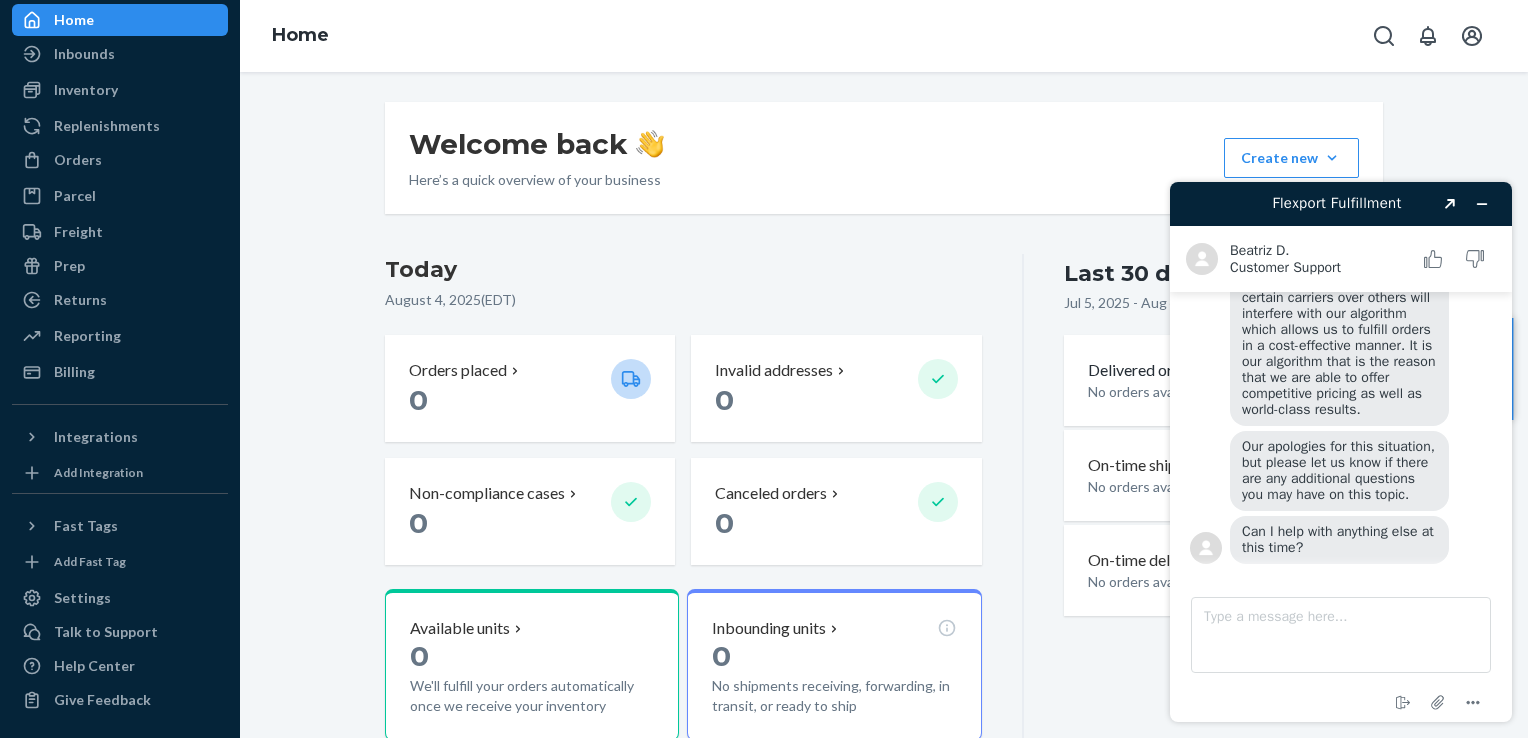 click on "Home" at bounding box center (120, 20) 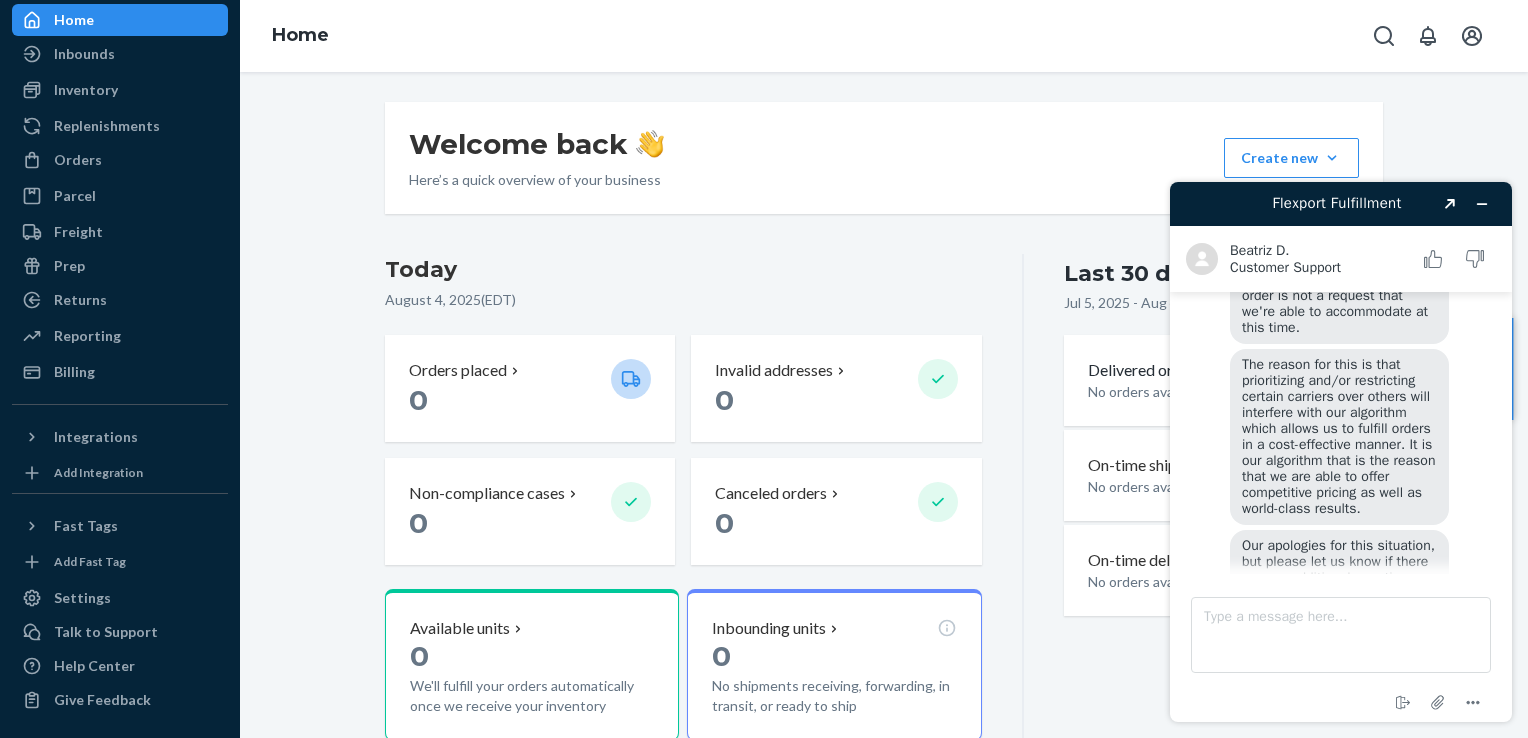 scroll, scrollTop: 367, scrollLeft: 0, axis: vertical 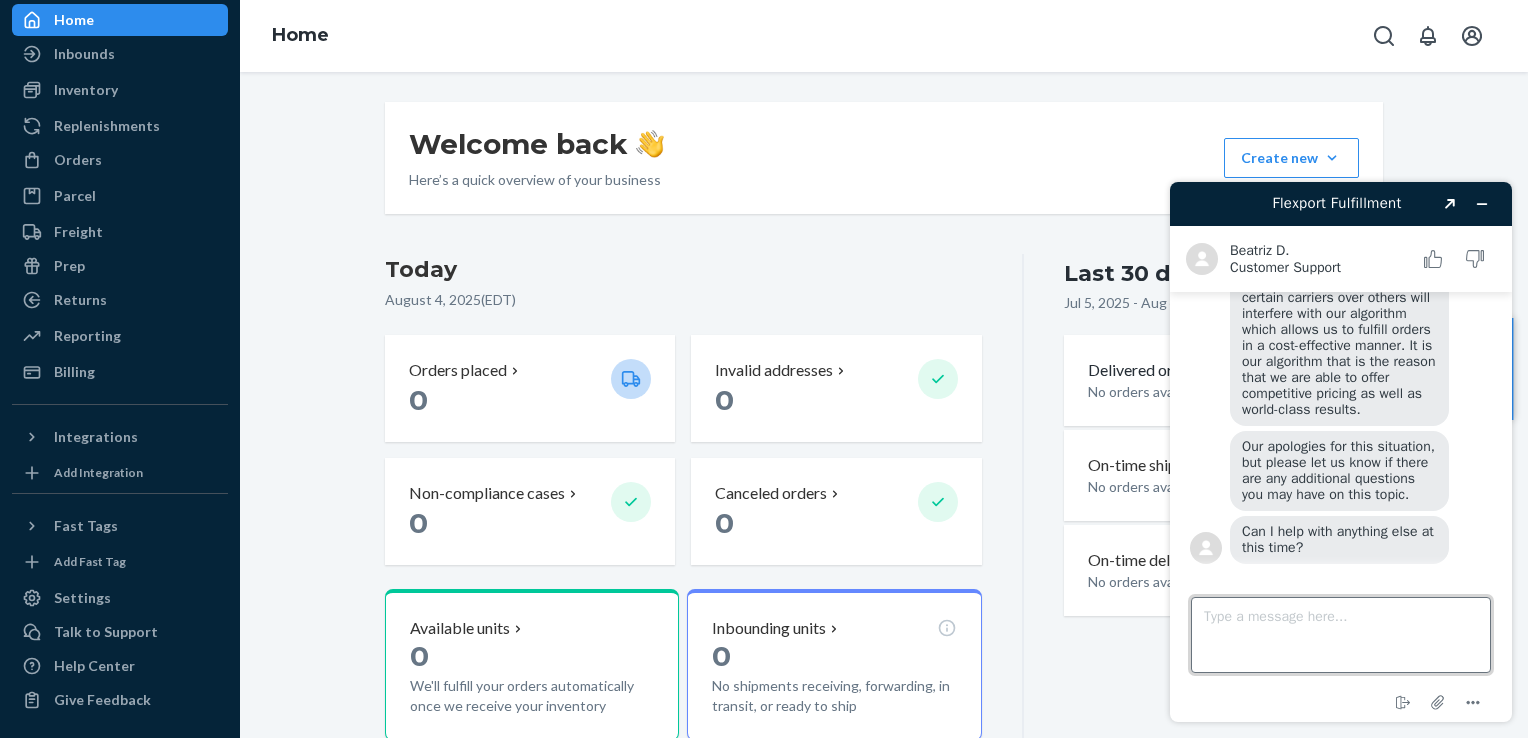 click on "Type a message here..." at bounding box center [1341, 635] 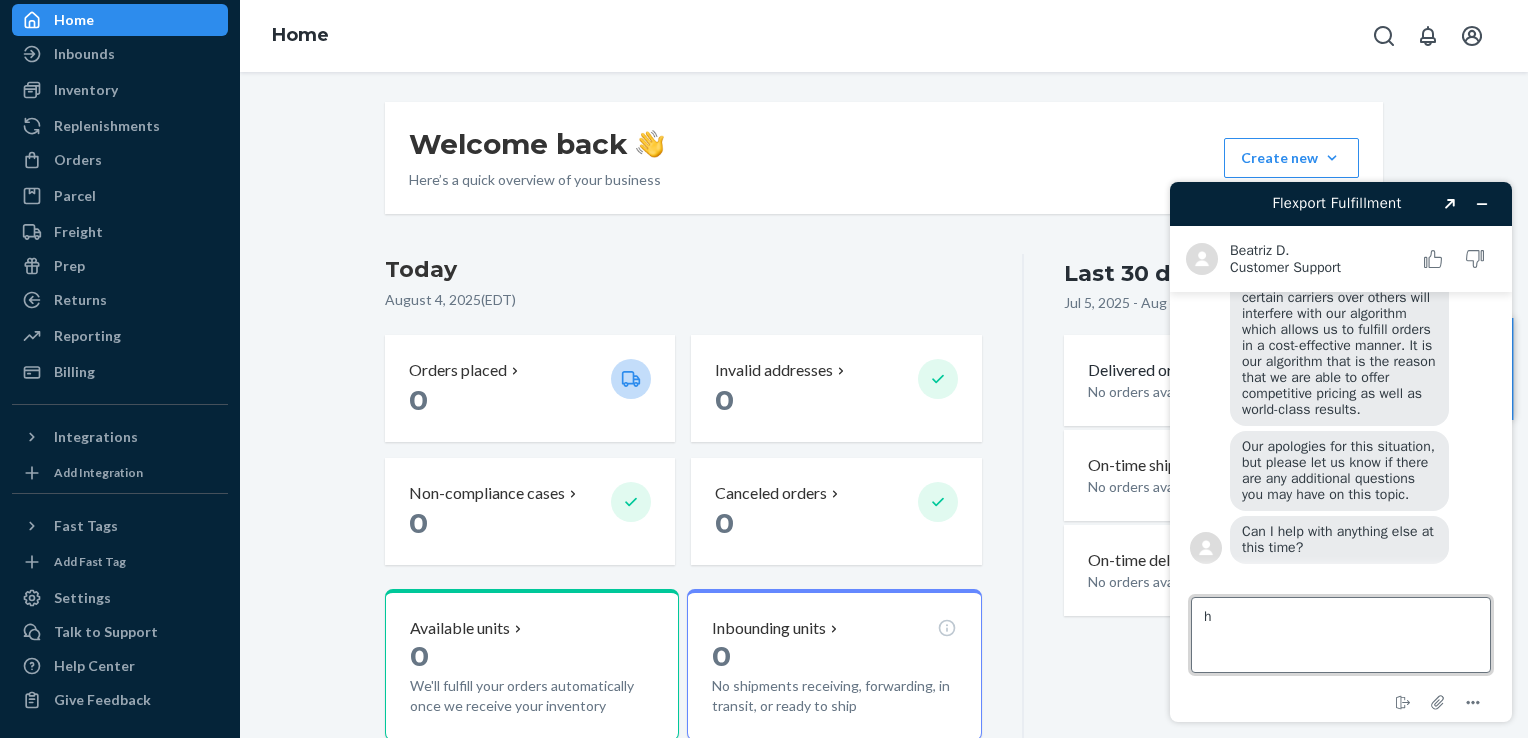 type on "hi" 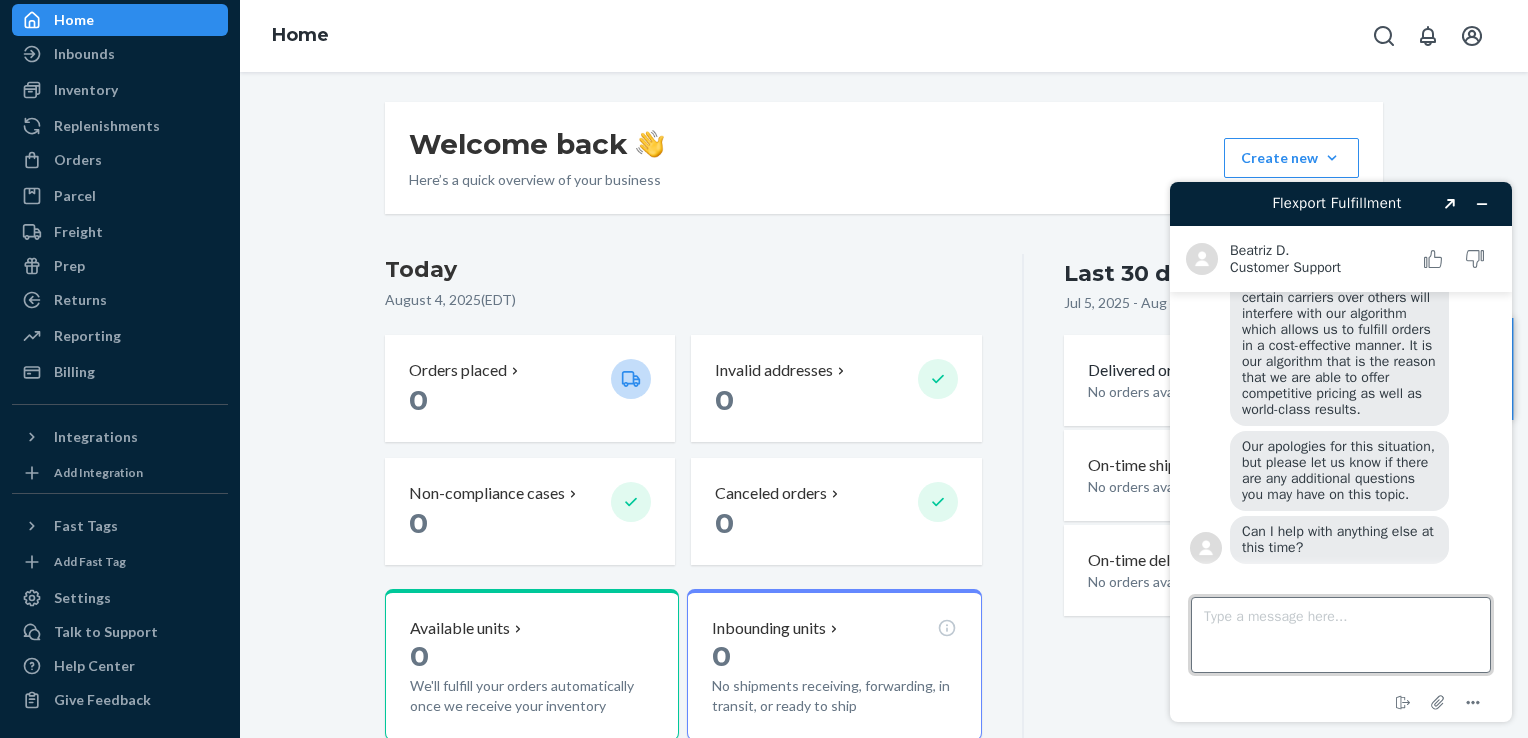 scroll, scrollTop: 409, scrollLeft: 0, axis: vertical 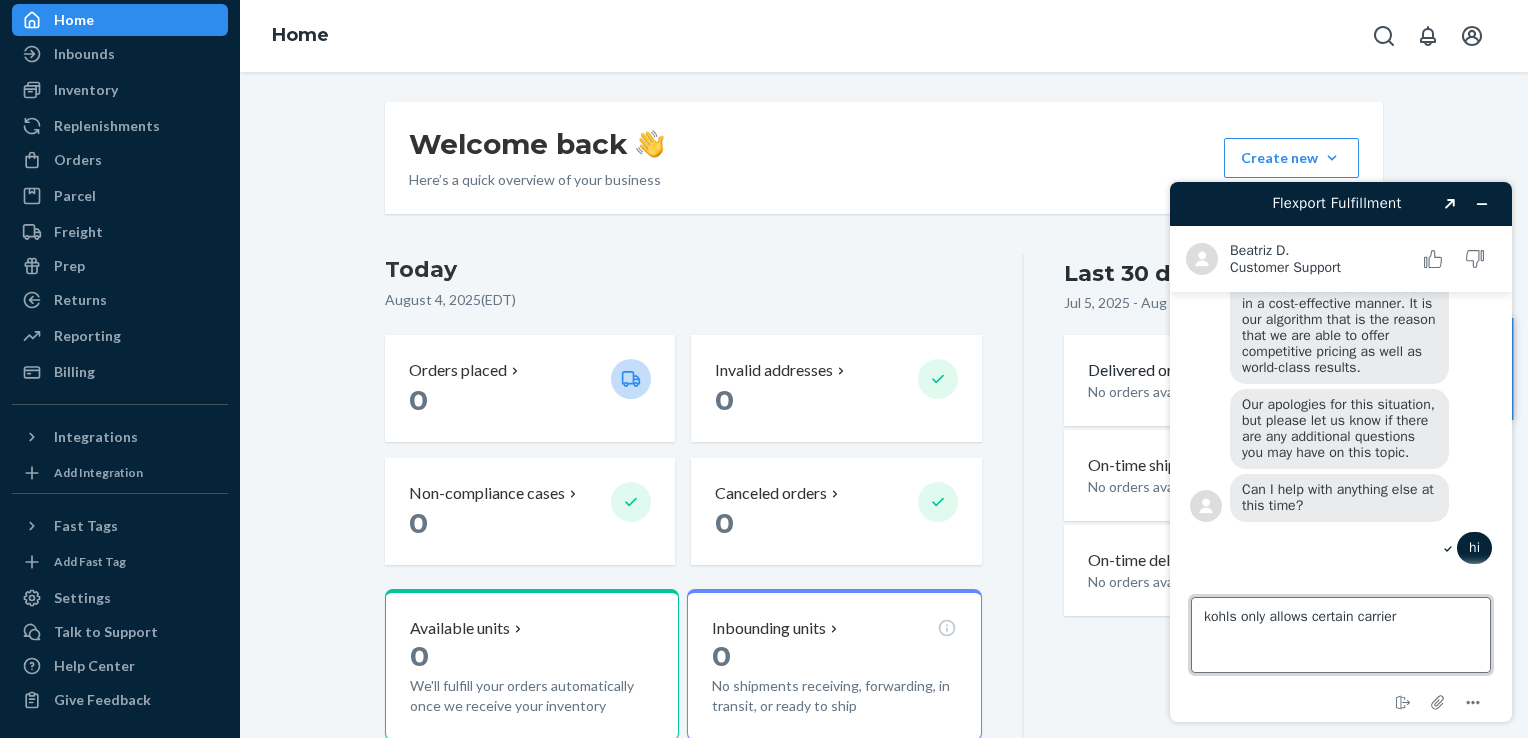 type on "kohls only allows certain carriers" 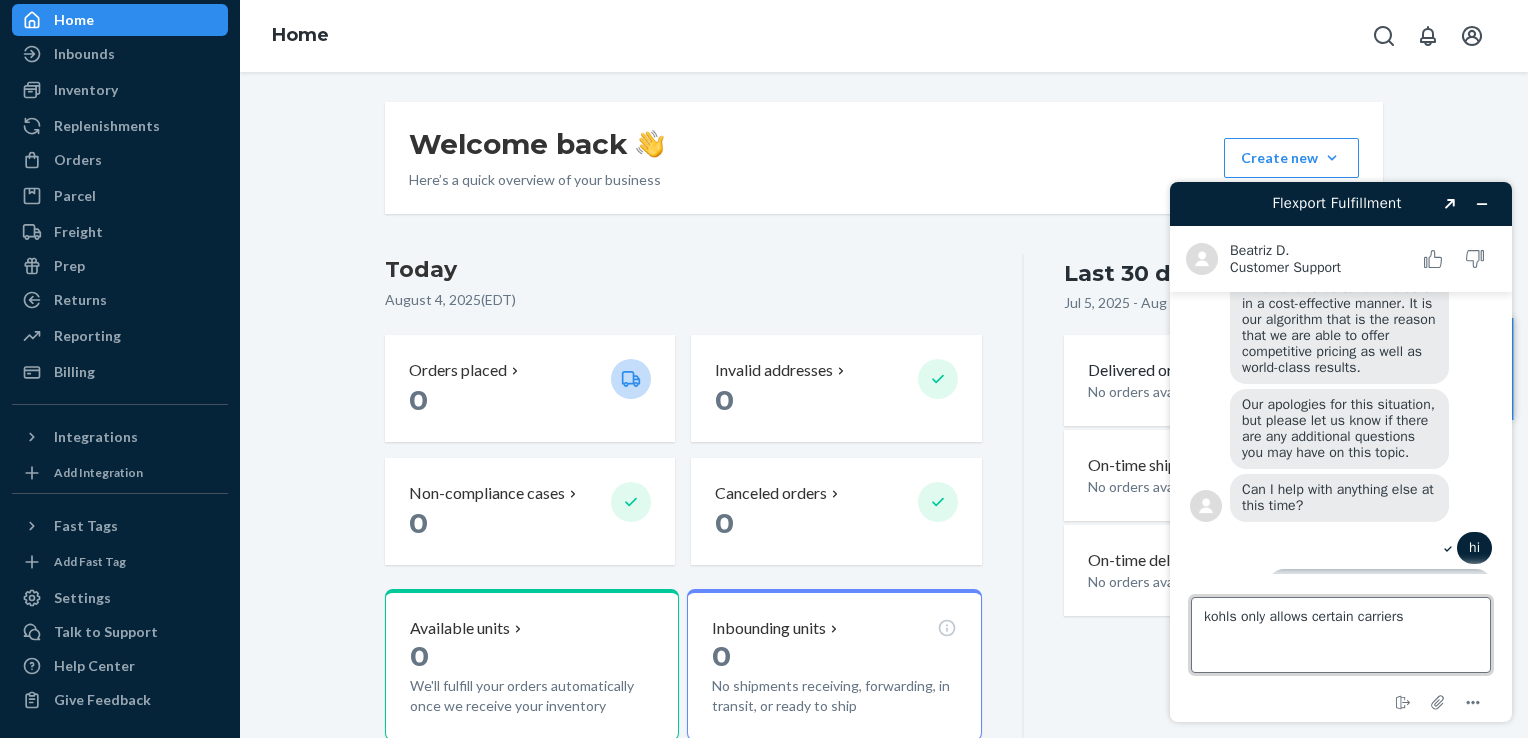 scroll, scrollTop: 446, scrollLeft: 0, axis: vertical 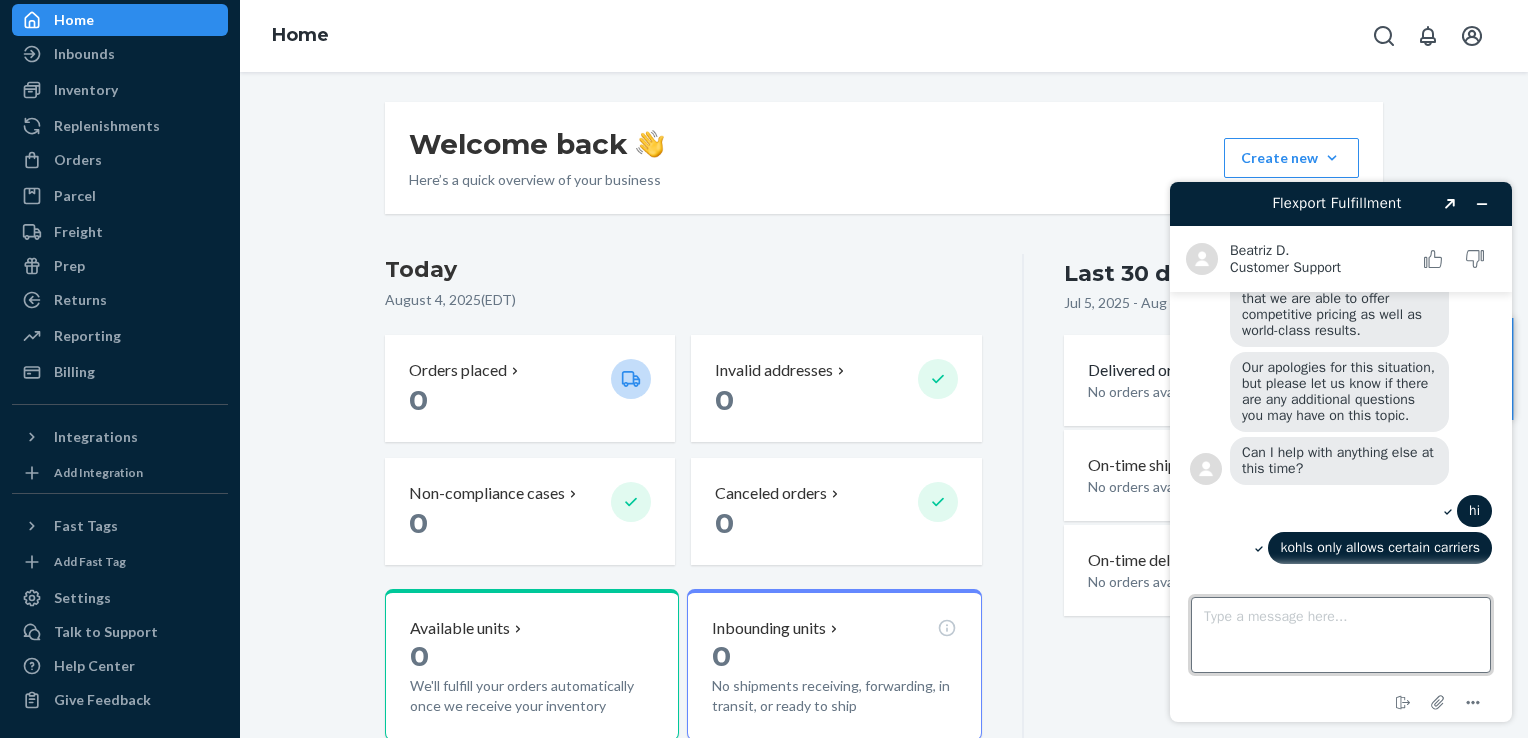 click on "Type a message here..." at bounding box center (1341, 635) 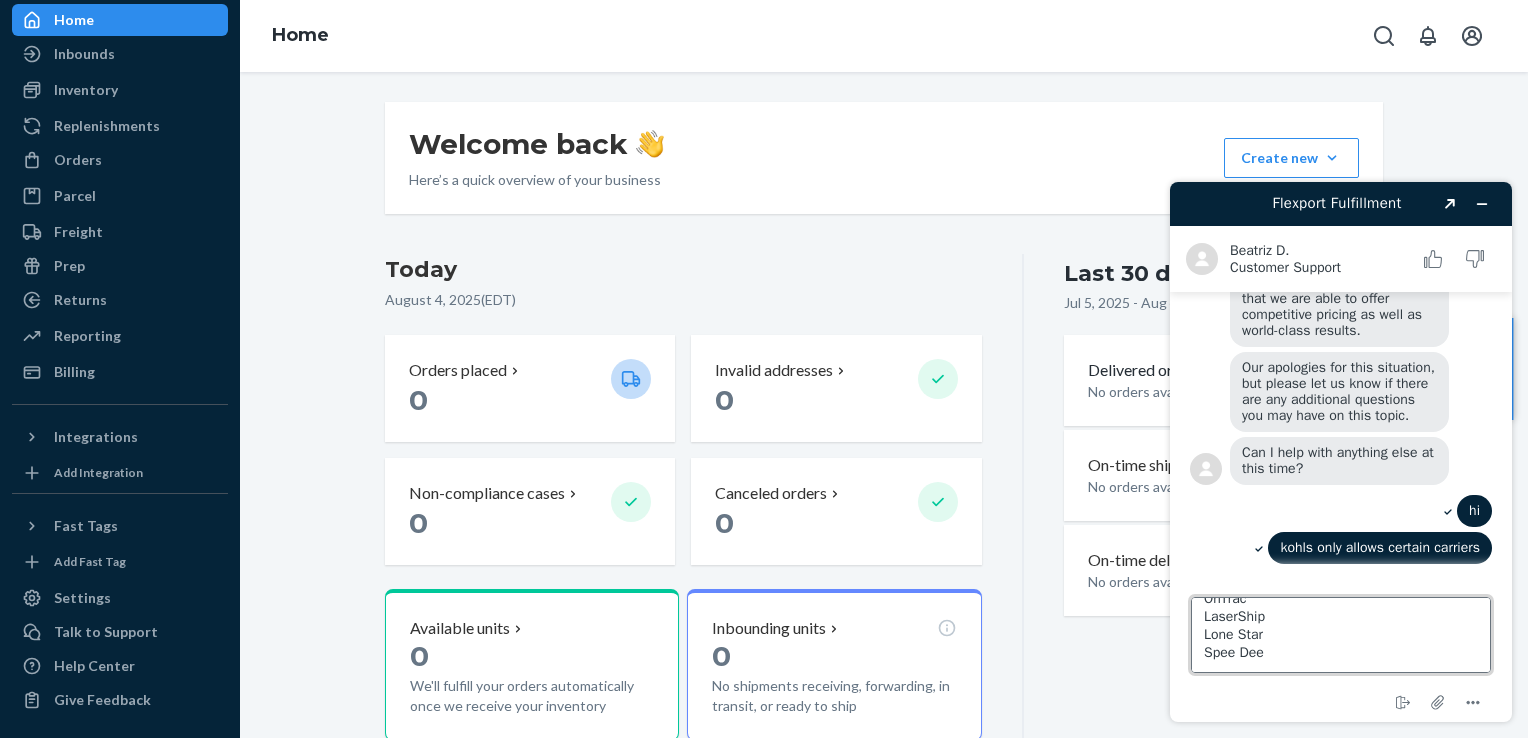 scroll, scrollTop: 0, scrollLeft: 0, axis: both 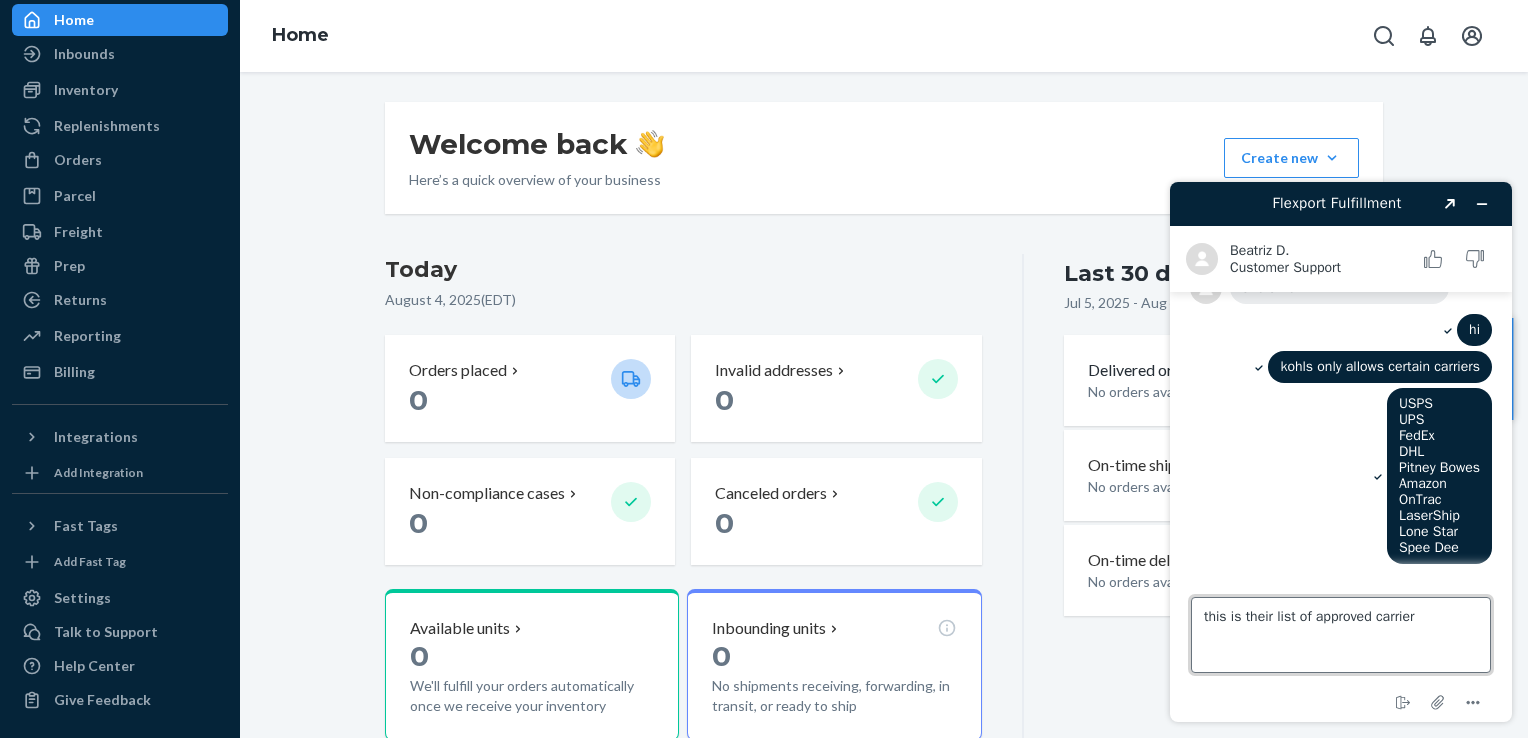 type on "this is their list of approved carriers" 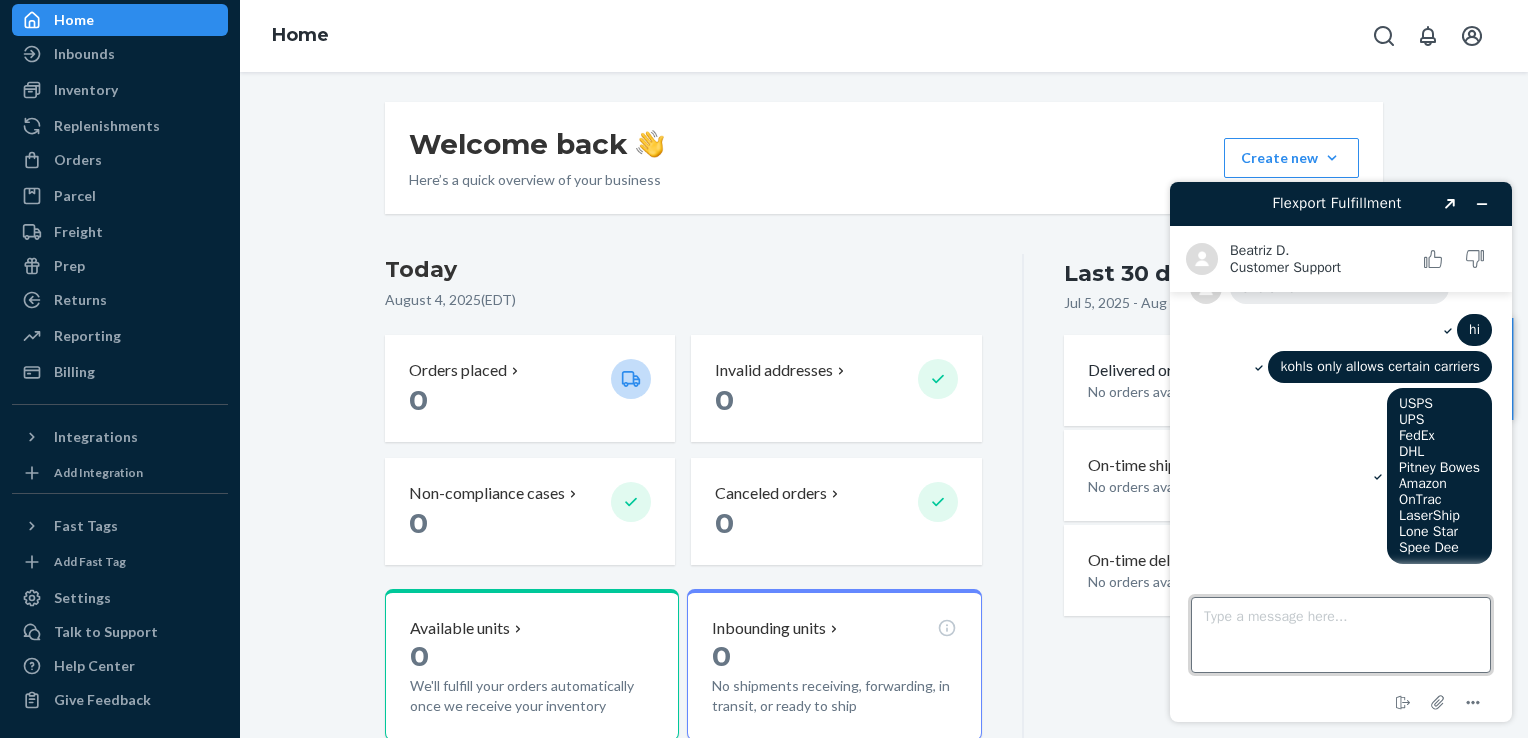 scroll, scrollTop: 664, scrollLeft: 0, axis: vertical 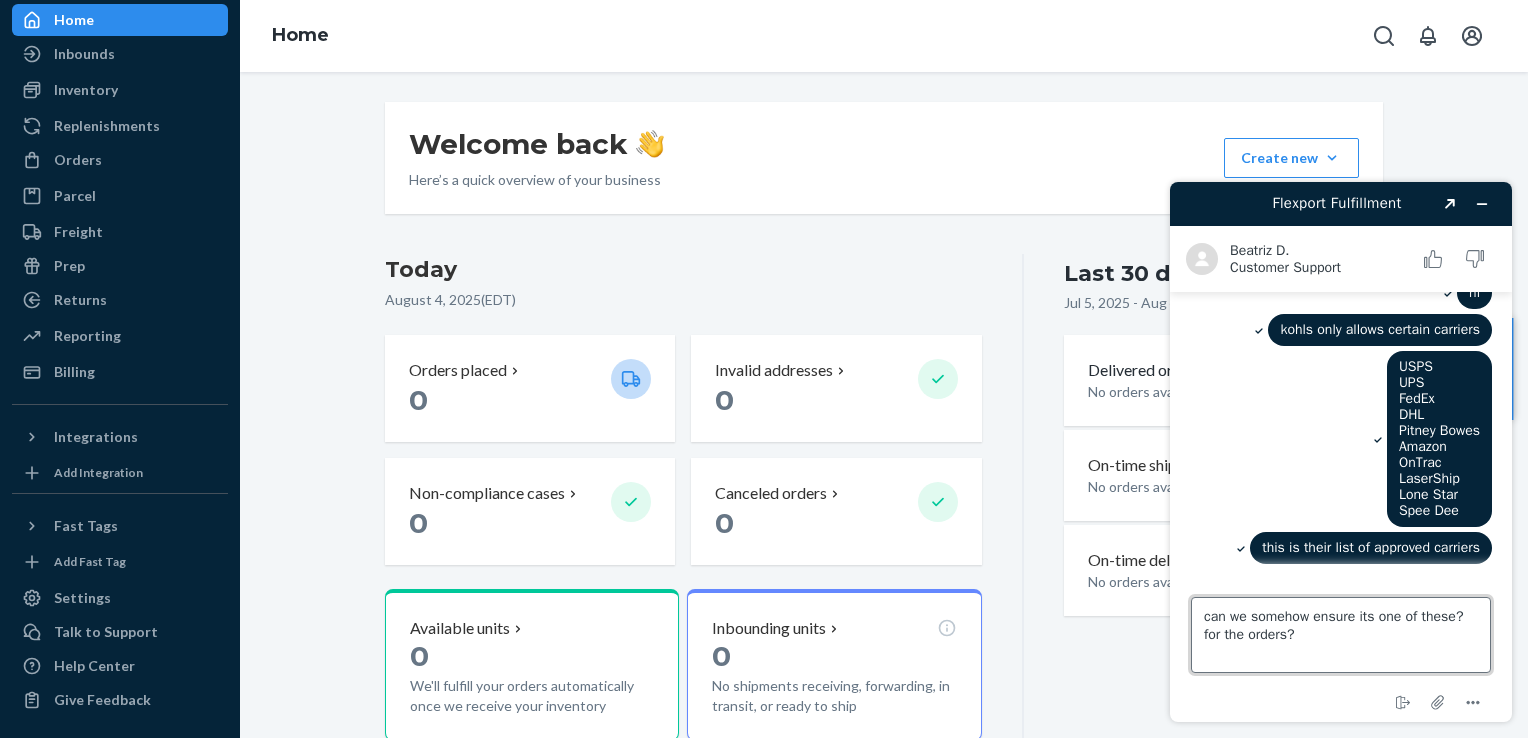 type on "can we somehow ensure its one of these? for the orders?" 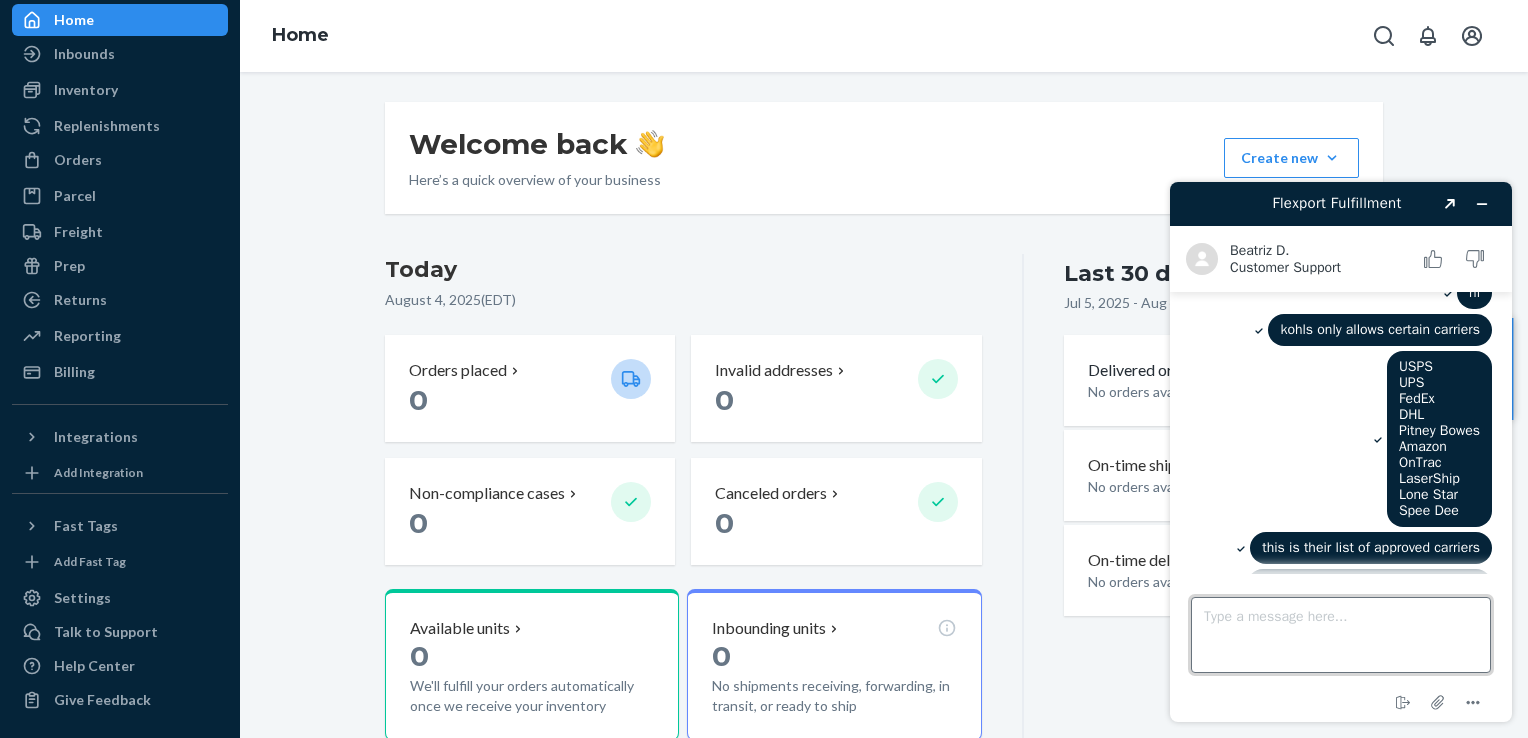 scroll, scrollTop: 717, scrollLeft: 0, axis: vertical 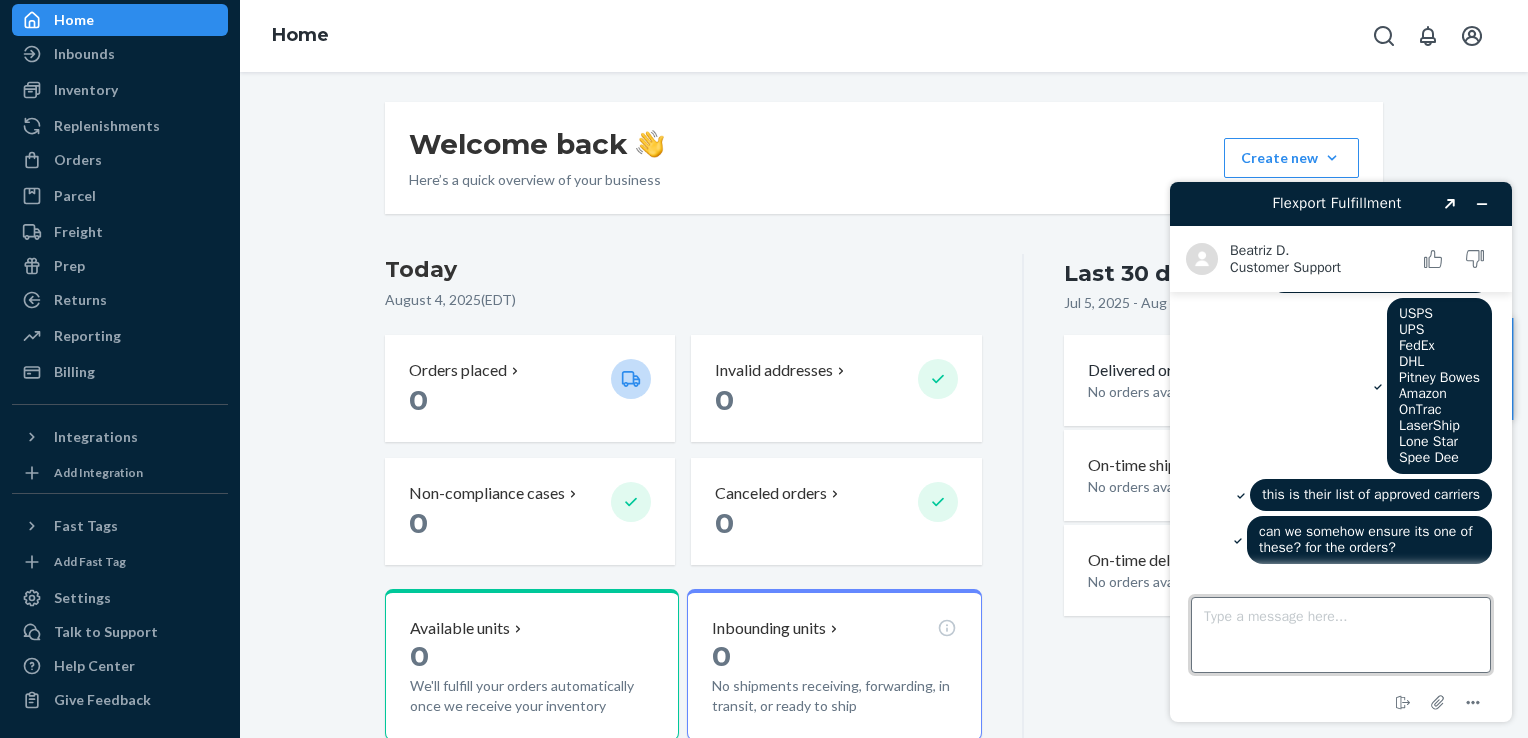click on "Type a message here..." at bounding box center (1341, 635) 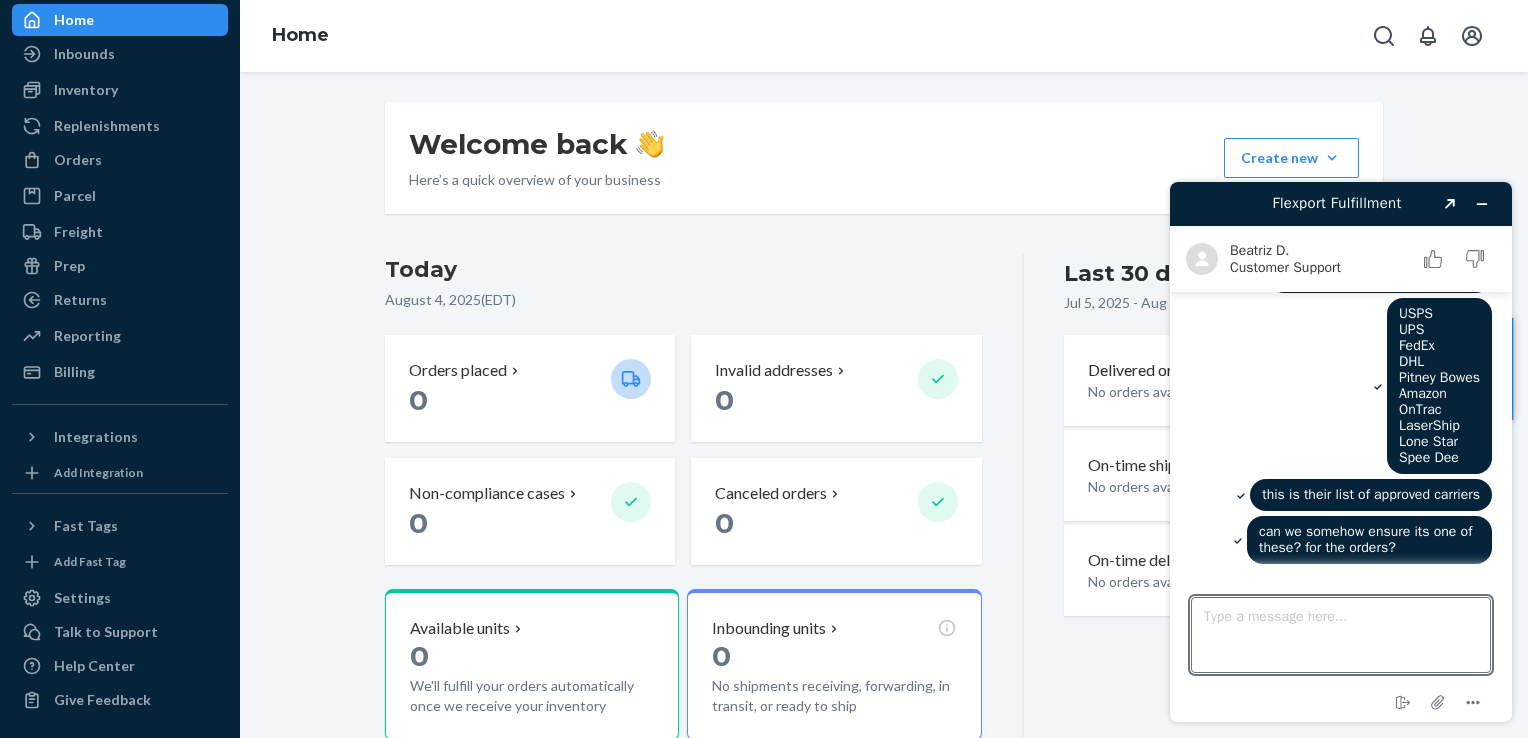 click on "[DATE]  ( EDT )" at bounding box center (683, 300) 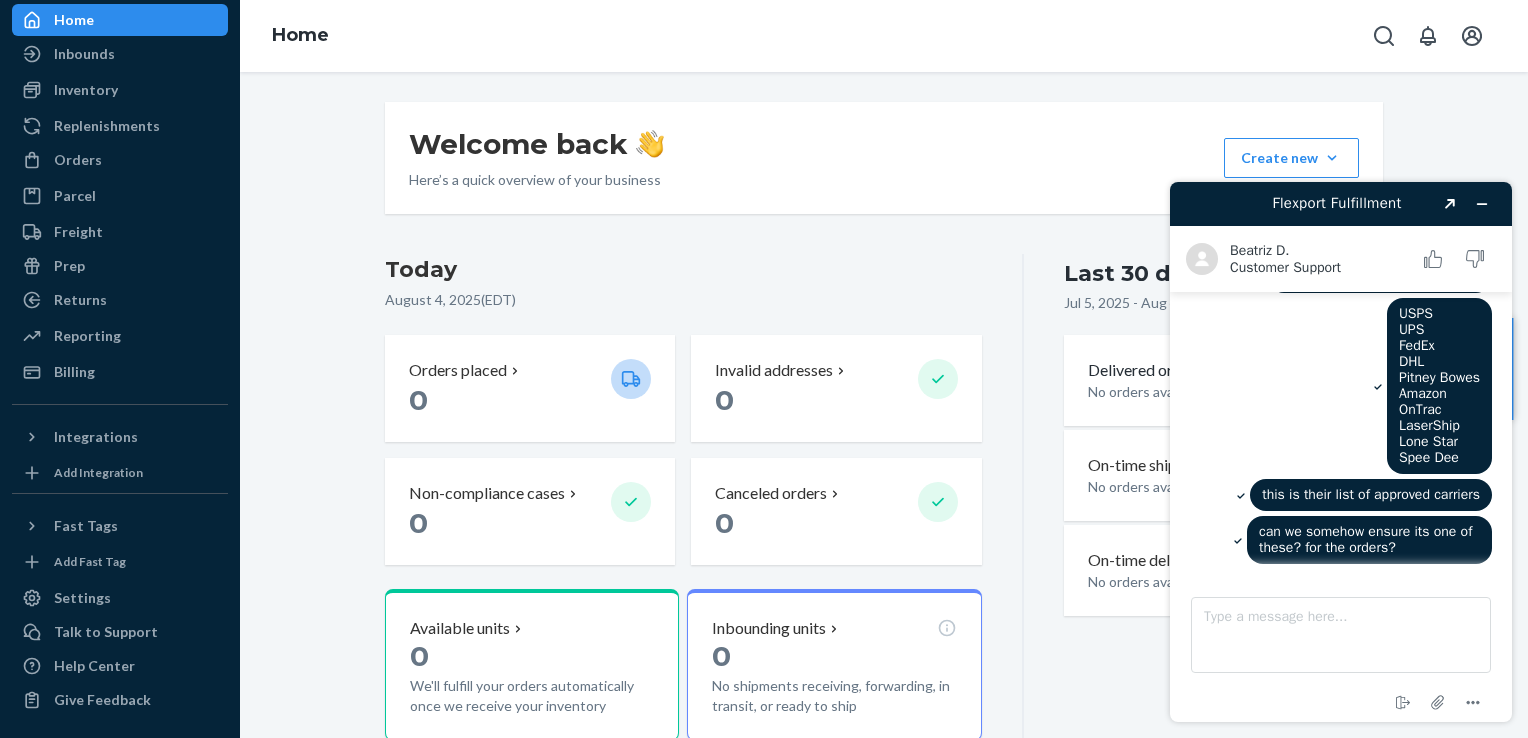 click on "[DATE]  ( EDT )" at bounding box center (683, 300) 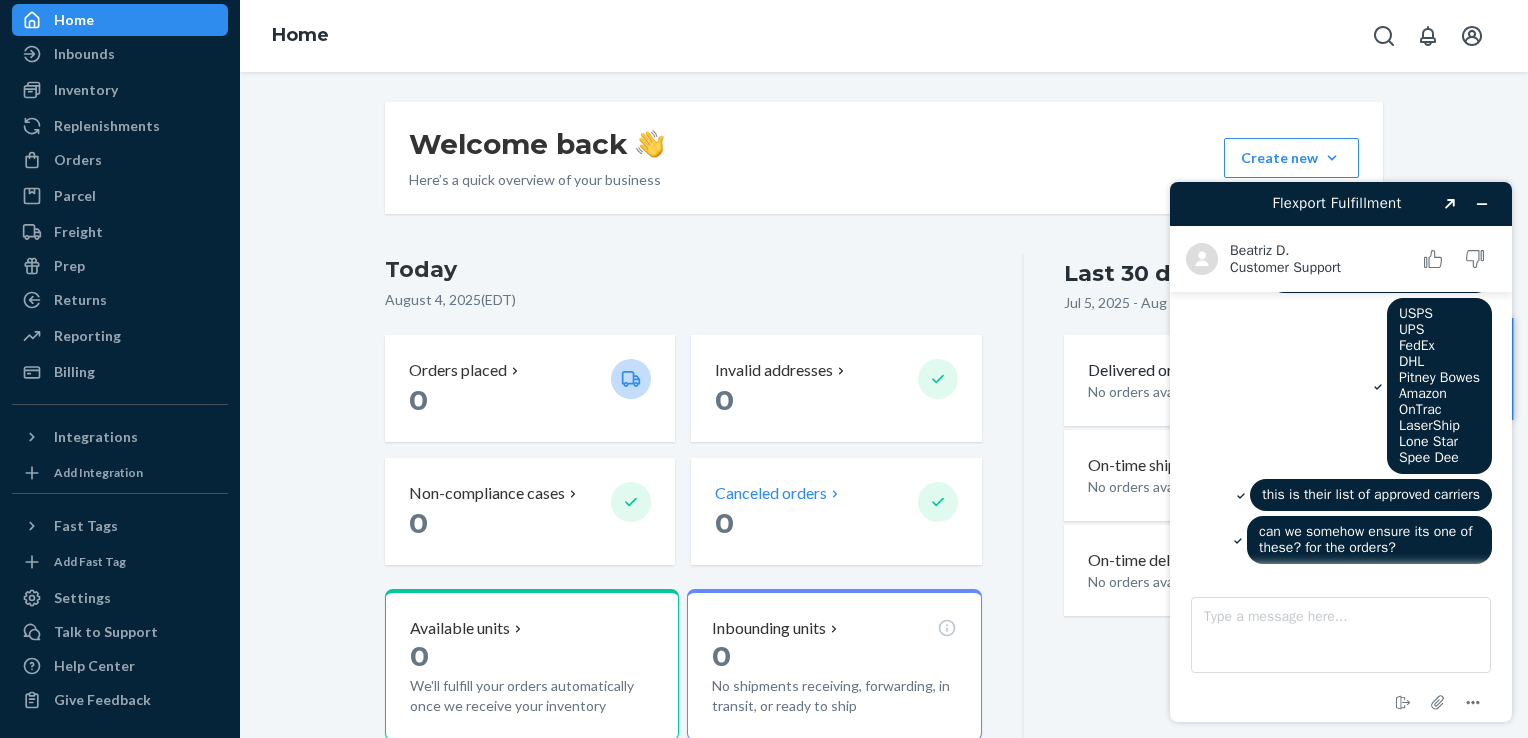 drag, startPoint x: 605, startPoint y: 261, endPoint x: 894, endPoint y: 490, distance: 368.73026 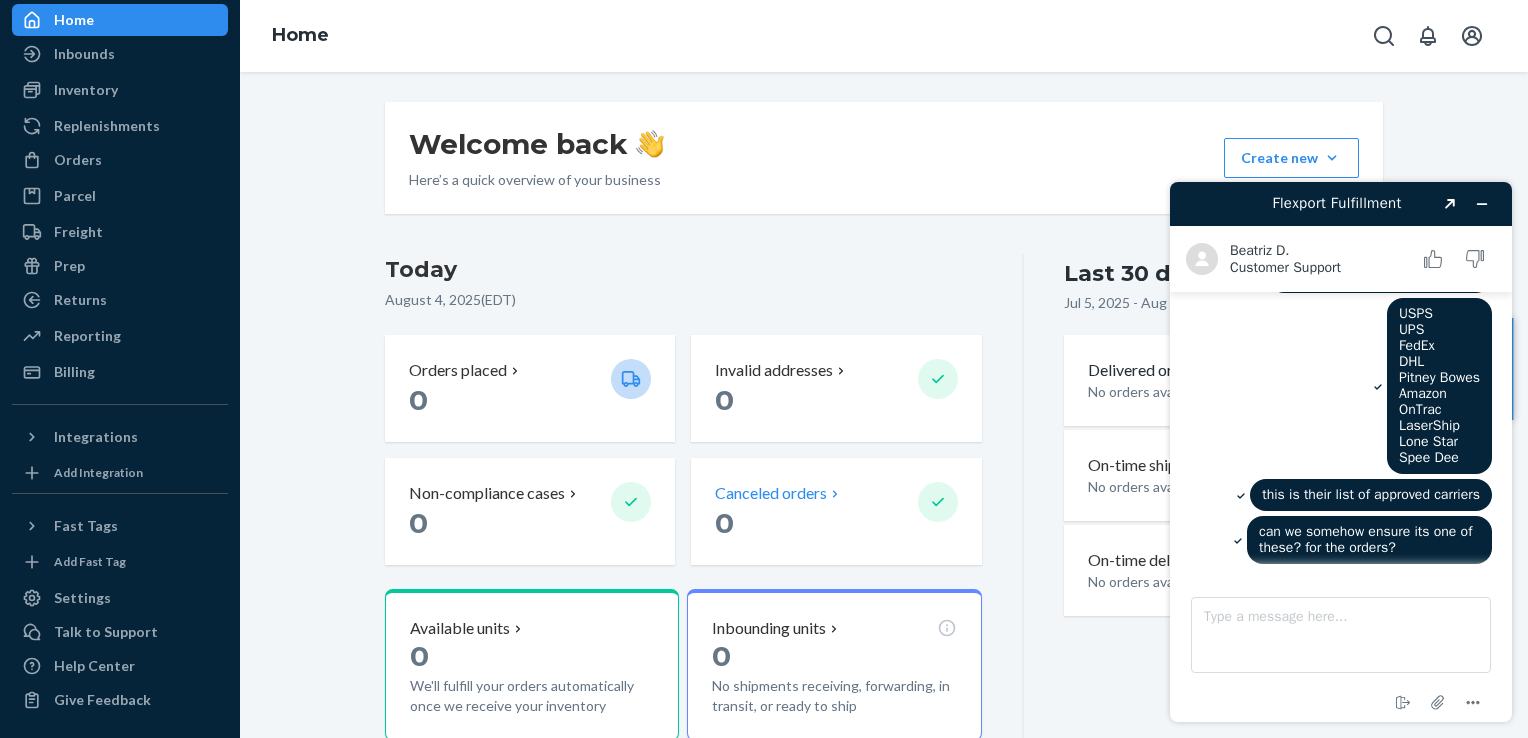 click on "Today" at bounding box center (683, 270) 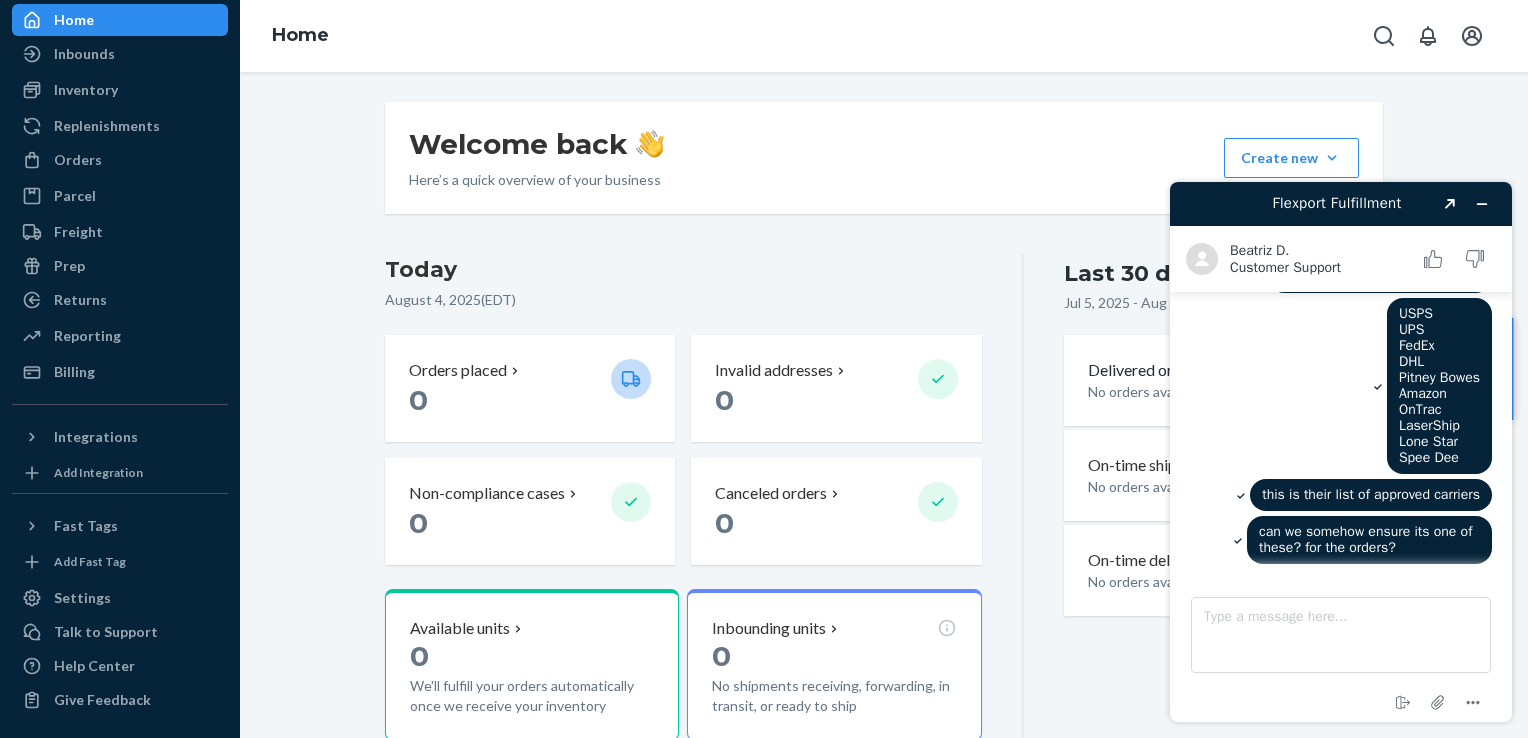 click on "can we somehow ensure its one of these? for the orders?" at bounding box center (1341, 542) 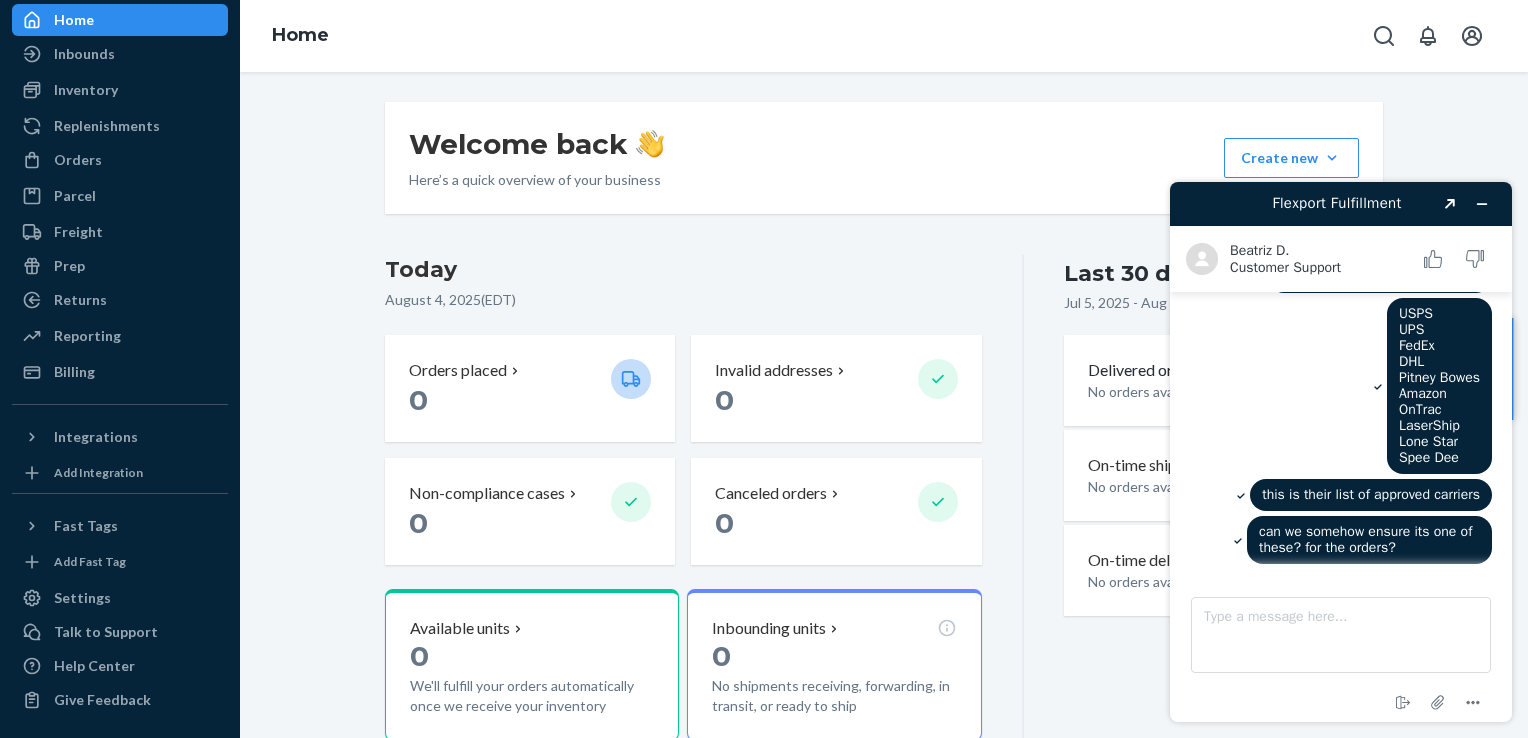 drag, startPoint x: 1212, startPoint y: 537, endPoint x: 1212, endPoint y: 564, distance: 27 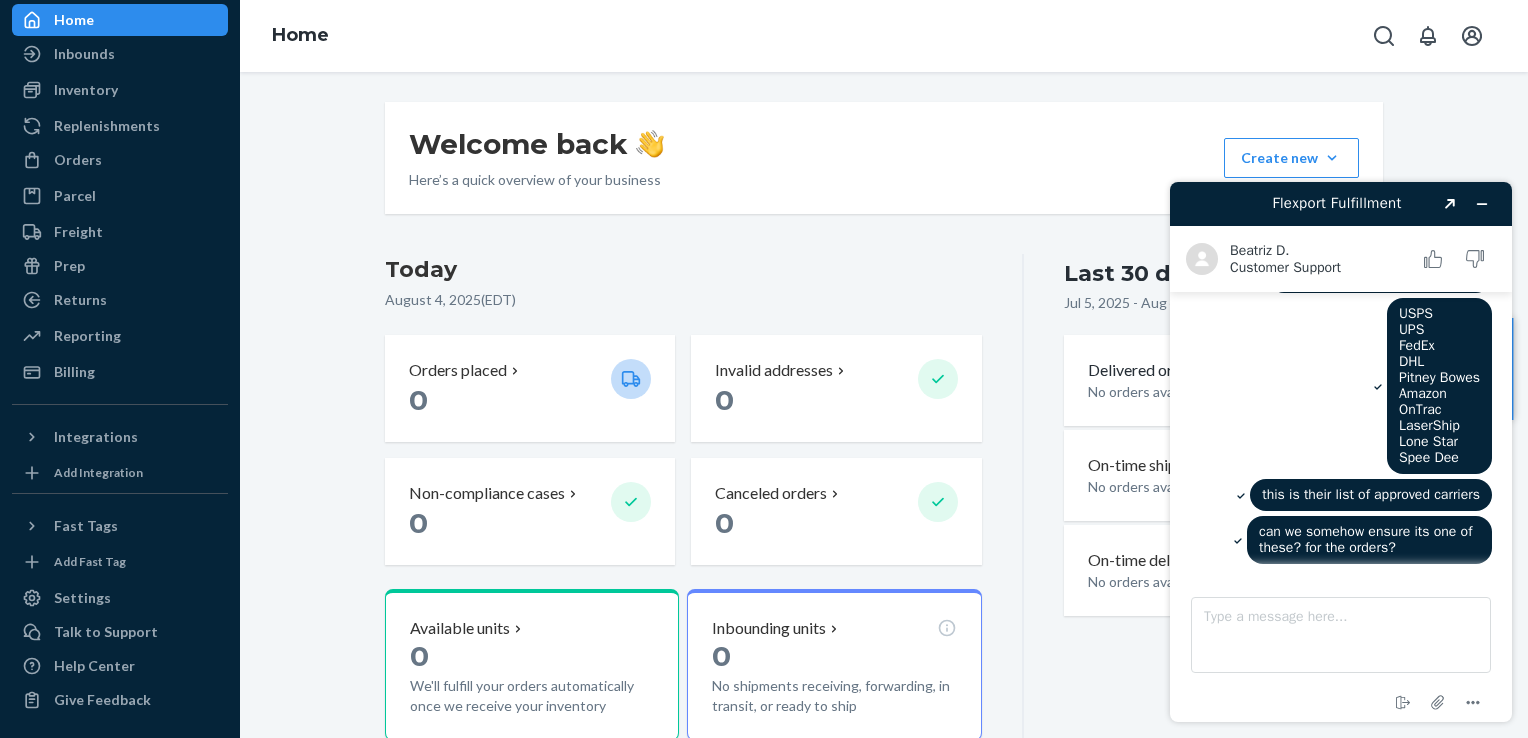drag, startPoint x: 696, startPoint y: 263, endPoint x: 666, endPoint y: 266, distance: 30.149628 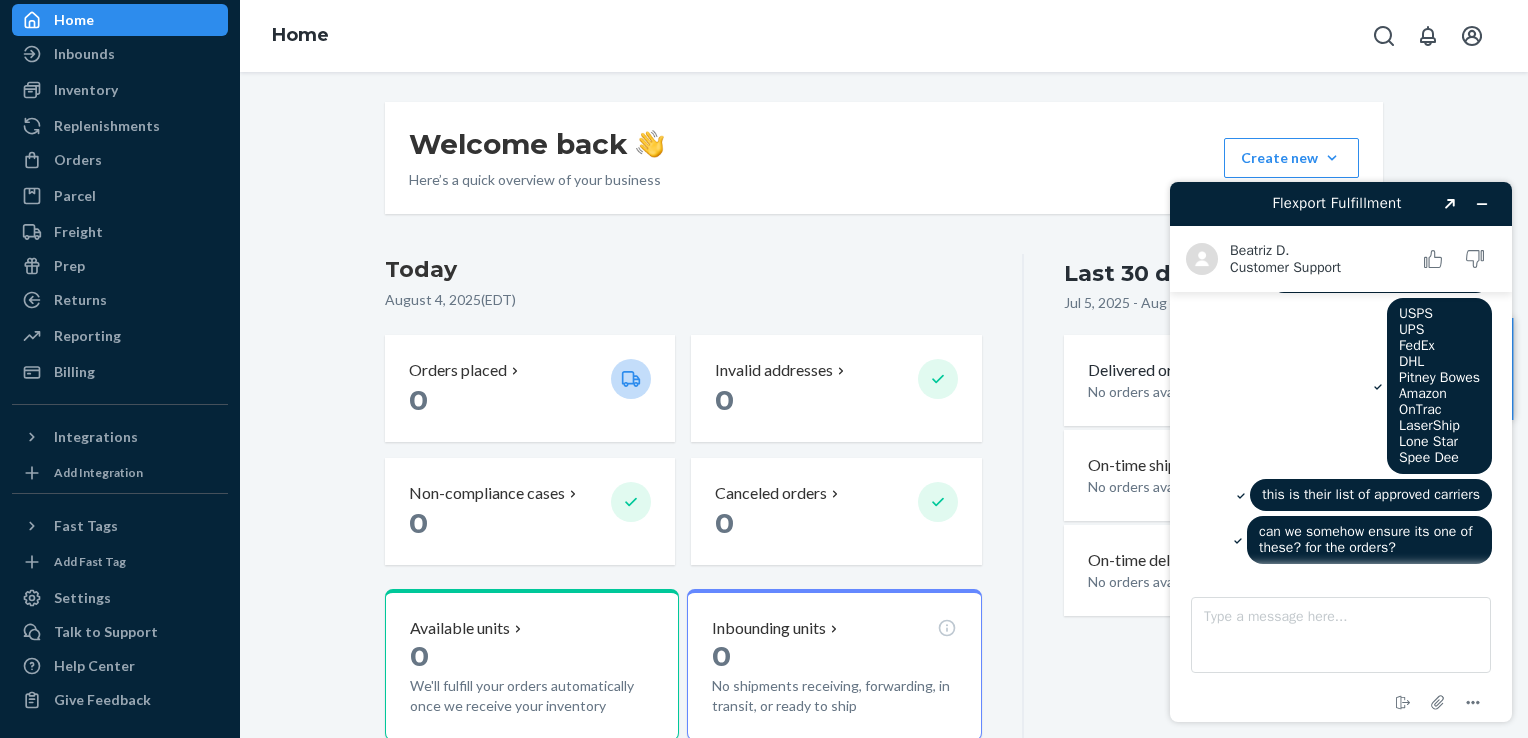 scroll, scrollTop: 820, scrollLeft: 0, axis: vertical 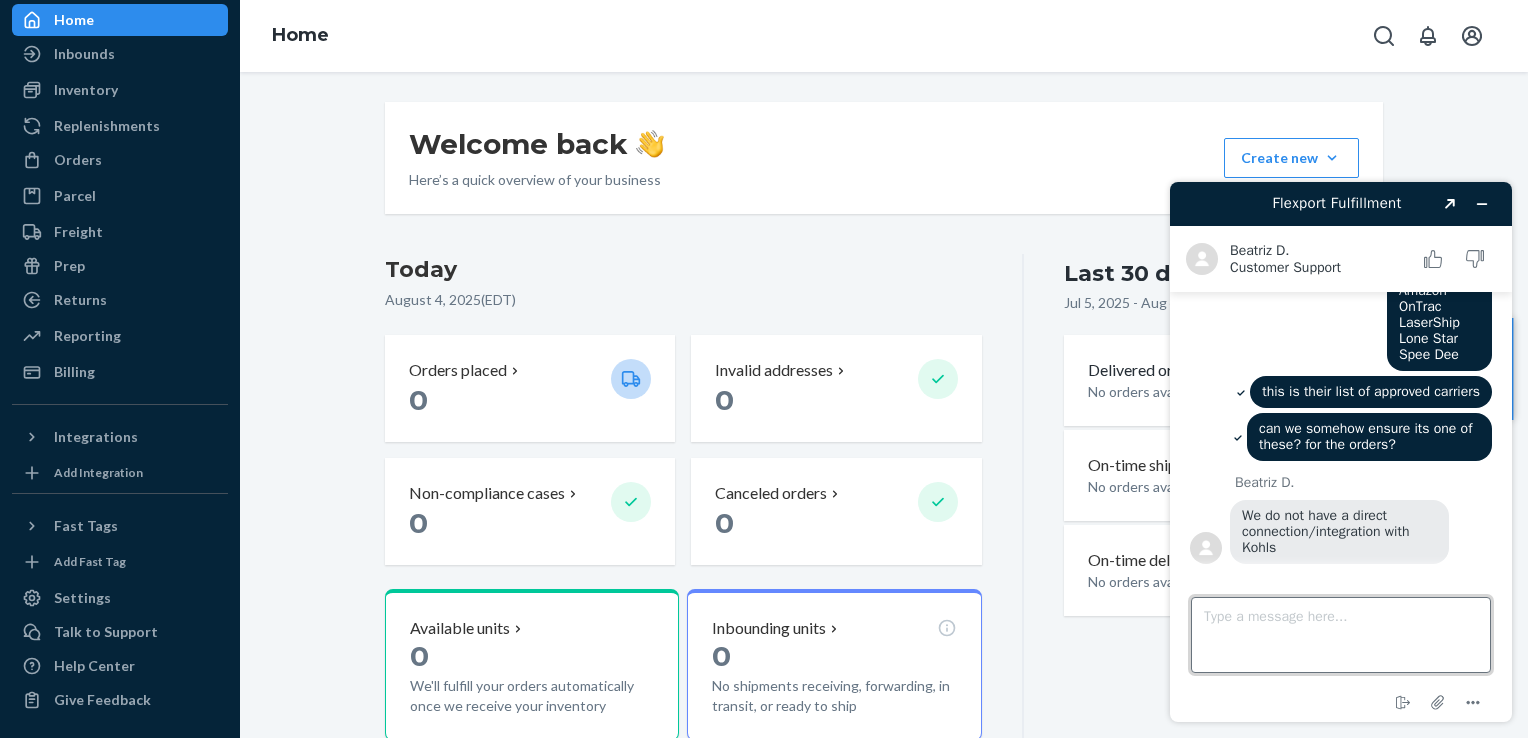 click on "Type a message here..." at bounding box center (1341, 635) 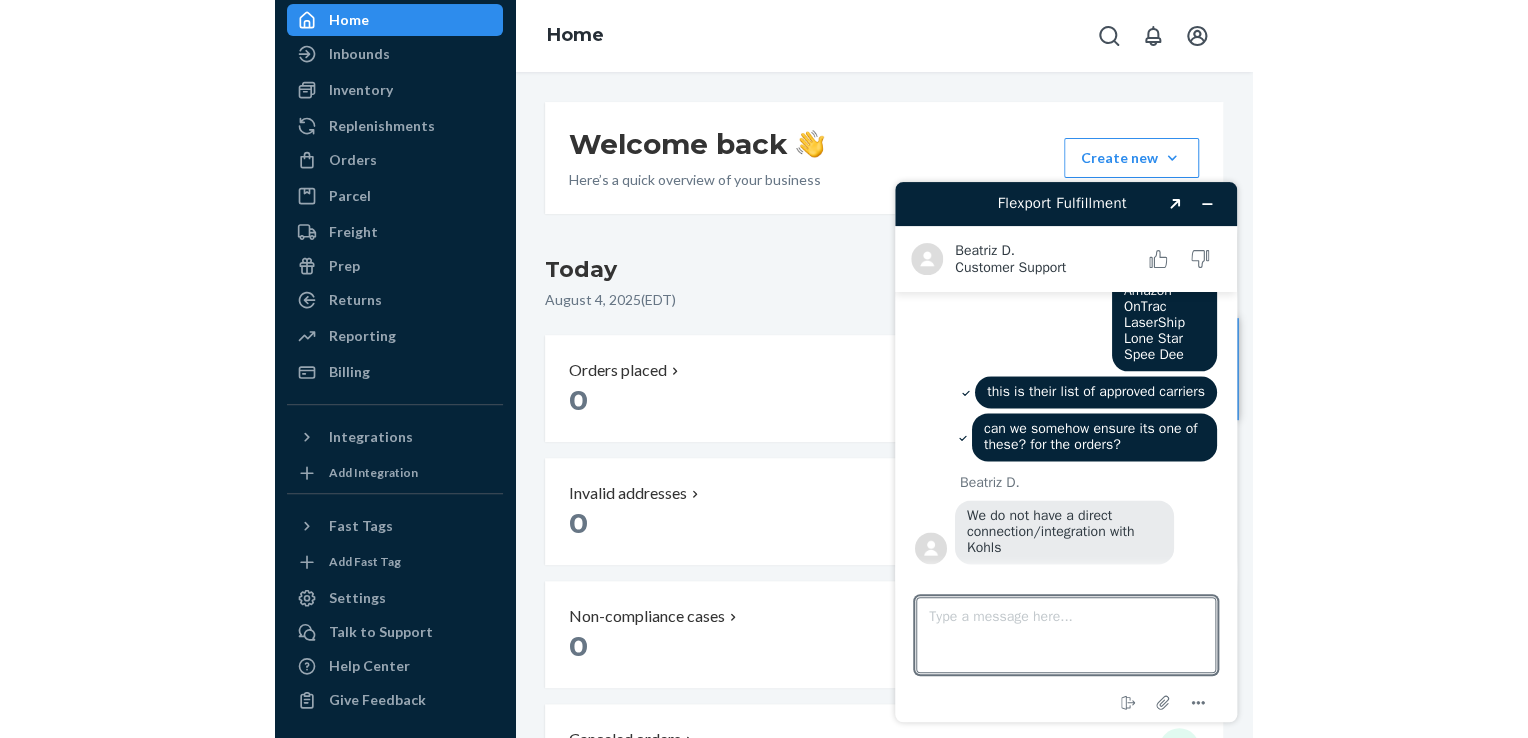 drag, startPoint x: 1001, startPoint y: 628, endPoint x: 1549, endPoint y: 628, distance: 548 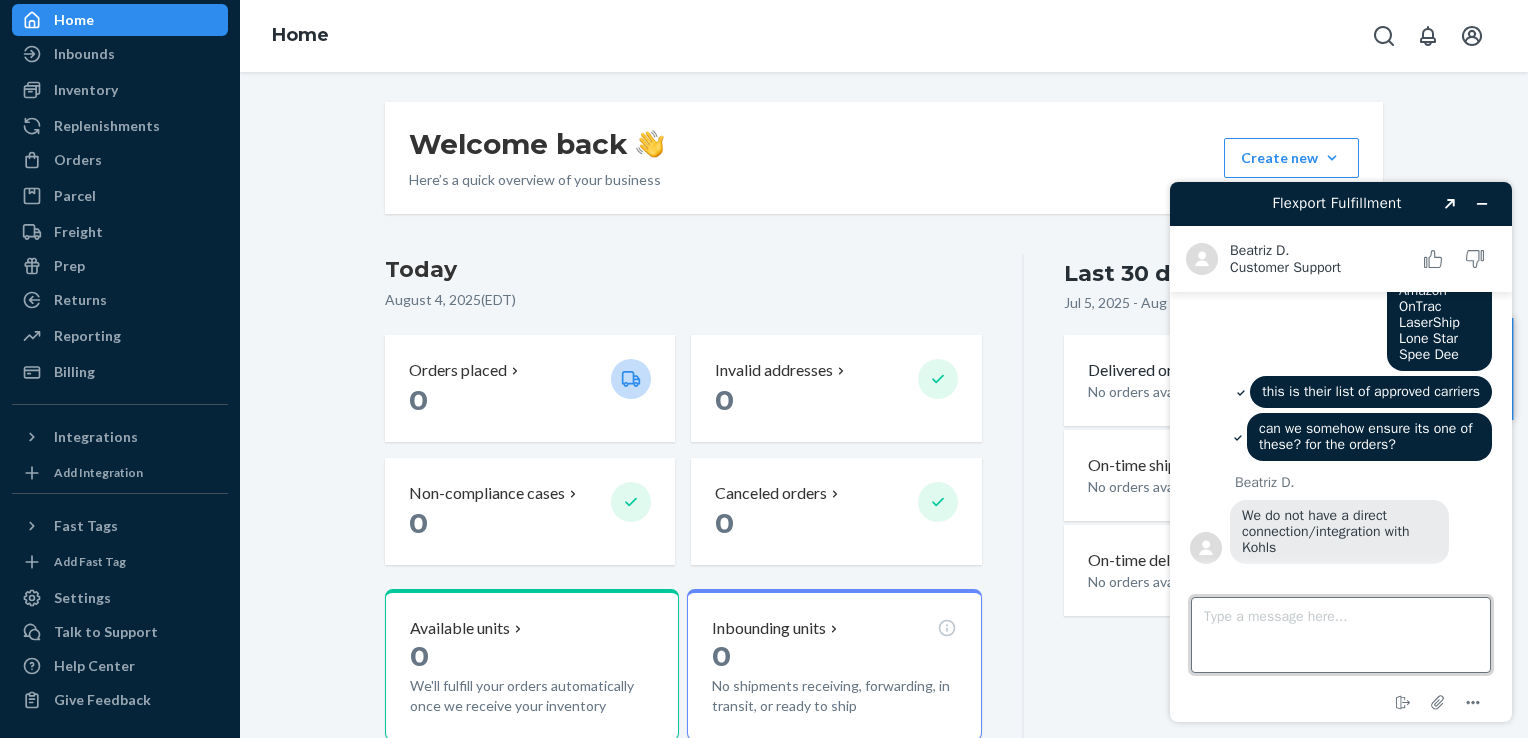 click on "Type a message here..." at bounding box center [1341, 635] 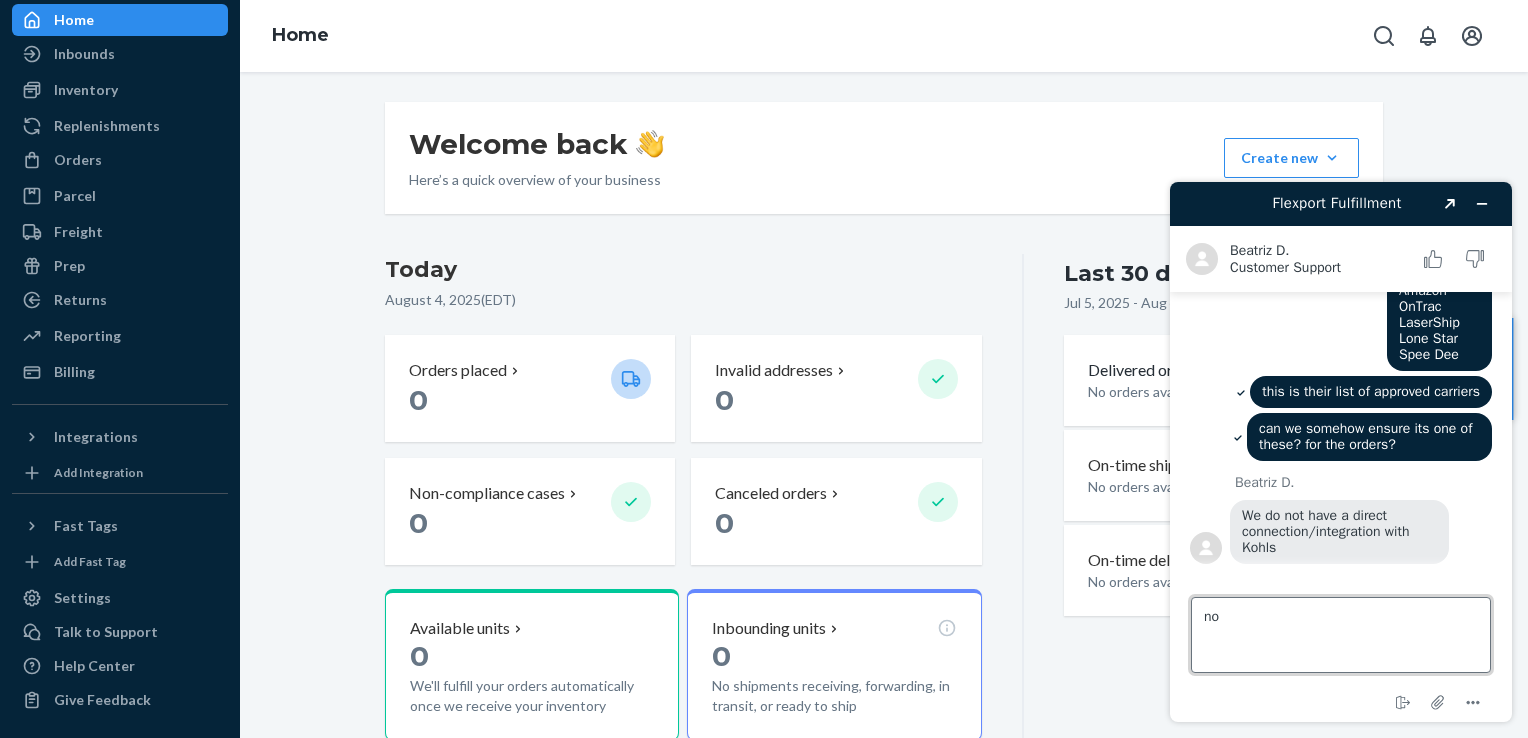 type on "no" 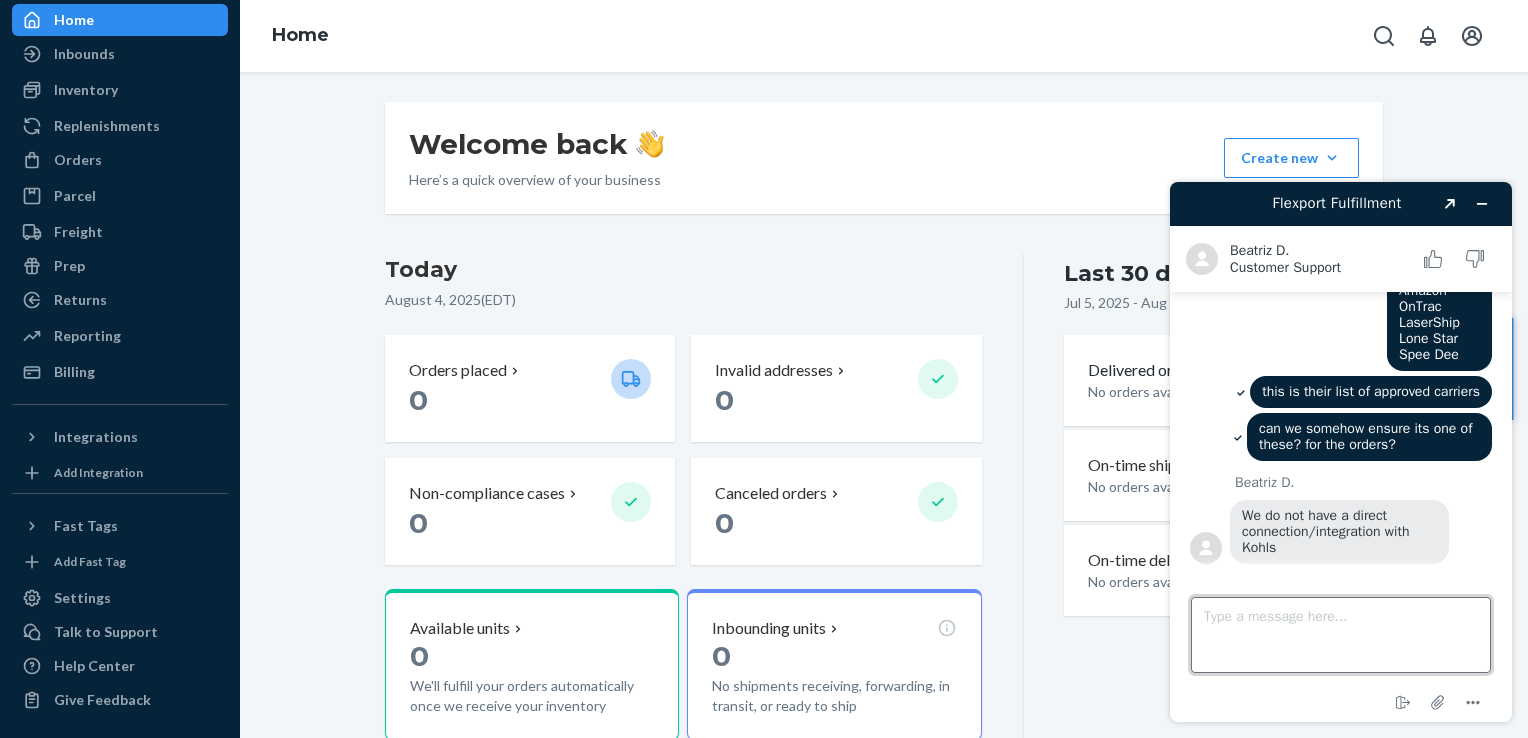 scroll, scrollTop: 863, scrollLeft: 0, axis: vertical 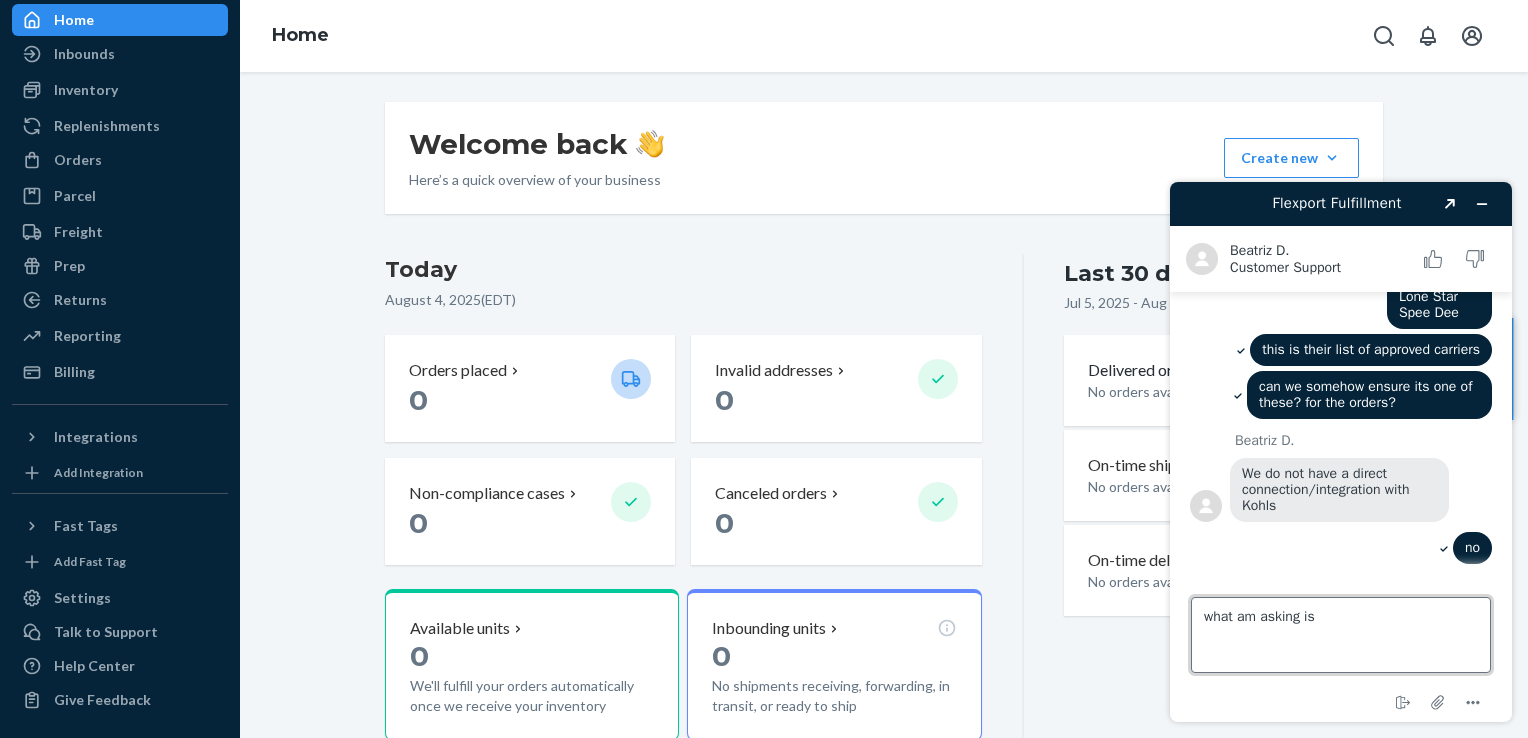 type on "what am asking is" 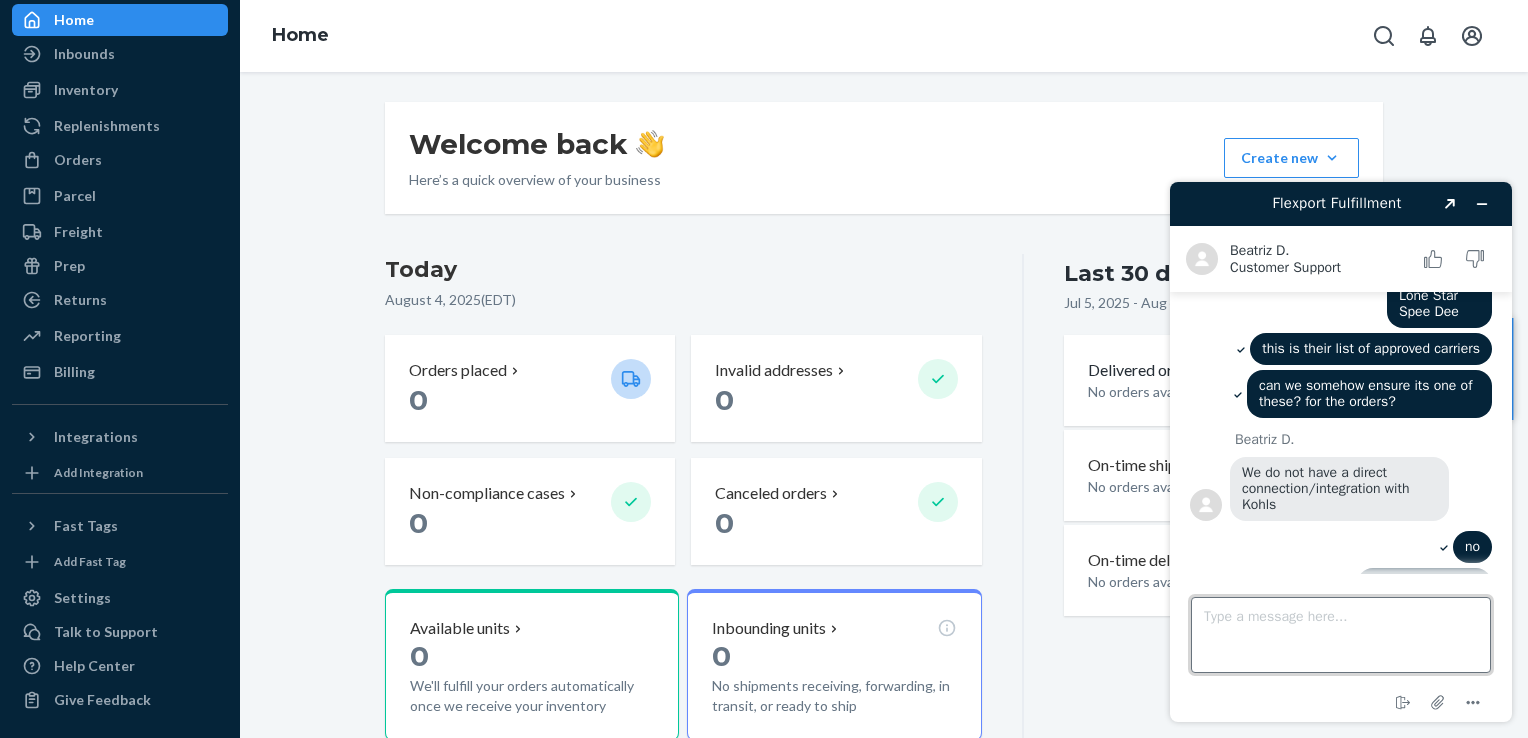 scroll, scrollTop: 900, scrollLeft: 0, axis: vertical 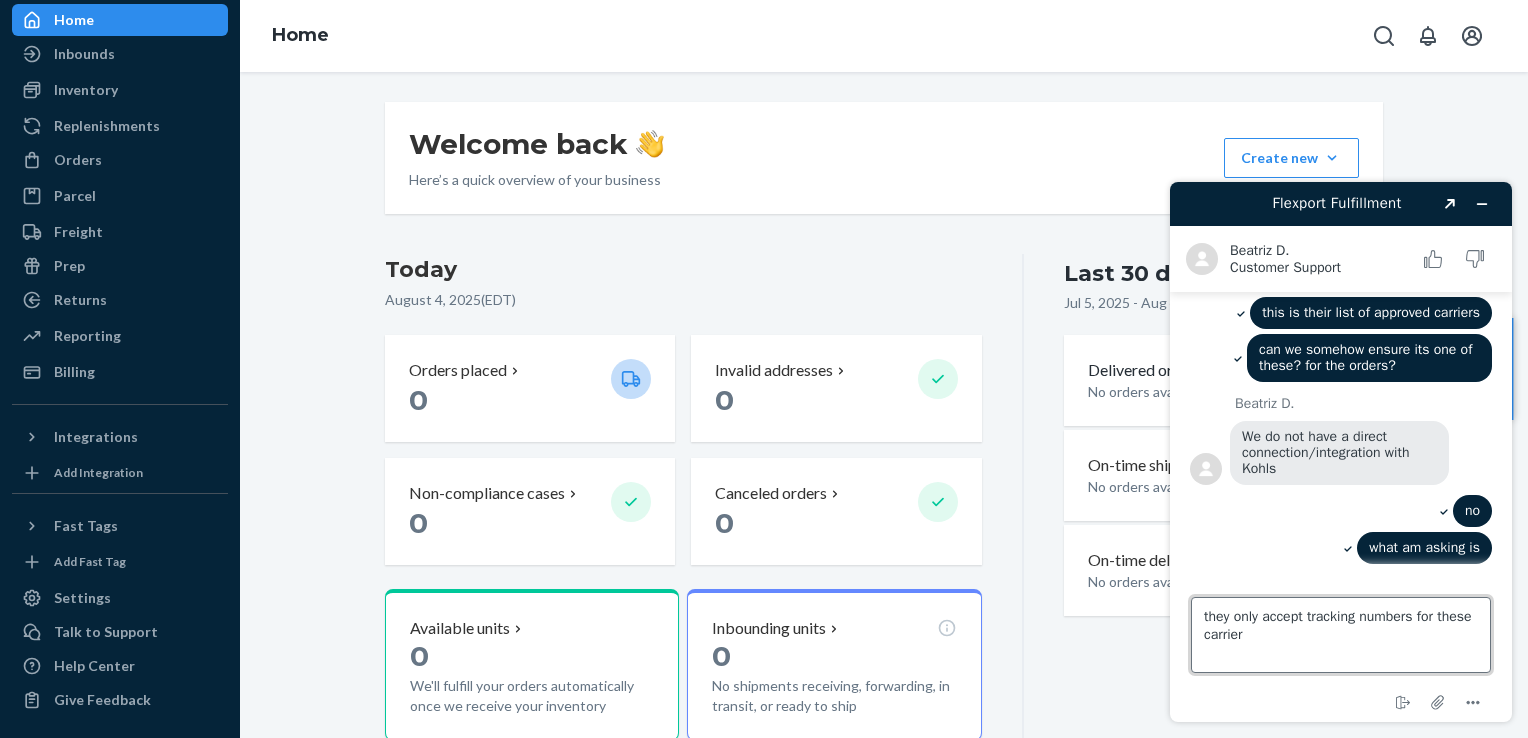type on "they only accept tracking numbers for these carriers" 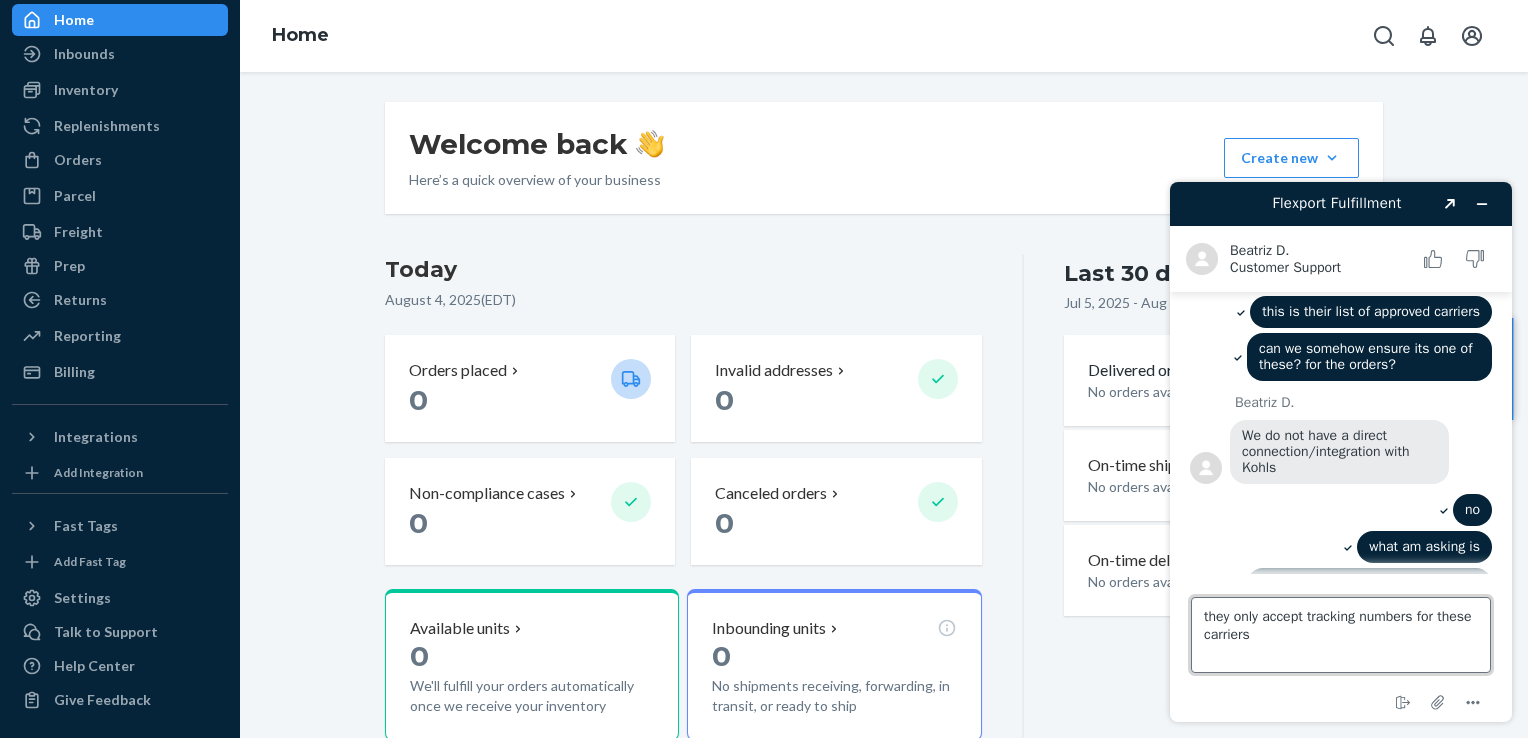 scroll, scrollTop: 952, scrollLeft: 0, axis: vertical 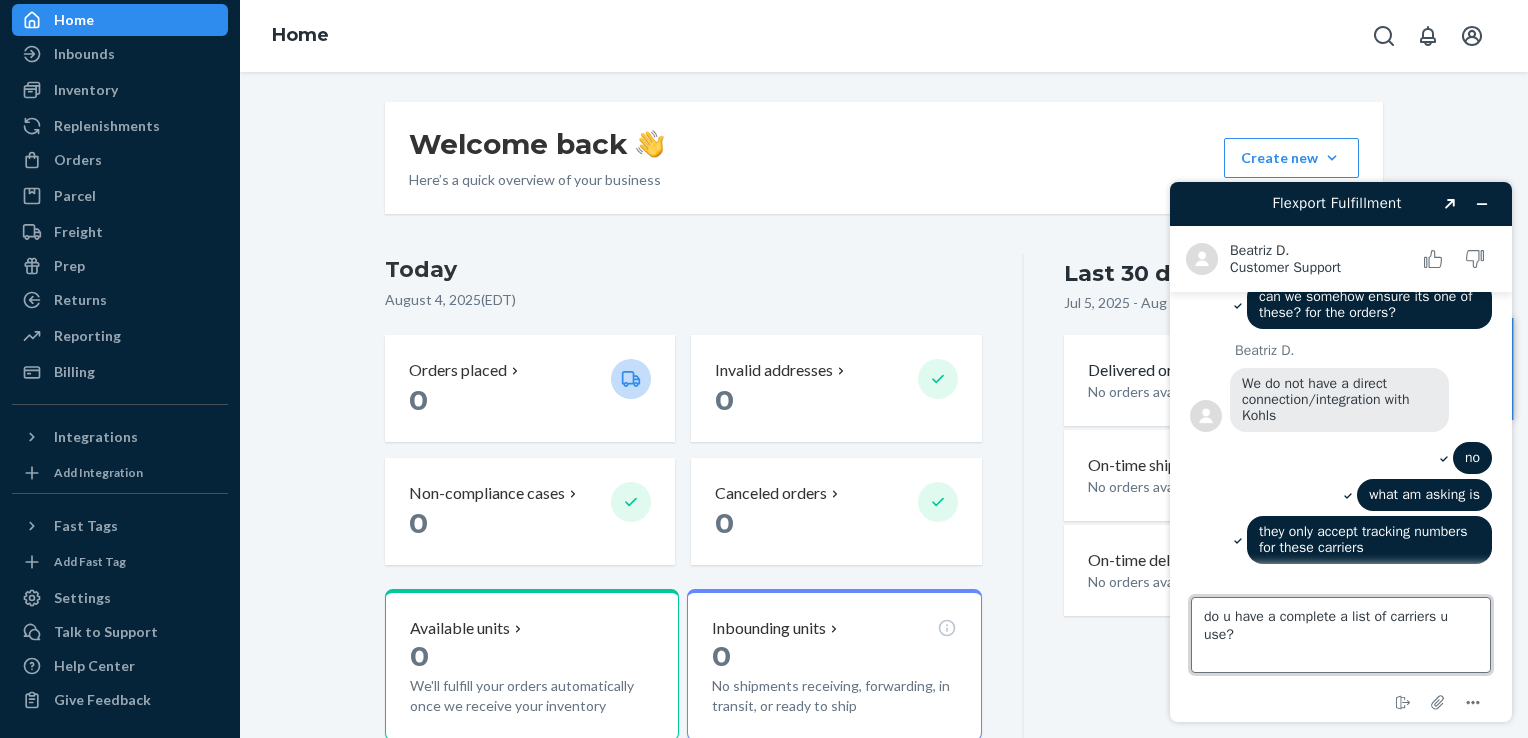 type on "do u have a complete a list of carriers u use?" 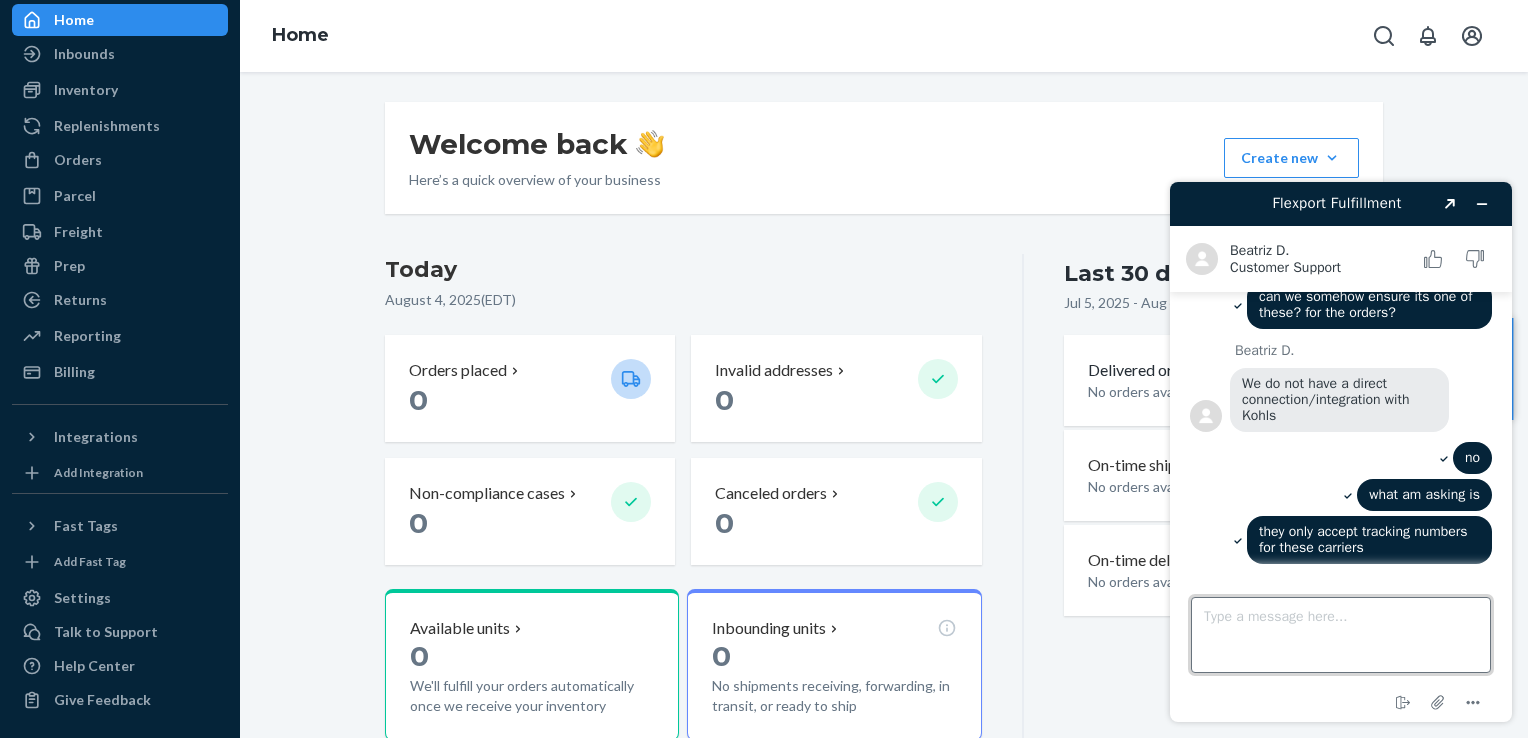 scroll, scrollTop: 1005, scrollLeft: 0, axis: vertical 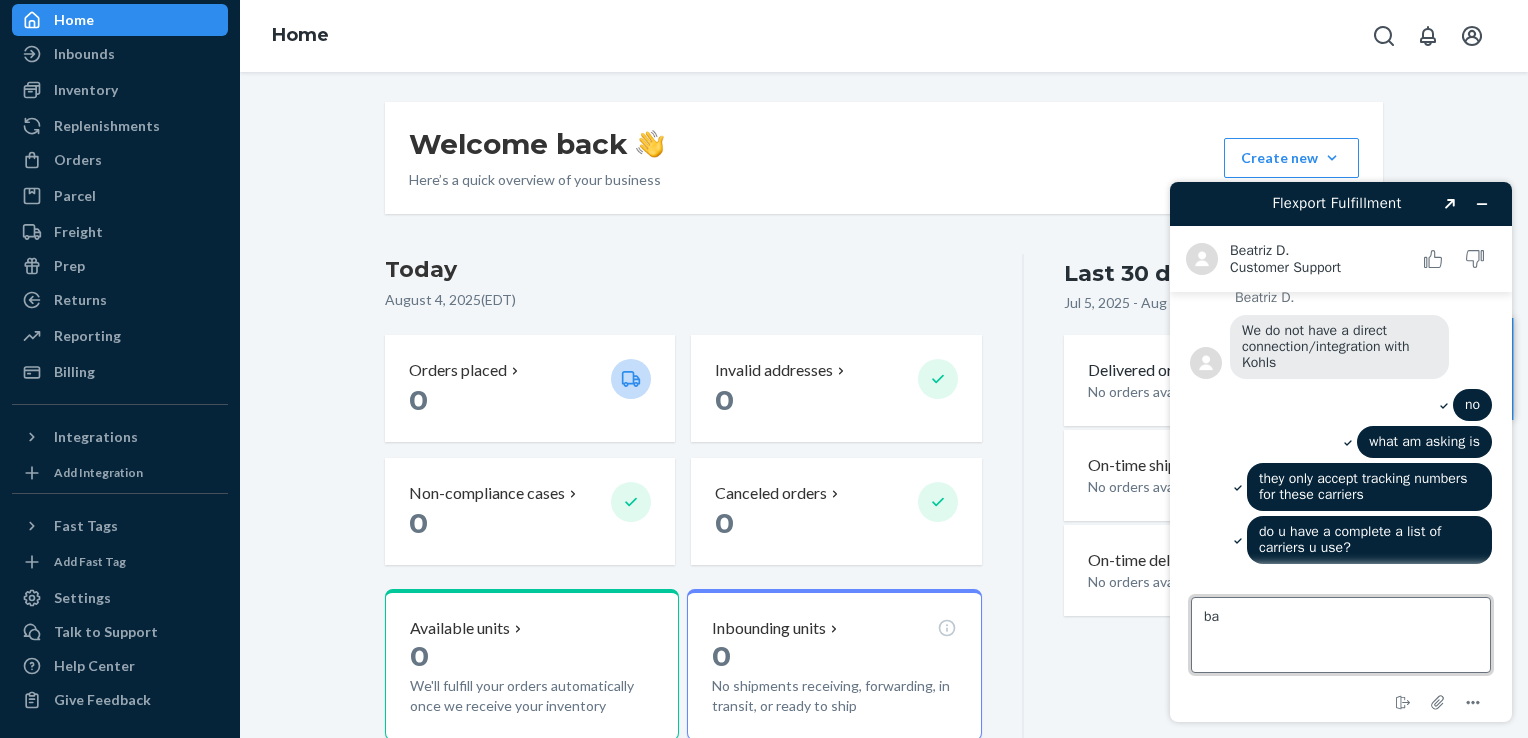type on "b" 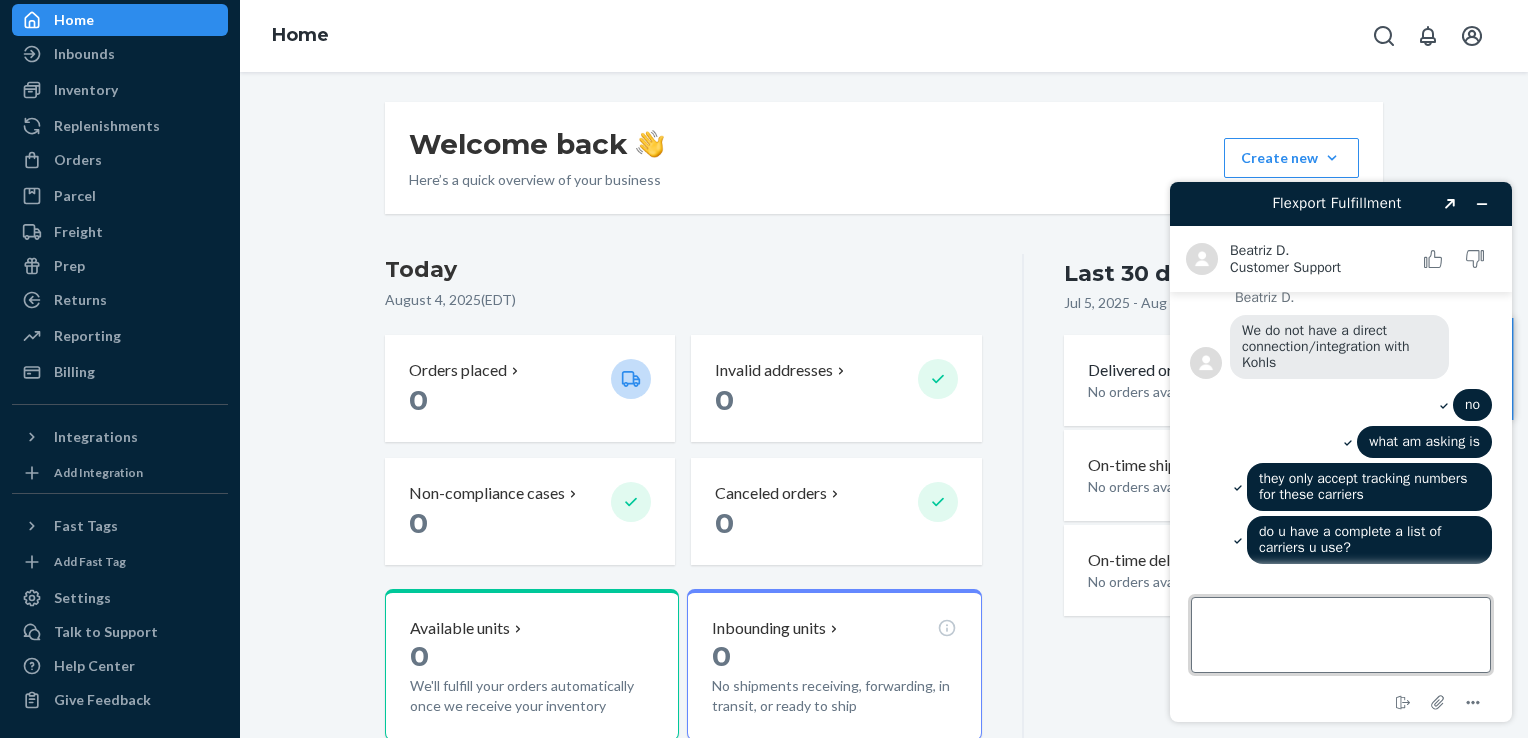 type on "b" 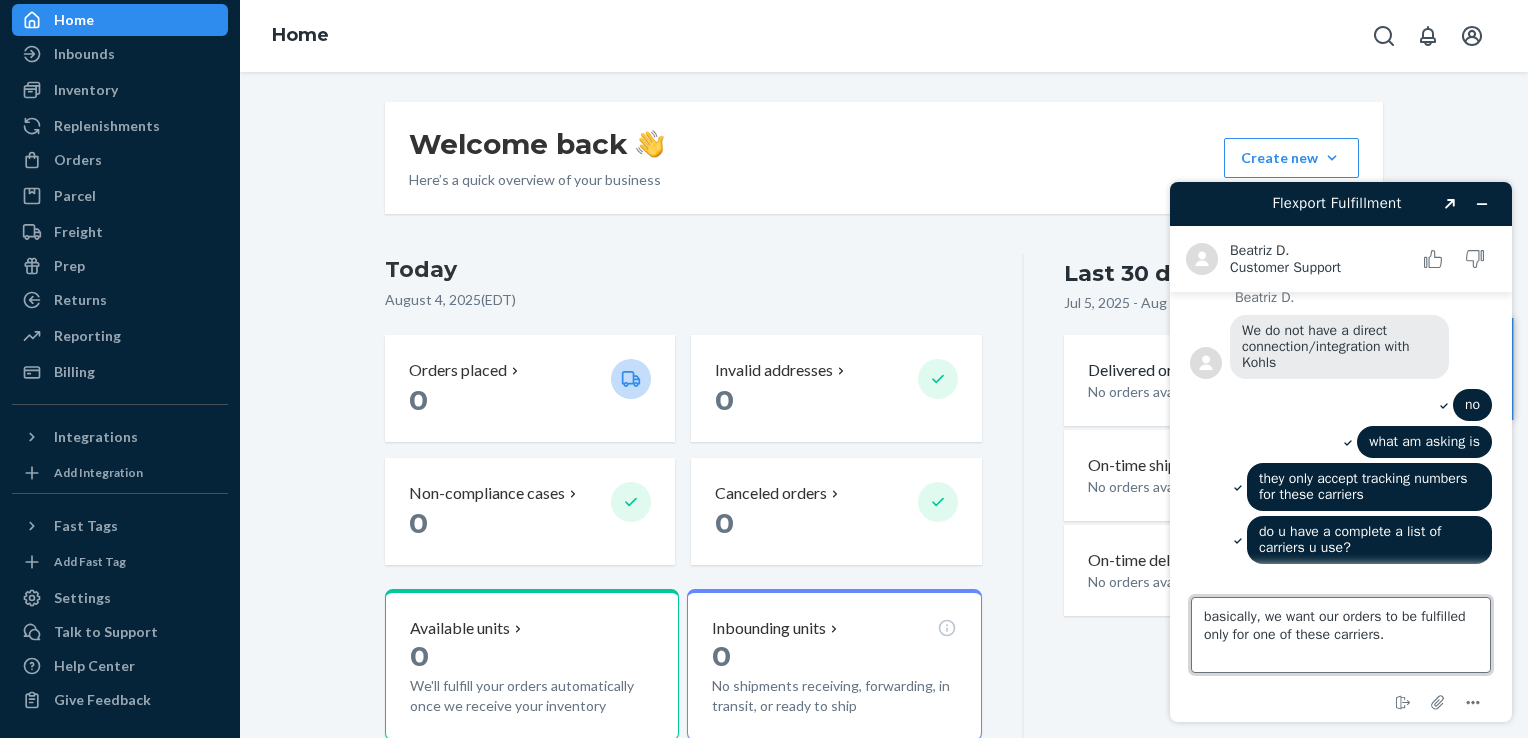 type on "basically, we want our orders to be fulfilled only for one of these carriers." 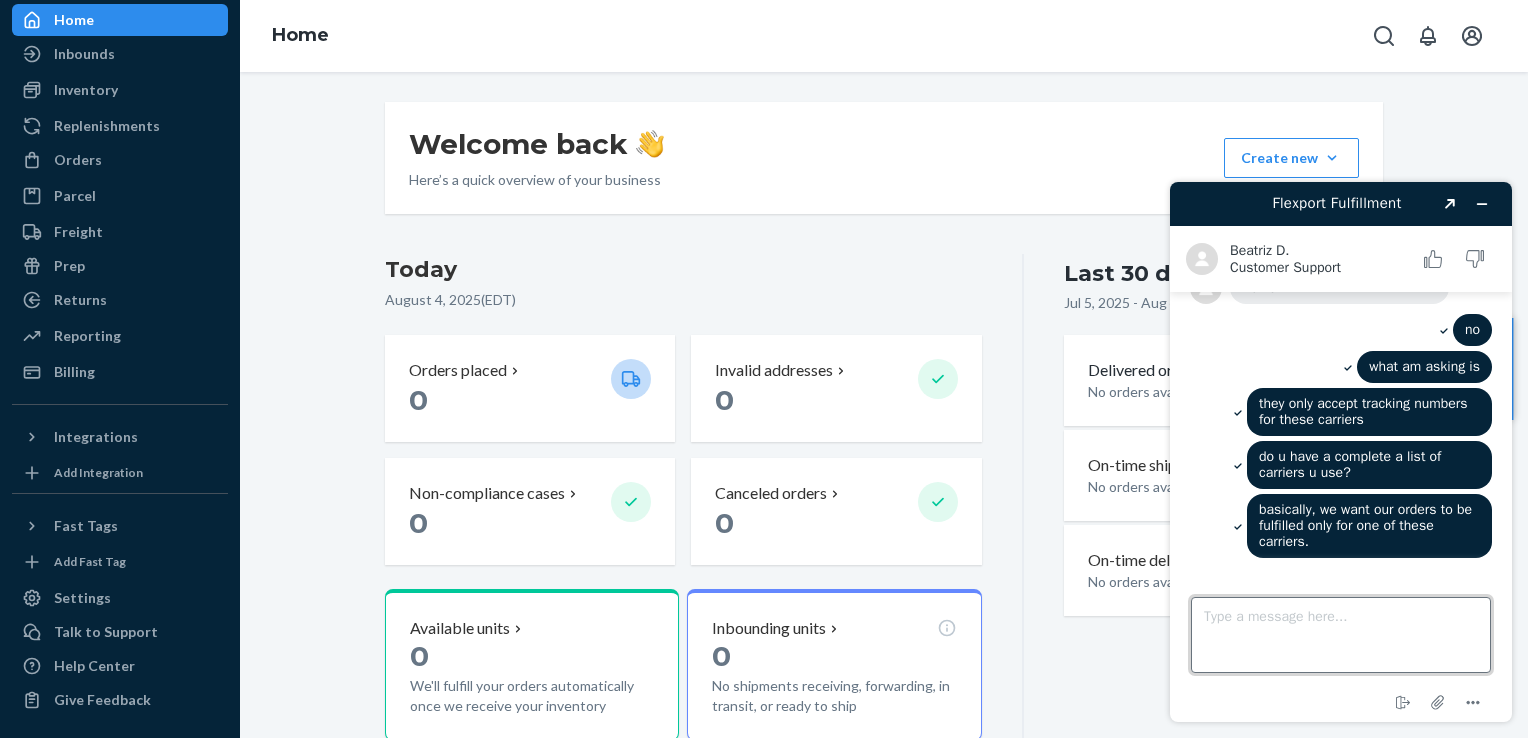 scroll, scrollTop: 1075, scrollLeft: 0, axis: vertical 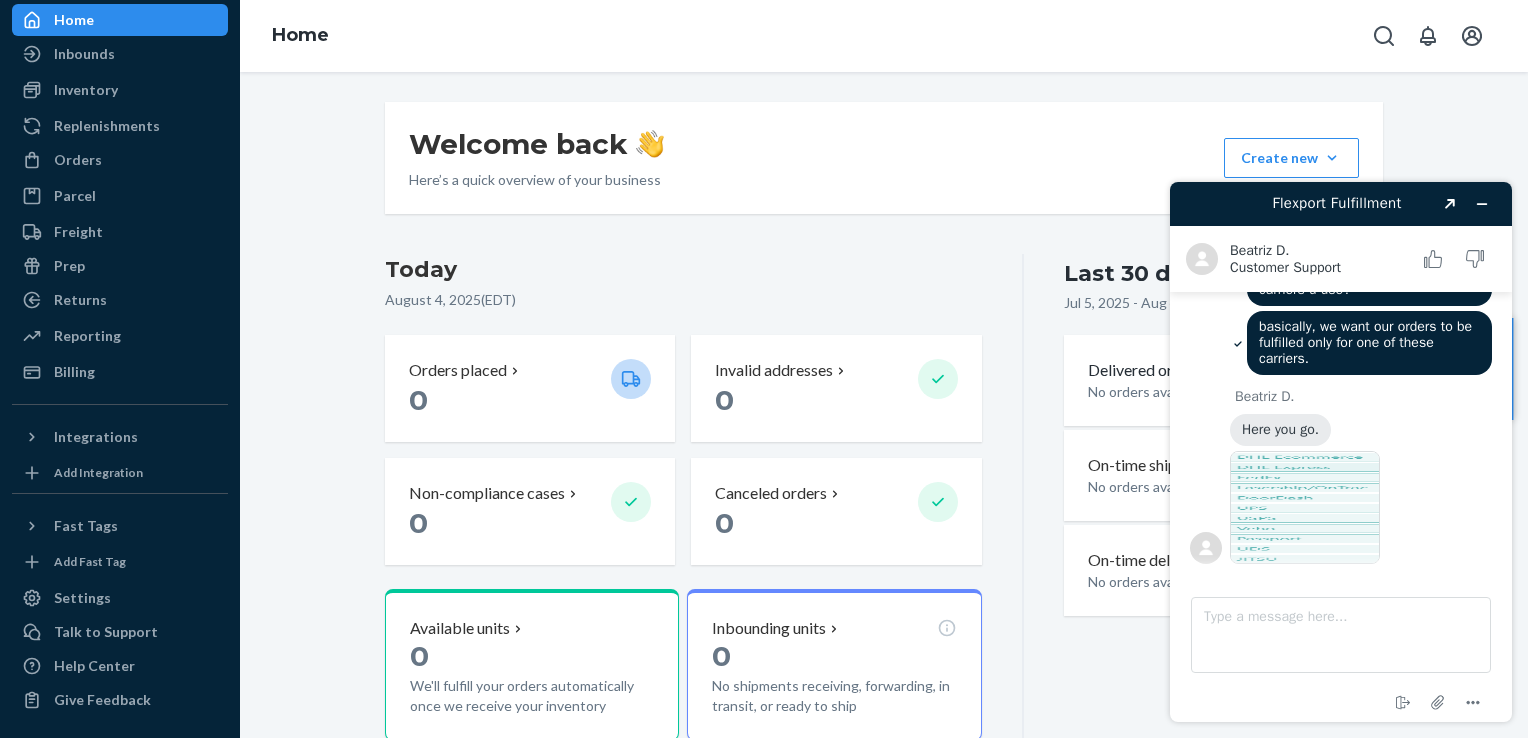 click at bounding box center [1305, 507] 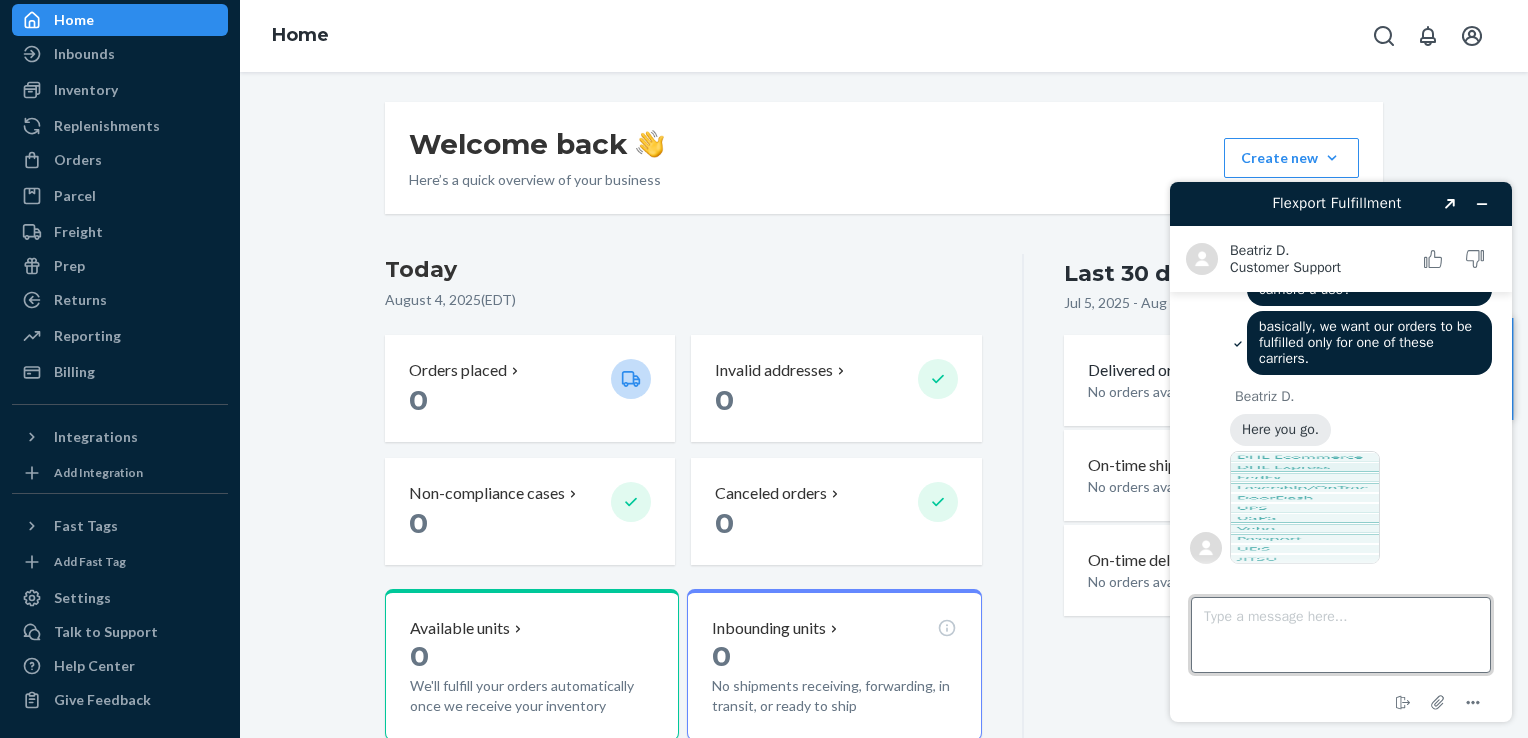 click on "Type a message here..." at bounding box center (1341, 635) 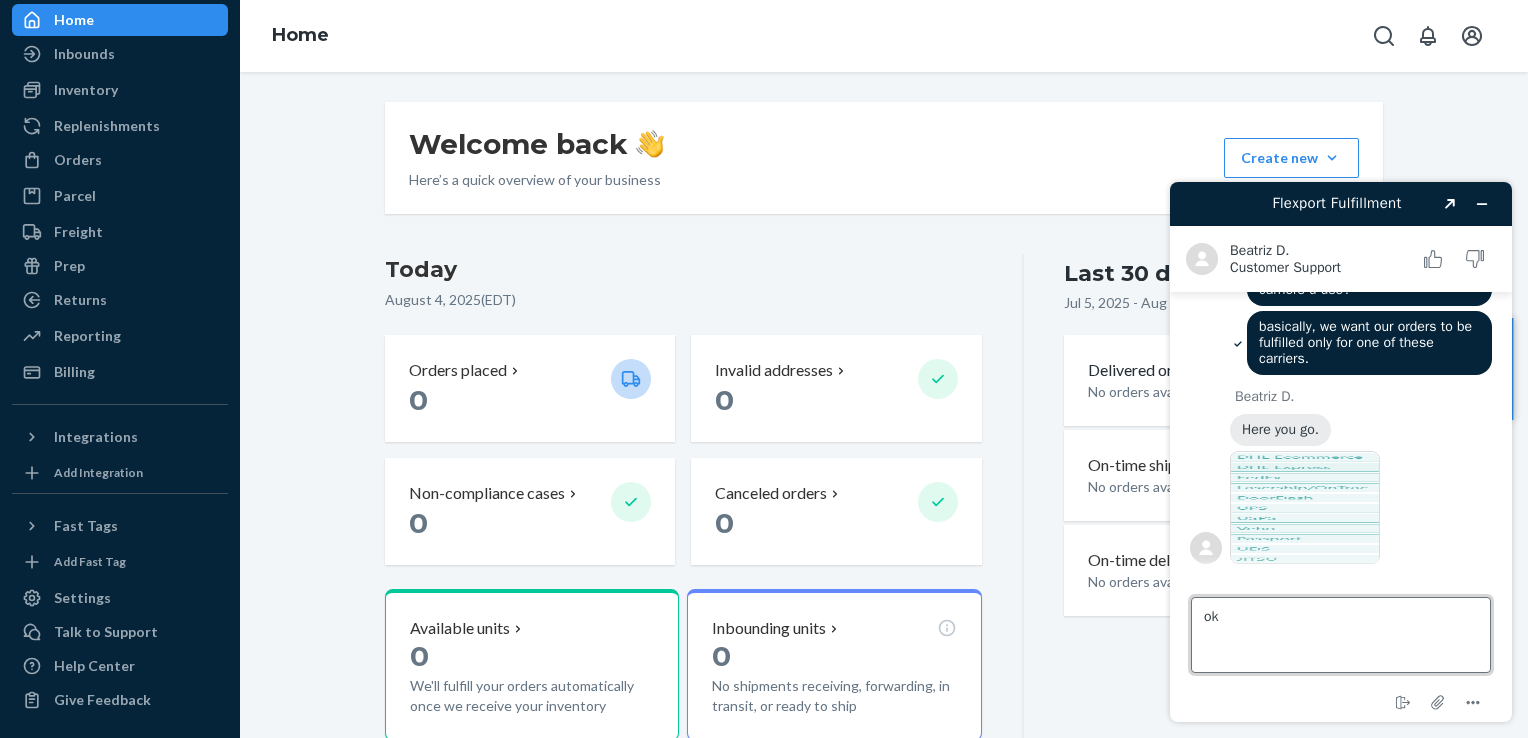 type on "ok" 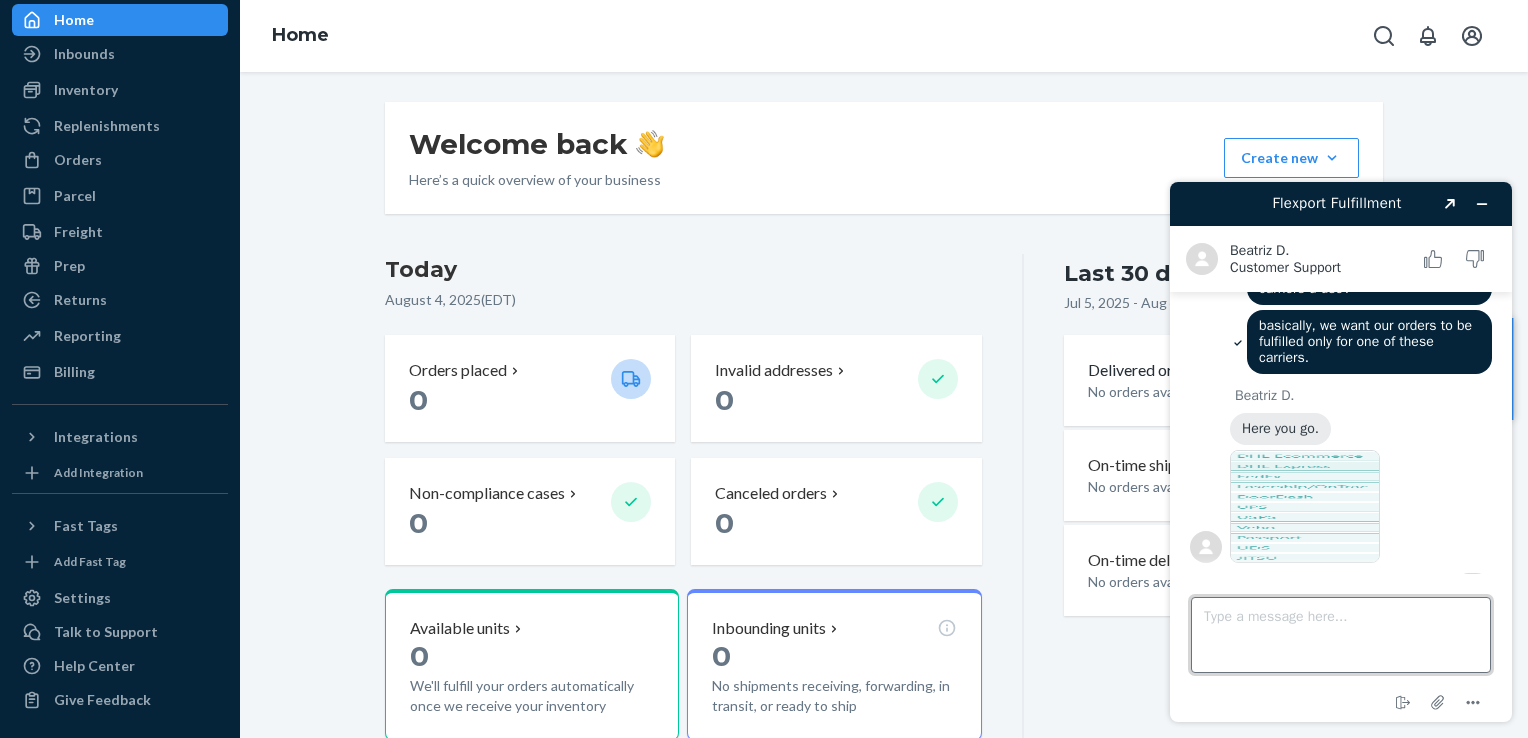 scroll, scrollTop: 1306, scrollLeft: 0, axis: vertical 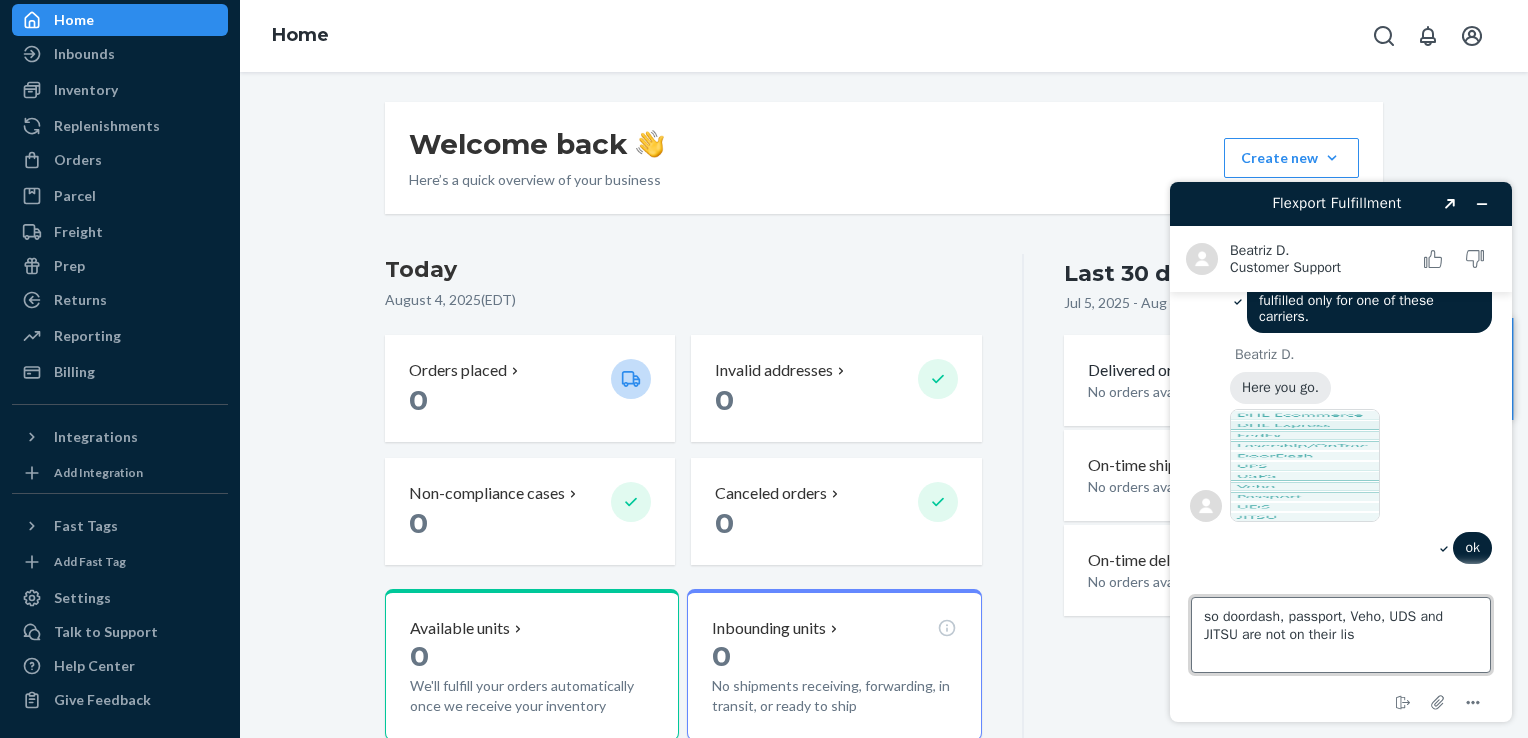 type on "so doordash, passport, Veho, UDS and JITSU are not on their list" 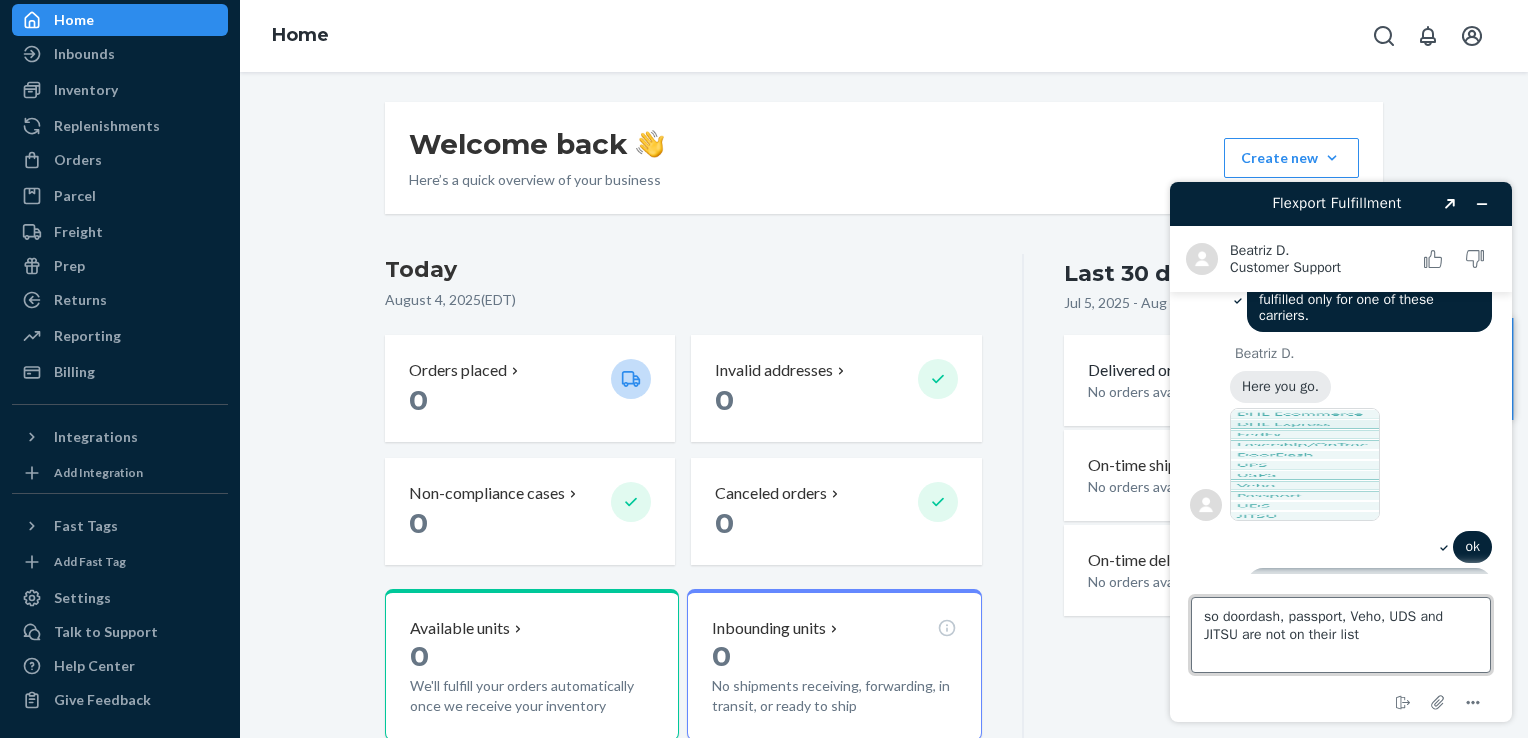 scroll, scrollTop: 1359, scrollLeft: 0, axis: vertical 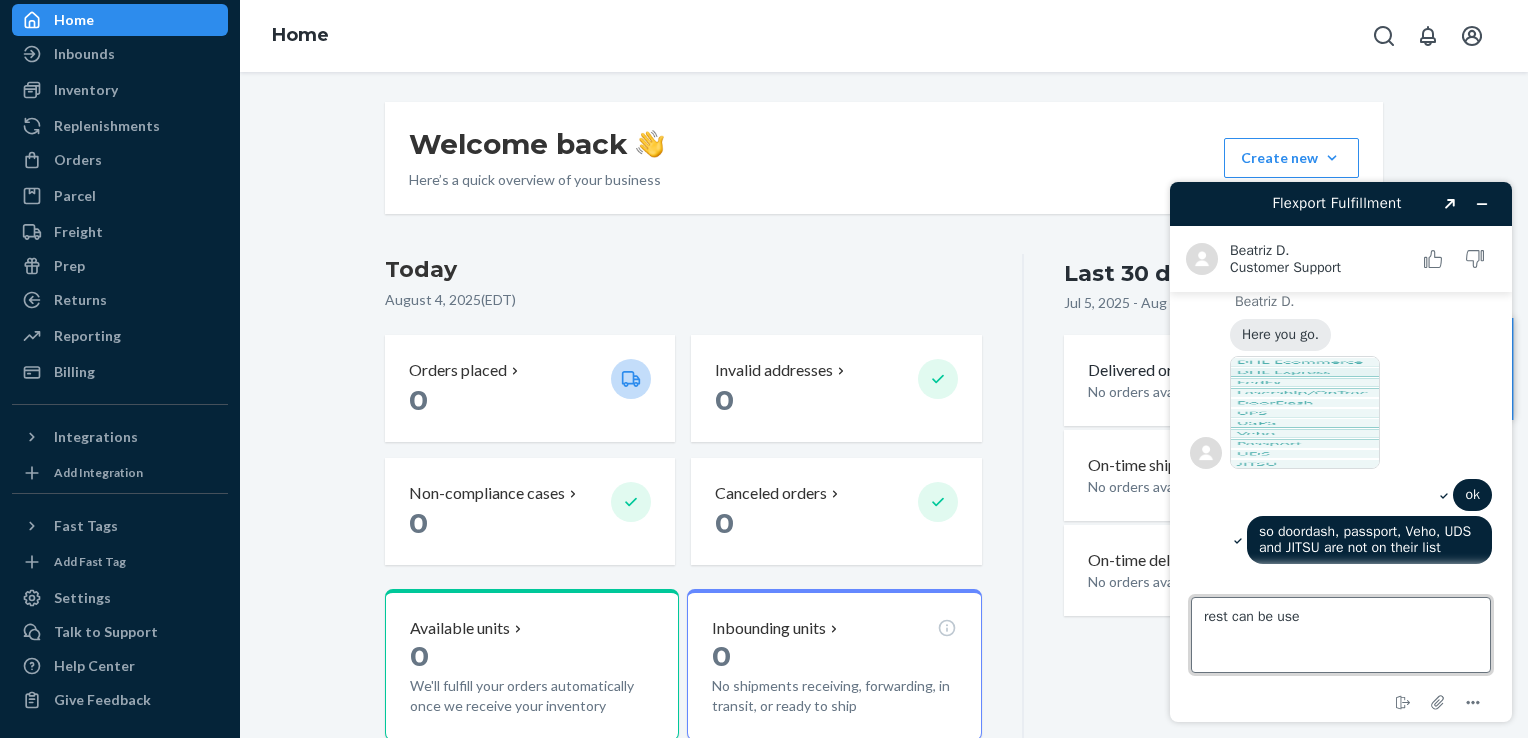 type on "rest can be used" 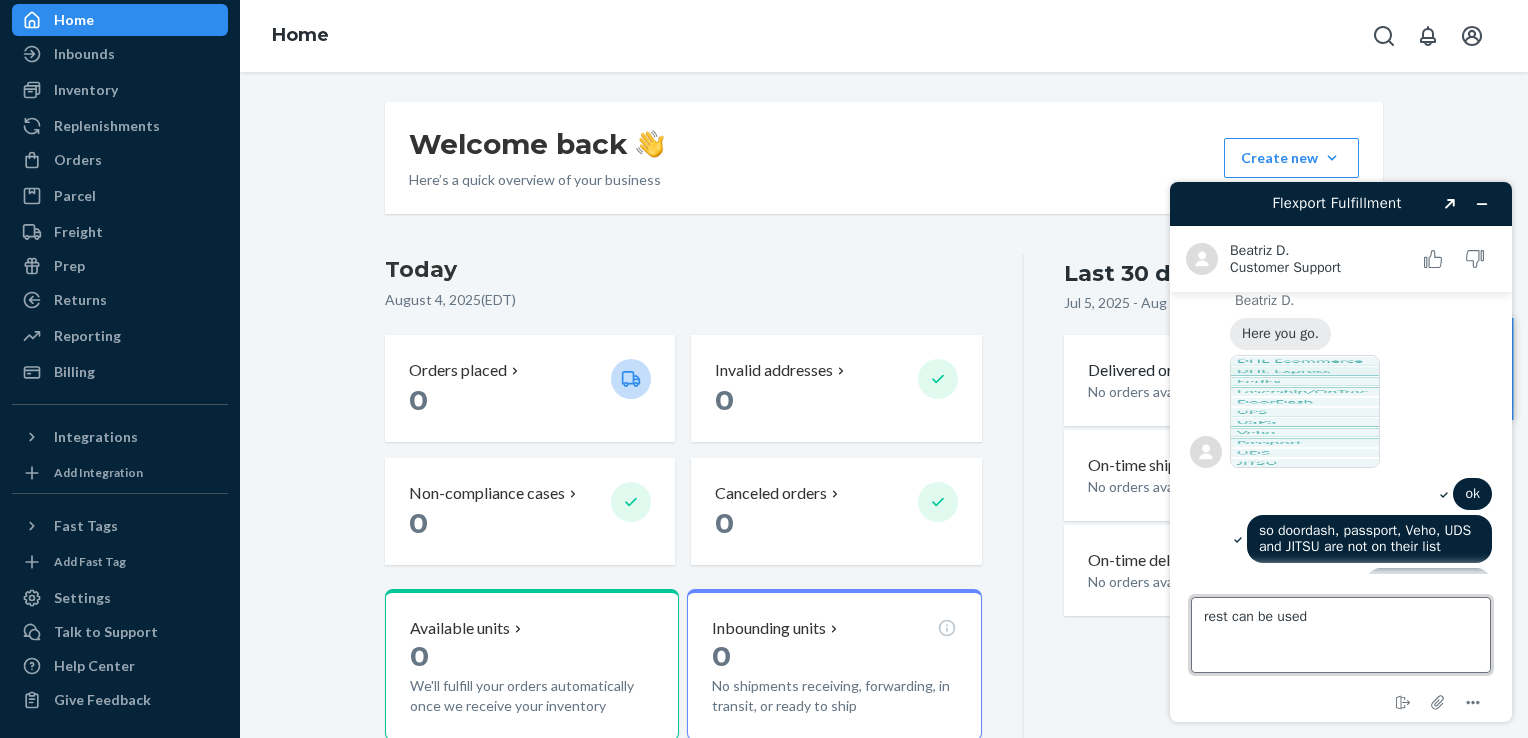 scroll, scrollTop: 1396, scrollLeft: 0, axis: vertical 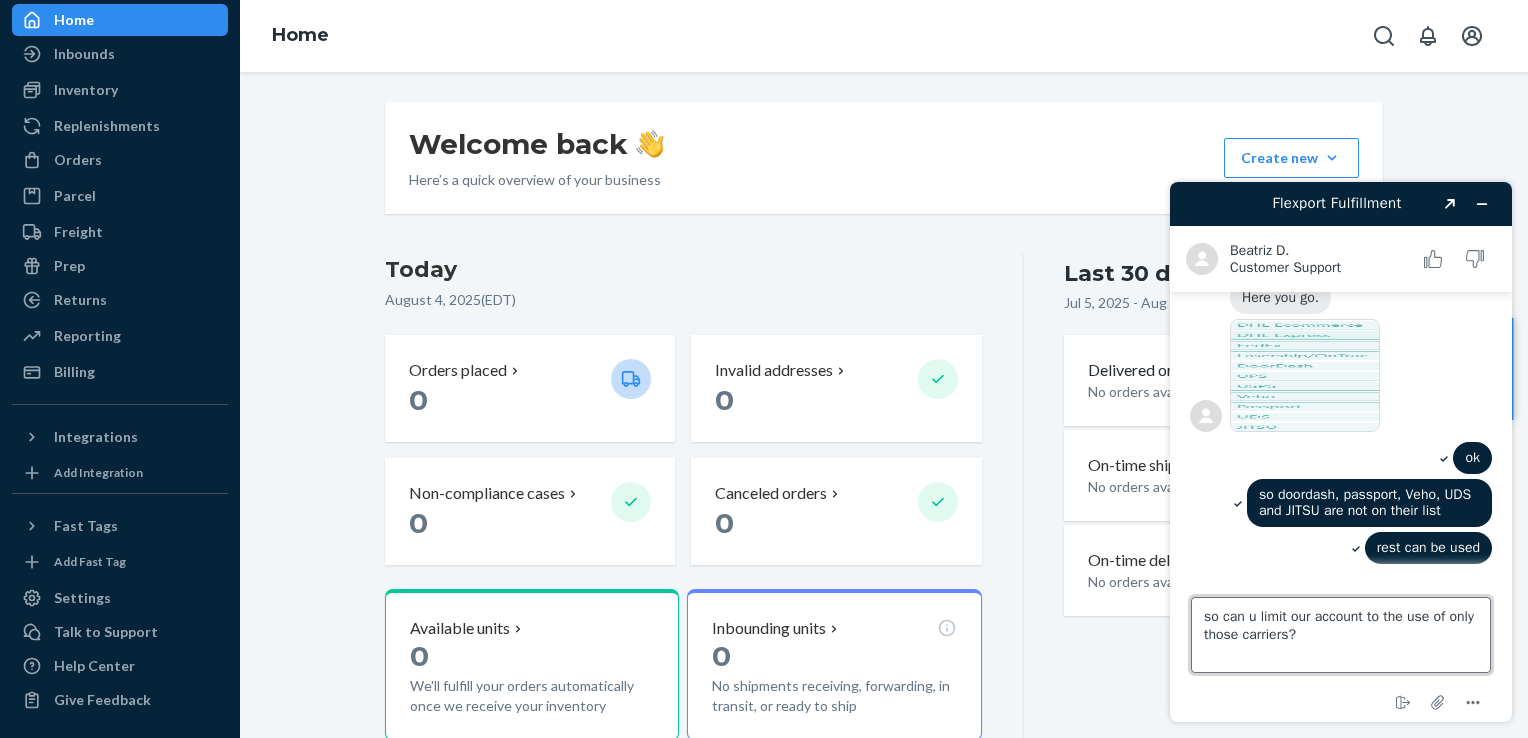 type on "so can u limit our account to the use of only those carriers?" 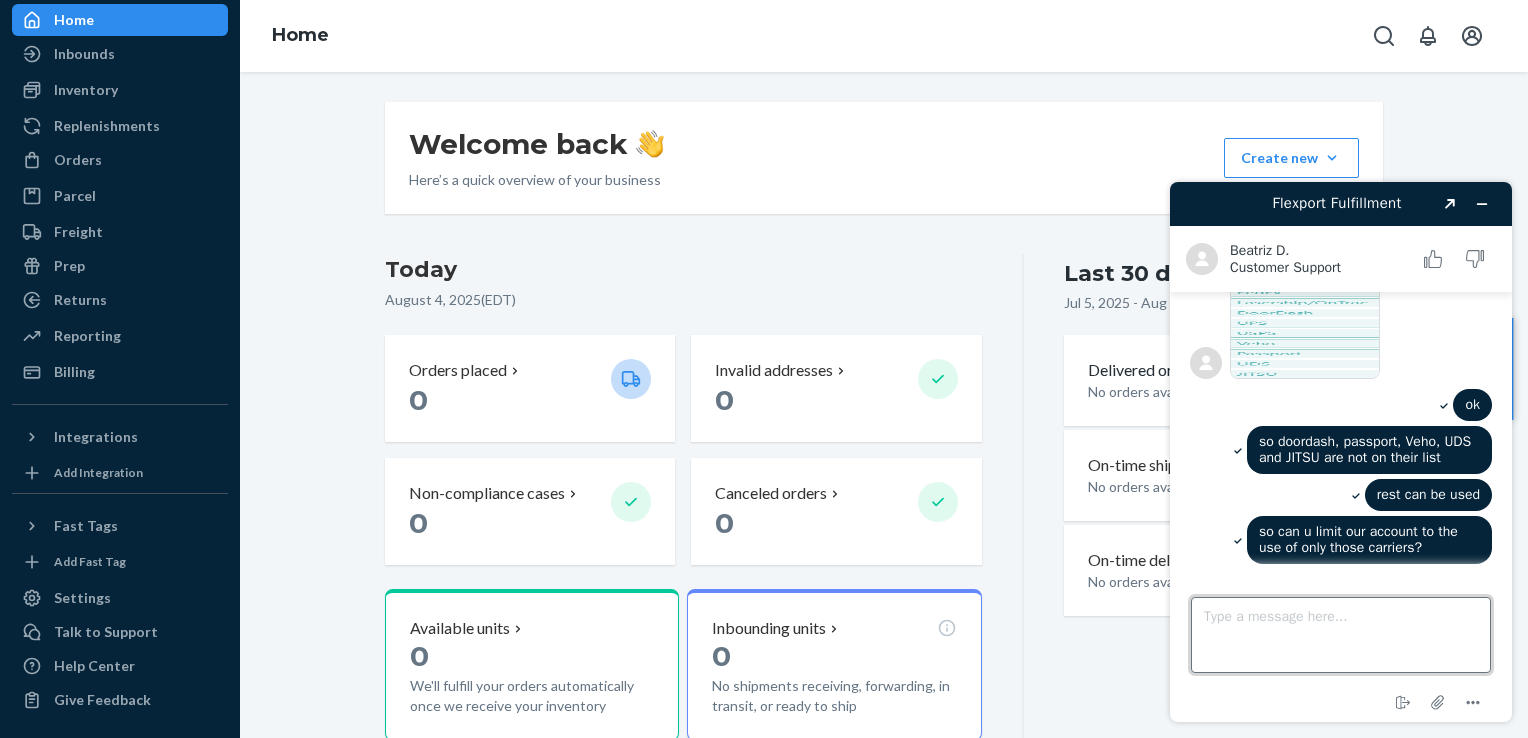 scroll, scrollTop: 1449, scrollLeft: 0, axis: vertical 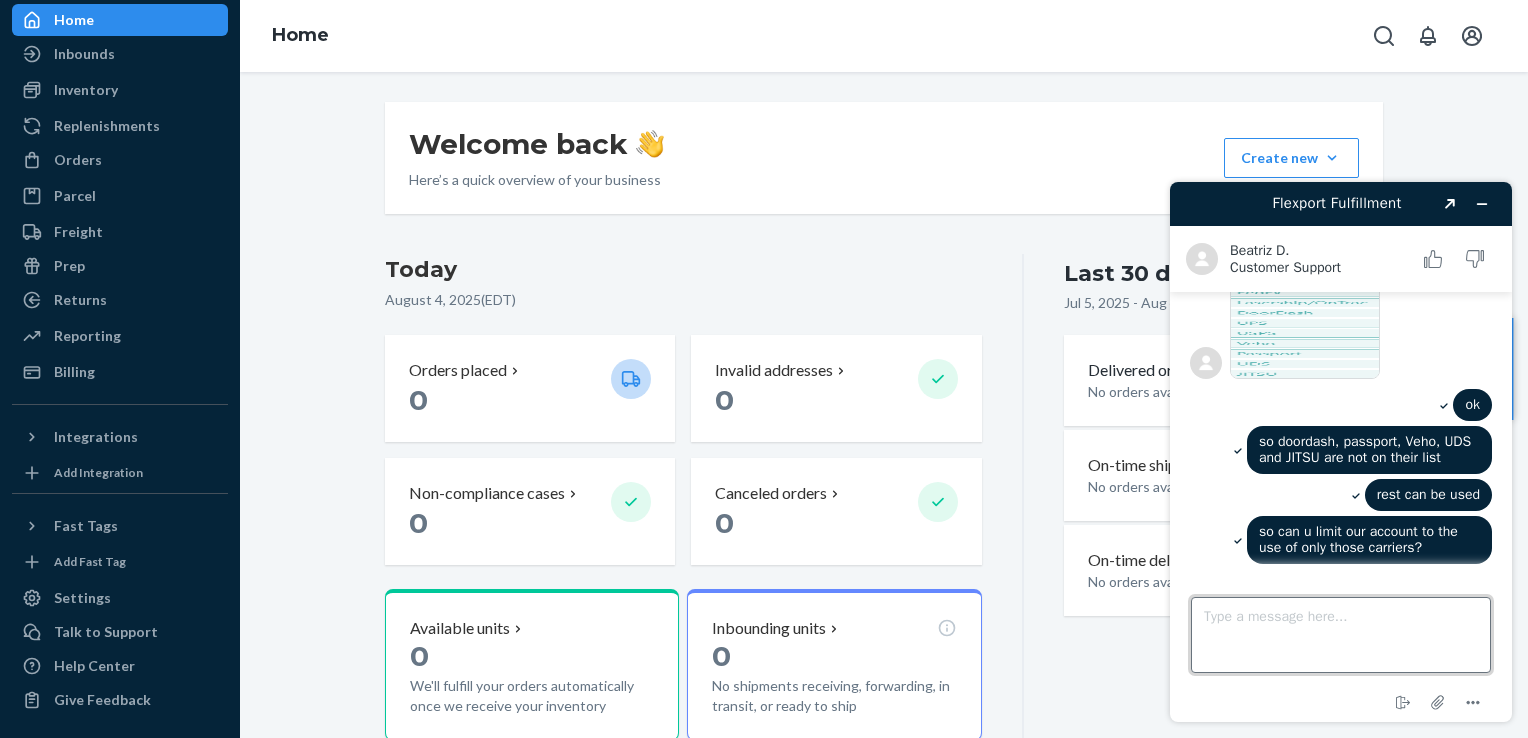 type on "f" 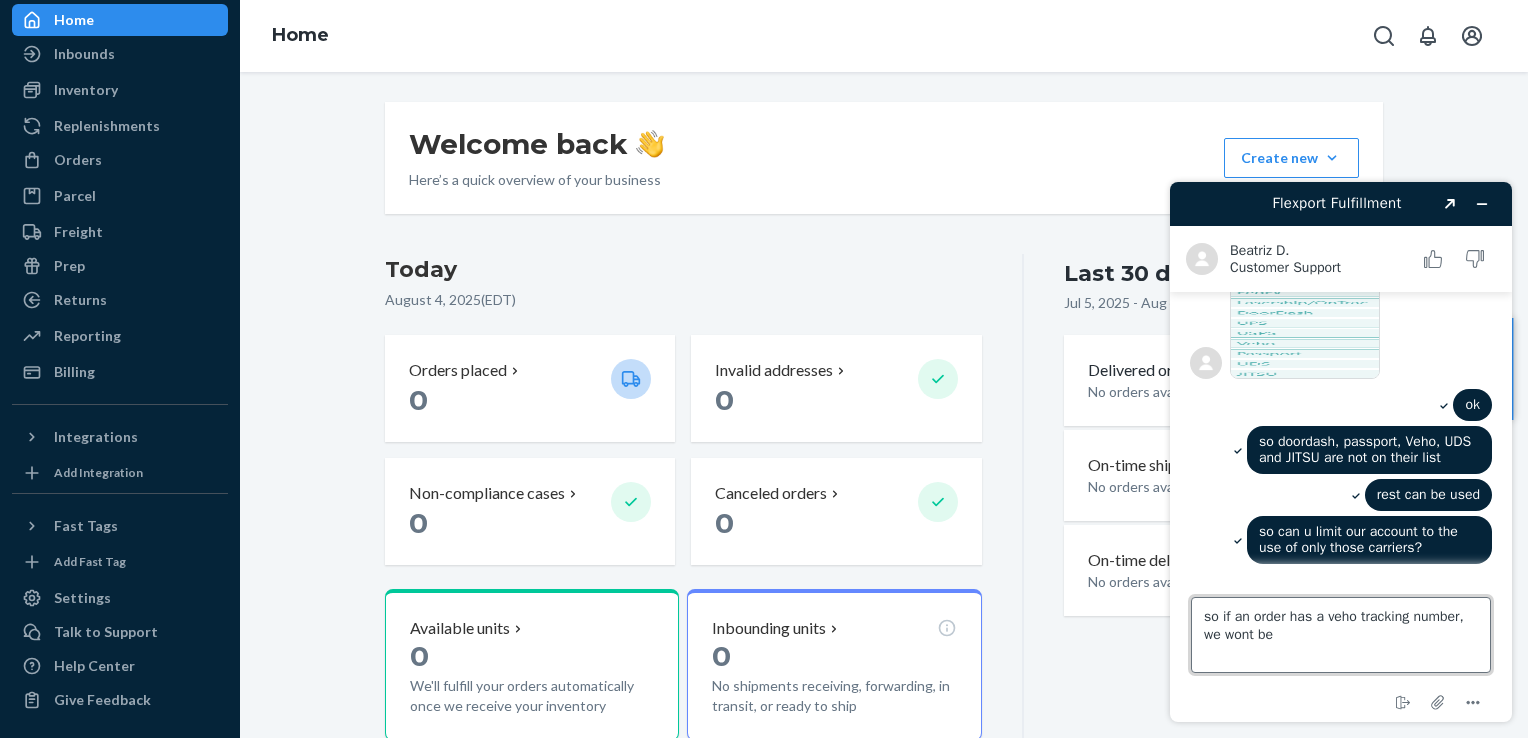 scroll, scrollTop: 1454, scrollLeft: 0, axis: vertical 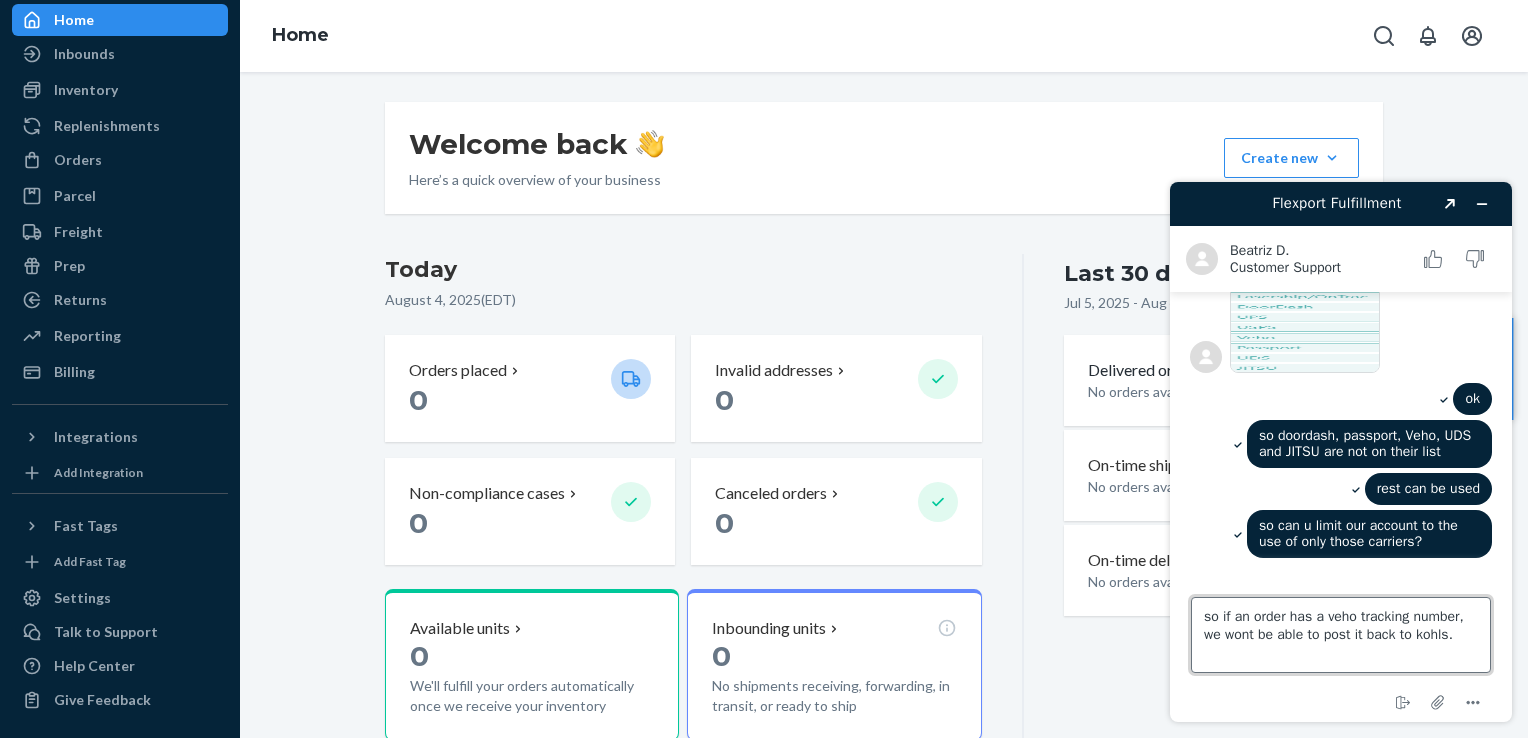 type on "so if an order has a veho tracking number, we wont be able to post it back to kohls." 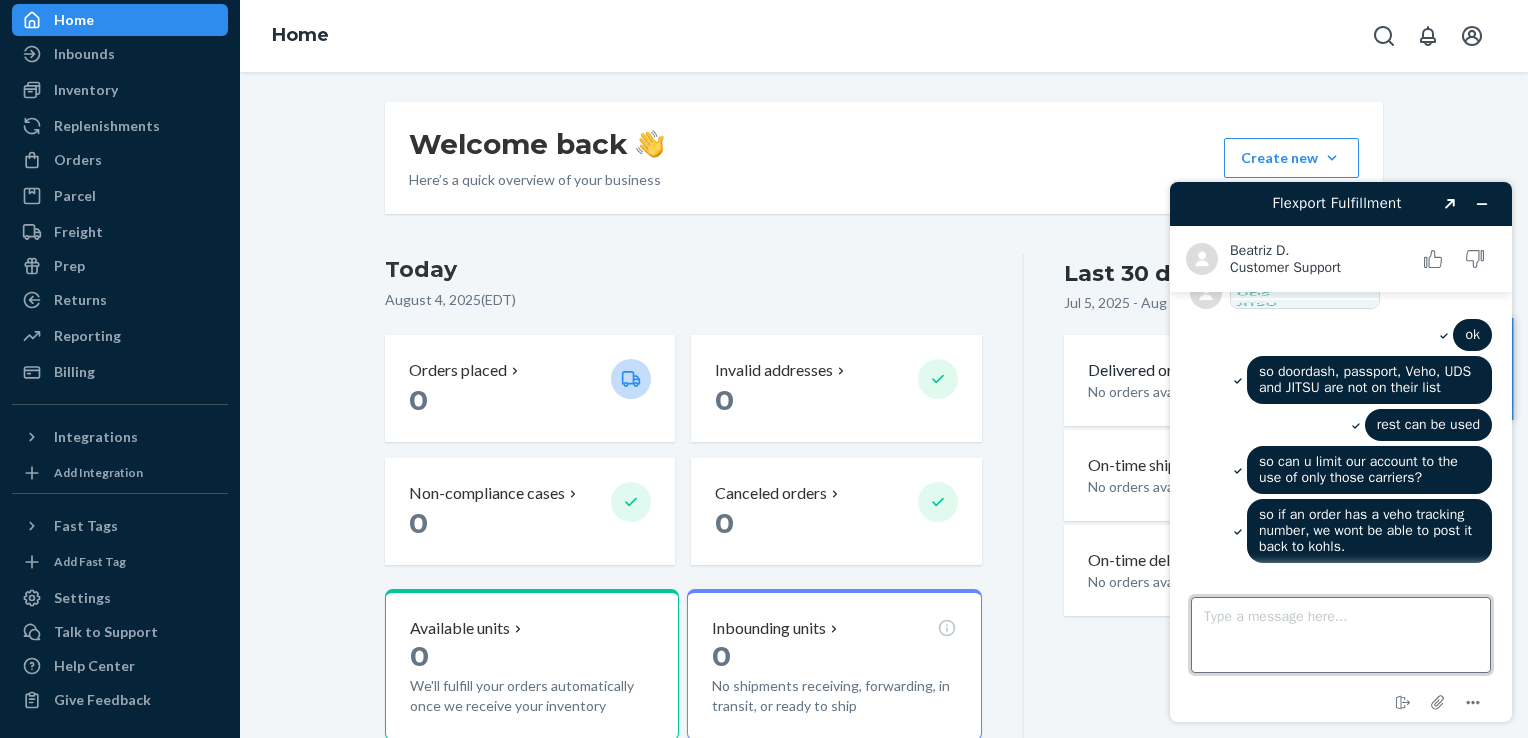 scroll, scrollTop: 1557, scrollLeft: 0, axis: vertical 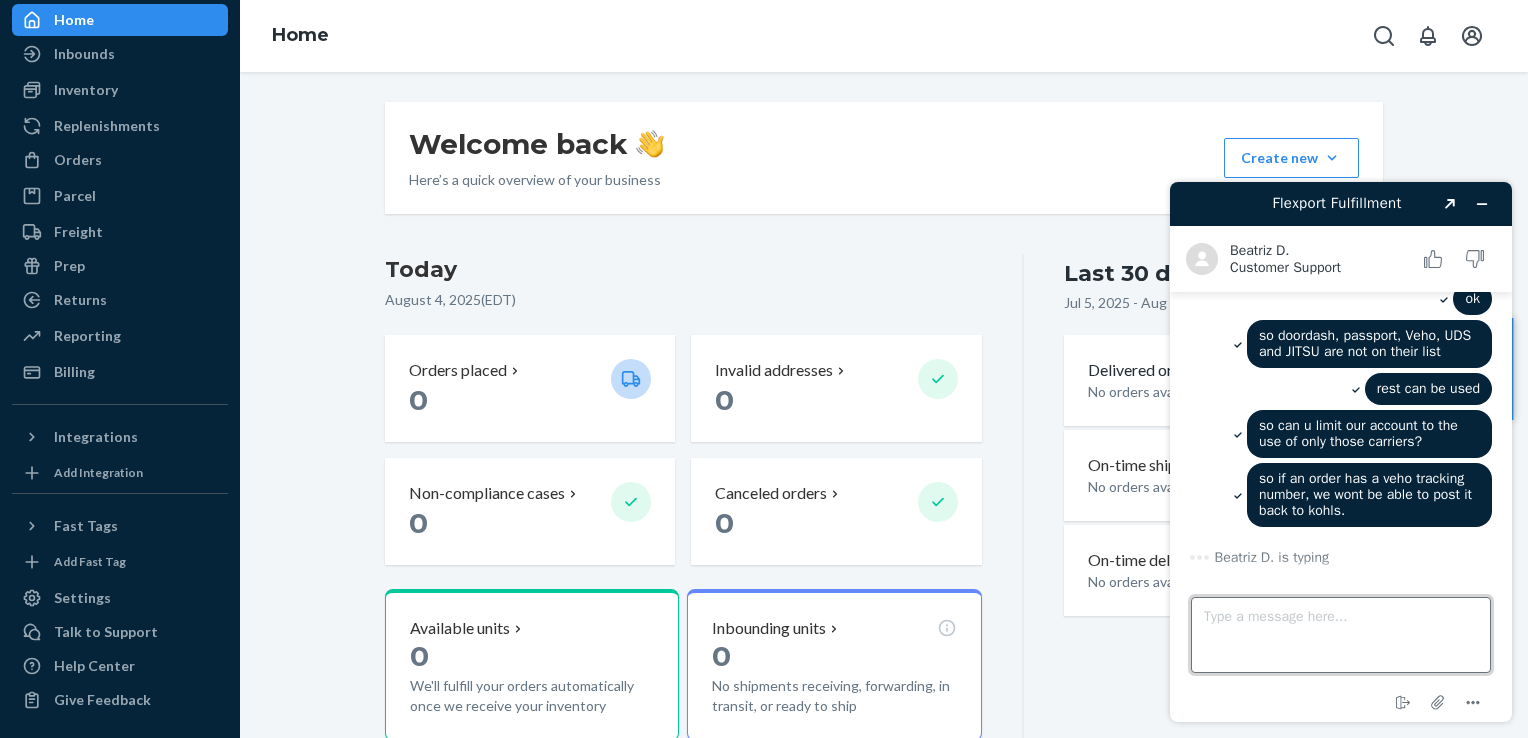 click on "Type a message here..." at bounding box center (1341, 635) 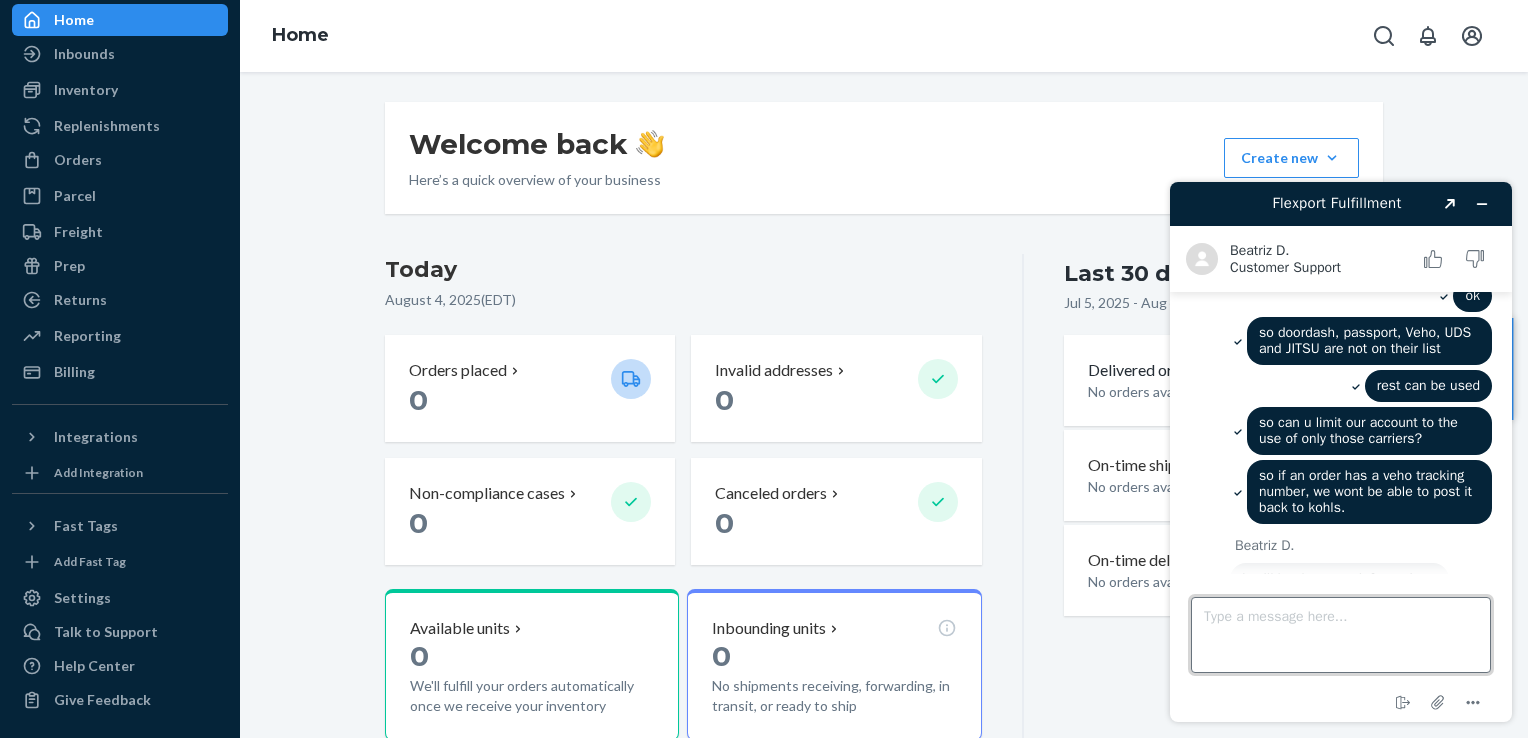 scroll, scrollTop: 1669, scrollLeft: 0, axis: vertical 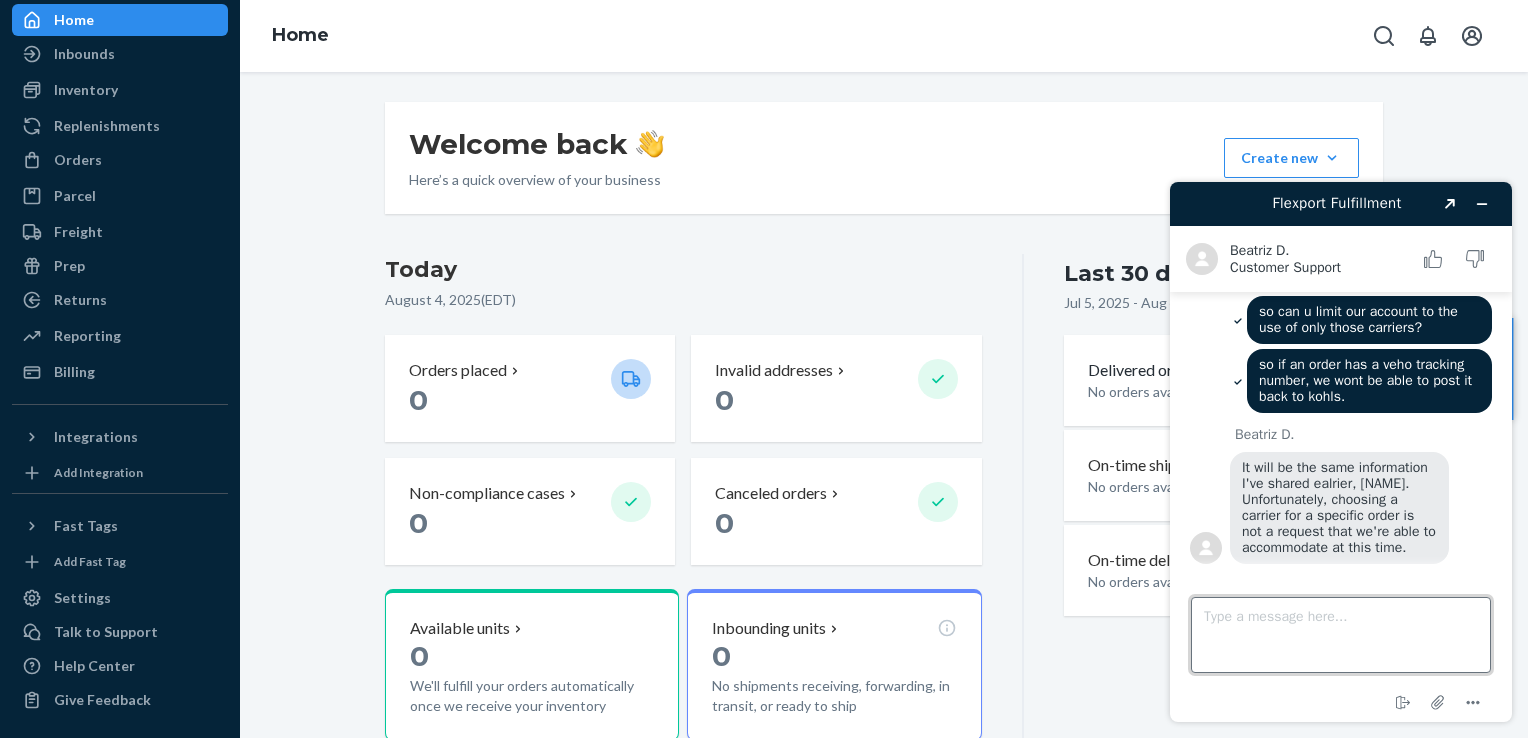 drag, startPoint x: 1281, startPoint y: 626, endPoint x: 1265, endPoint y: 644, distance: 24.083189 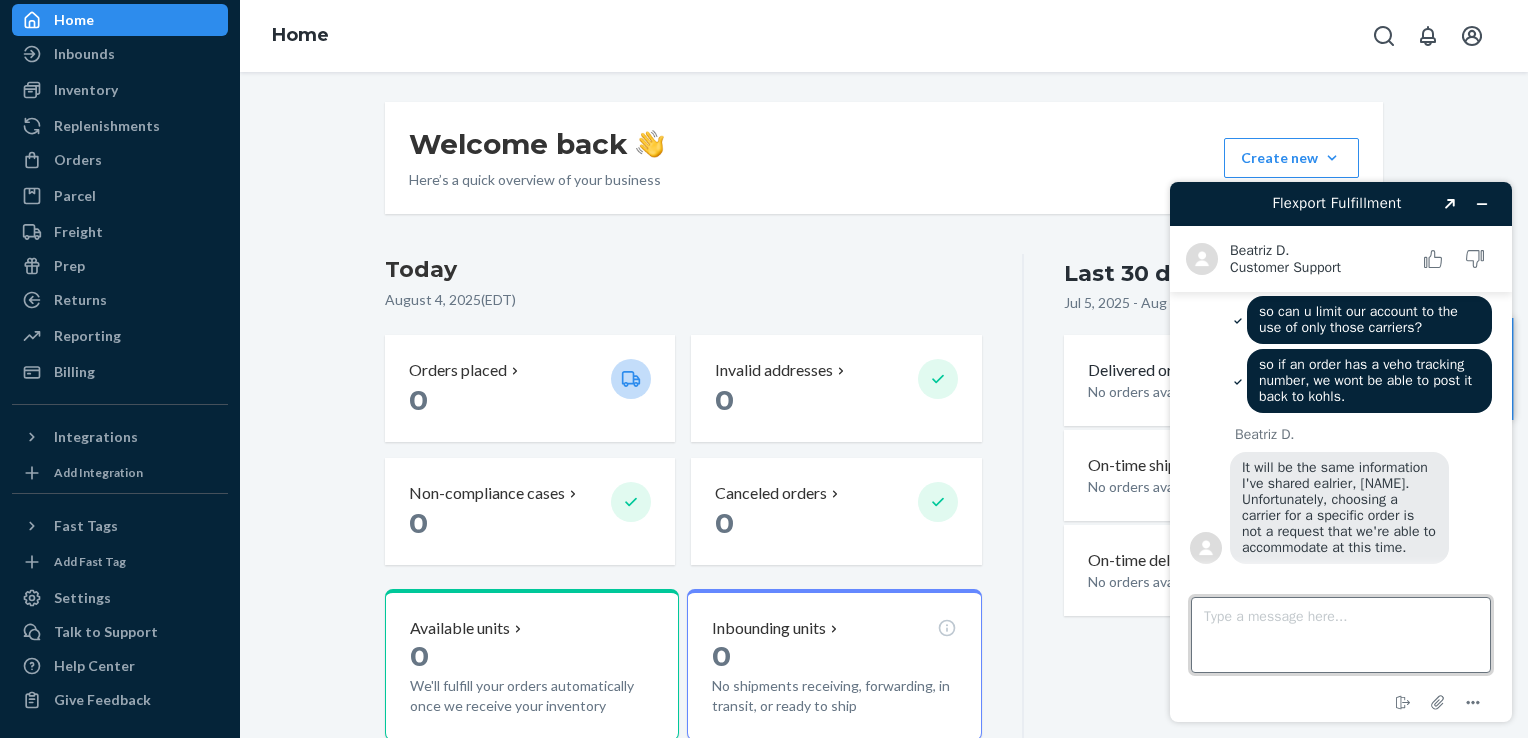 click on "Type a message here..." at bounding box center [1341, 635] 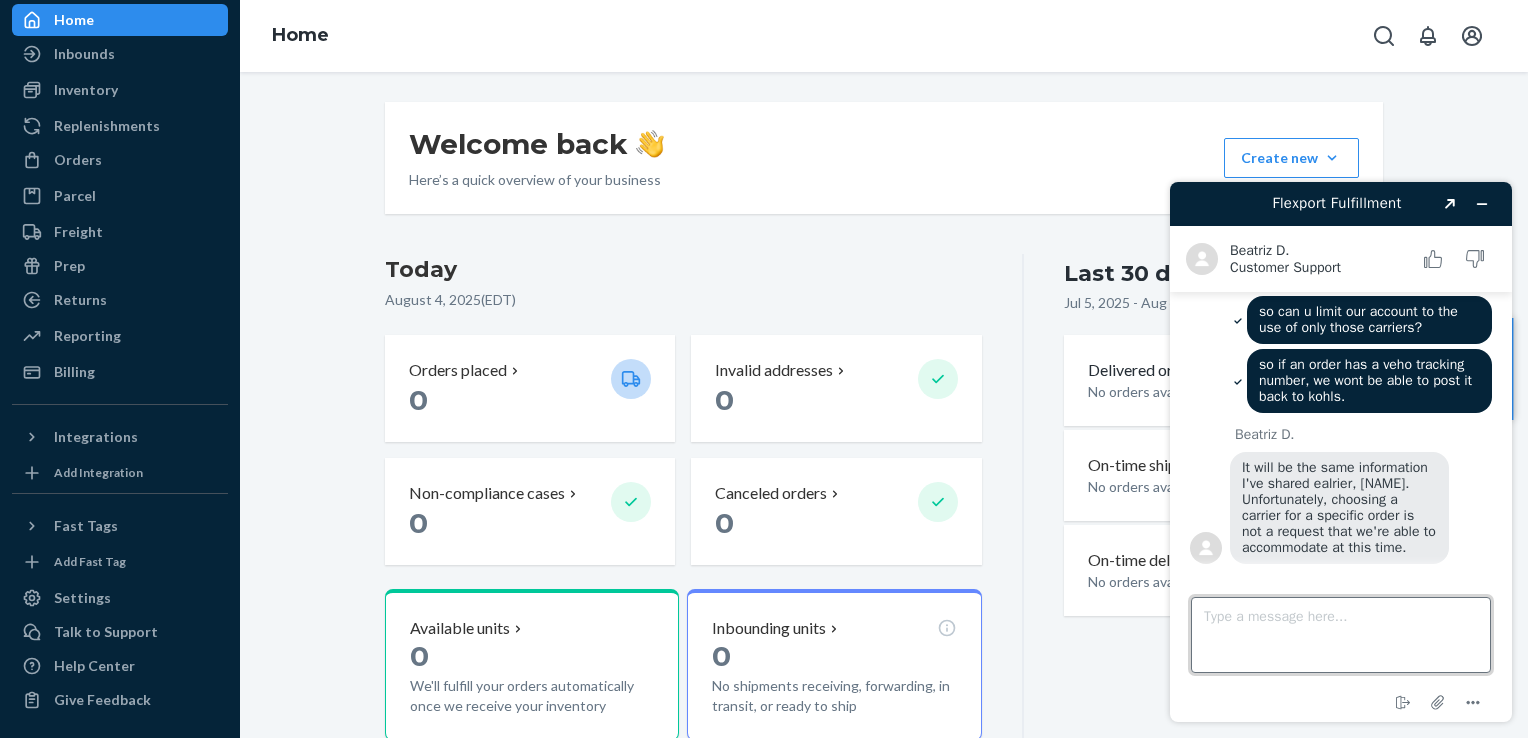 click on "Type a message here..." at bounding box center [1341, 635] 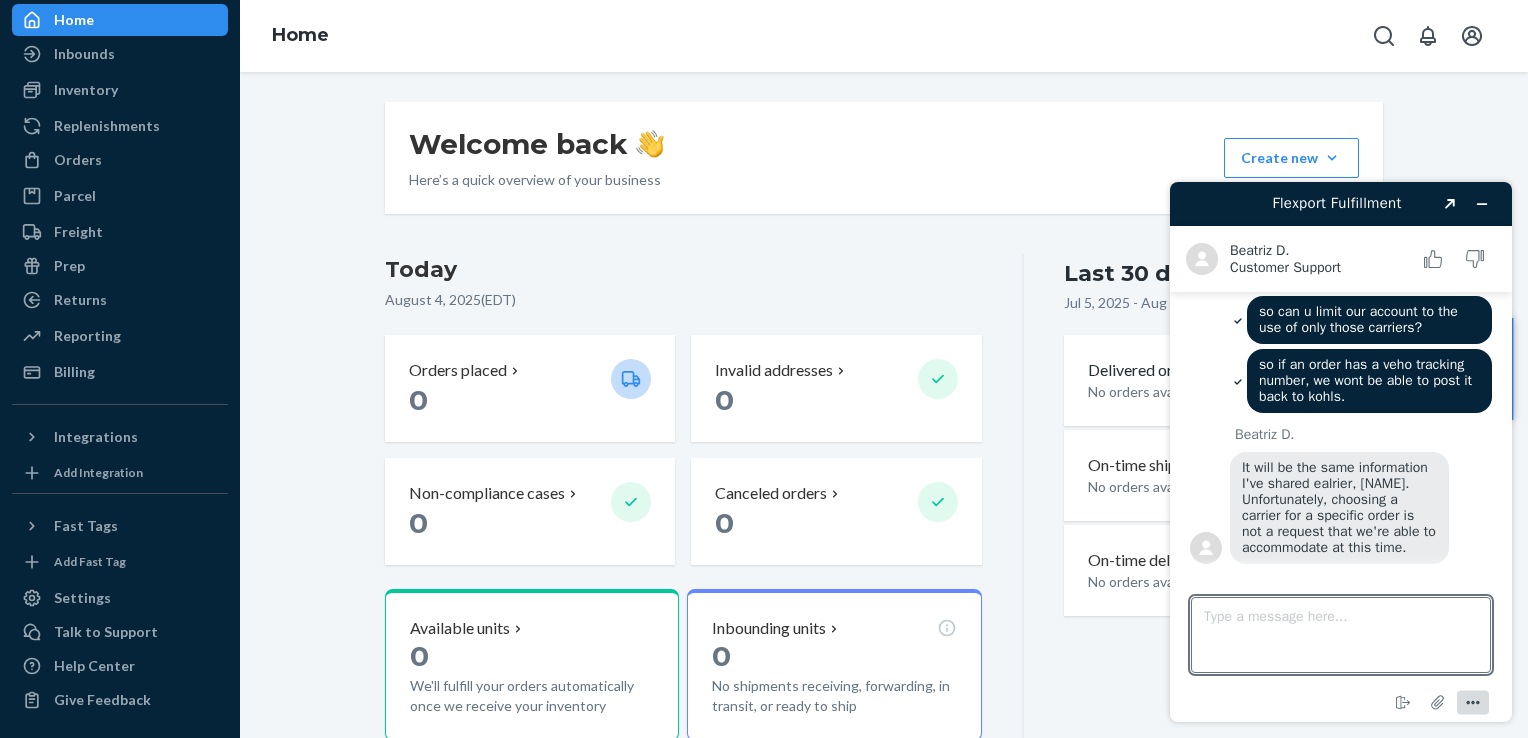click at bounding box center [1473, 703] 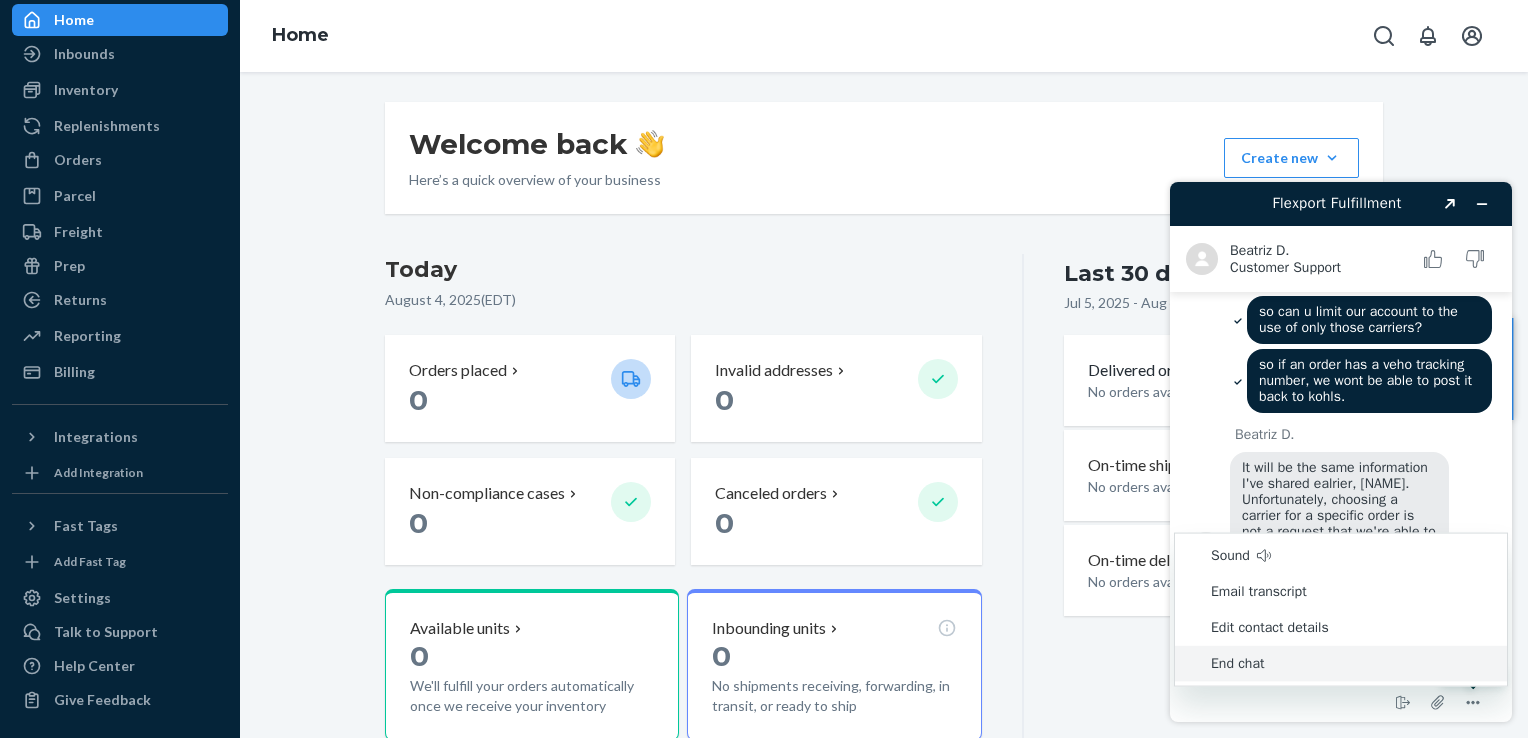 click on "End chat" at bounding box center [1341, 664] 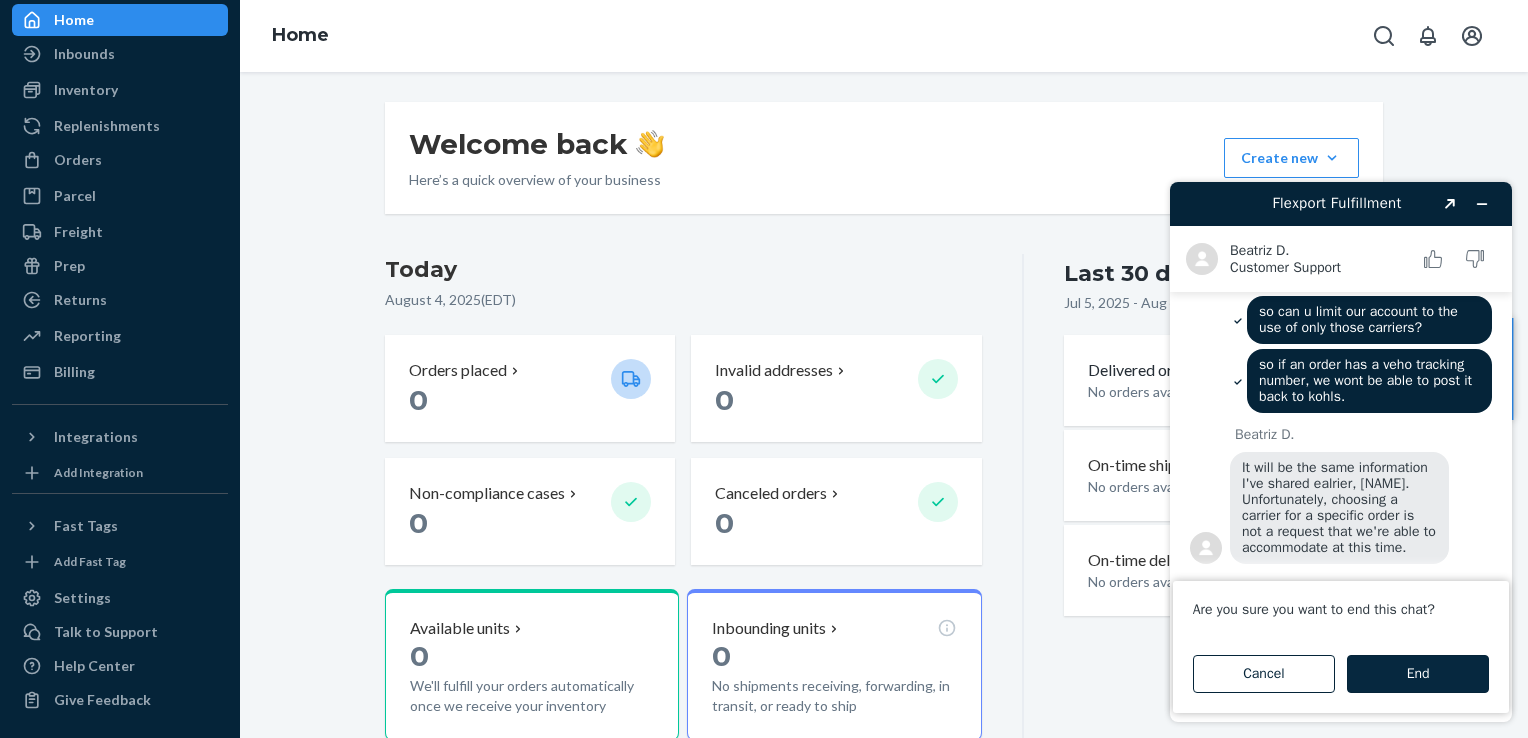 click on "End" at bounding box center [1418, 674] 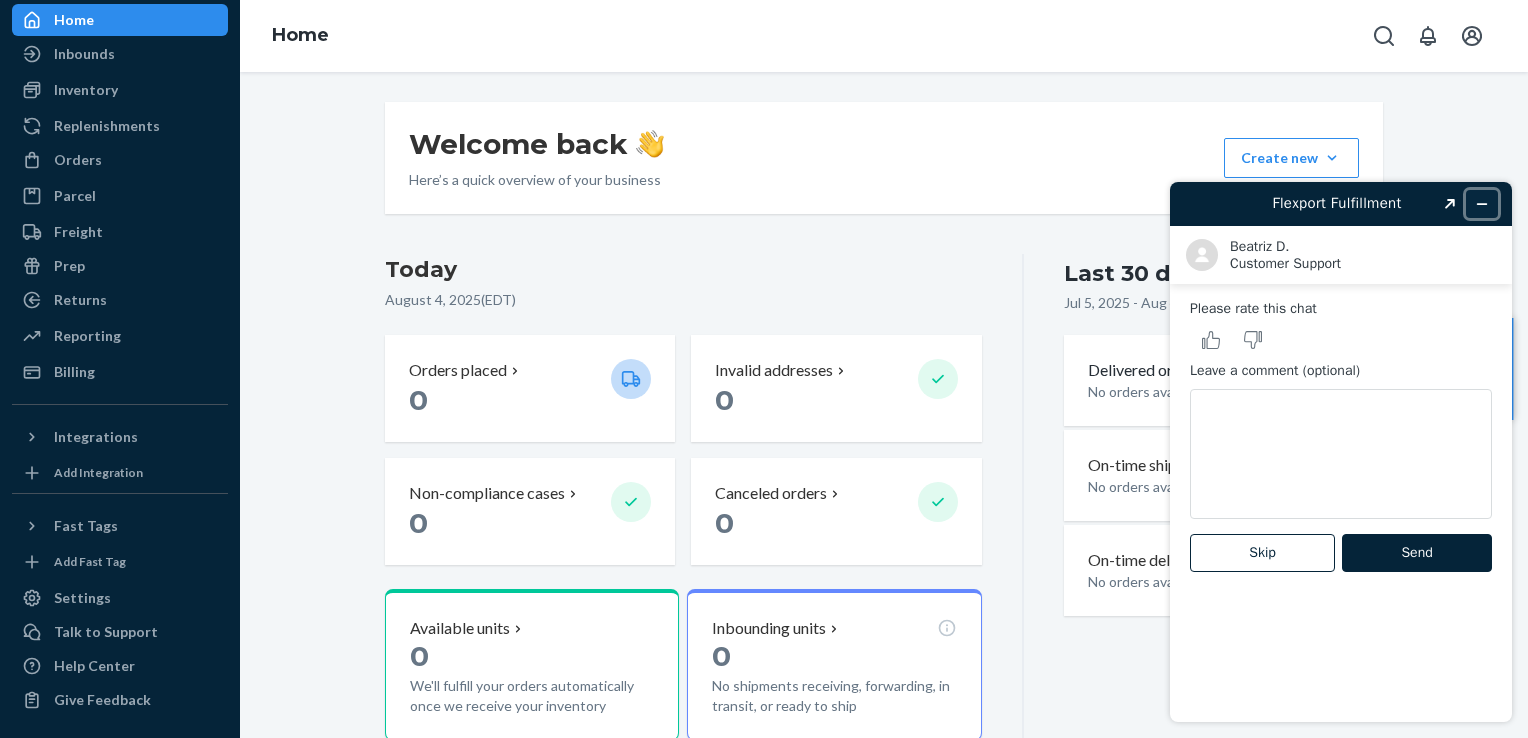 click 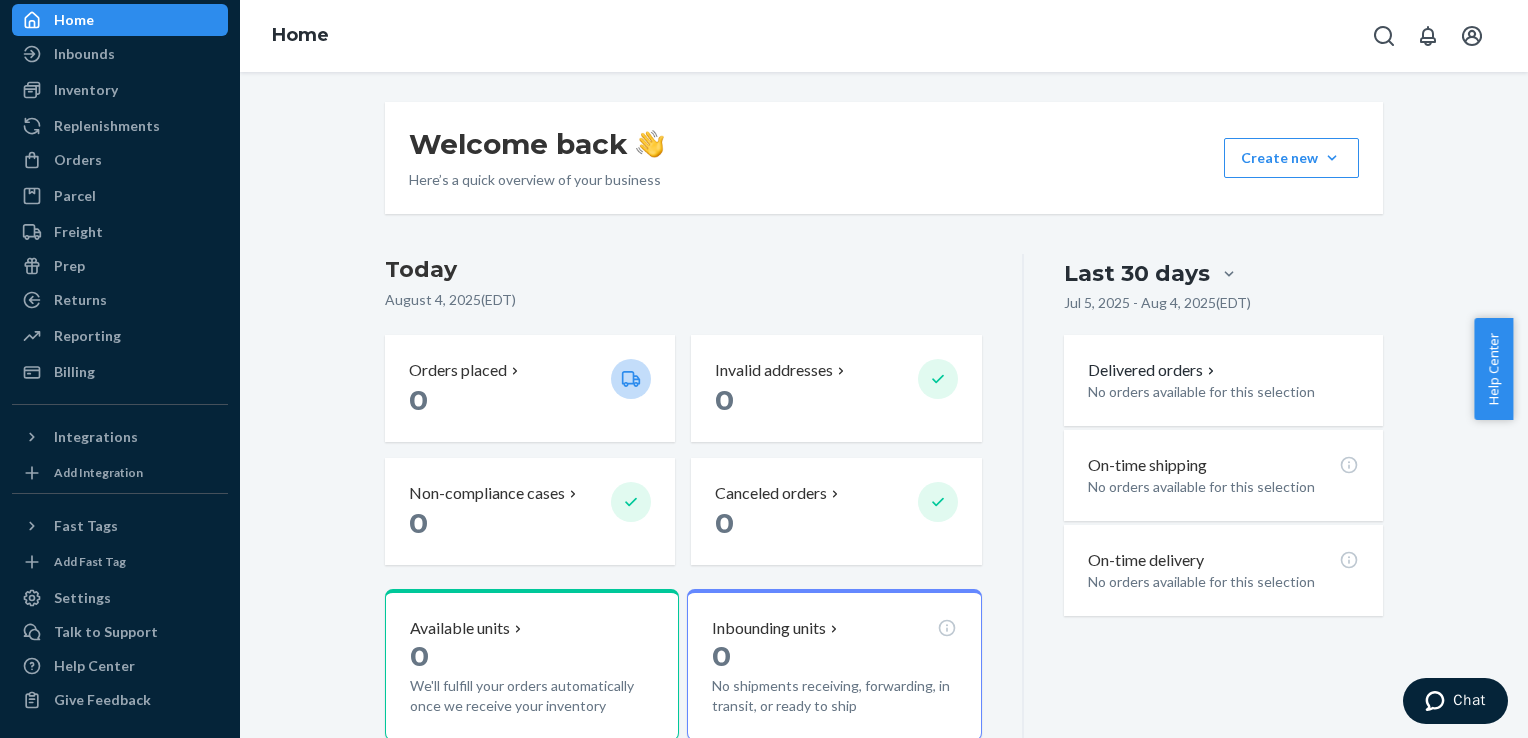 click on "Home" at bounding box center (120, 20) 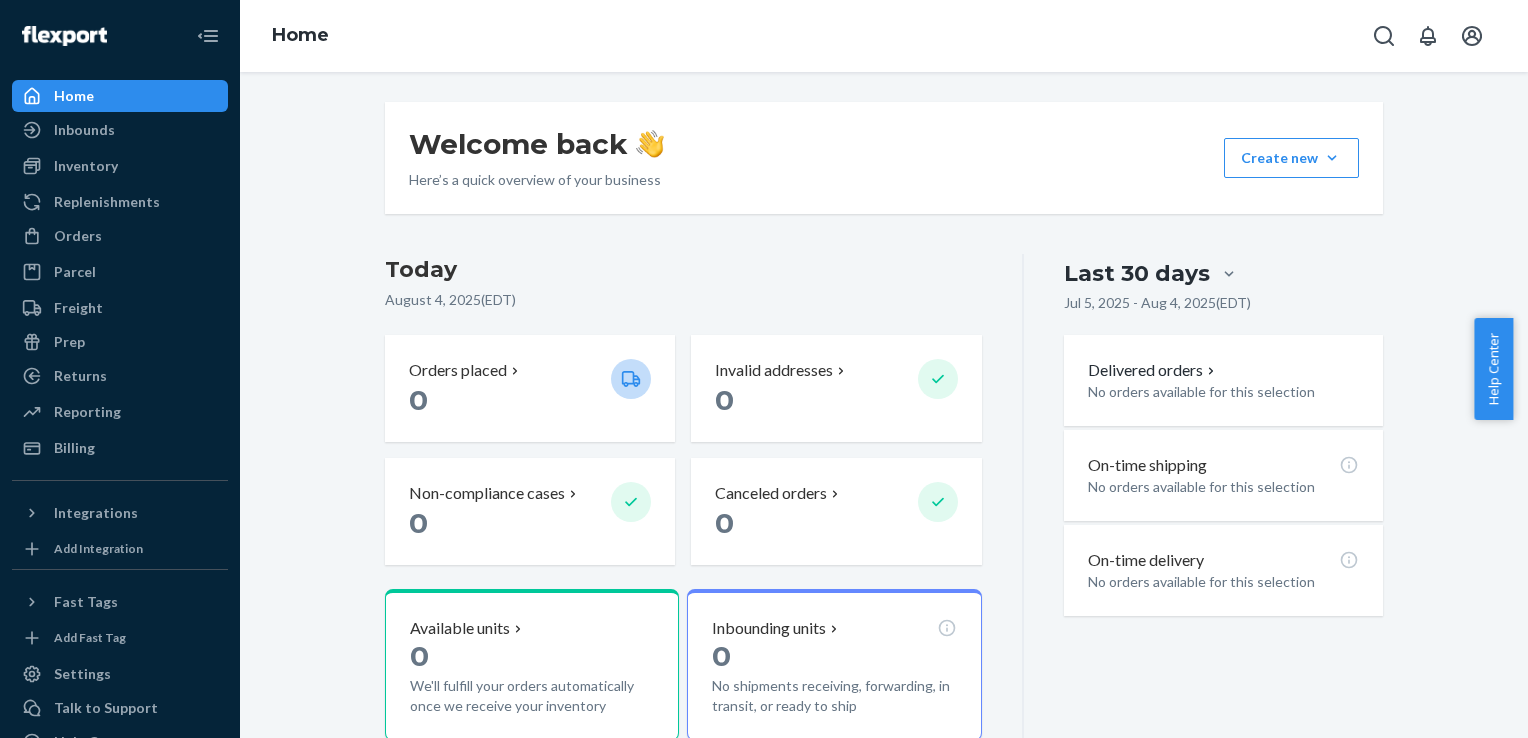 scroll, scrollTop: 0, scrollLeft: 0, axis: both 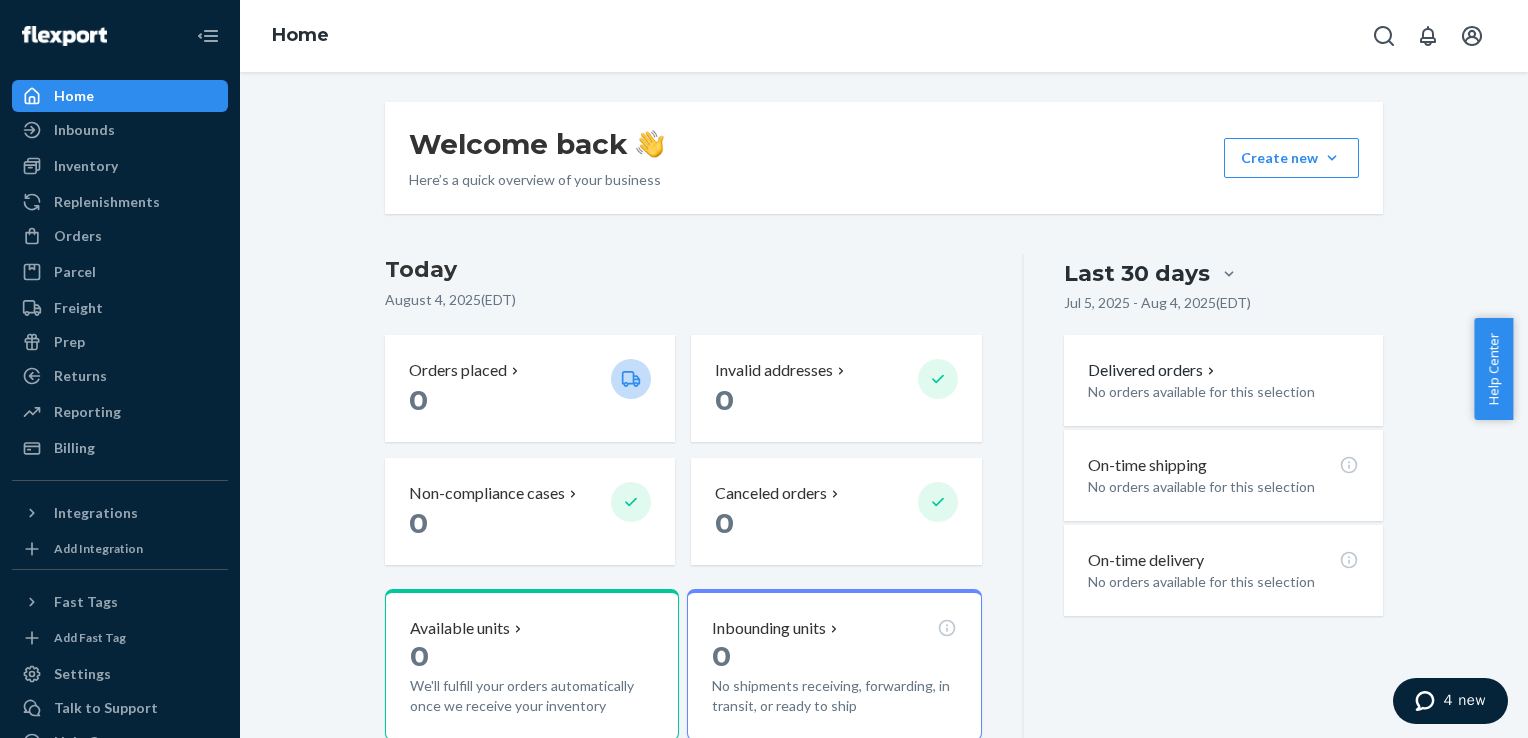 click on "Welcome back  Here’s a quick overview of your business Create new Create new inbound Create new order Create new product Today [DATE]  ( [TIMEZONE] ) Orders placed   0   Invalid addresses   0   Non-compliance cases   0   Canceled orders   0   Available units 0 We'll fulfill your orders automatically once we receive your inventory Inbounding units 0 No shipments receiving, forwarding, in transit, or ready to ship Popular SKUs to replenish No recommendations yet. We’ll show you popular SKUs that are running low so you never miss a sale. Last 30 days [DATE] - [DATE]  ( [TIMEZONE] ) Delivered orders No orders available for this selection On-time shipping No orders available for this selection On-time delivery No orders available for this selection" at bounding box center (884, 405) 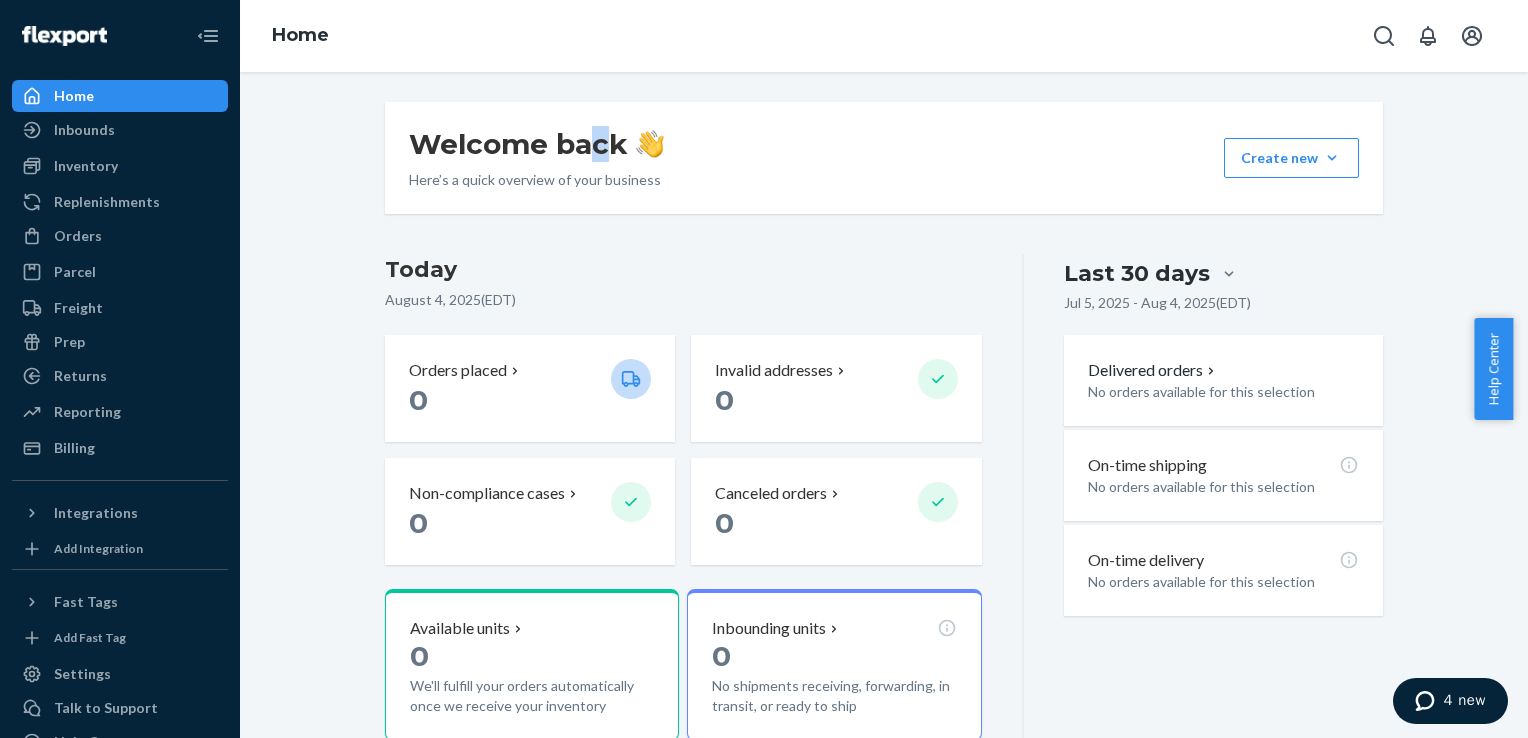 click on "Home" at bounding box center (120, 96) 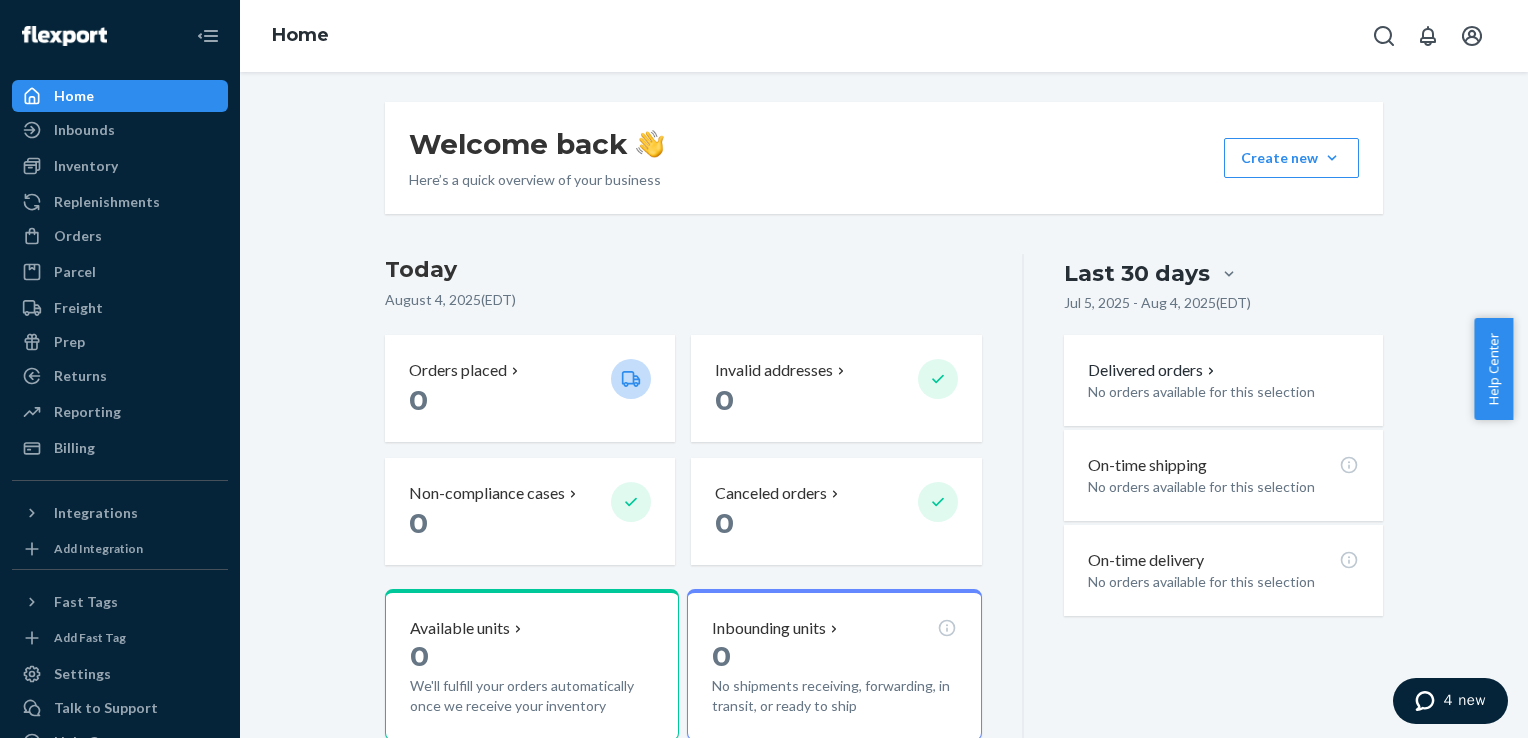 click on "Today" at bounding box center [683, 270] 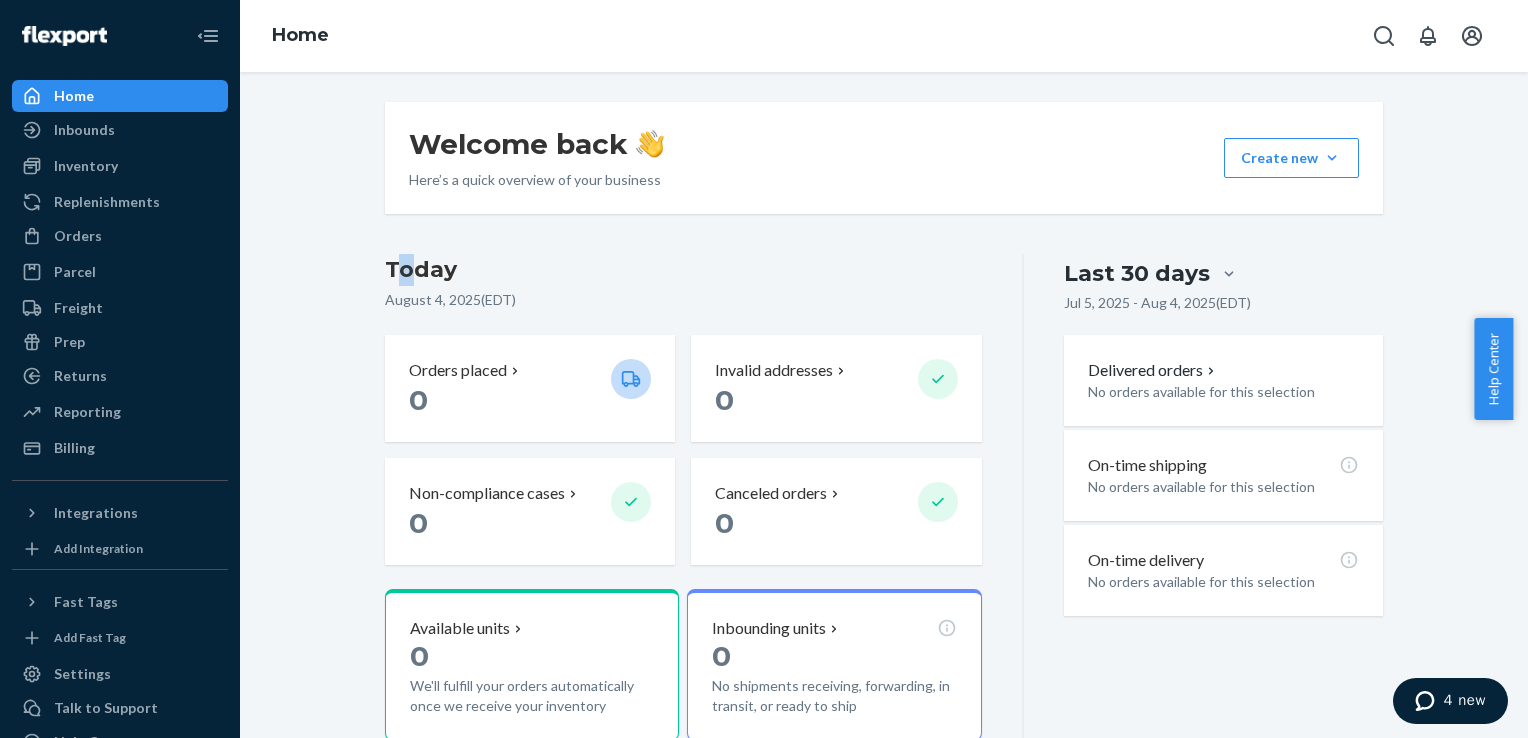 click on "Today" at bounding box center [683, 270] 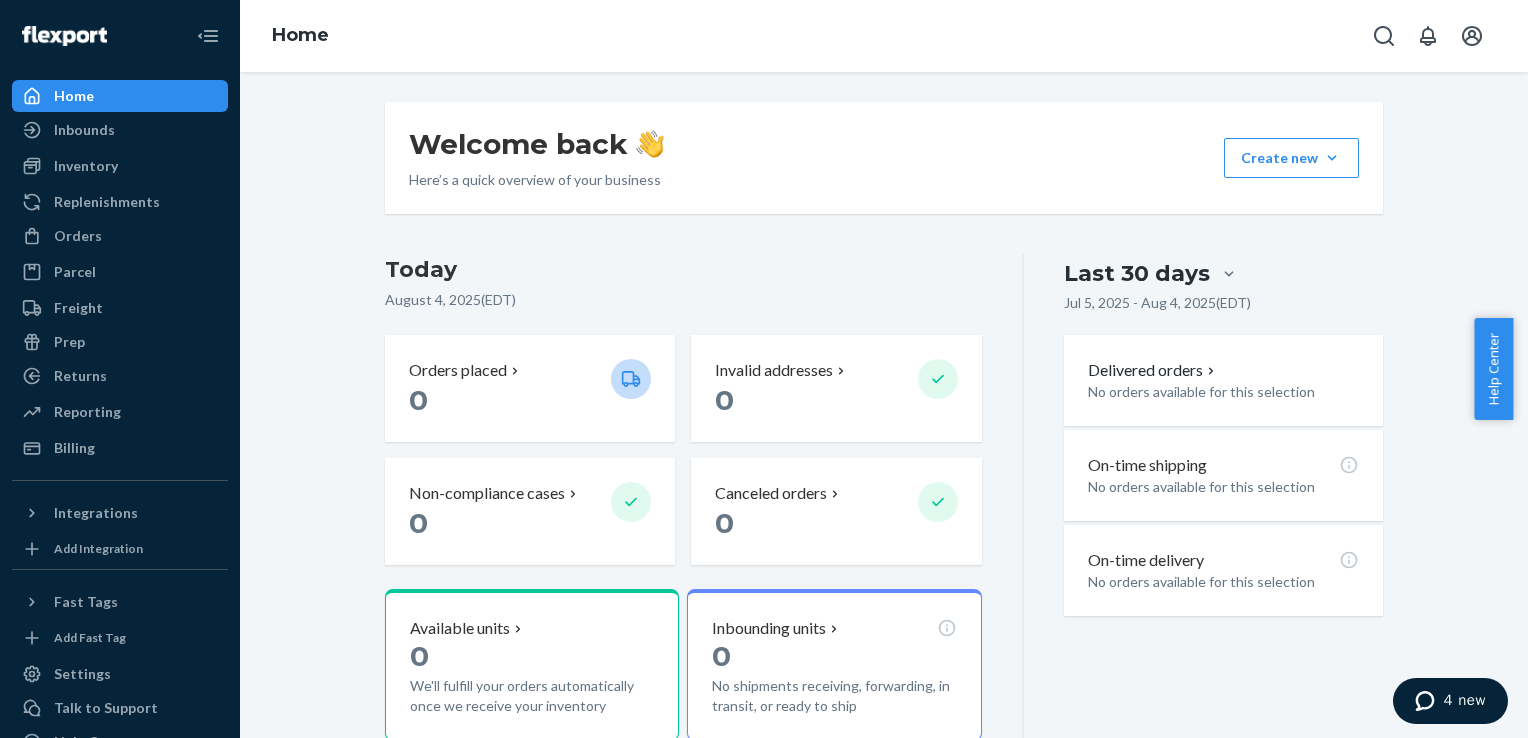 click on "Today" at bounding box center [683, 270] 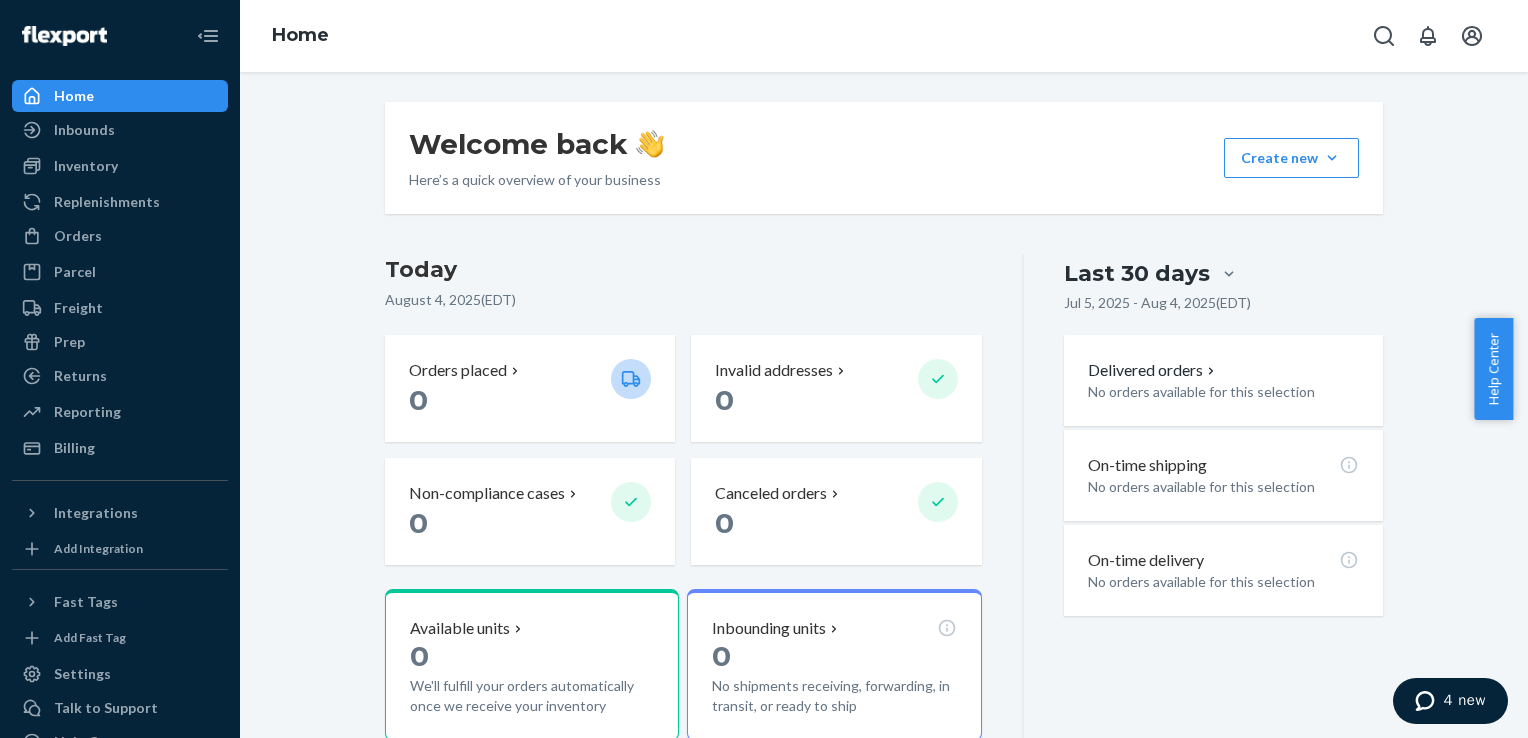 click on "Today" at bounding box center [683, 270] 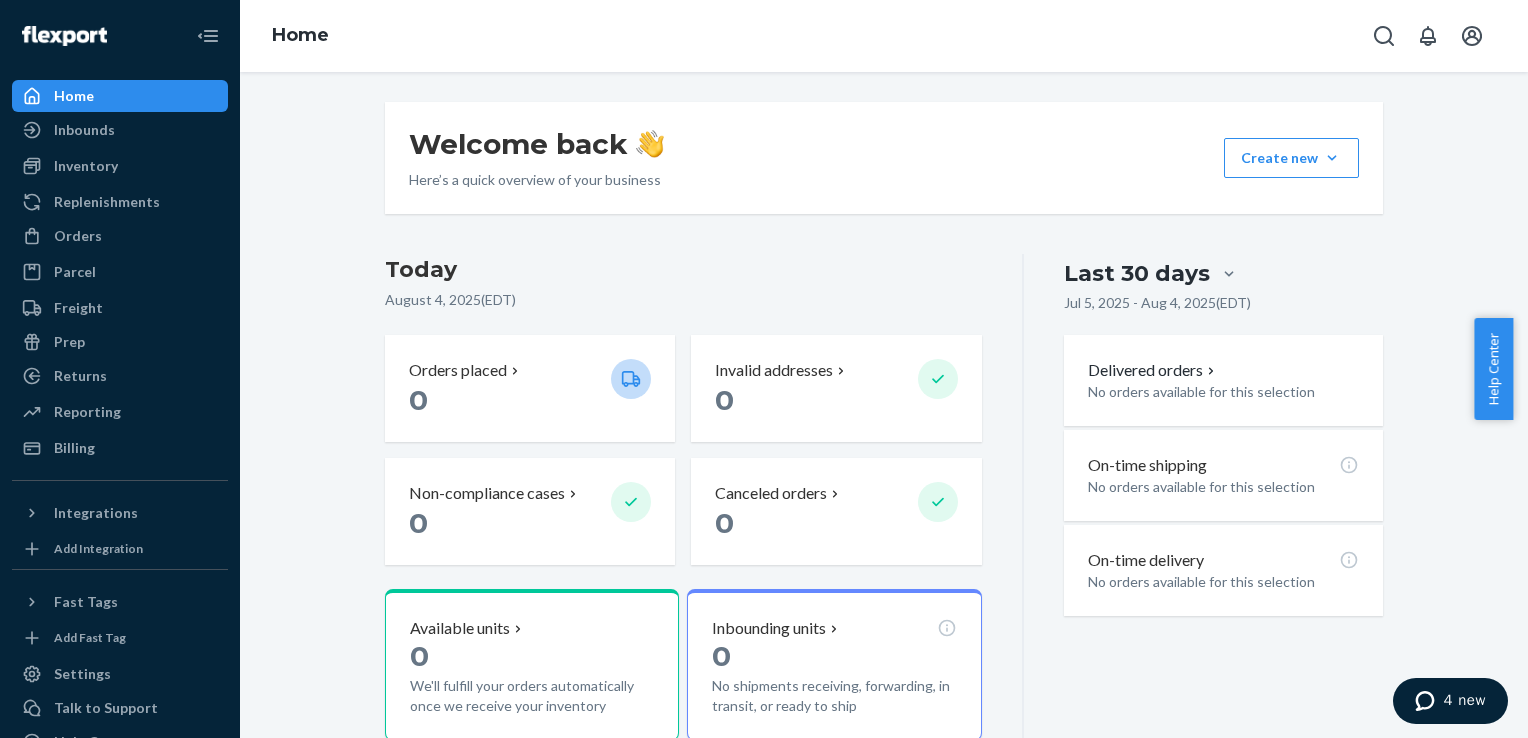drag, startPoint x: 688, startPoint y: 266, endPoint x: 662, endPoint y: 266, distance: 26 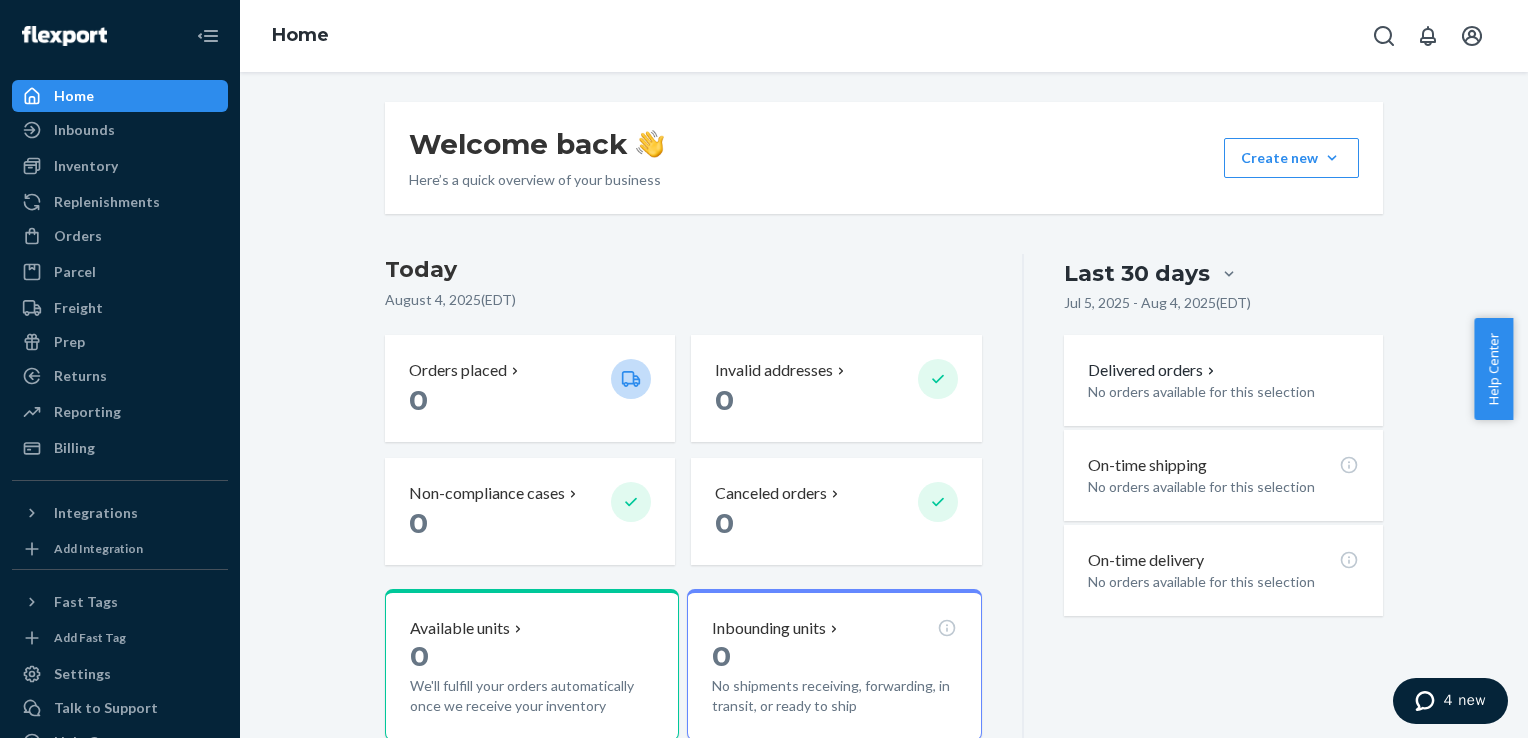 click on "Welcome back  Here’s a quick overview of your business Create new Create new inbound Create new order Create new product" at bounding box center [884, 158] 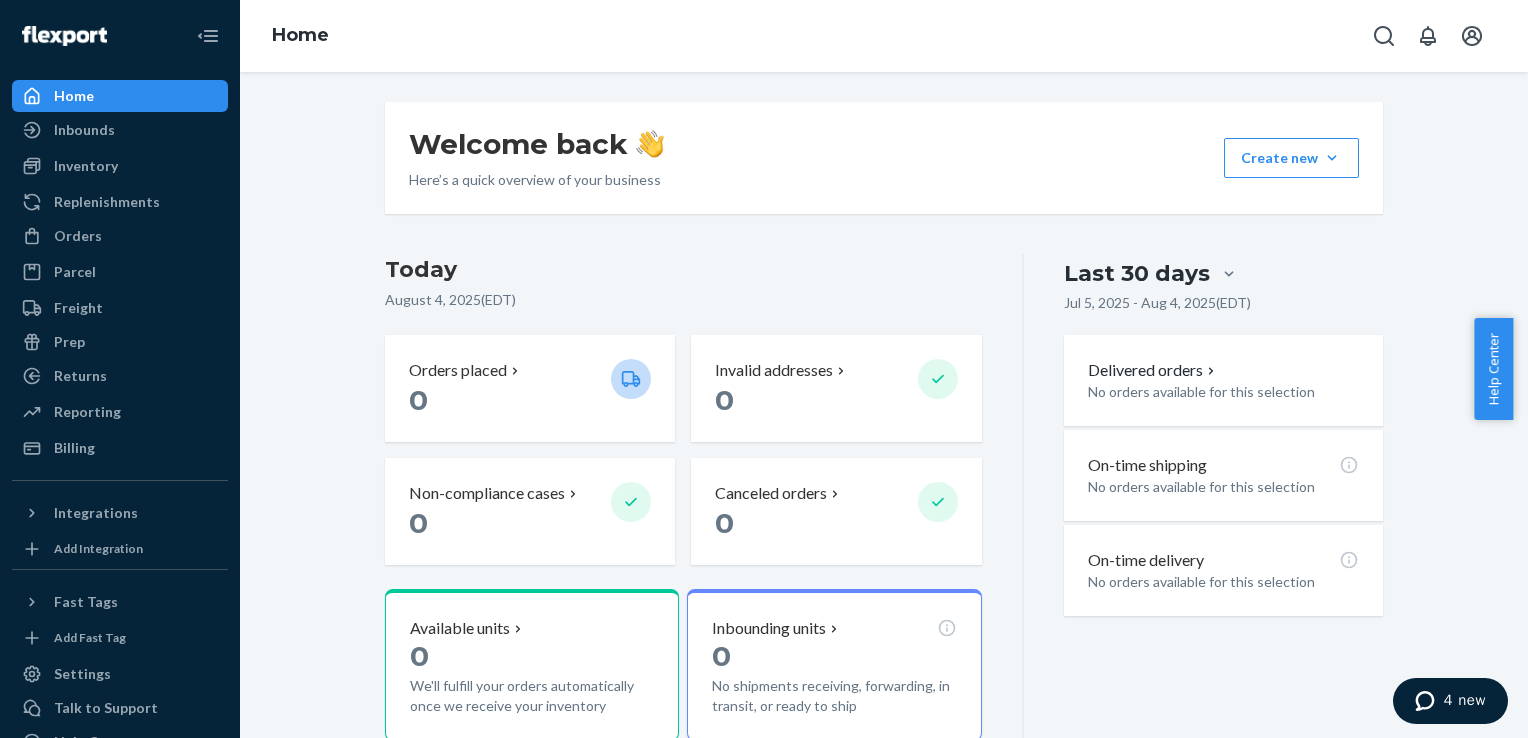 drag, startPoint x: 859, startPoint y: 163, endPoint x: 788, endPoint y: 164, distance: 71.00704 